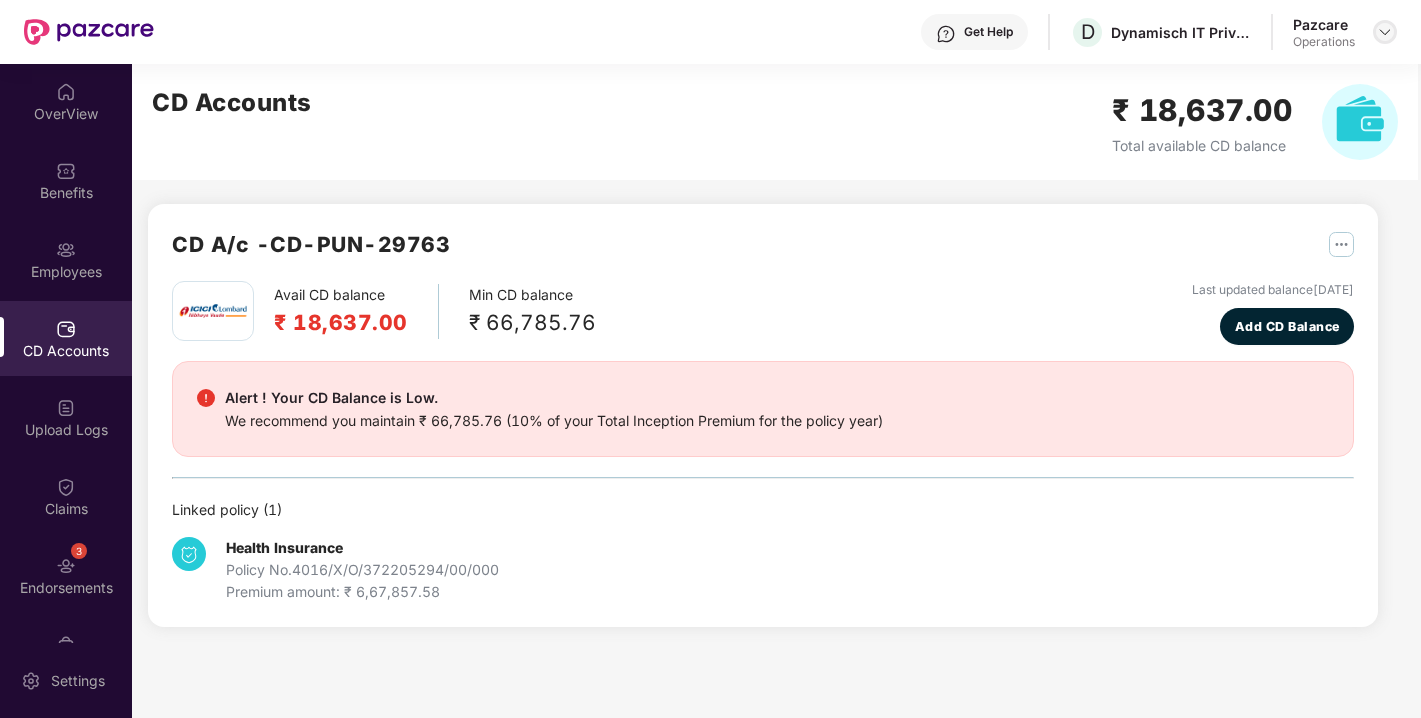 scroll, scrollTop: 0, scrollLeft: 0, axis: both 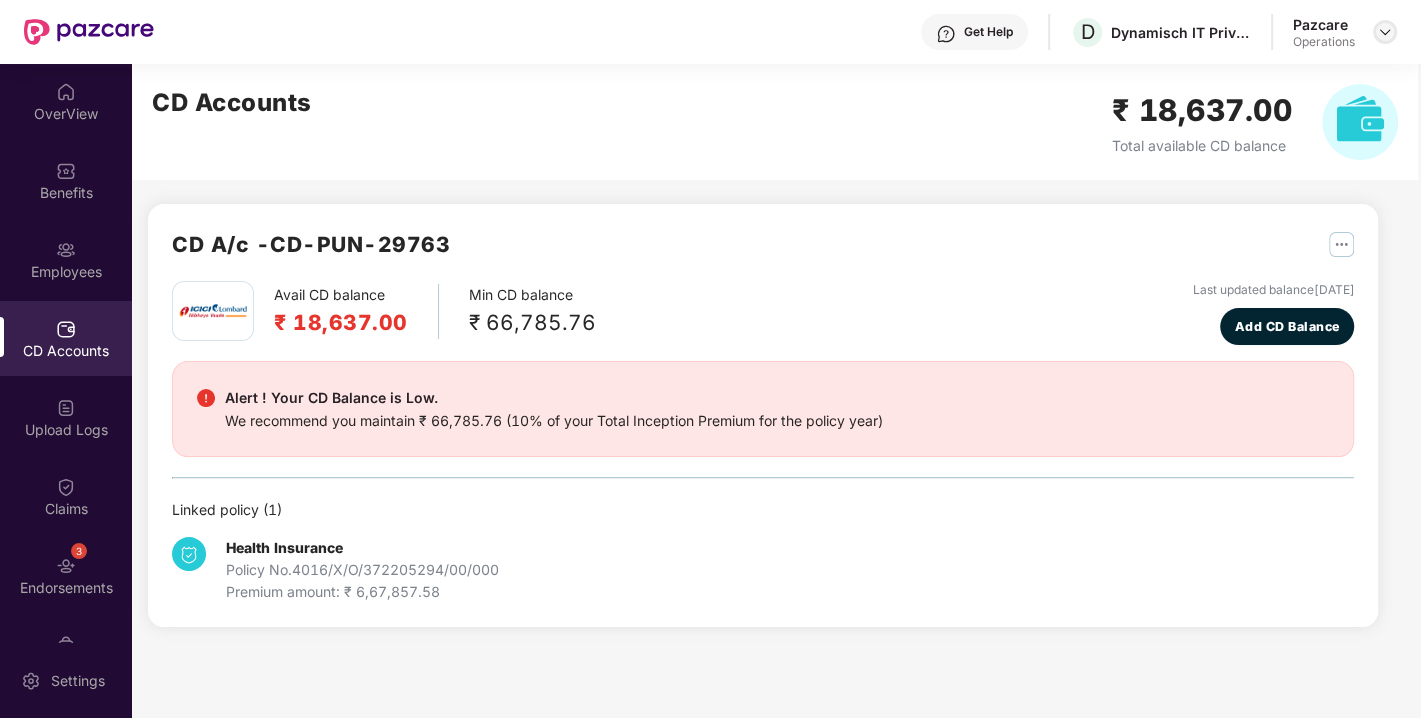 click at bounding box center [1385, 32] 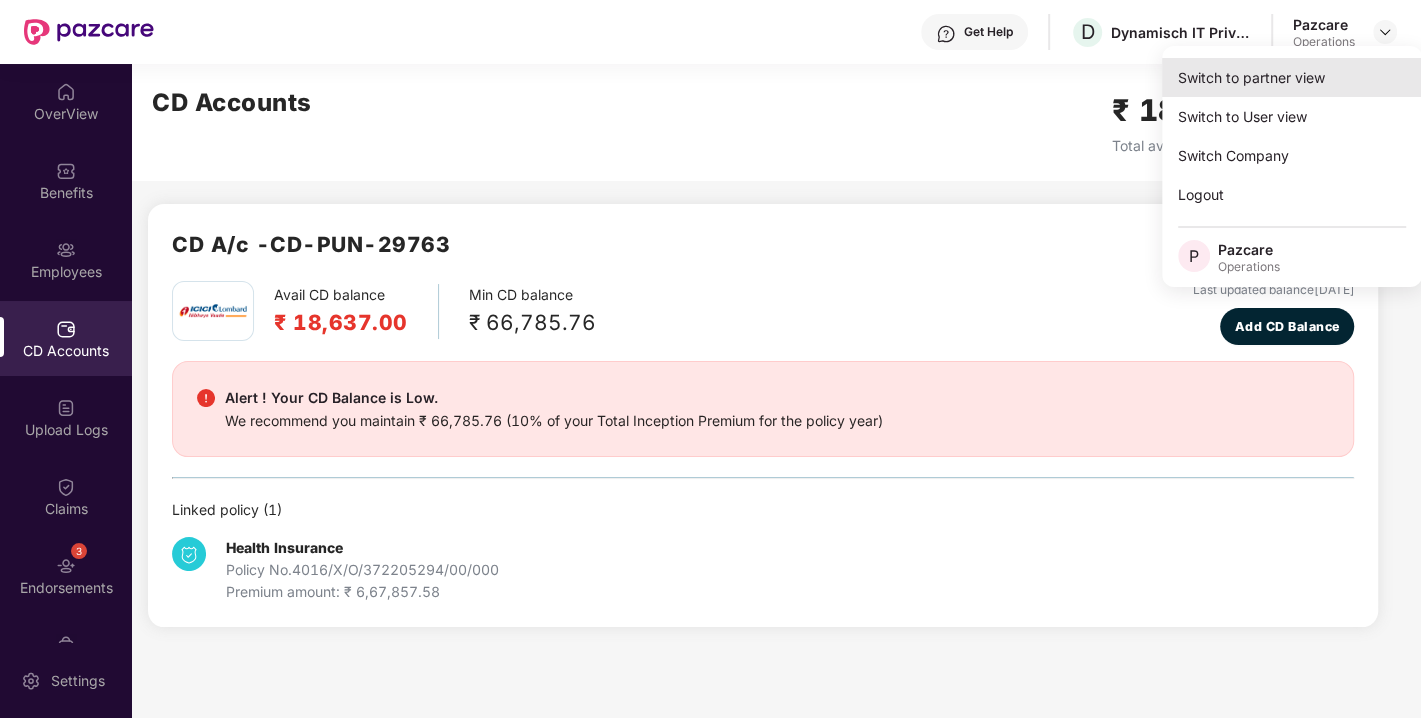 click on "Switch to partner view" at bounding box center [1292, 77] 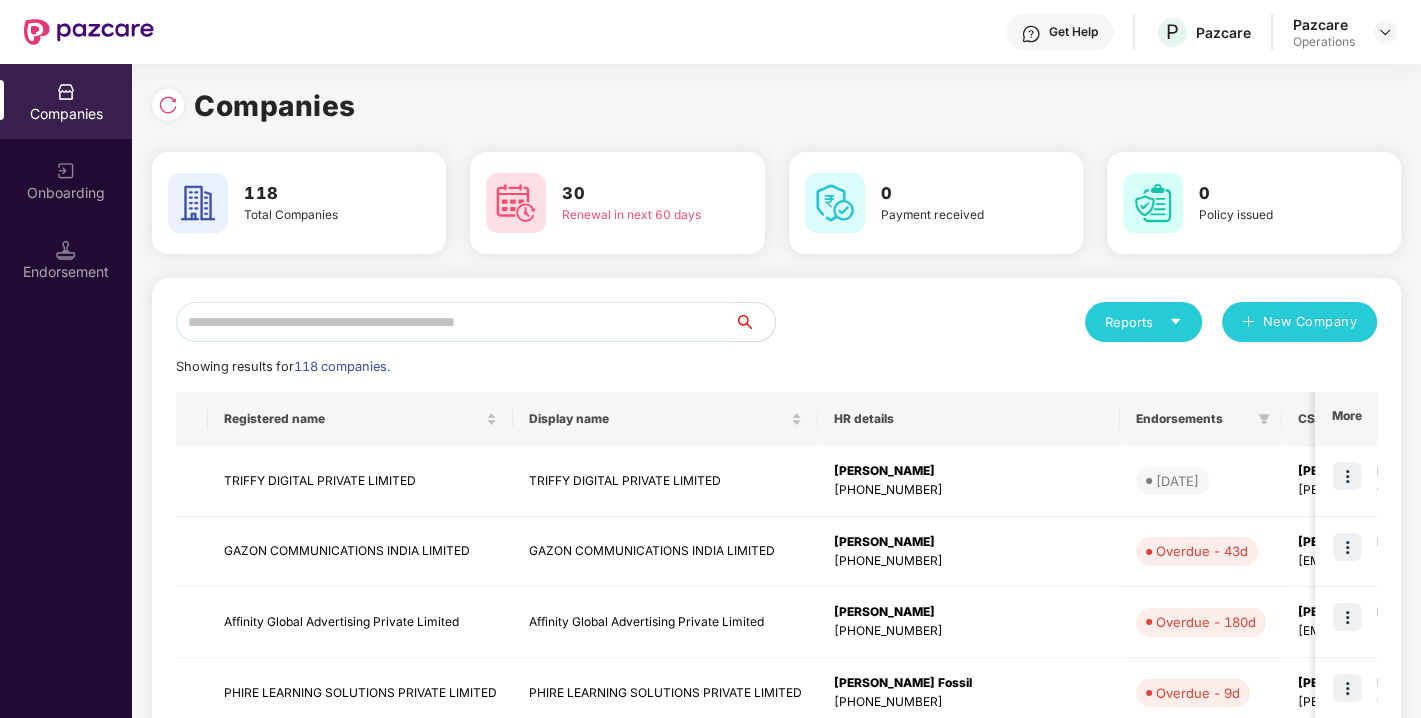 click at bounding box center [455, 322] 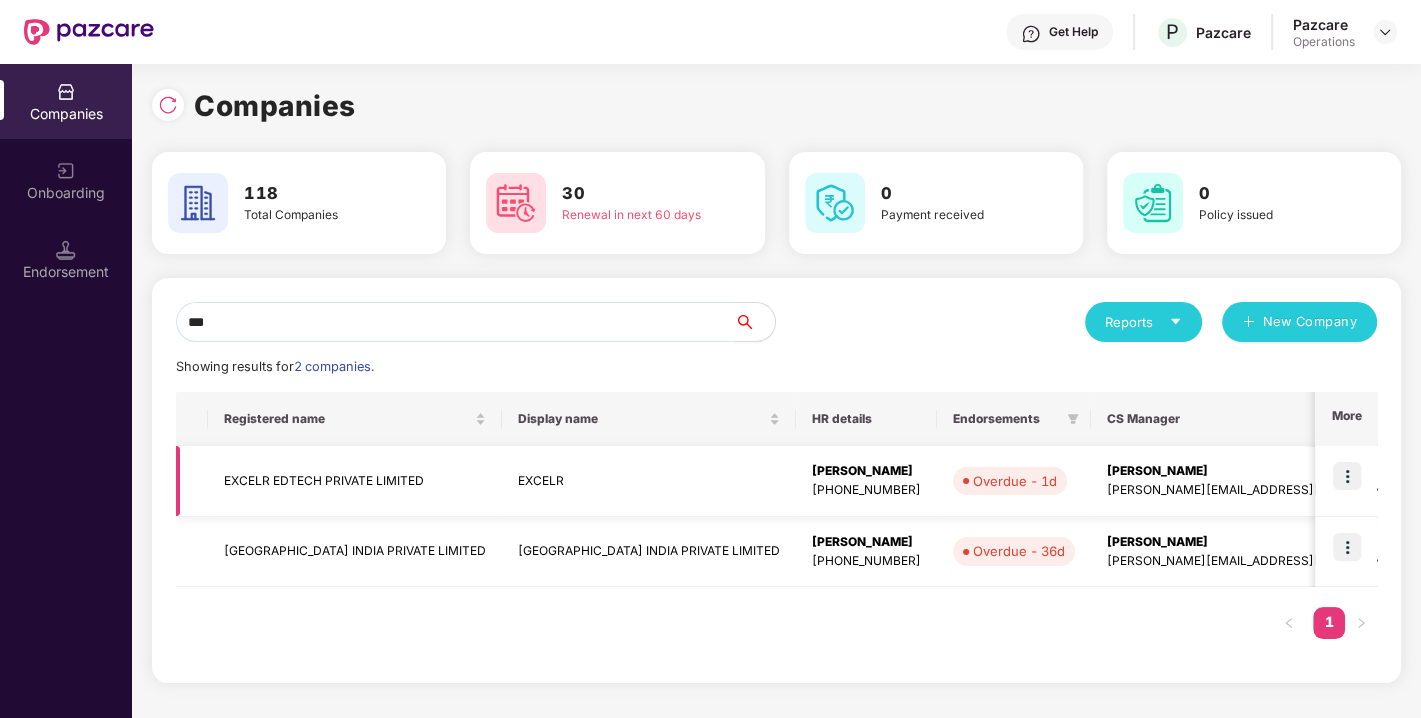 type on "***" 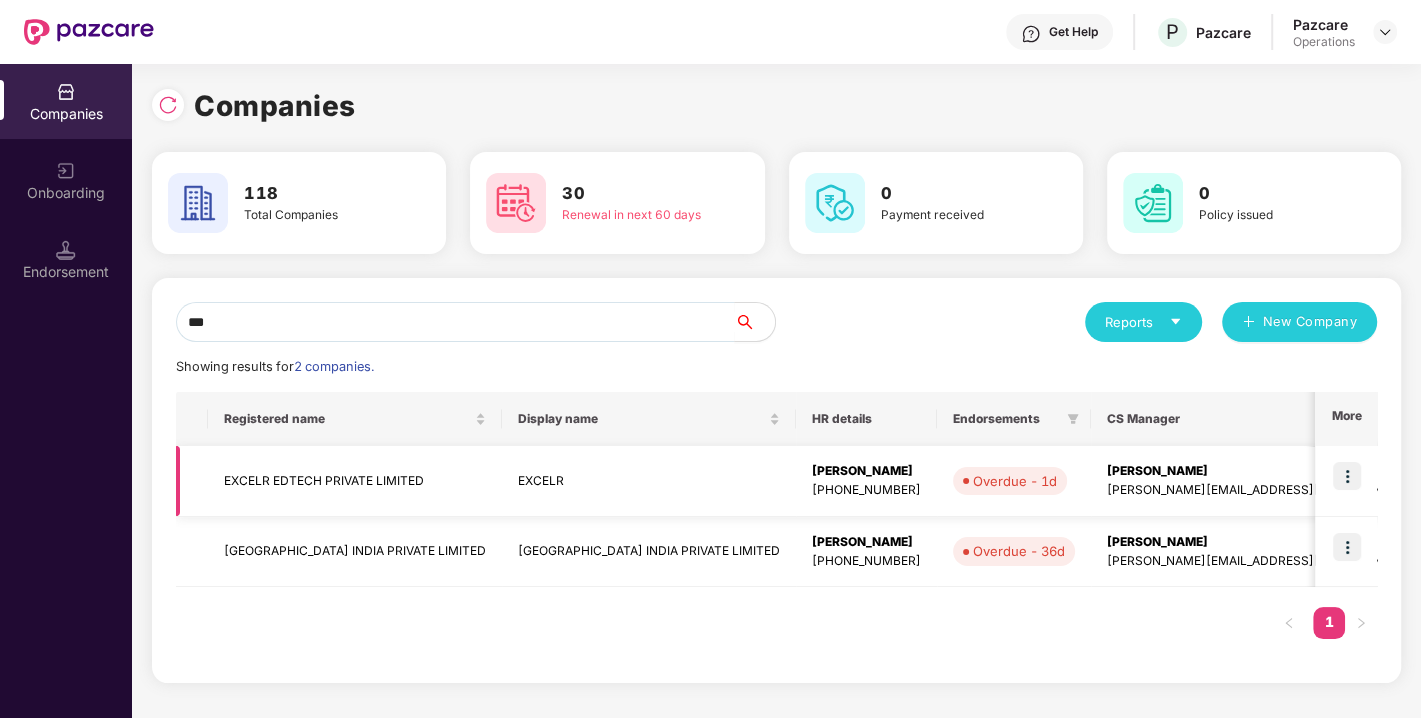 click on "EXCELR EDTECH PRIVATE LIMITED" at bounding box center (355, 481) 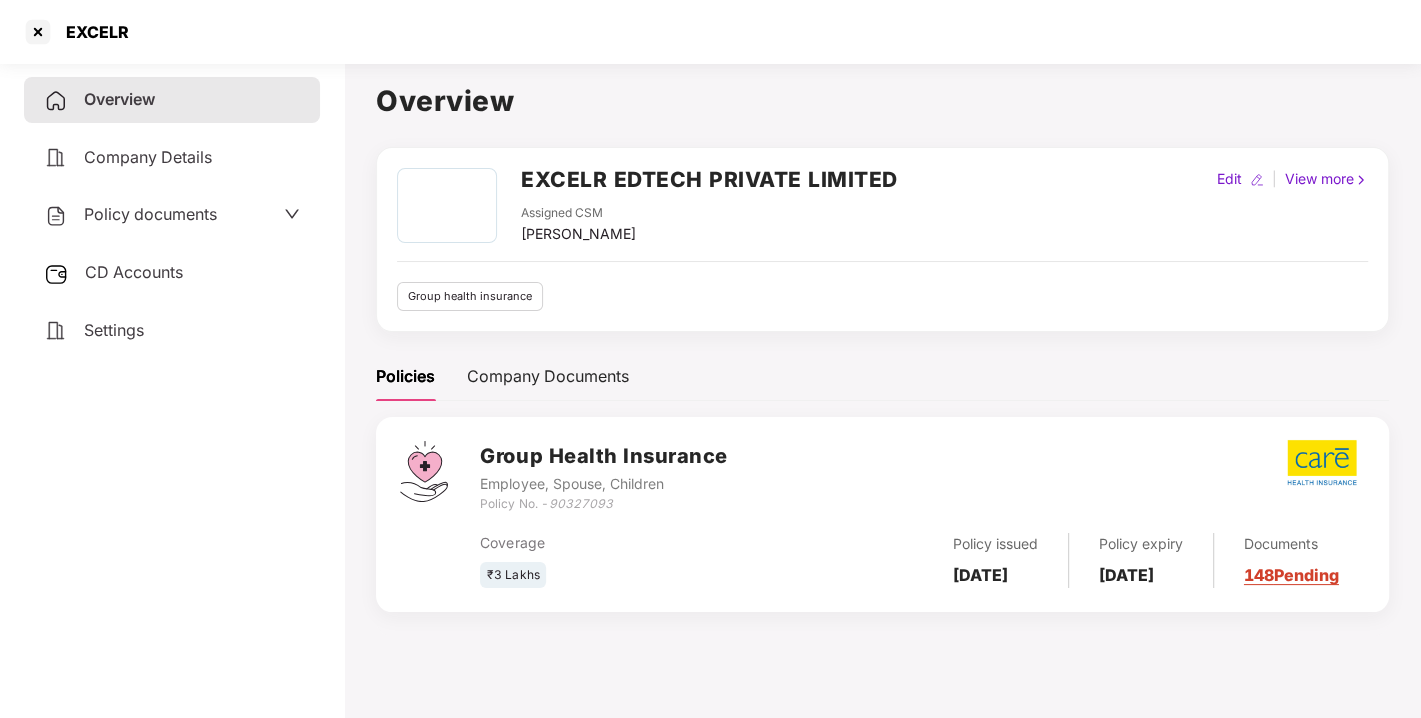 click on "Policy documents" at bounding box center (150, 214) 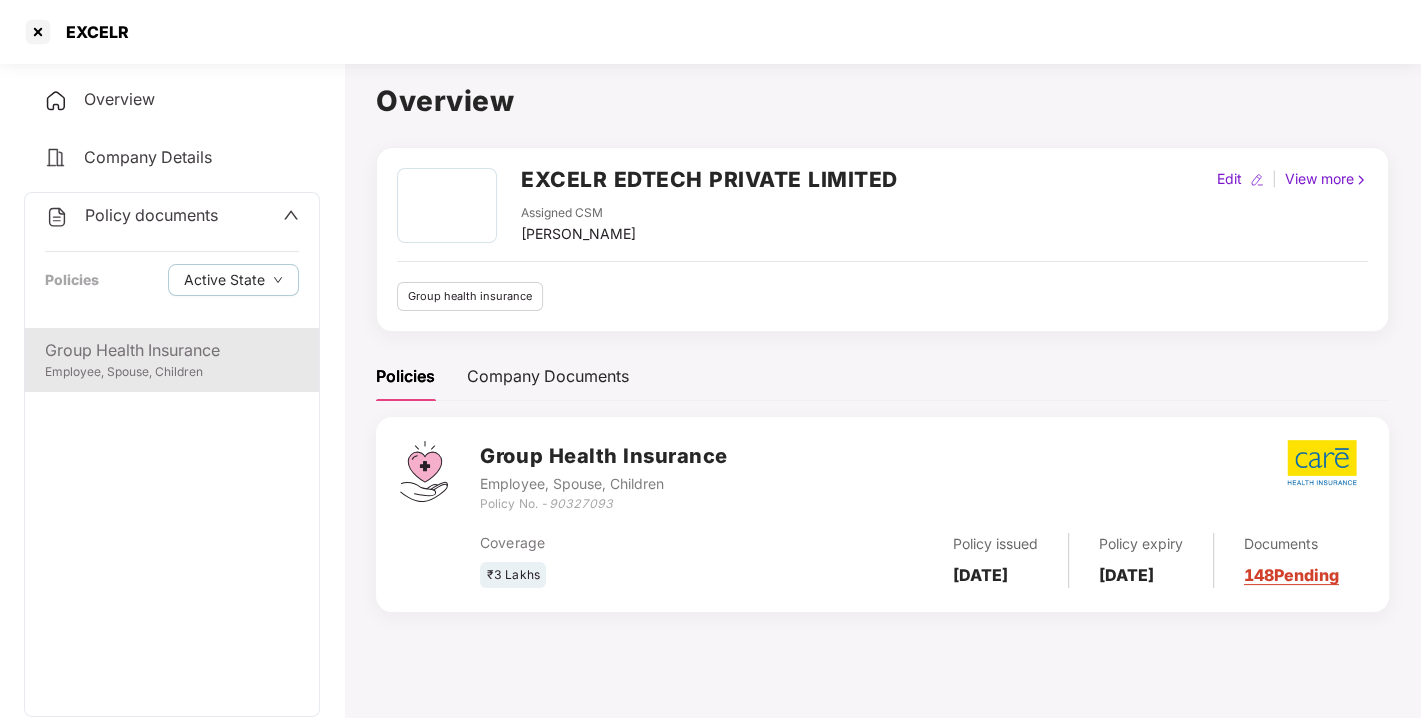 click on "Employee, Spouse, Children" at bounding box center (172, 372) 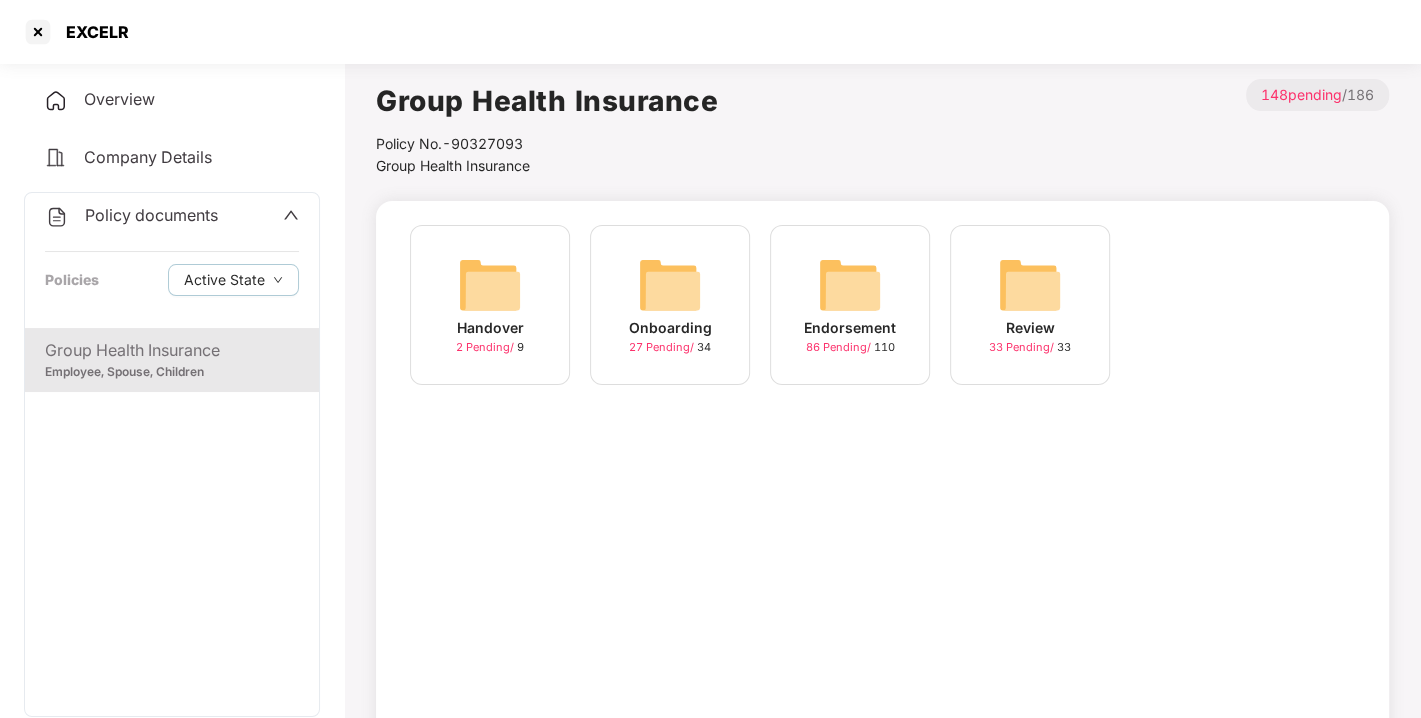 click at bounding box center [850, 285] 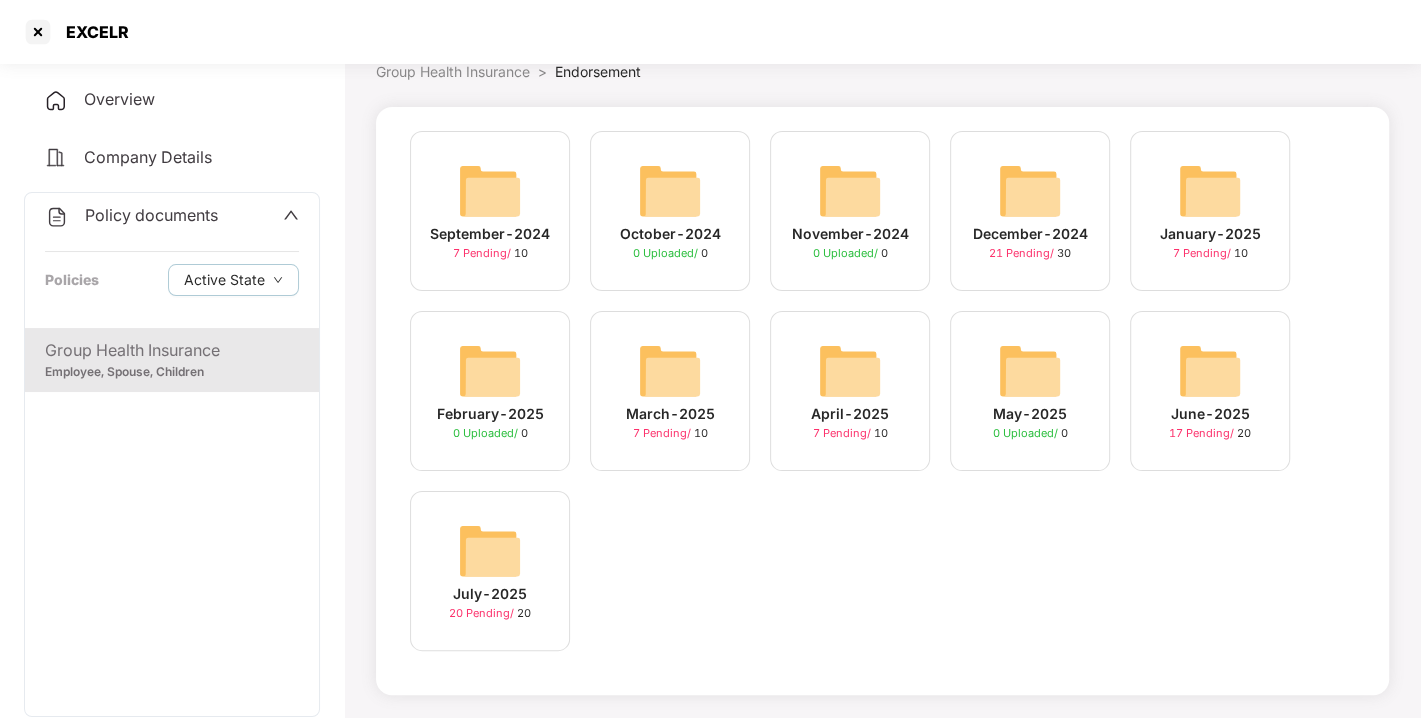 click at bounding box center (490, 551) 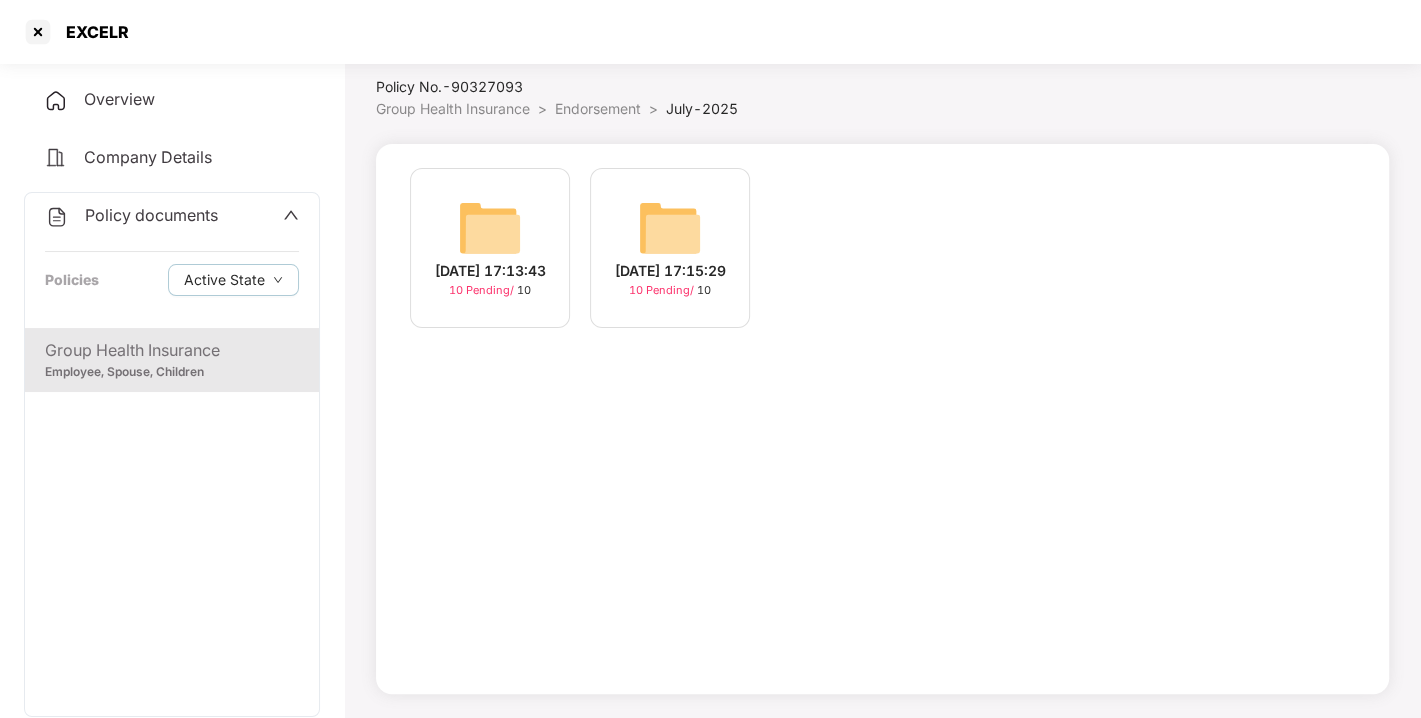 click on "[DATE] 17:13:43 10 Pending  /     10" at bounding box center (490, 248) 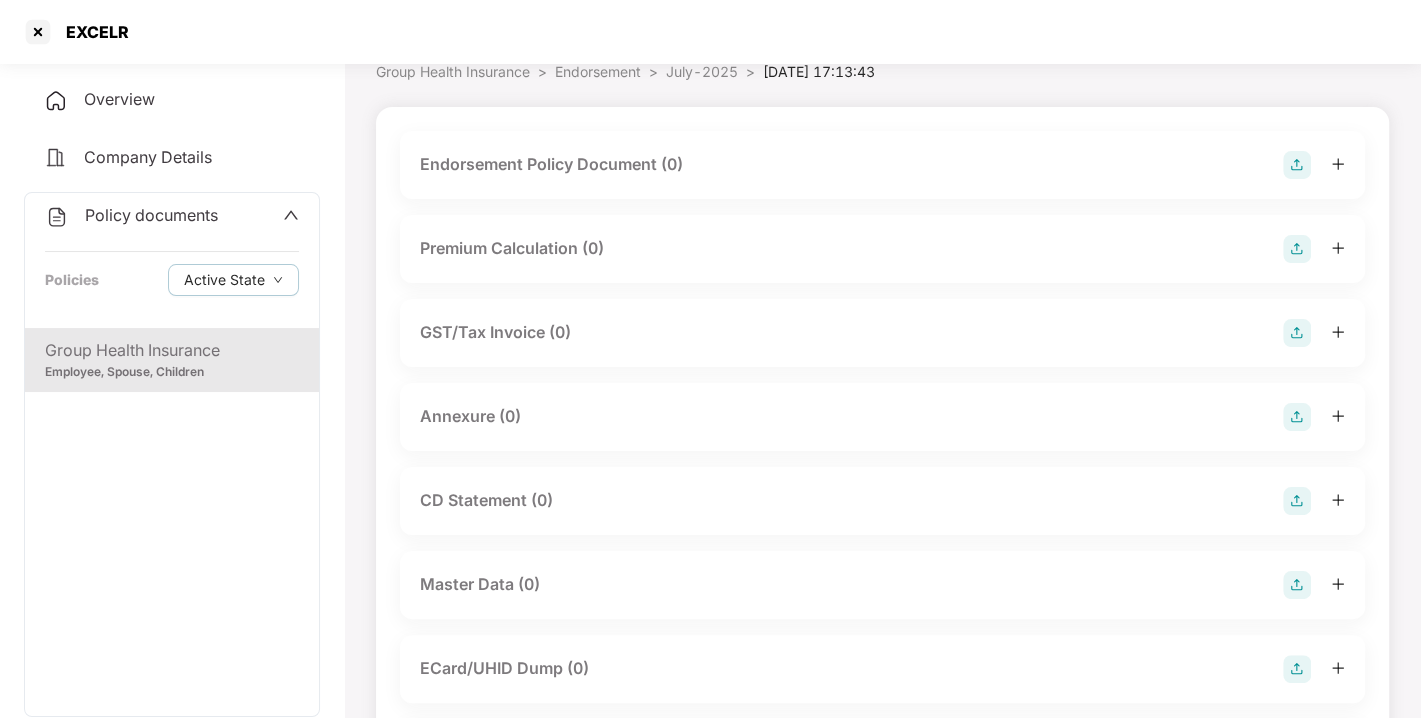 scroll, scrollTop: 0, scrollLeft: 0, axis: both 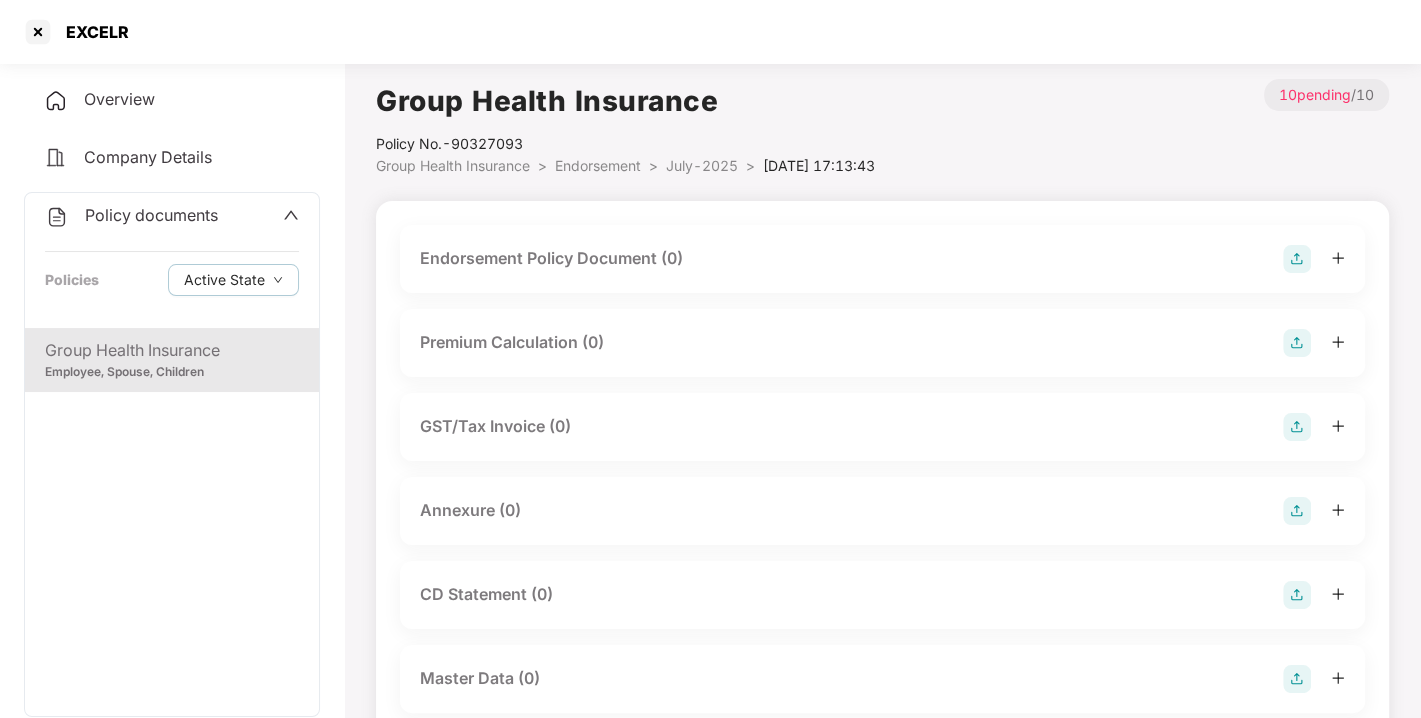 click at bounding box center (1297, 259) 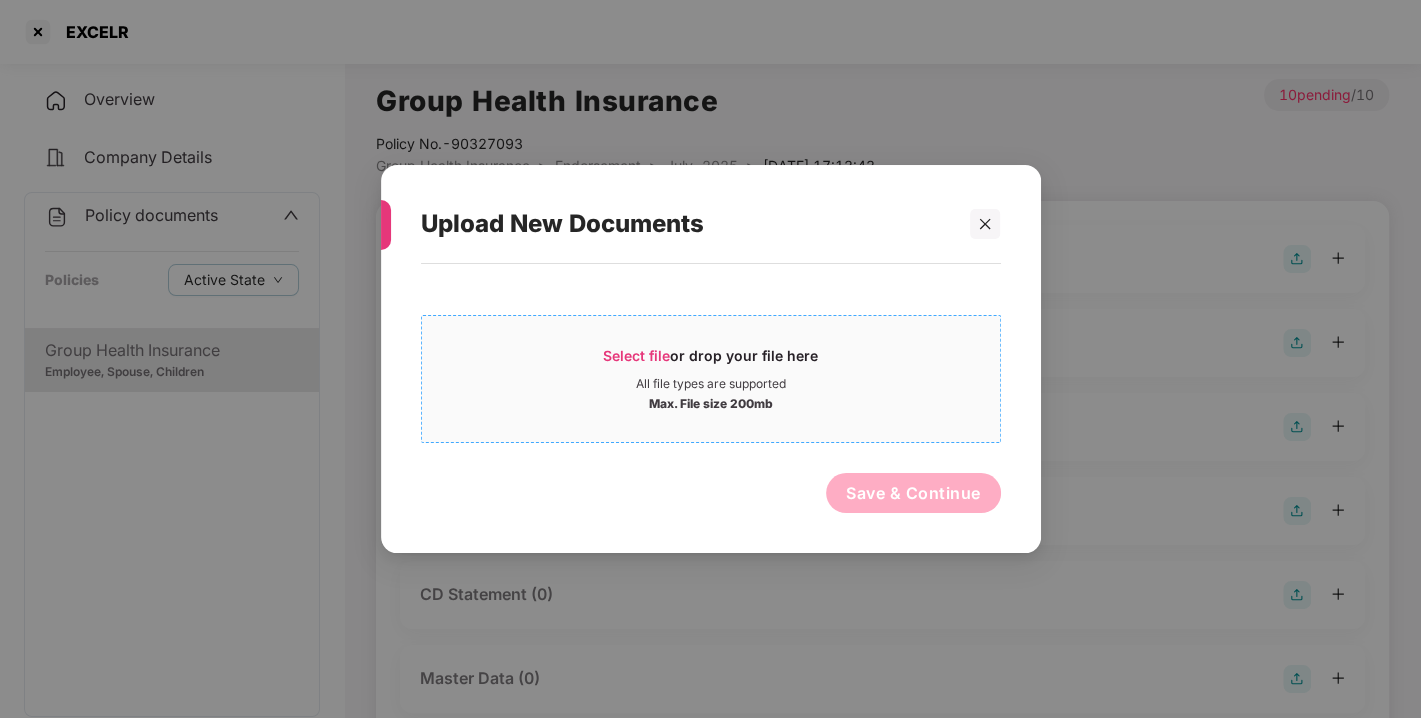 click on "Max. File size 200mb" at bounding box center [711, 402] 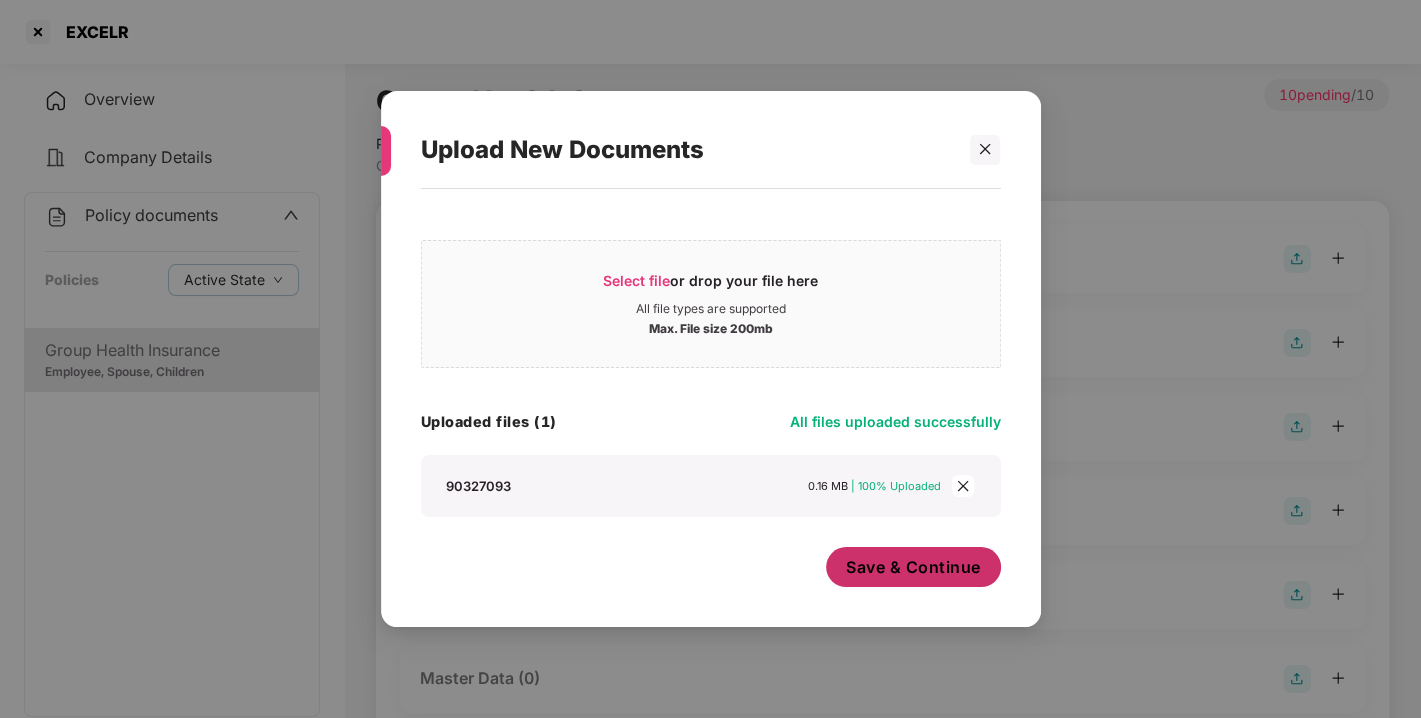 click on "Save & Continue" at bounding box center (913, 567) 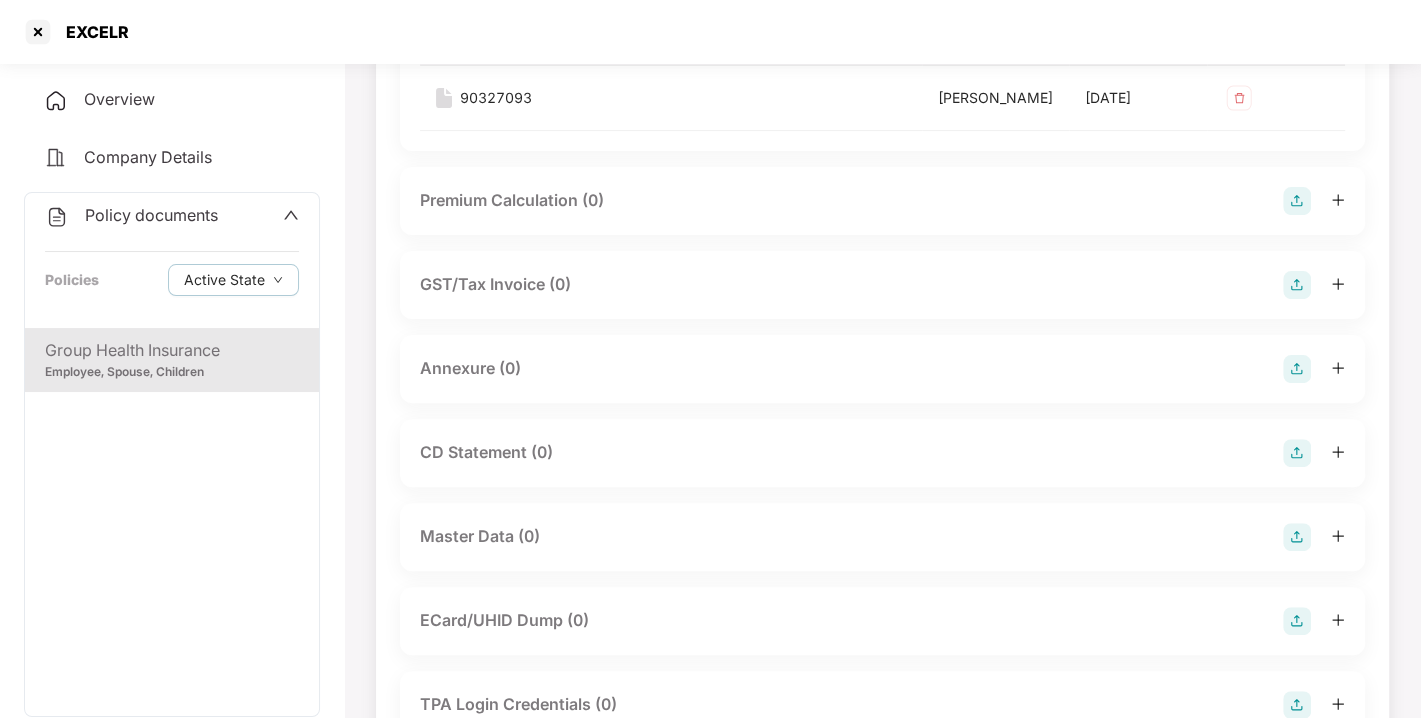 scroll, scrollTop: 305, scrollLeft: 0, axis: vertical 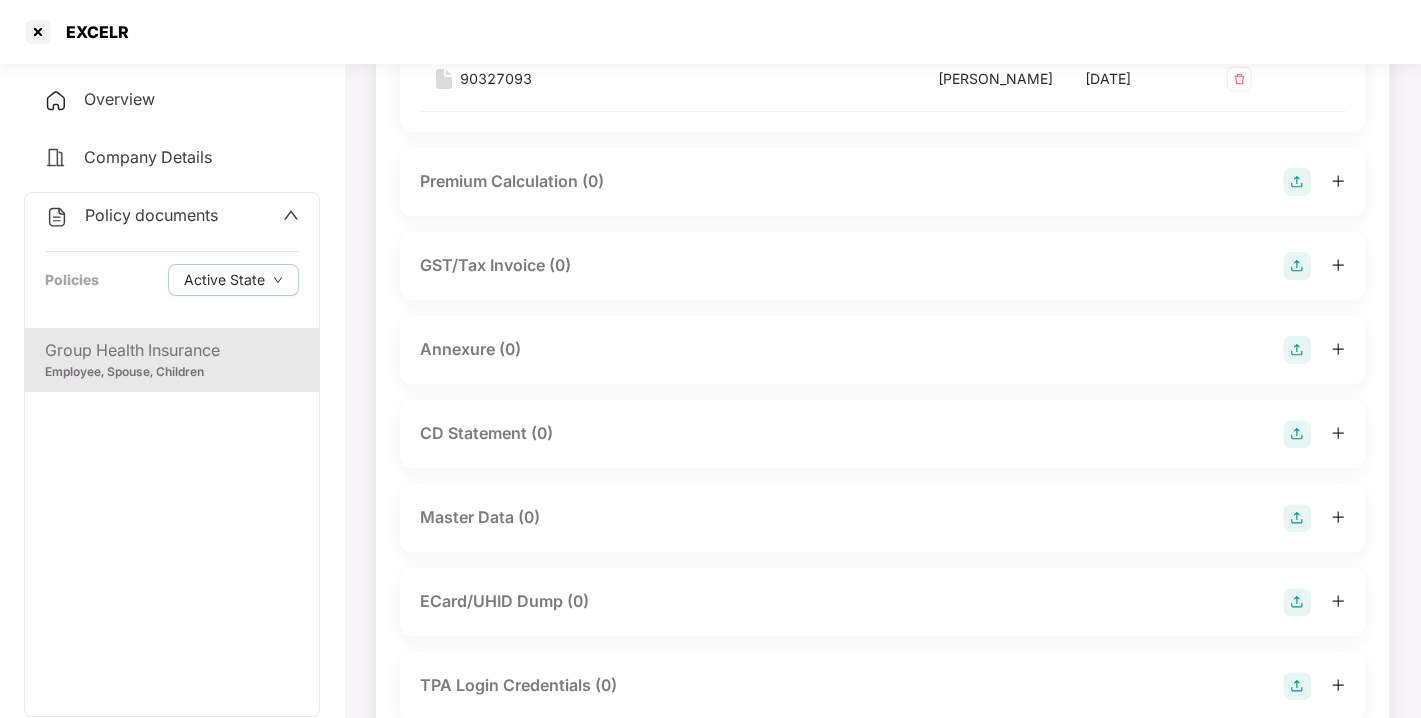 click at bounding box center [1297, 350] 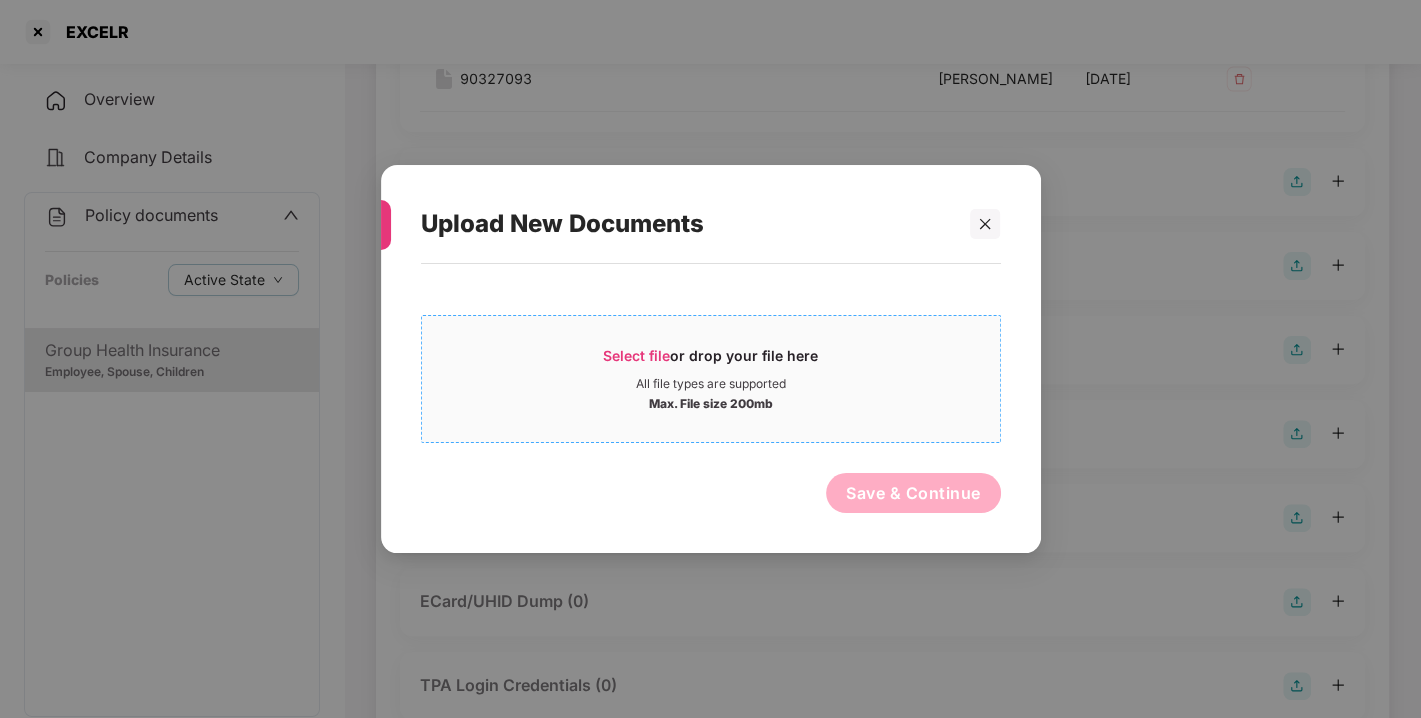 click on "Select file  or drop your file here" at bounding box center (711, 361) 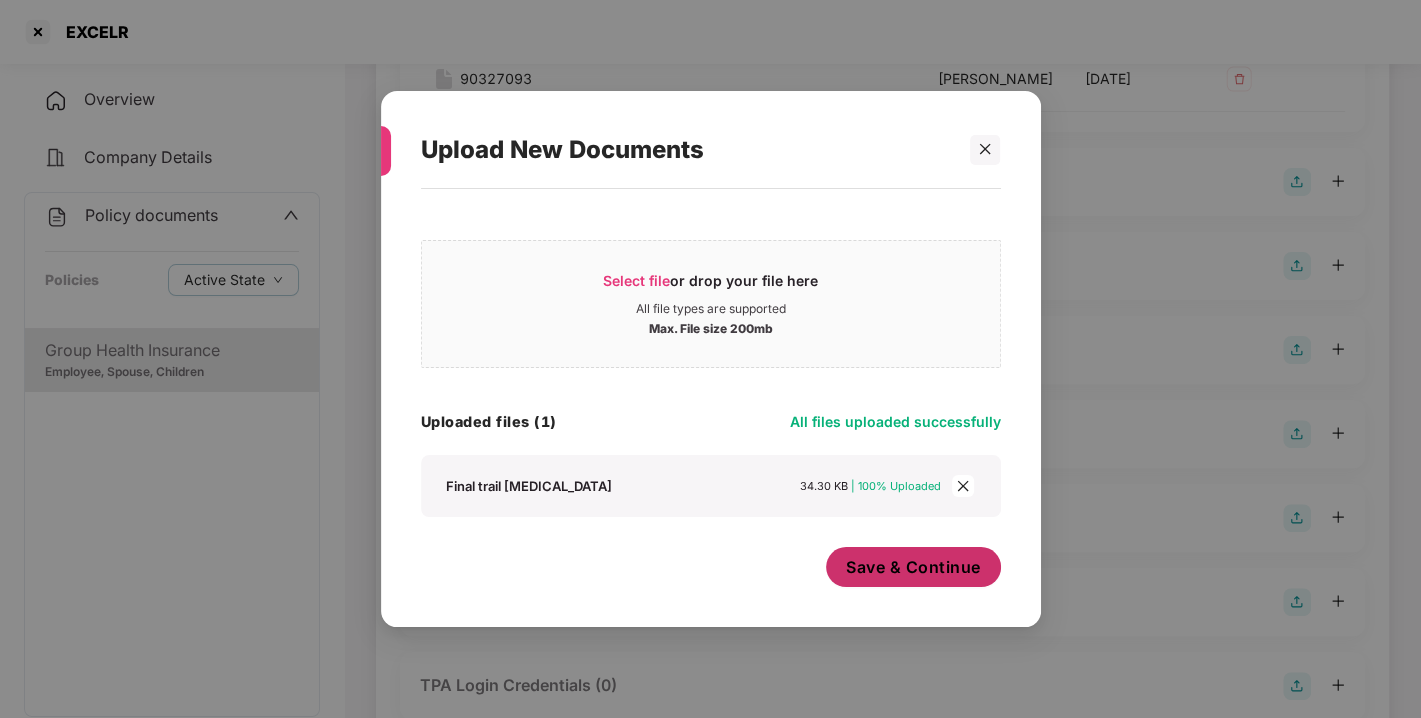 click on "Save & Continue" at bounding box center (913, 567) 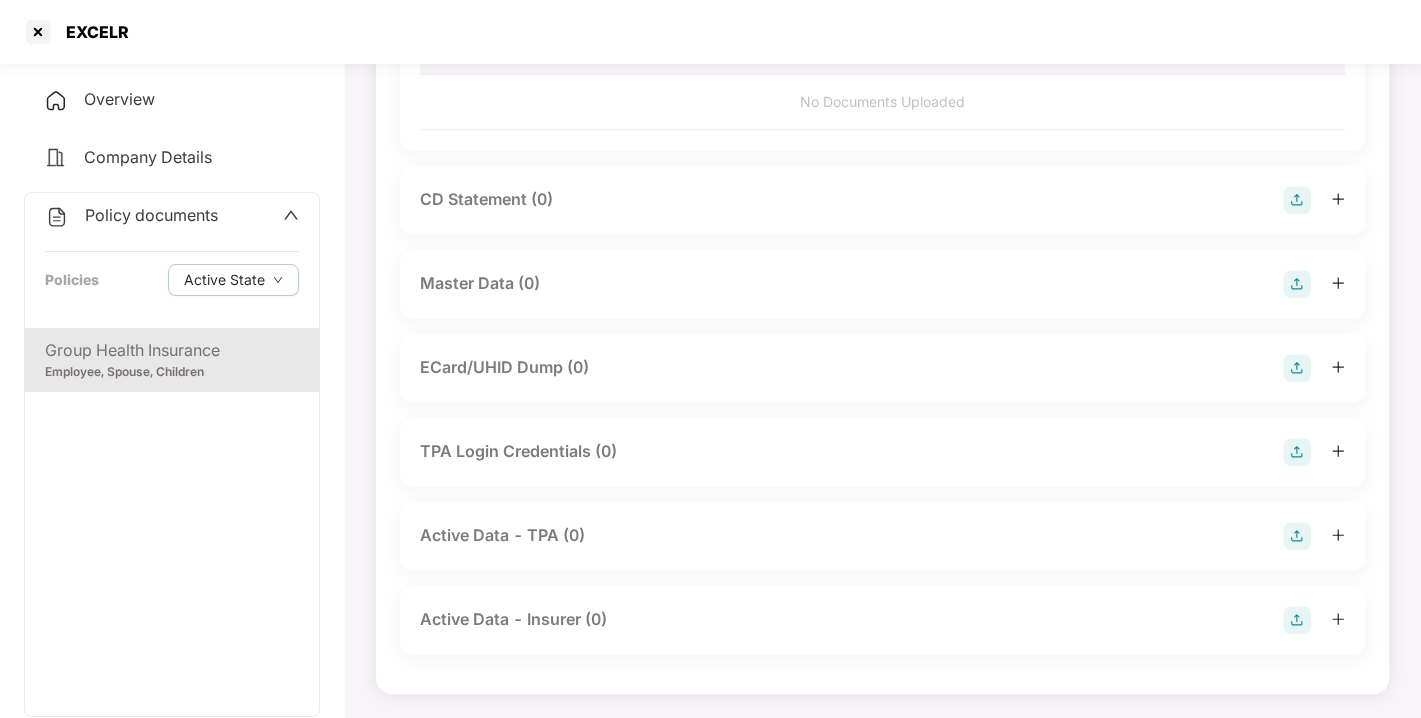 scroll, scrollTop: 692, scrollLeft: 0, axis: vertical 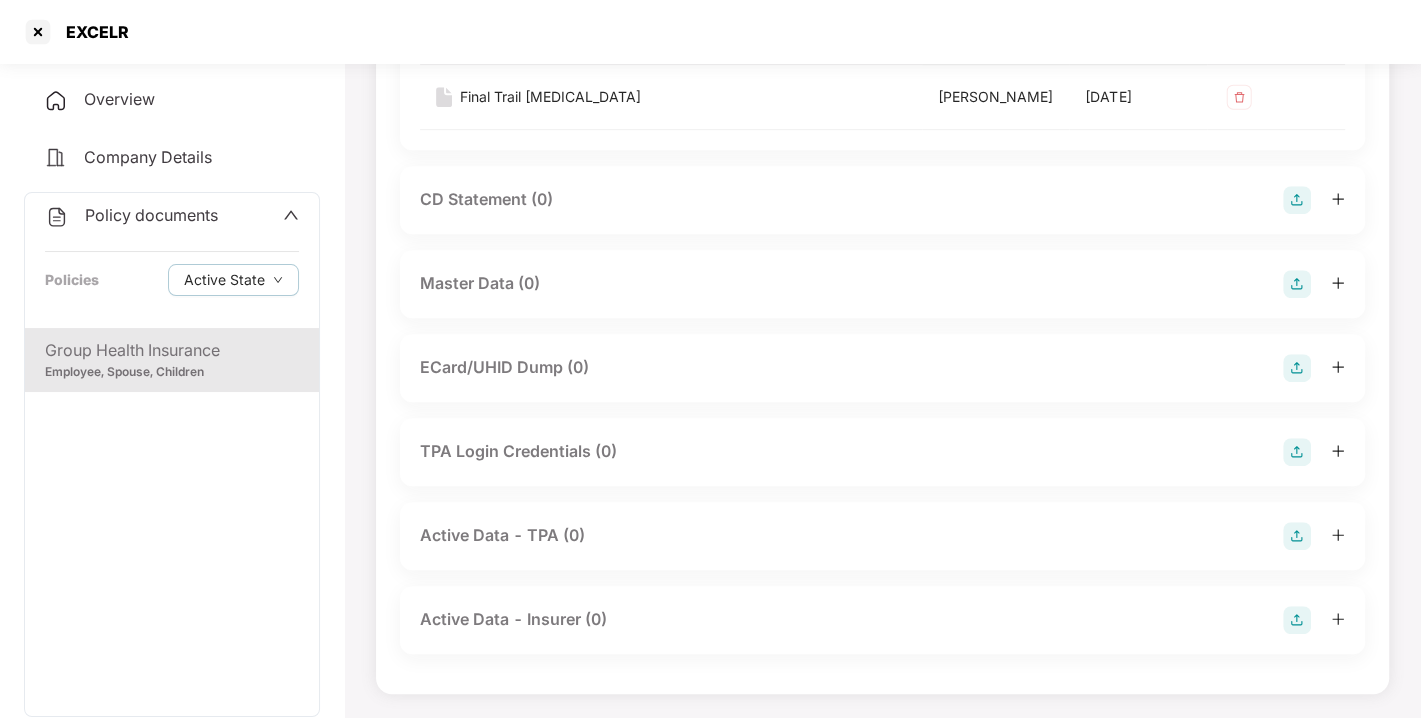 click at bounding box center [1297, 284] 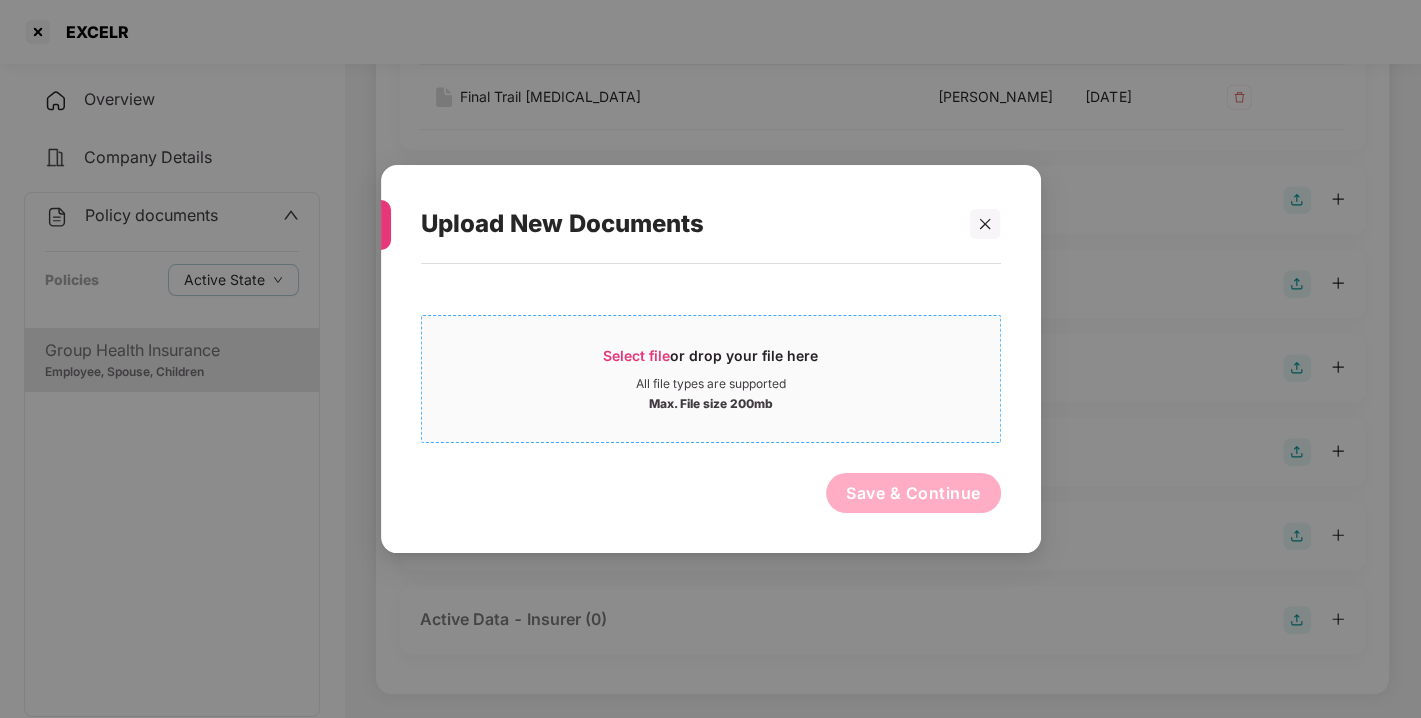 click on "Max. File size 200mb" at bounding box center [711, 402] 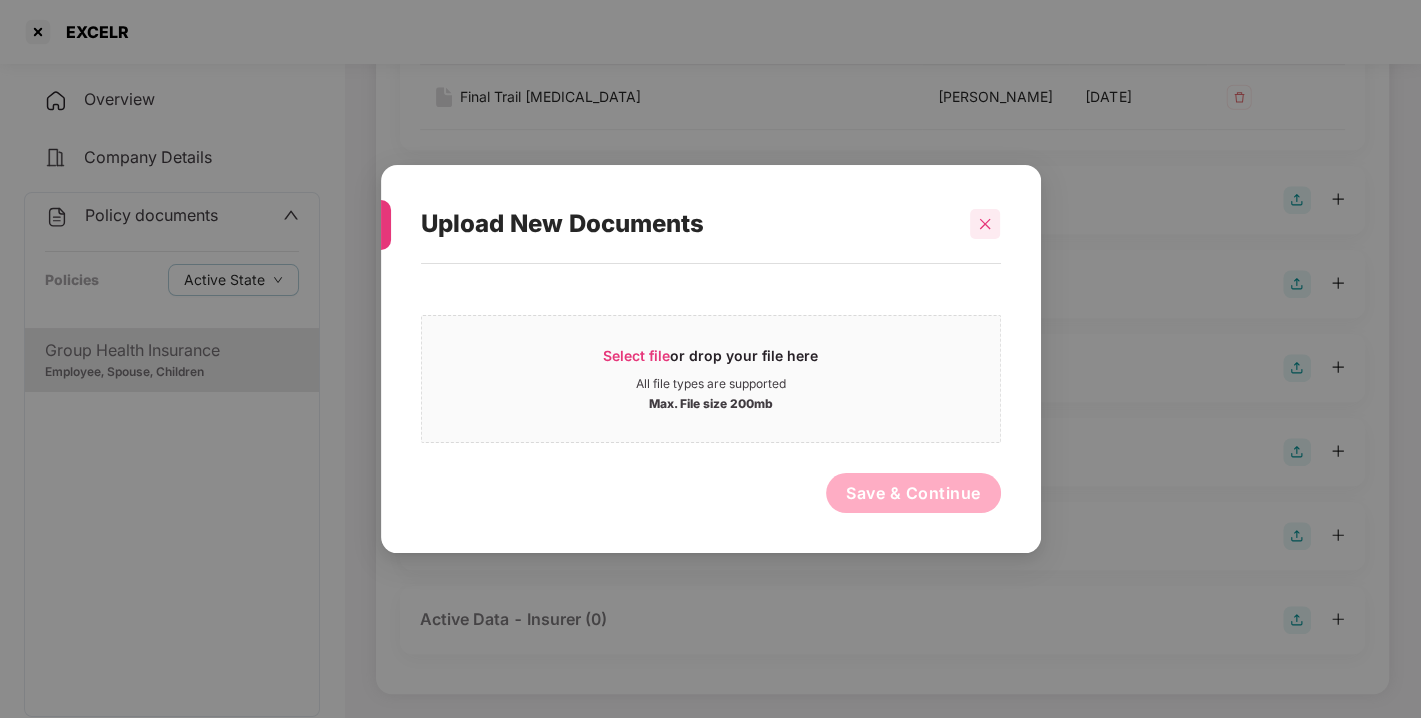 click 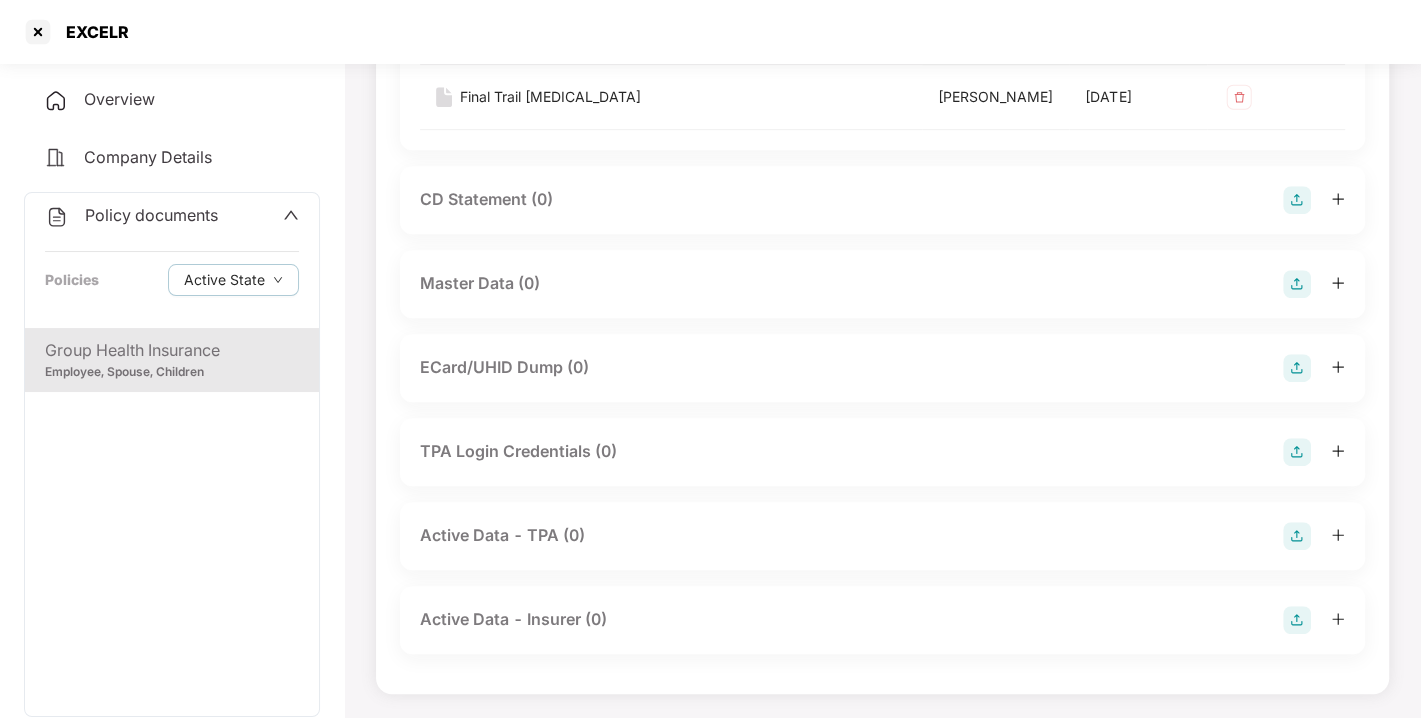 scroll, scrollTop: 0, scrollLeft: 0, axis: both 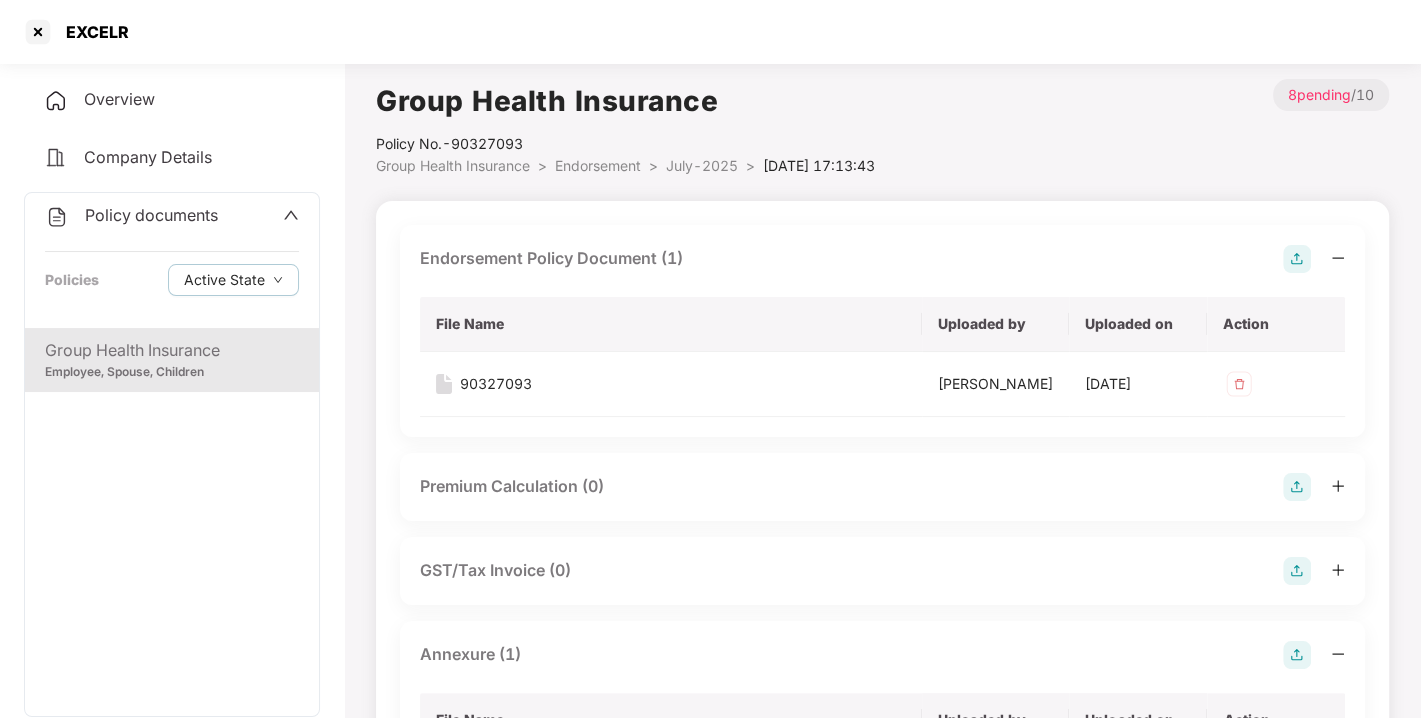 click on "July-2025" at bounding box center (702, 165) 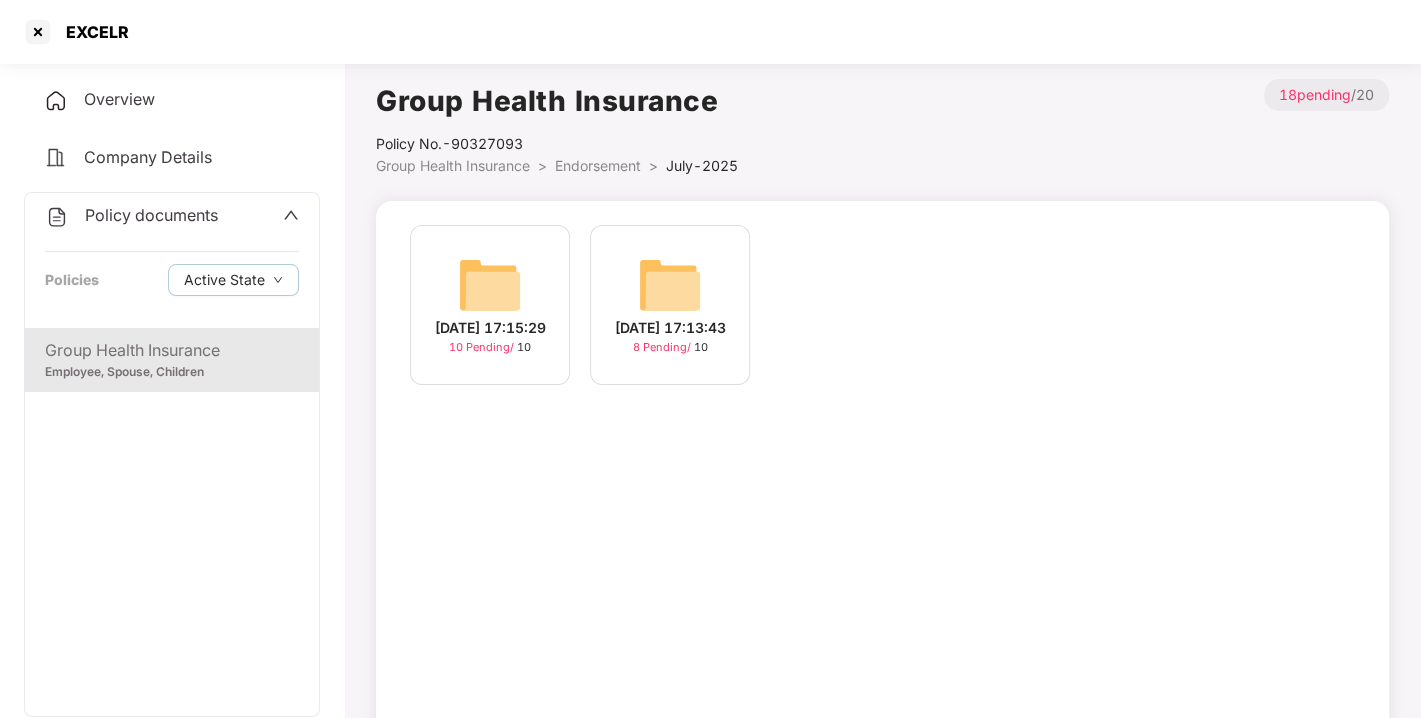 scroll, scrollTop: 57, scrollLeft: 0, axis: vertical 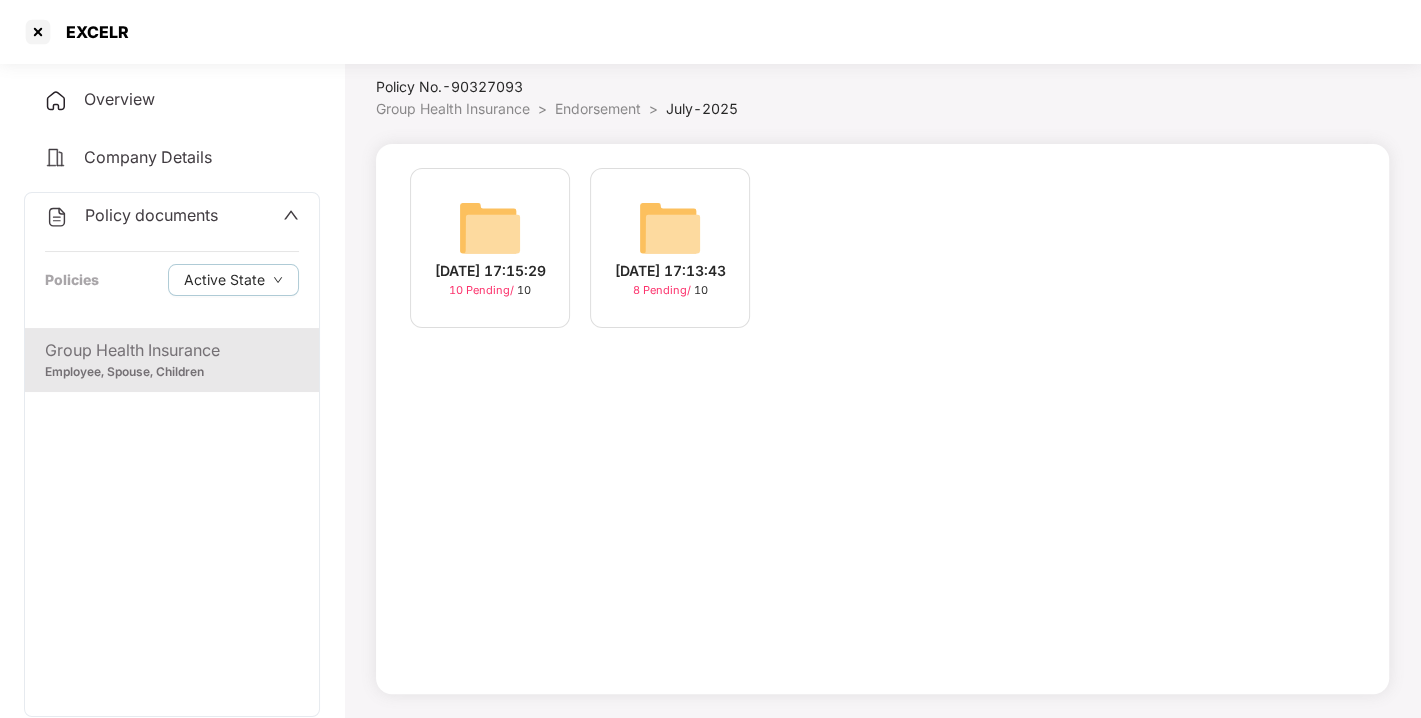click at bounding box center (490, 228) 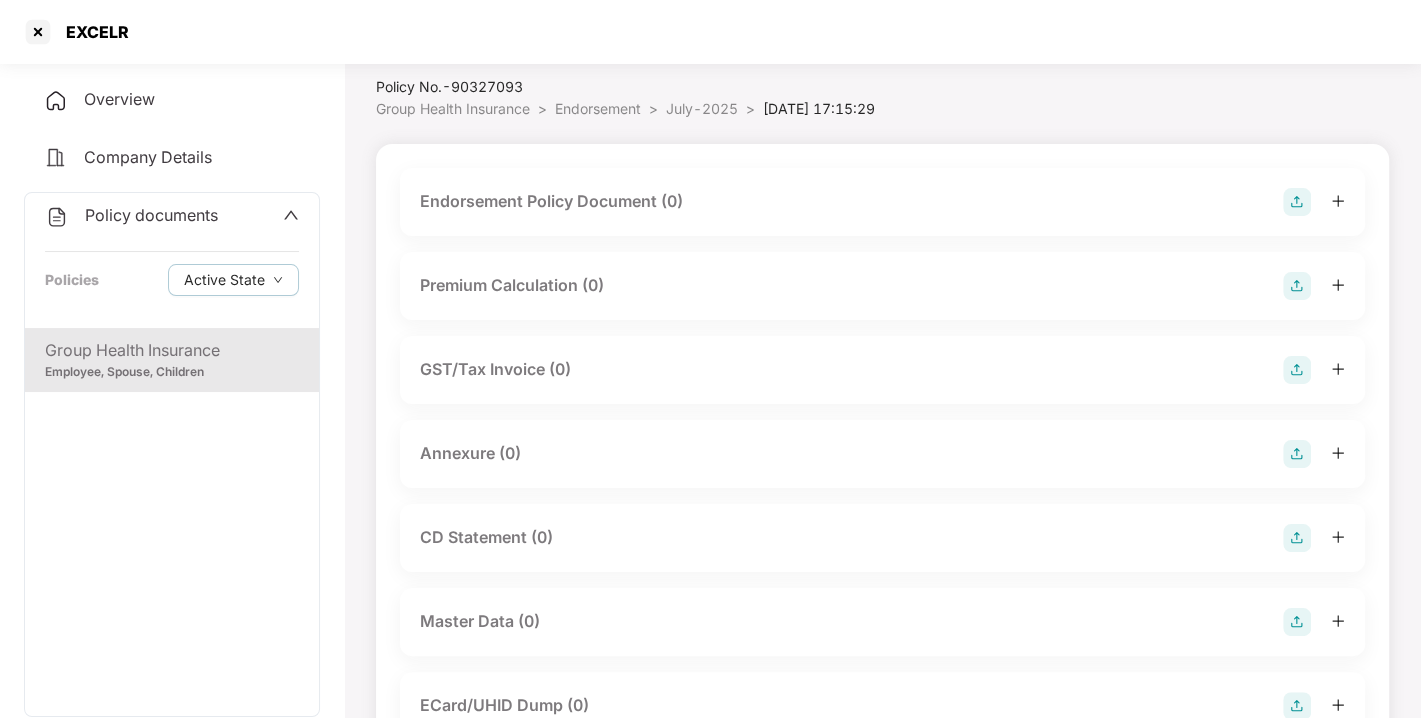 click at bounding box center (1297, 202) 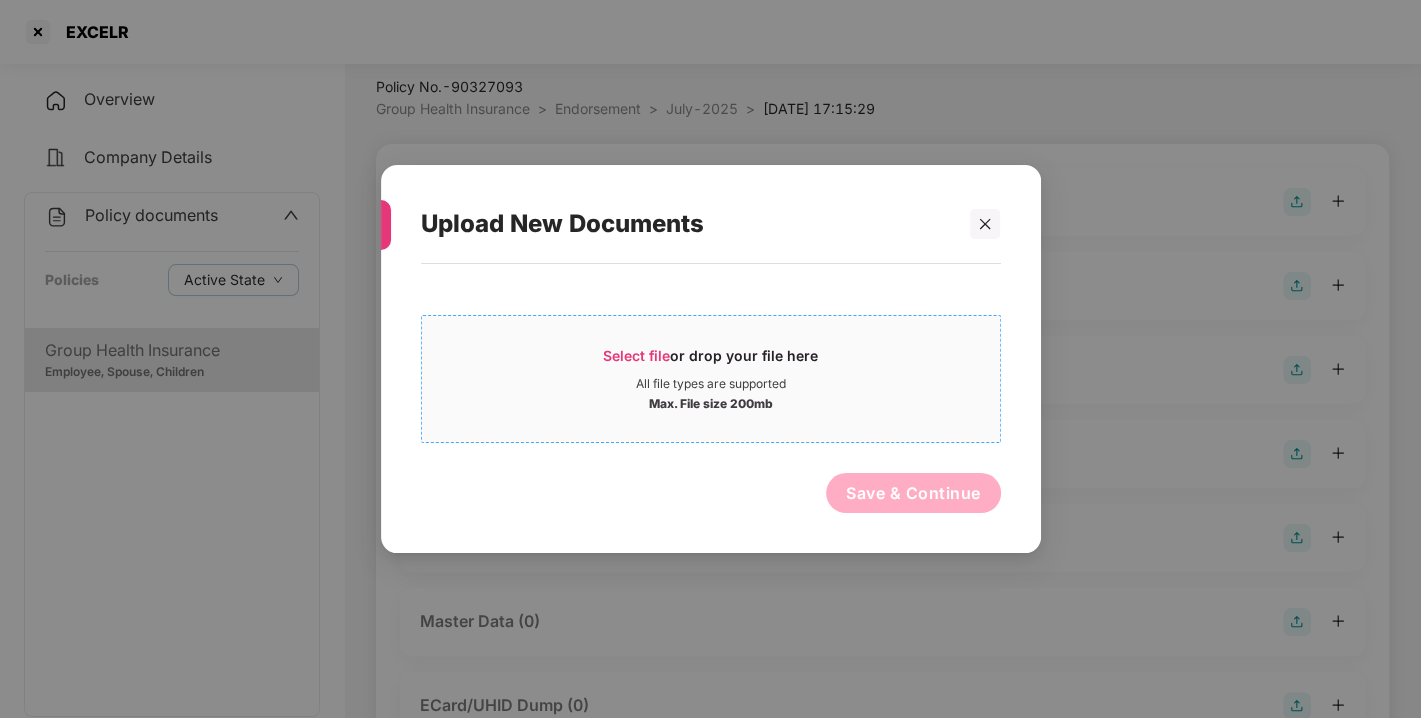 click on "Select file  or drop your file here All file types are supported Max. File size 200mb" at bounding box center [711, 379] 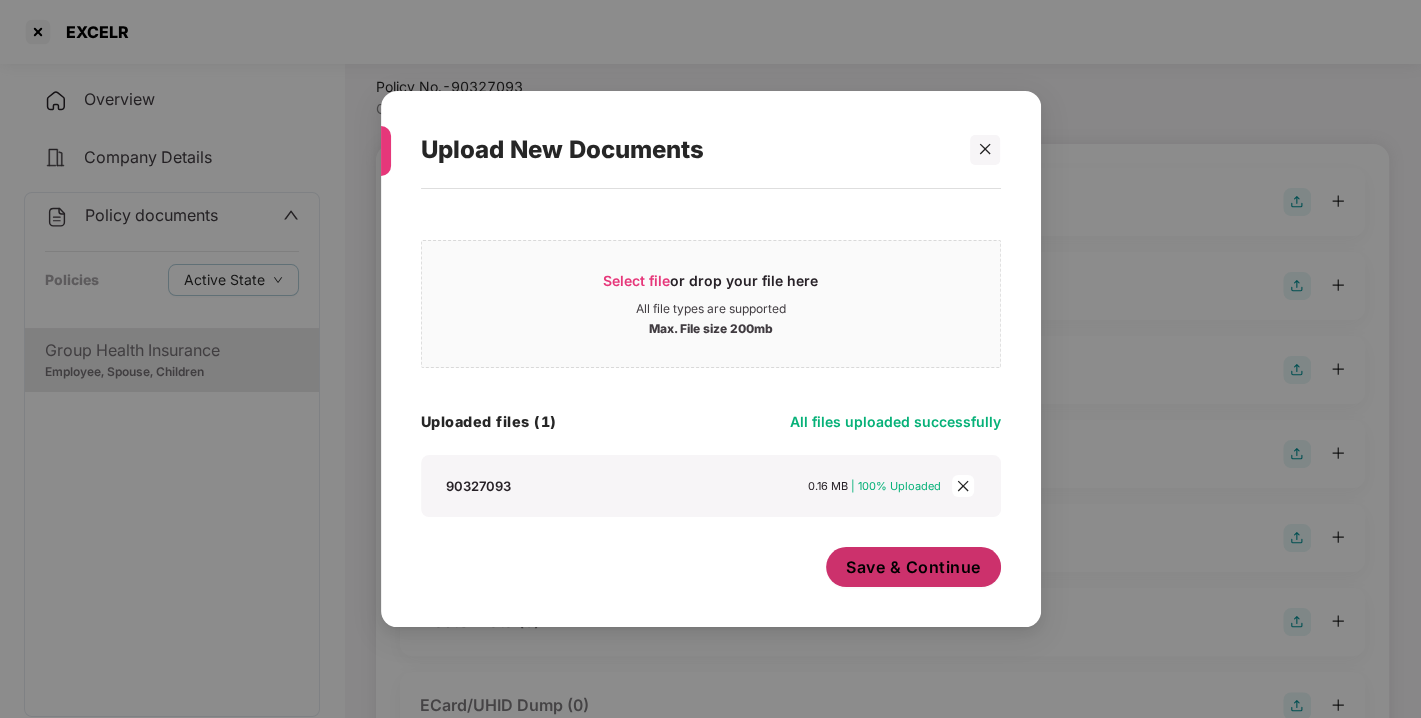 click on "Save & Continue" at bounding box center (913, 567) 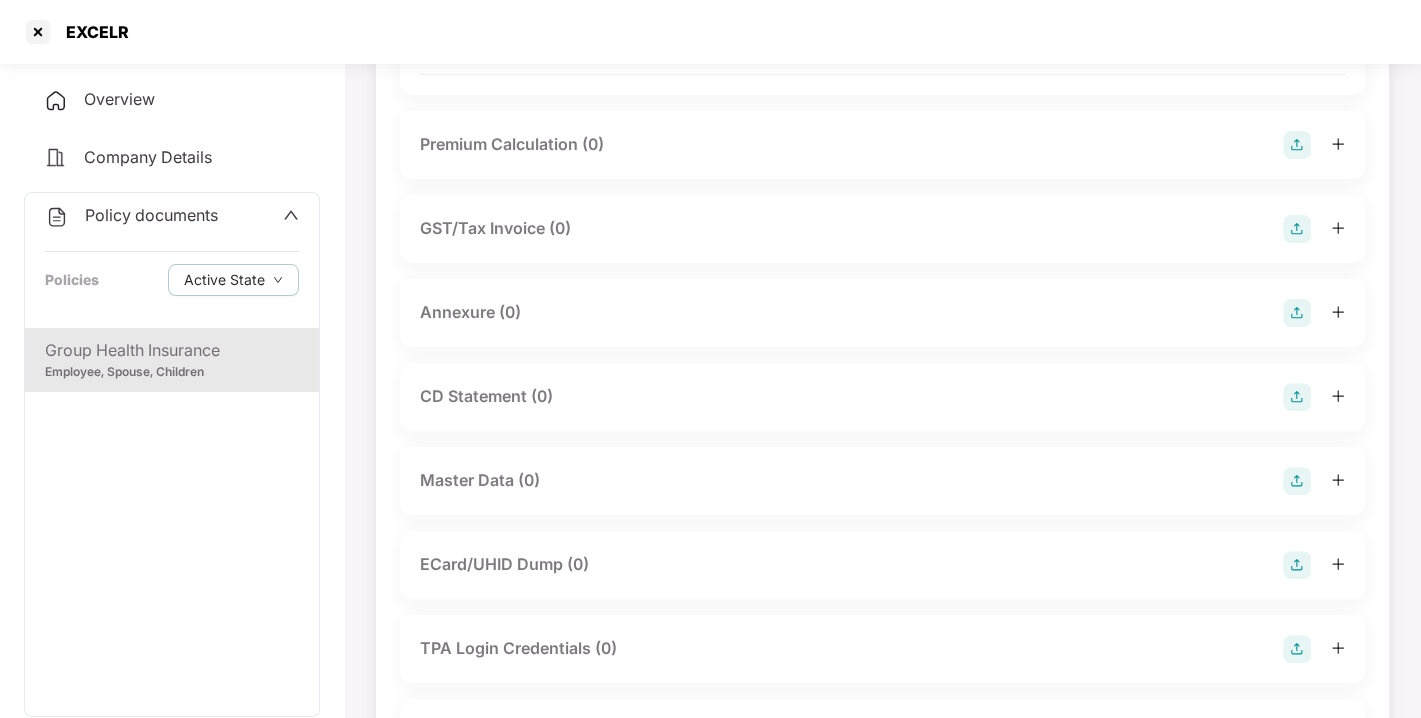 scroll, scrollTop: 343, scrollLeft: 0, axis: vertical 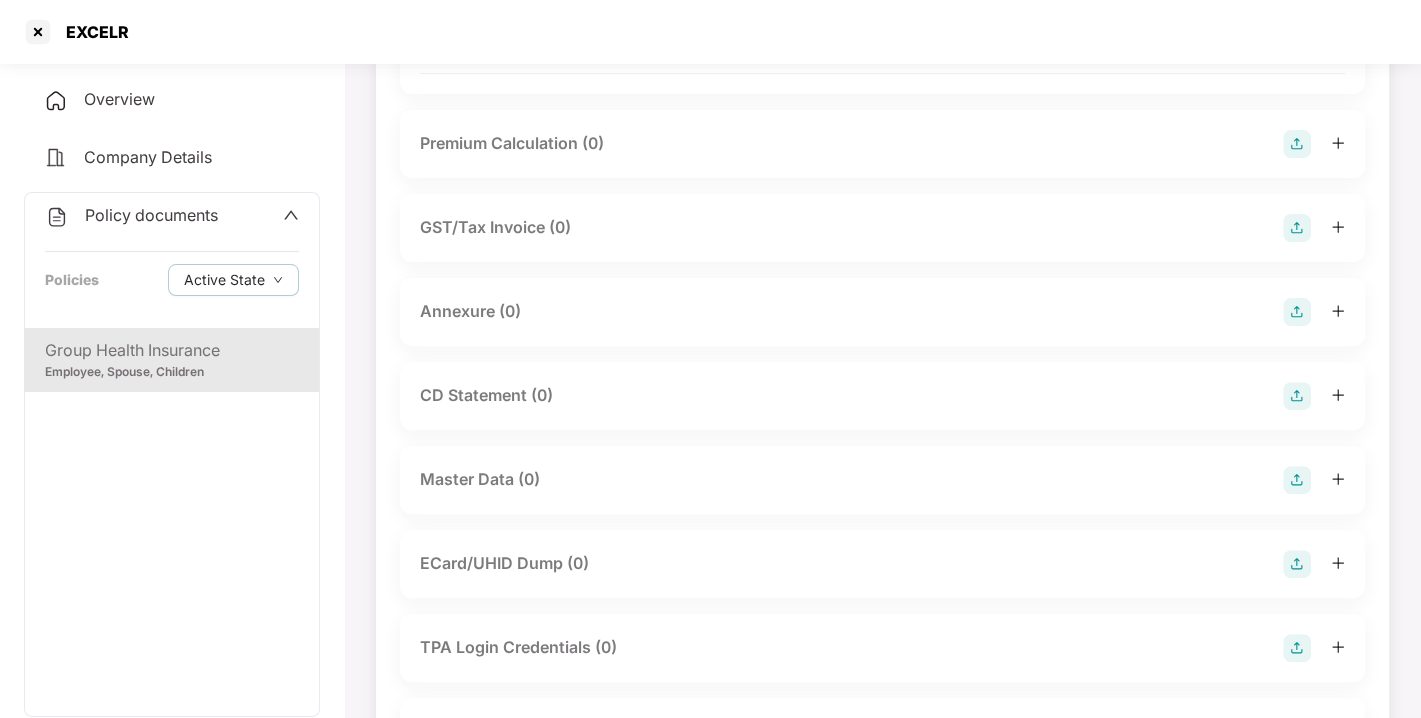 click at bounding box center (1297, 312) 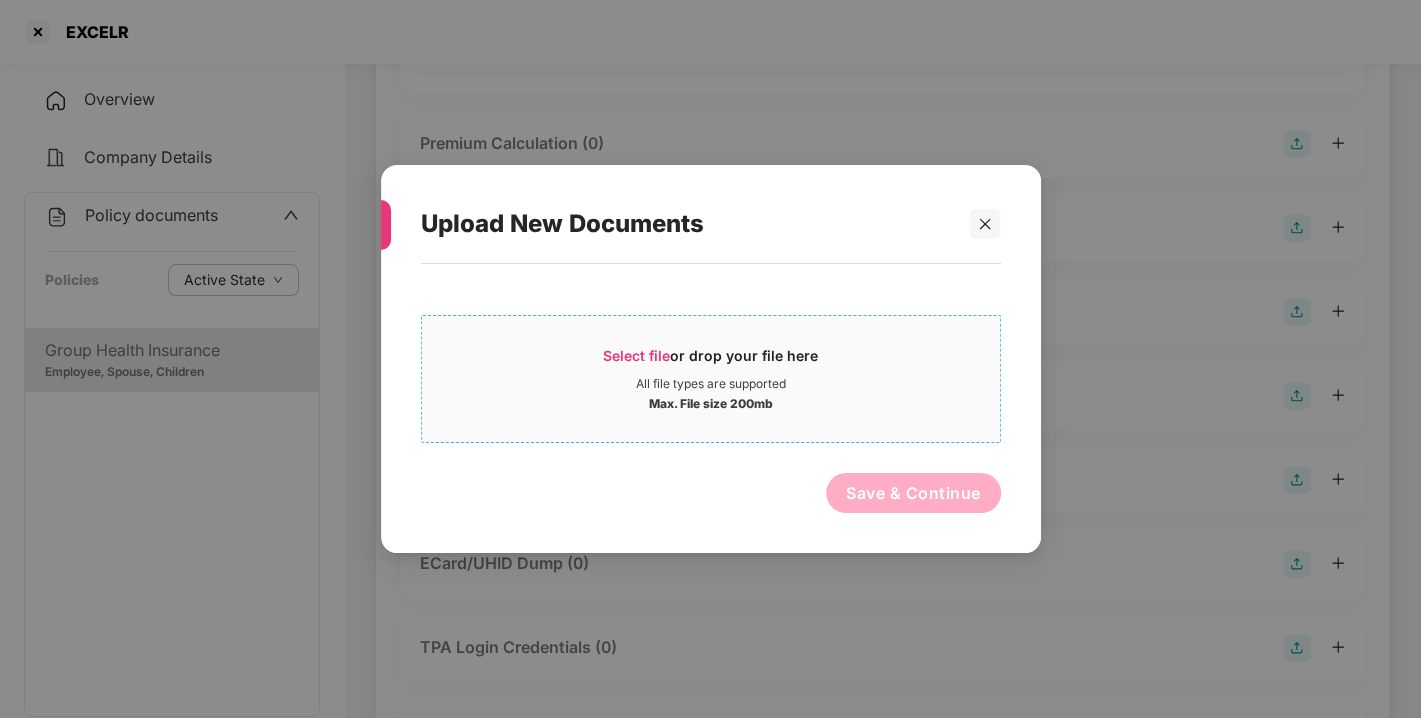 click on "Select file  or drop your file here" at bounding box center [711, 361] 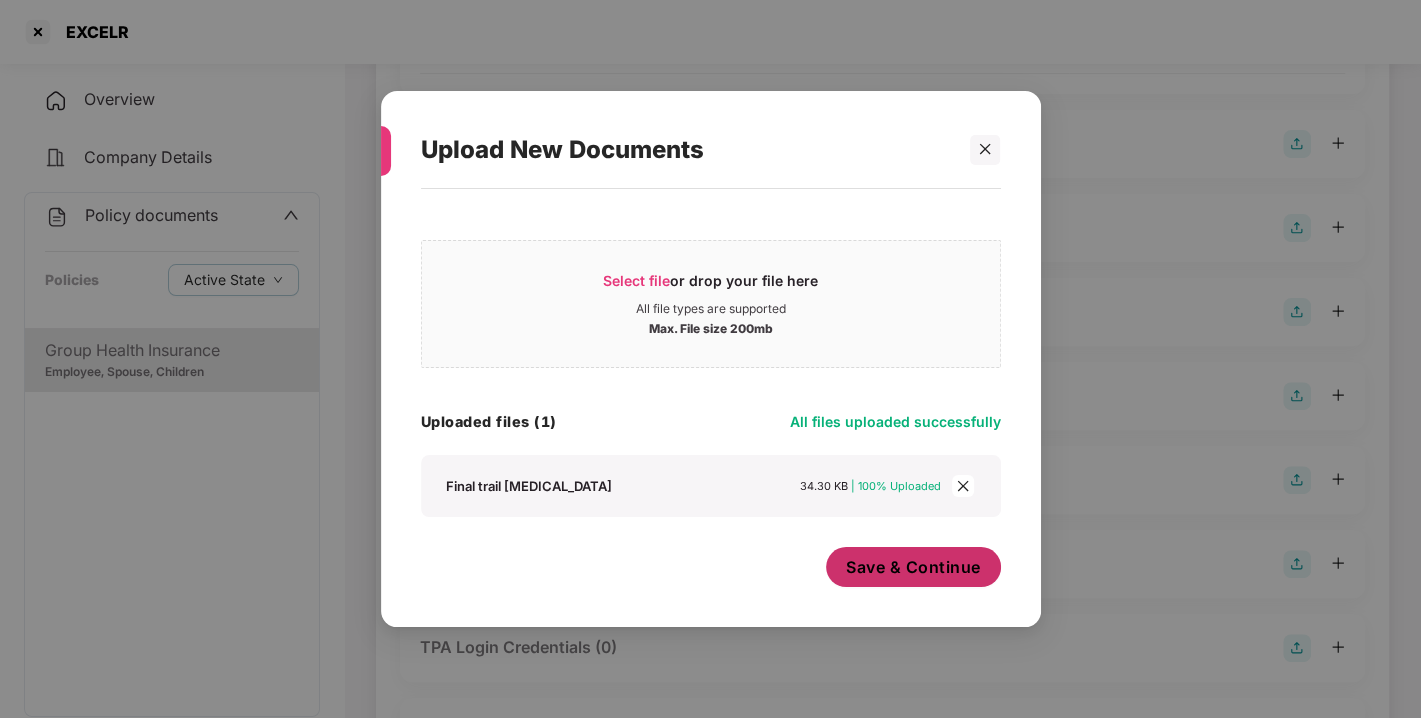 click on "Save & Continue" at bounding box center [913, 567] 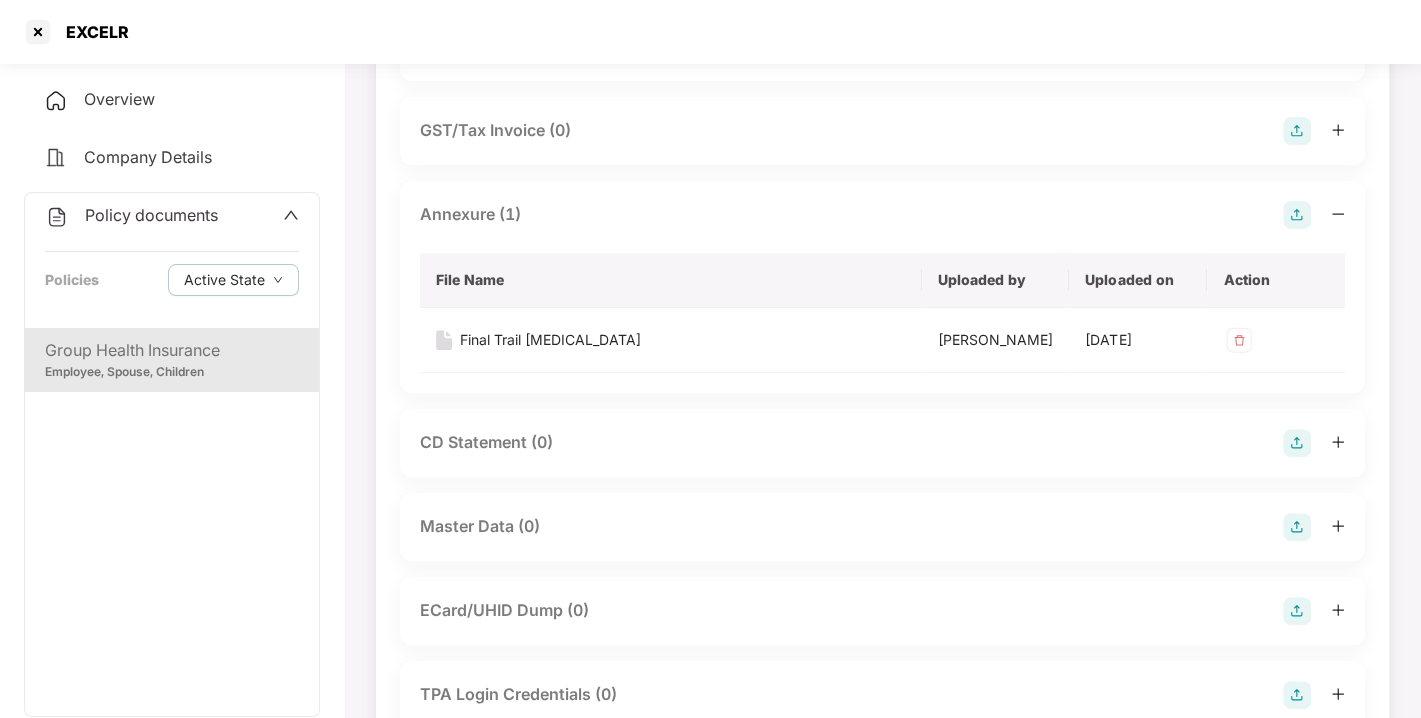 scroll, scrollTop: 442, scrollLeft: 0, axis: vertical 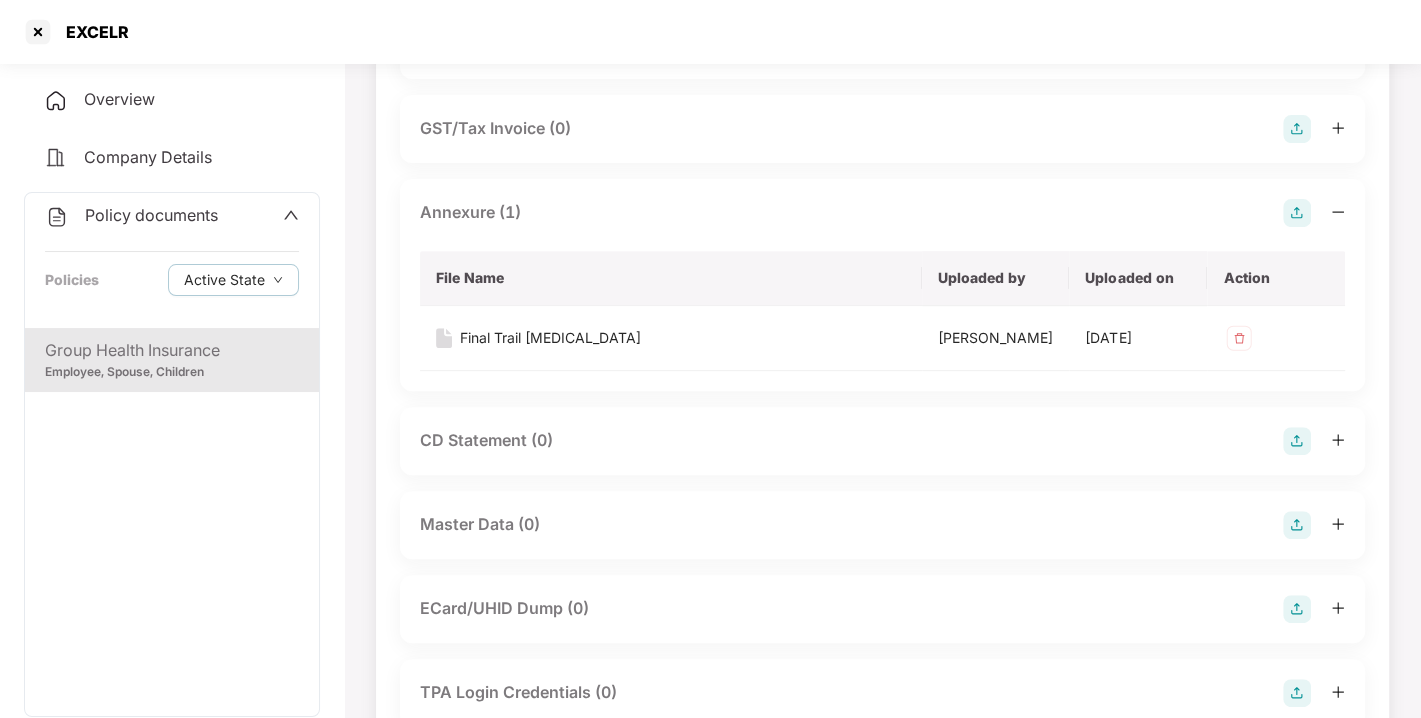 click at bounding box center [1297, 525] 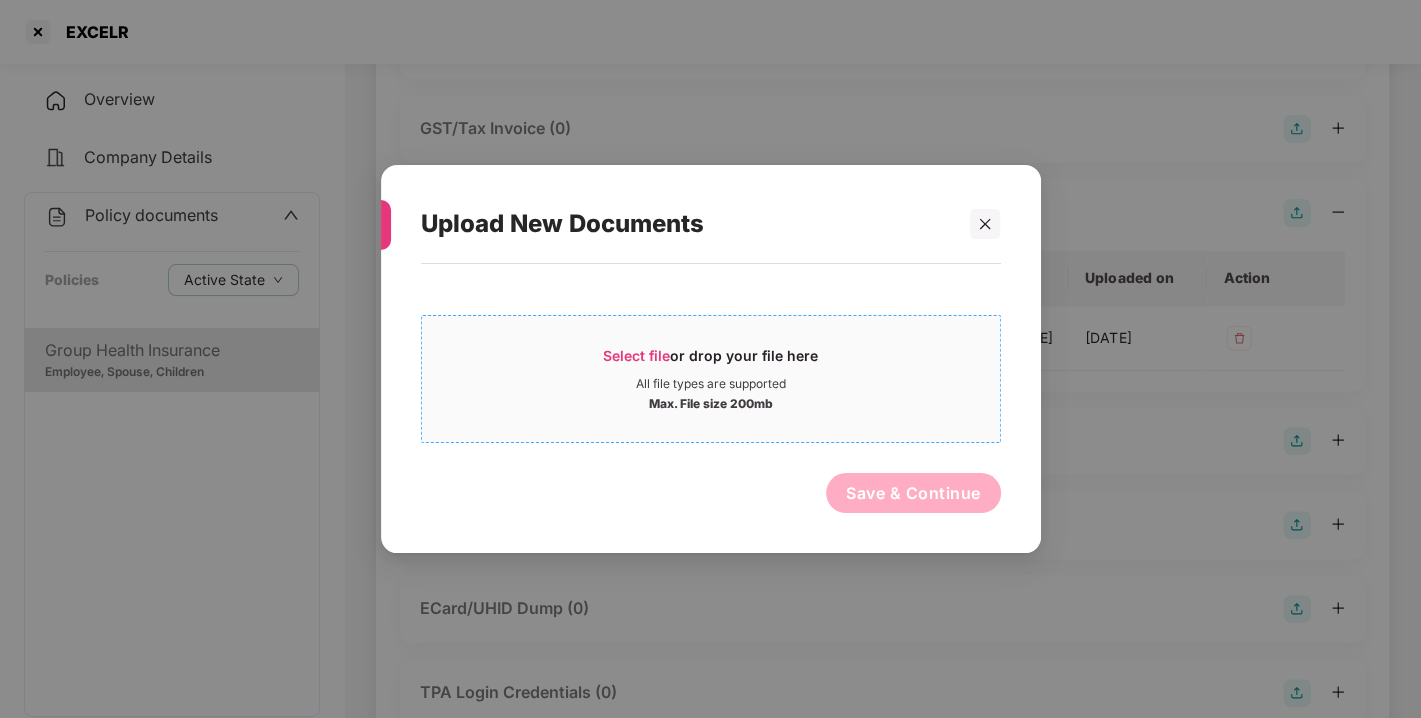 click on "Max. File size 200mb" at bounding box center (711, 402) 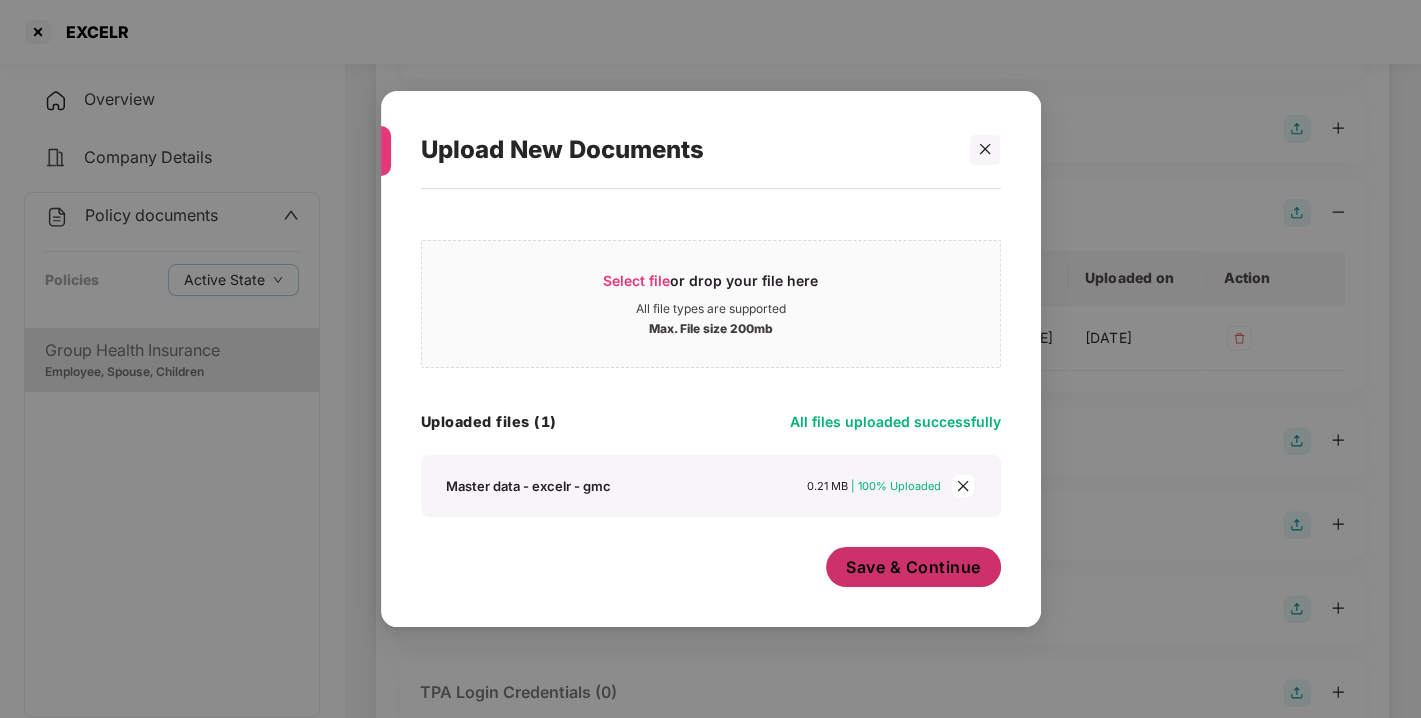 click on "Save & Continue" at bounding box center [913, 567] 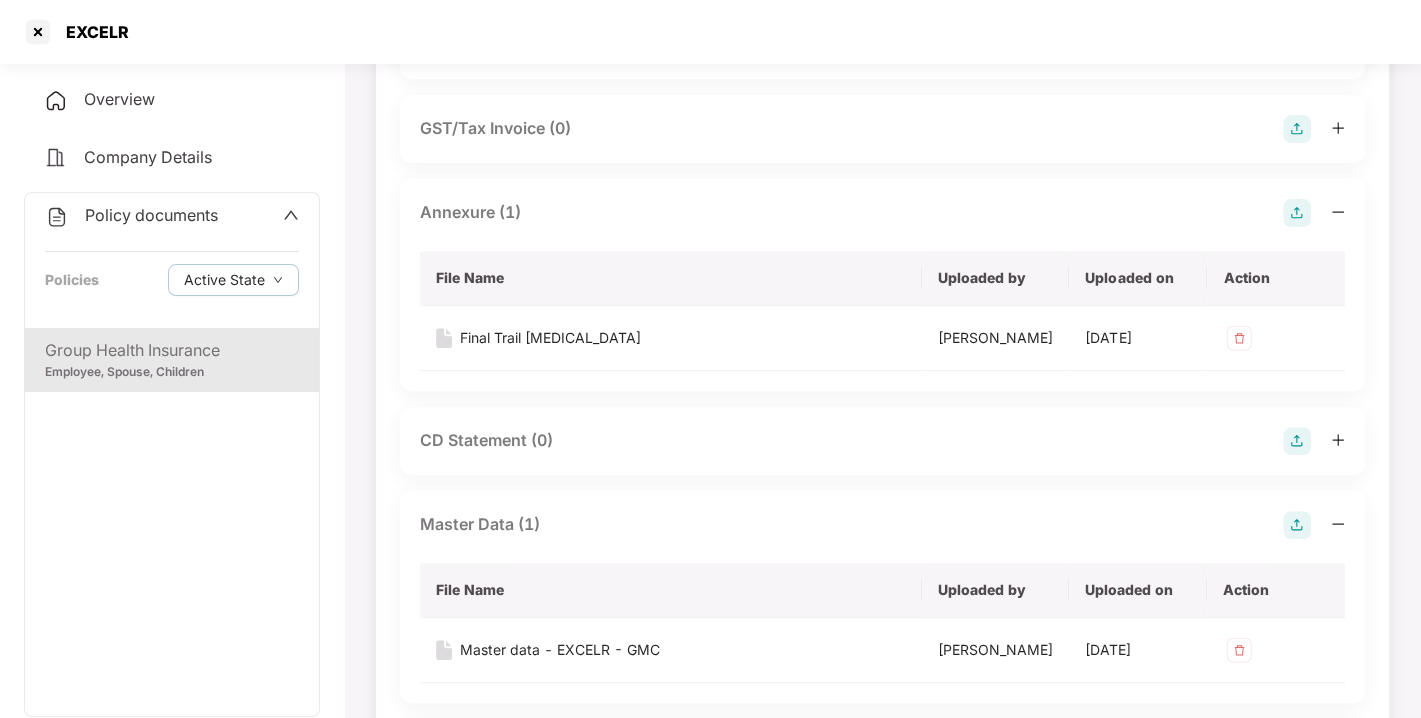 scroll, scrollTop: 0, scrollLeft: 0, axis: both 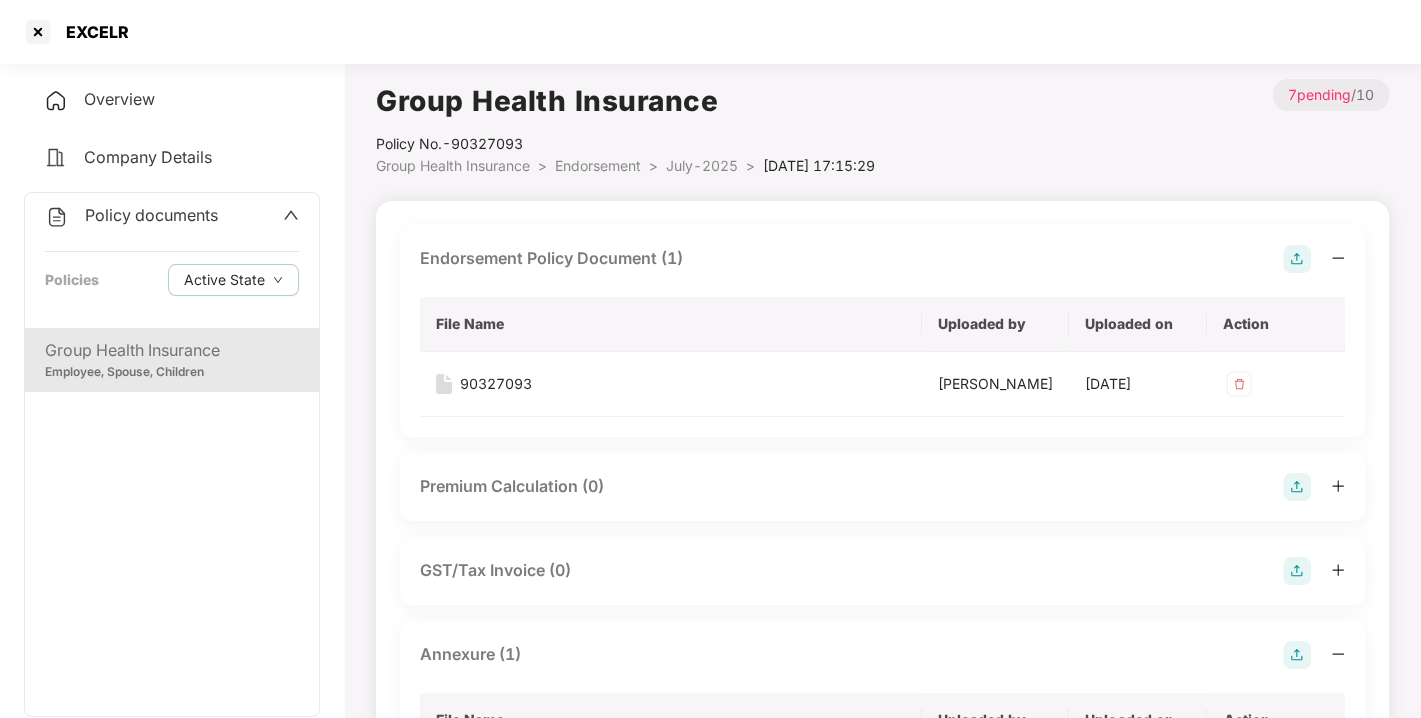 click on "July-2025" at bounding box center [702, 165] 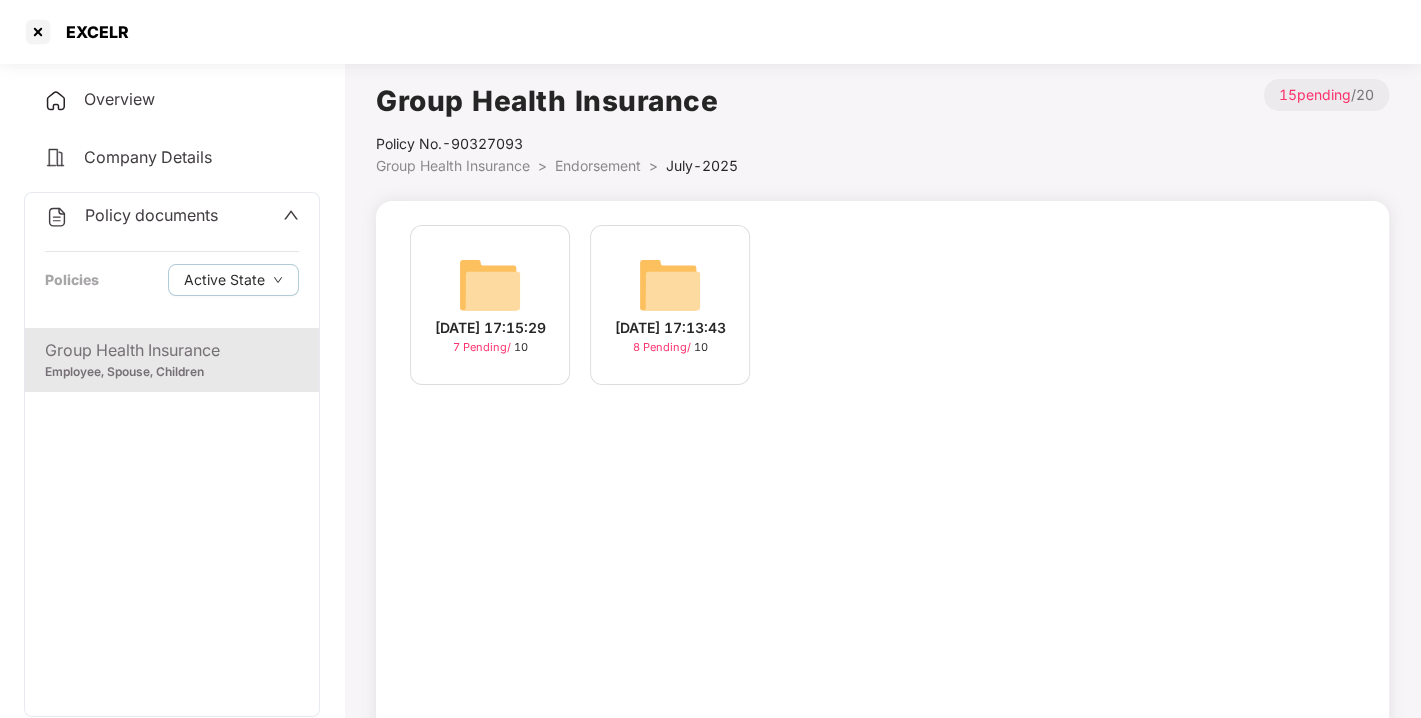 scroll, scrollTop: 57, scrollLeft: 0, axis: vertical 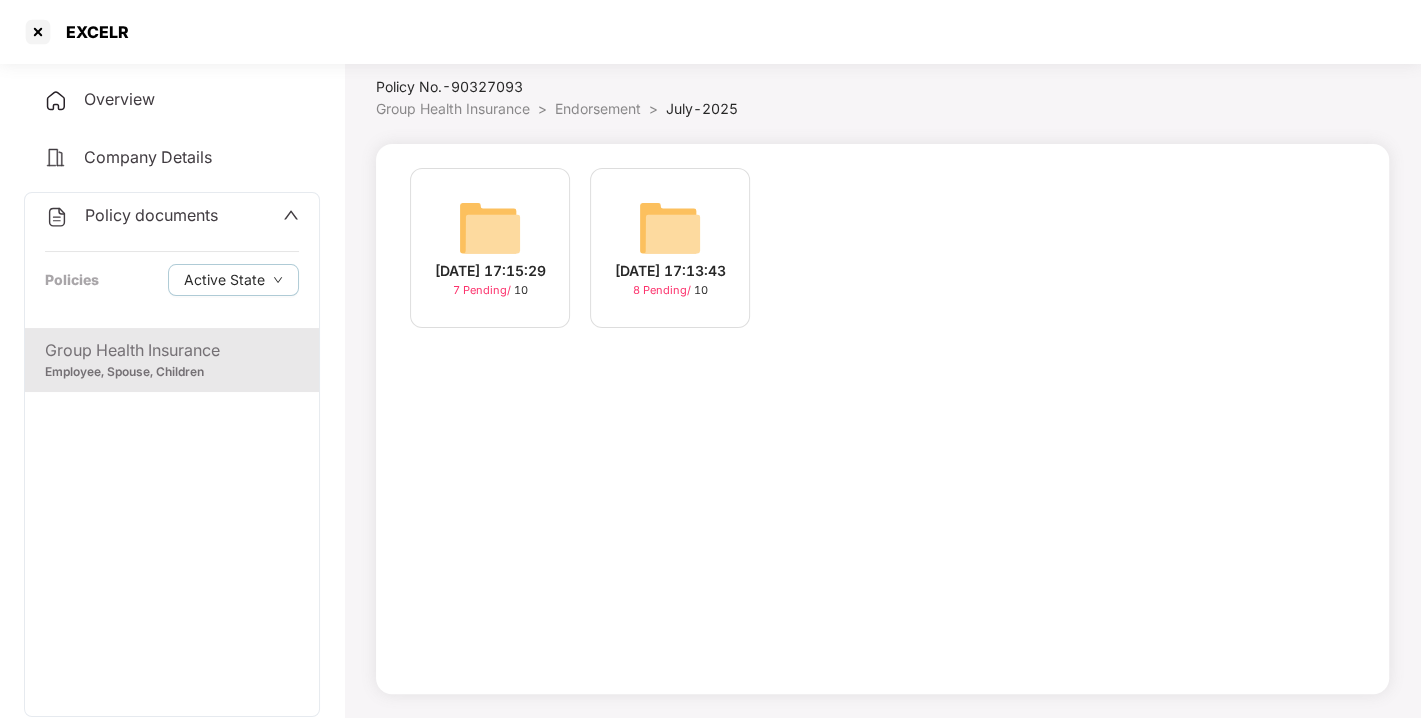 click at bounding box center [670, 228] 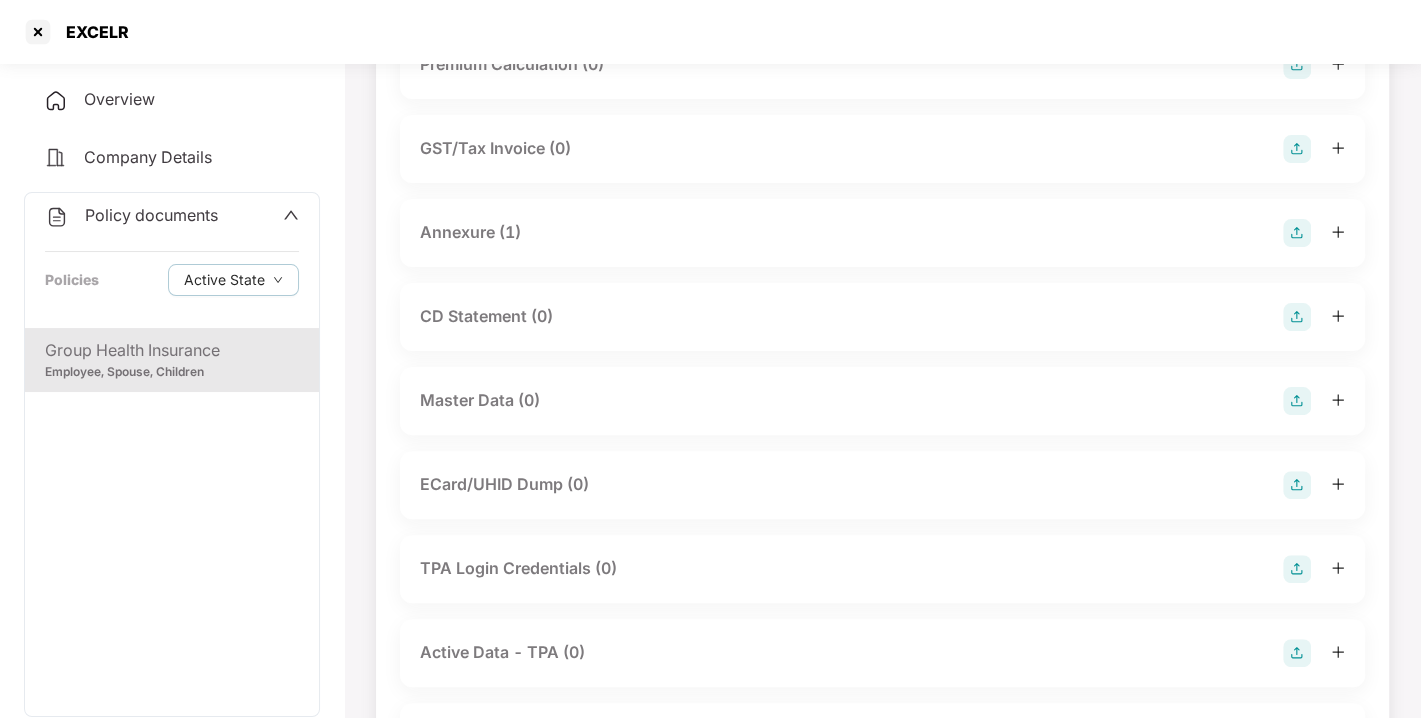 scroll, scrollTop: 281, scrollLeft: 0, axis: vertical 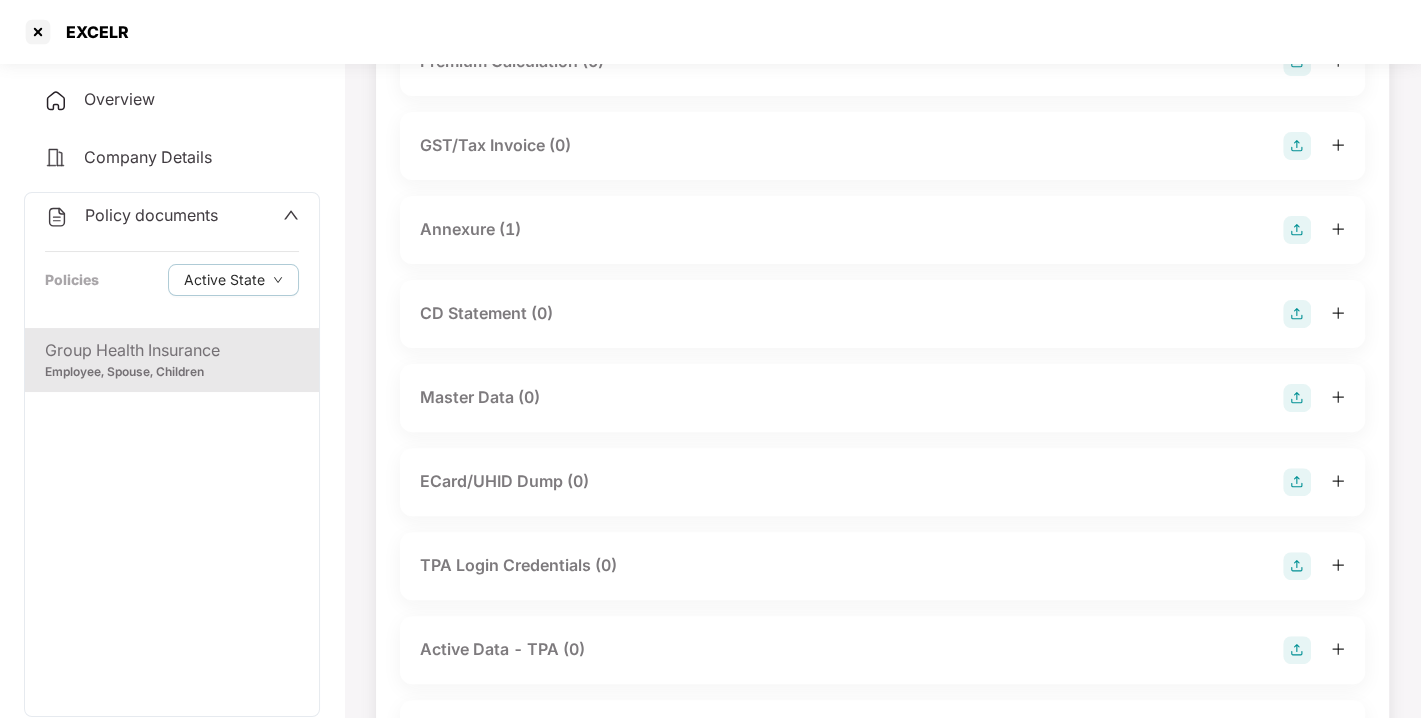 click at bounding box center [1297, 398] 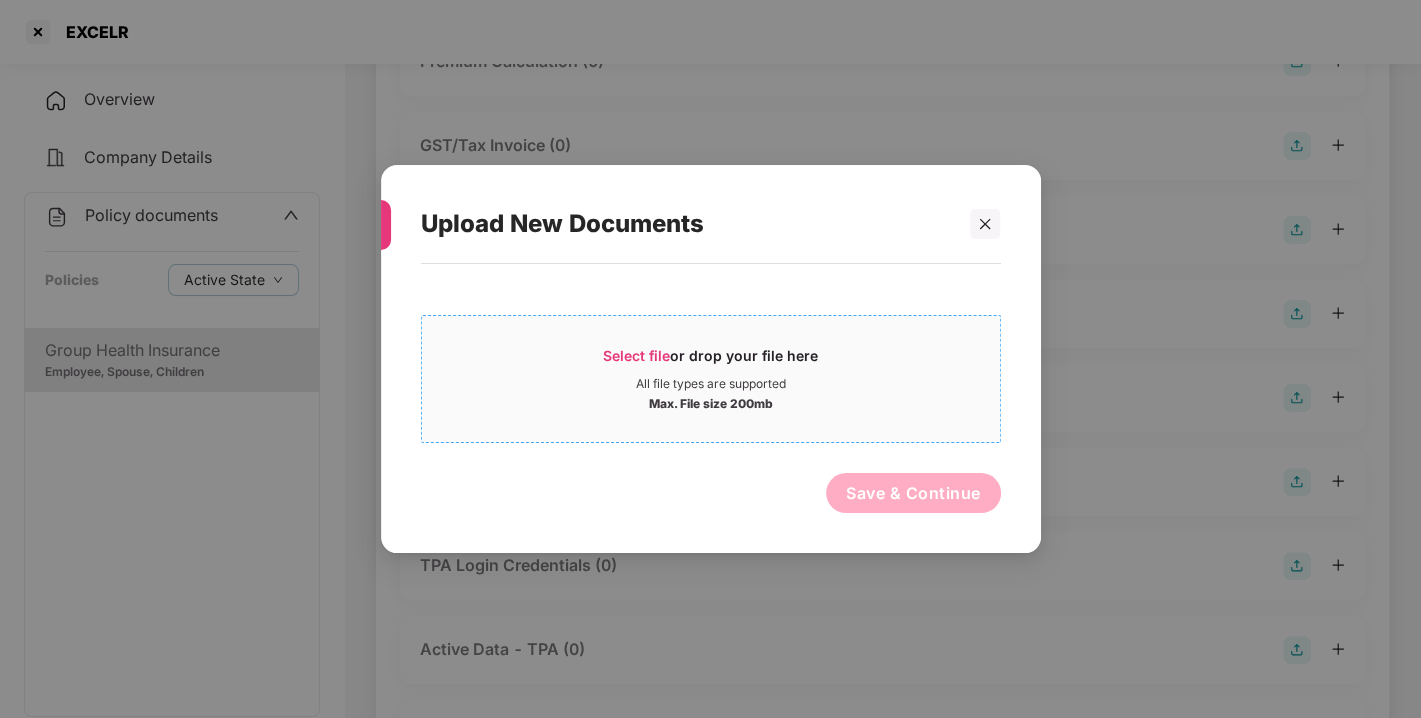 click on "Select file  or drop your file here All file types are supported Max. File size 200mb" at bounding box center [711, 379] 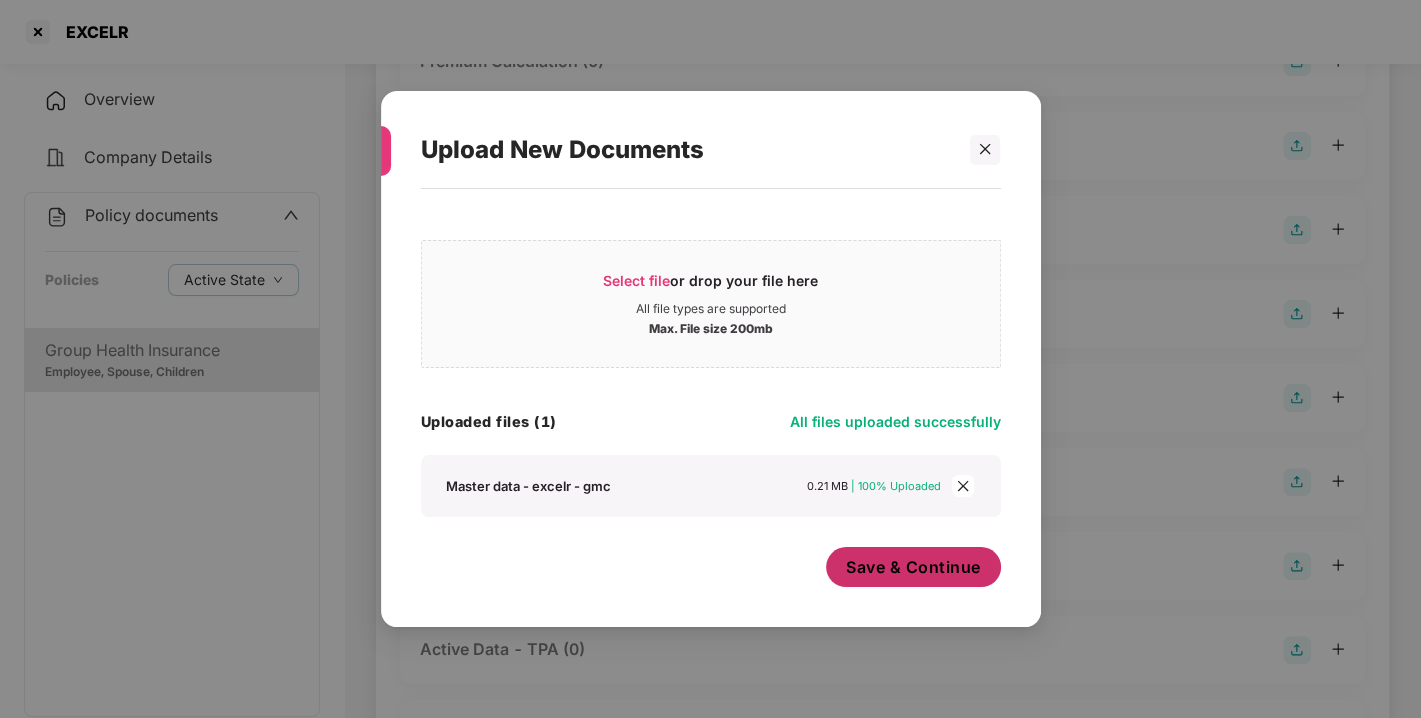 click on "Save & Continue" at bounding box center (913, 567) 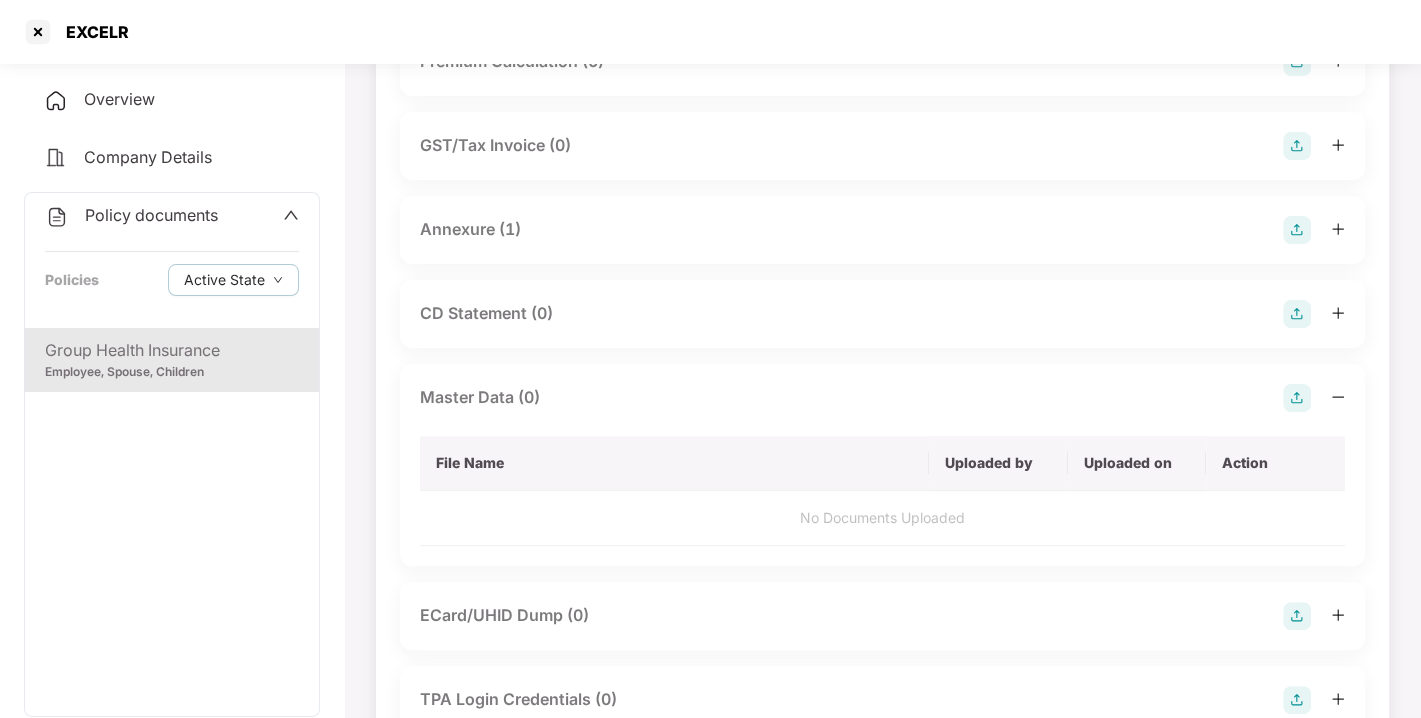 scroll, scrollTop: 0, scrollLeft: 0, axis: both 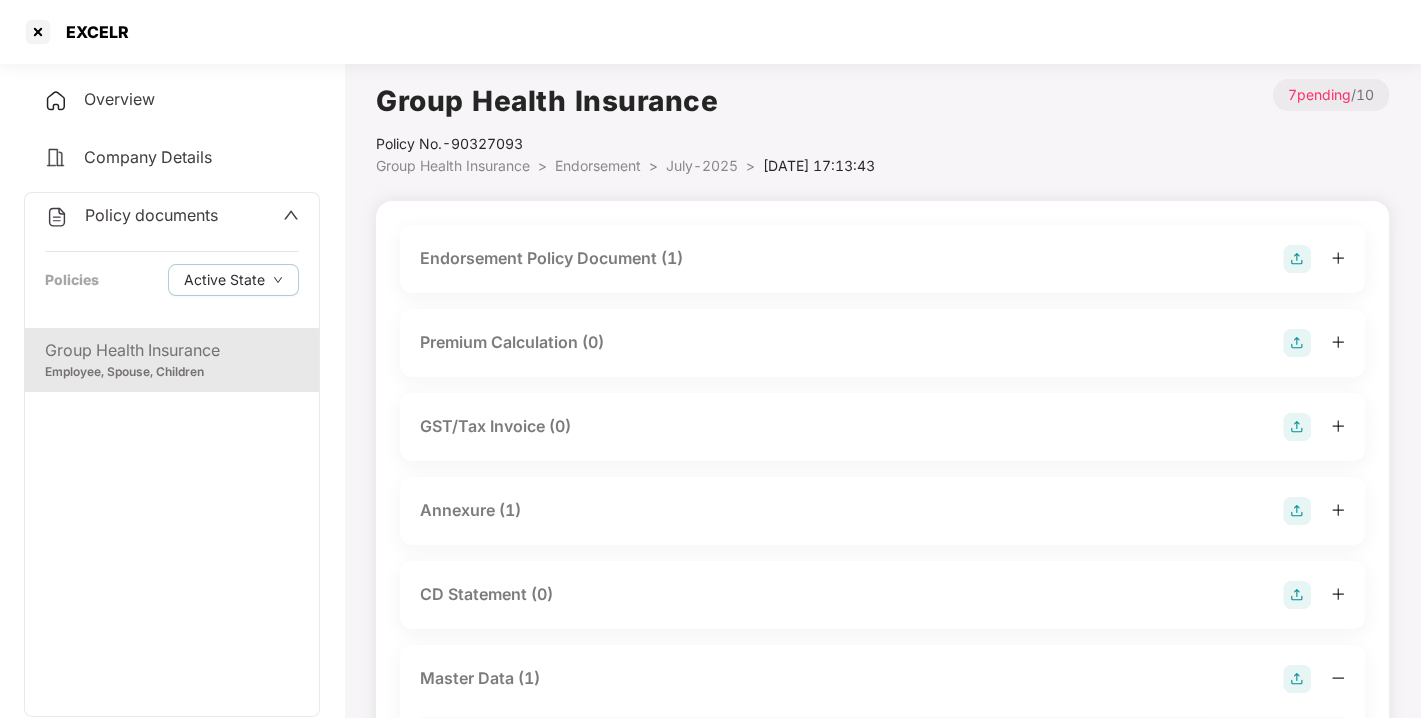 click on "July-2025" at bounding box center [702, 165] 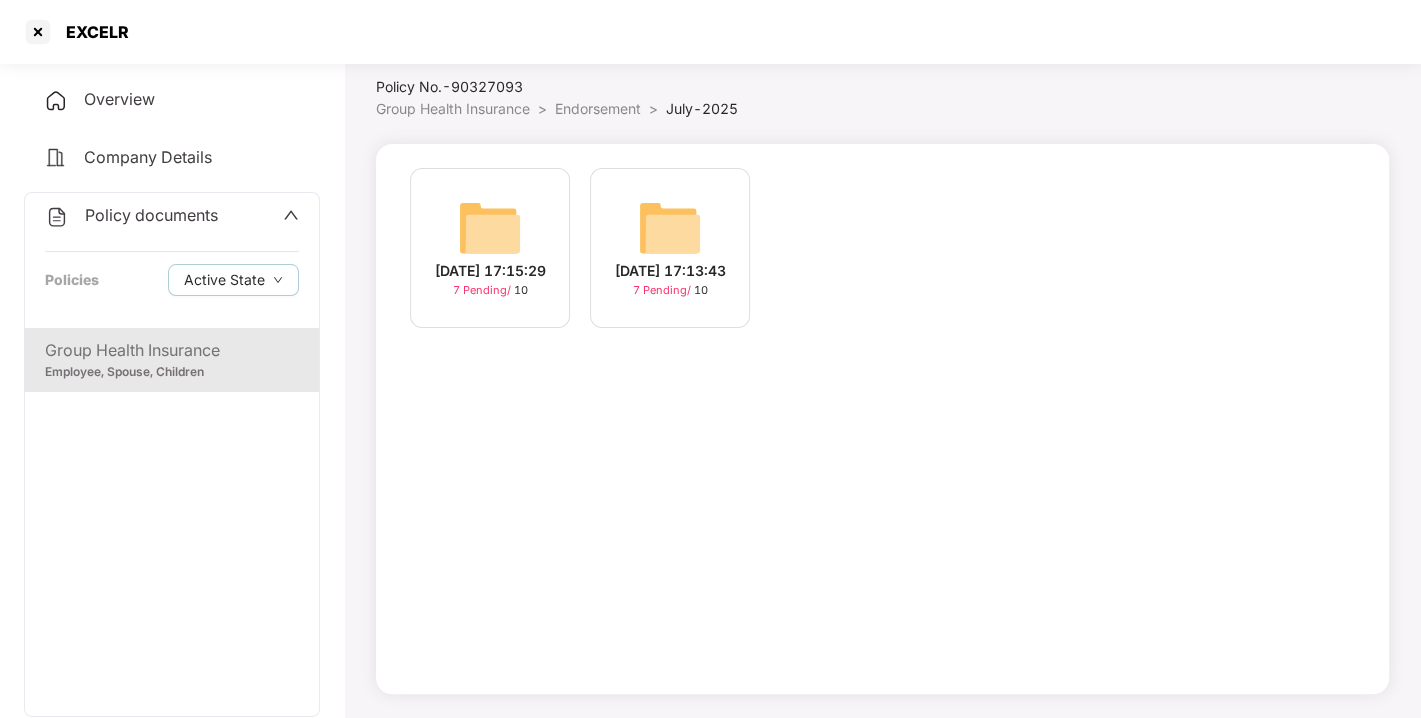 click on "Policy documents" at bounding box center (151, 215) 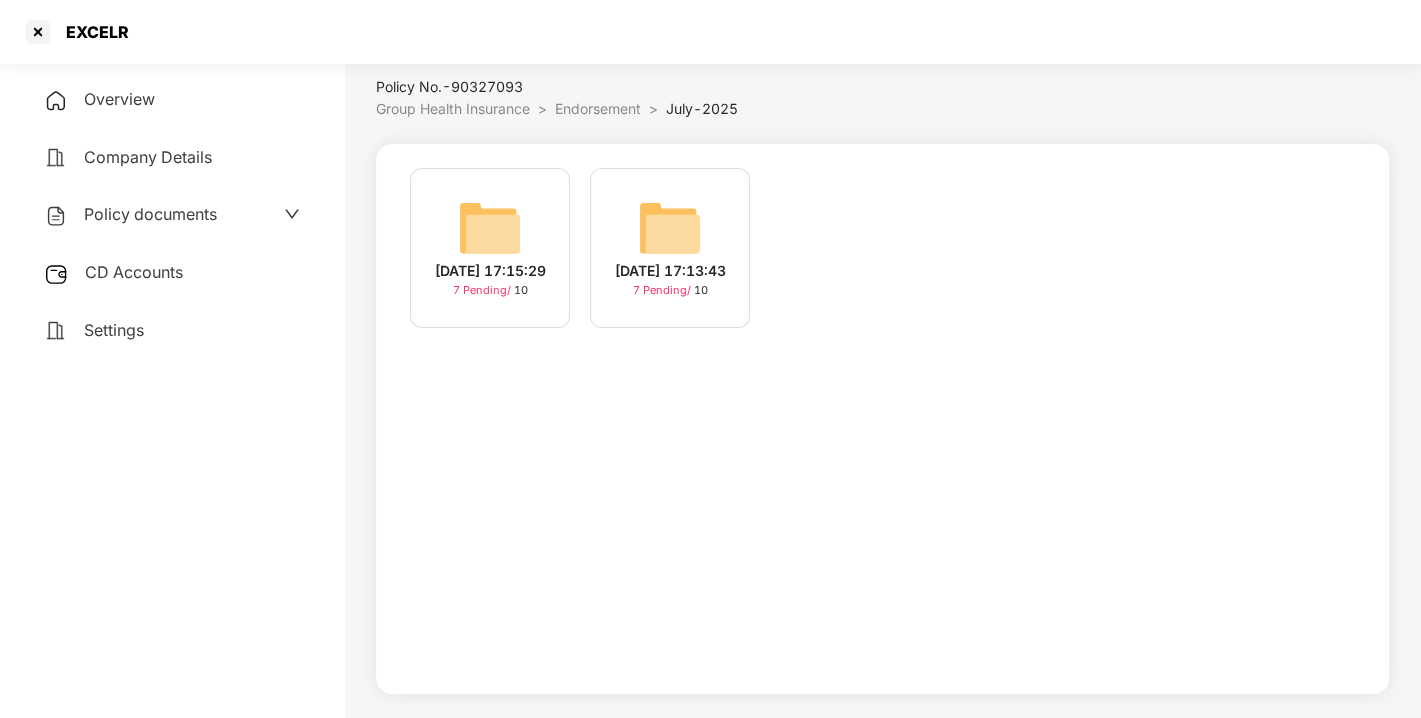 click on "CD Accounts" at bounding box center (134, 272) 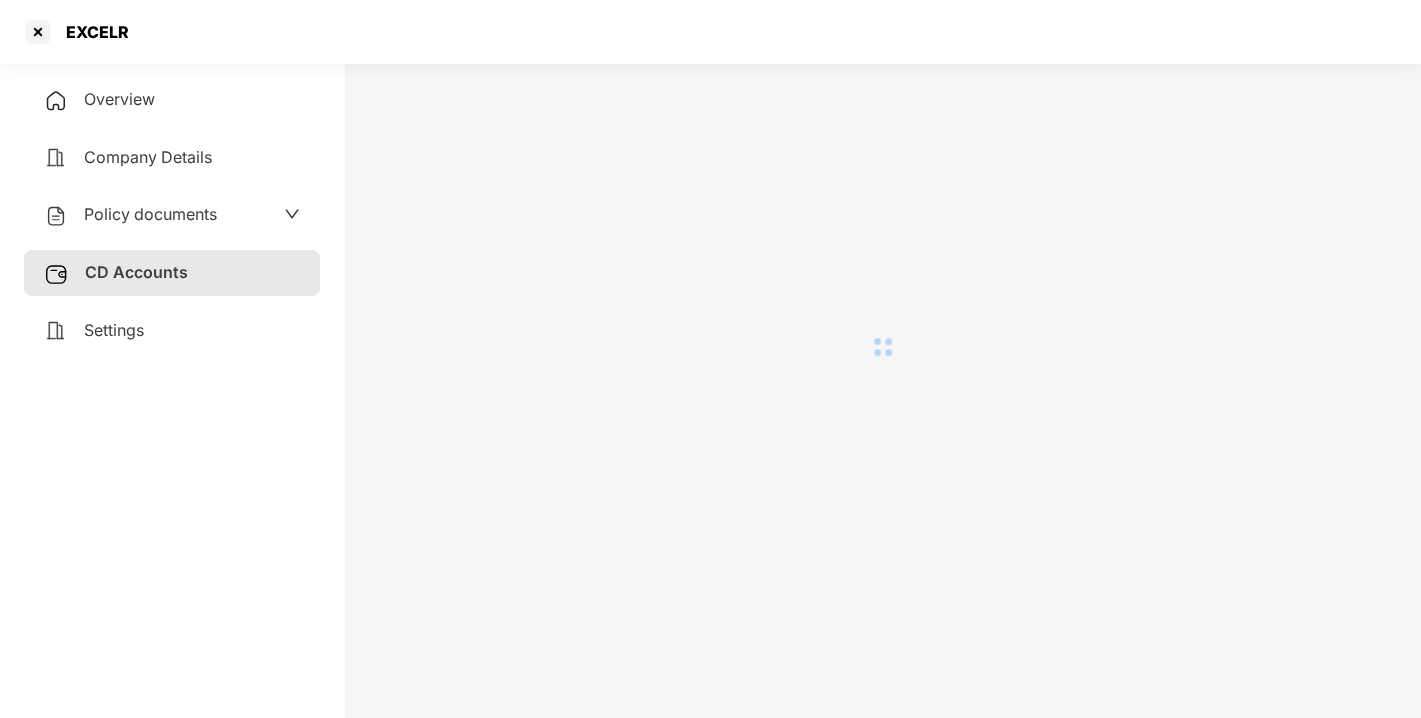scroll, scrollTop: 54, scrollLeft: 0, axis: vertical 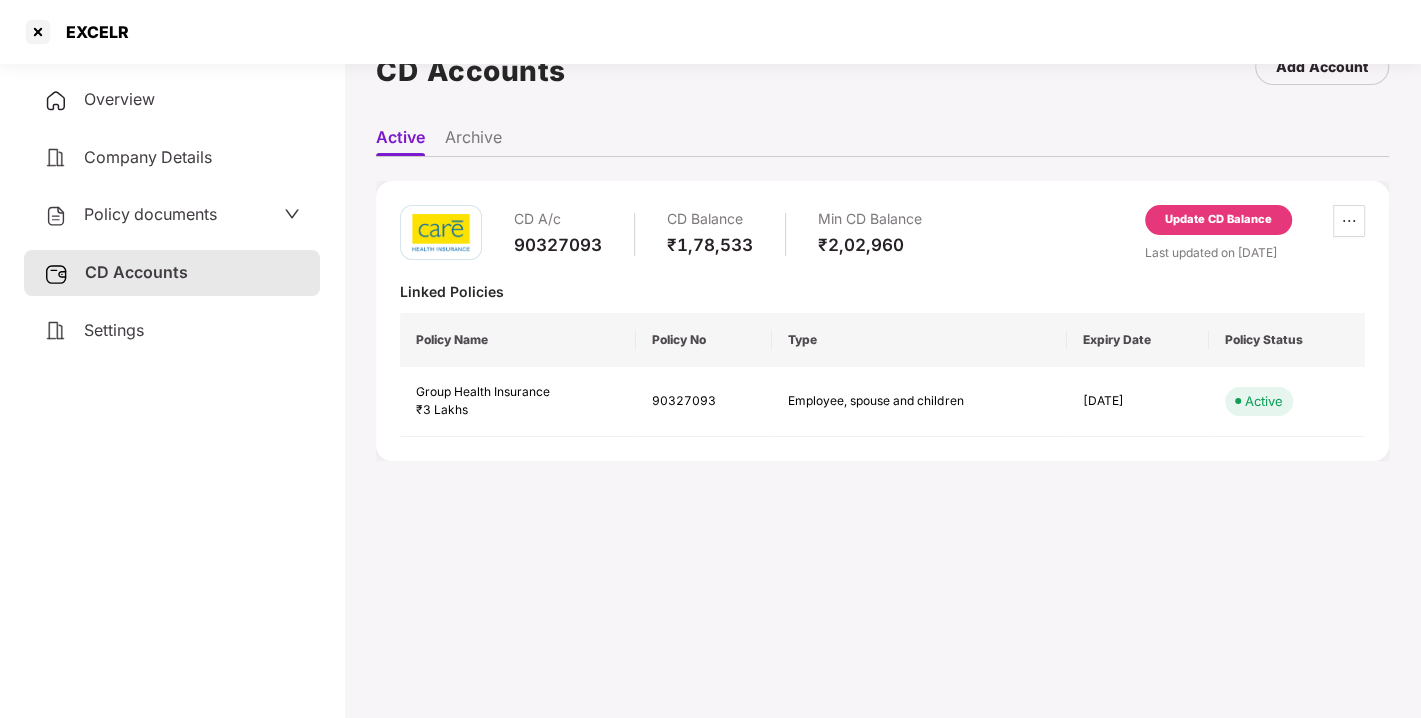 click on "Update CD Balance" at bounding box center [1218, 220] 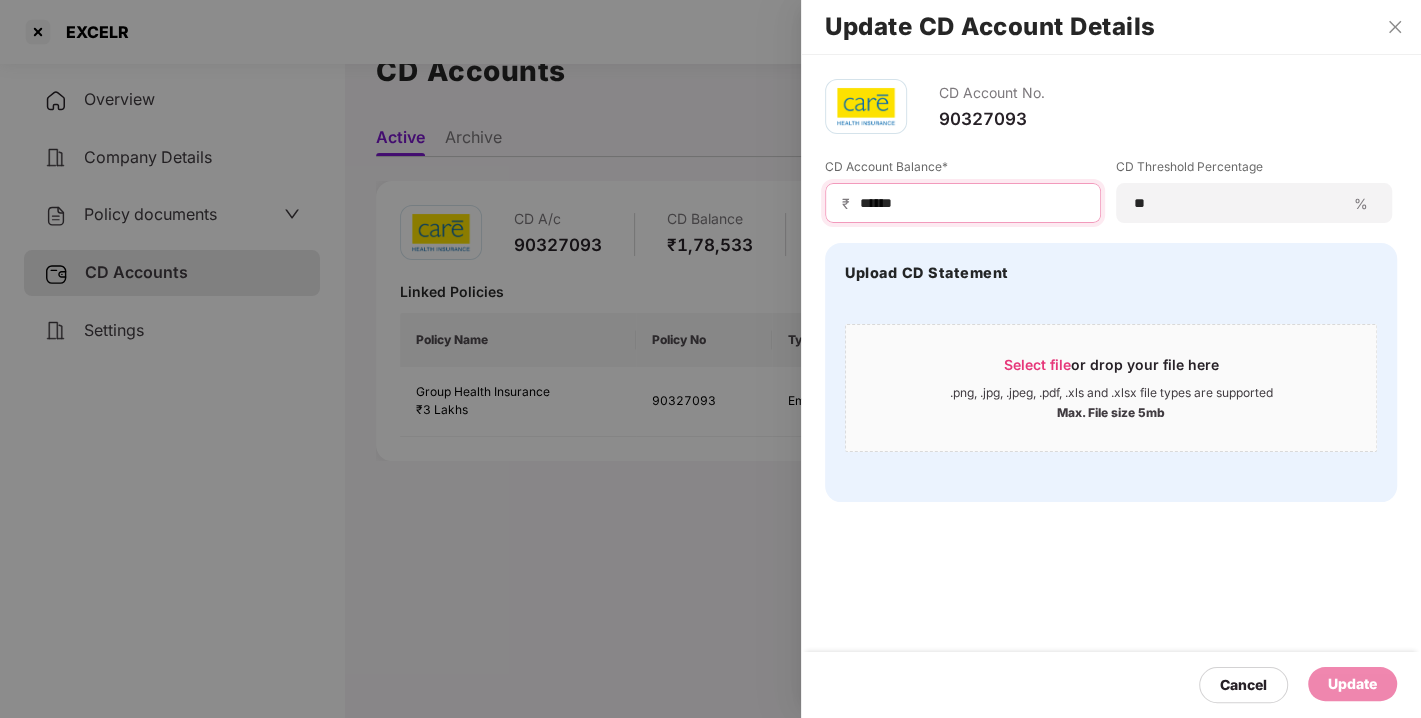 click on "******" at bounding box center (971, 203) 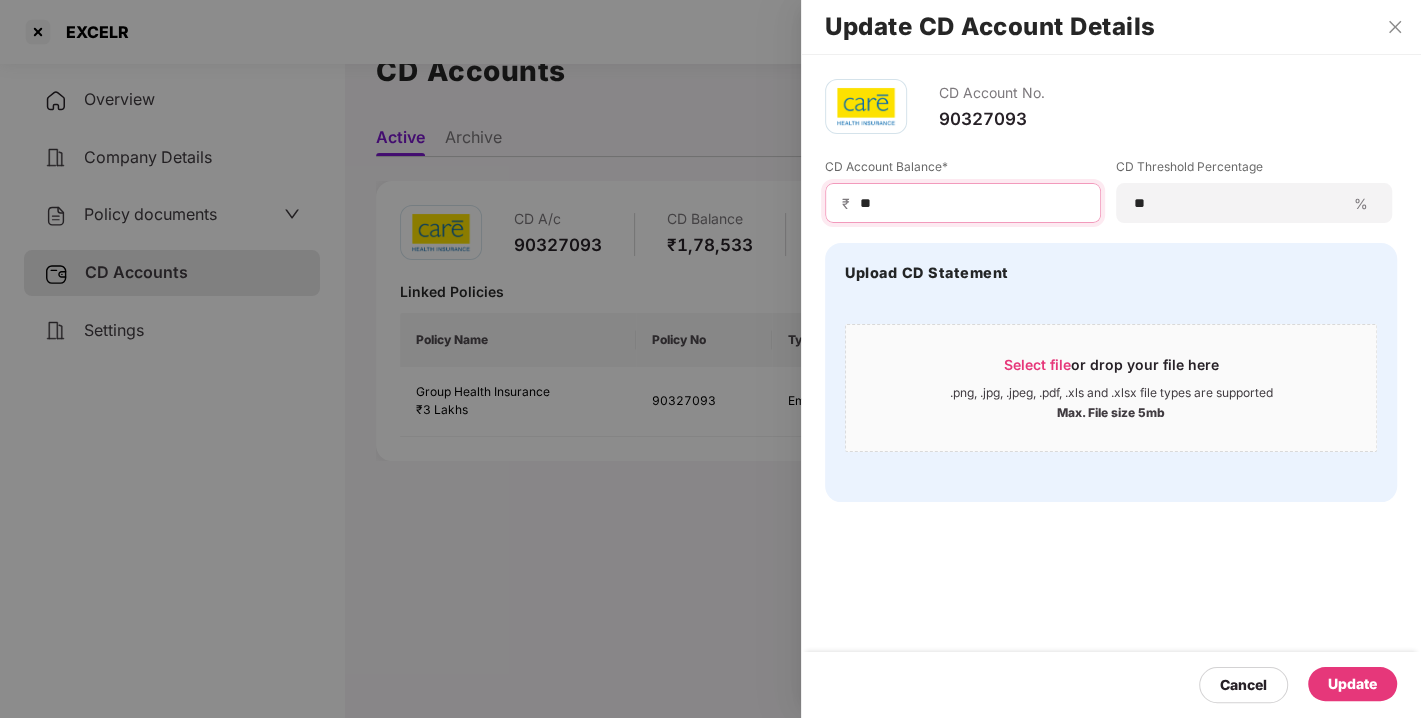 type on "*" 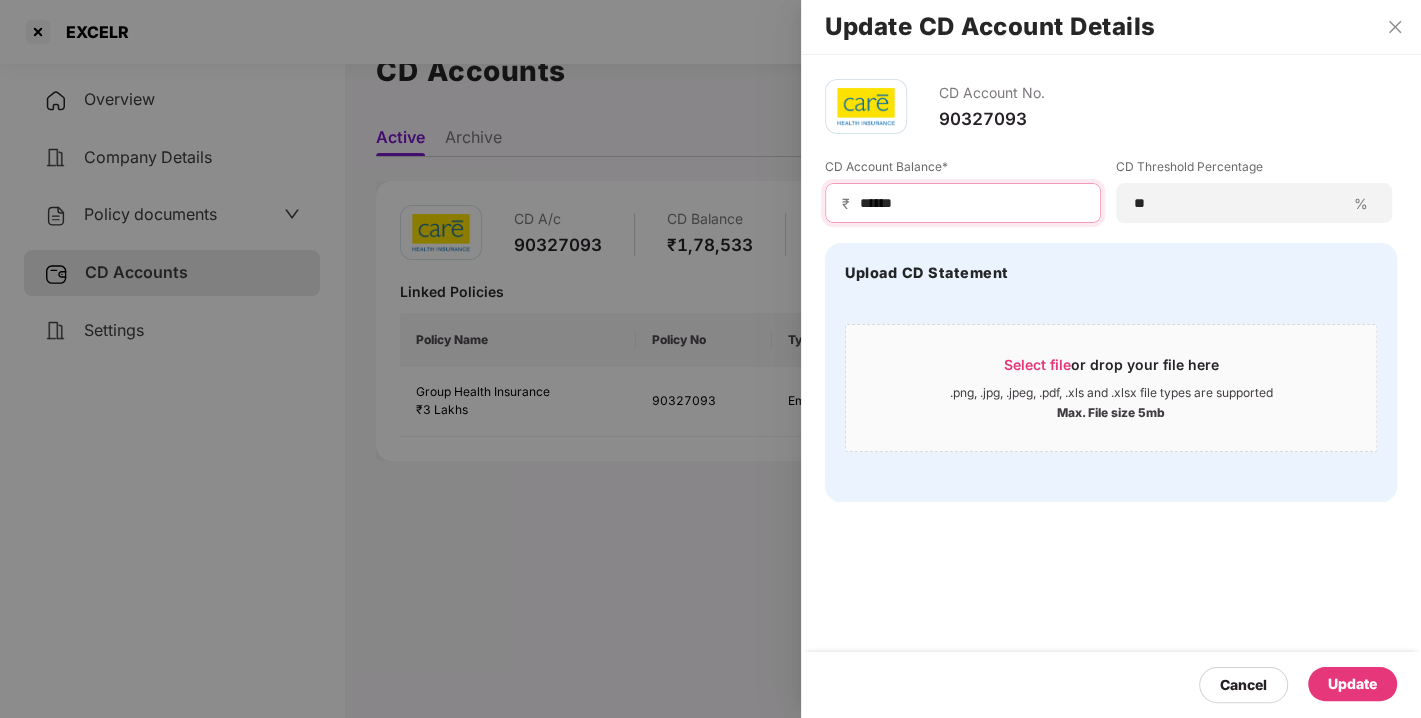 type on "******" 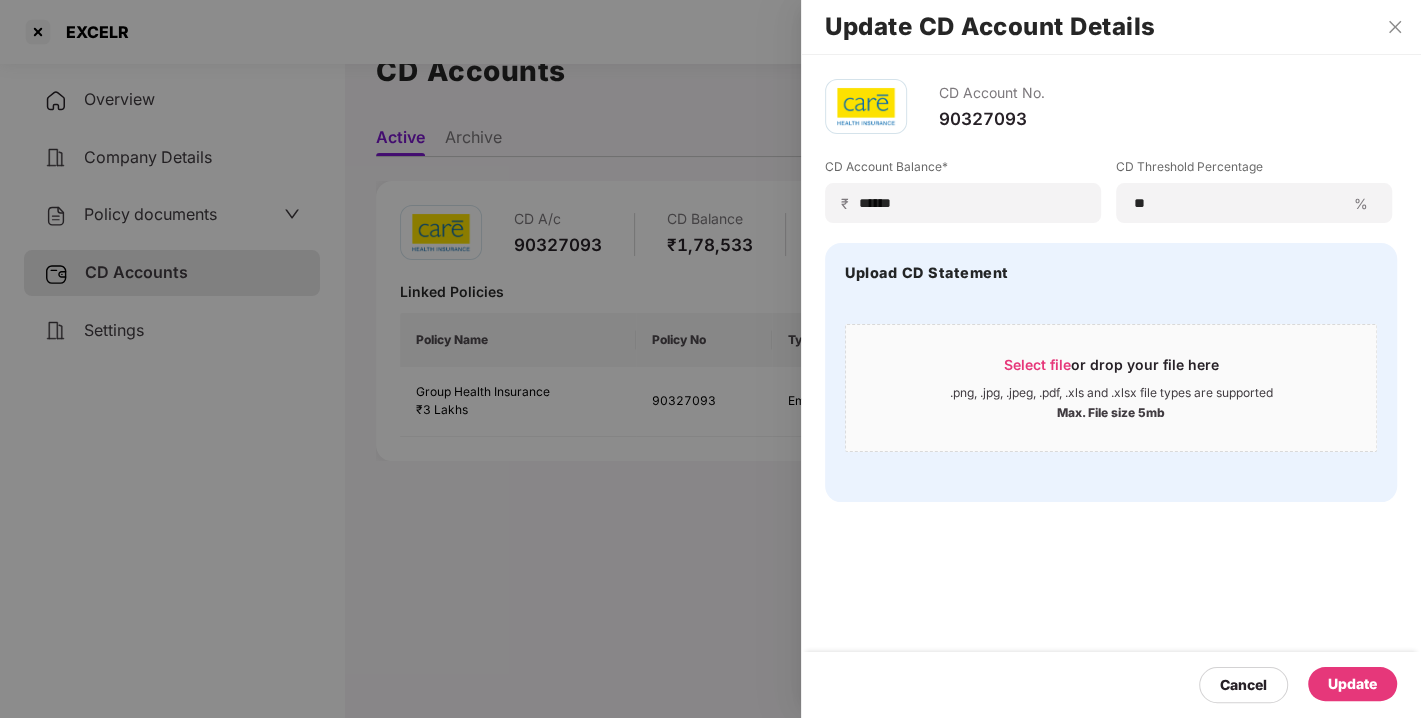 click on "Update" at bounding box center [1352, 684] 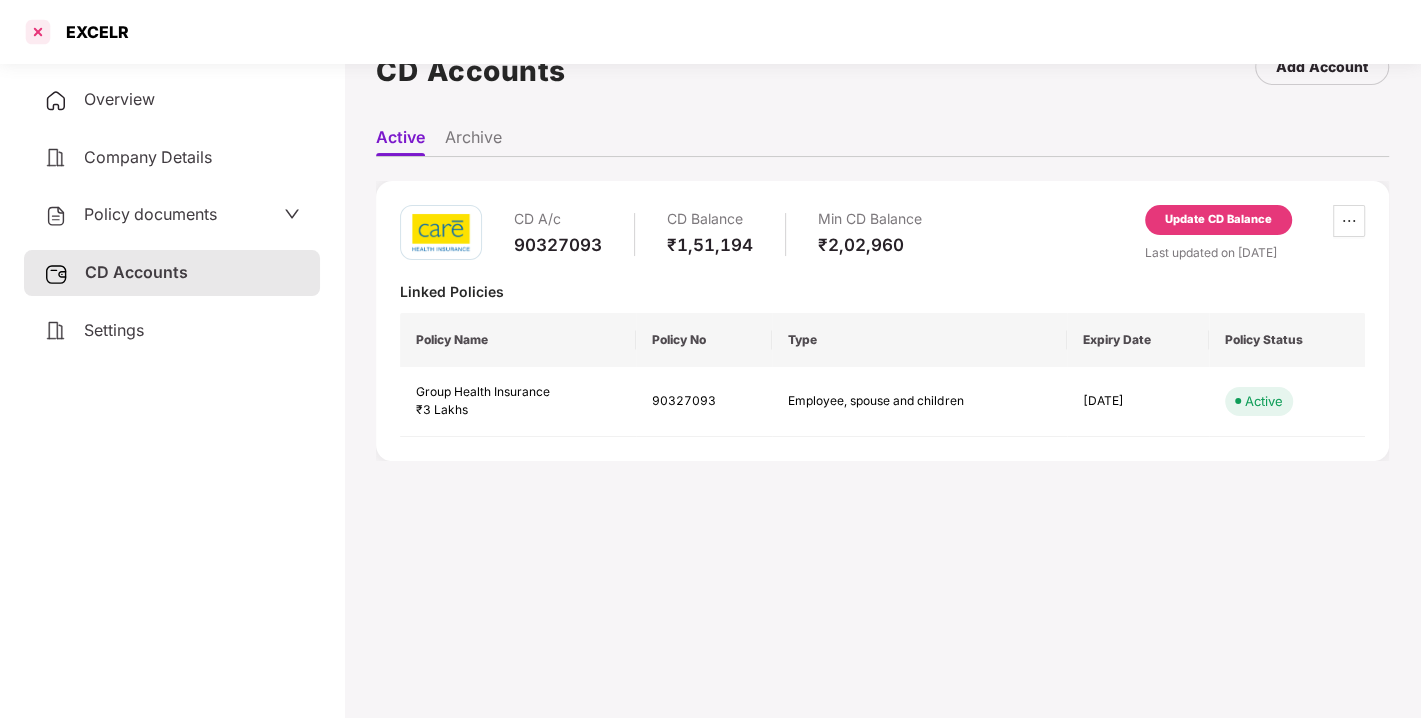 click at bounding box center [38, 32] 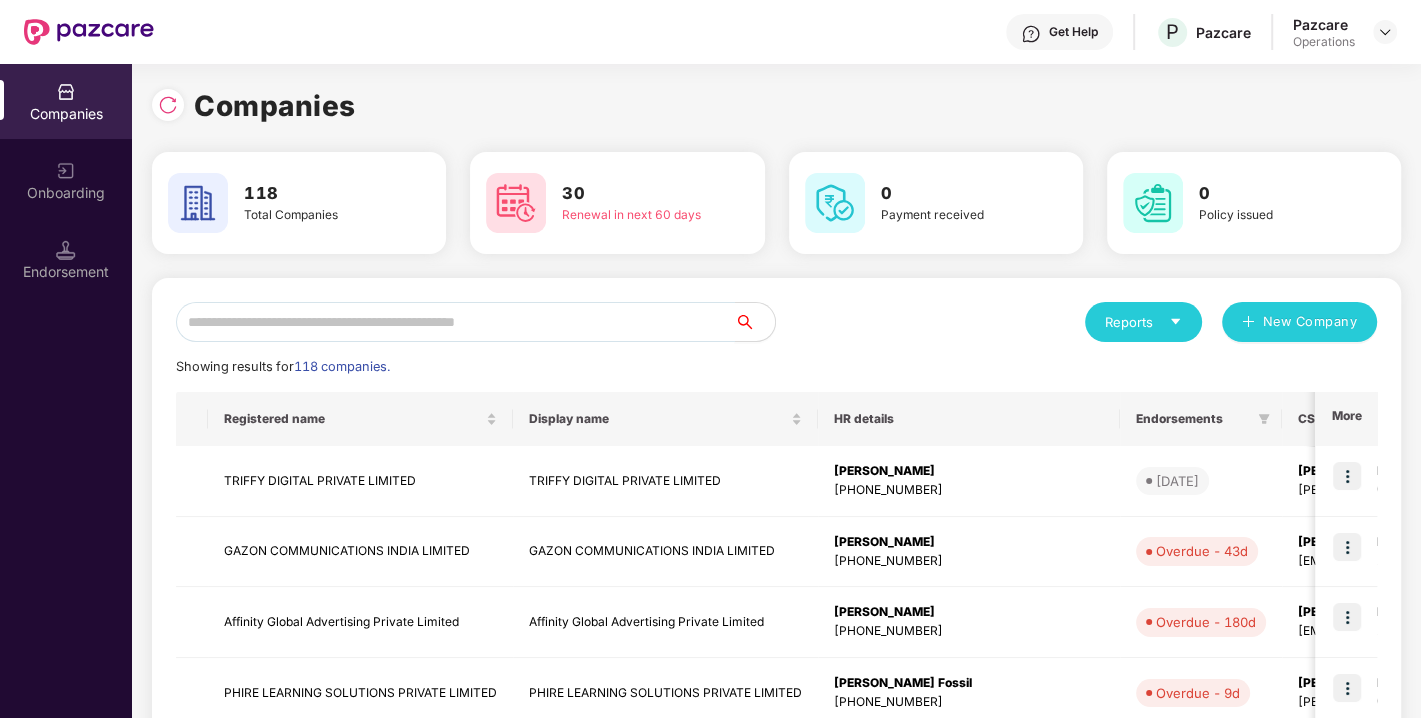 click at bounding box center (455, 322) 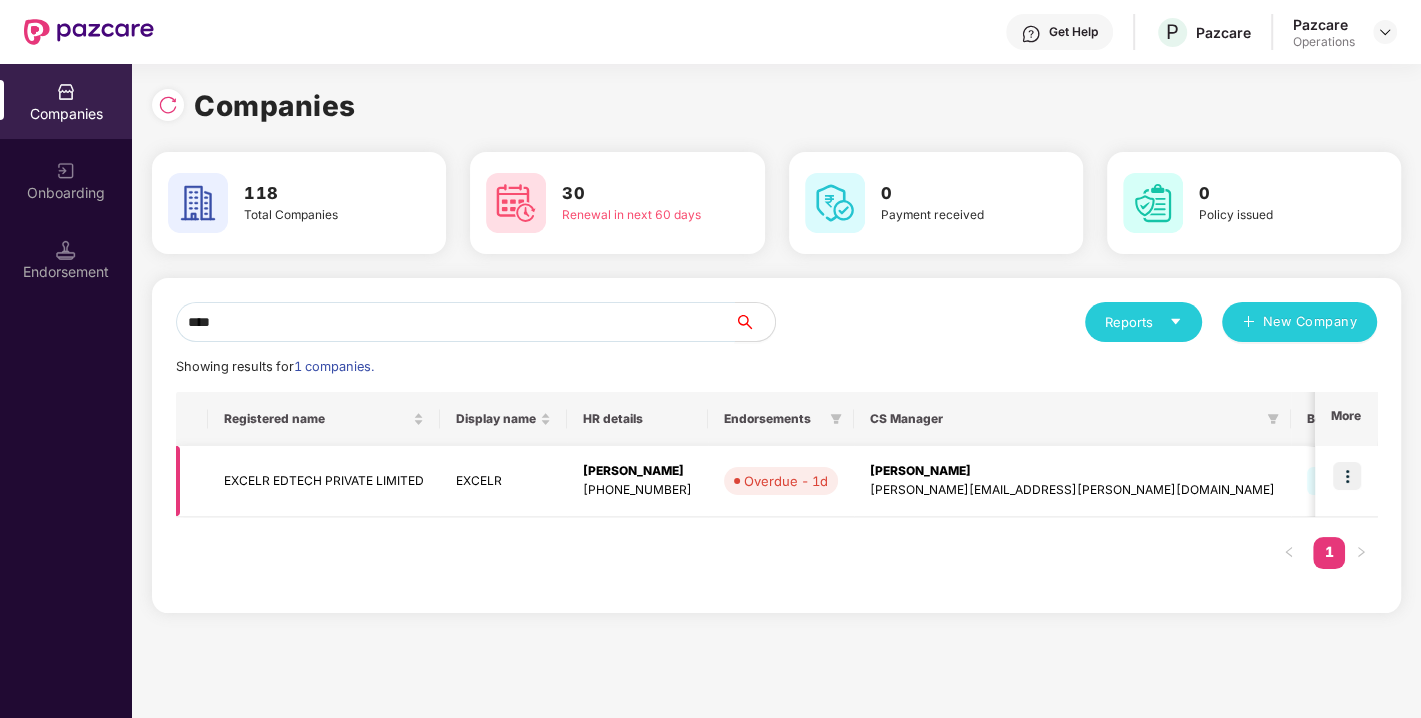 type on "****" 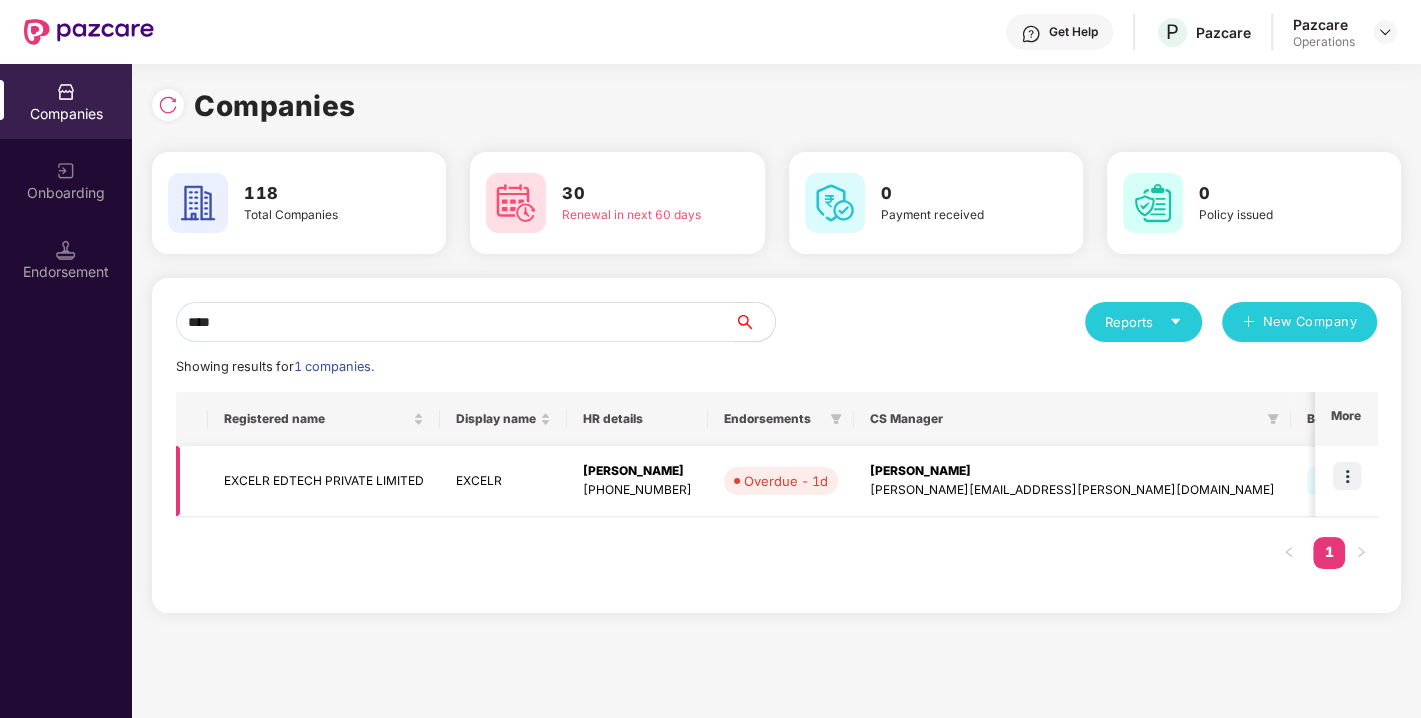 click at bounding box center (1347, 476) 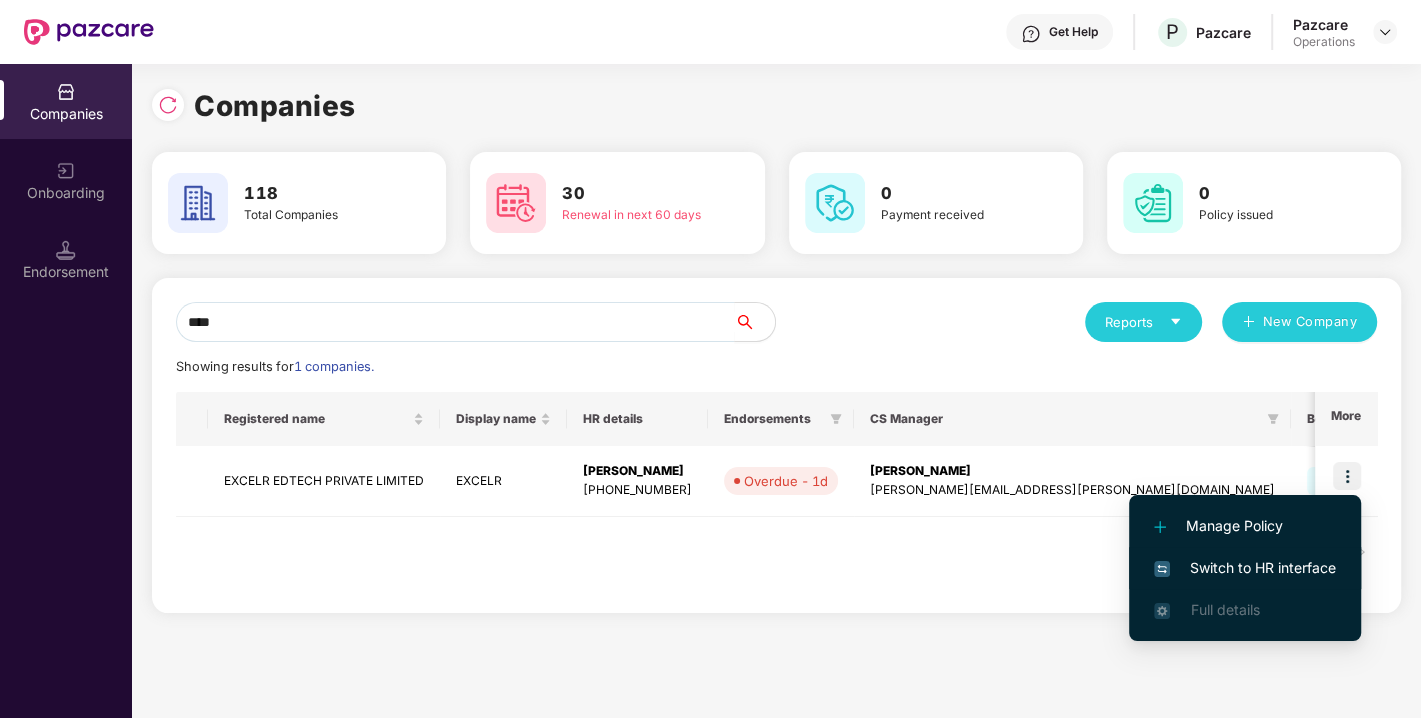 click on "Switch to HR interface" at bounding box center (1245, 568) 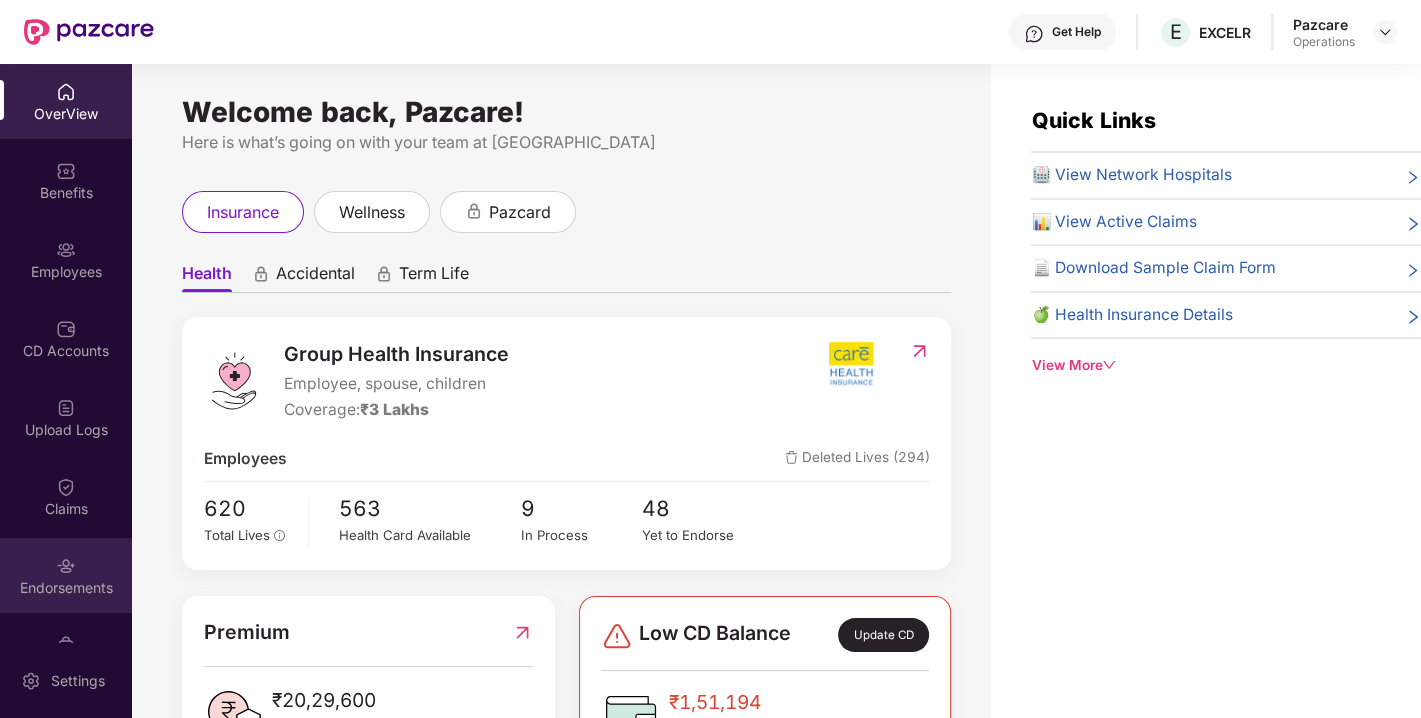 click on "Endorsements" at bounding box center (66, 575) 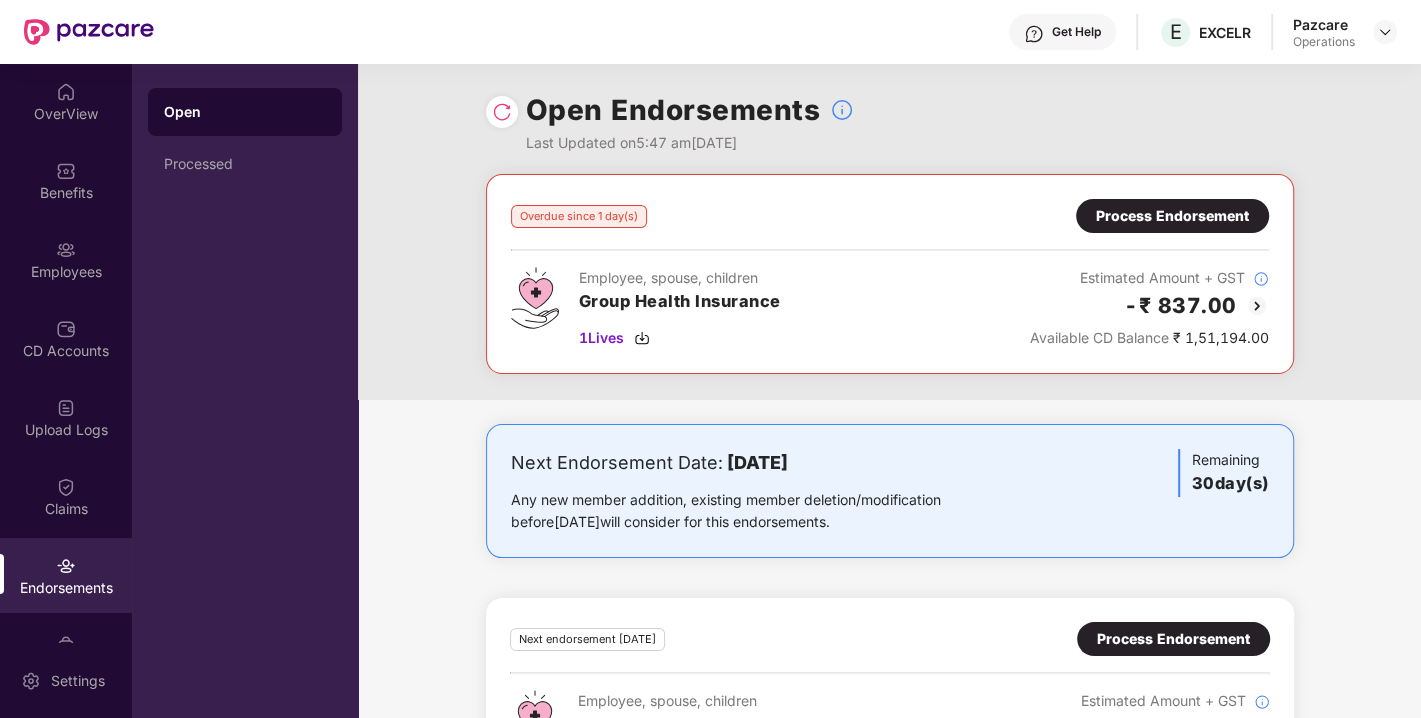 click on "Process Endorsement" at bounding box center (1172, 216) 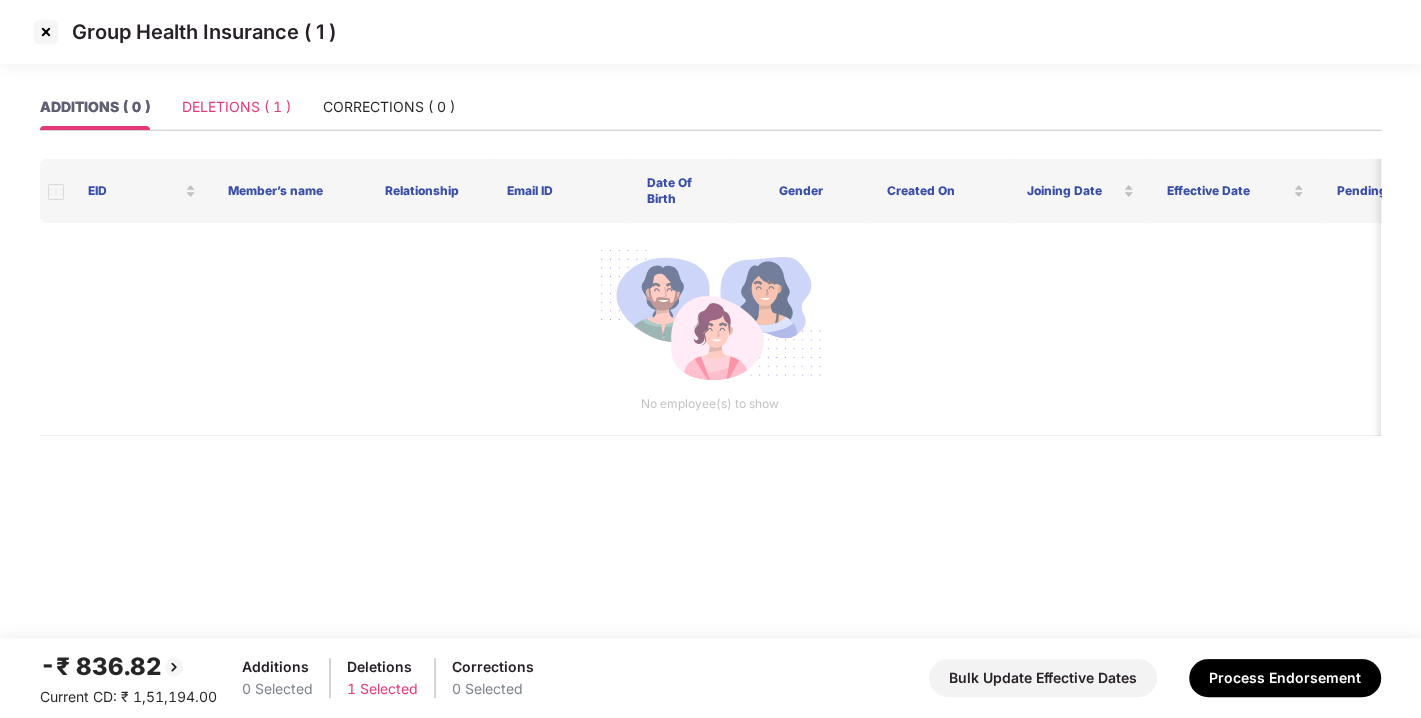 click on "DELETIONS ( 1 )" at bounding box center [236, 107] 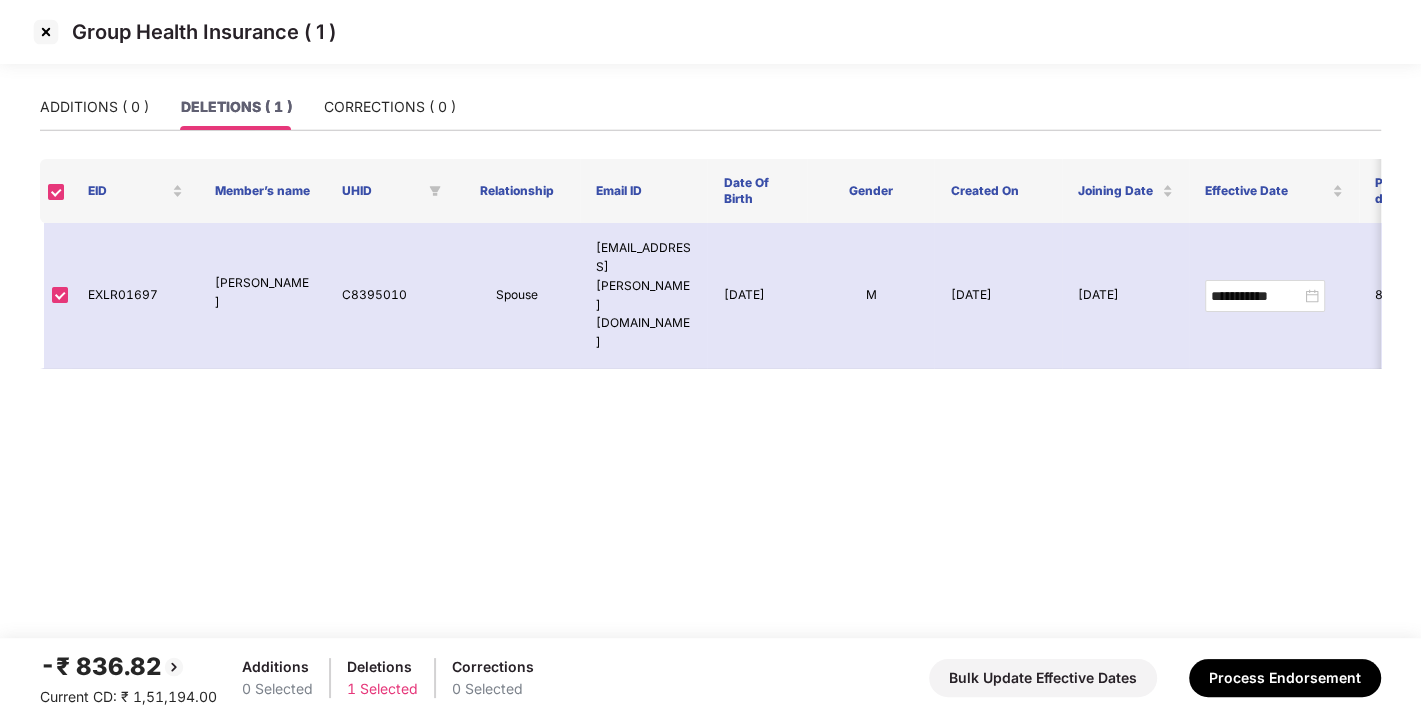 click at bounding box center [46, 32] 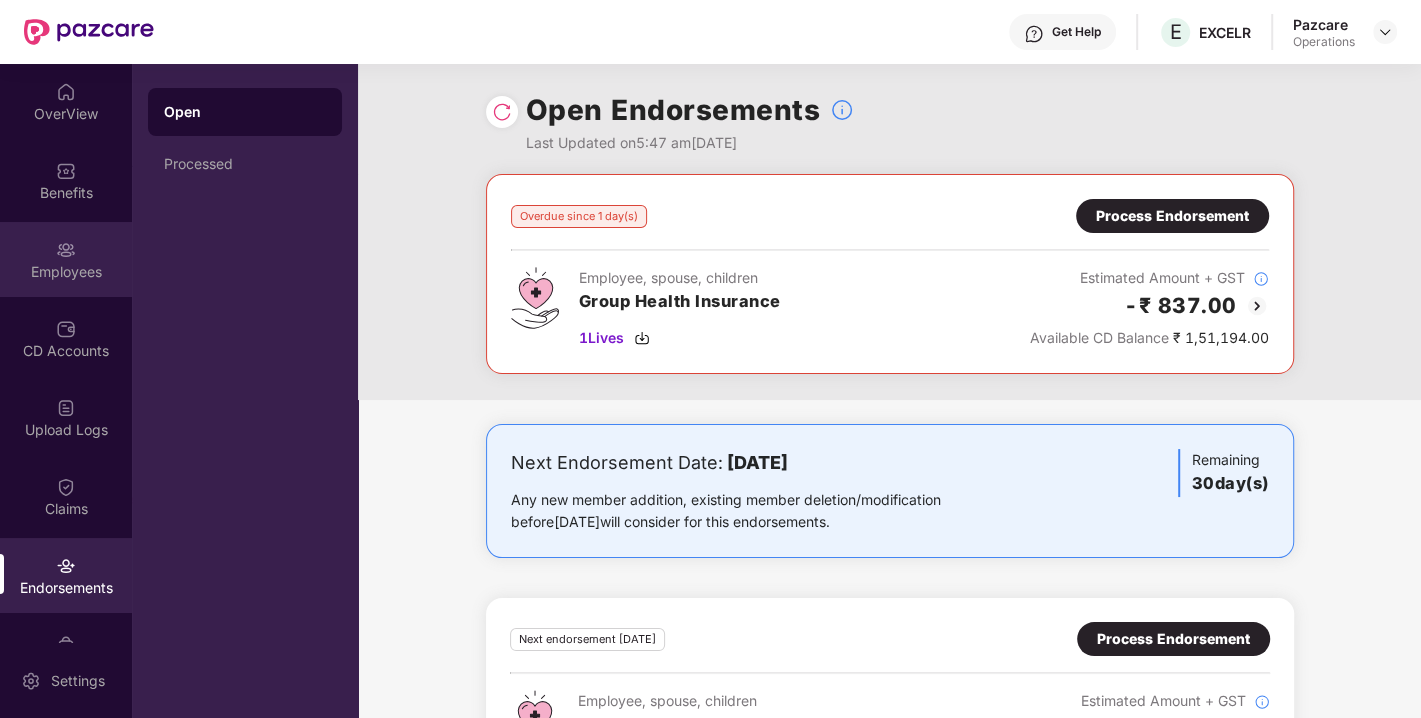 click on "Employees" at bounding box center [66, 259] 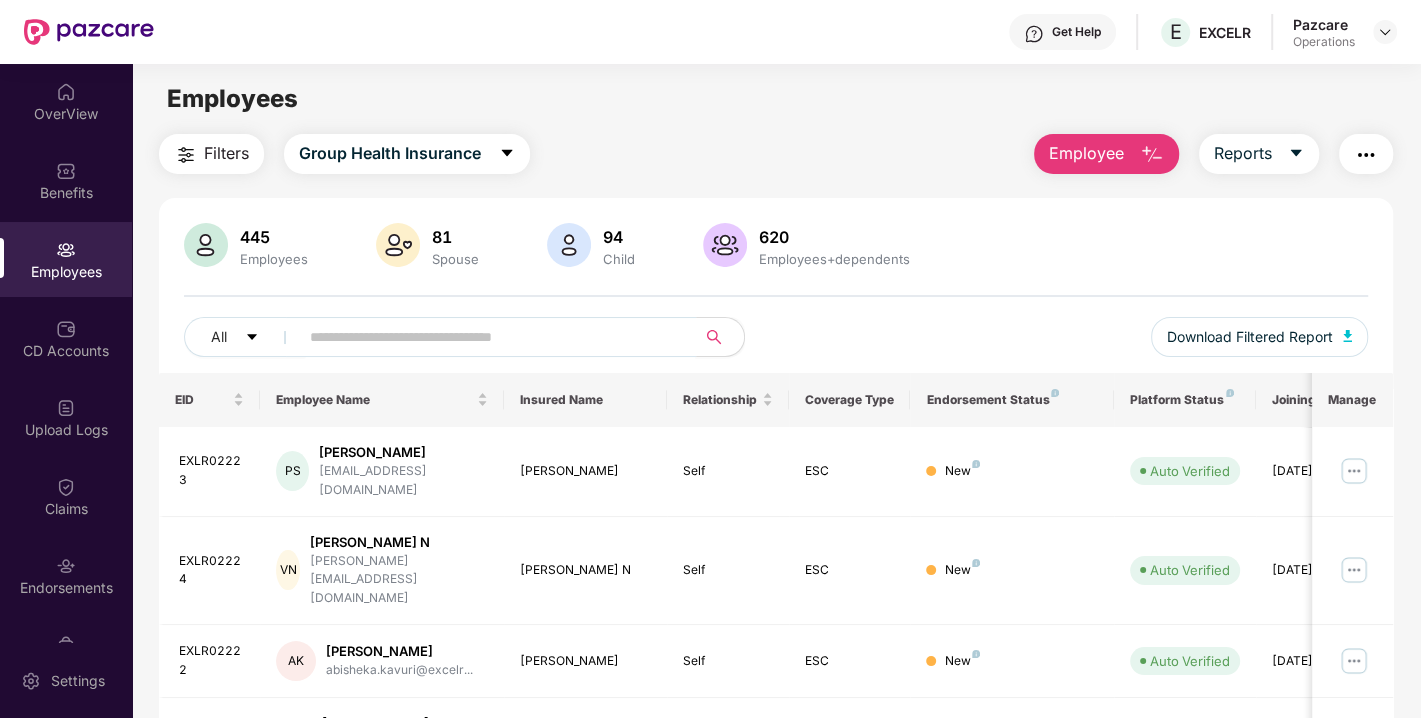 click at bounding box center [489, 337] 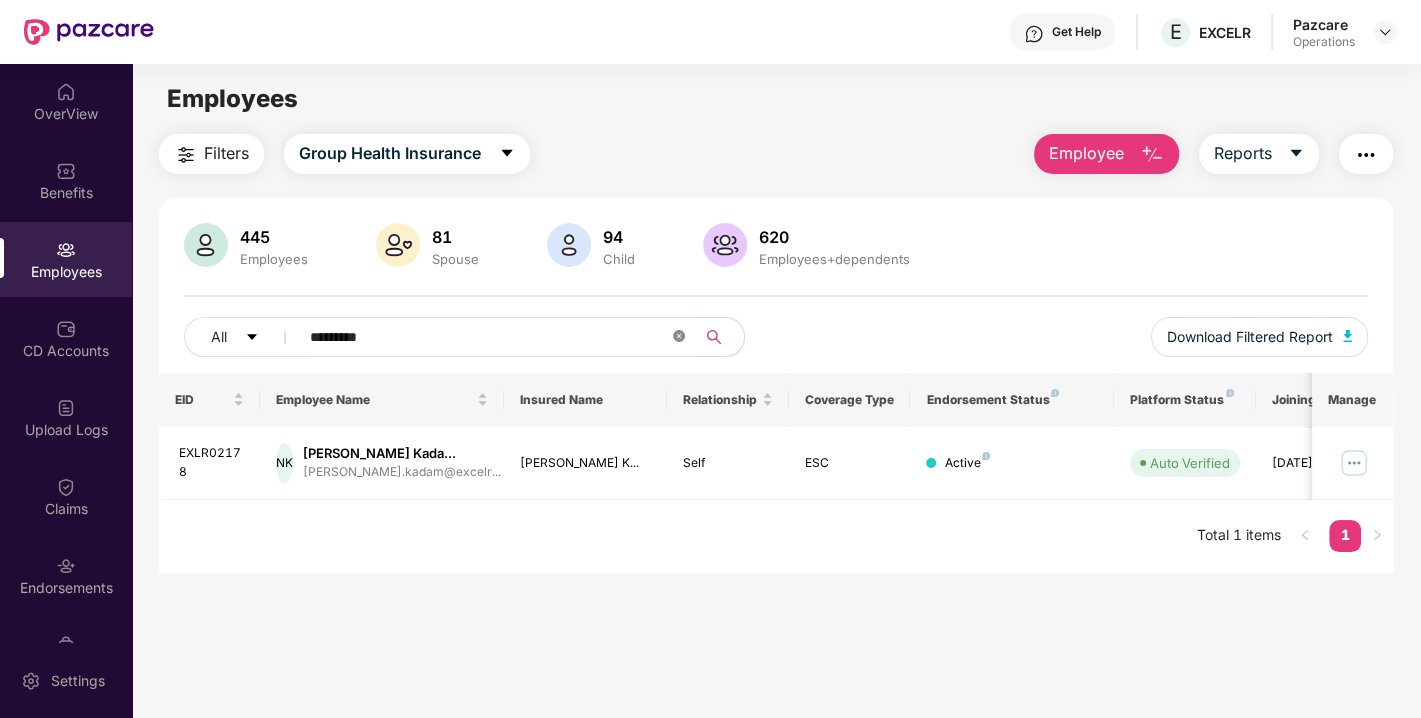 click 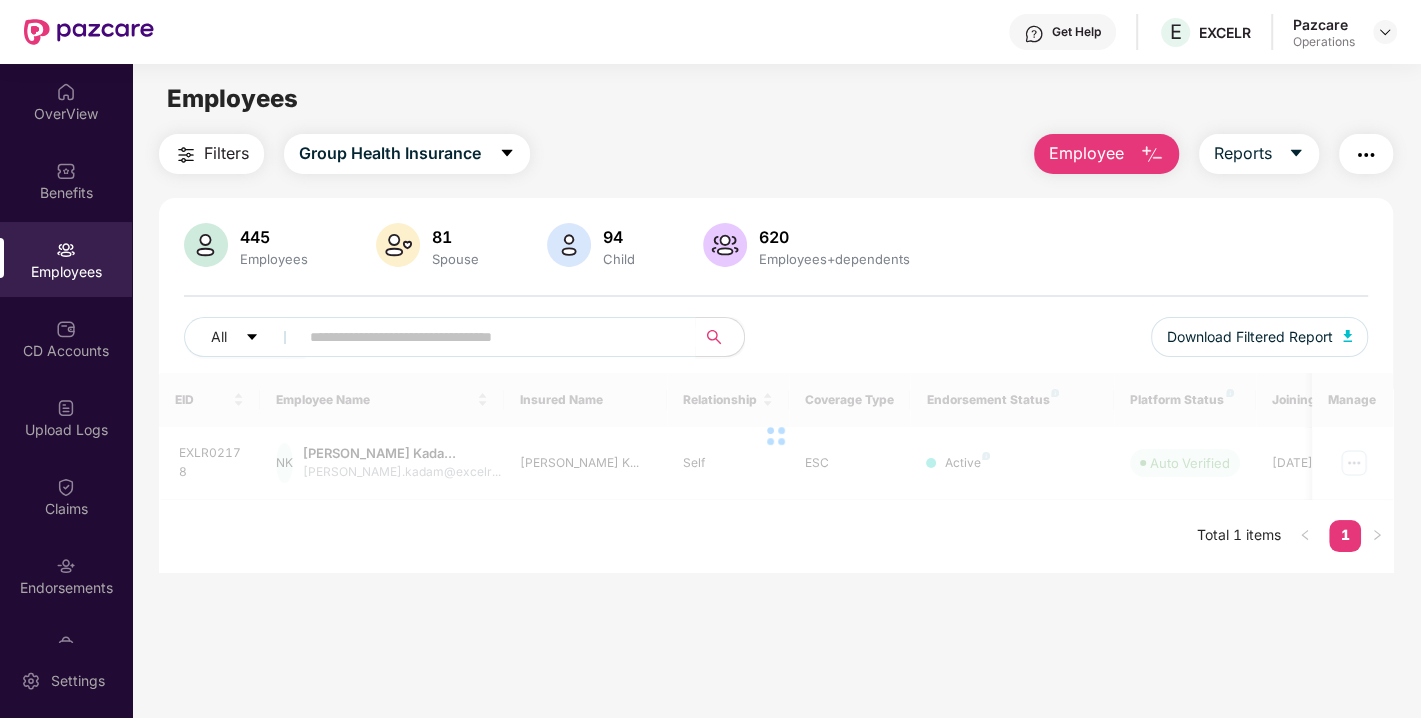 click on "Filters" at bounding box center [226, 153] 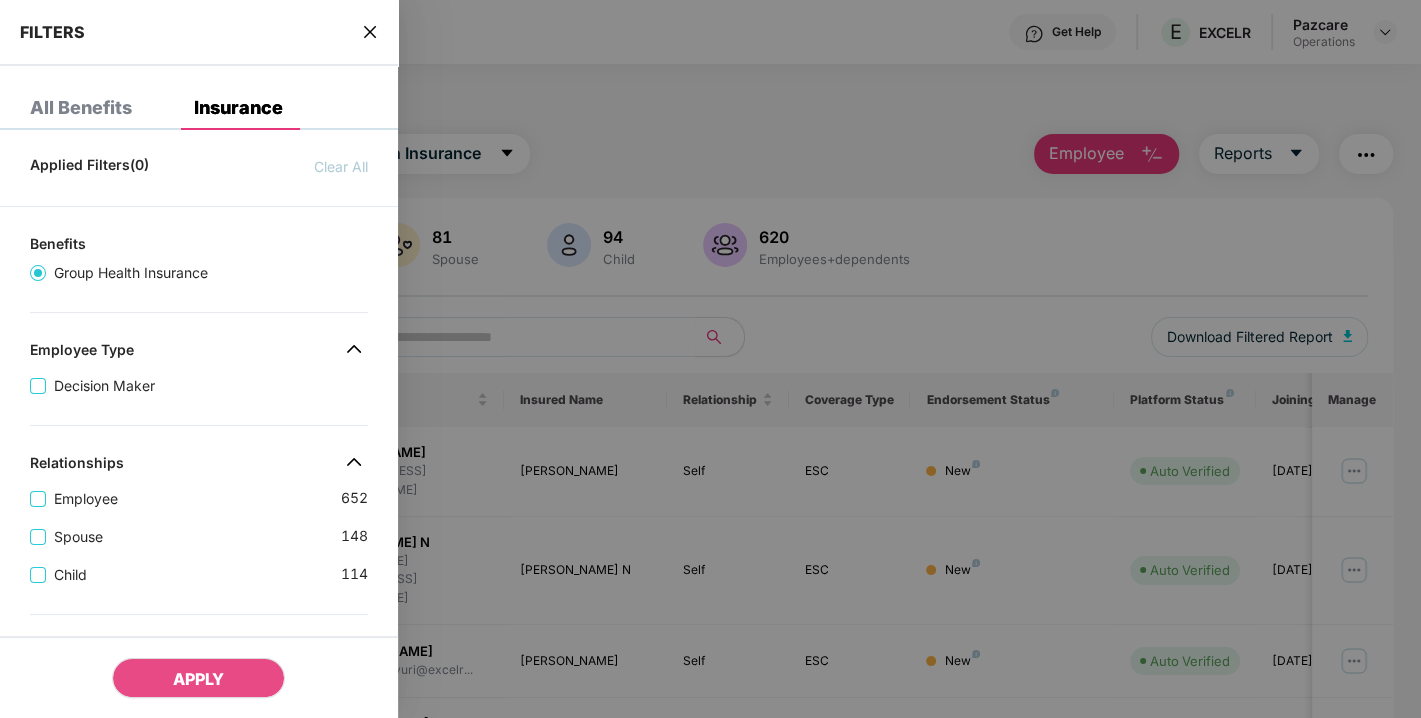 scroll, scrollTop: 553, scrollLeft: 0, axis: vertical 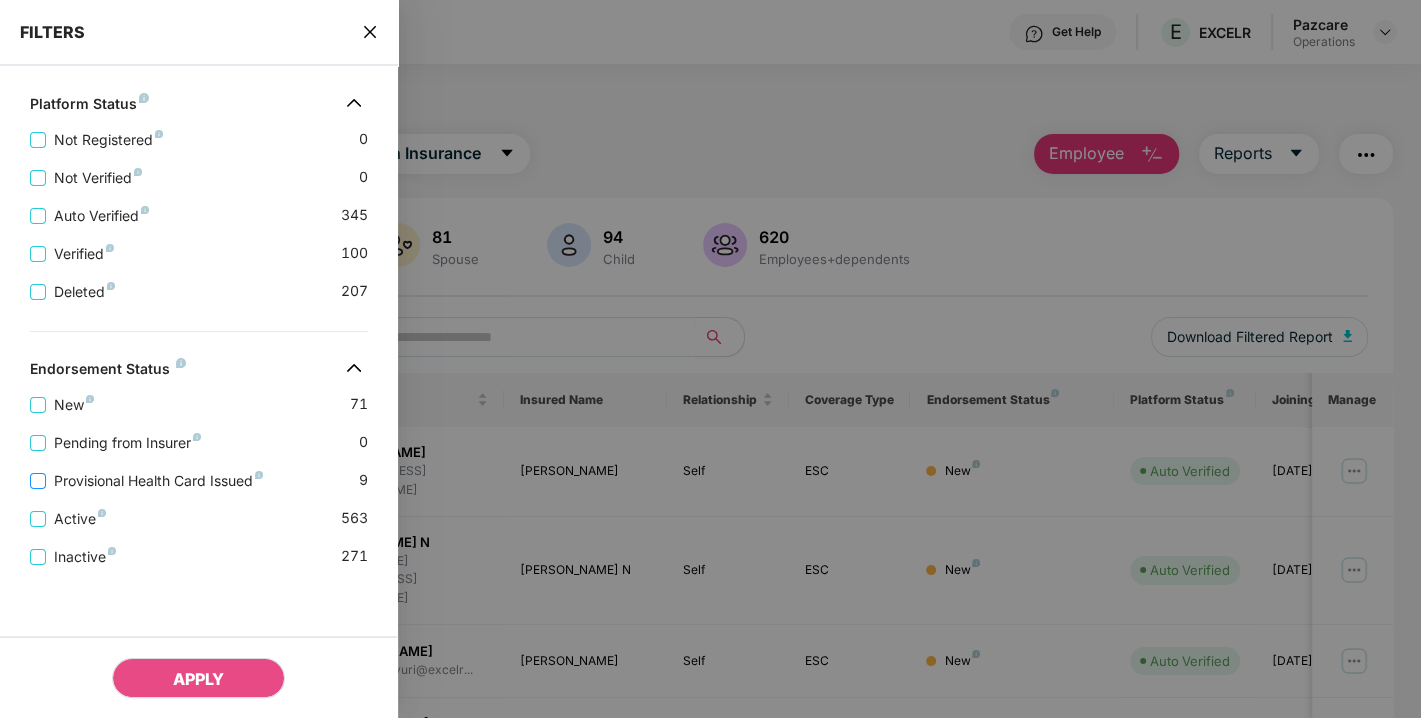 click on "Provisional Health Card Issued" at bounding box center [158, 481] 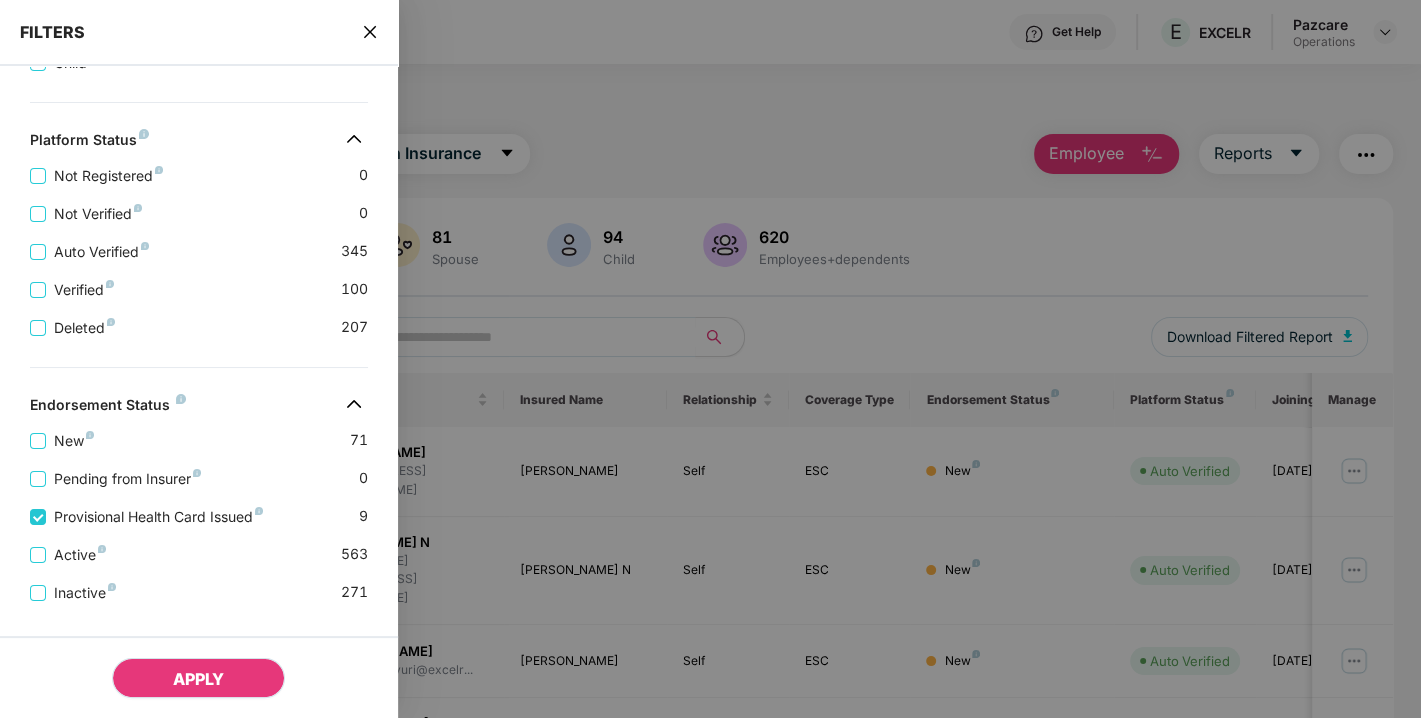 click on "APPLY" at bounding box center (198, 679) 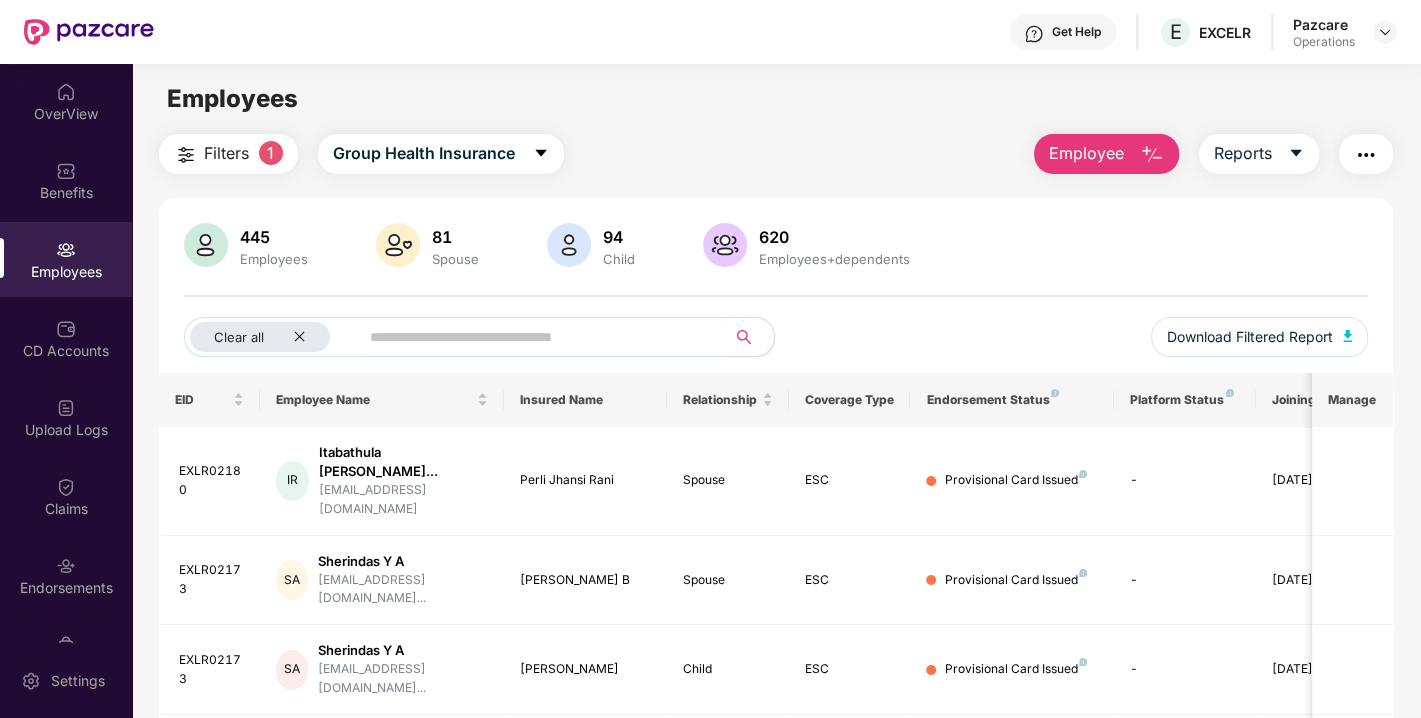 click on "Filters" at bounding box center [226, 153] 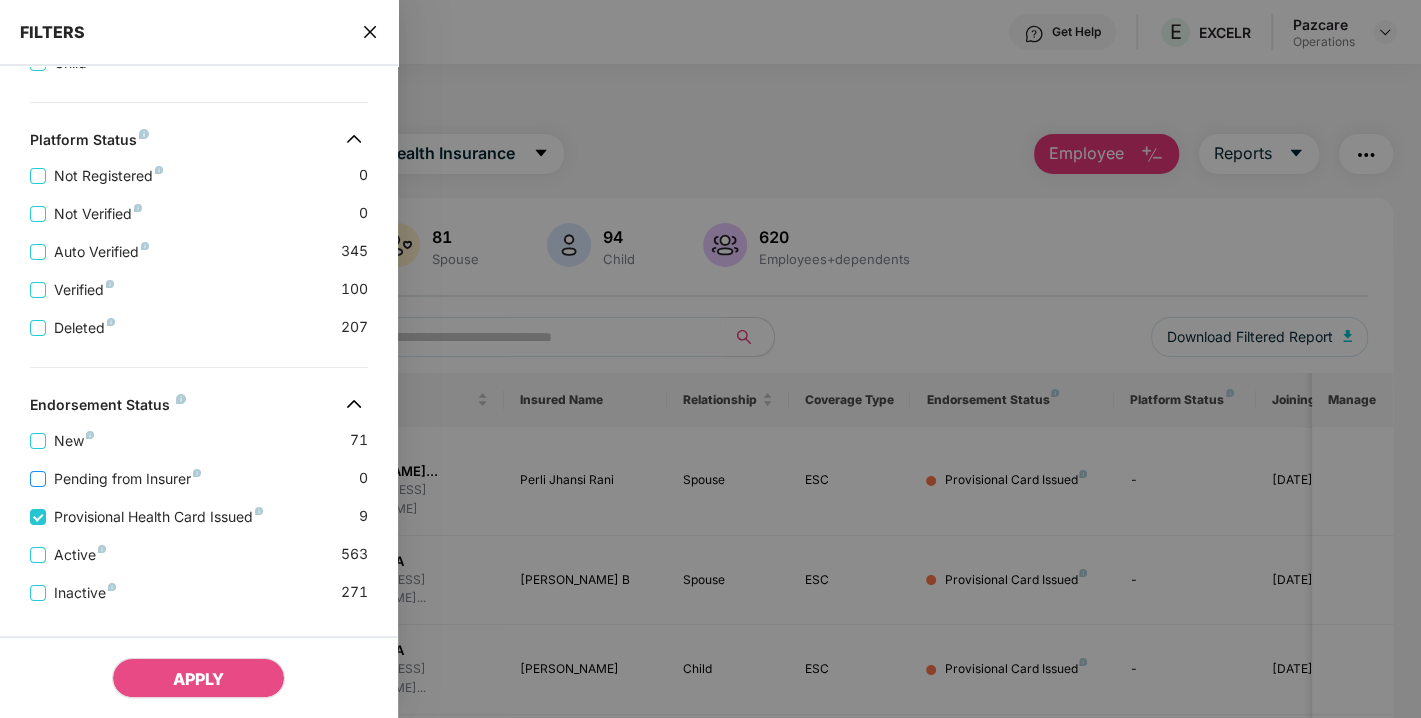 click on "Pending from Insurer" at bounding box center [127, 479] 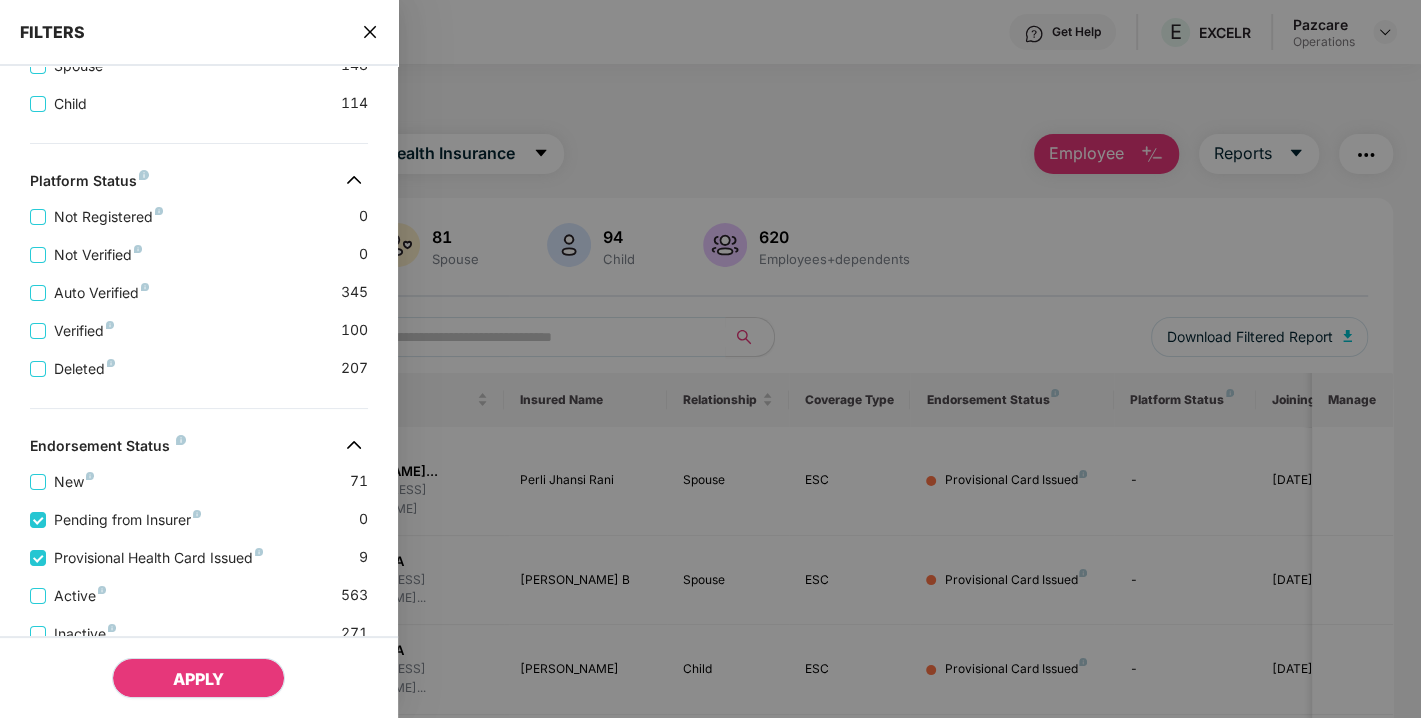 click on "APPLY" at bounding box center (198, 679) 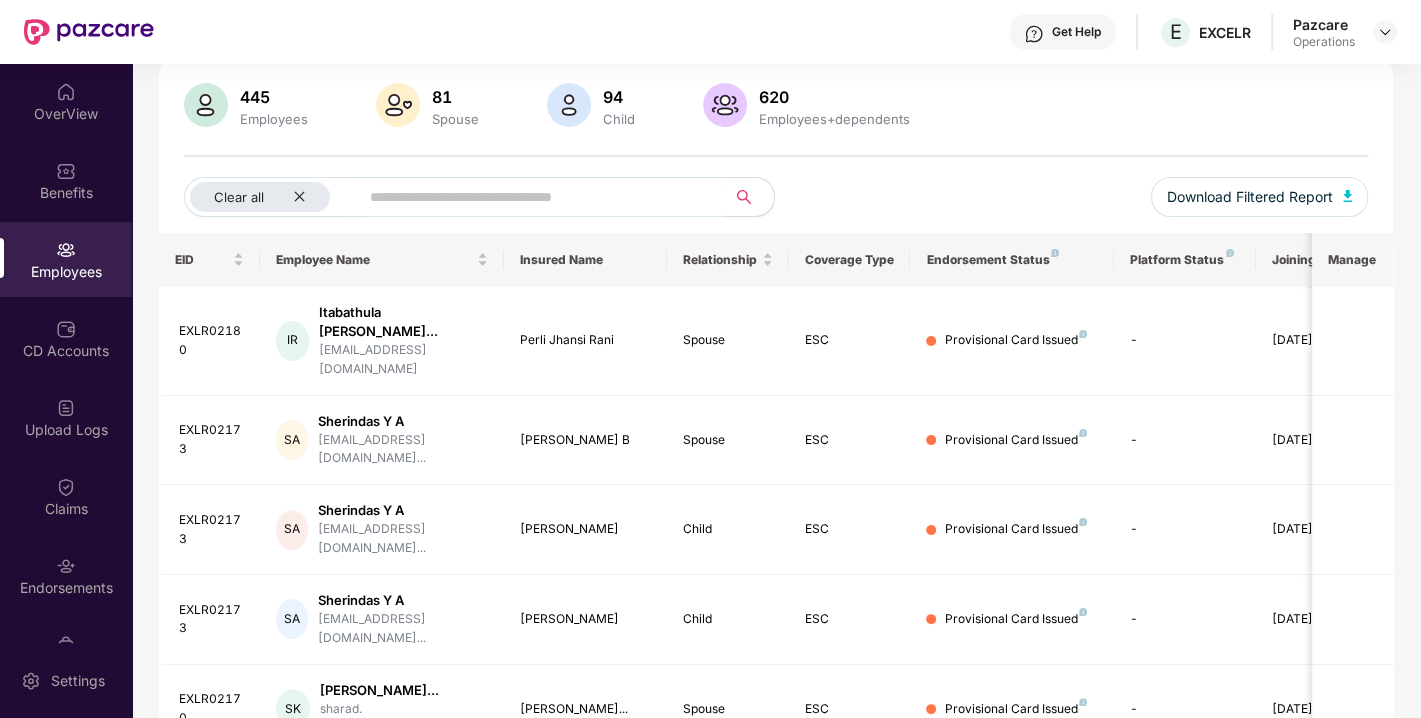 scroll, scrollTop: 138, scrollLeft: 0, axis: vertical 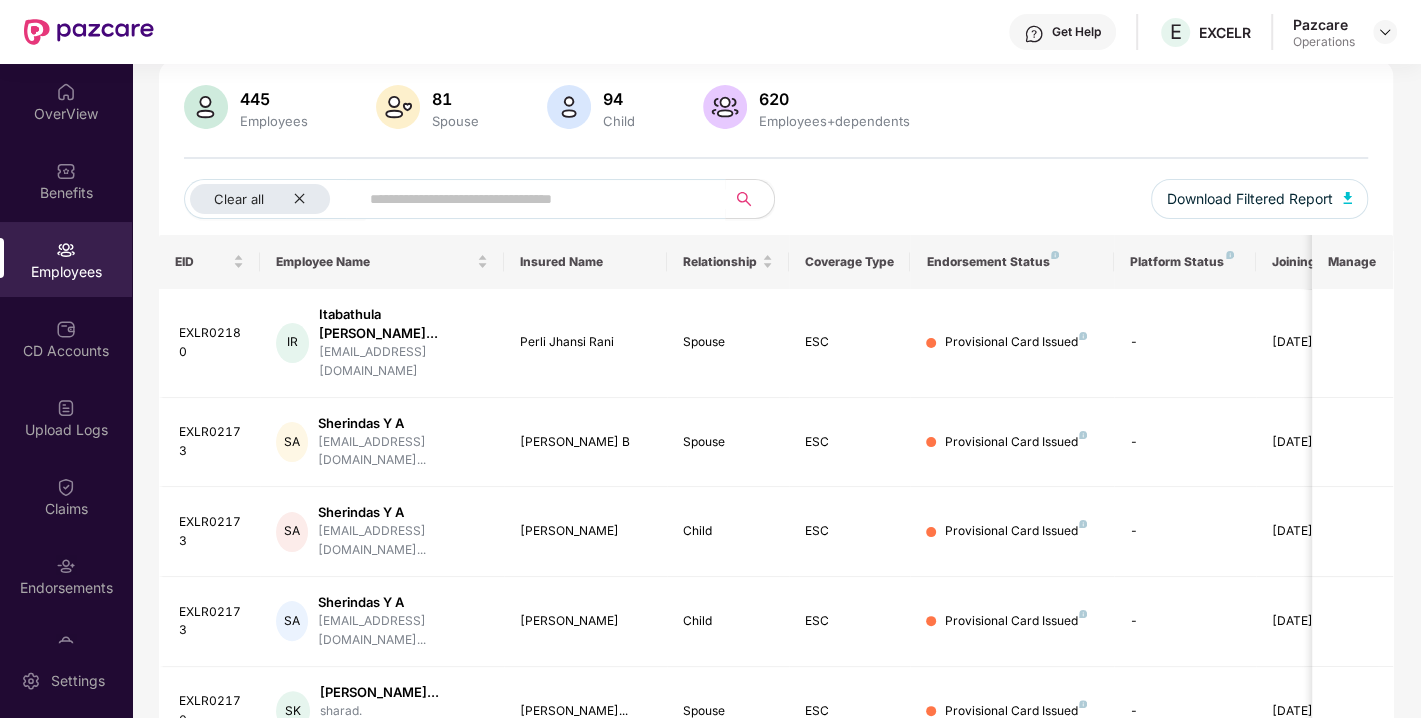 type 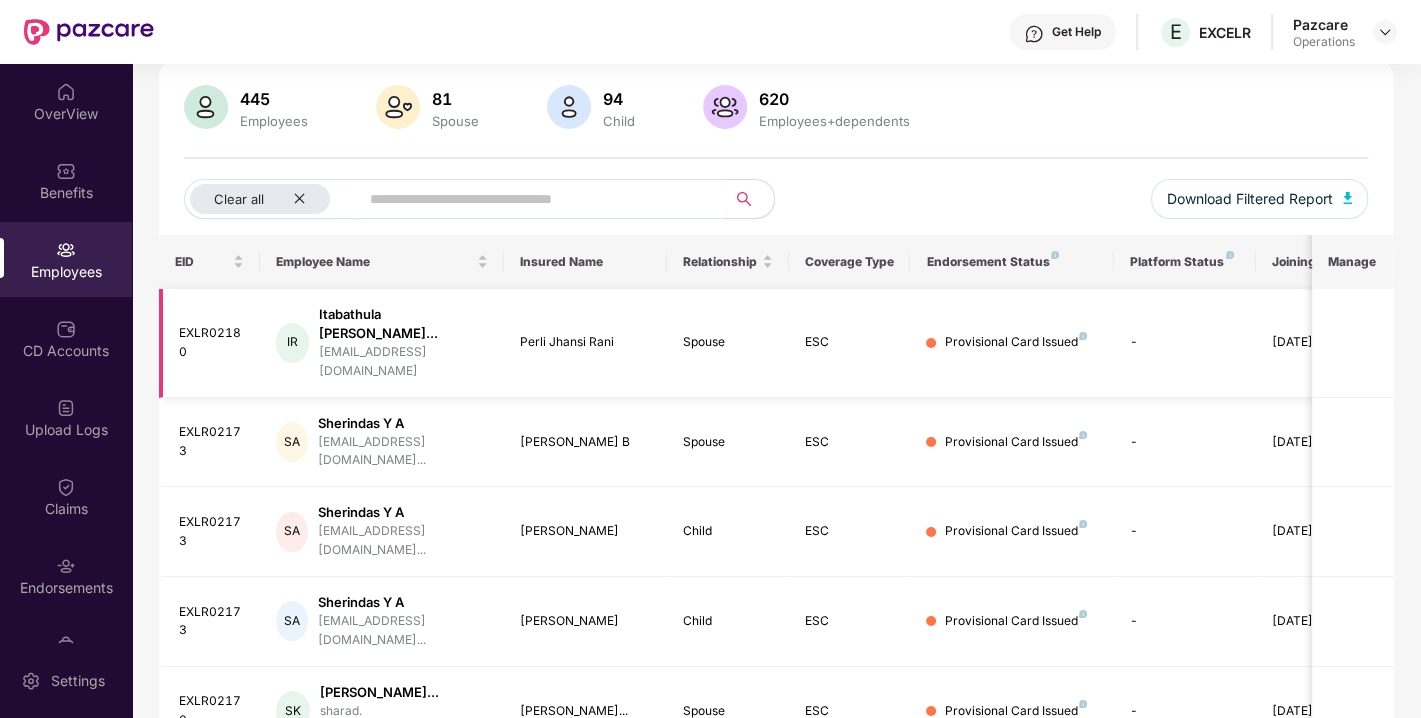 click on "Perli Jhansi Rani" at bounding box center [585, 342] 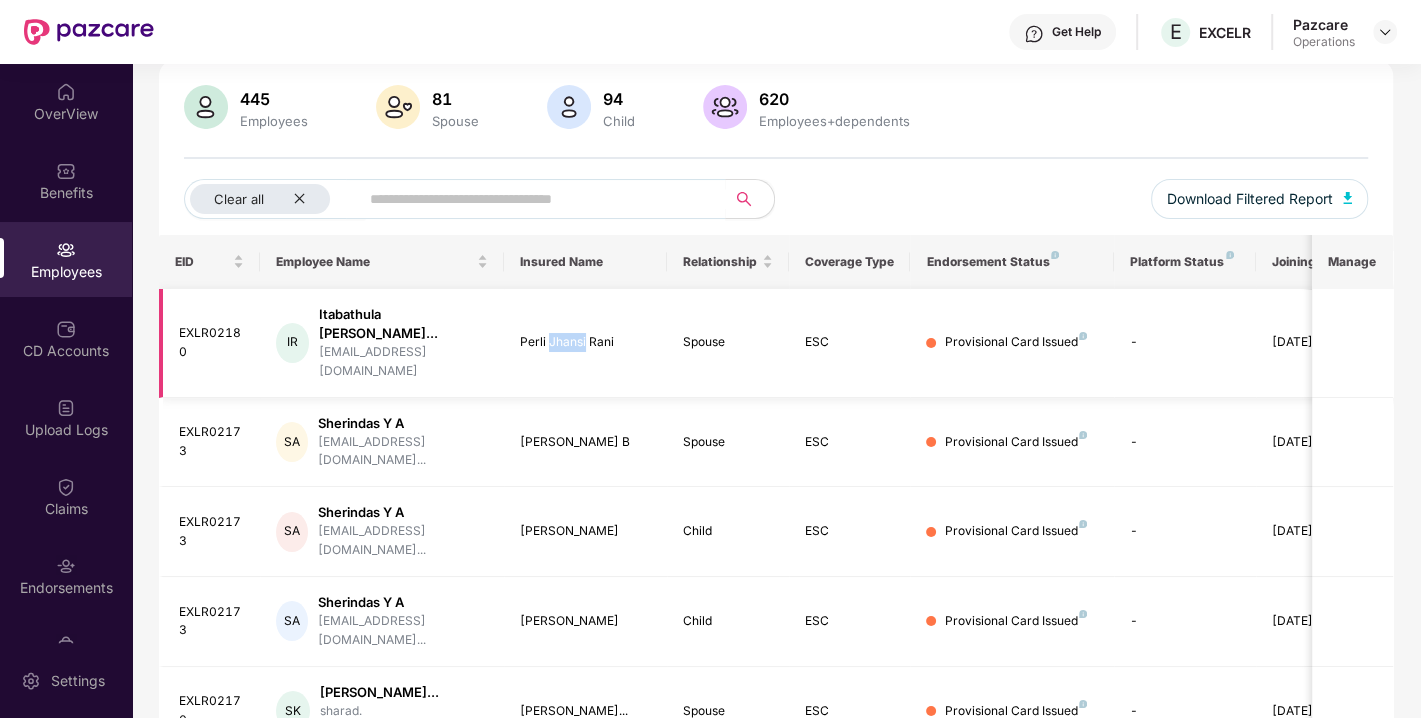 click on "Perli Jhansi Rani" at bounding box center [585, 342] 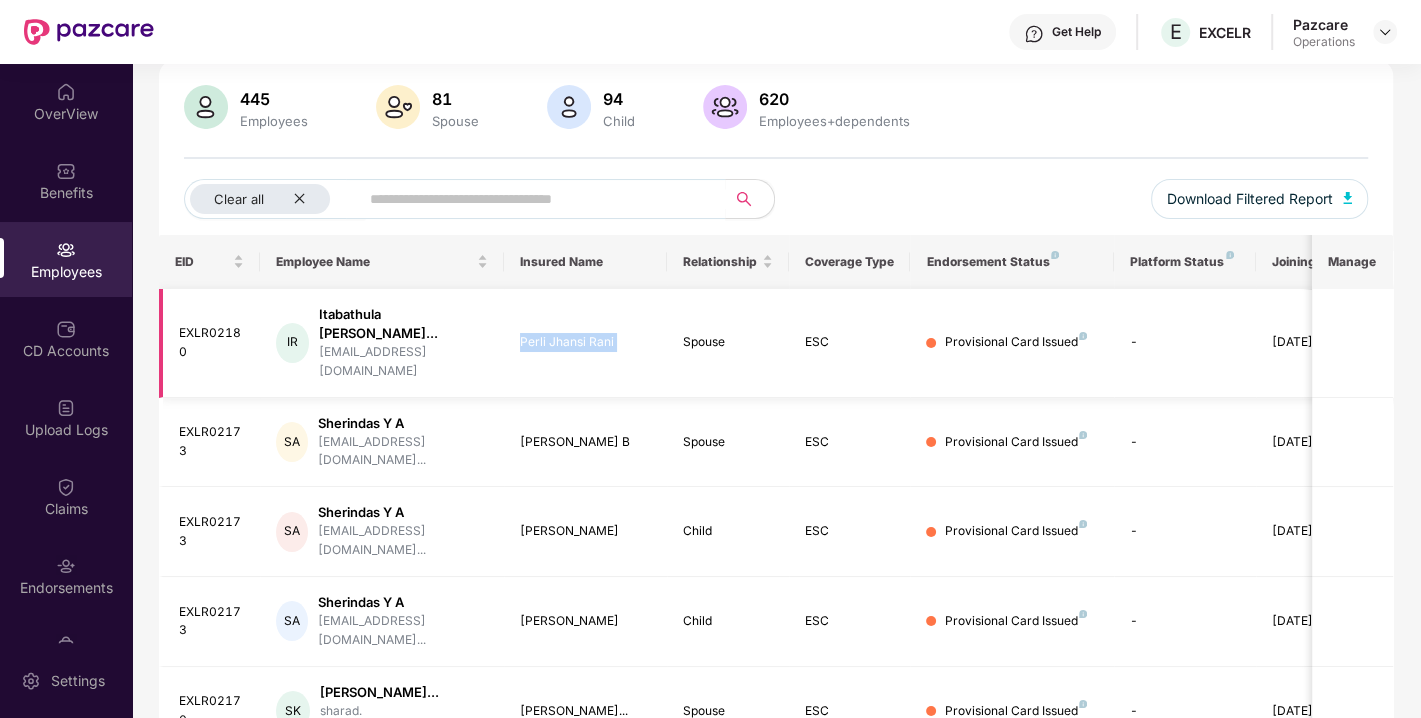 copy on "Perli Jhansi Rani" 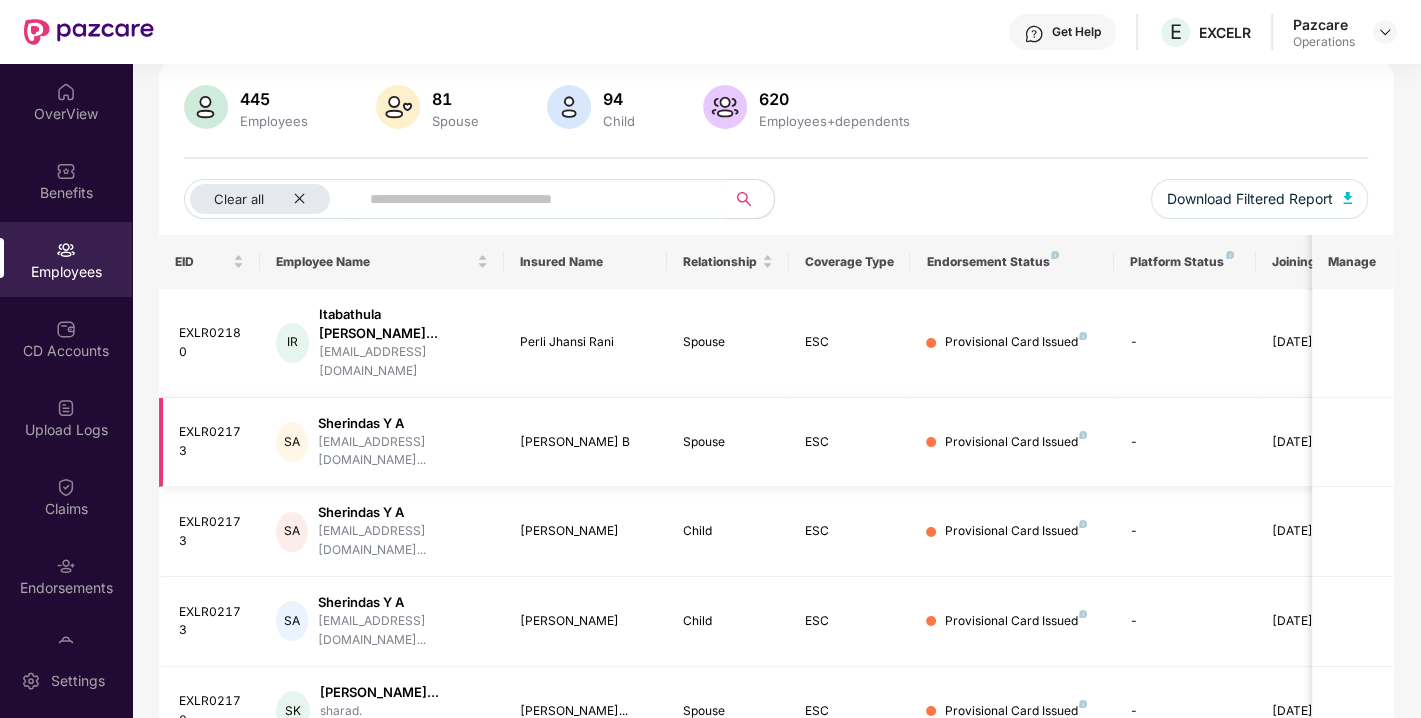 click on "[PERSON_NAME] B" at bounding box center (585, 442) 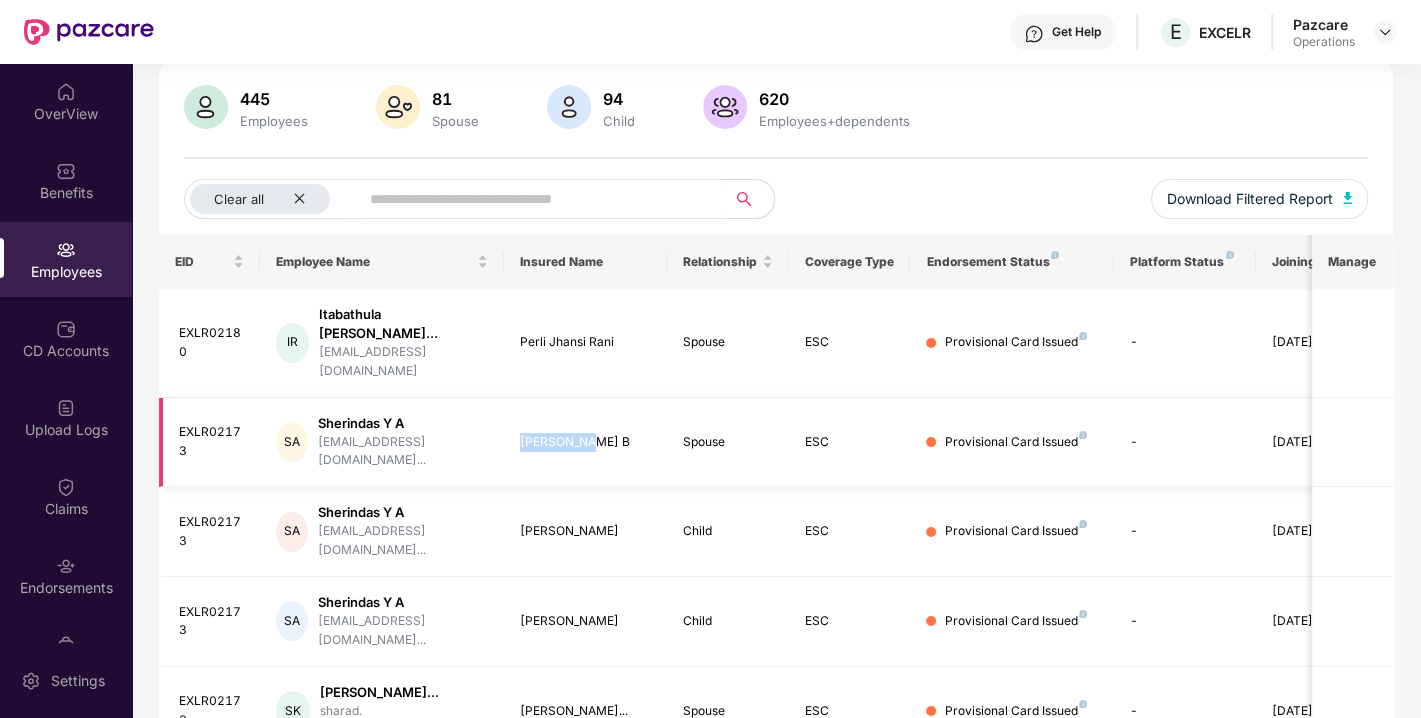 click on "[PERSON_NAME] B" at bounding box center [585, 442] 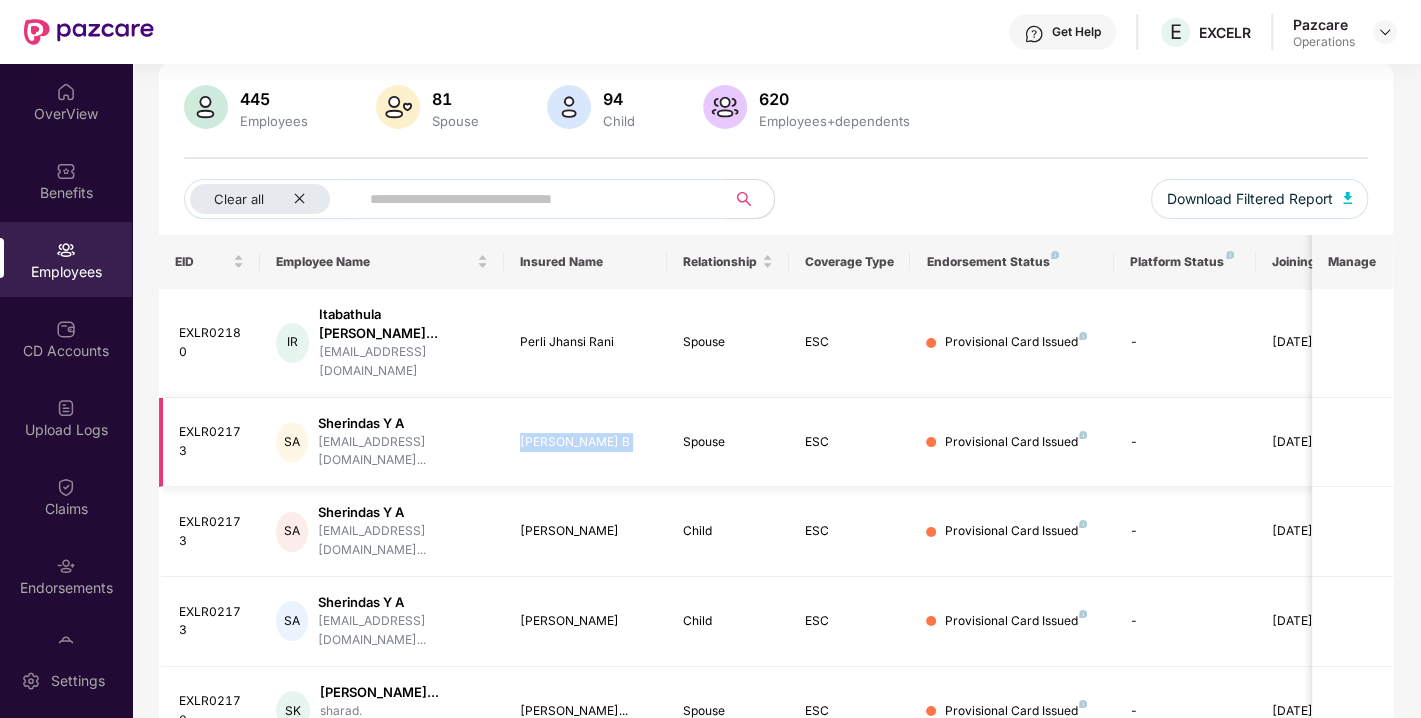 copy on "[PERSON_NAME] B" 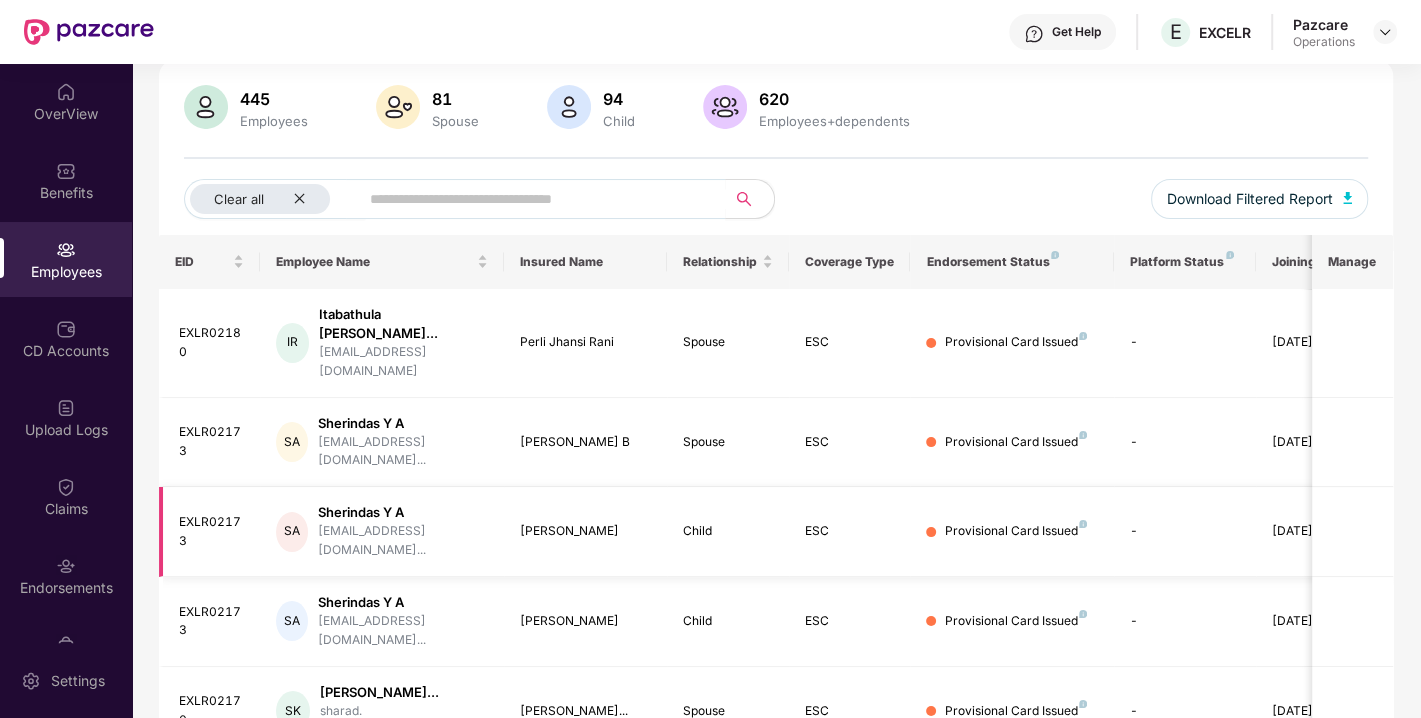 click on "[PERSON_NAME]" at bounding box center (585, 531) 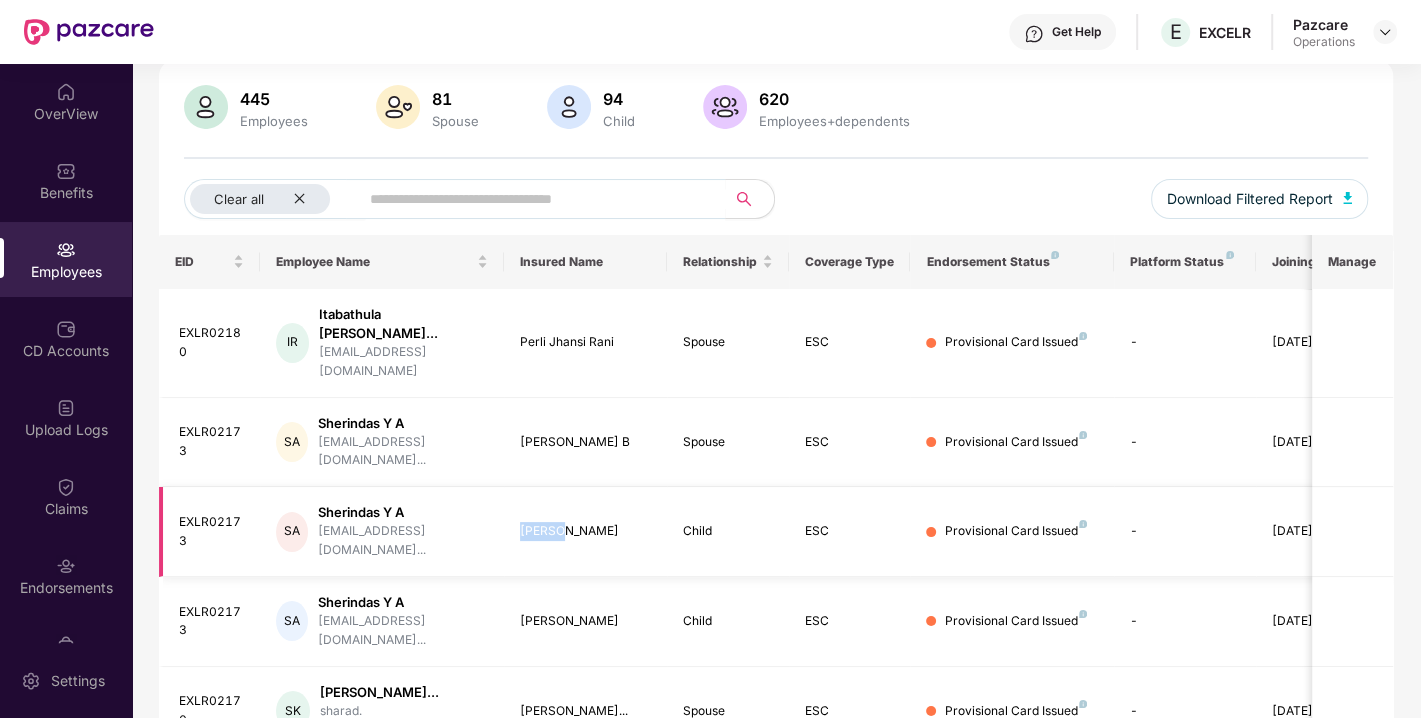click on "[PERSON_NAME]" at bounding box center [585, 531] 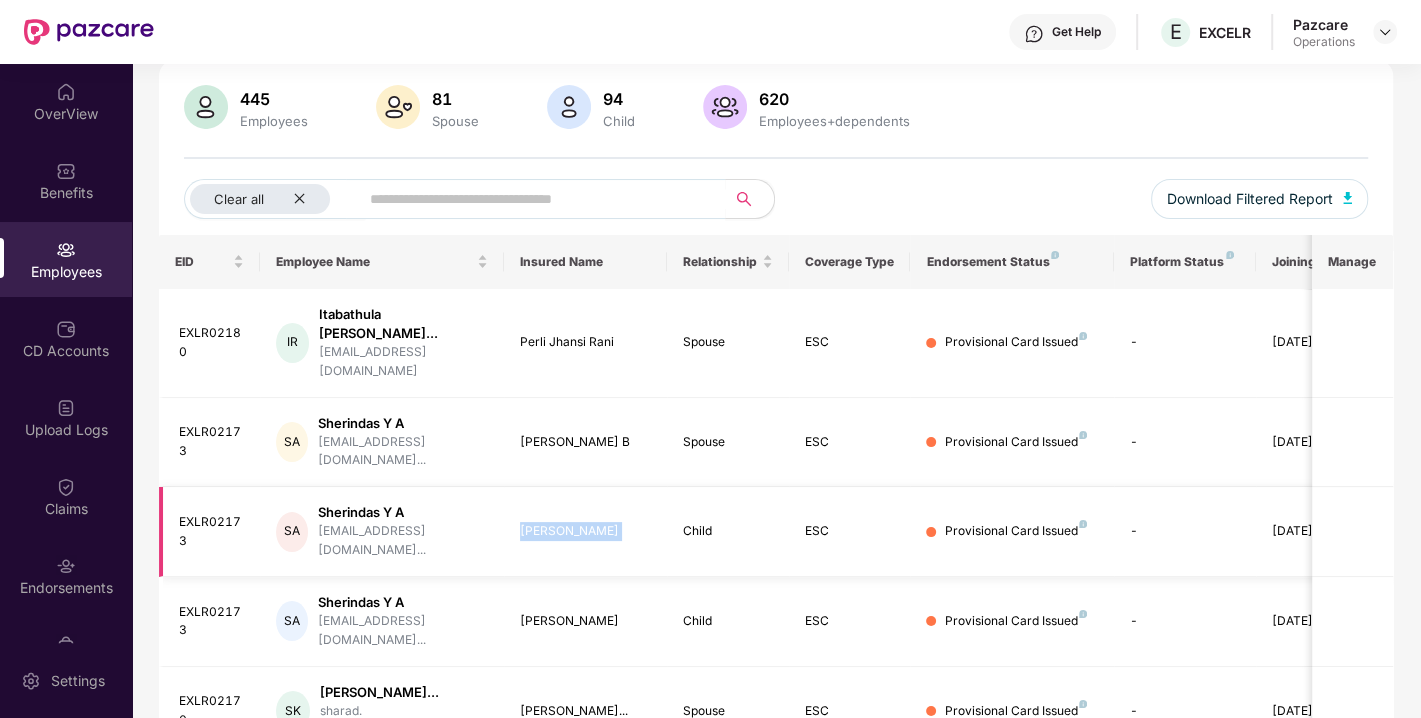 copy on "[PERSON_NAME]" 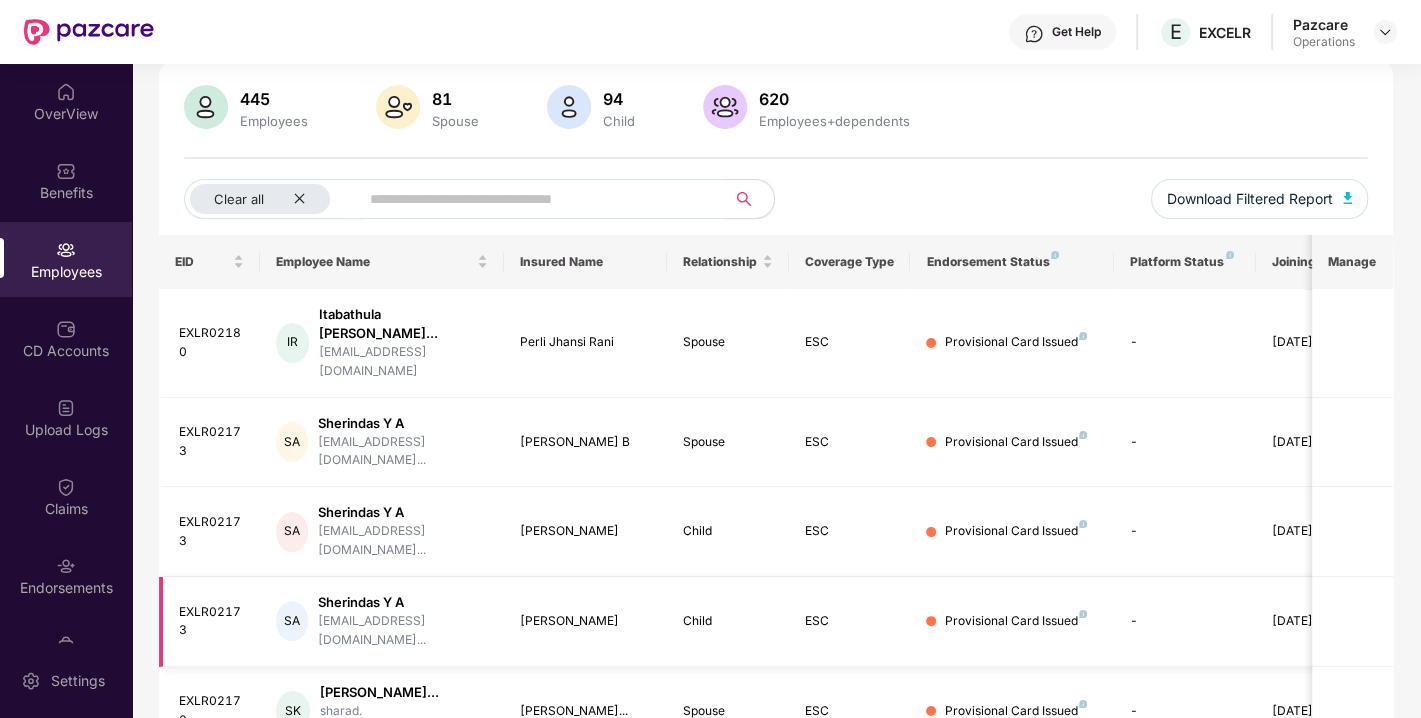click on "[PERSON_NAME]" at bounding box center (585, 621) 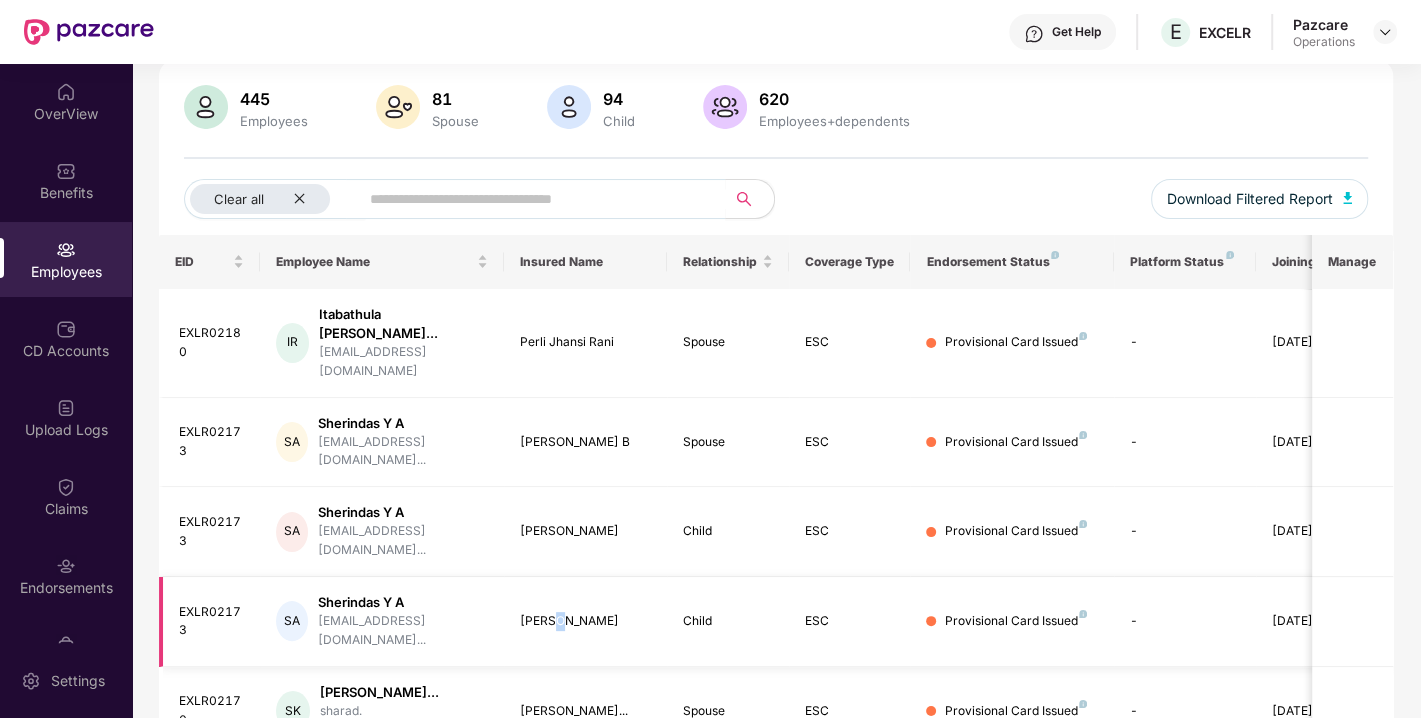 click on "[PERSON_NAME]" at bounding box center (585, 621) 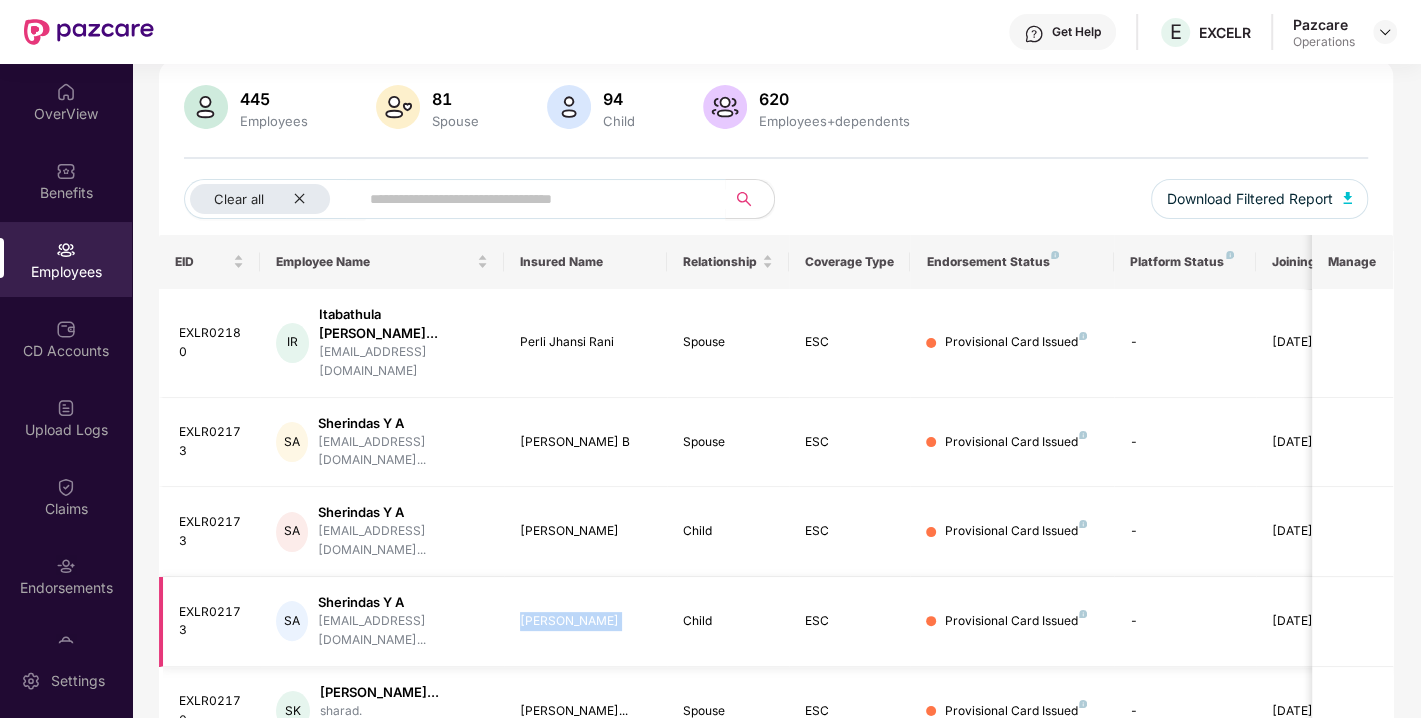 copy on "[PERSON_NAME]" 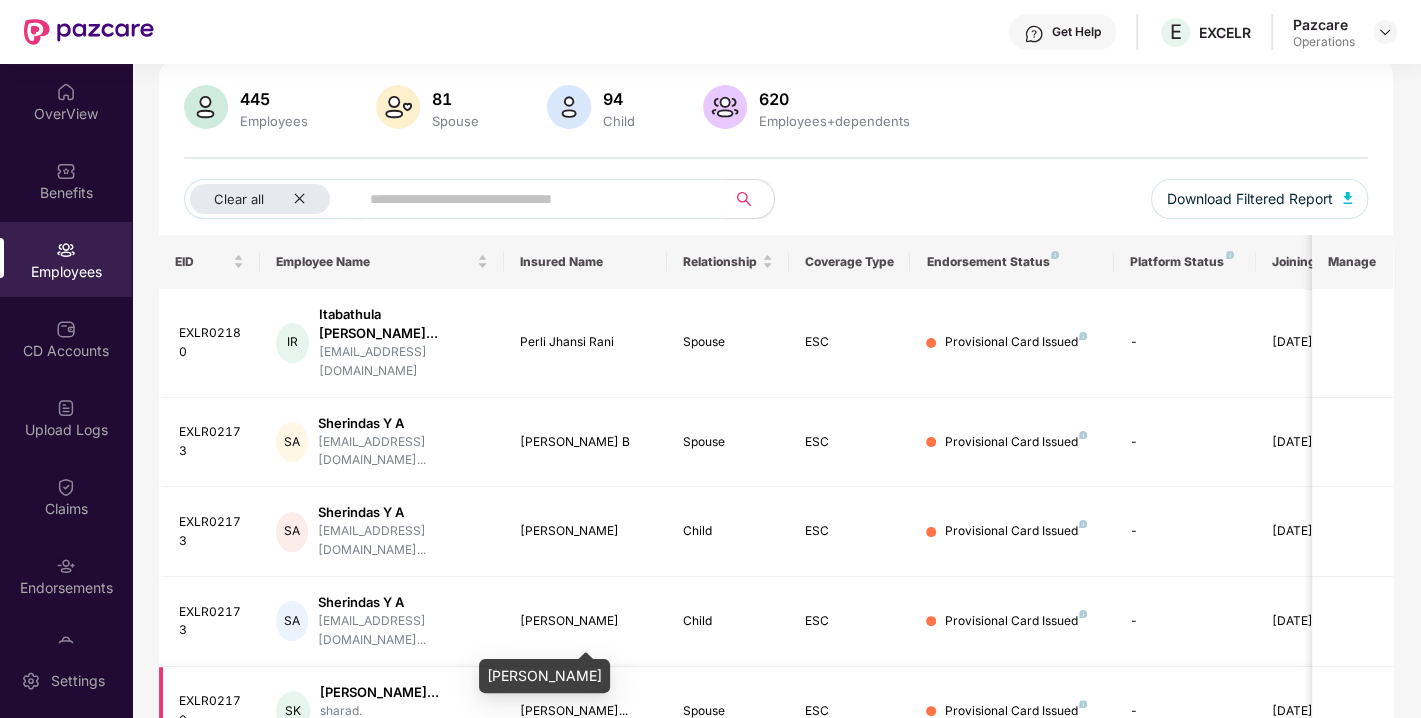 click on "[PERSON_NAME]..." at bounding box center [585, 711] 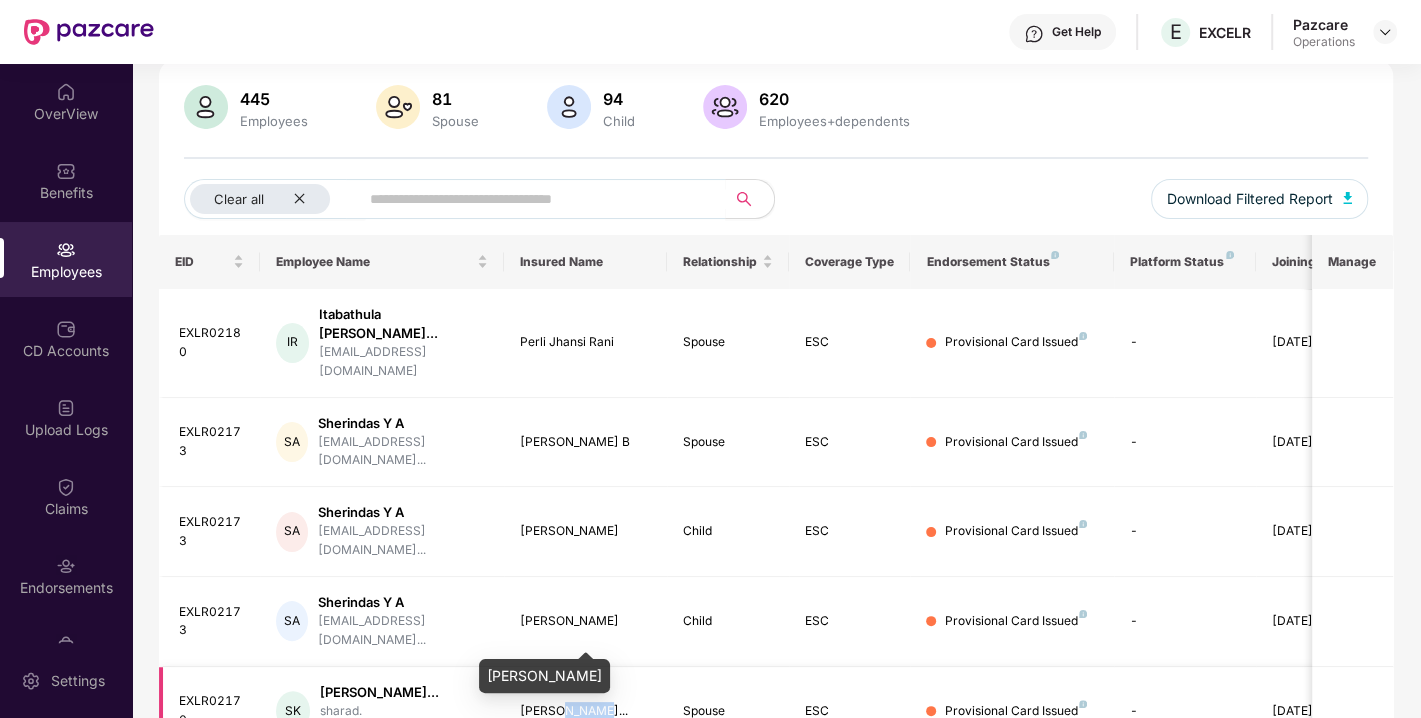 click on "[PERSON_NAME]..." at bounding box center [585, 711] 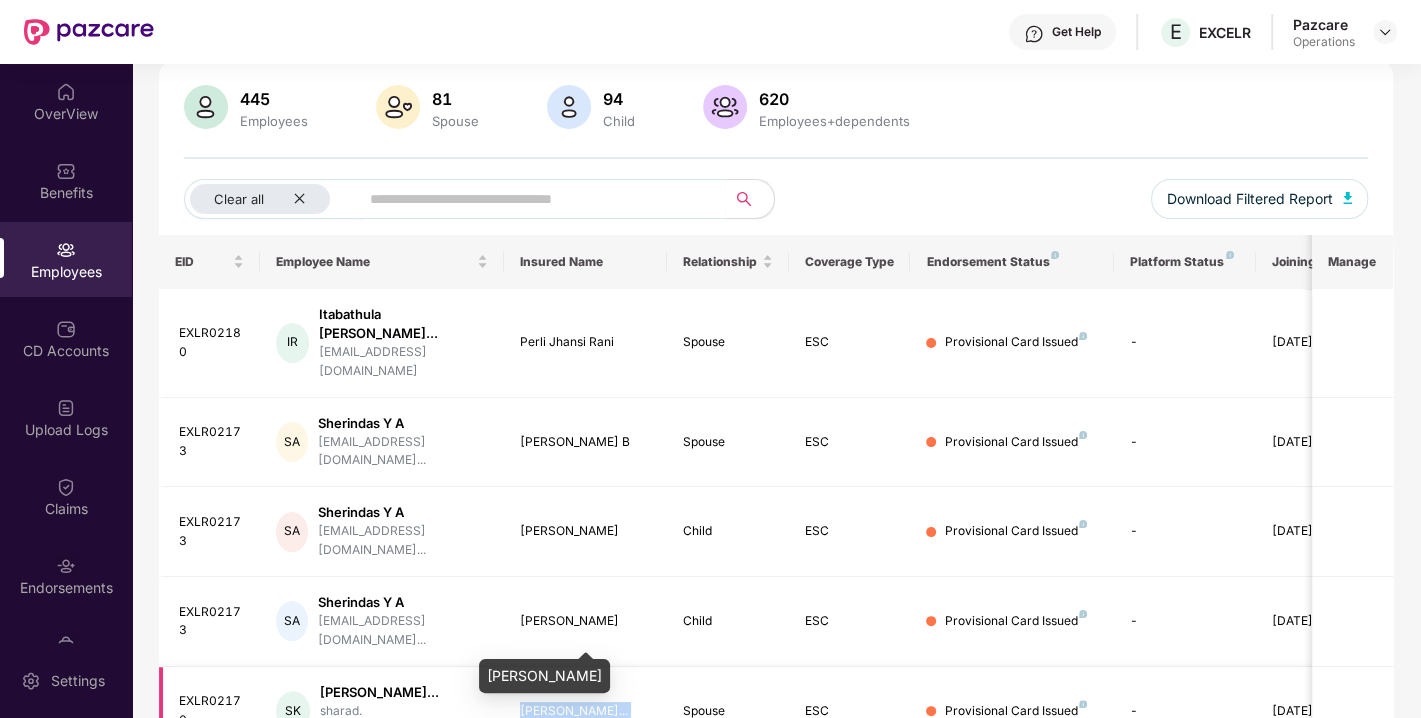 copy on "[PERSON_NAME]..." 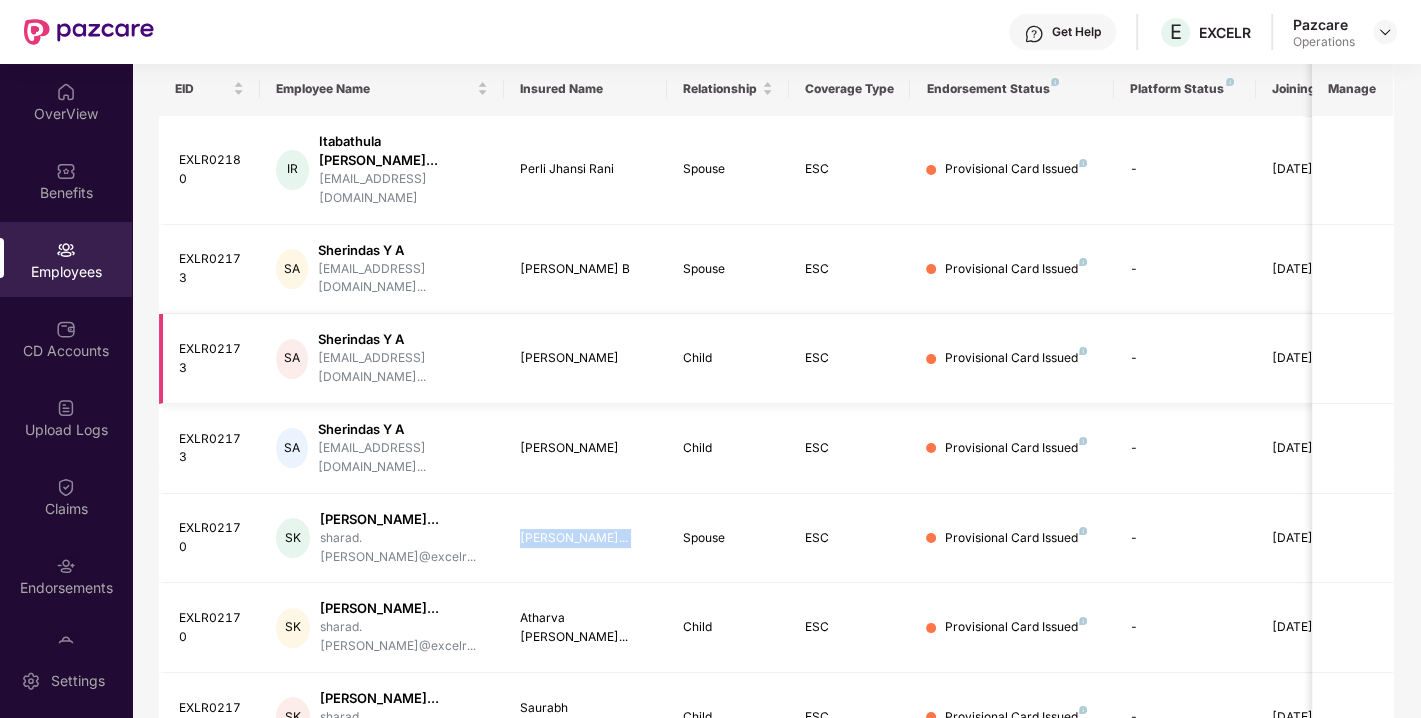 scroll, scrollTop: 329, scrollLeft: 0, axis: vertical 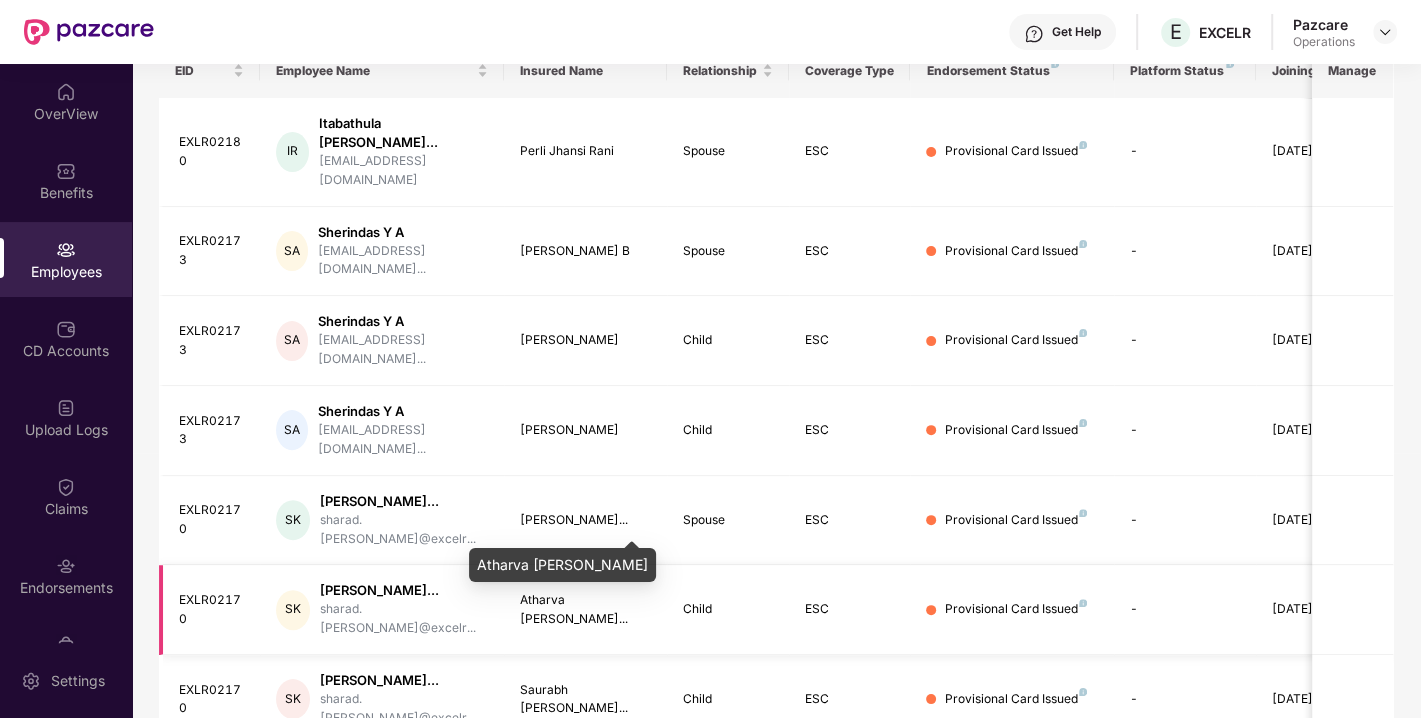 click on "Atharva [PERSON_NAME]..." at bounding box center [585, 610] 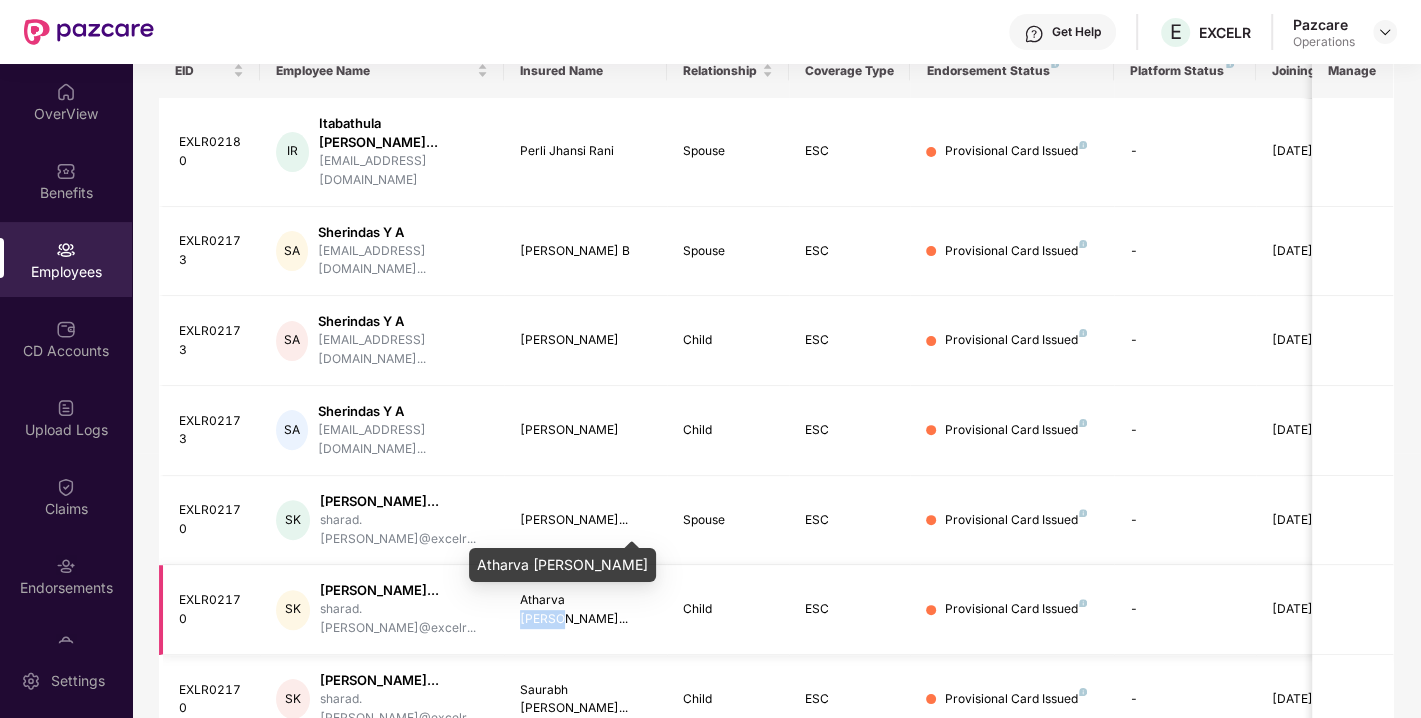 click on "Atharva [PERSON_NAME]..." at bounding box center [585, 610] 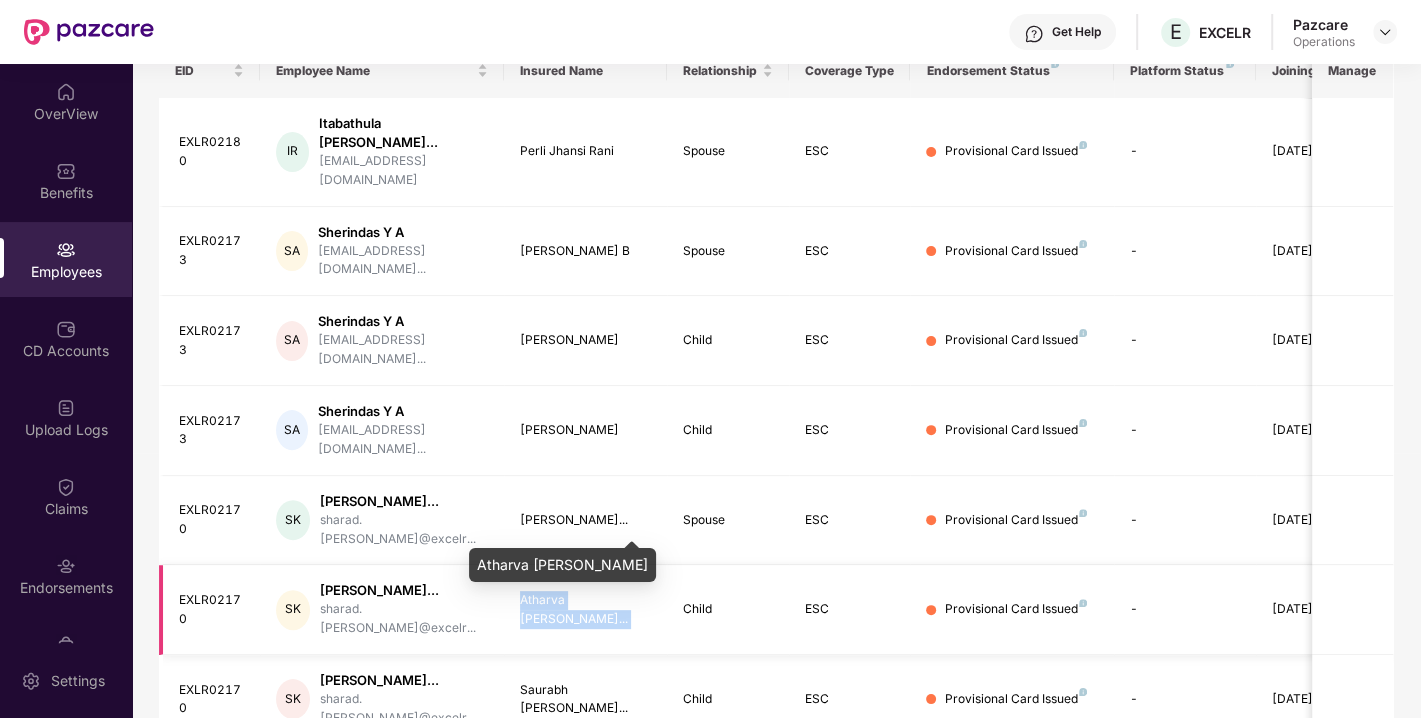 copy on "Atharva [PERSON_NAME]..." 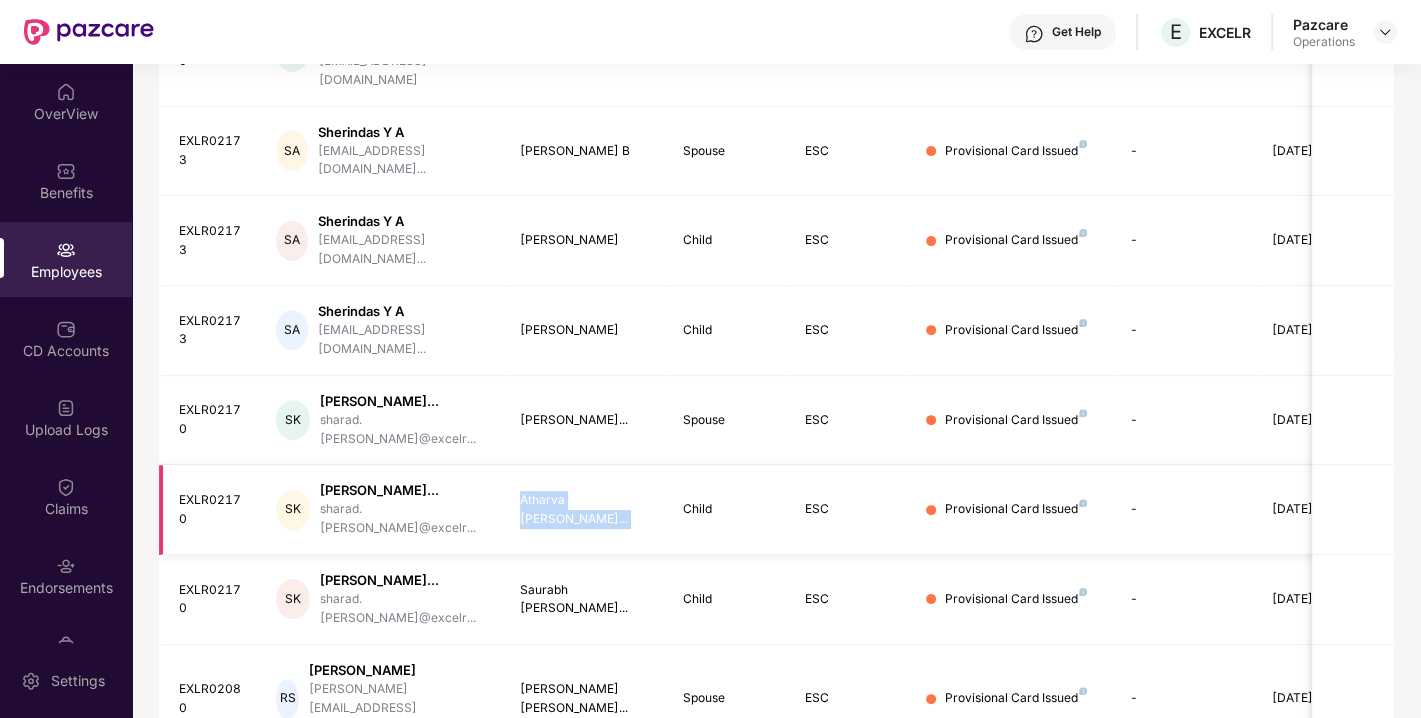 scroll, scrollTop: 485, scrollLeft: 0, axis: vertical 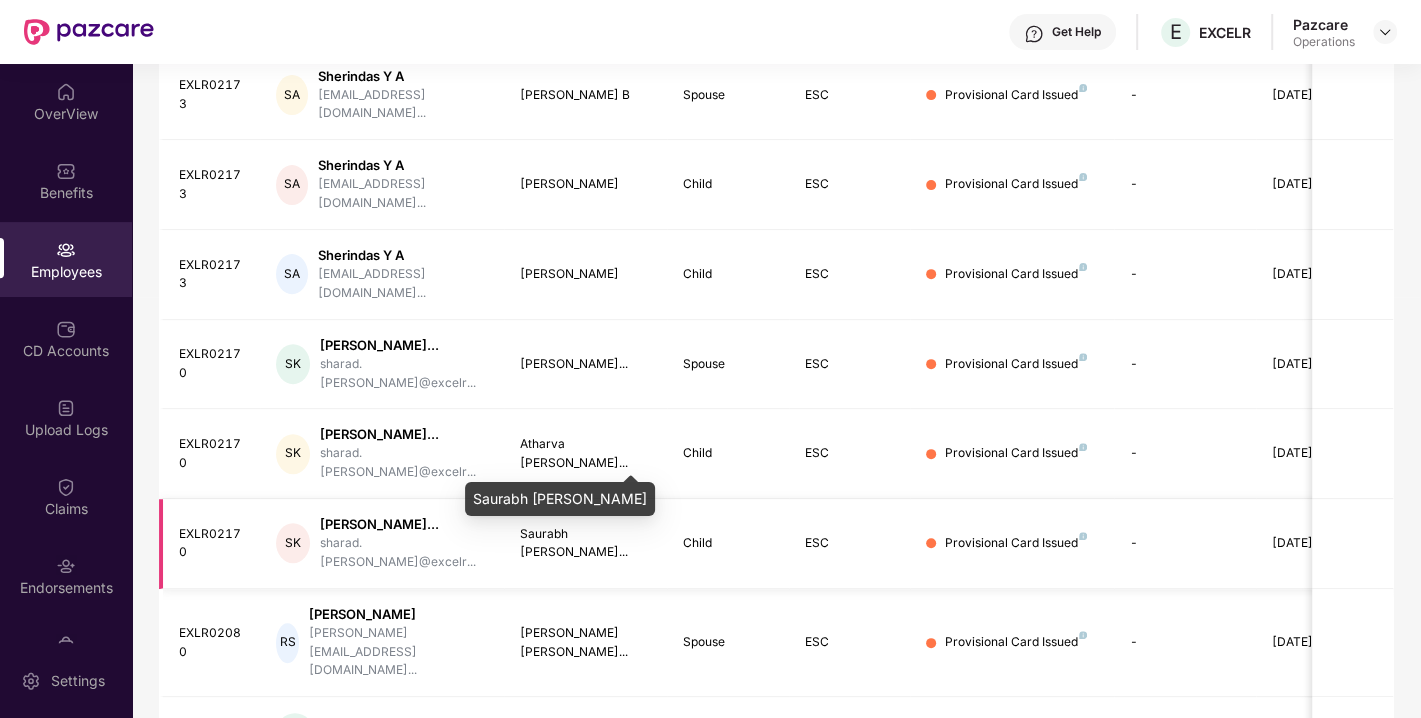click on "Saurabh [PERSON_NAME]..." at bounding box center [585, 544] 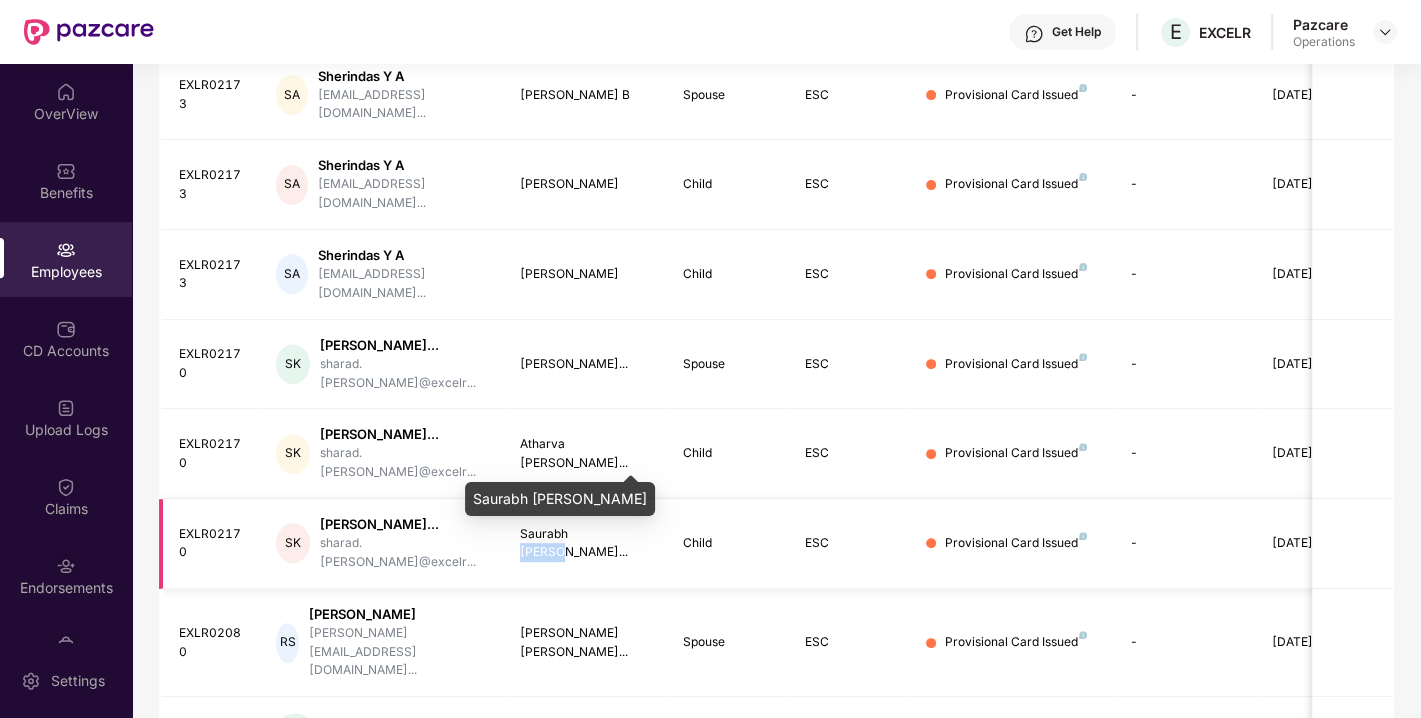 click on "Saurabh [PERSON_NAME]..." at bounding box center (585, 544) 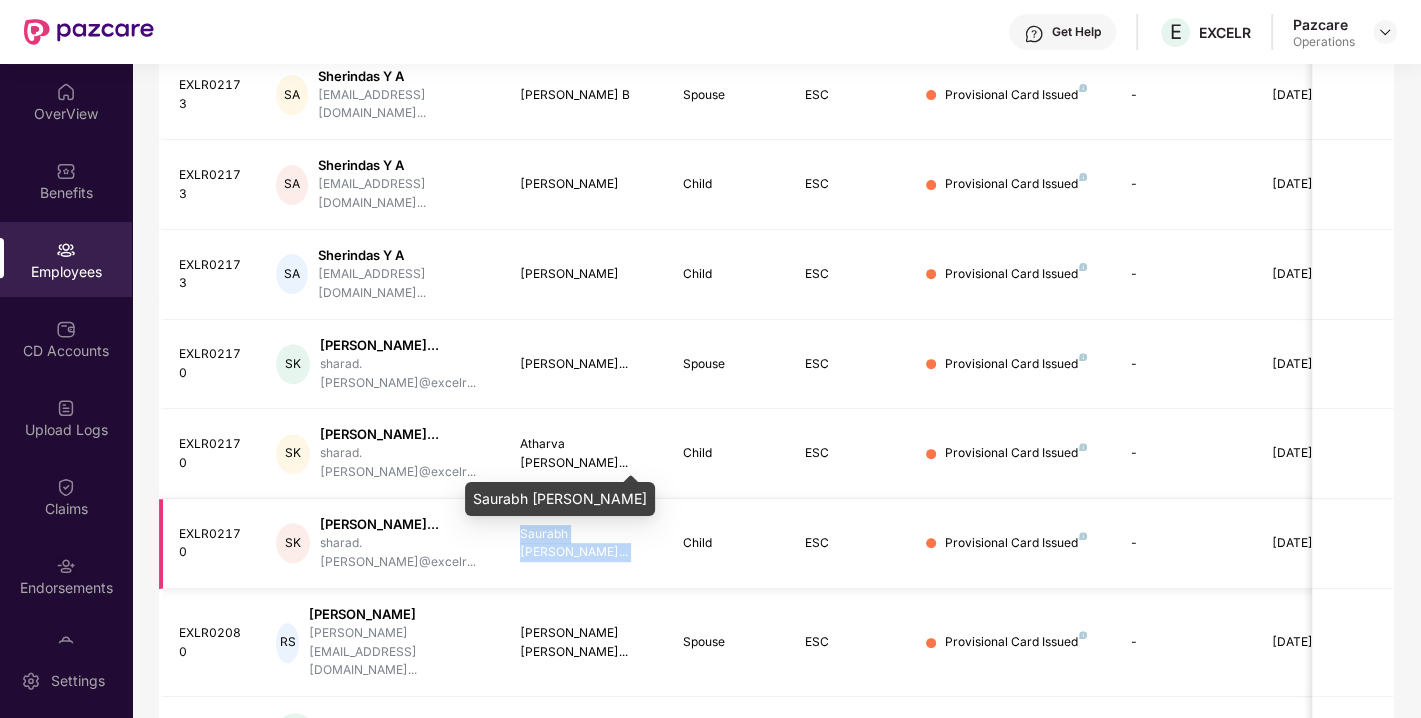copy on "Saurabh [PERSON_NAME]..." 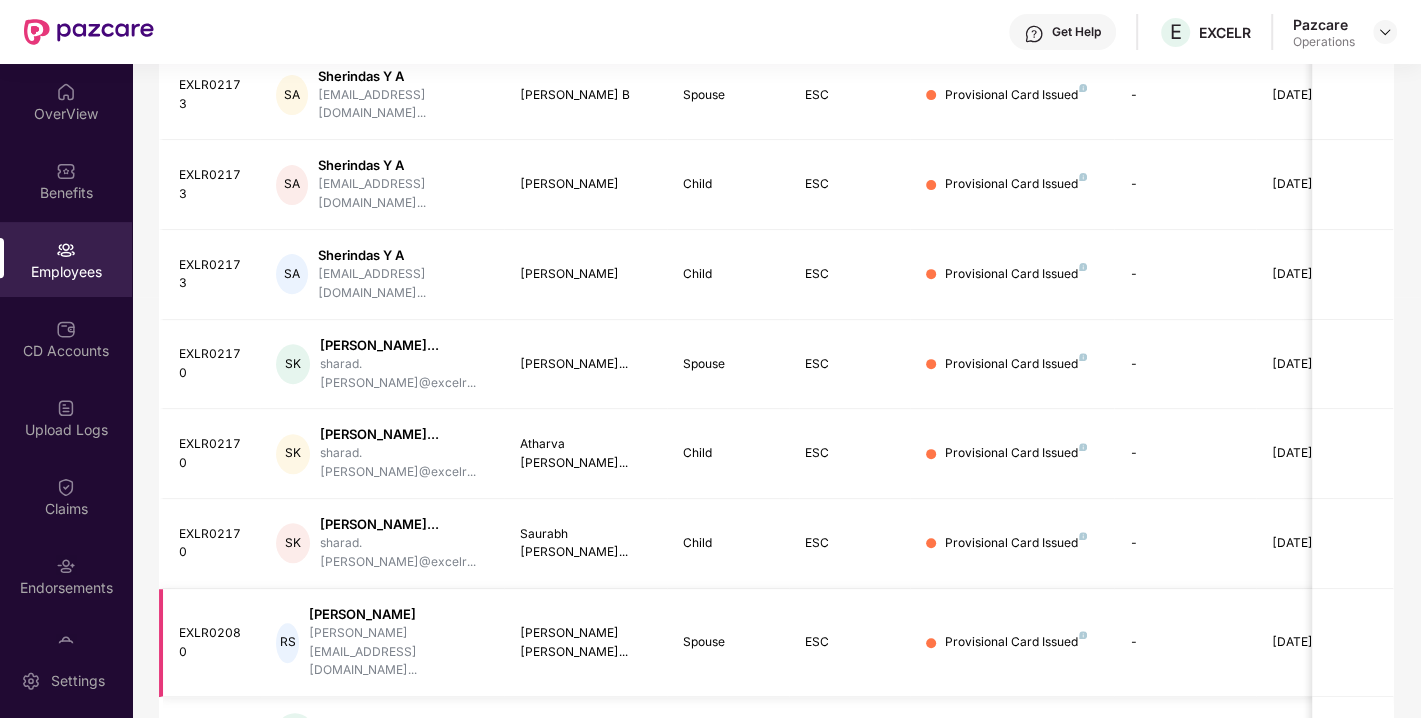 click on "[PERSON_NAME] [PERSON_NAME]..." at bounding box center (585, 643) 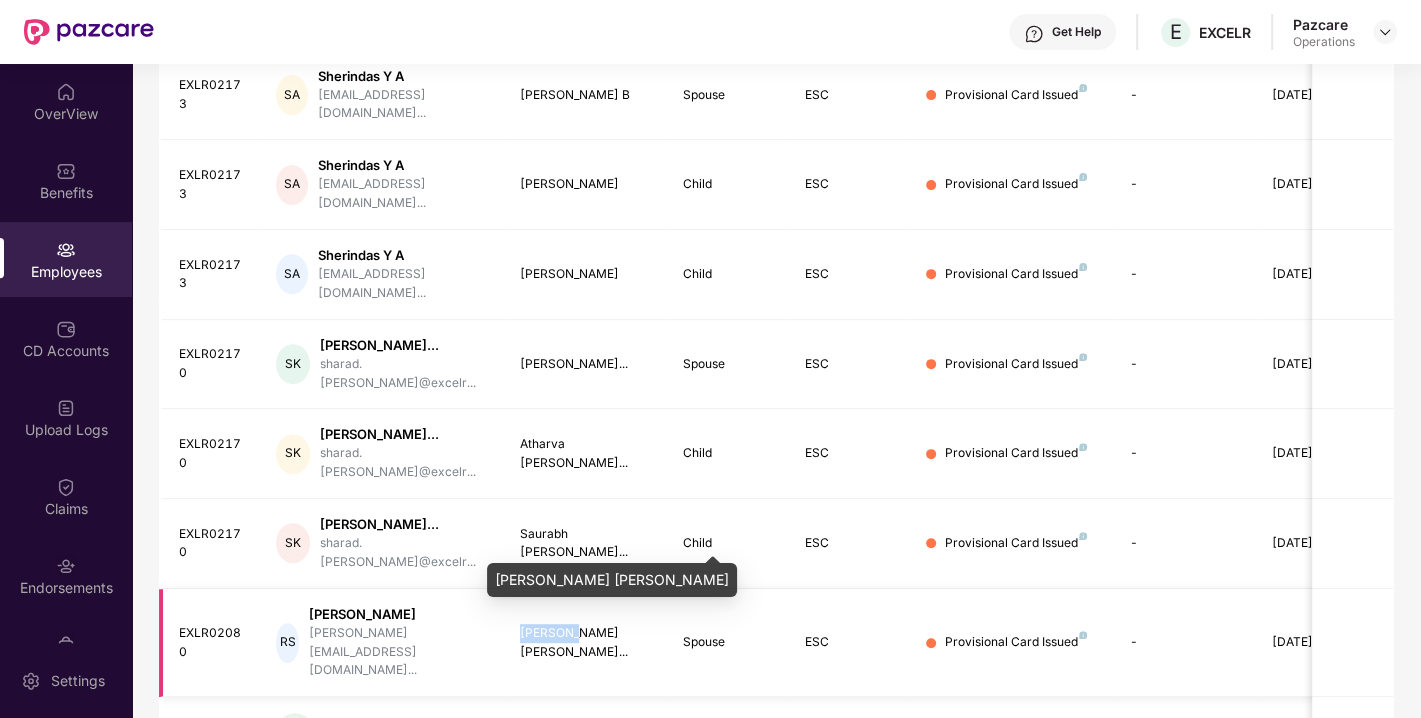 click on "[PERSON_NAME] [PERSON_NAME]..." at bounding box center (585, 643) 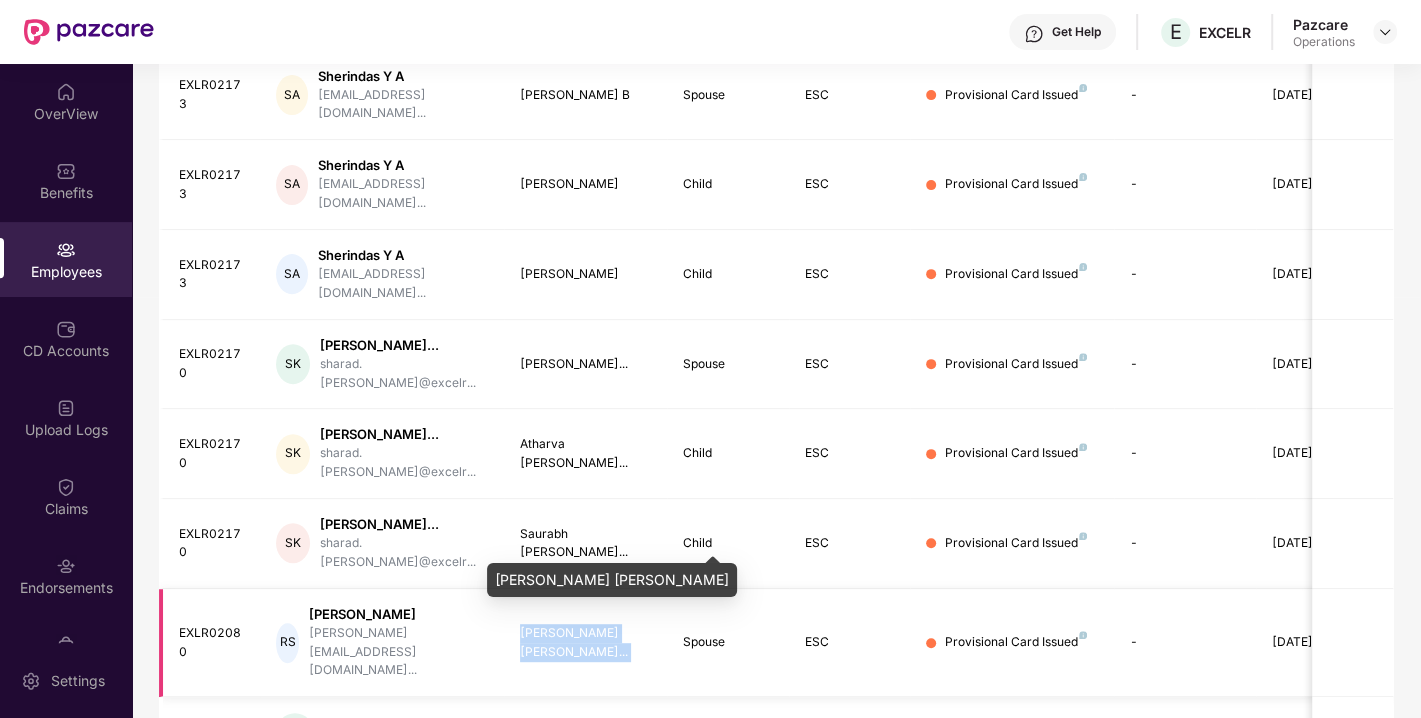 copy on "[PERSON_NAME] [PERSON_NAME]..." 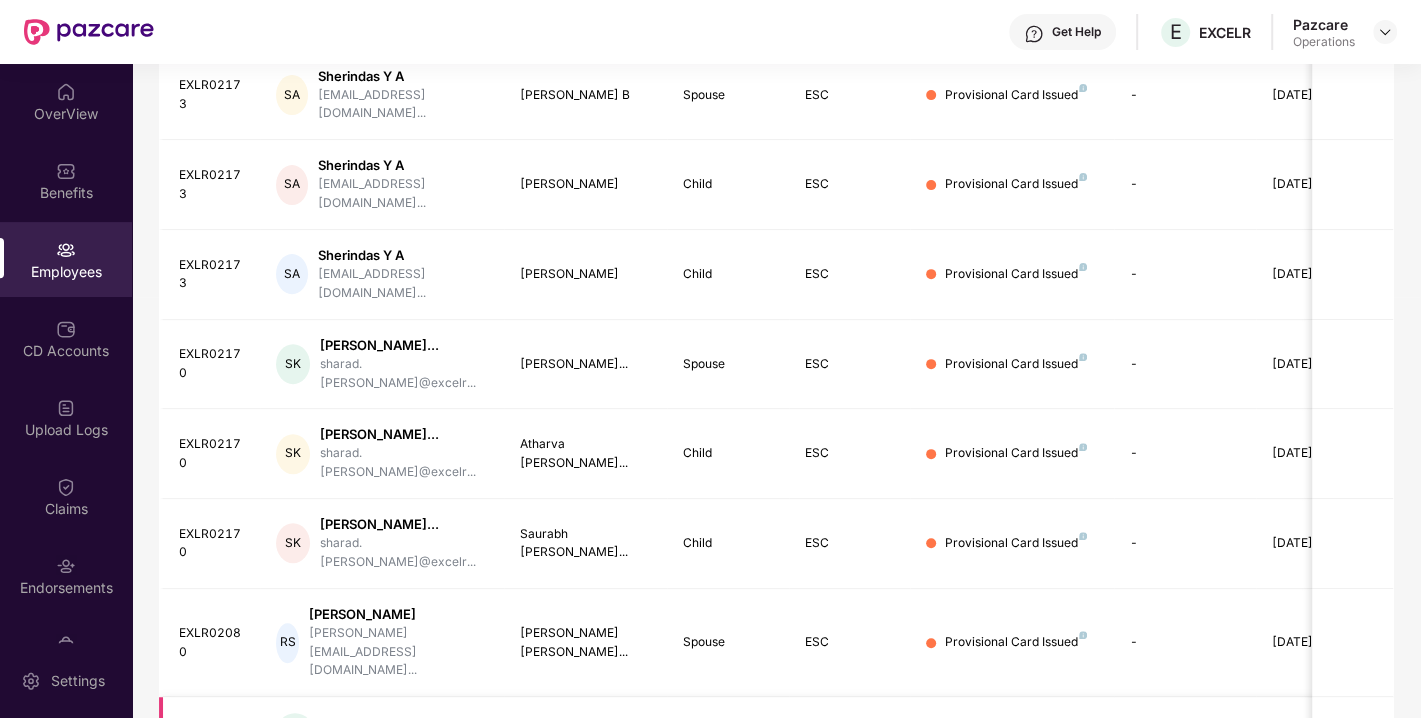 click on "[PERSON_NAME]" at bounding box center (585, 733) 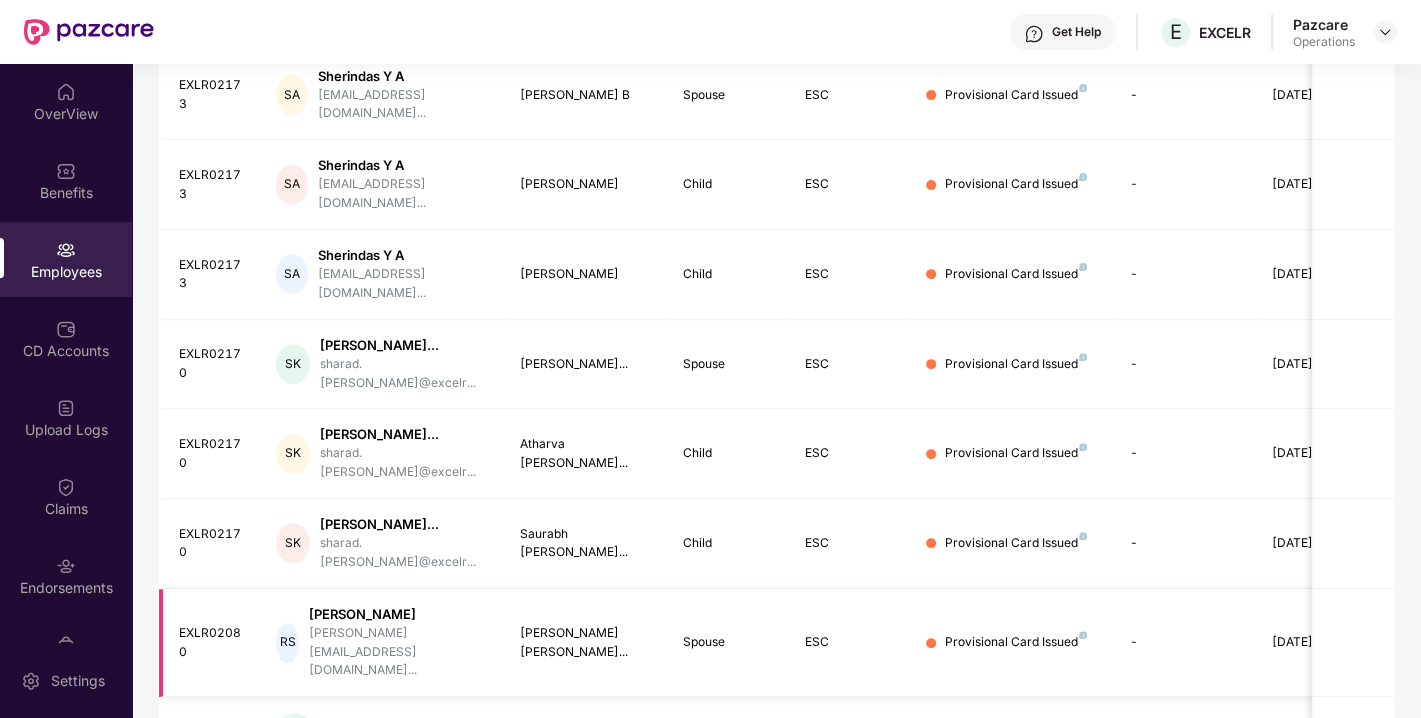 scroll, scrollTop: 0, scrollLeft: 0, axis: both 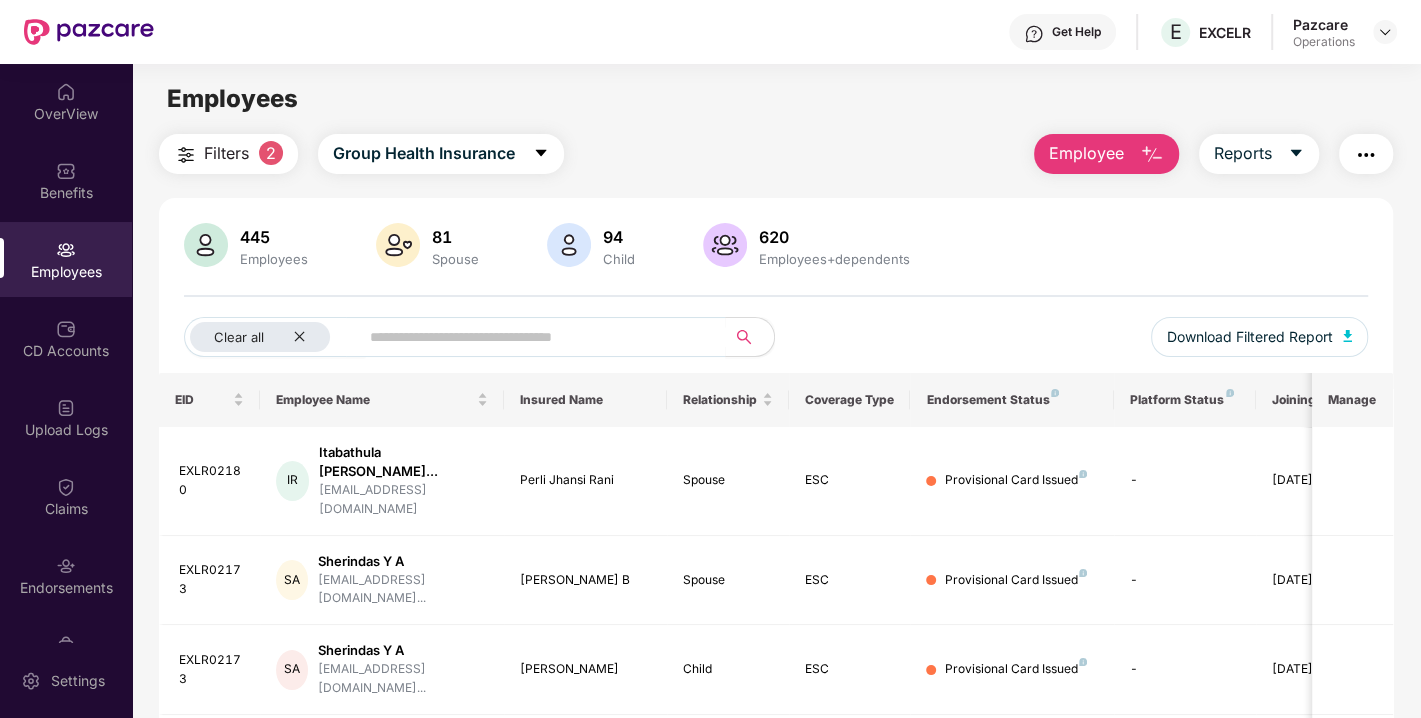 click at bounding box center [1366, 155] 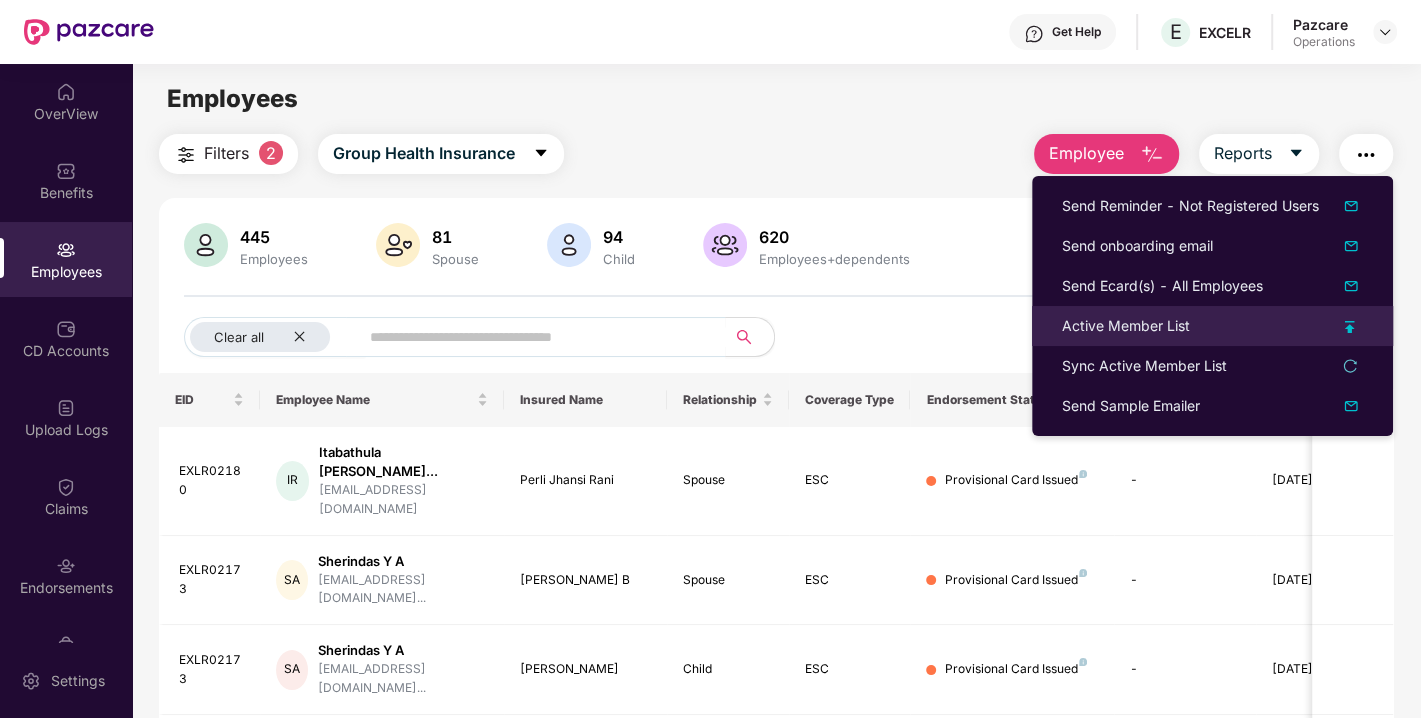 click on "Active Member List" at bounding box center (1126, 326) 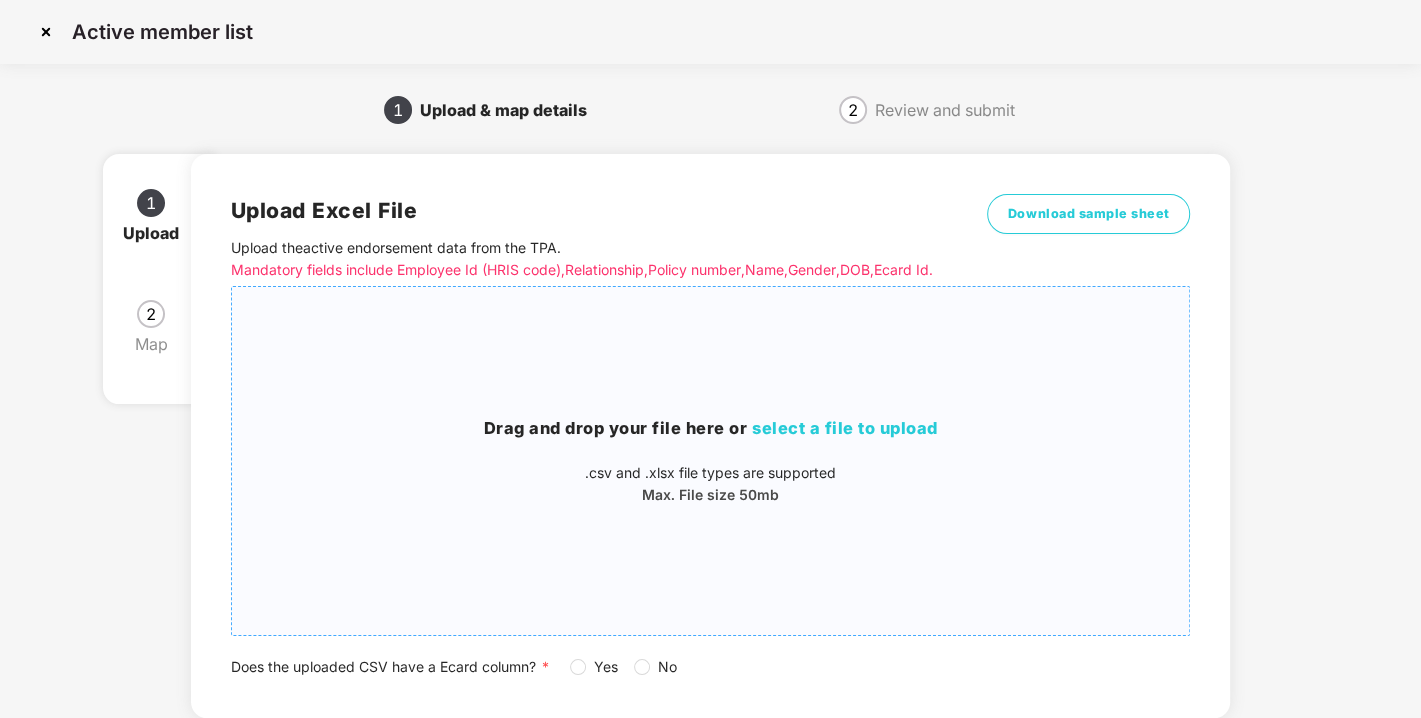 click on "Drag and drop your file here or  select a file to upload" at bounding box center (711, 429) 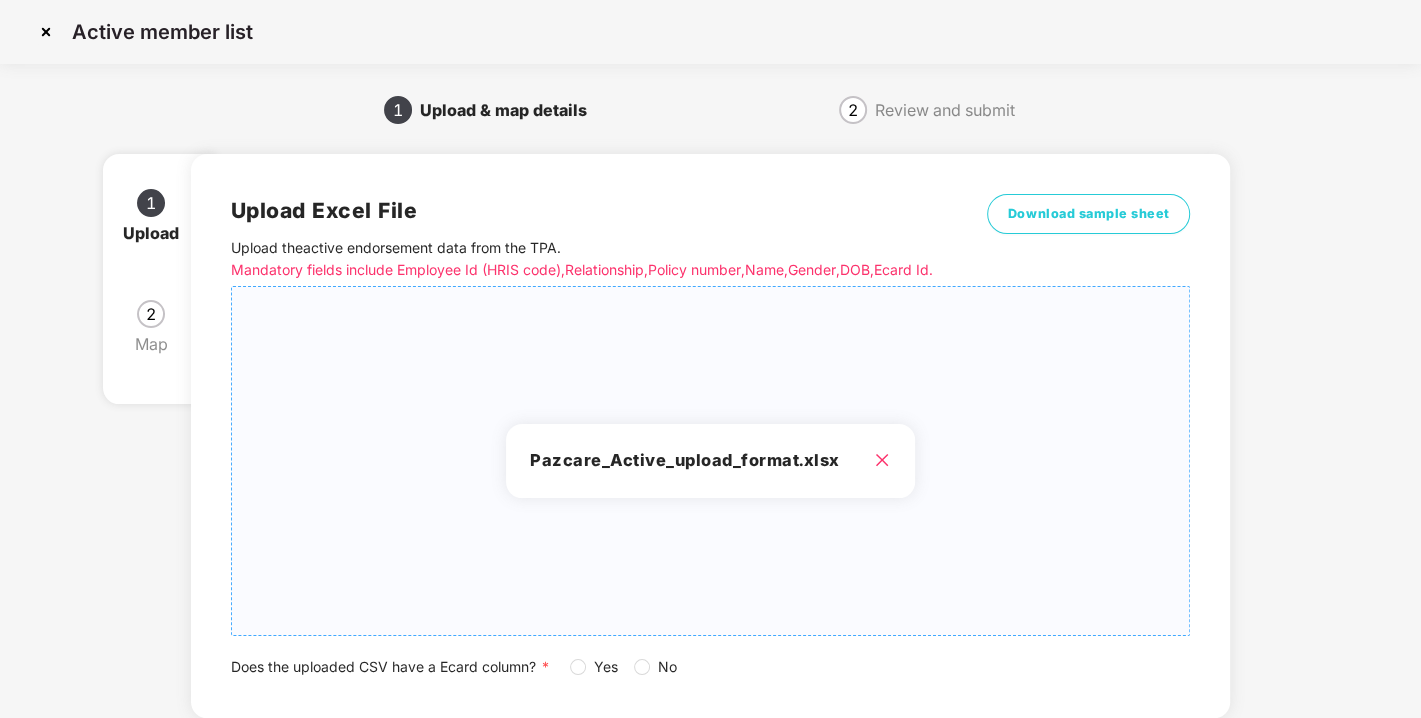 scroll, scrollTop: 147, scrollLeft: 0, axis: vertical 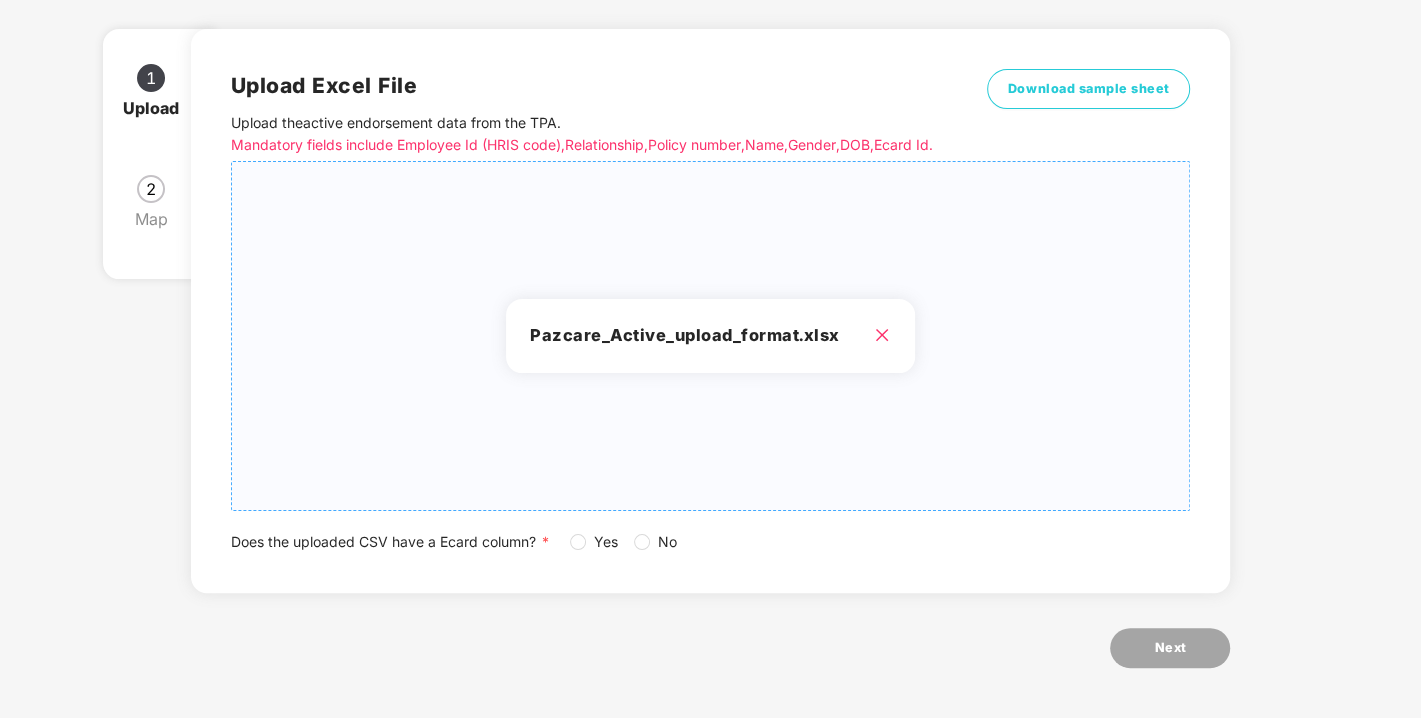 click on "Does the uploaded CSV have a Ecard column? * Yes No" at bounding box center (711, 542) 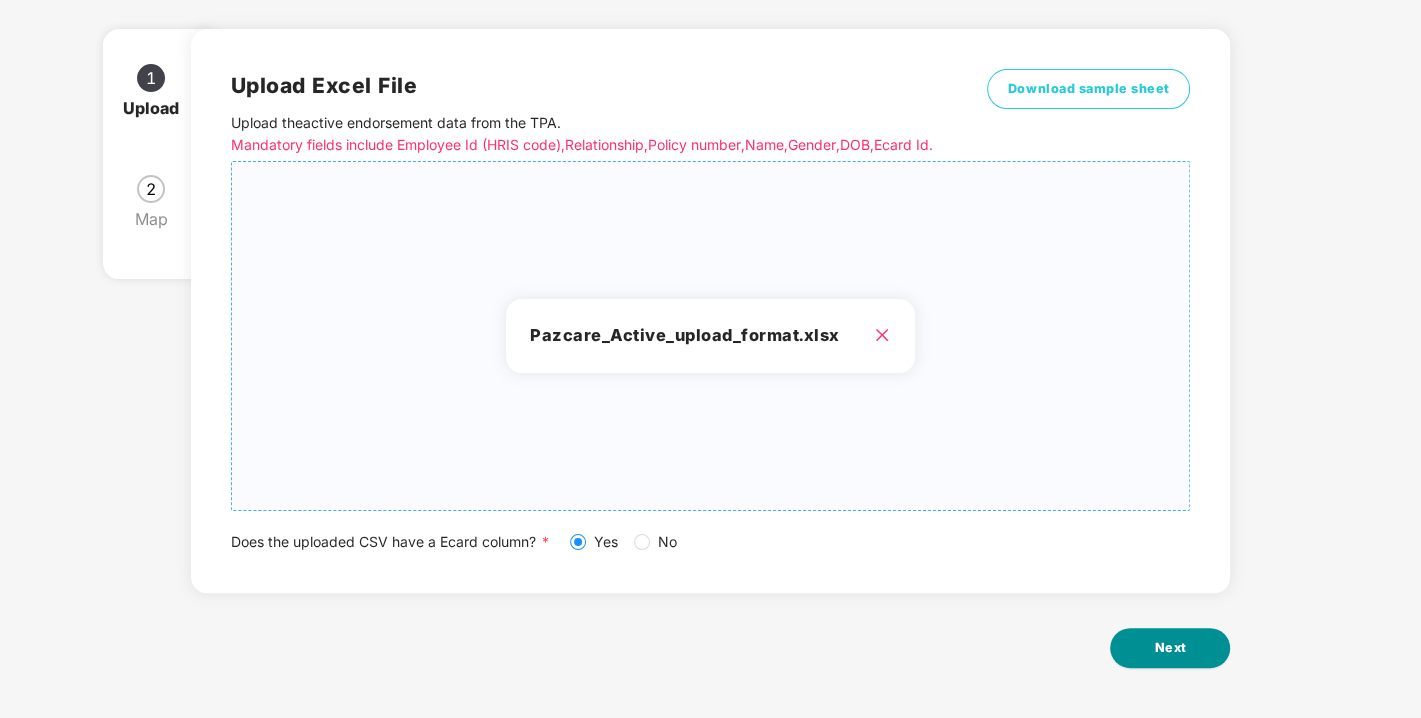 click on "Next" at bounding box center [1170, 648] 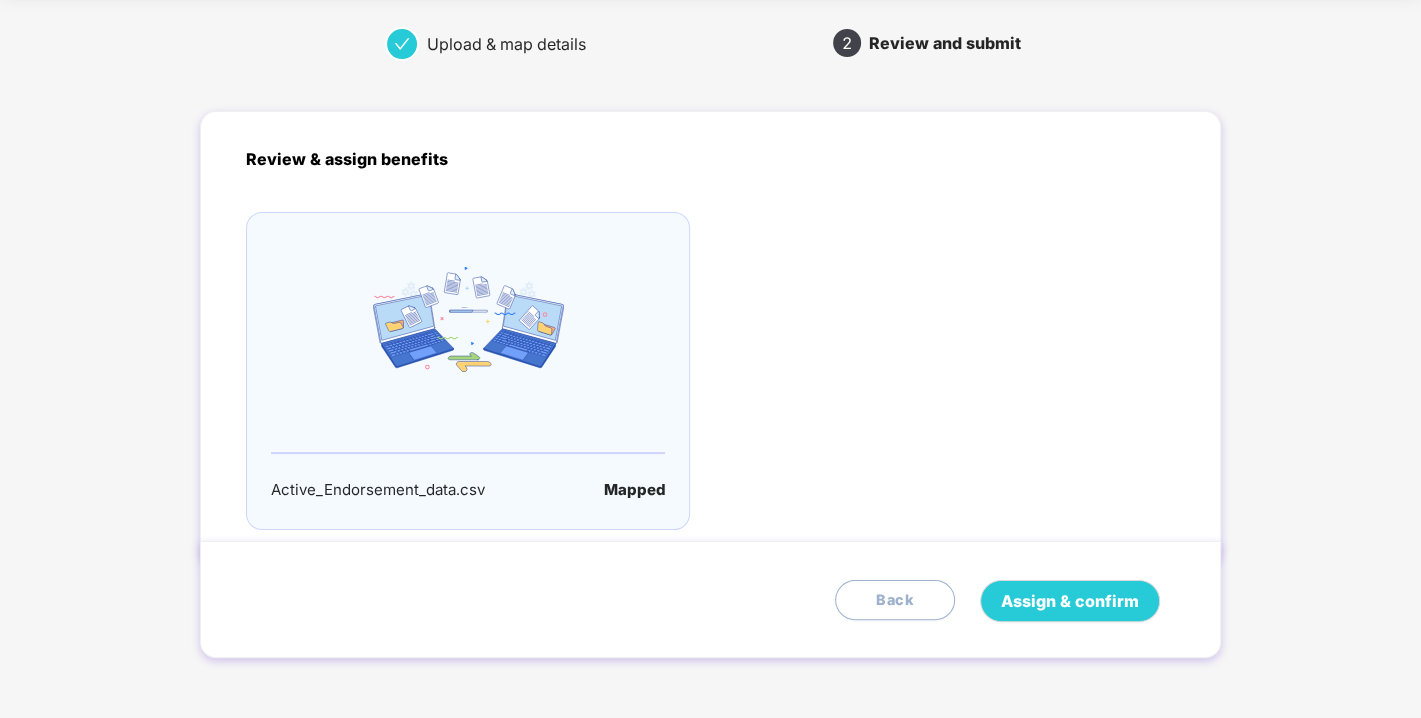 scroll, scrollTop: 0, scrollLeft: 0, axis: both 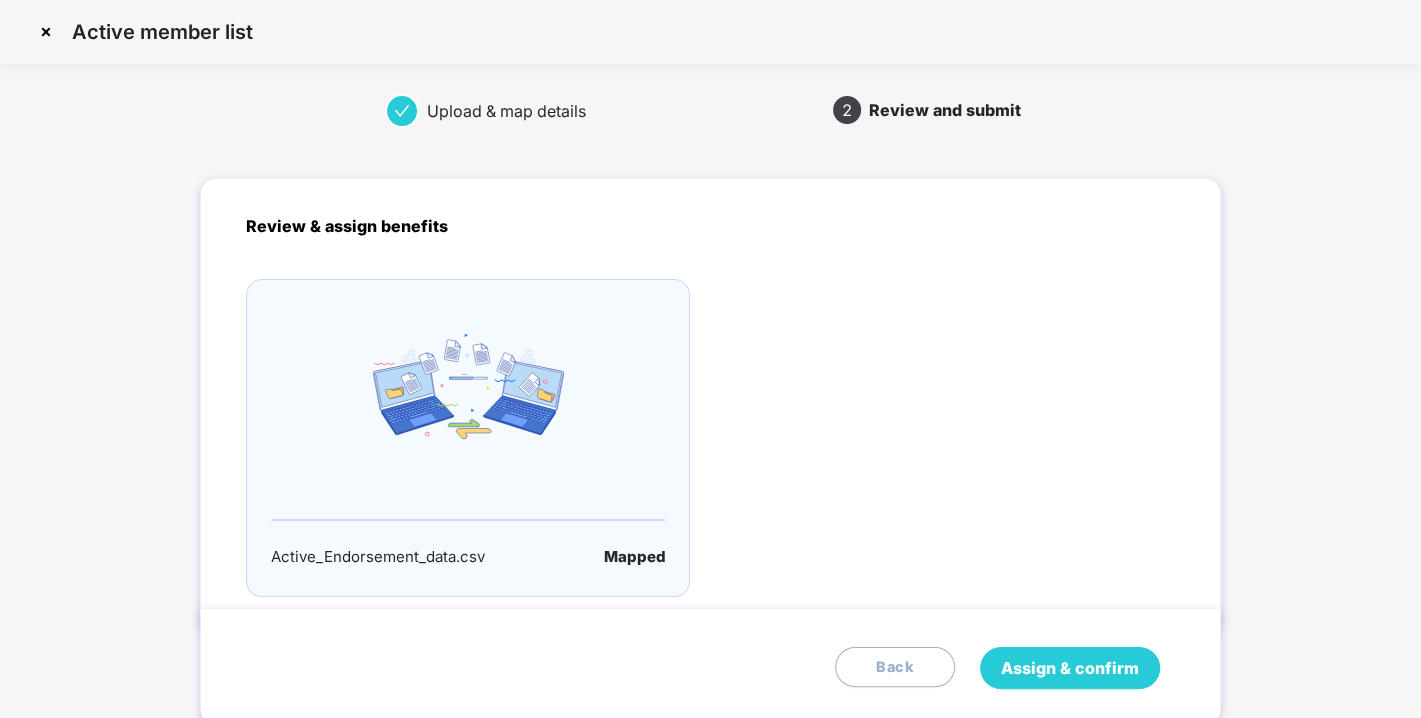 click on "Assign & confirm" at bounding box center (1070, 668) 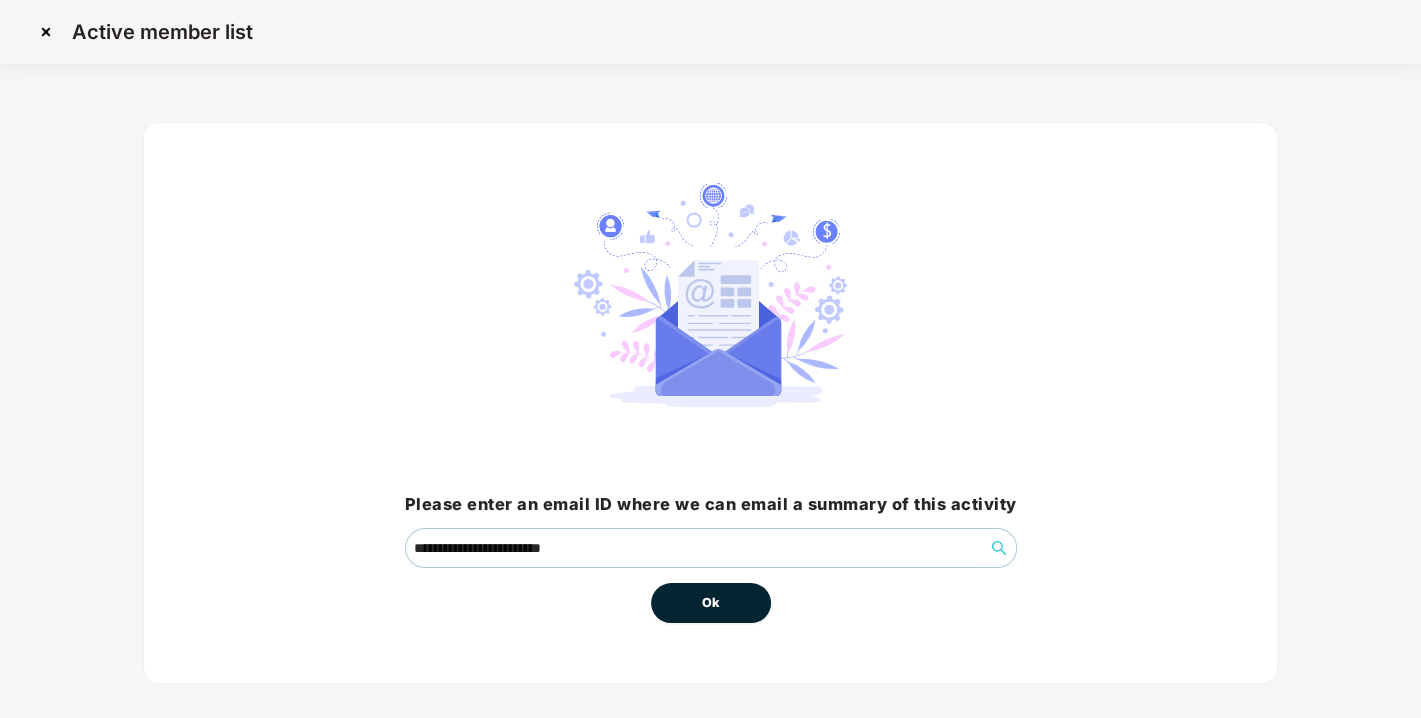 click on "Ok" at bounding box center [711, 603] 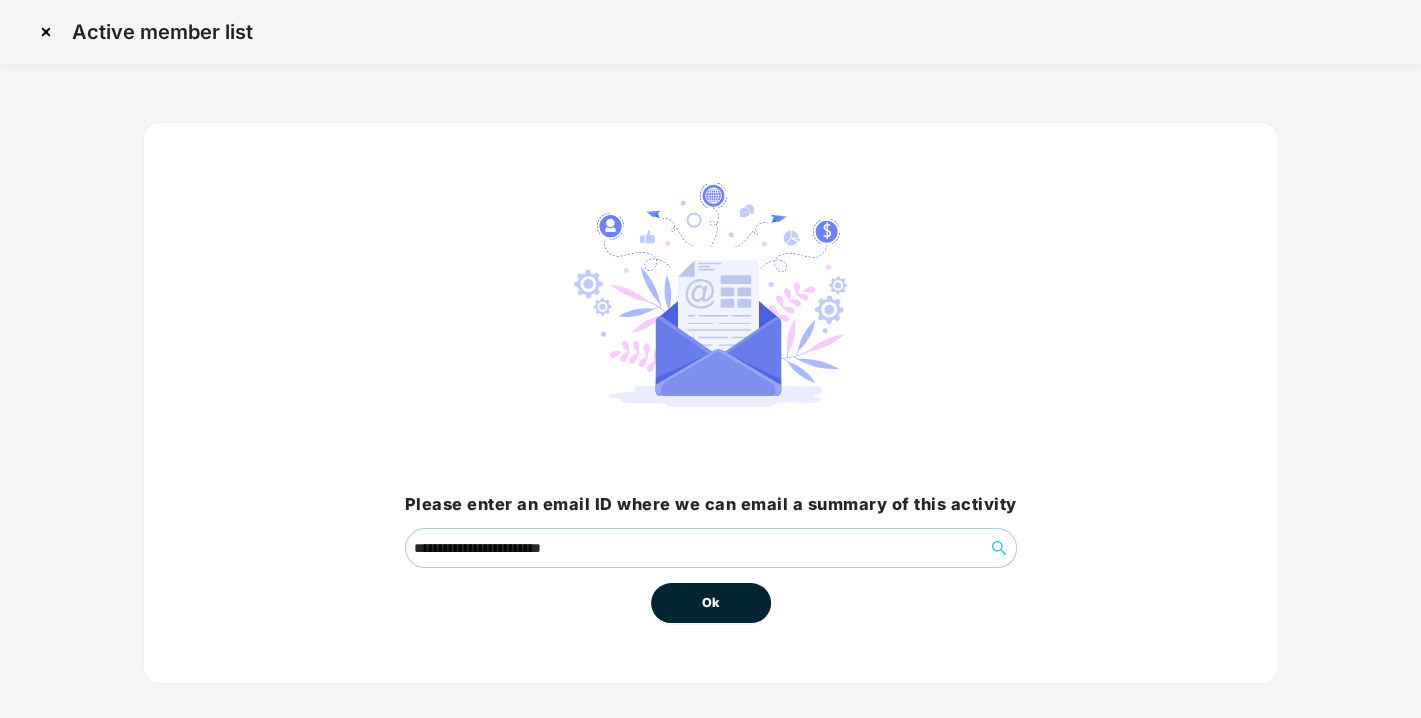 click on "Ok" at bounding box center (711, 603) 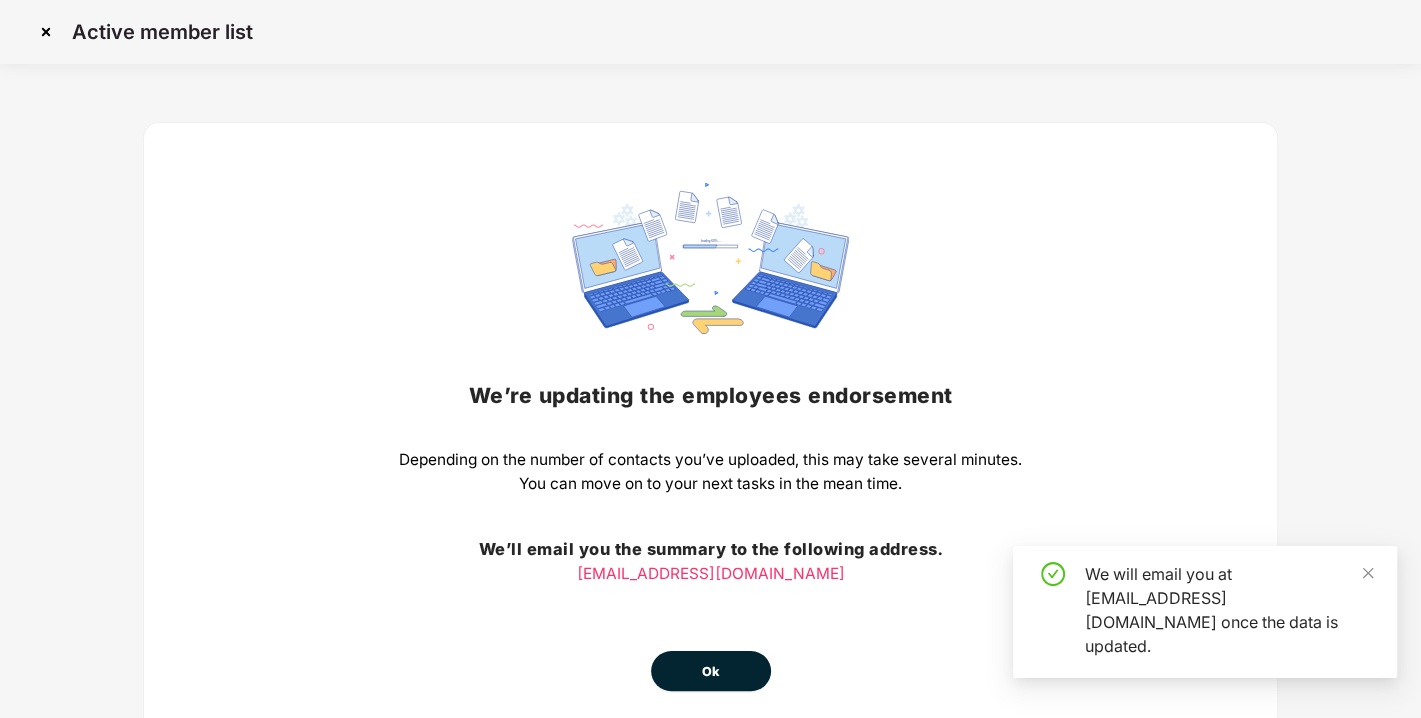 click on "Ok" at bounding box center (711, 672) 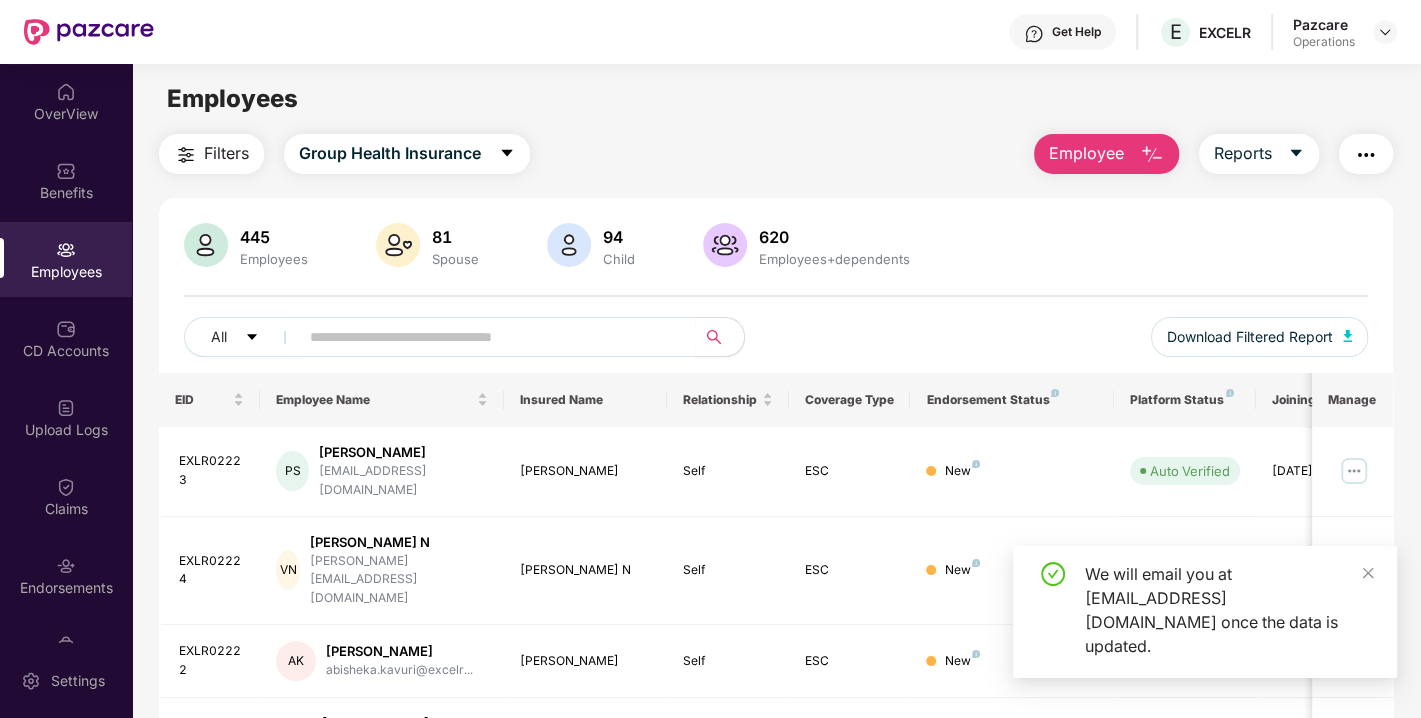 scroll, scrollTop: 52, scrollLeft: 0, axis: vertical 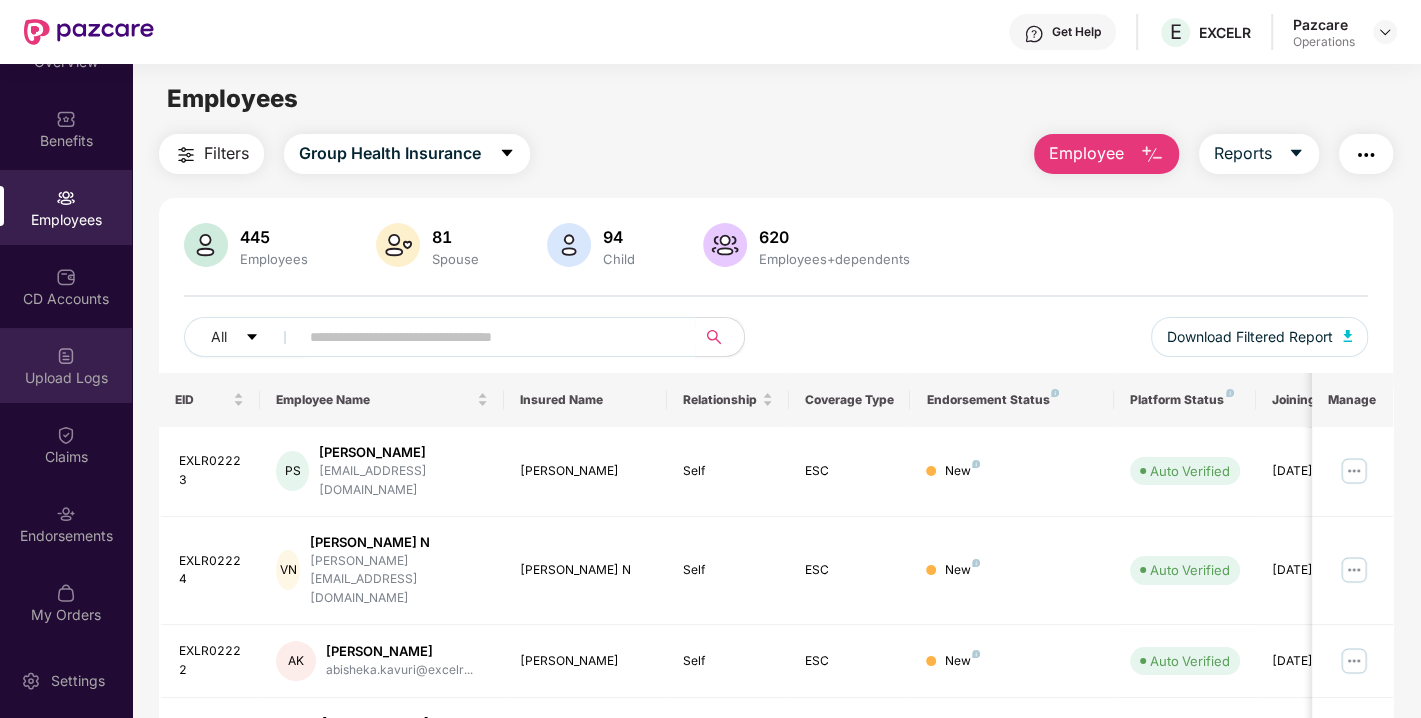 click on "Upload Logs" at bounding box center (66, 365) 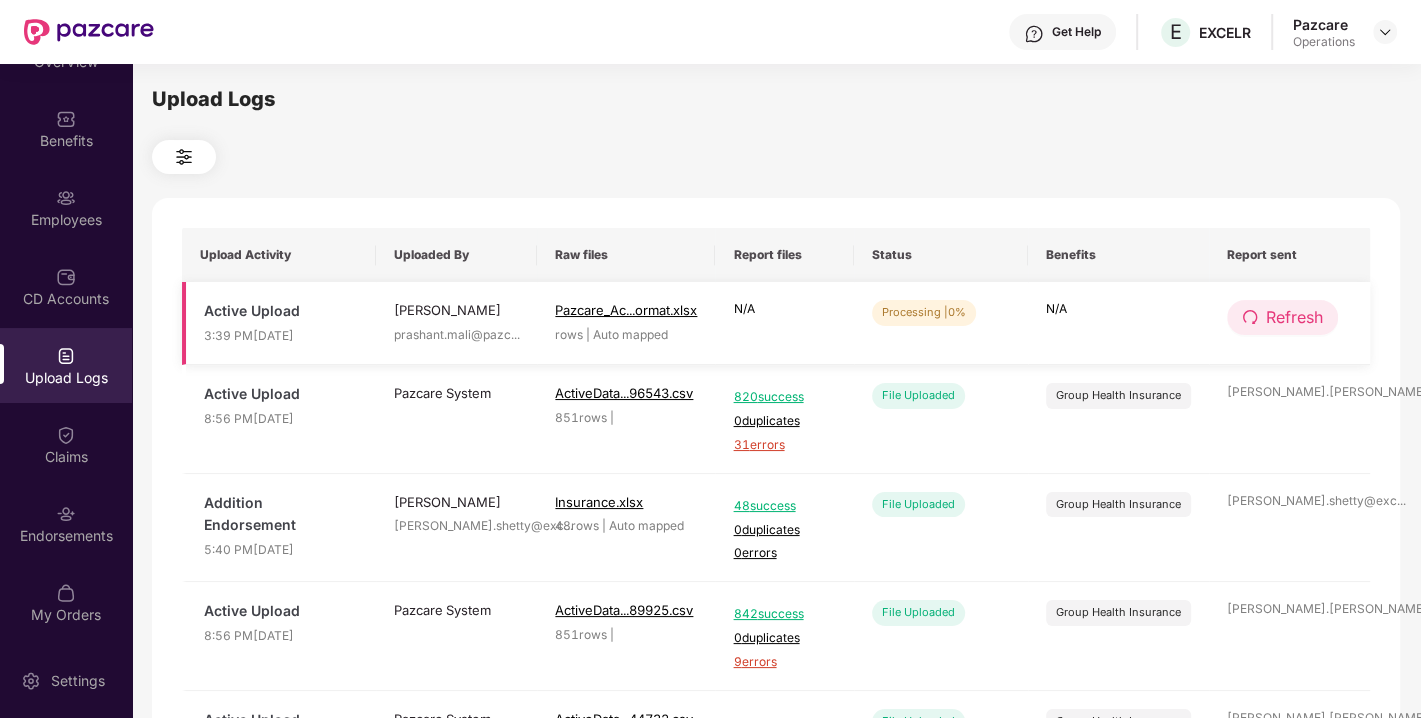 click on "Refresh" at bounding box center [1294, 317] 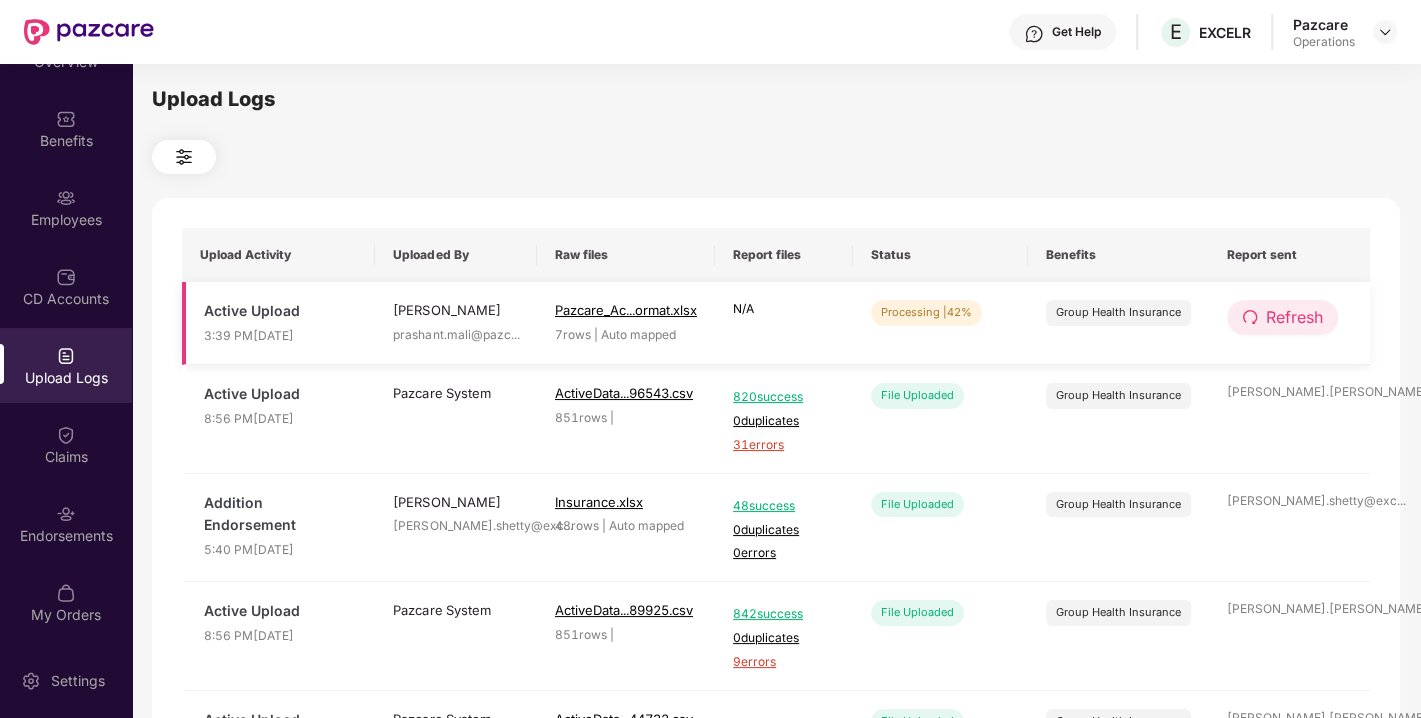 click on "Refresh" at bounding box center (1294, 317) 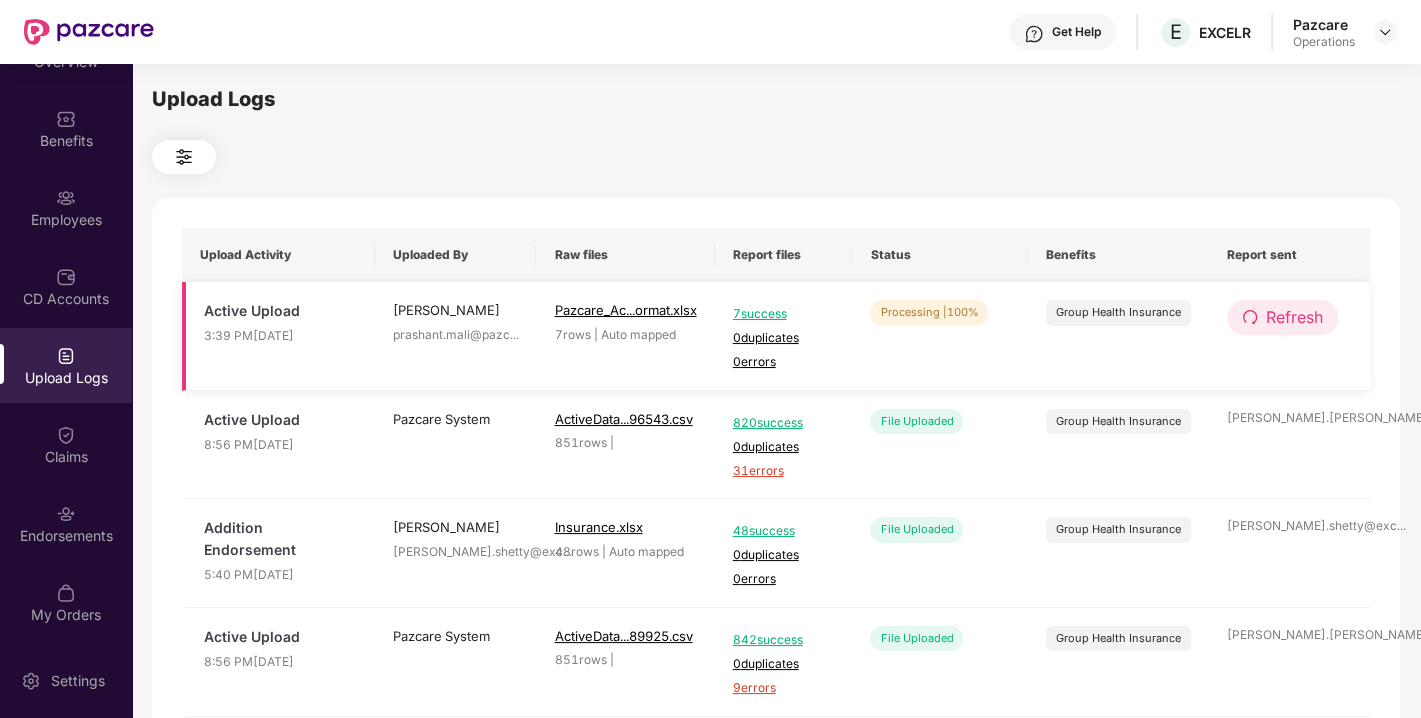click on "Refresh" at bounding box center (1294, 317) 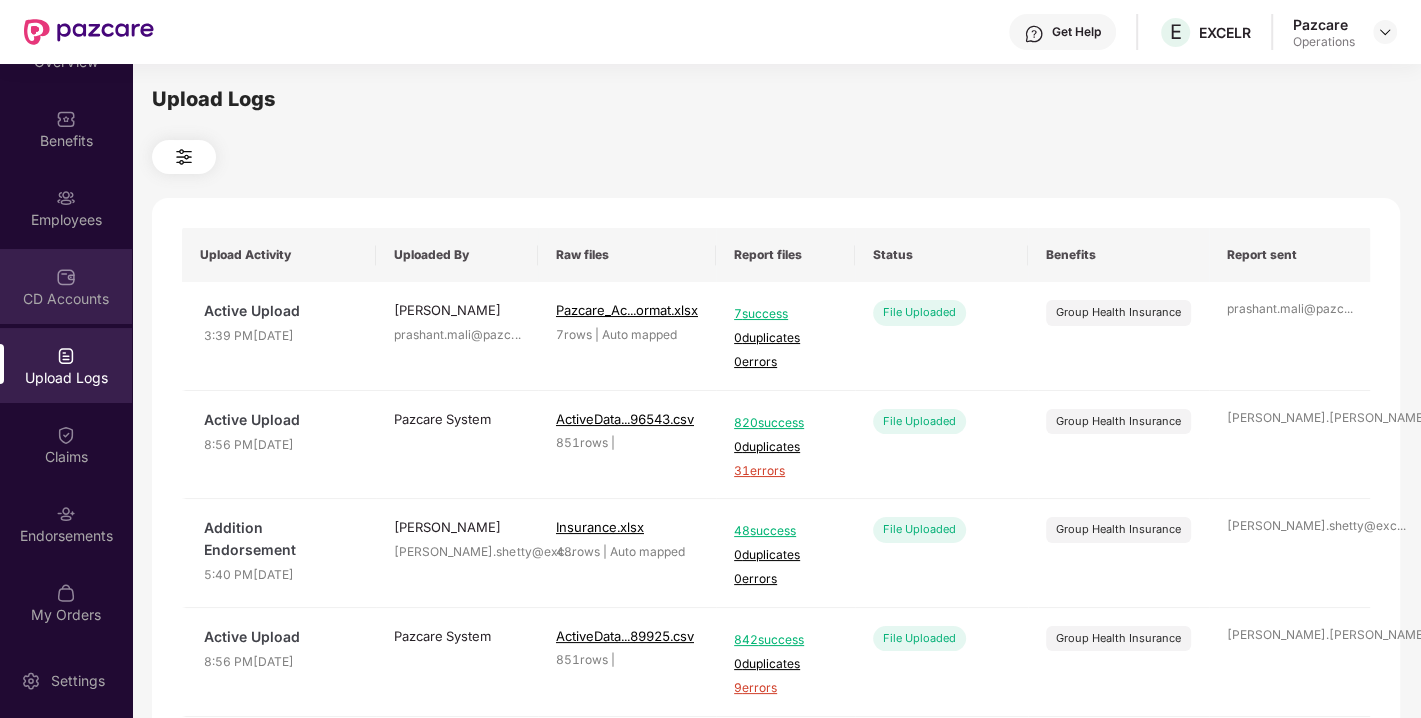 click on "CD Accounts" at bounding box center (66, 299) 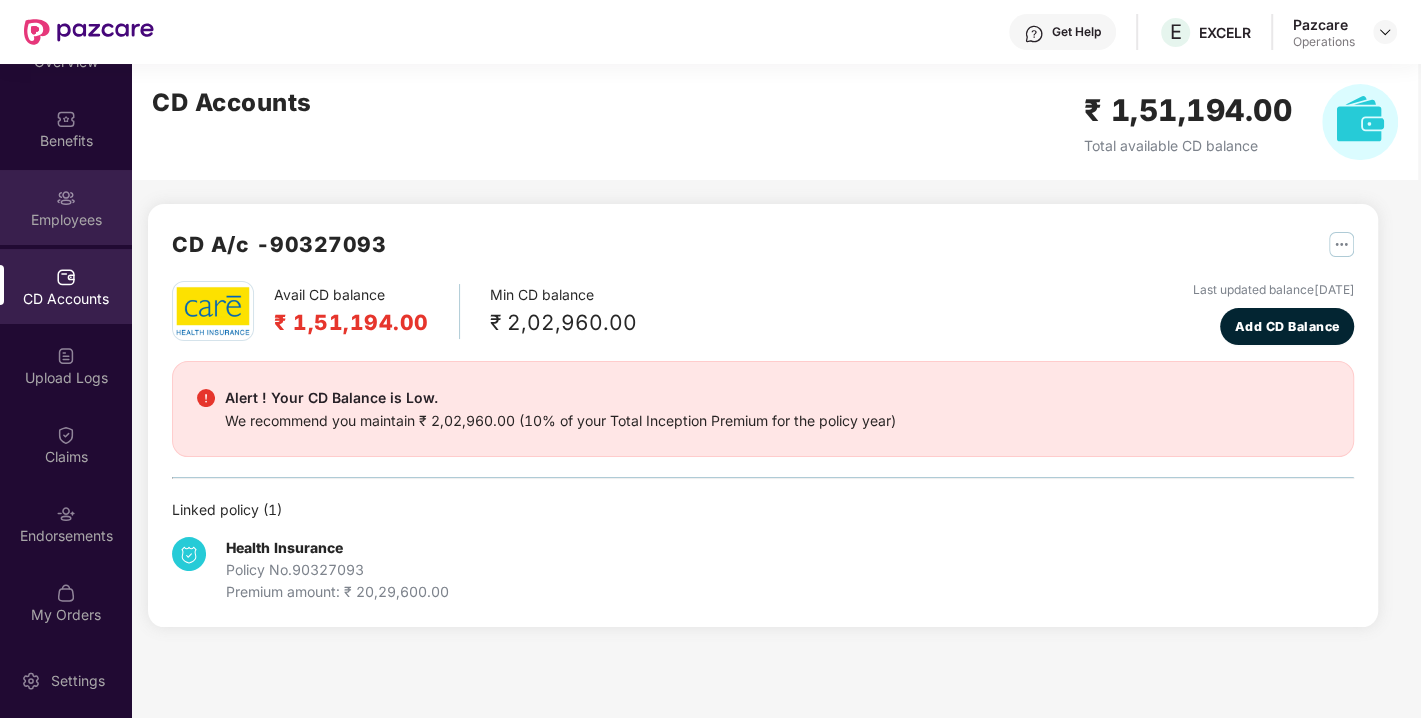 click on "Employees" at bounding box center [66, 220] 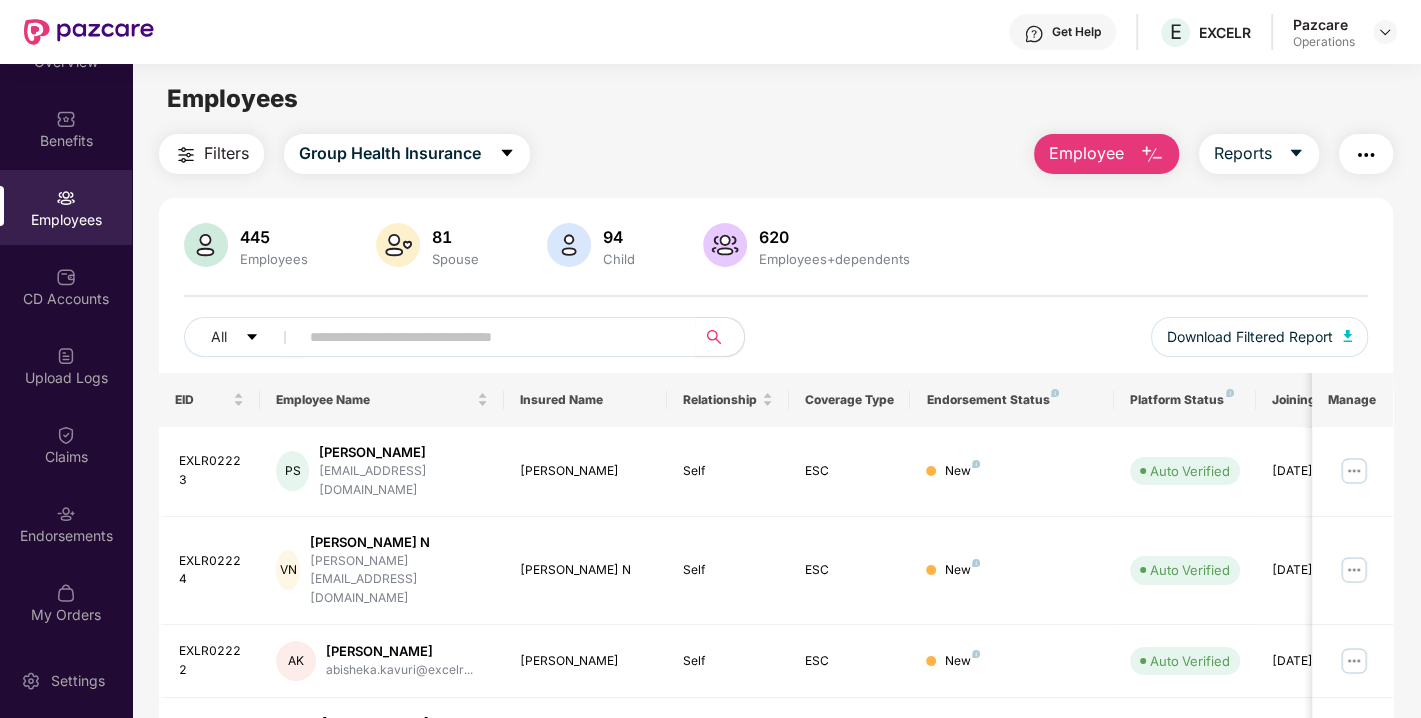 click on "Filters" at bounding box center [226, 153] 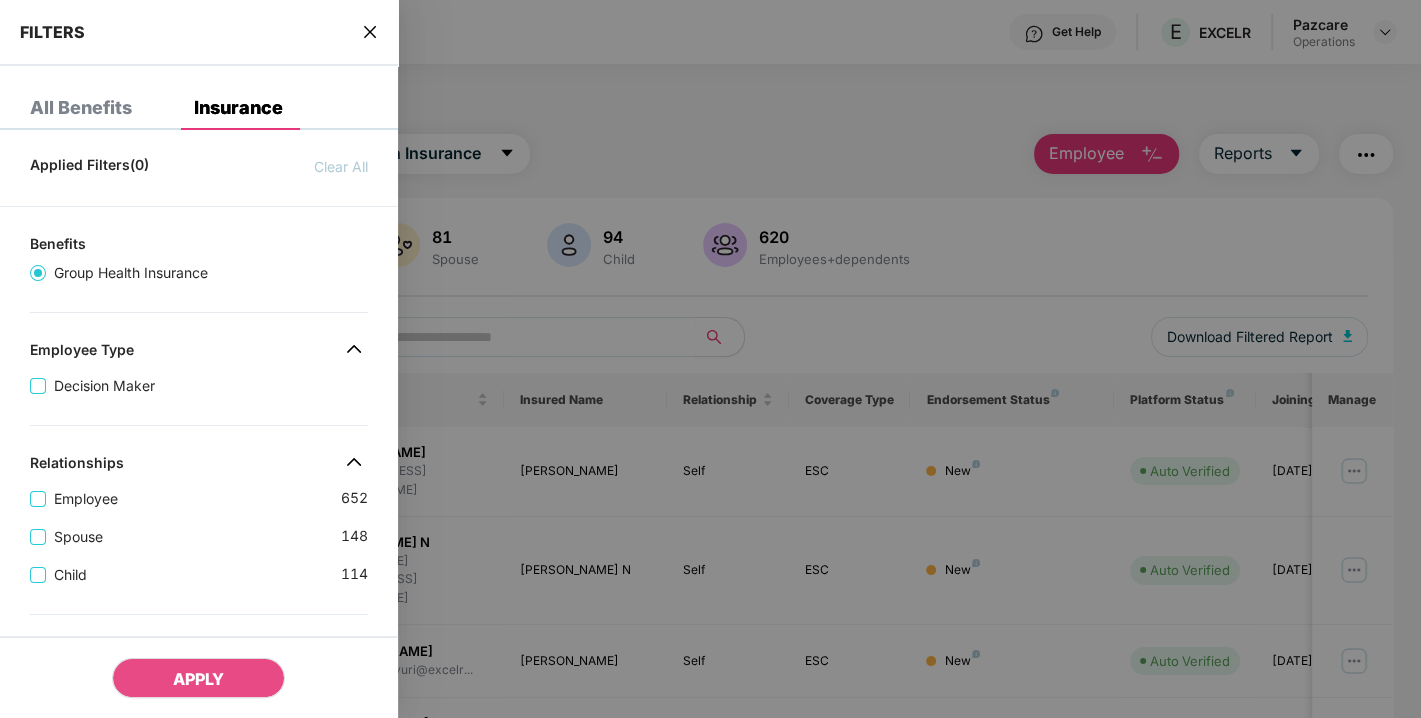 scroll, scrollTop: 553, scrollLeft: 0, axis: vertical 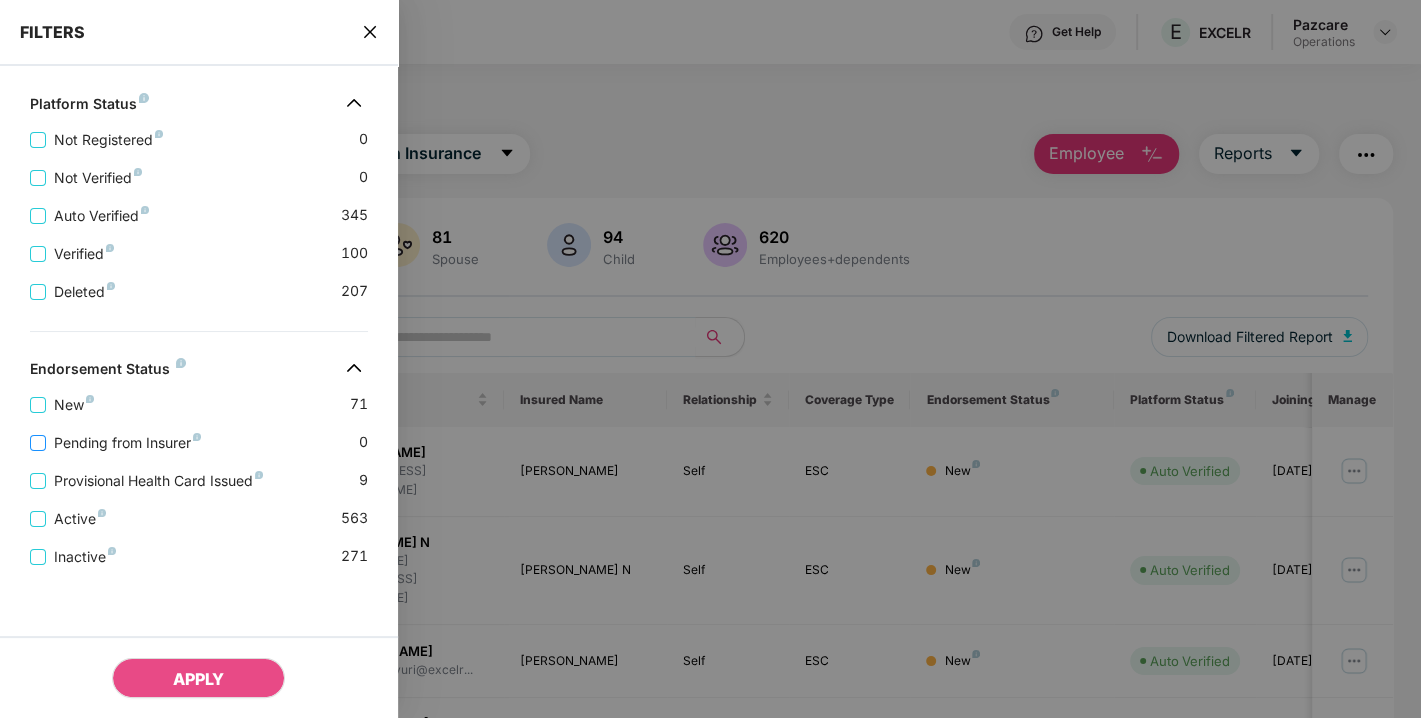 click on "Pending from Insurer" at bounding box center (127, 443) 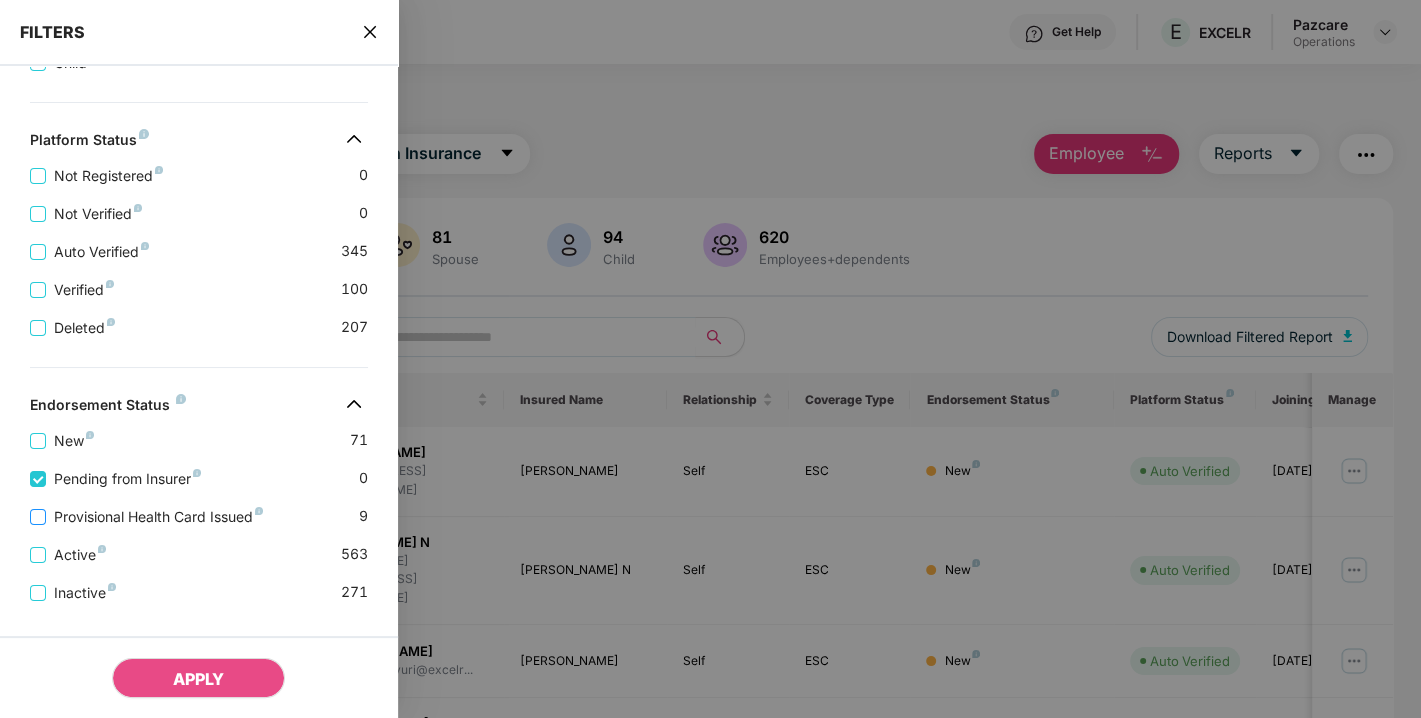 click on "Provisional Health Card Issued" at bounding box center (158, 517) 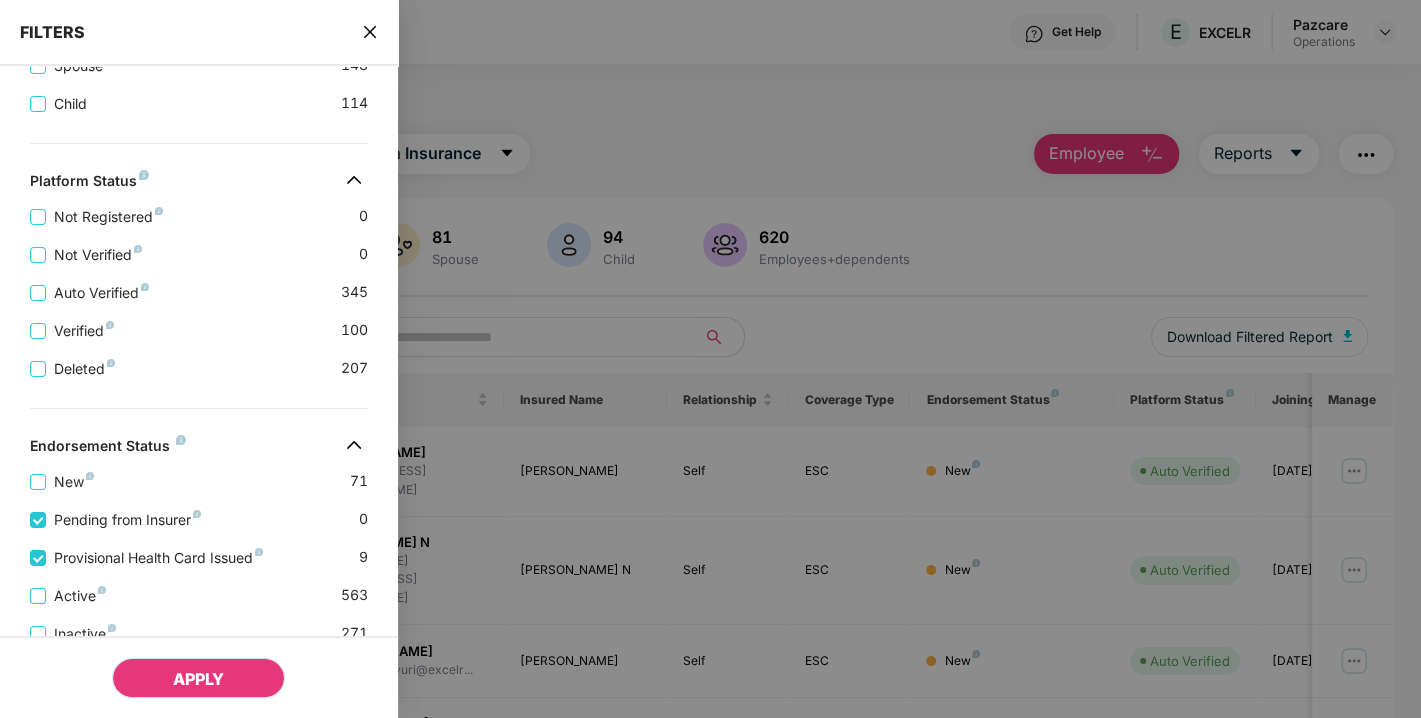 click on "APPLY" at bounding box center (198, 678) 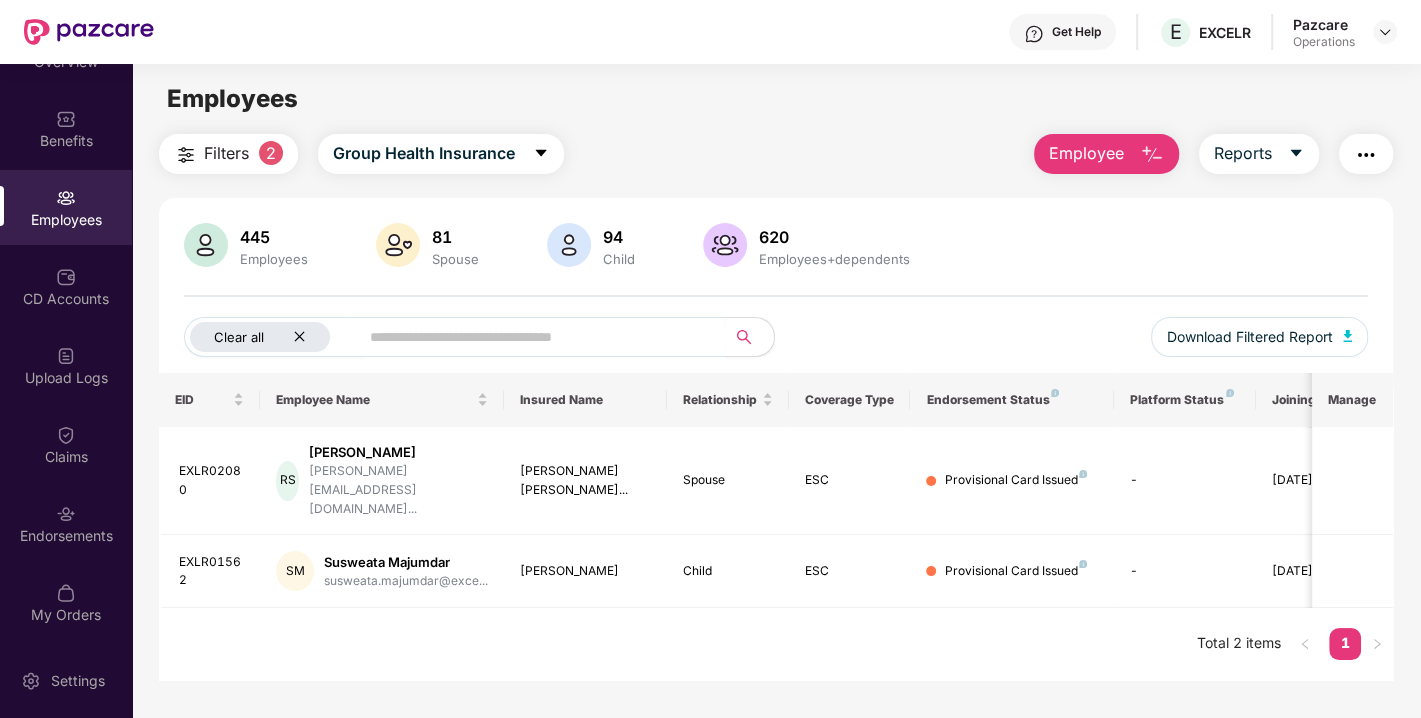 click 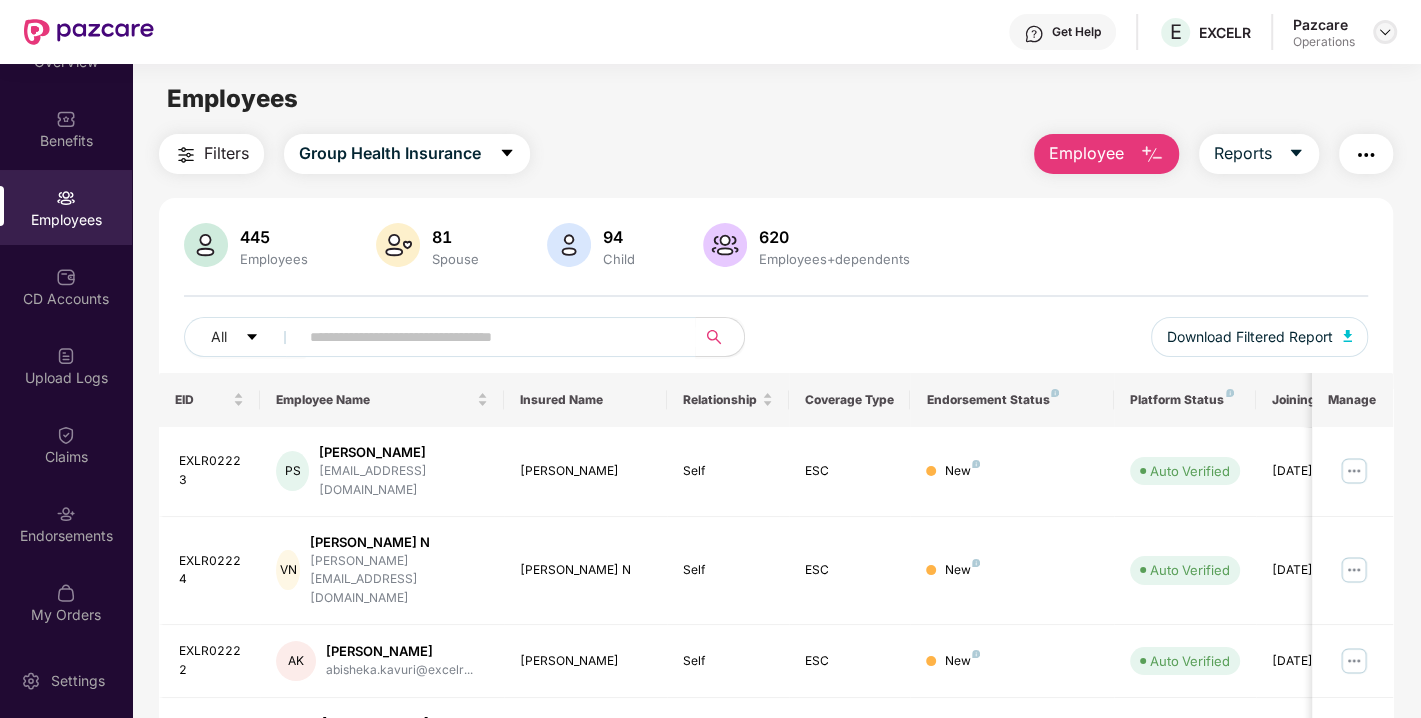 click at bounding box center [1385, 32] 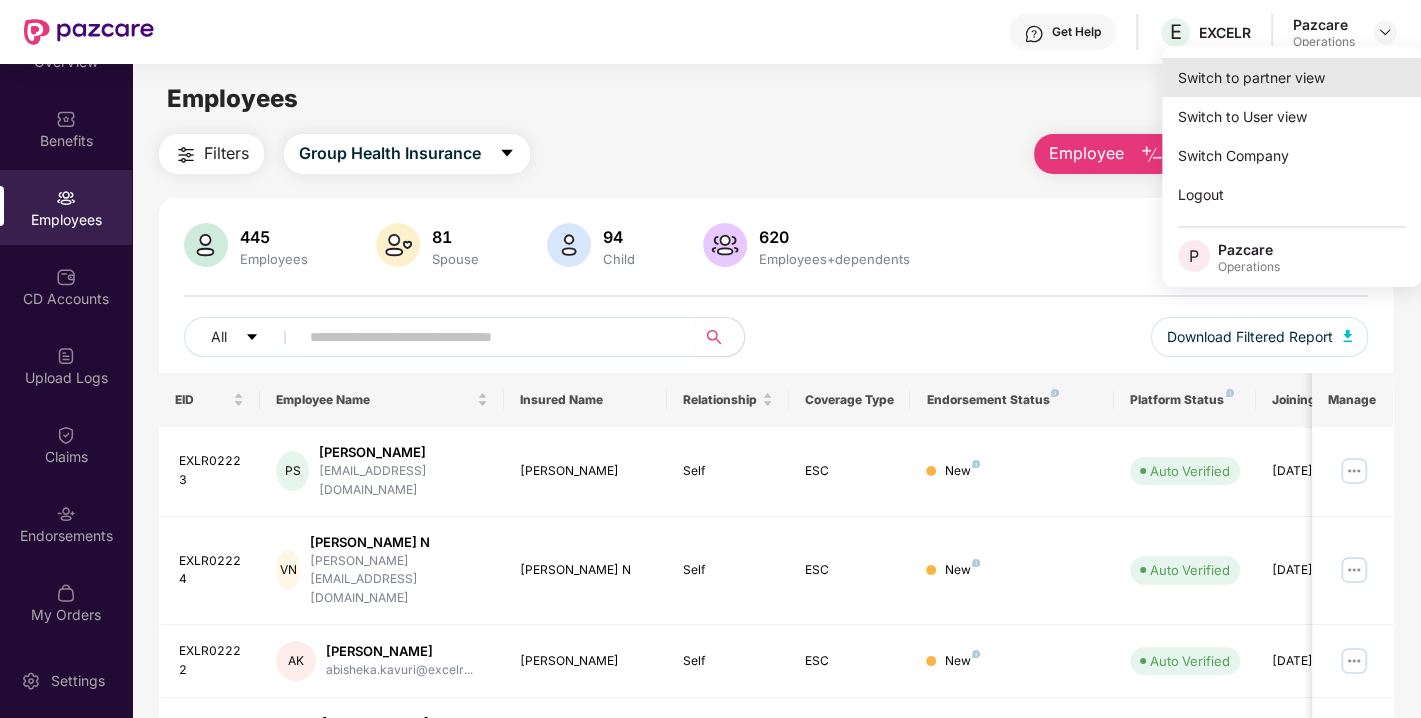 click on "Switch to partner view" at bounding box center (1292, 77) 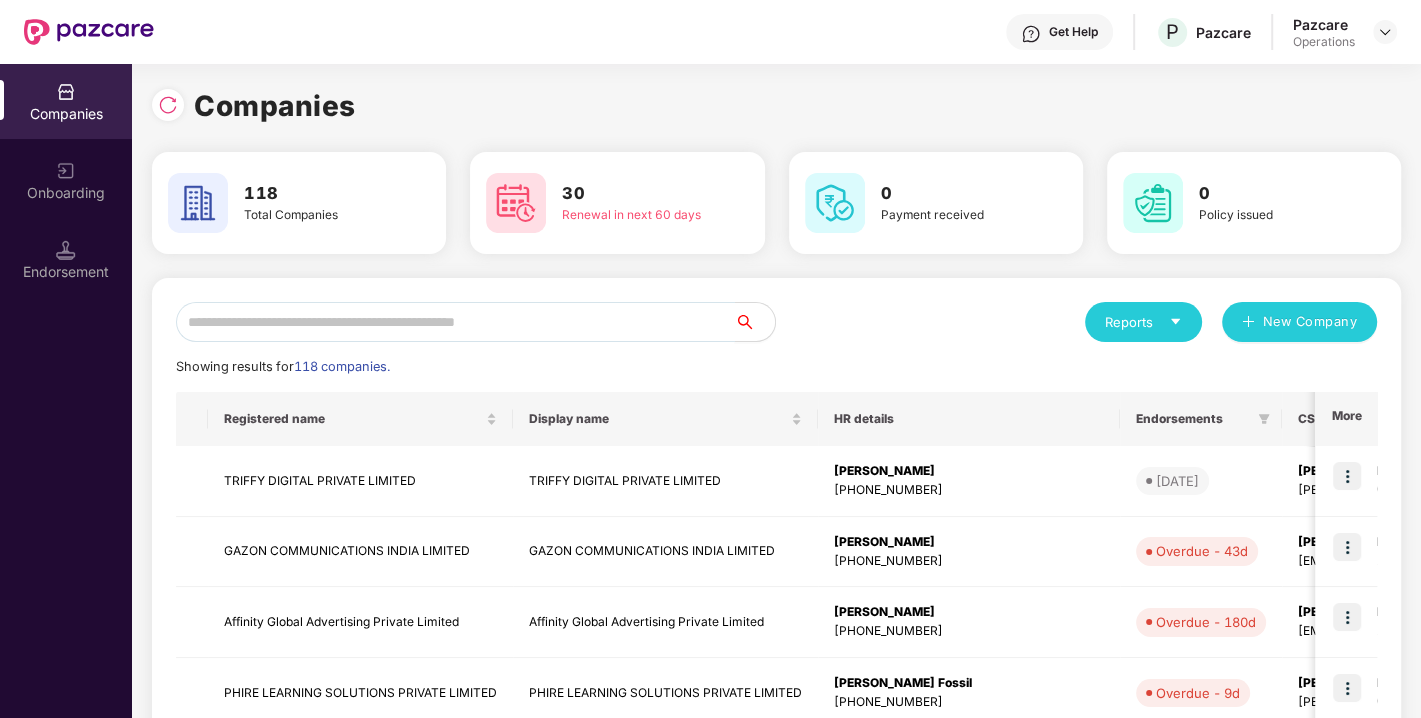 click at bounding box center (455, 322) 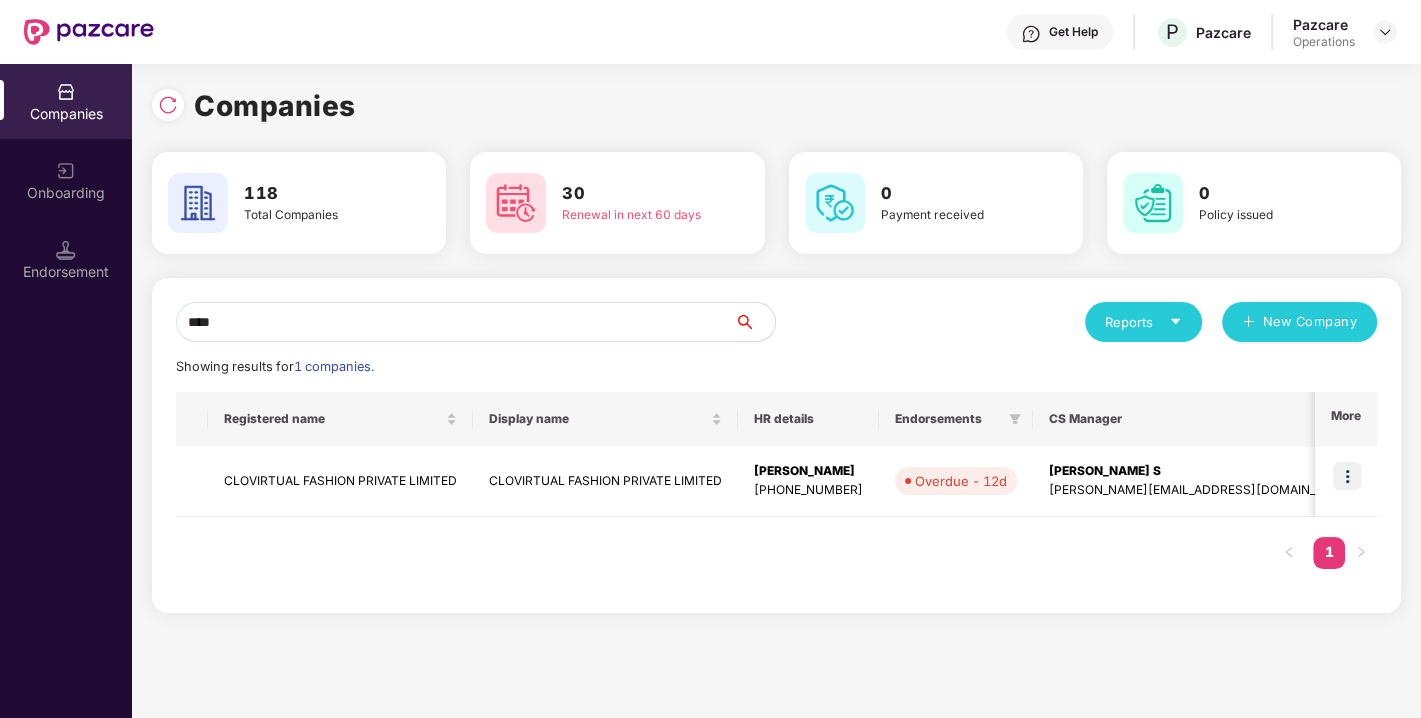 type on "****" 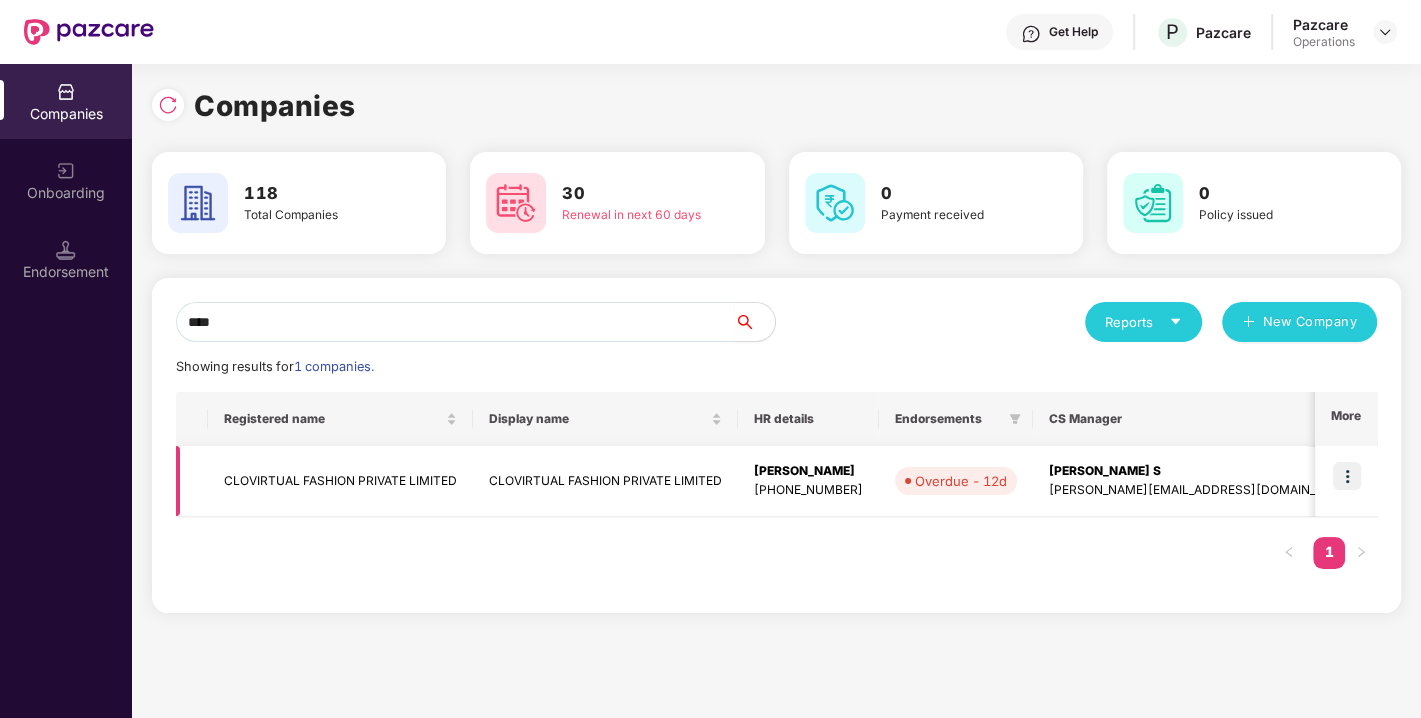 click at bounding box center (1347, 476) 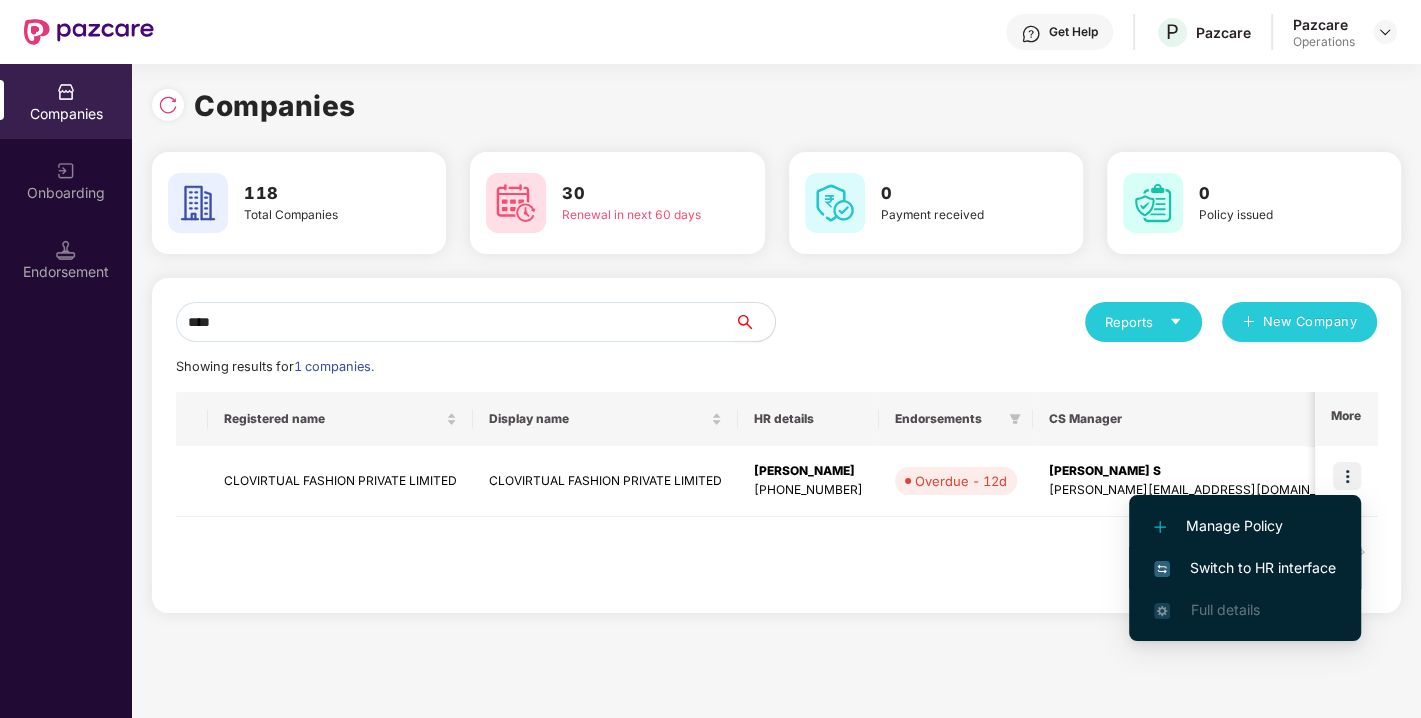 click on "Switch to HR interface" at bounding box center [1245, 568] 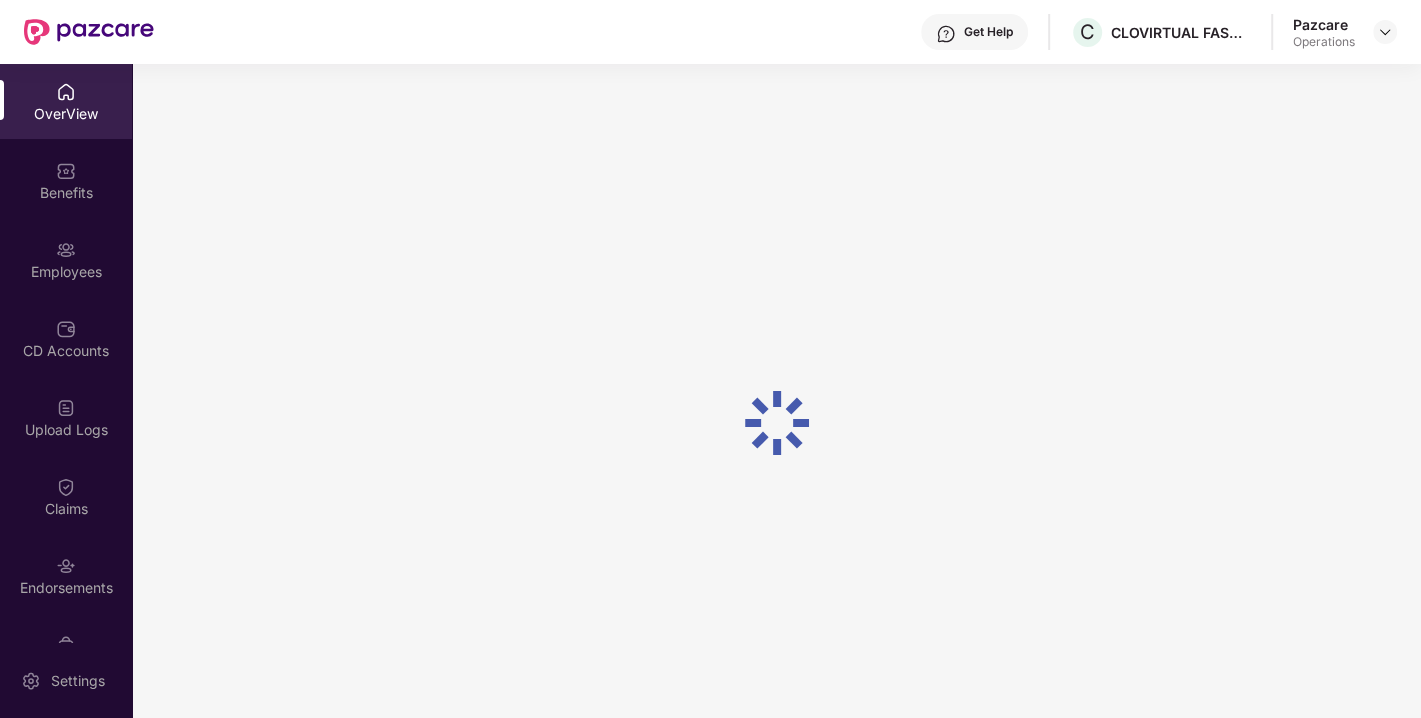 scroll, scrollTop: 52, scrollLeft: 0, axis: vertical 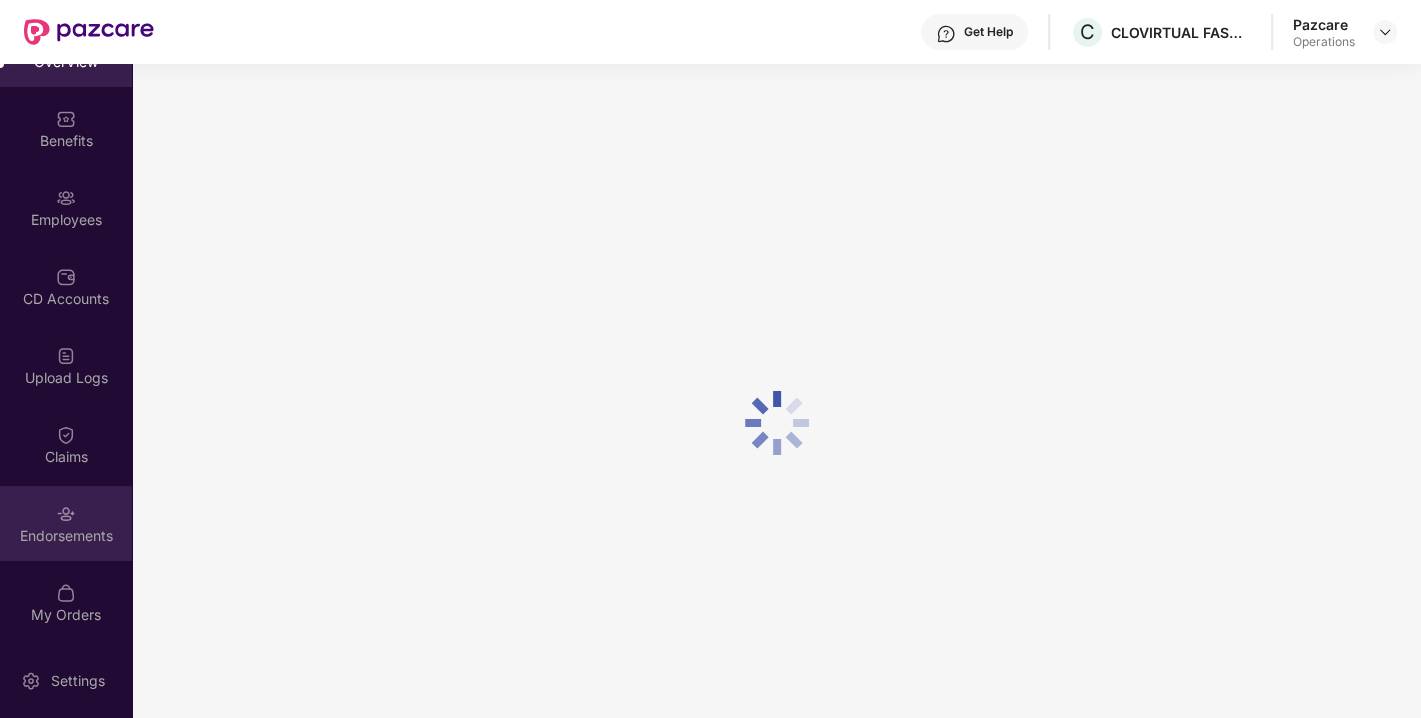 click on "Endorsements" at bounding box center (66, 523) 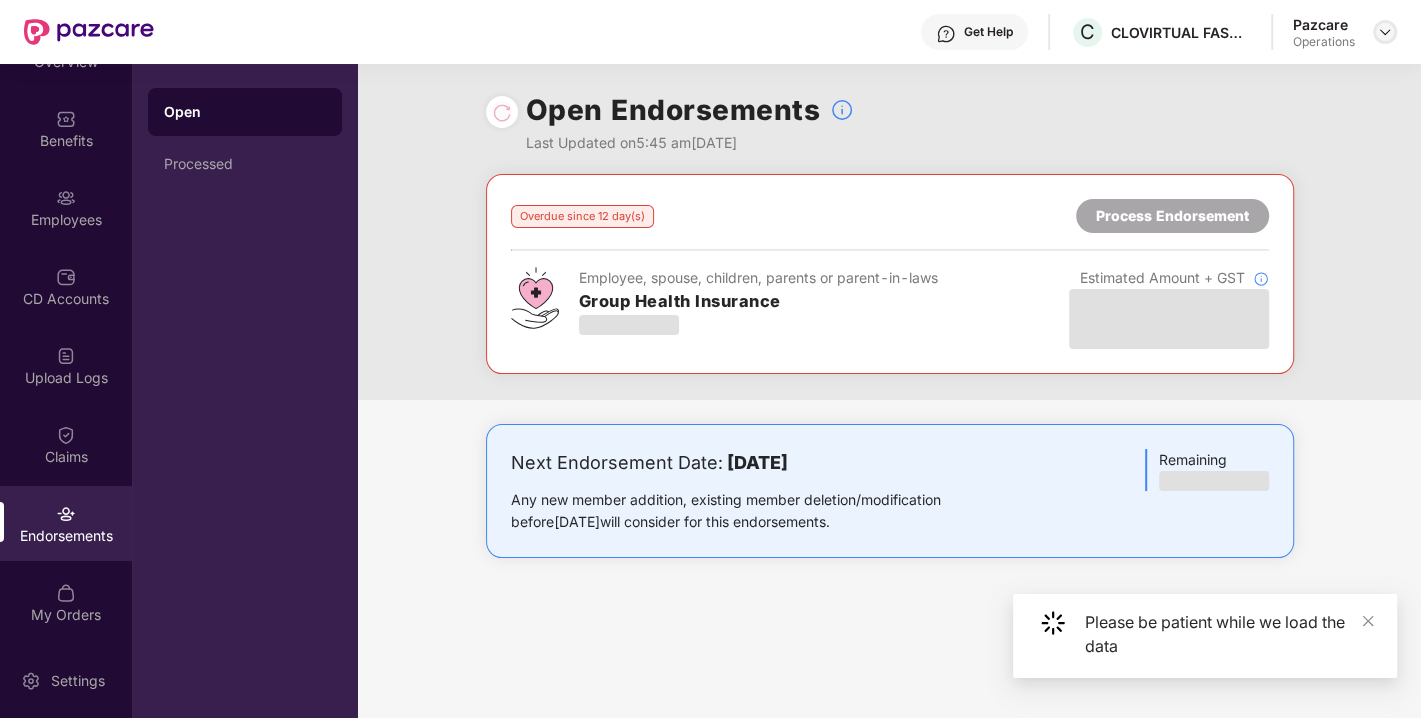 click at bounding box center [1385, 32] 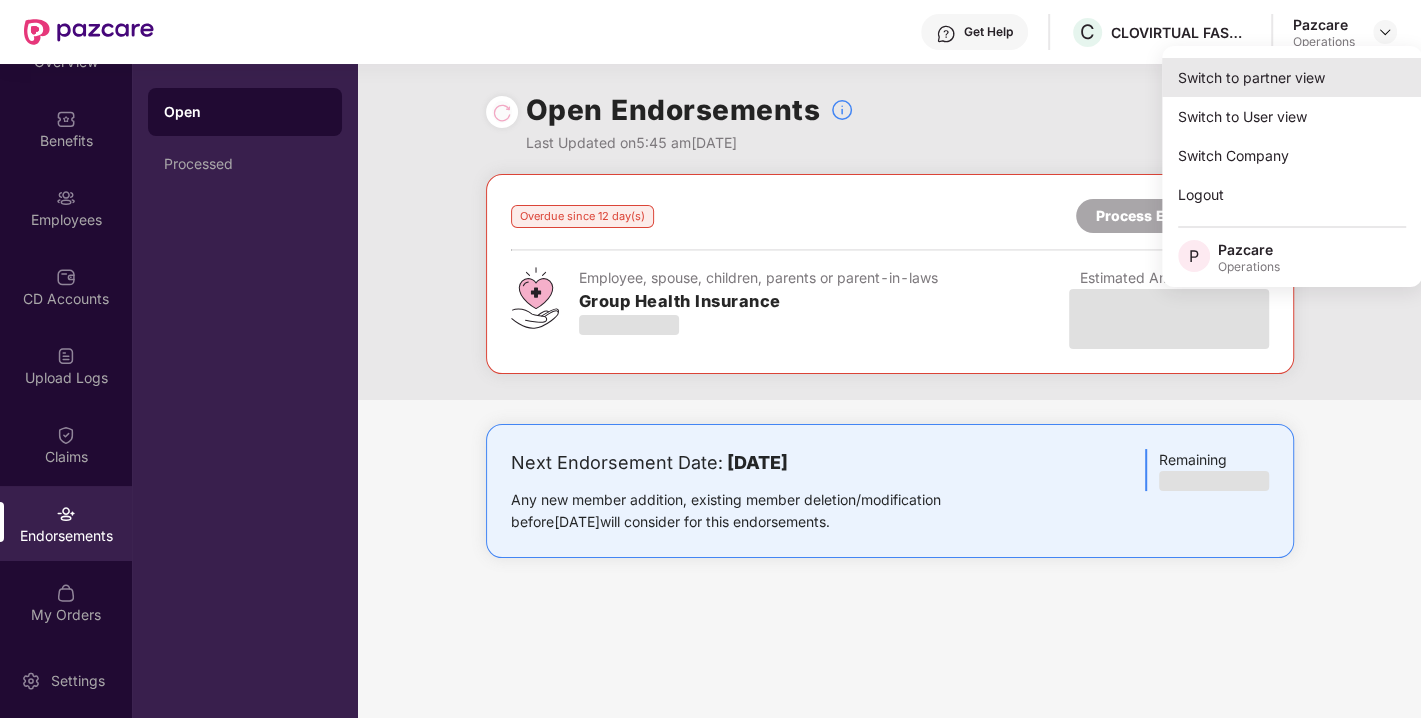 click on "Switch to partner view" at bounding box center [1292, 77] 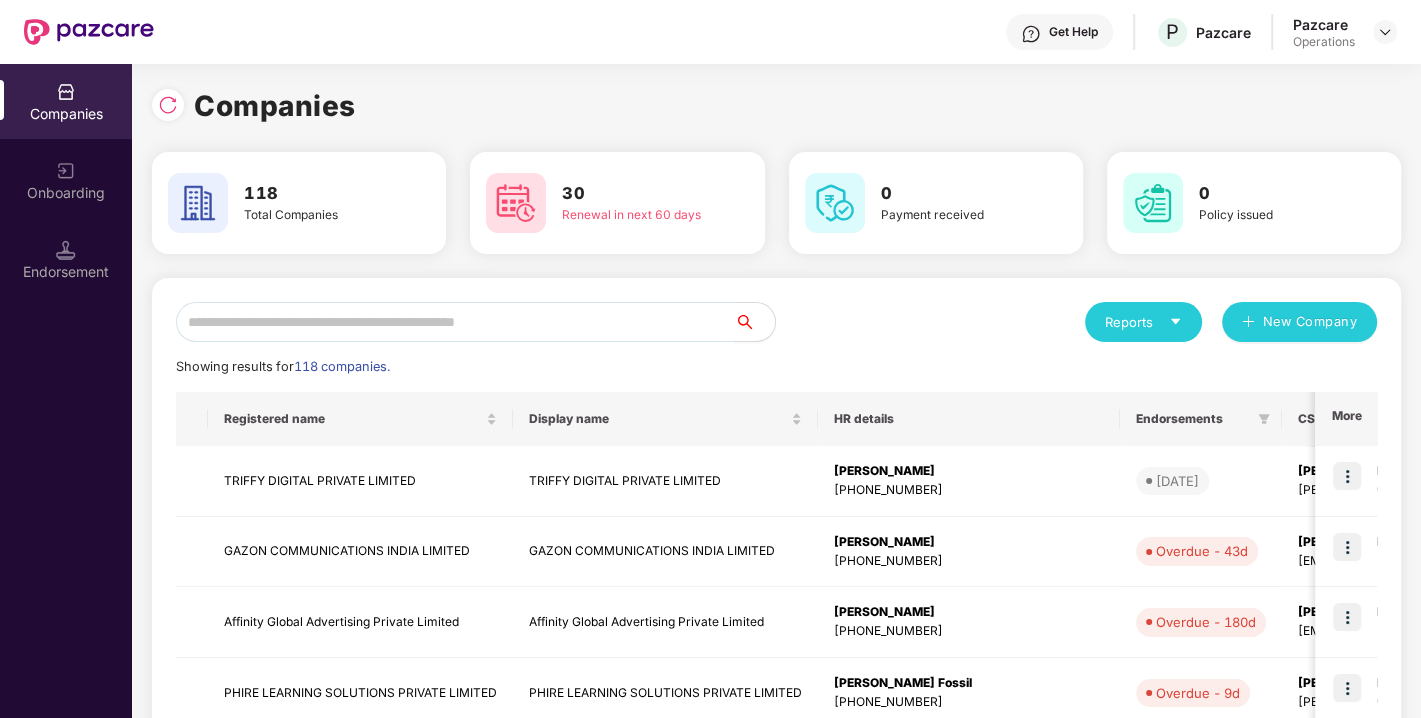 click at bounding box center (455, 322) 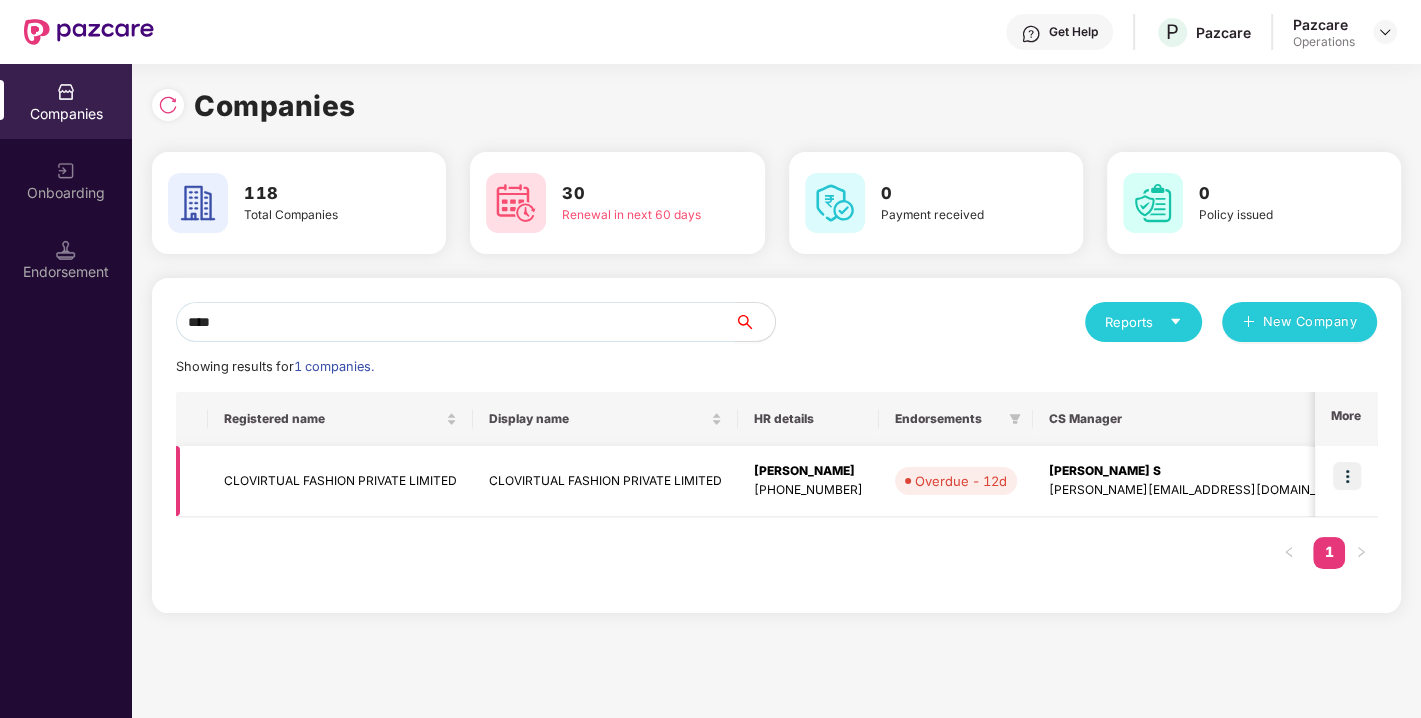 type on "****" 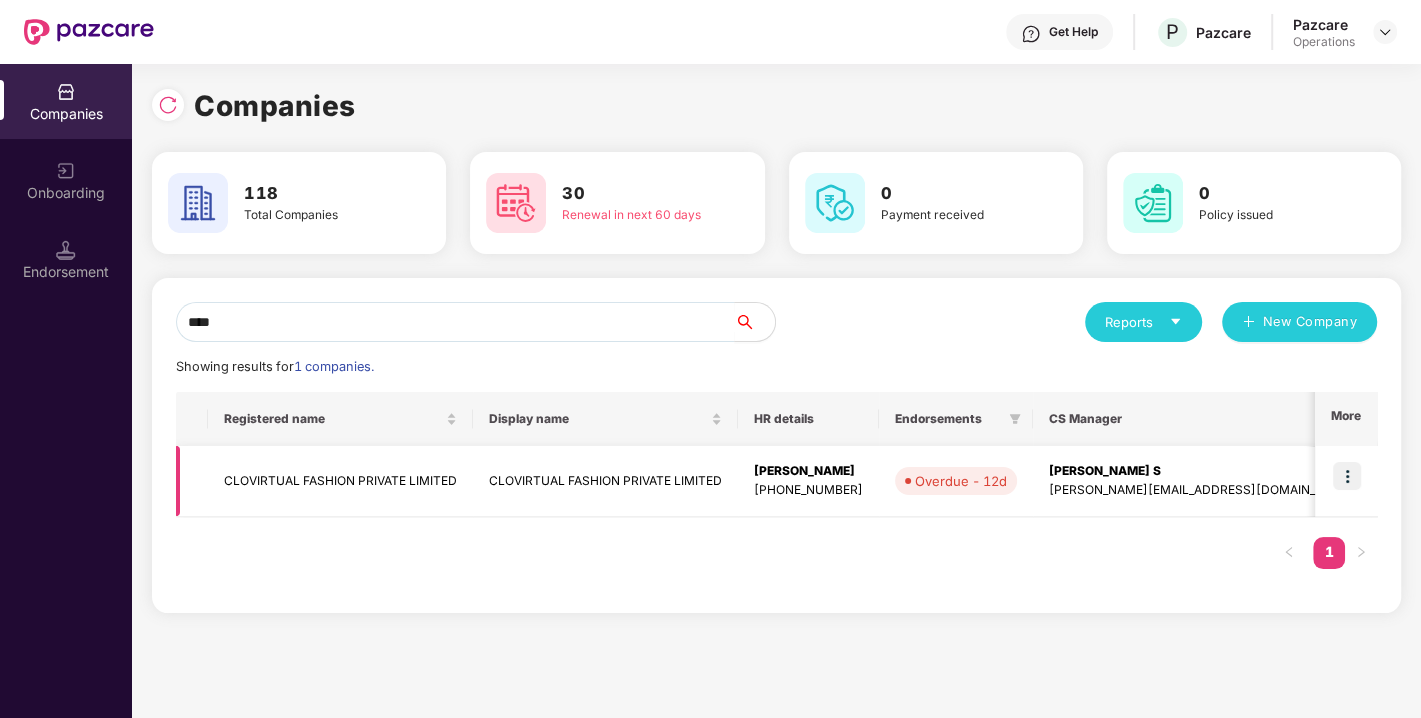 click on "CLOVIRTUAL FASHION PRIVATE LIMITED" at bounding box center [340, 481] 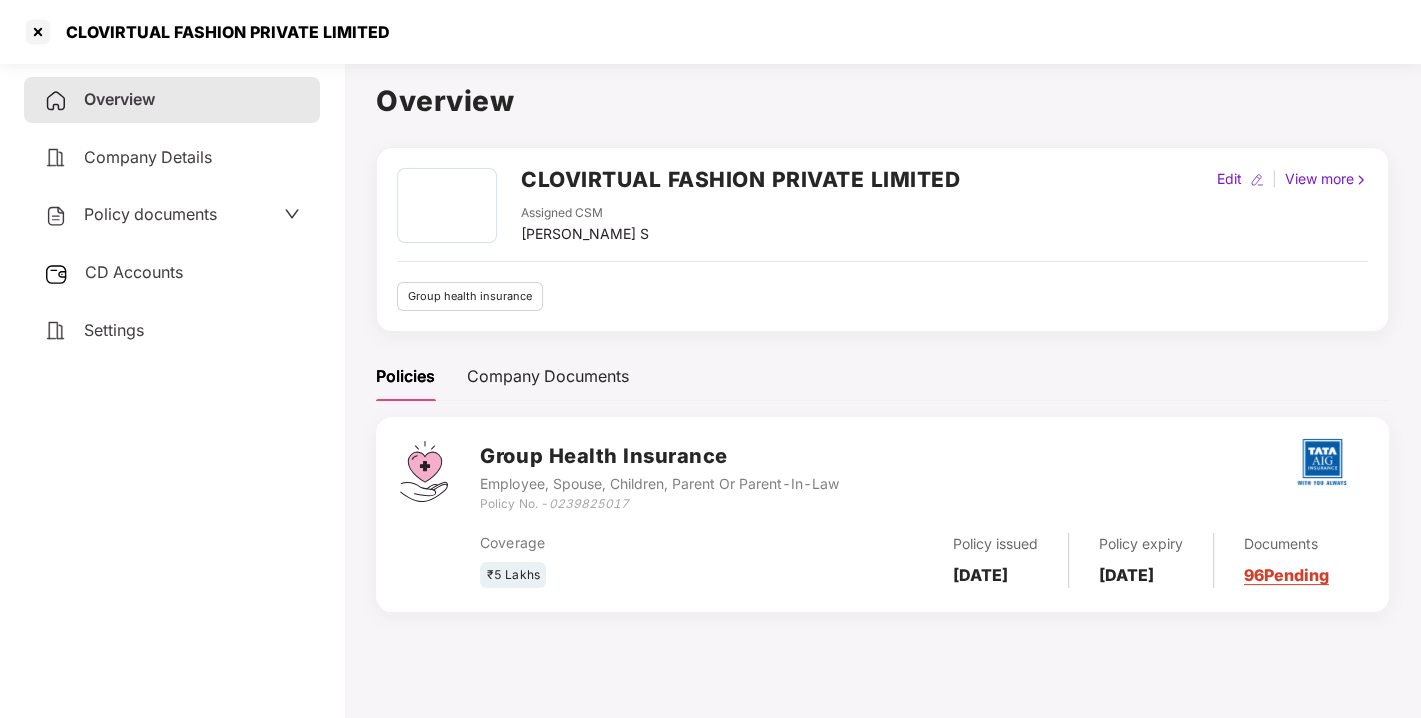 click on "CD Accounts" at bounding box center [134, 272] 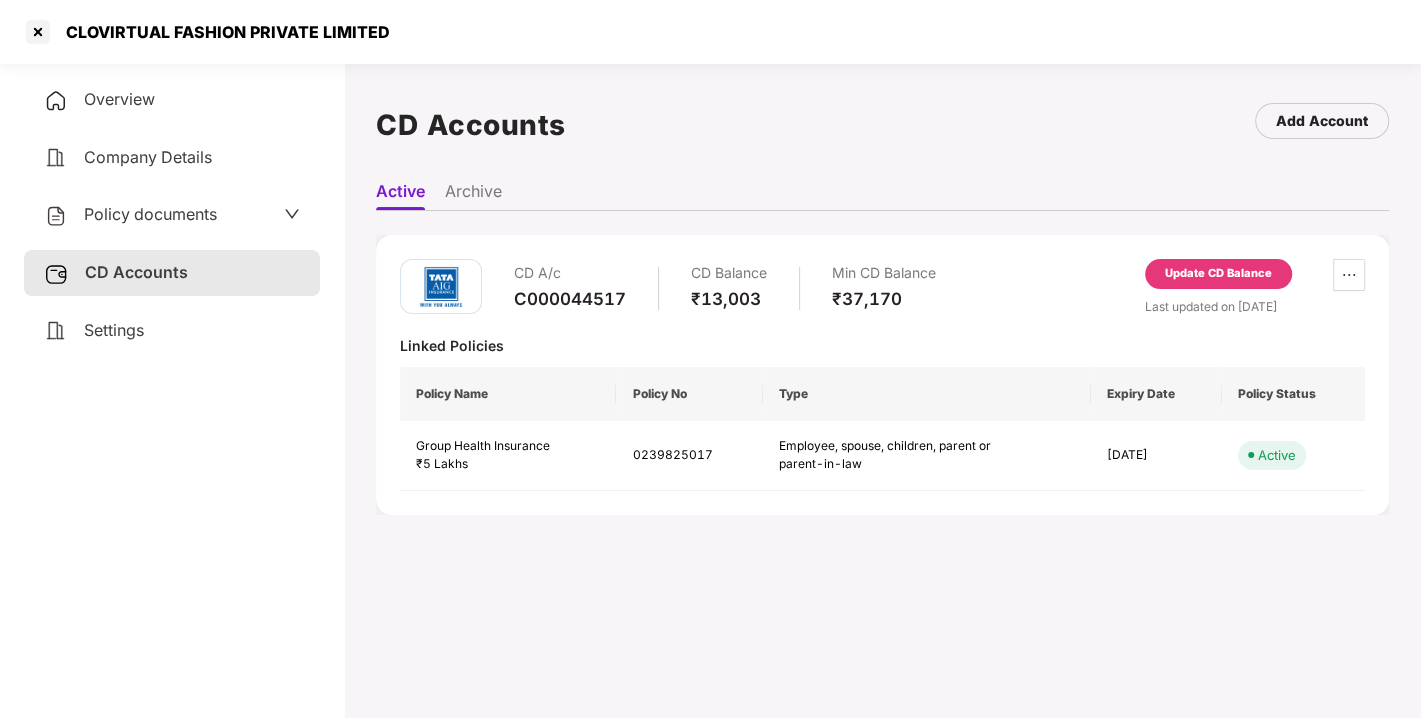 click on "Update CD Balance" at bounding box center [1218, 274] 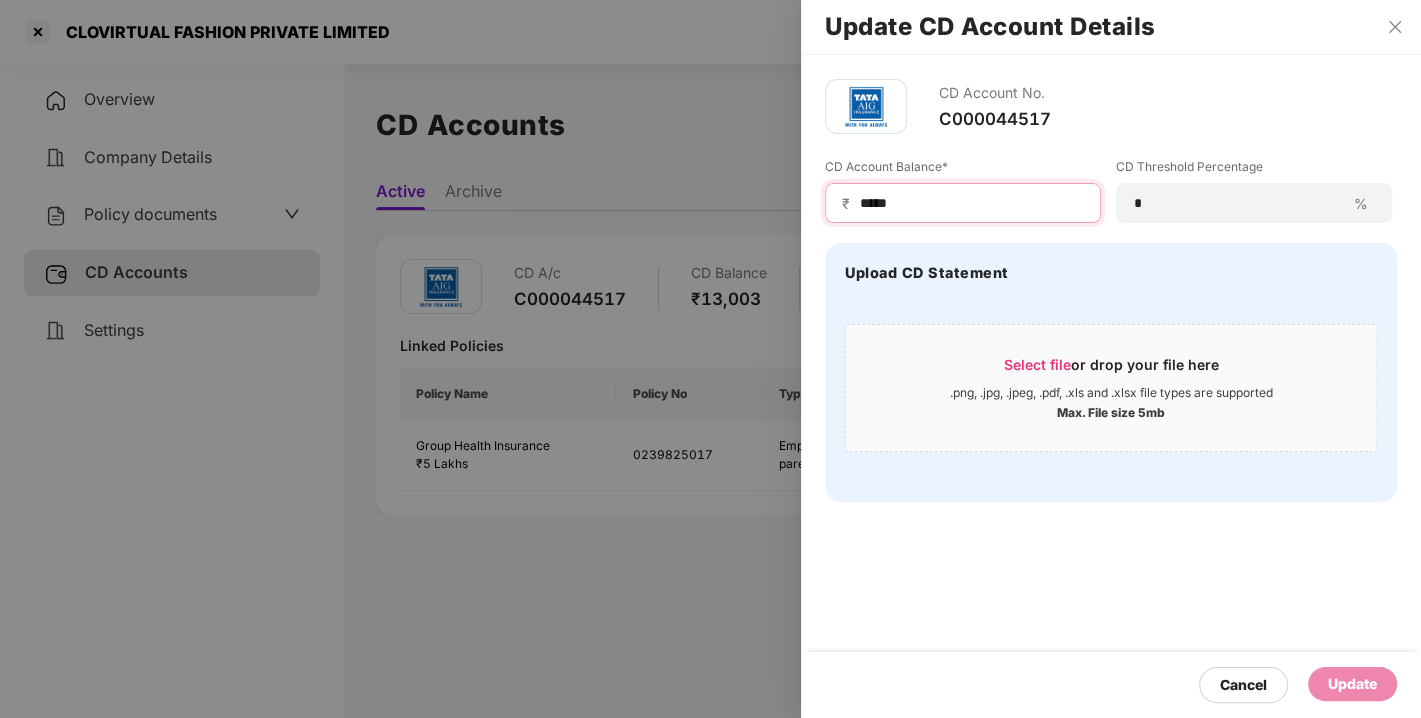 click on "*****" at bounding box center (971, 203) 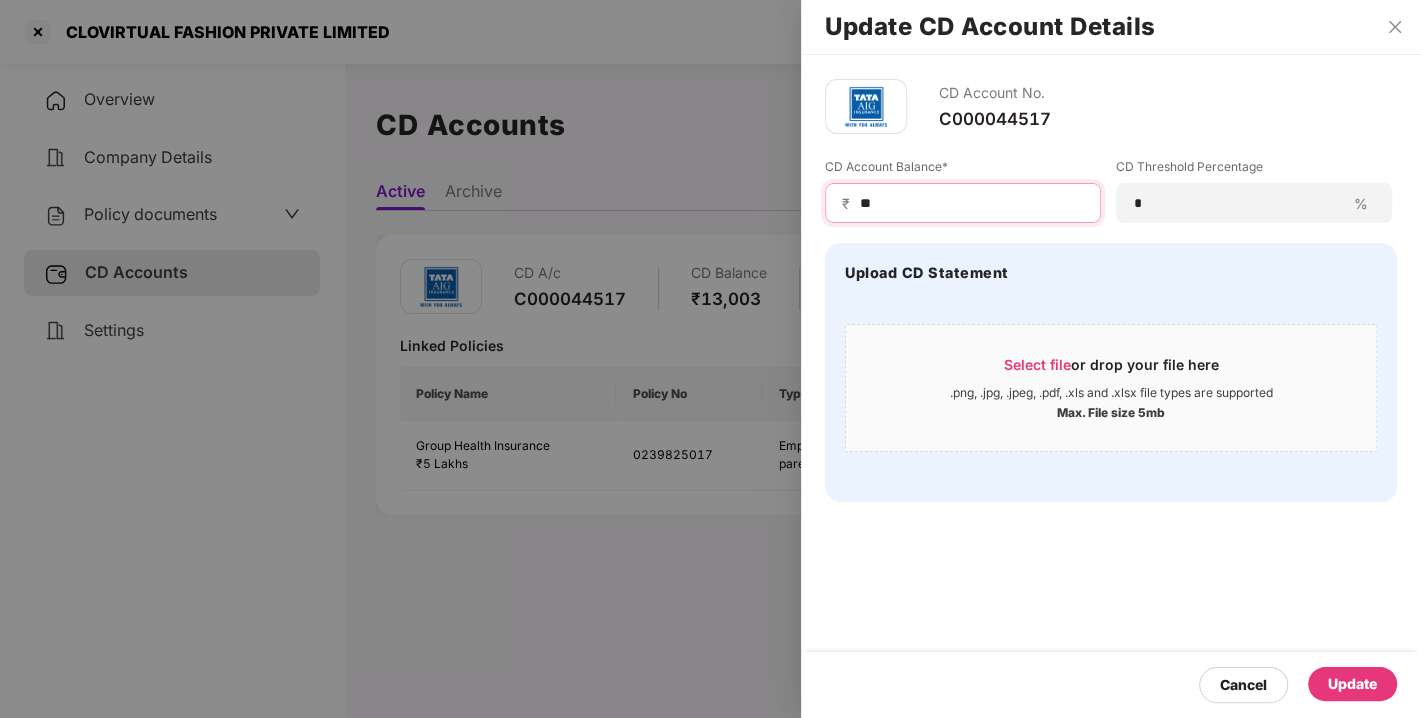 type on "*" 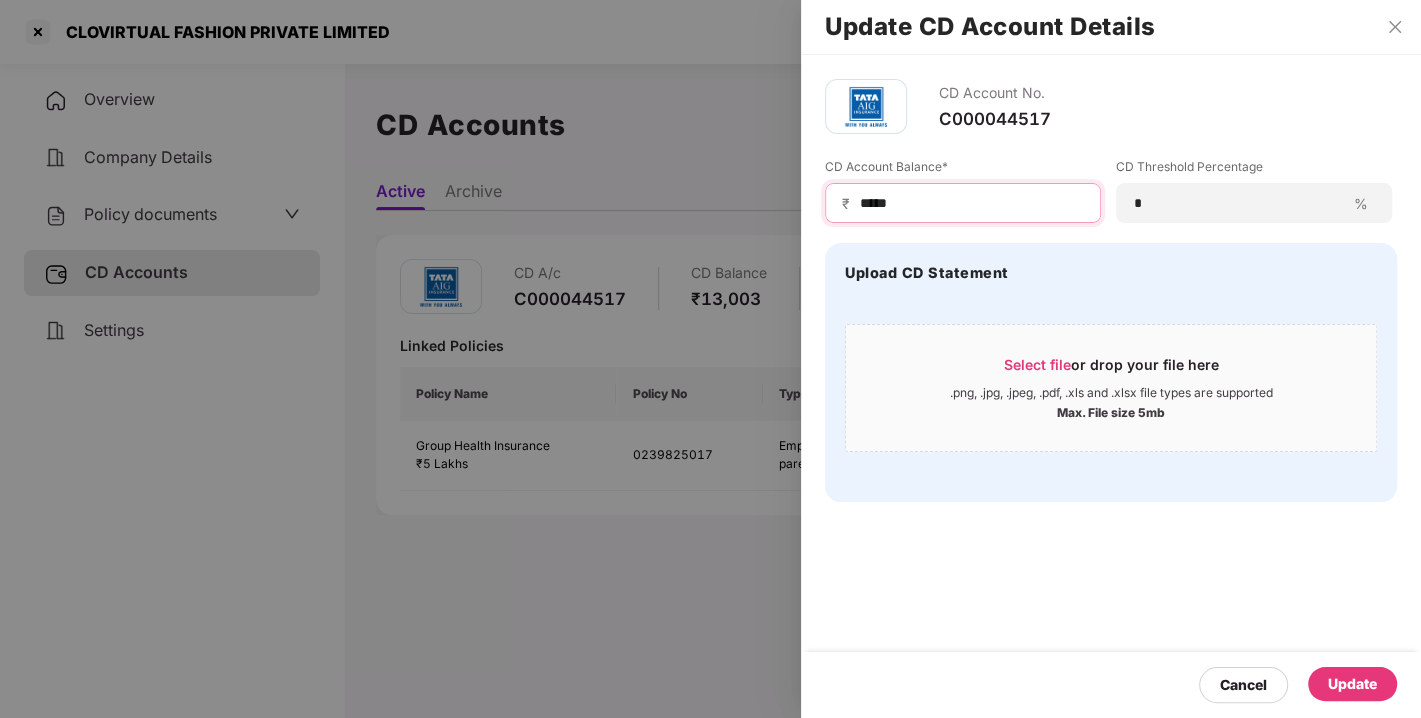 type on "*****" 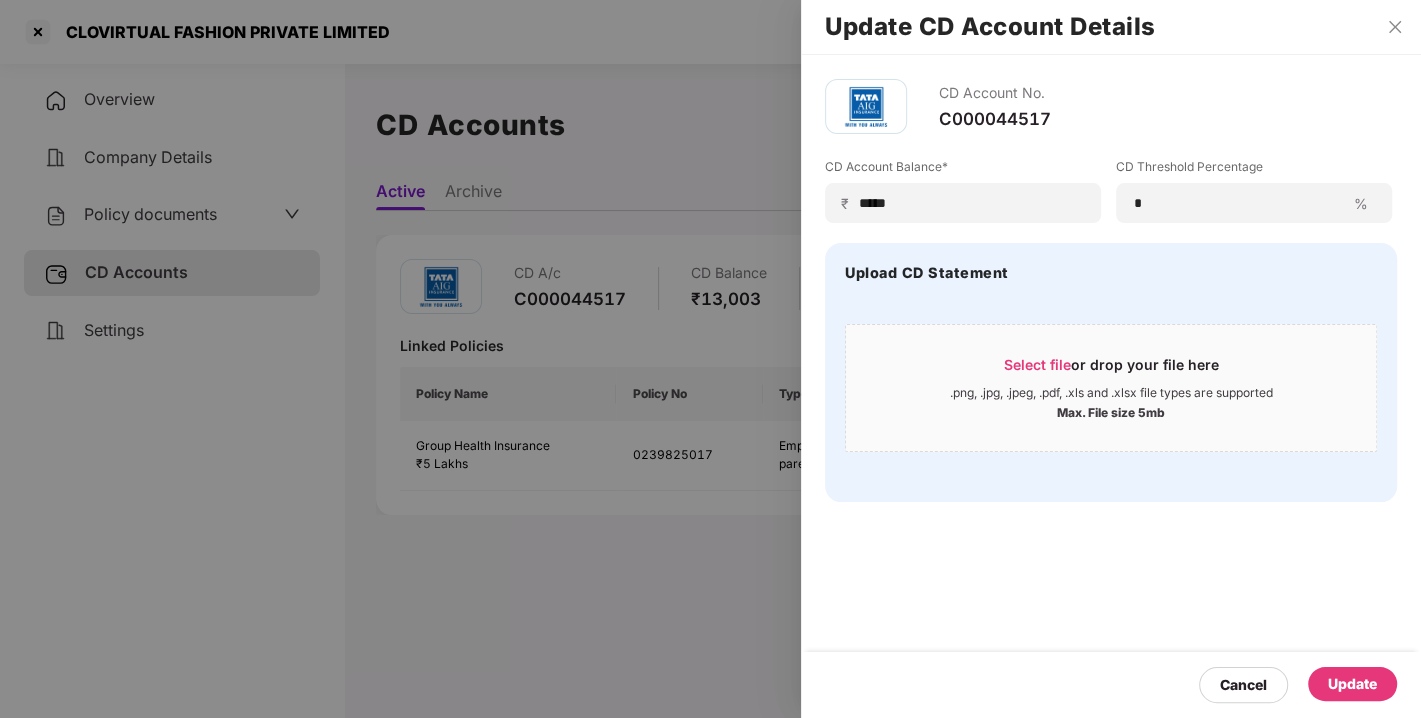 click on "Update" at bounding box center [1352, 684] 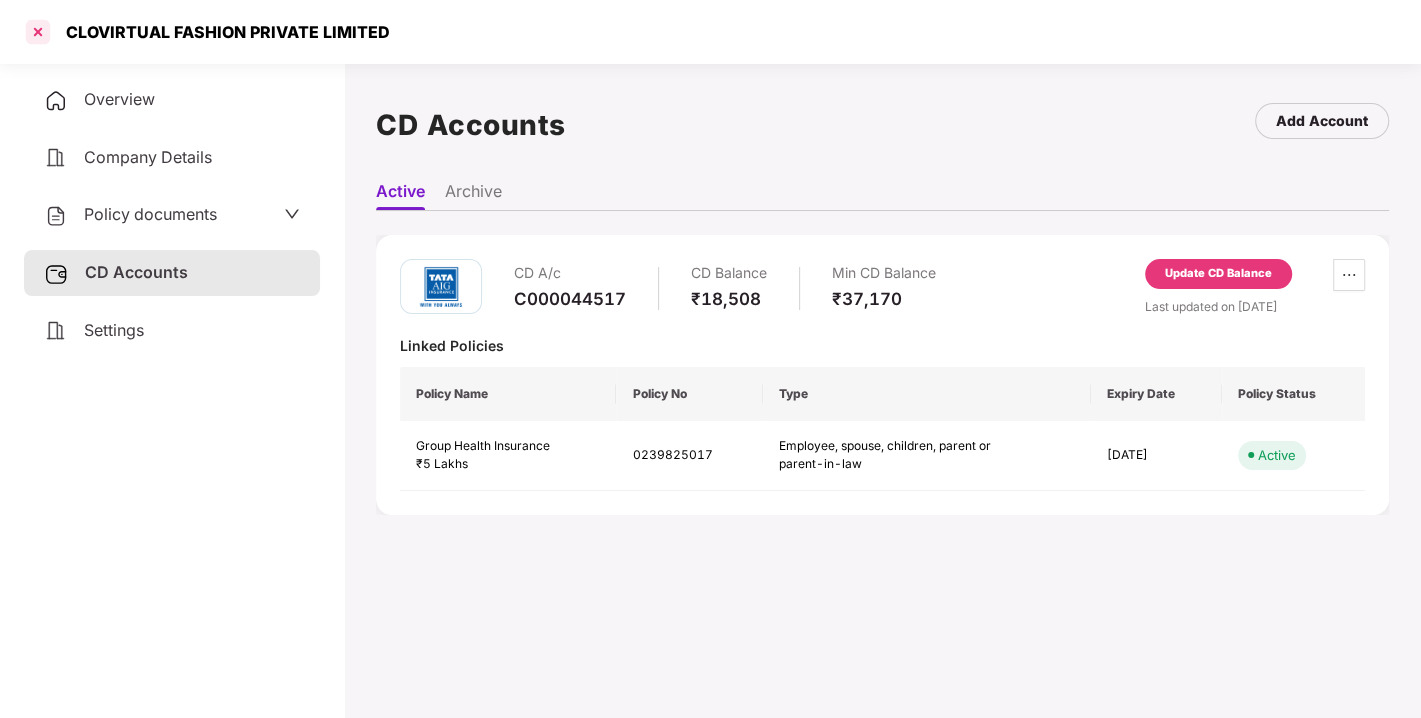 click at bounding box center [38, 32] 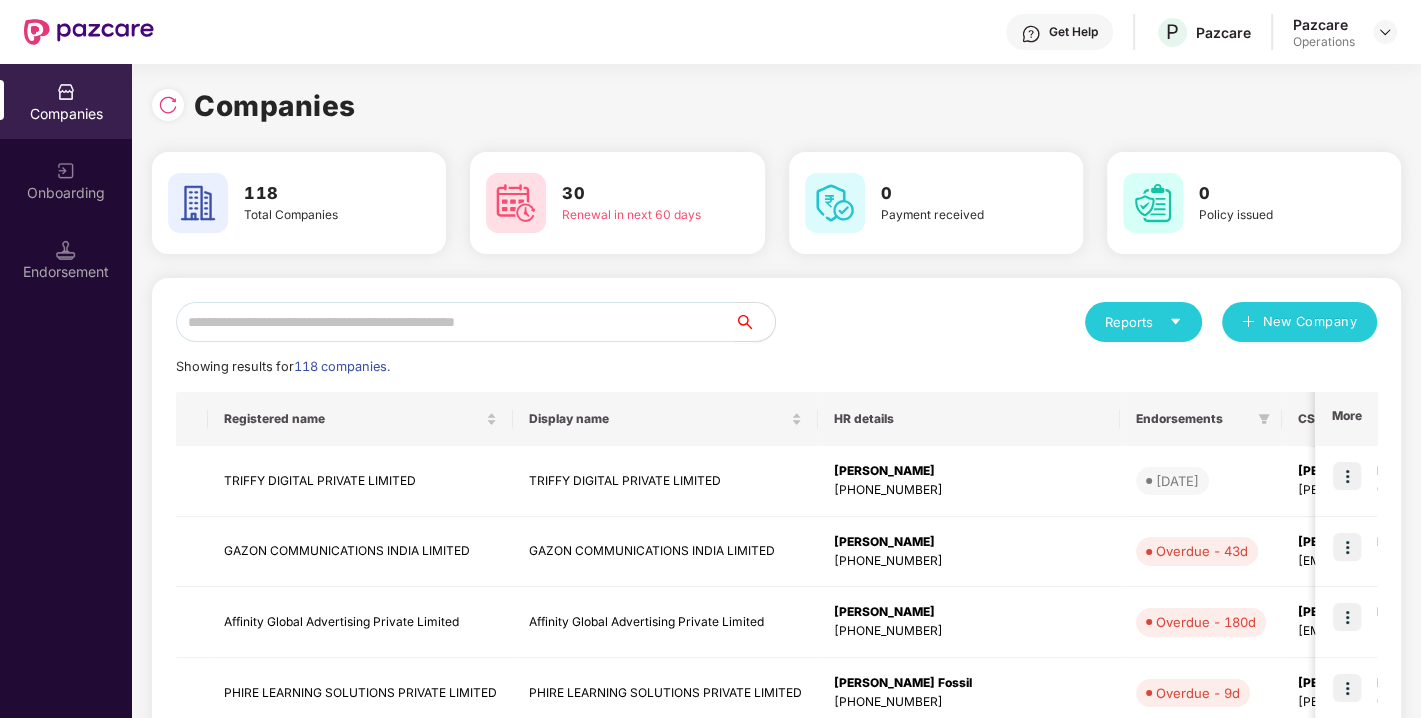 click at bounding box center (455, 322) 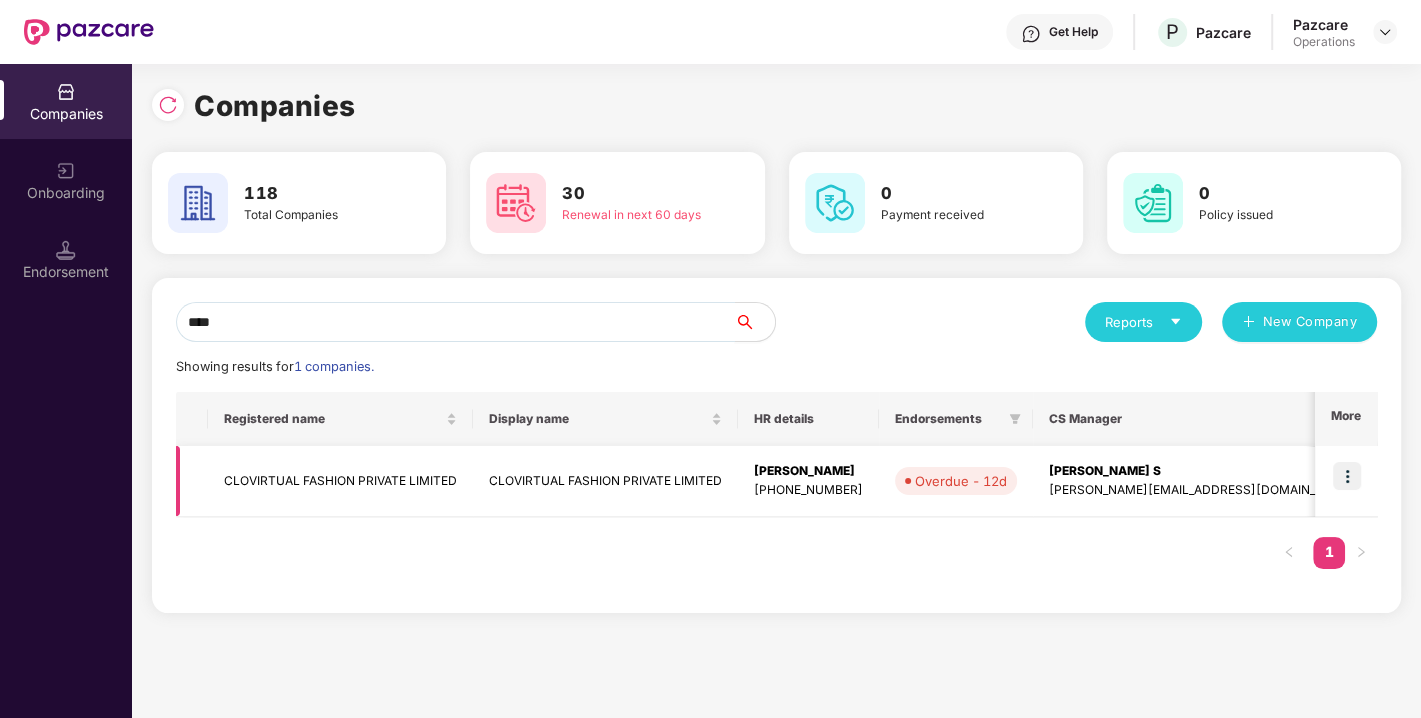 type on "****" 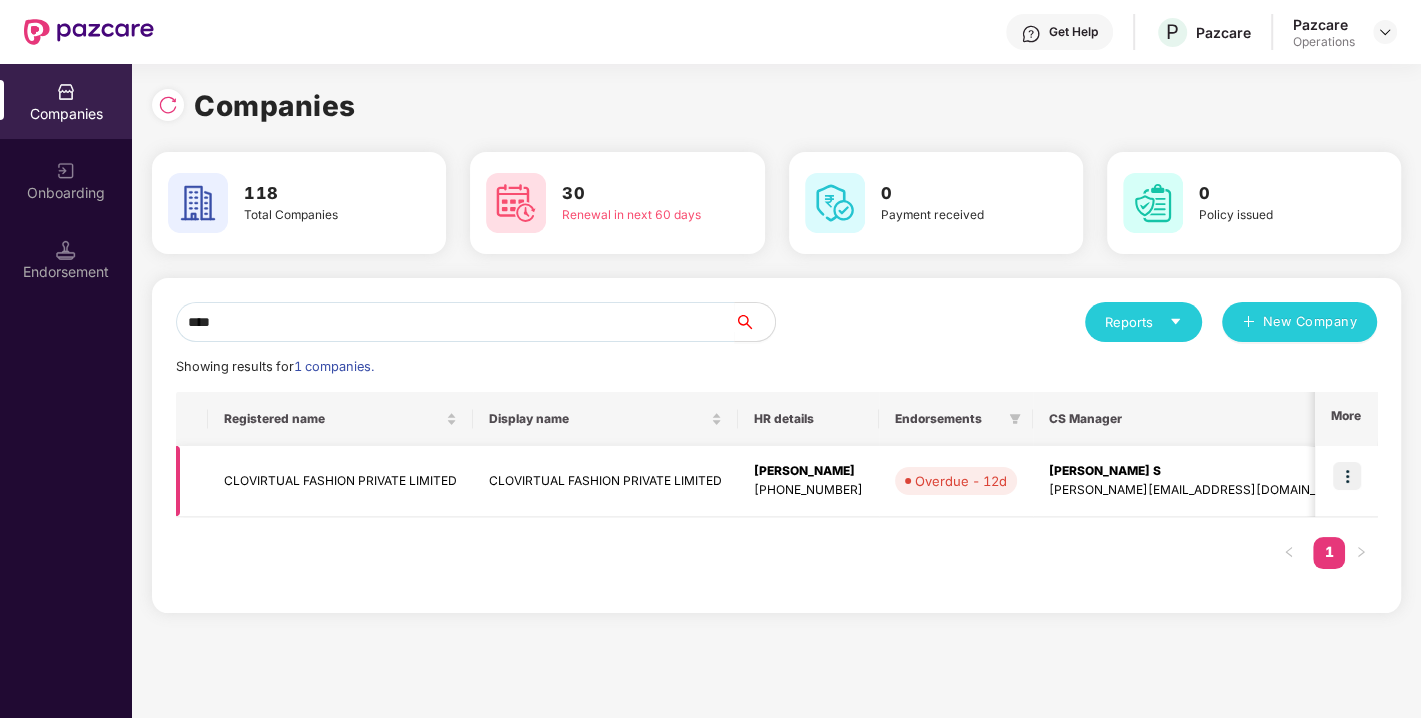 click at bounding box center (1347, 476) 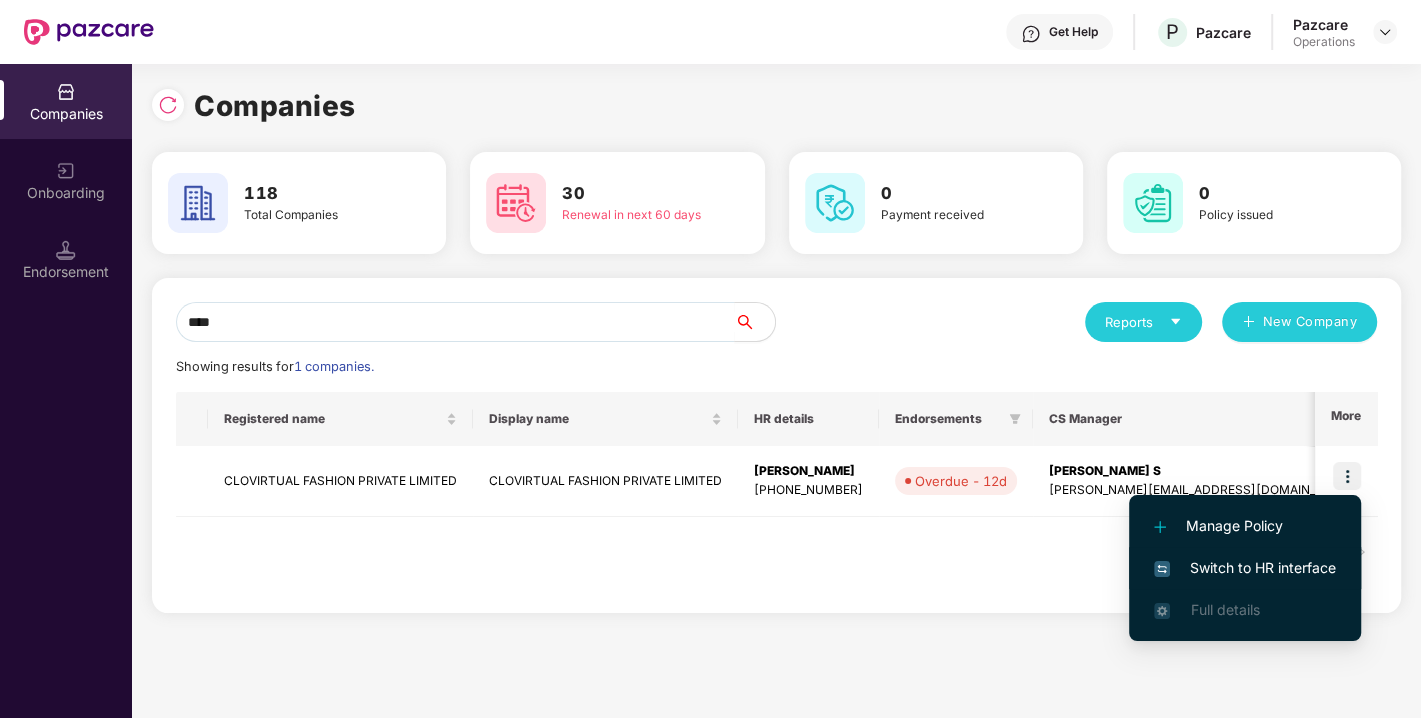click on "Switch to HR interface" at bounding box center [1245, 568] 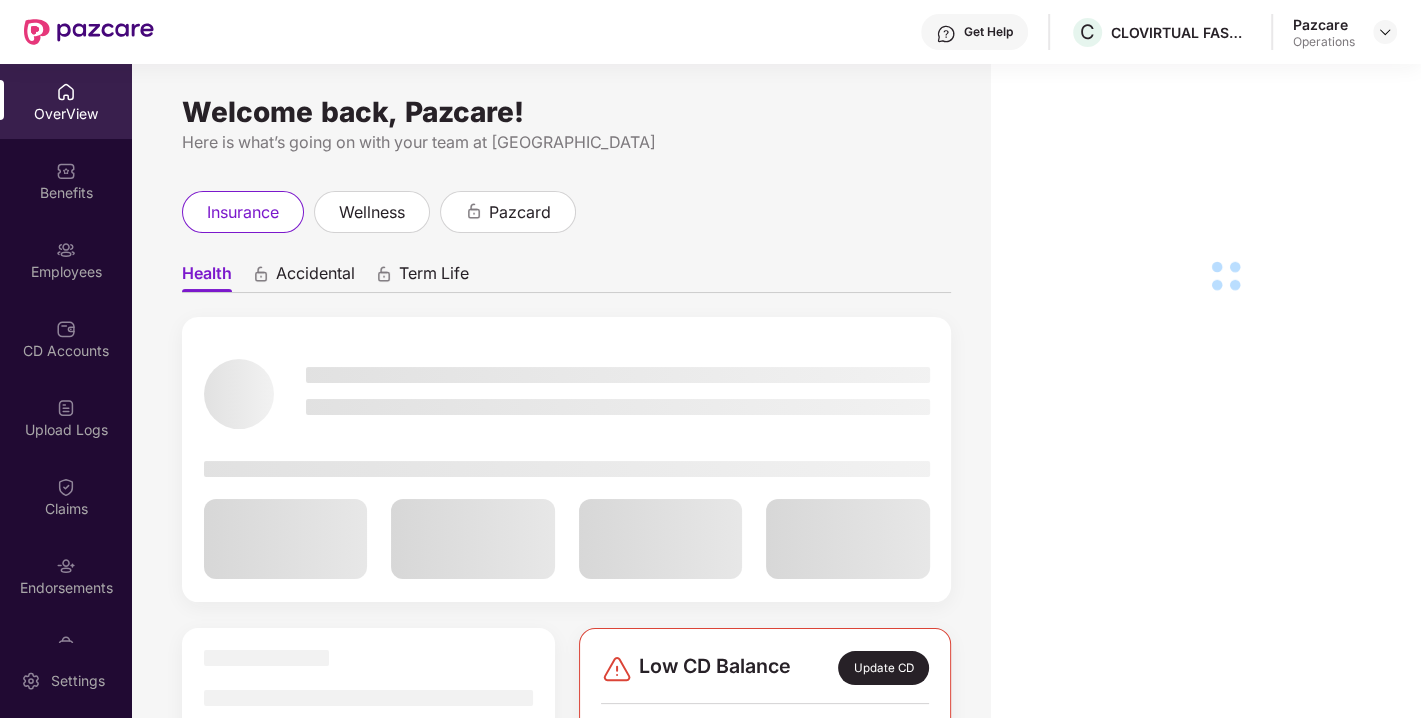 scroll, scrollTop: 52, scrollLeft: 0, axis: vertical 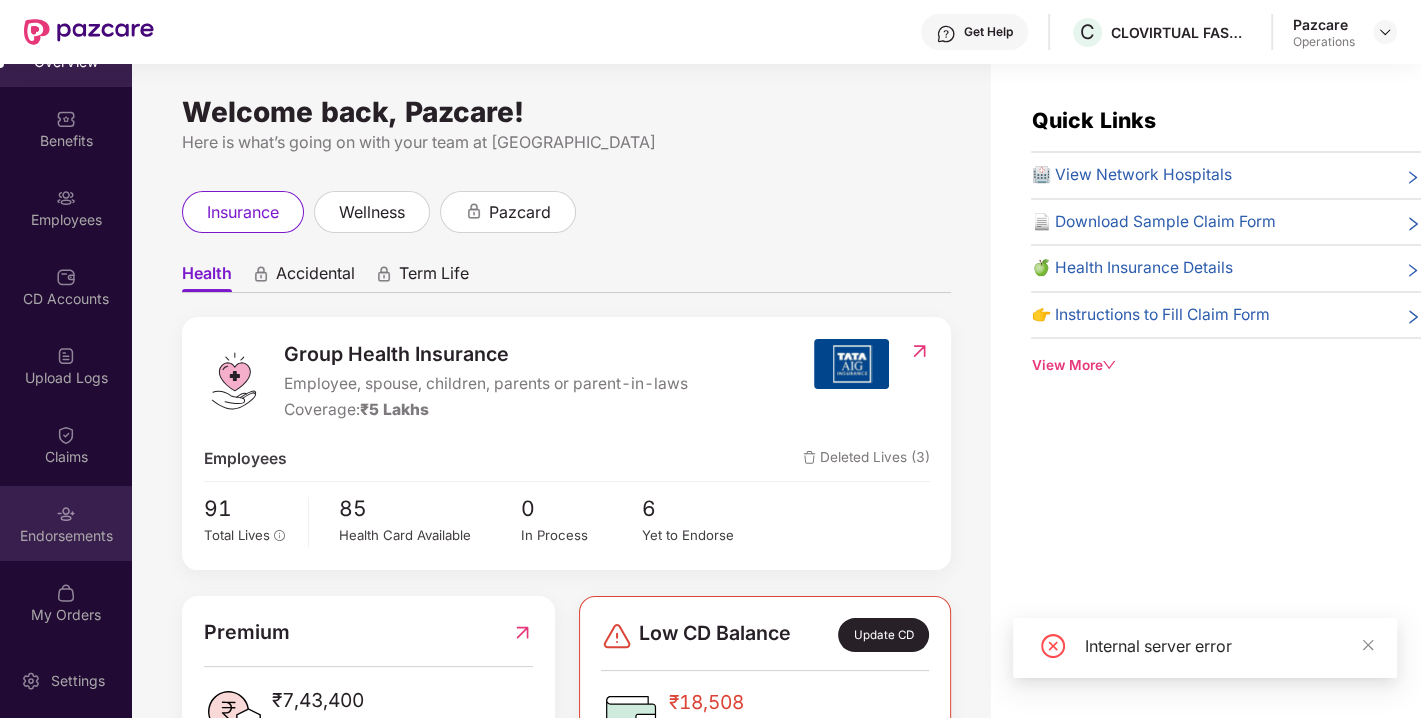 click on "Endorsements" at bounding box center [66, 523] 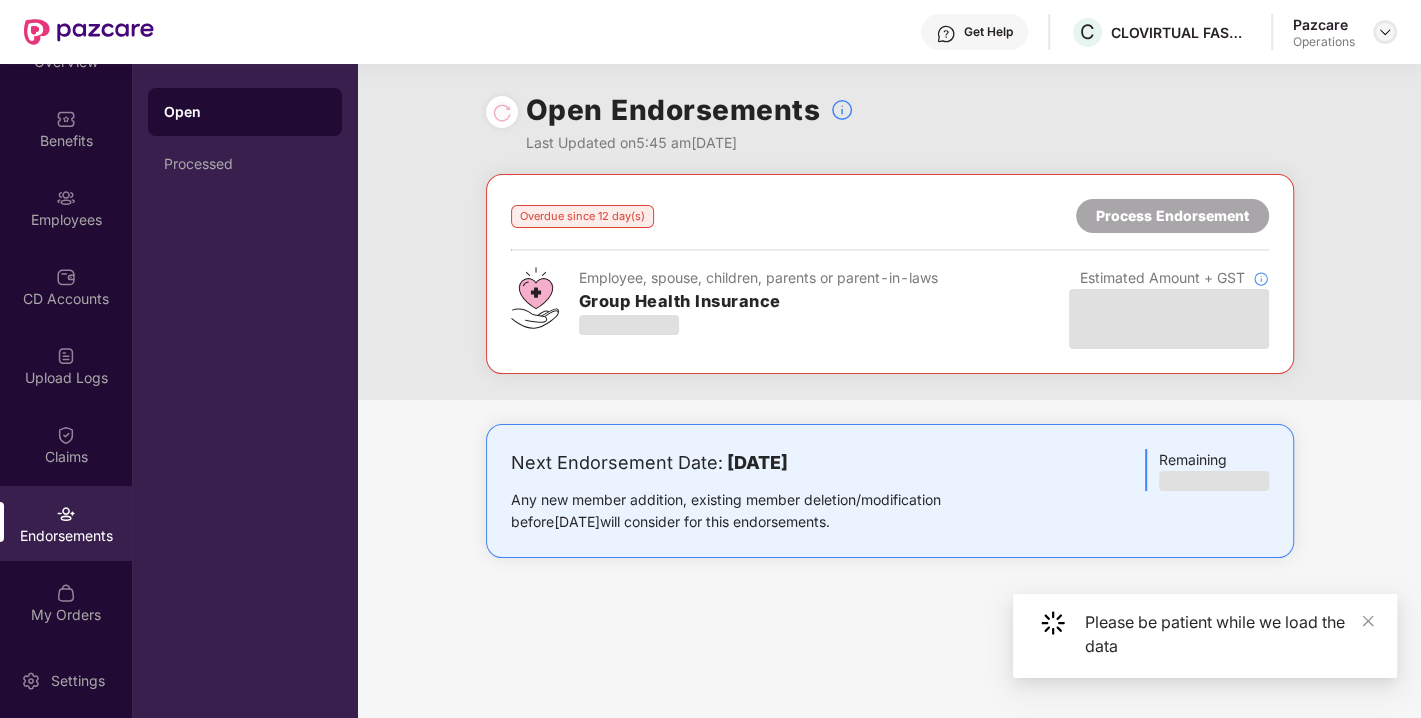 click at bounding box center [1385, 32] 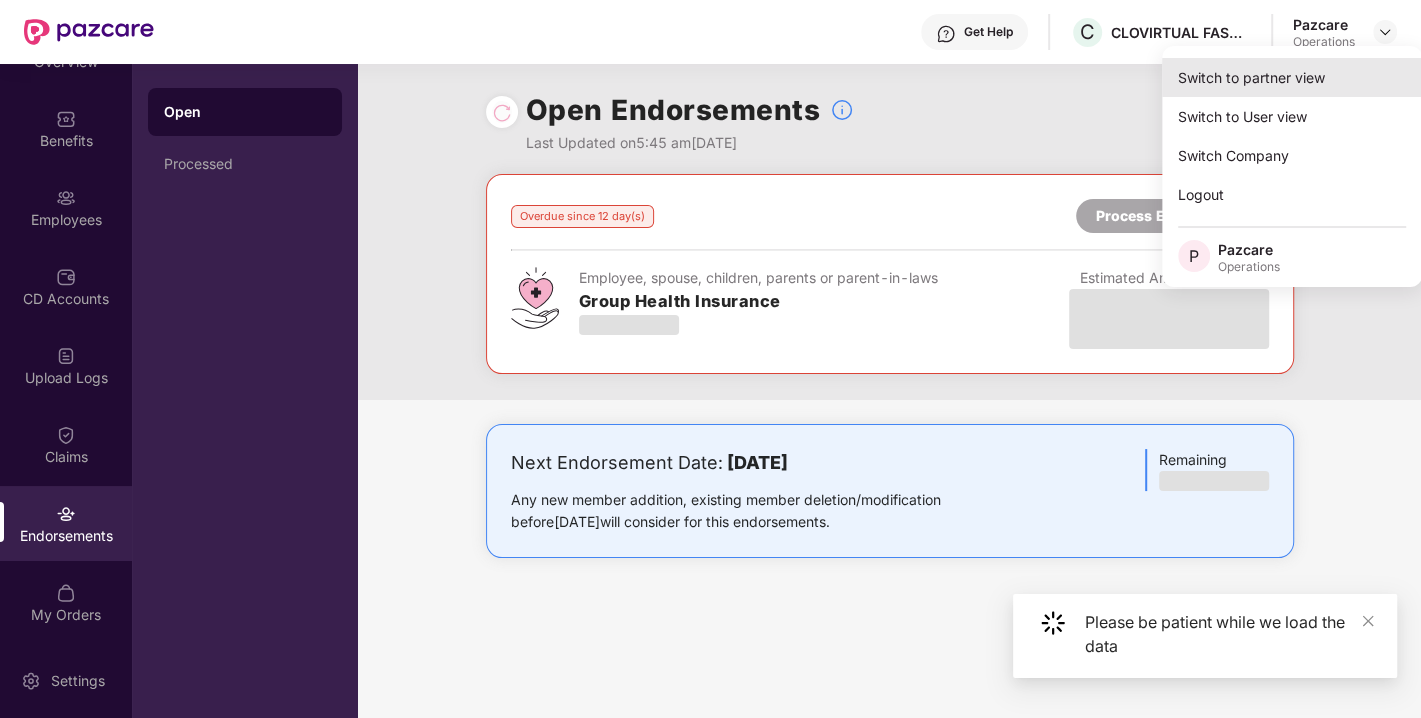 click on "Switch to partner view" at bounding box center [1292, 77] 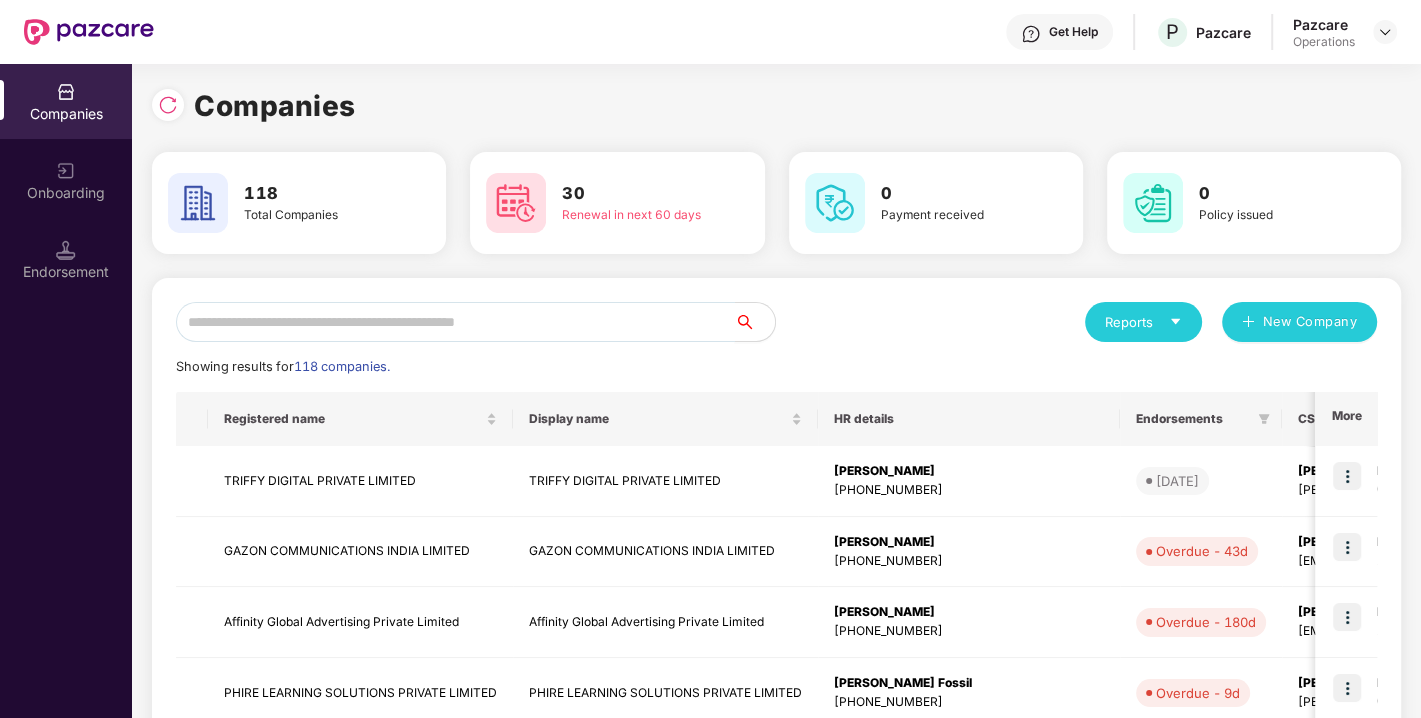 click at bounding box center (455, 322) 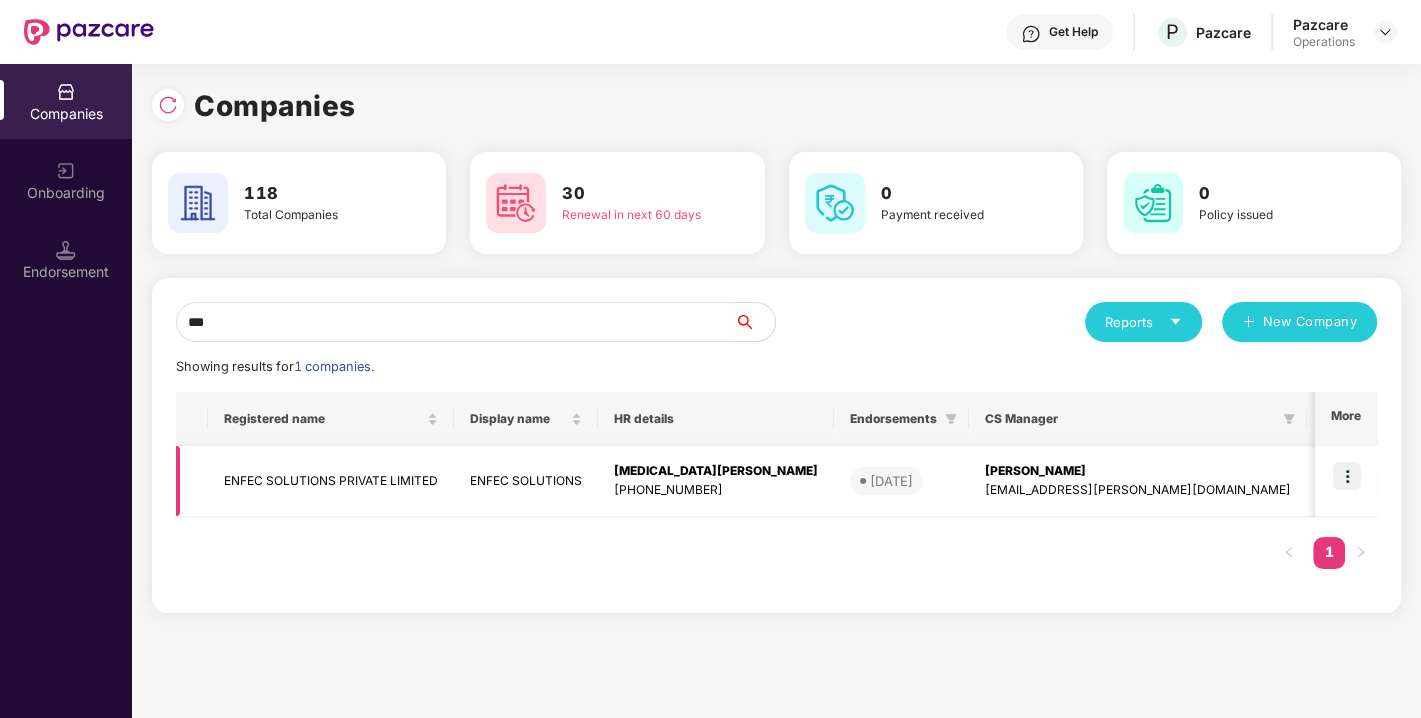 type on "***" 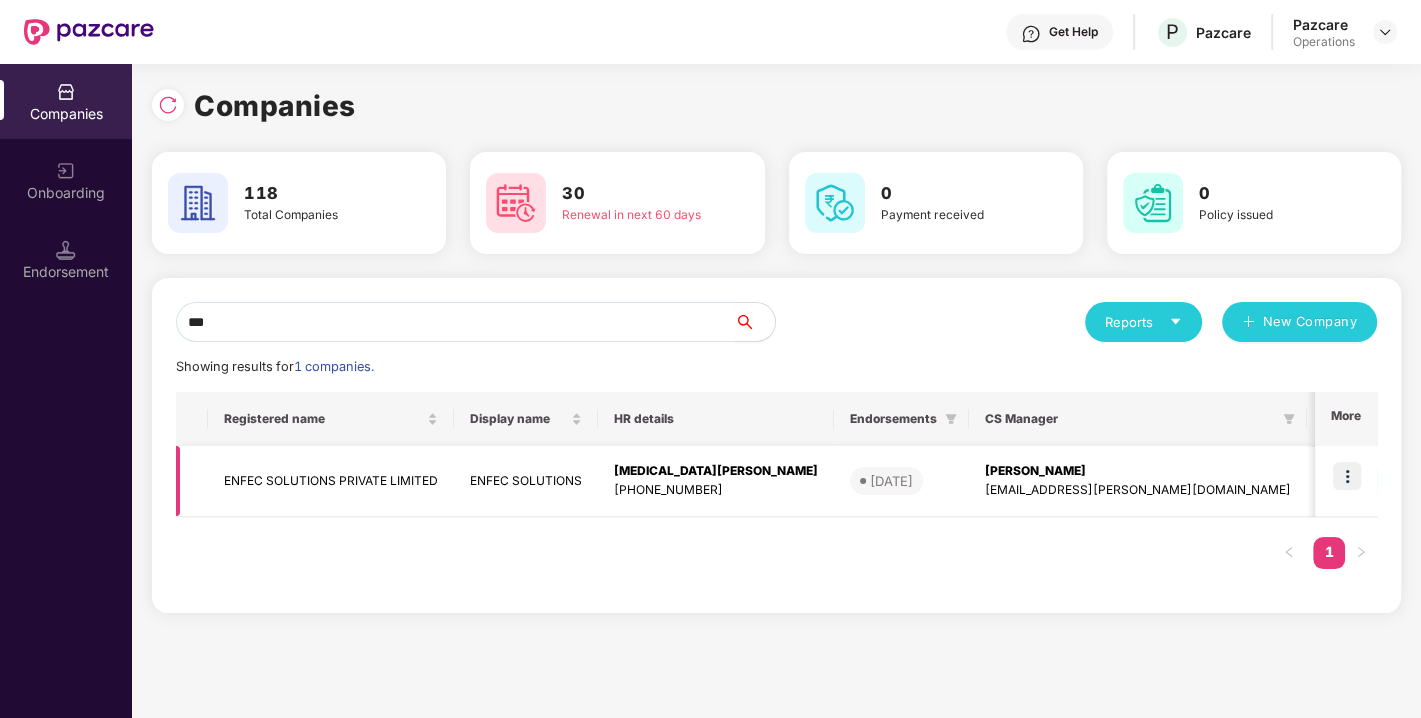 click at bounding box center (1347, 476) 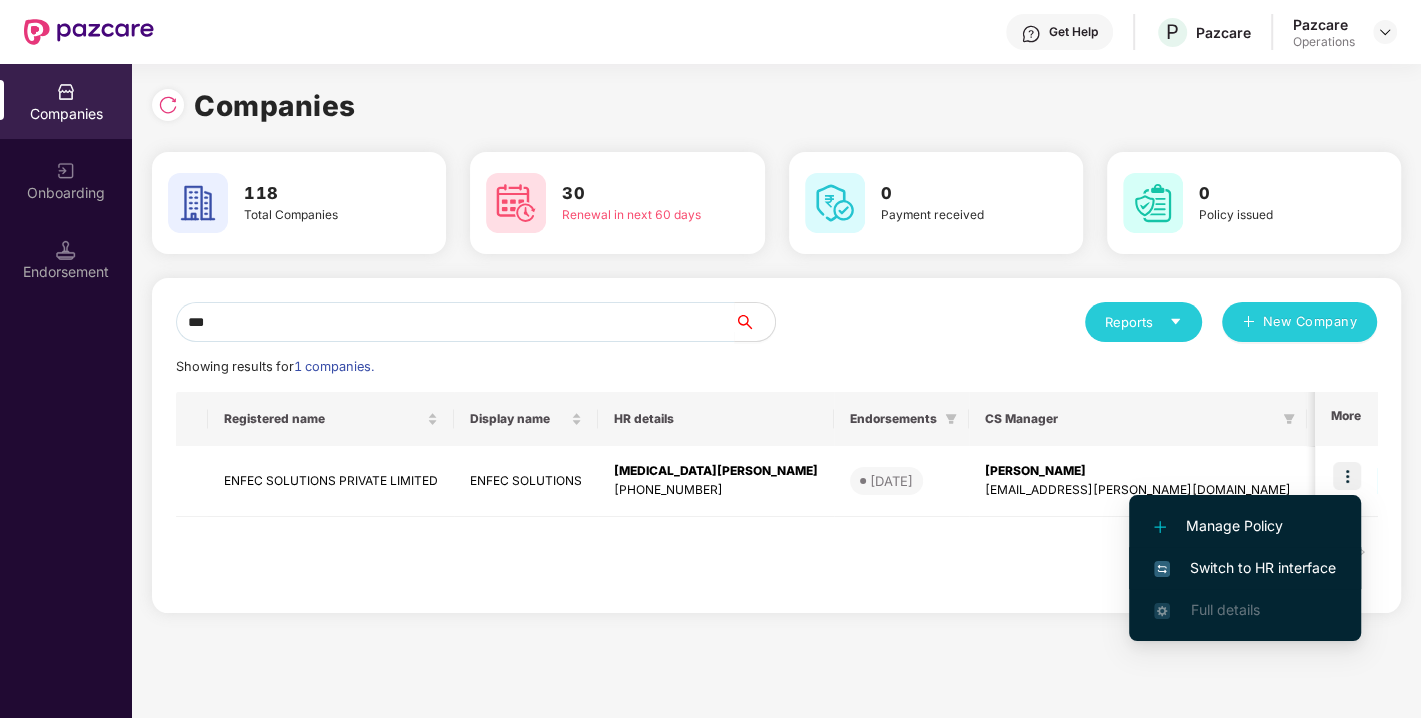 click on "Switch to HR interface" at bounding box center [1245, 568] 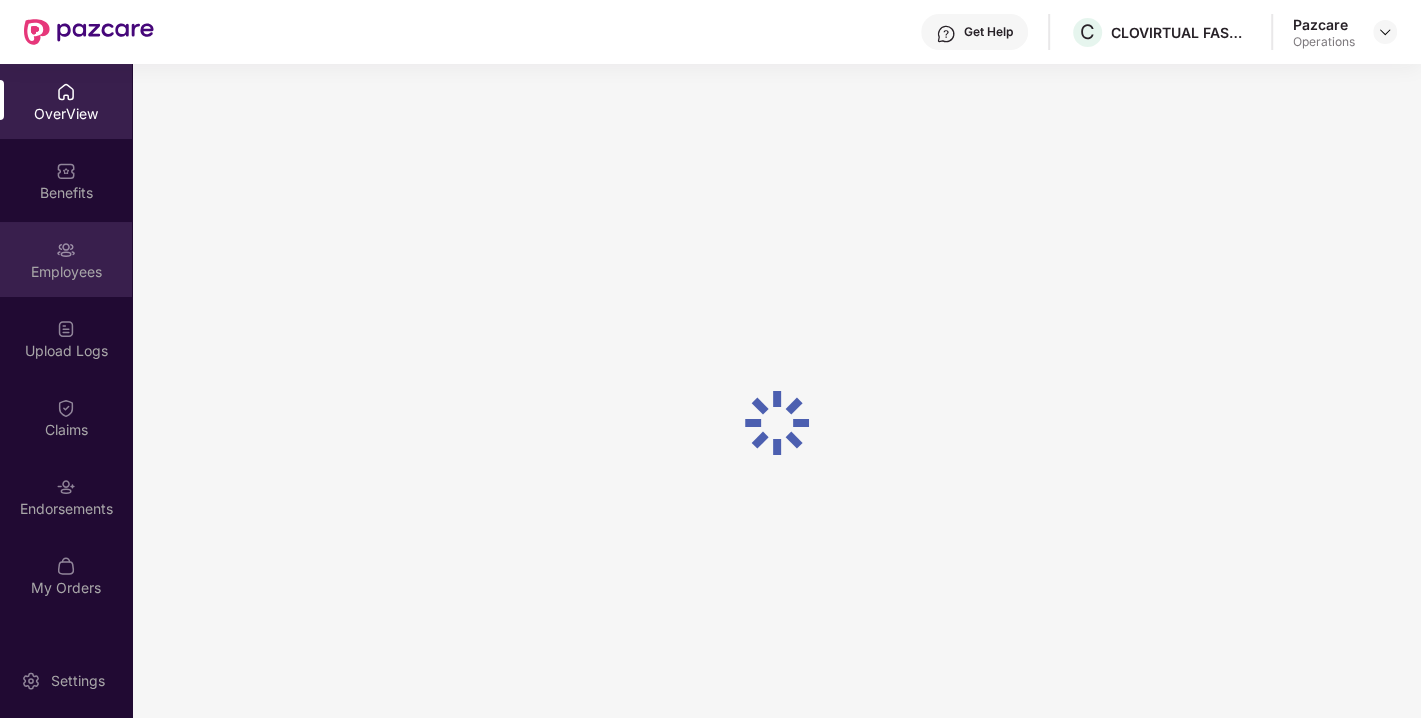 scroll, scrollTop: 63, scrollLeft: 0, axis: vertical 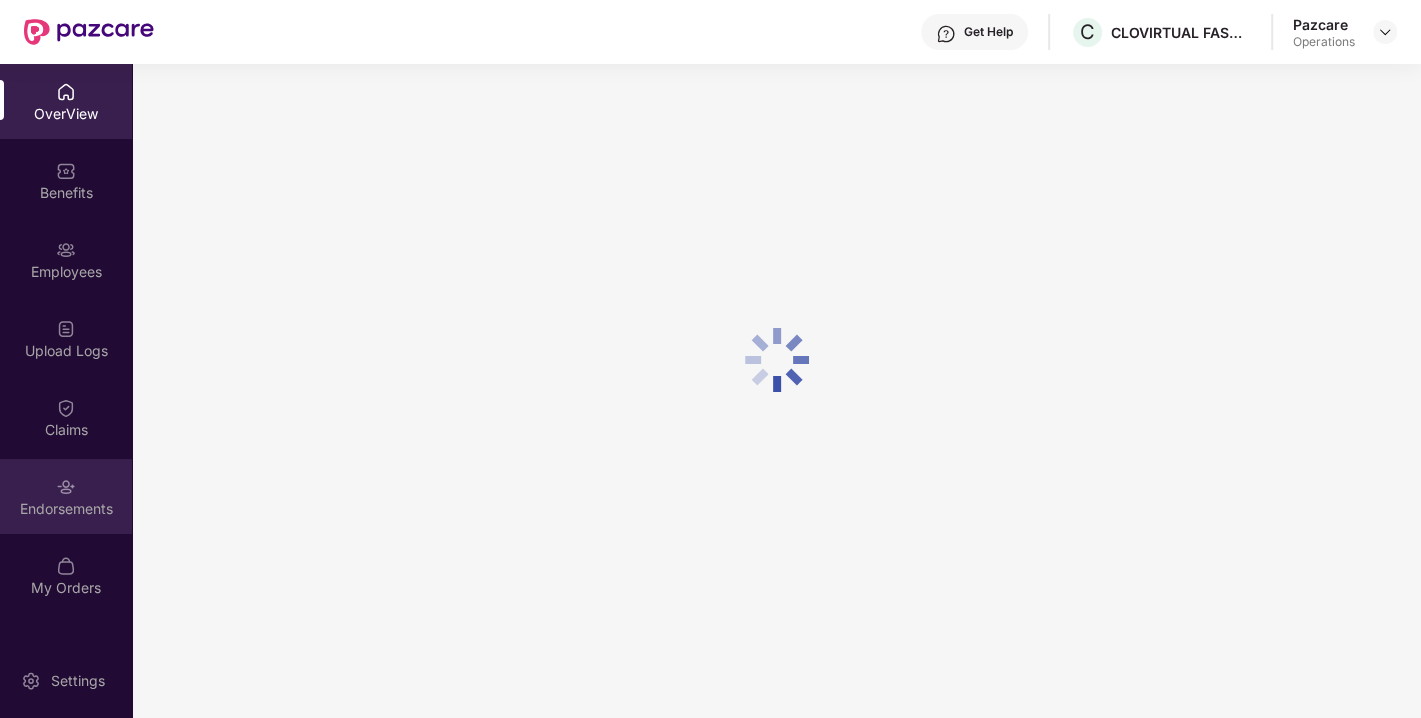 click on "Endorsements" at bounding box center [66, 509] 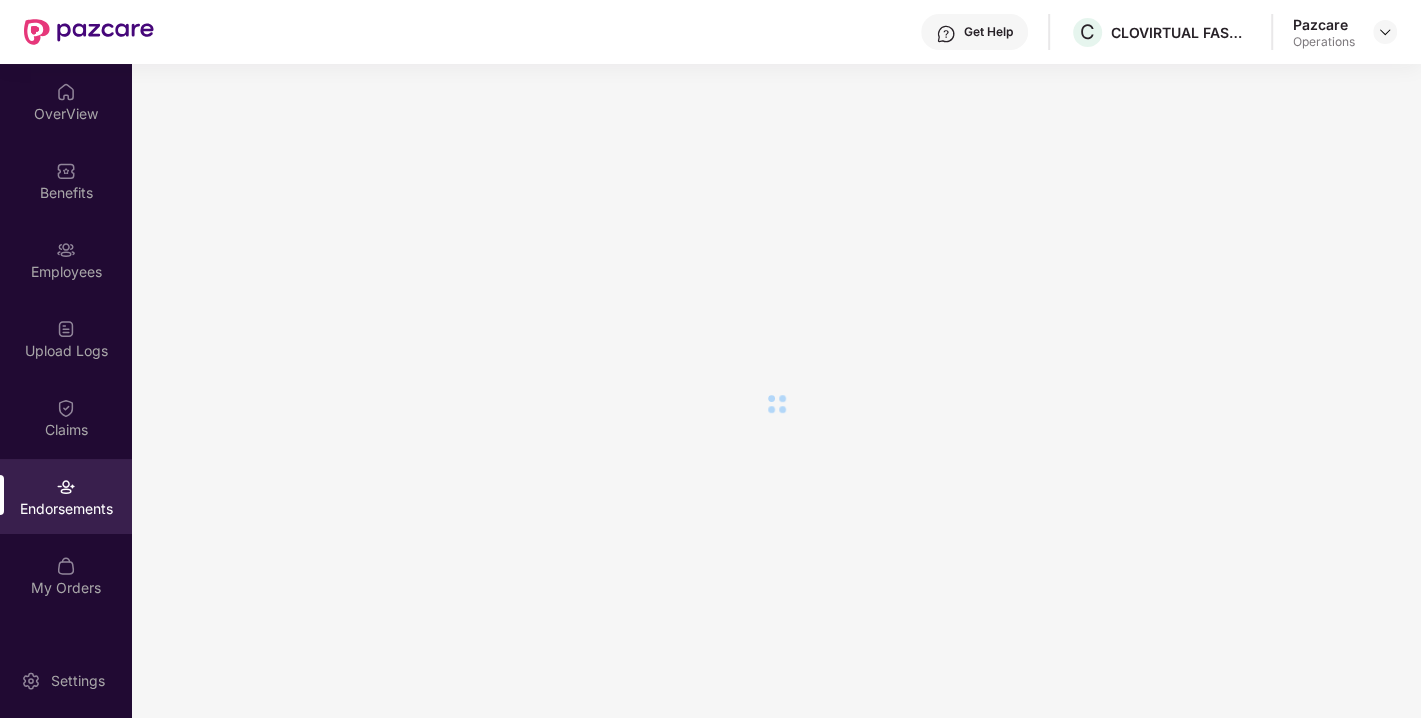 scroll, scrollTop: 0, scrollLeft: 0, axis: both 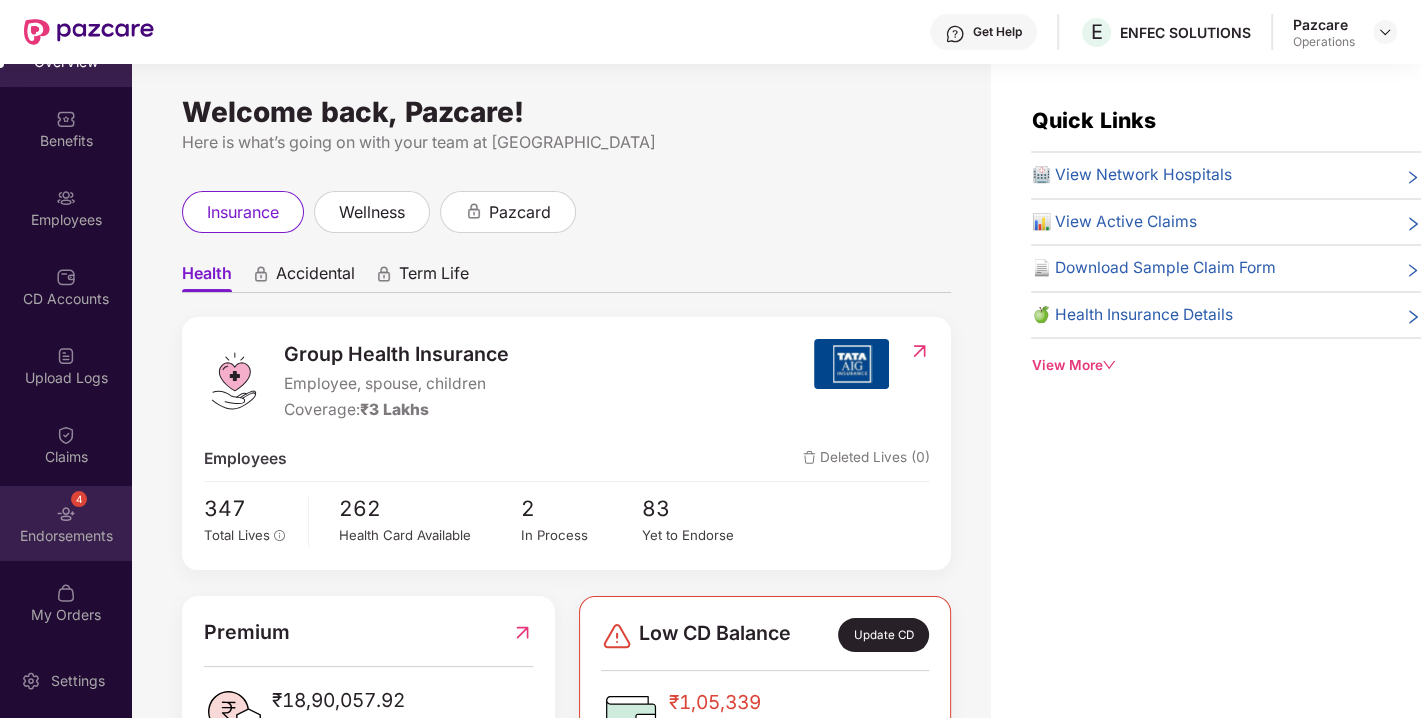 click on "4 Endorsements" at bounding box center [66, 523] 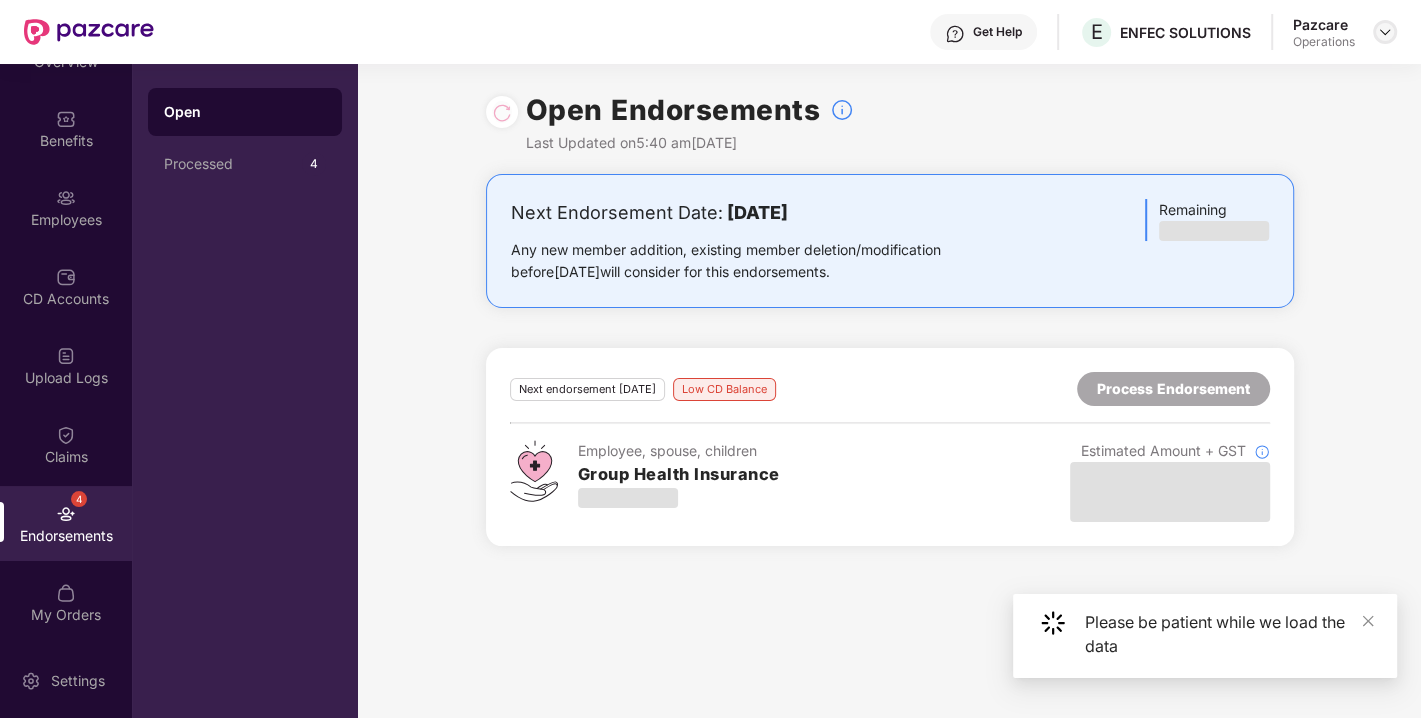 click at bounding box center (1385, 32) 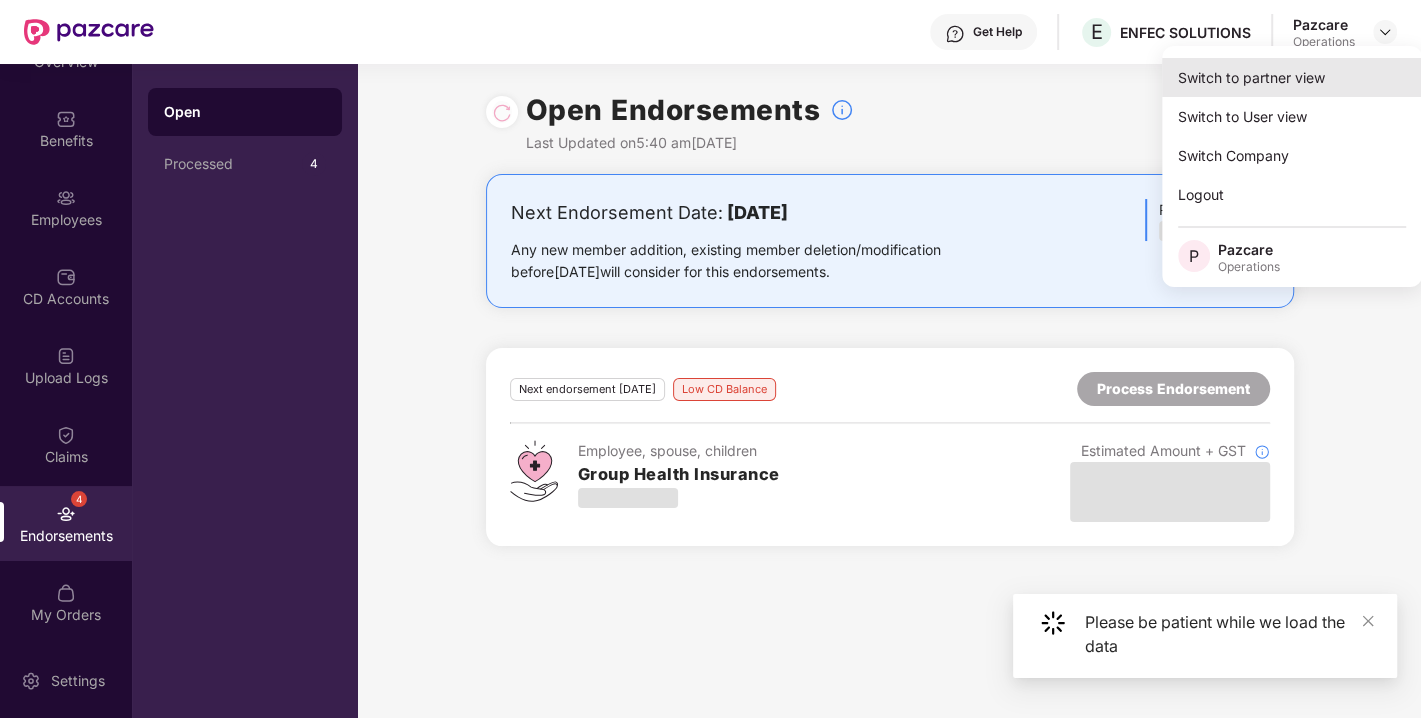 click on "Switch to partner view" at bounding box center (1292, 77) 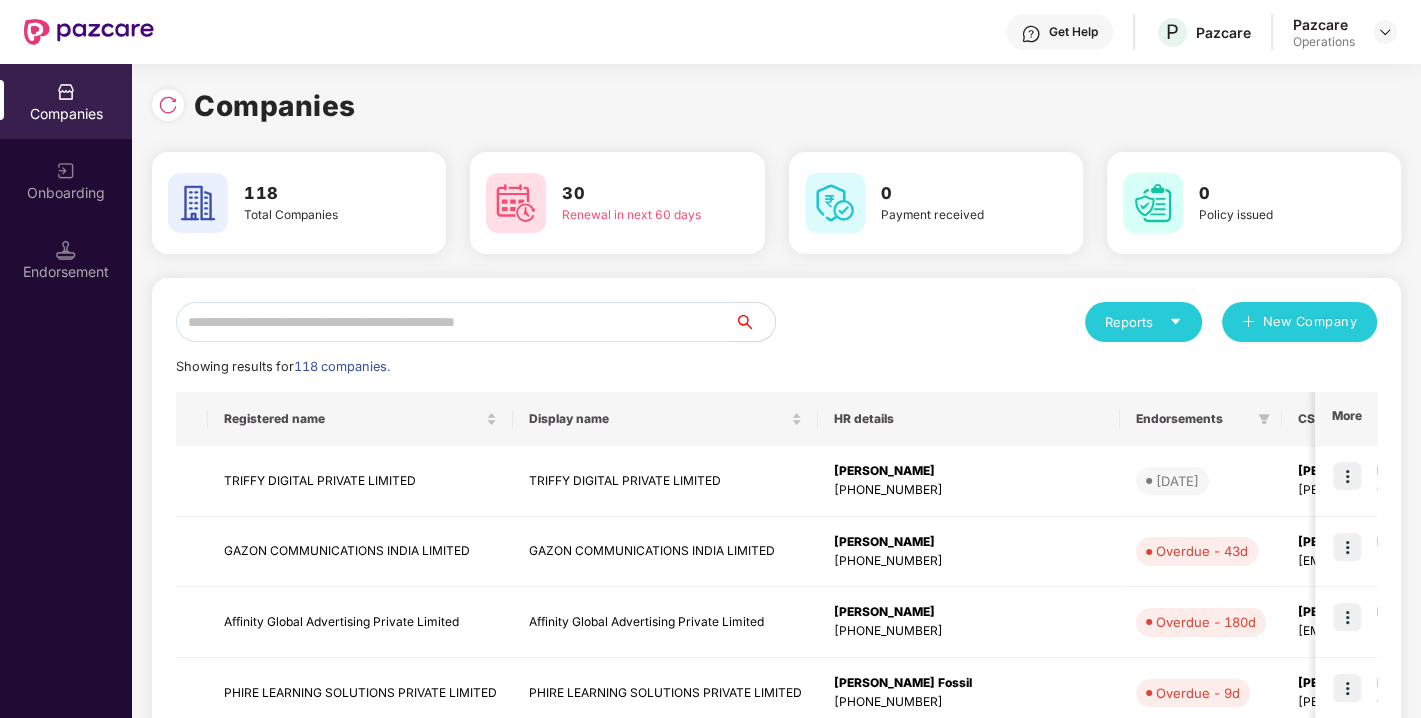 click at bounding box center (455, 322) 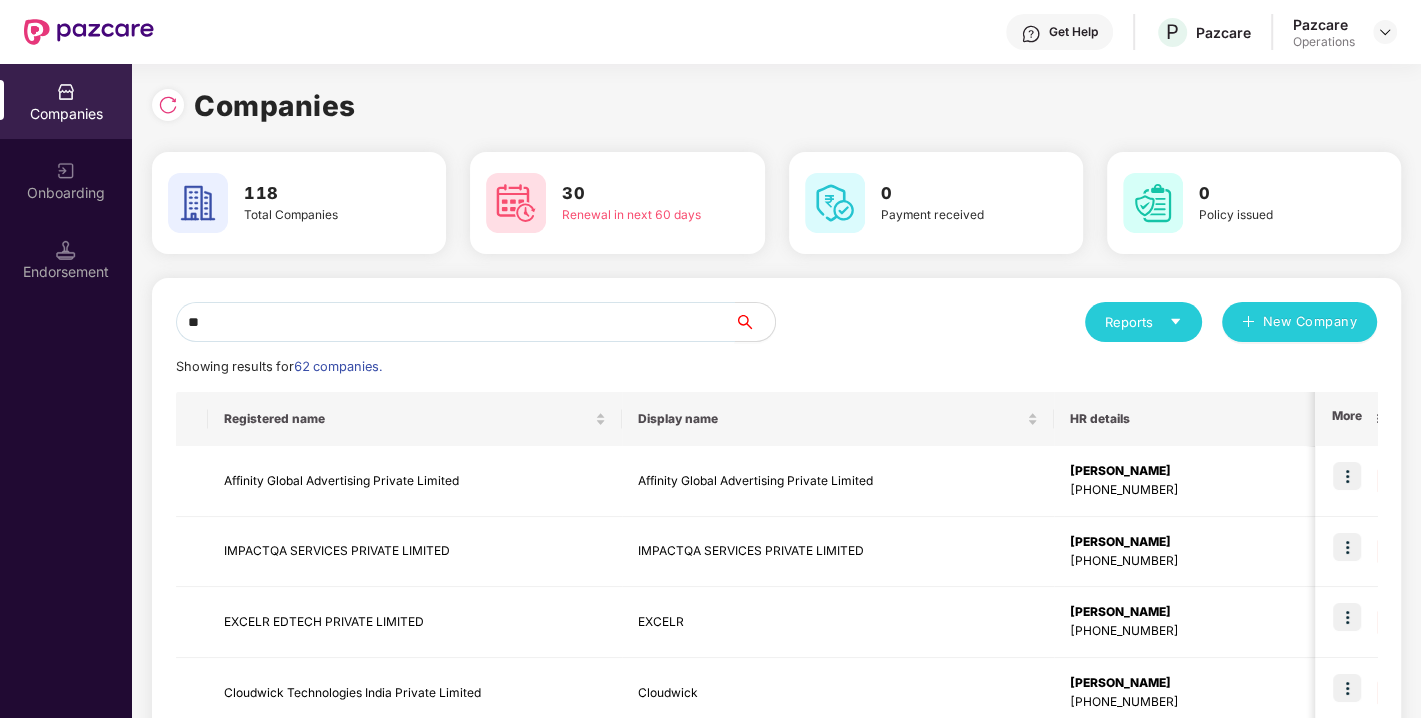type on "*" 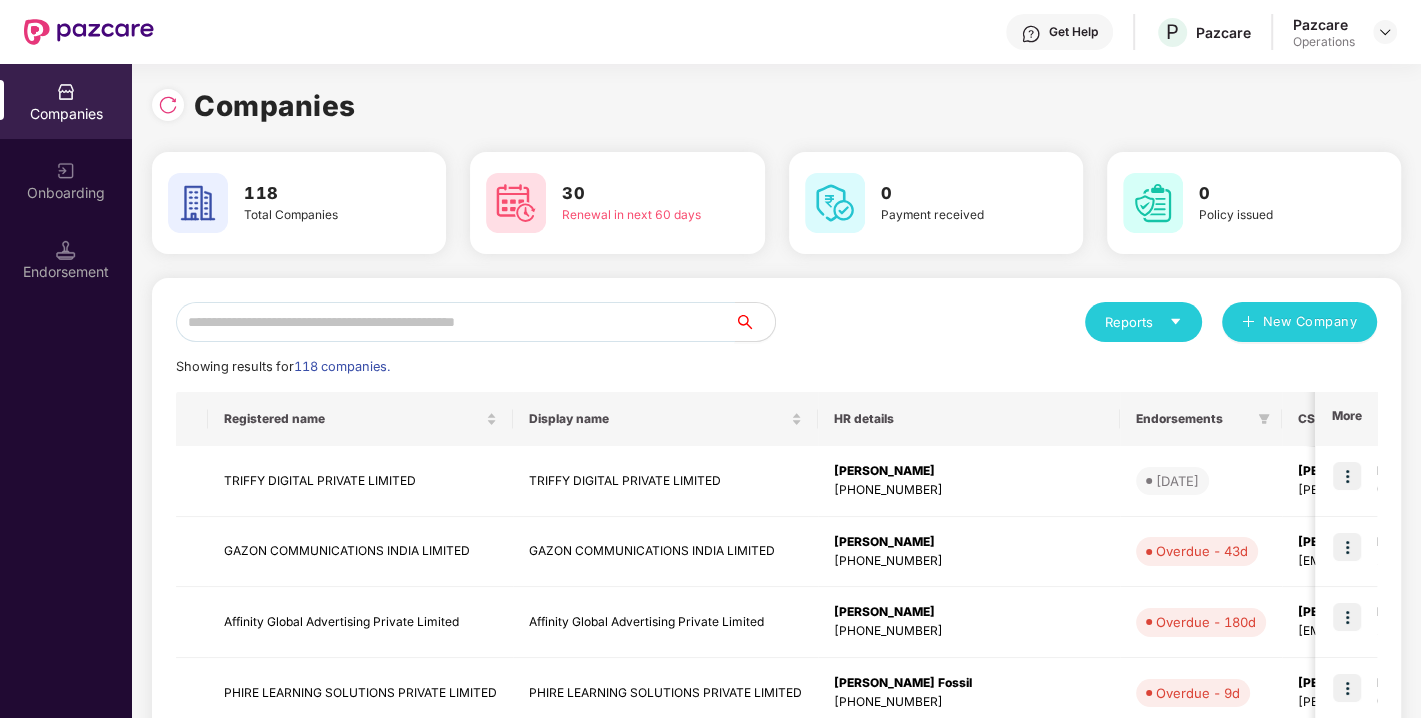 click at bounding box center [455, 322] 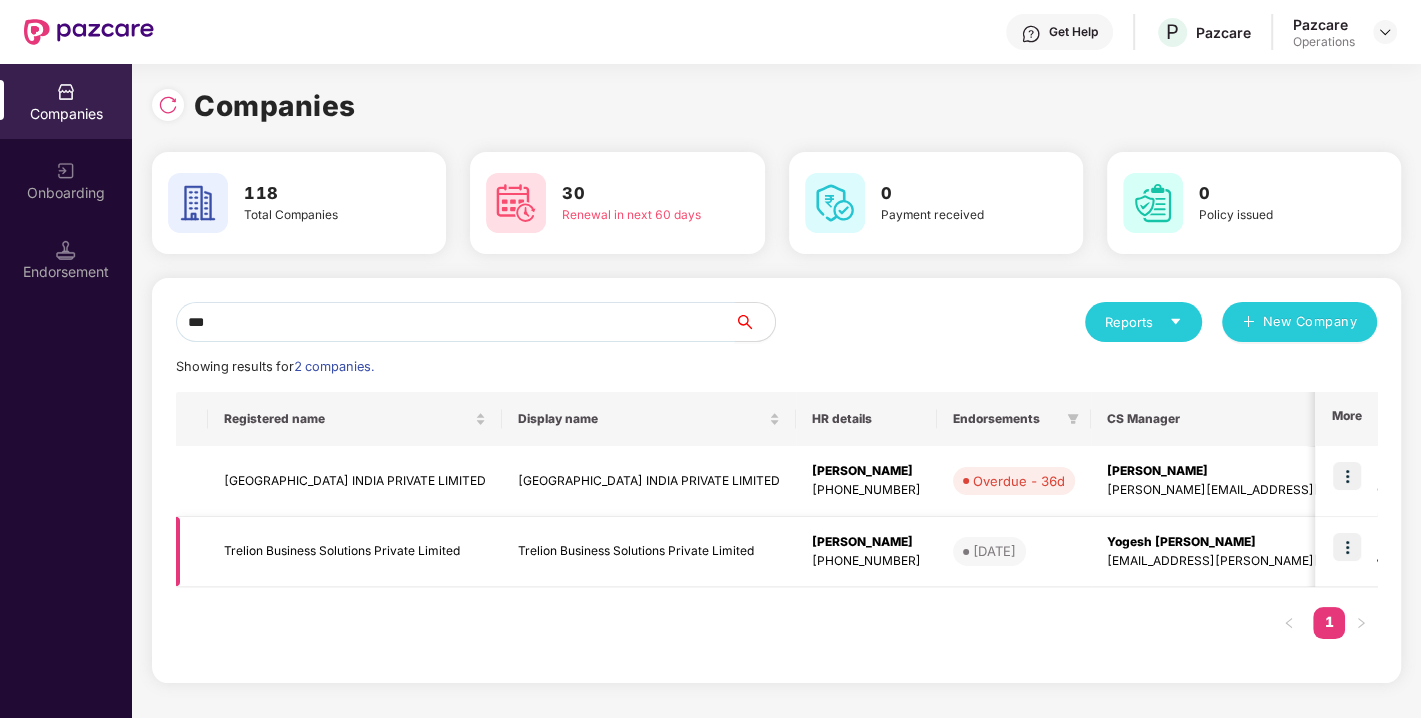 type on "***" 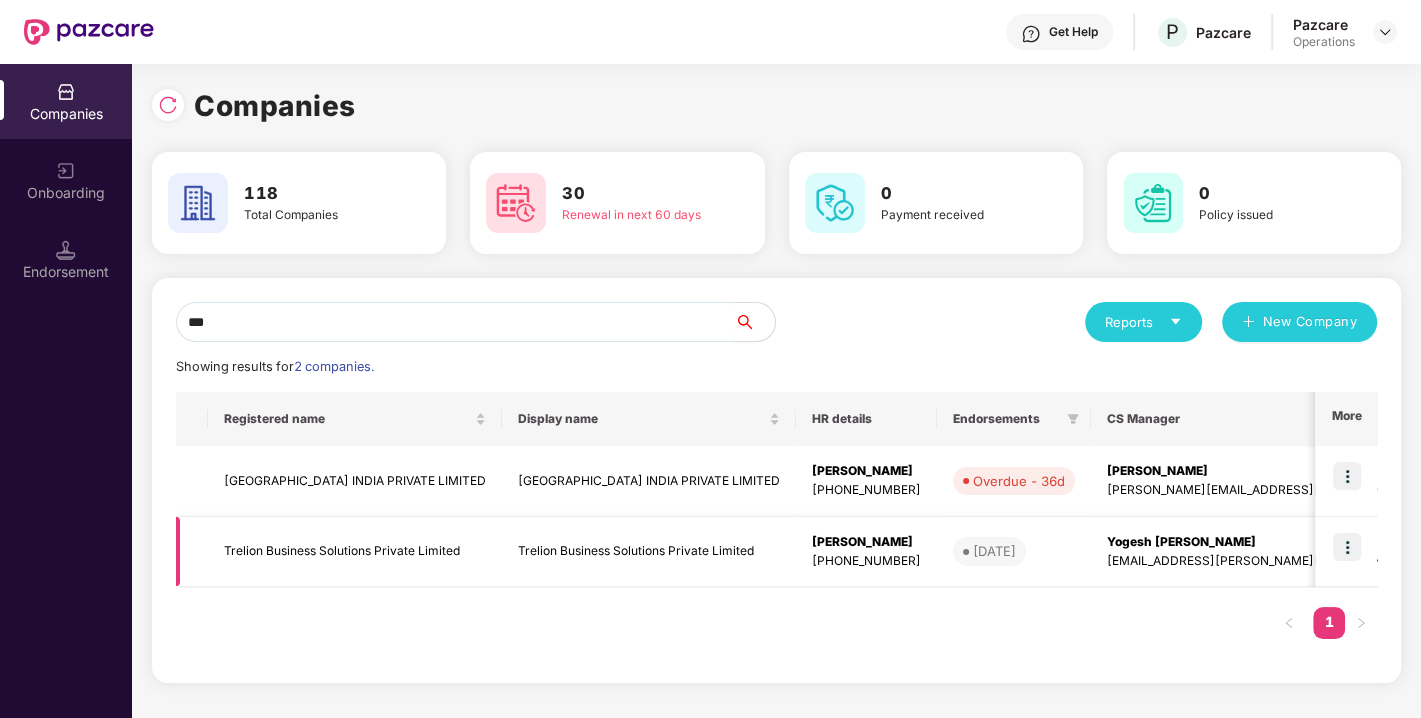 click on "Trelion Business Solutions Private Limited" at bounding box center [355, 552] 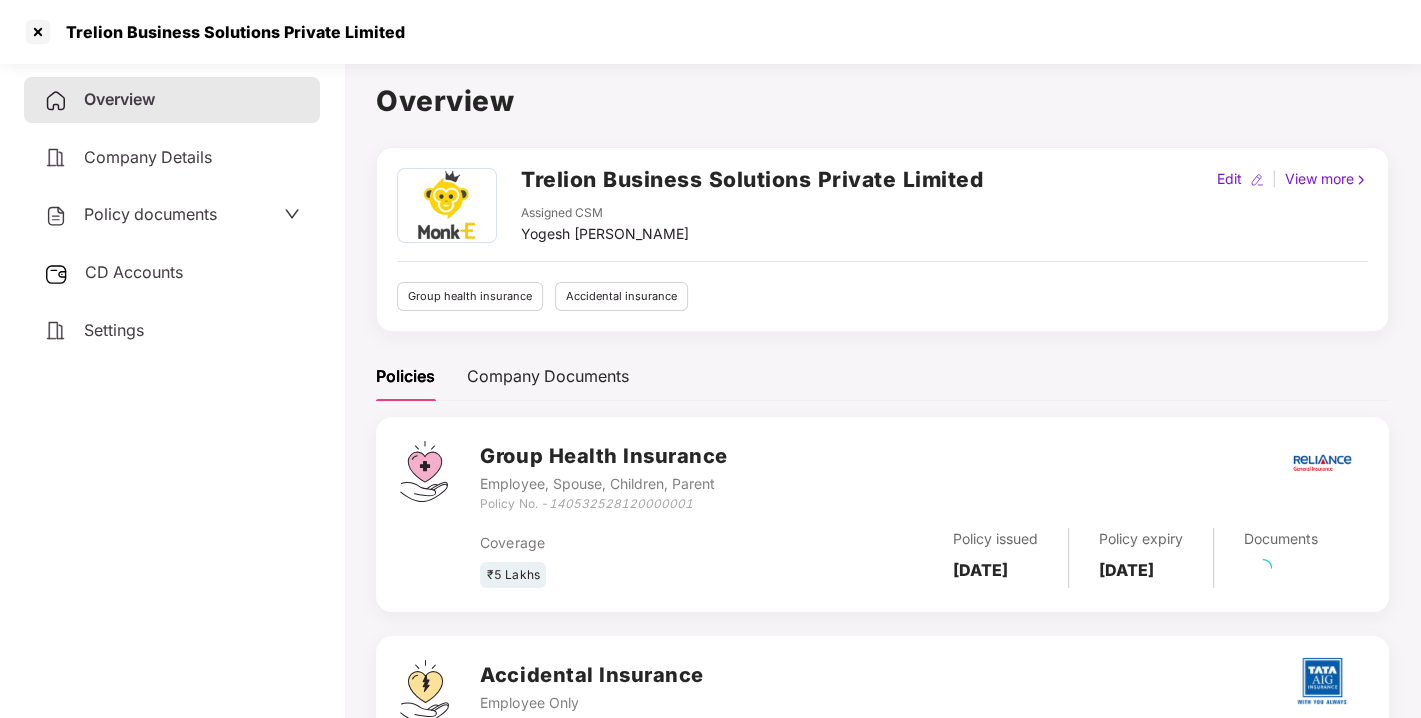 click on "Policy documents" at bounding box center (130, 215) 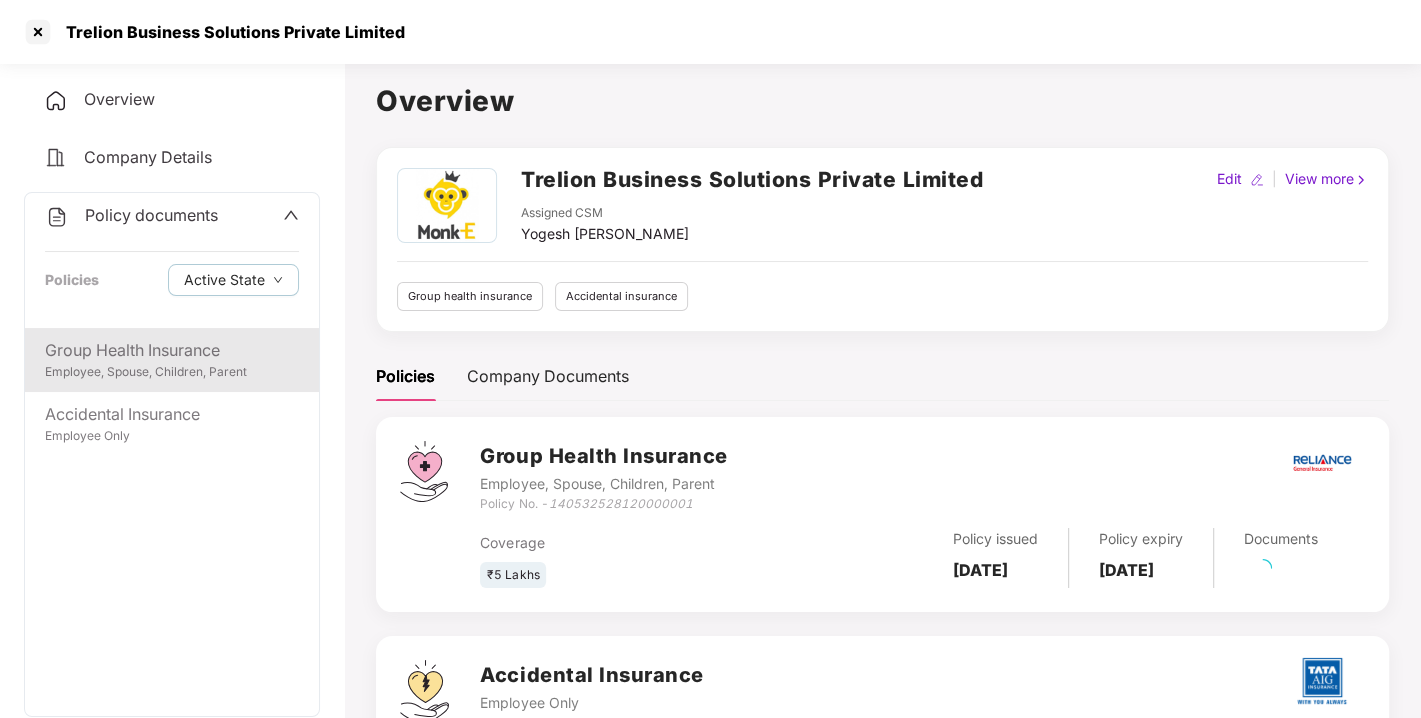 click on "Group Health Insurance" at bounding box center (172, 350) 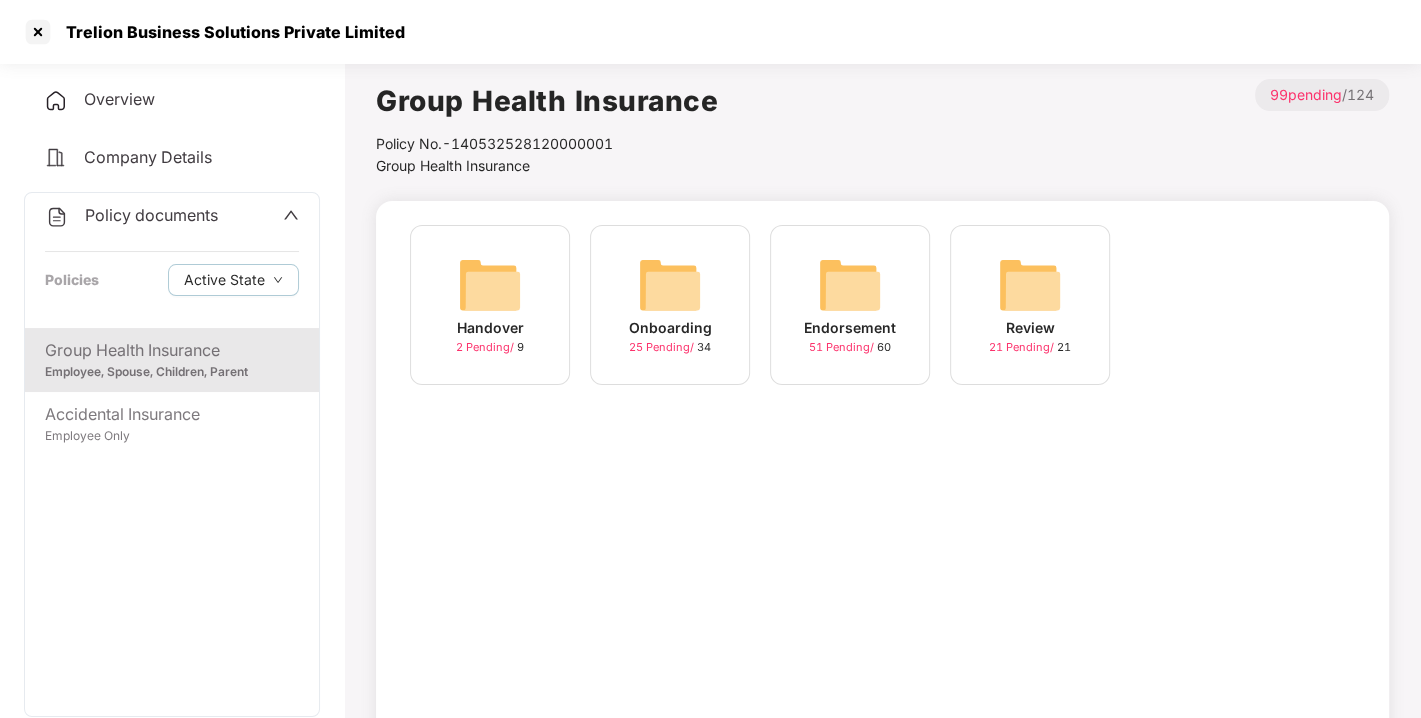 click on "Endorsement 51 Pending  /     60" at bounding box center (850, 305) 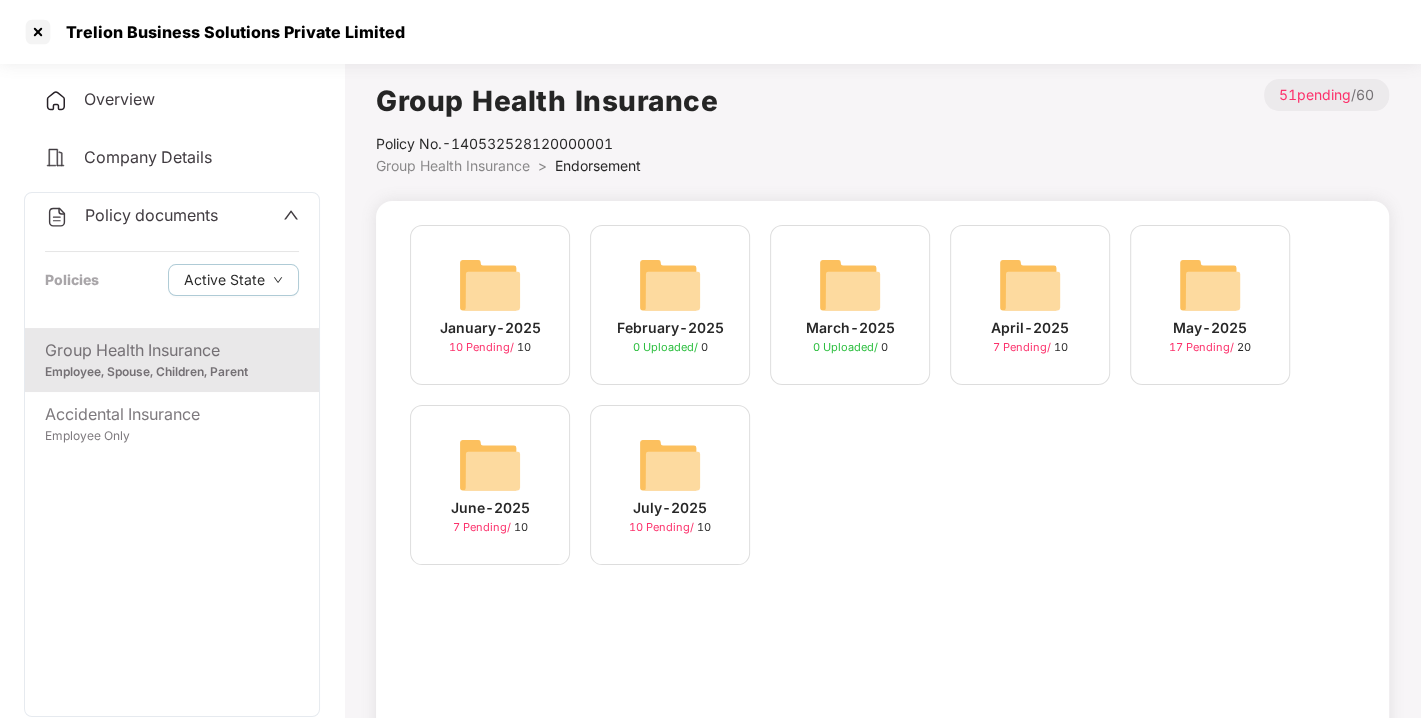 click at bounding box center (670, 465) 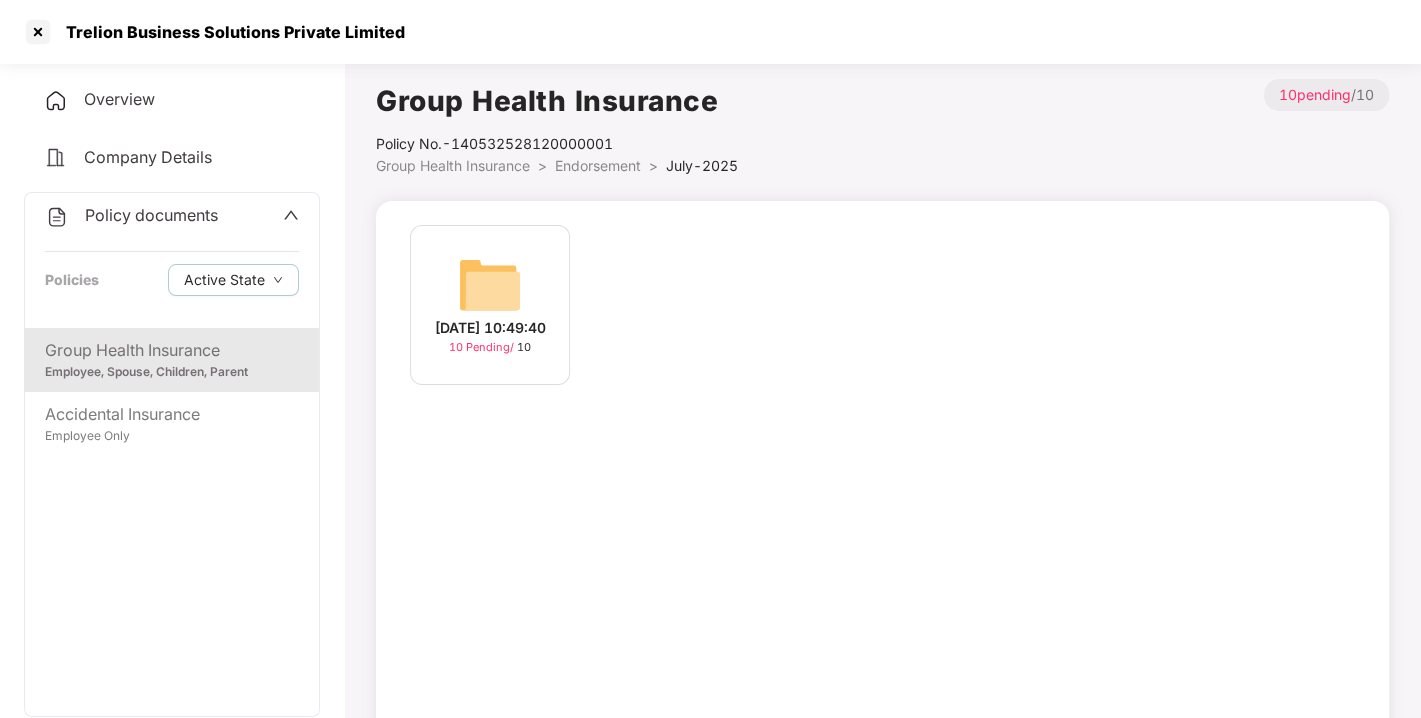 click at bounding box center (490, 285) 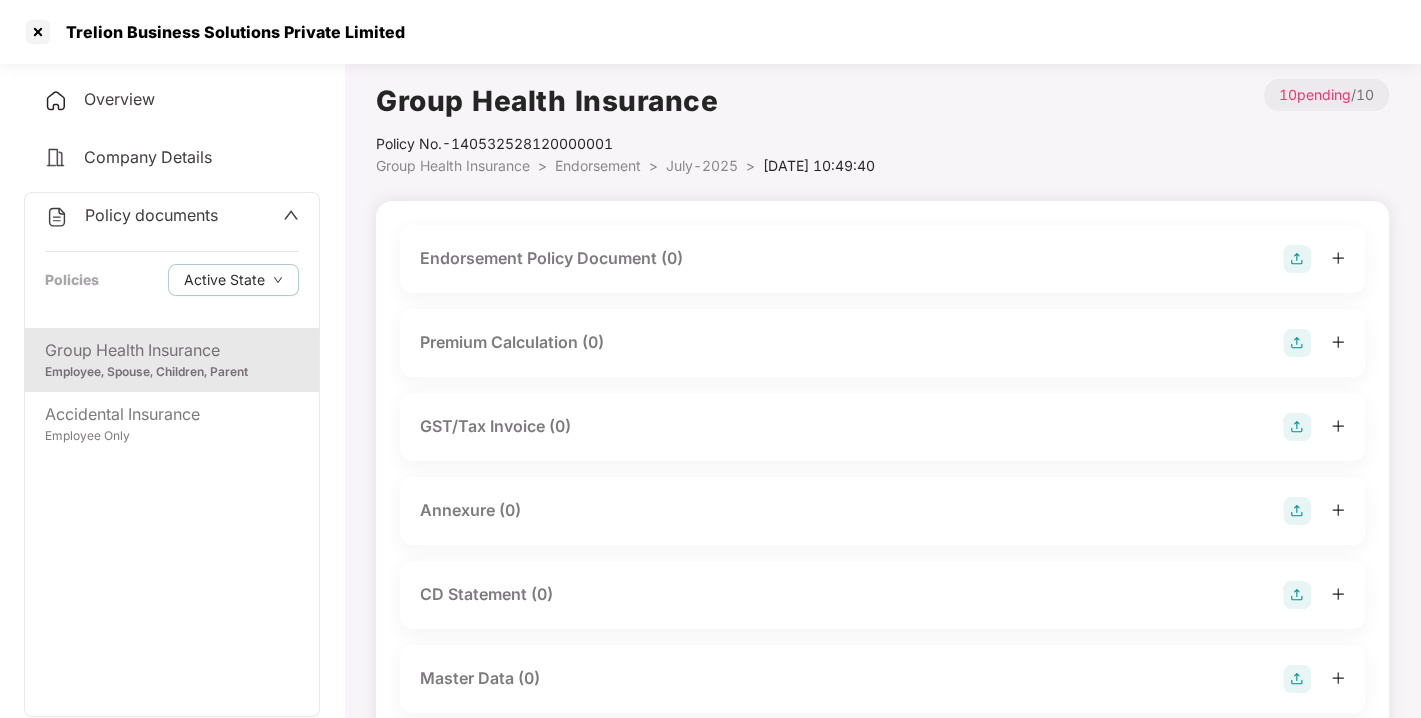 click at bounding box center (1297, 259) 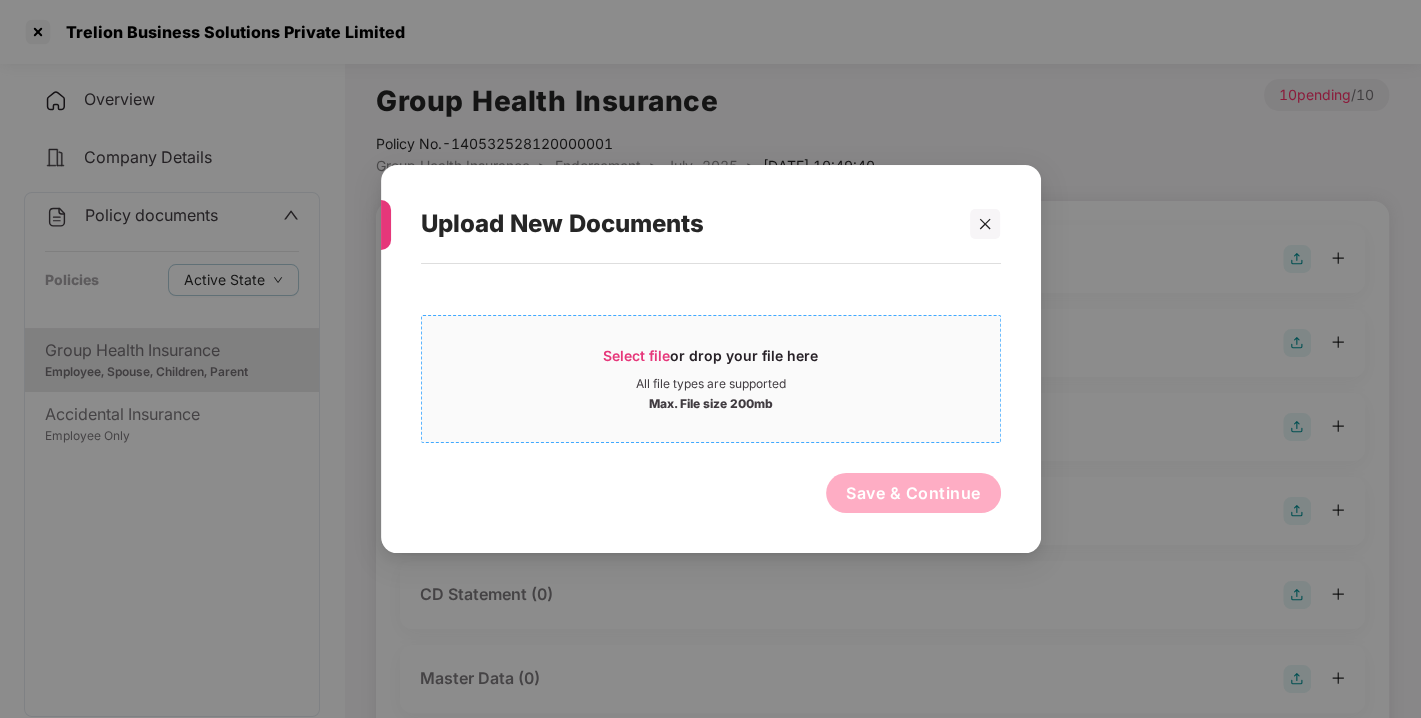 click on "Select file  or drop your file here All file types are supported Max. File size 200mb" at bounding box center [711, 379] 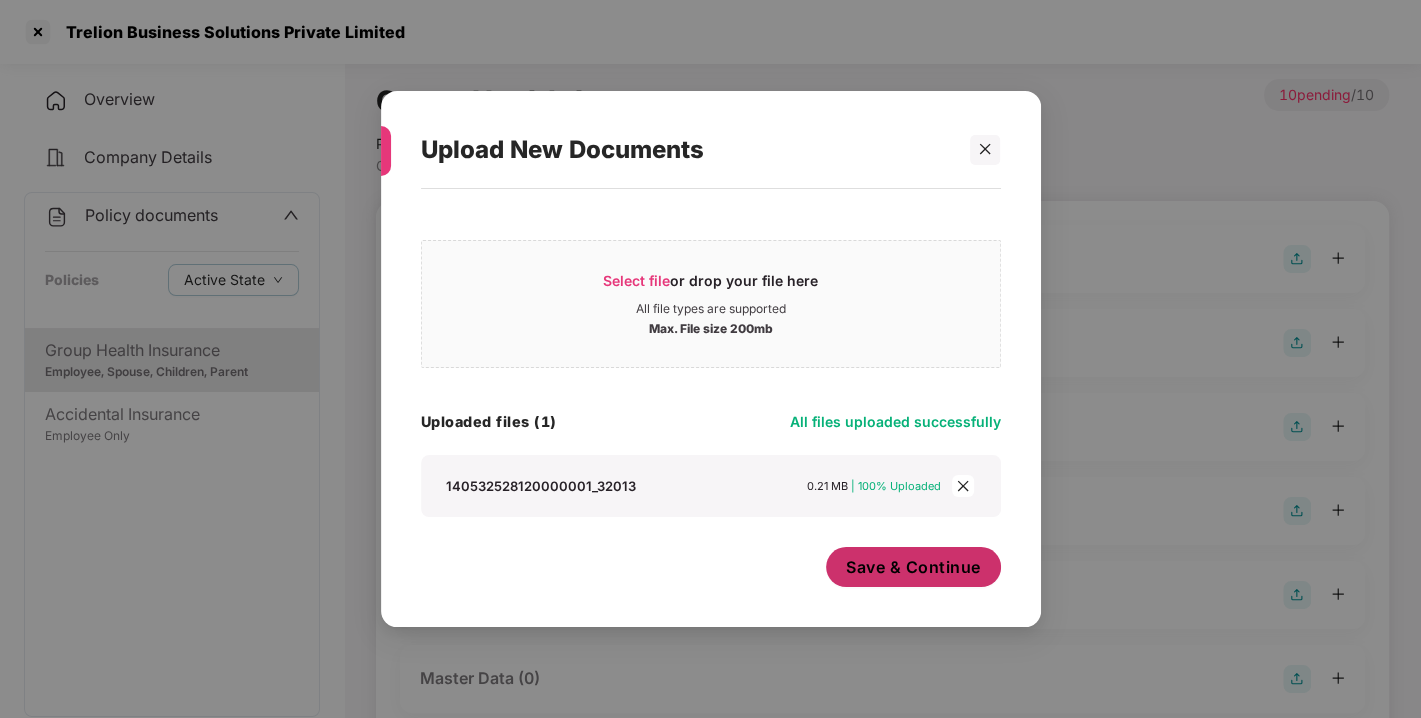 click on "Save & Continue" at bounding box center (913, 567) 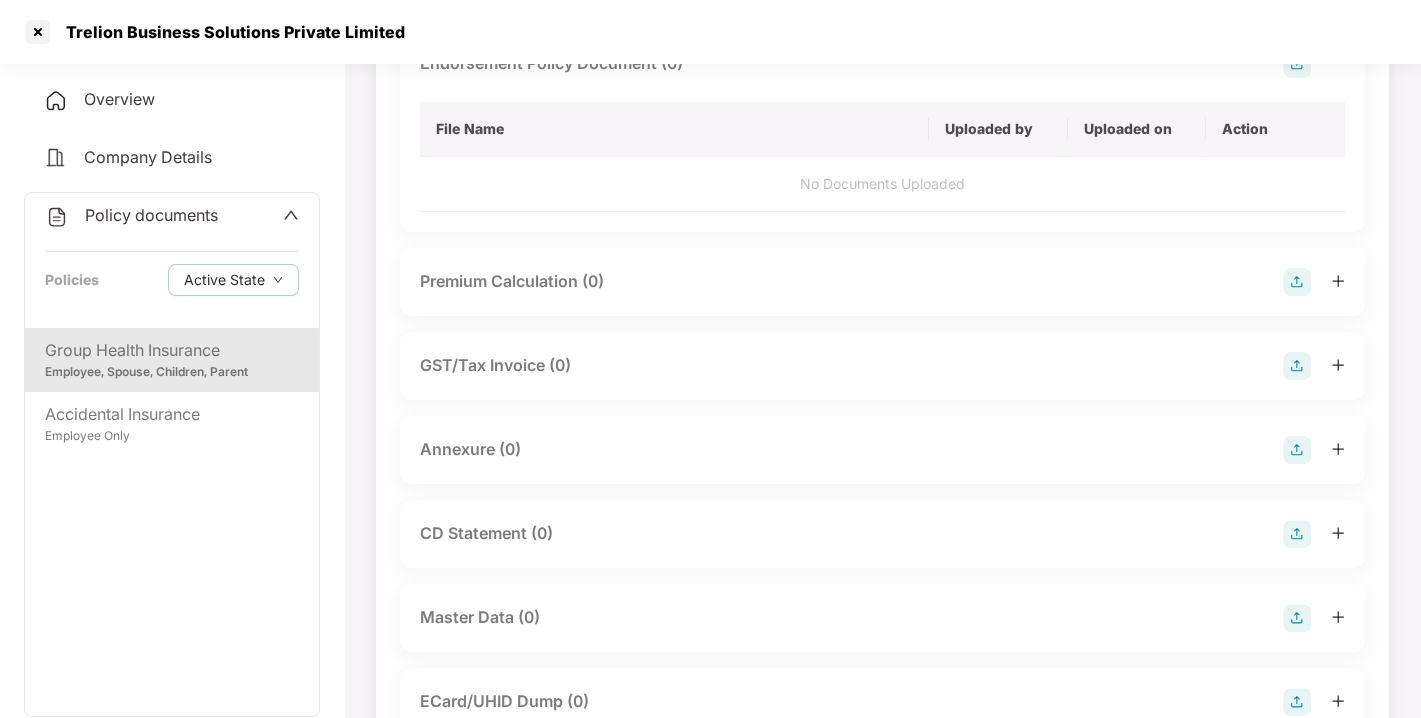 scroll, scrollTop: 201, scrollLeft: 0, axis: vertical 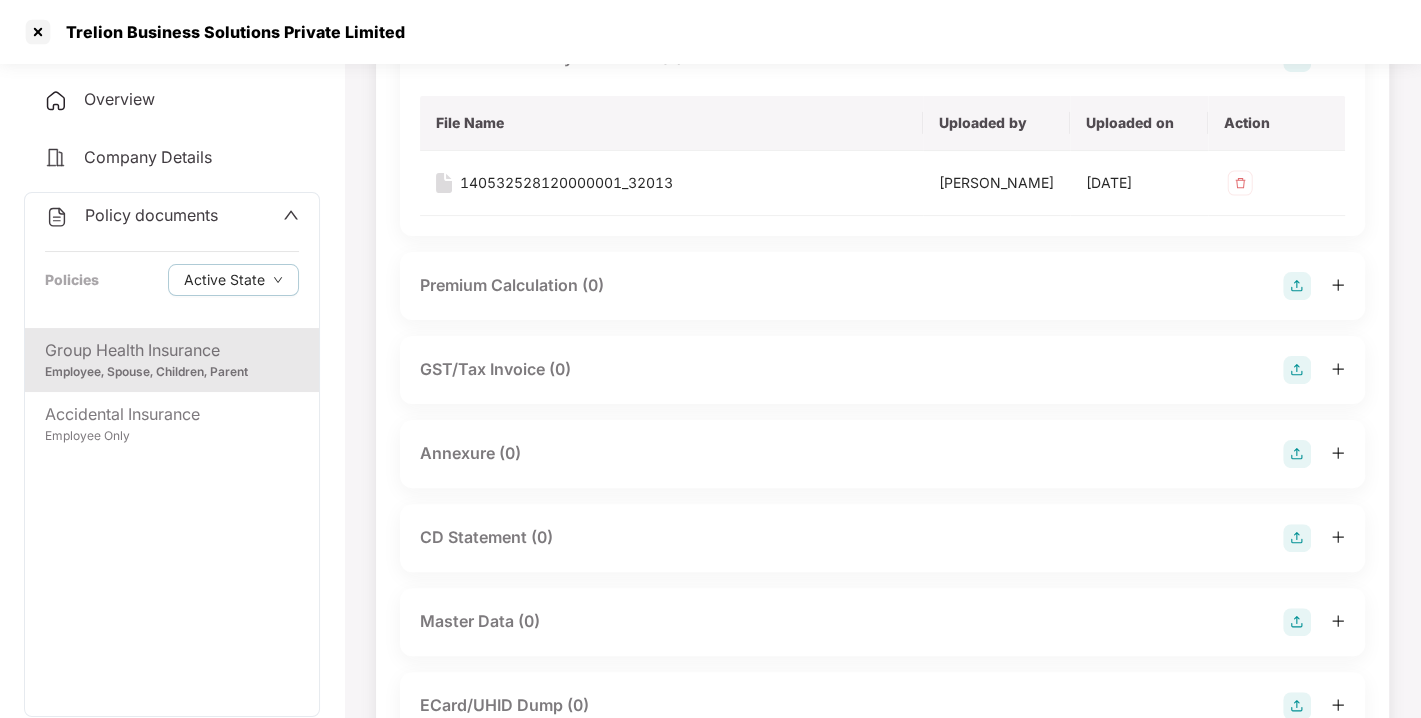 click at bounding box center (1297, 454) 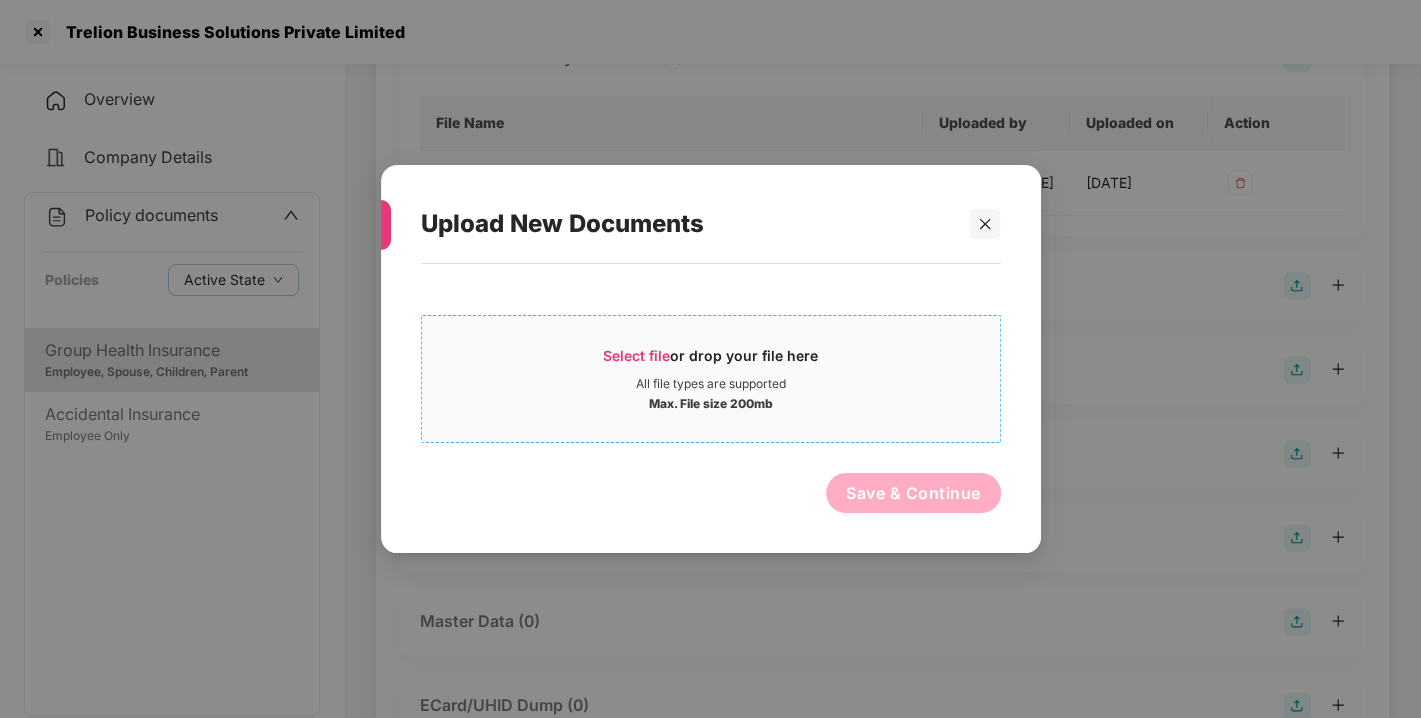 click on "All file types are supported" at bounding box center [711, 384] 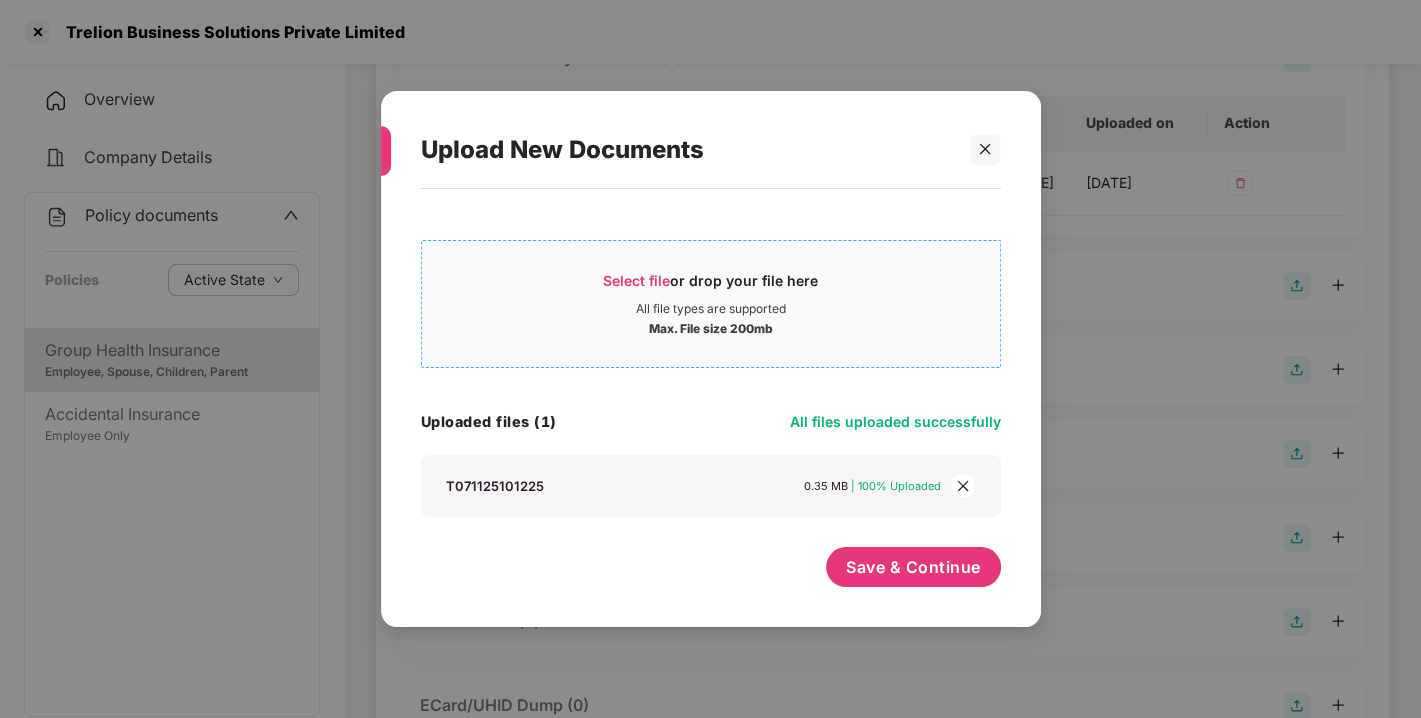 click on "Select file  or drop your file here" at bounding box center [710, 286] 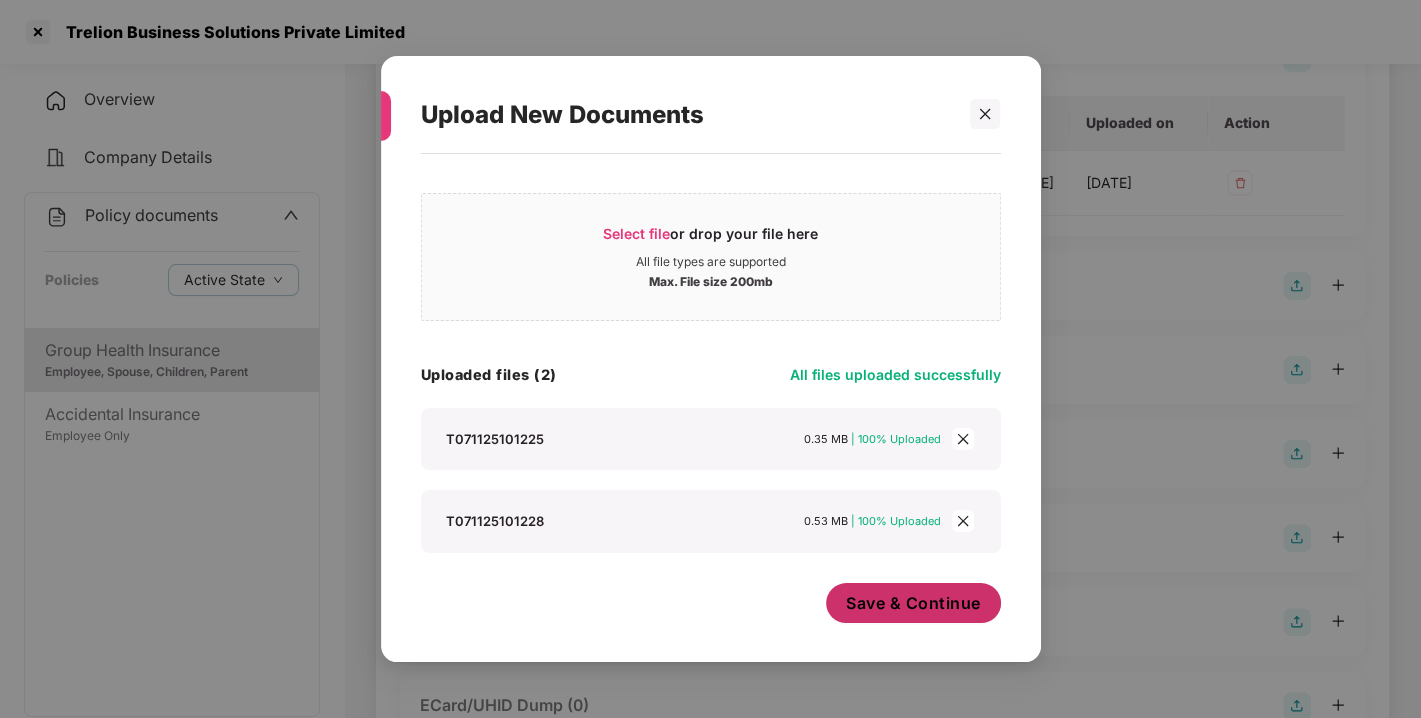 scroll, scrollTop: 11, scrollLeft: 0, axis: vertical 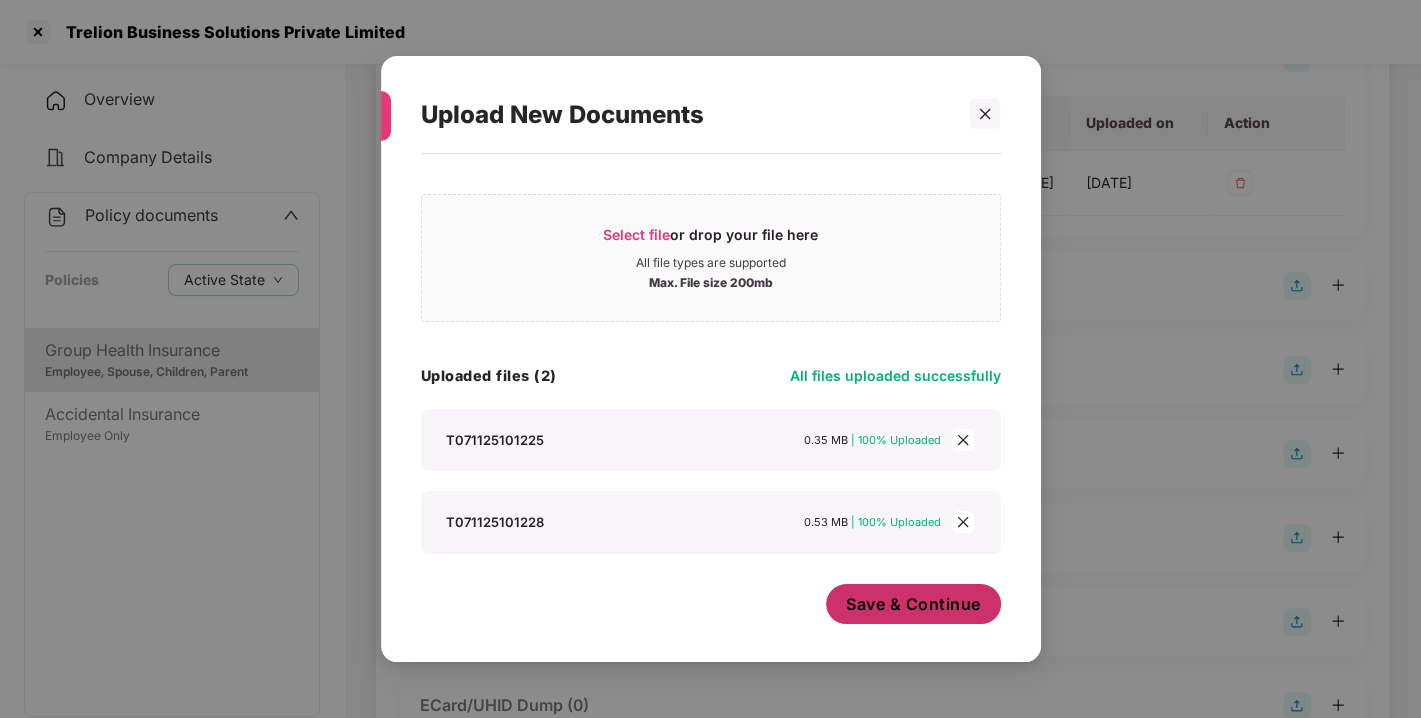 click on "Save & Continue" at bounding box center [913, 604] 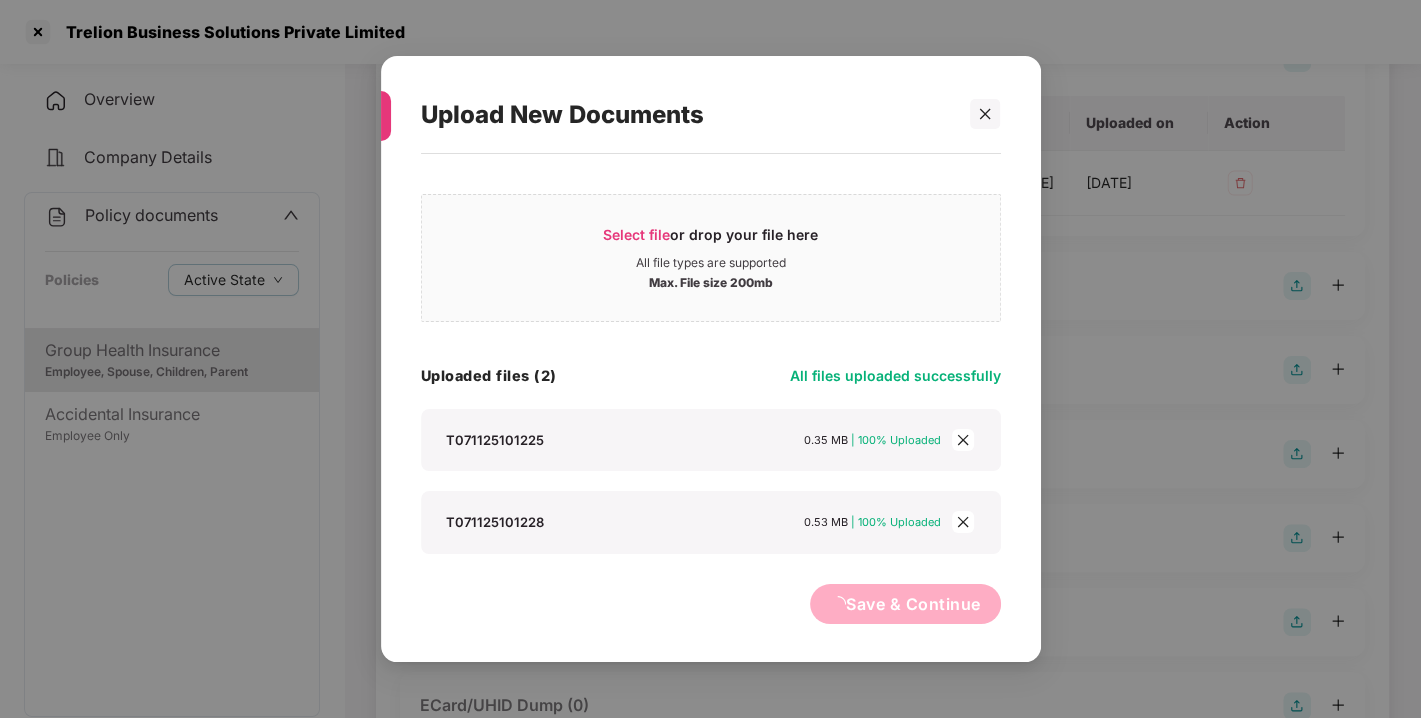 scroll, scrollTop: 0, scrollLeft: 0, axis: both 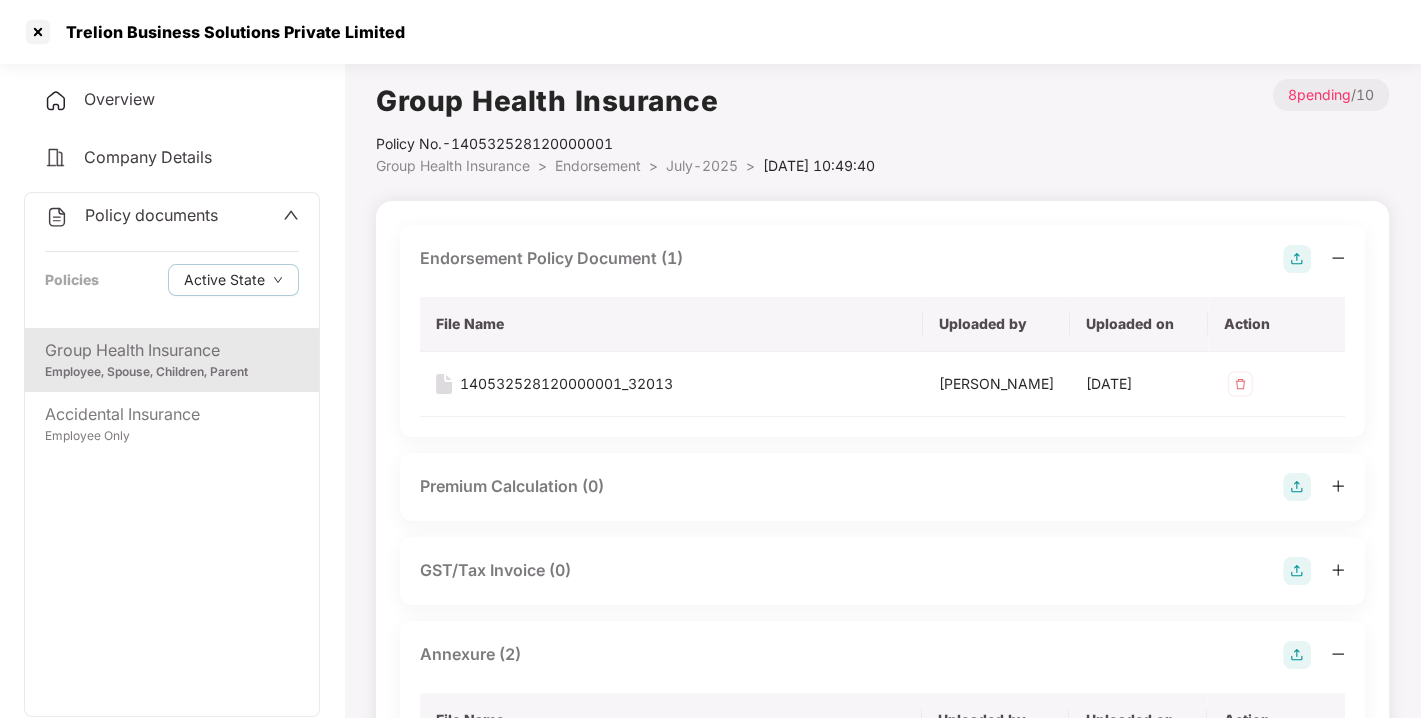 click at bounding box center (1297, 259) 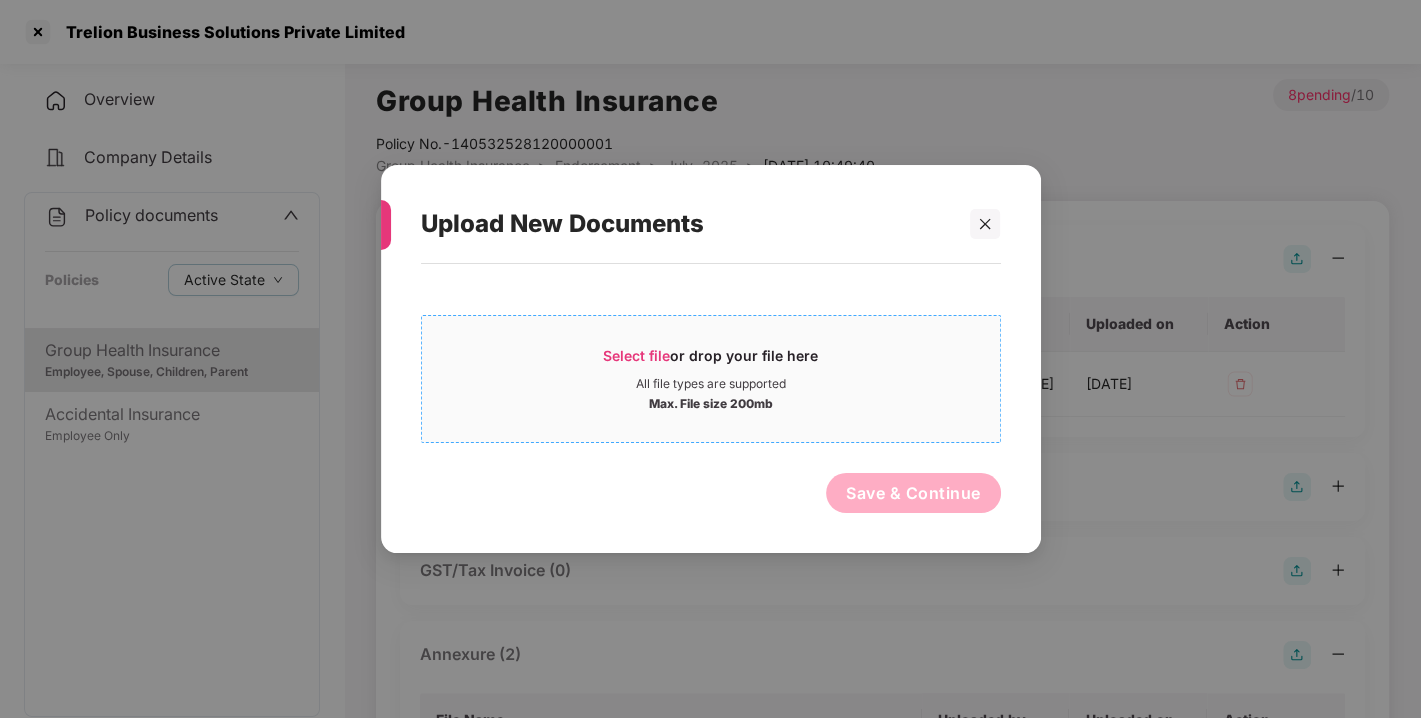 click on "All file types are supported" at bounding box center (711, 384) 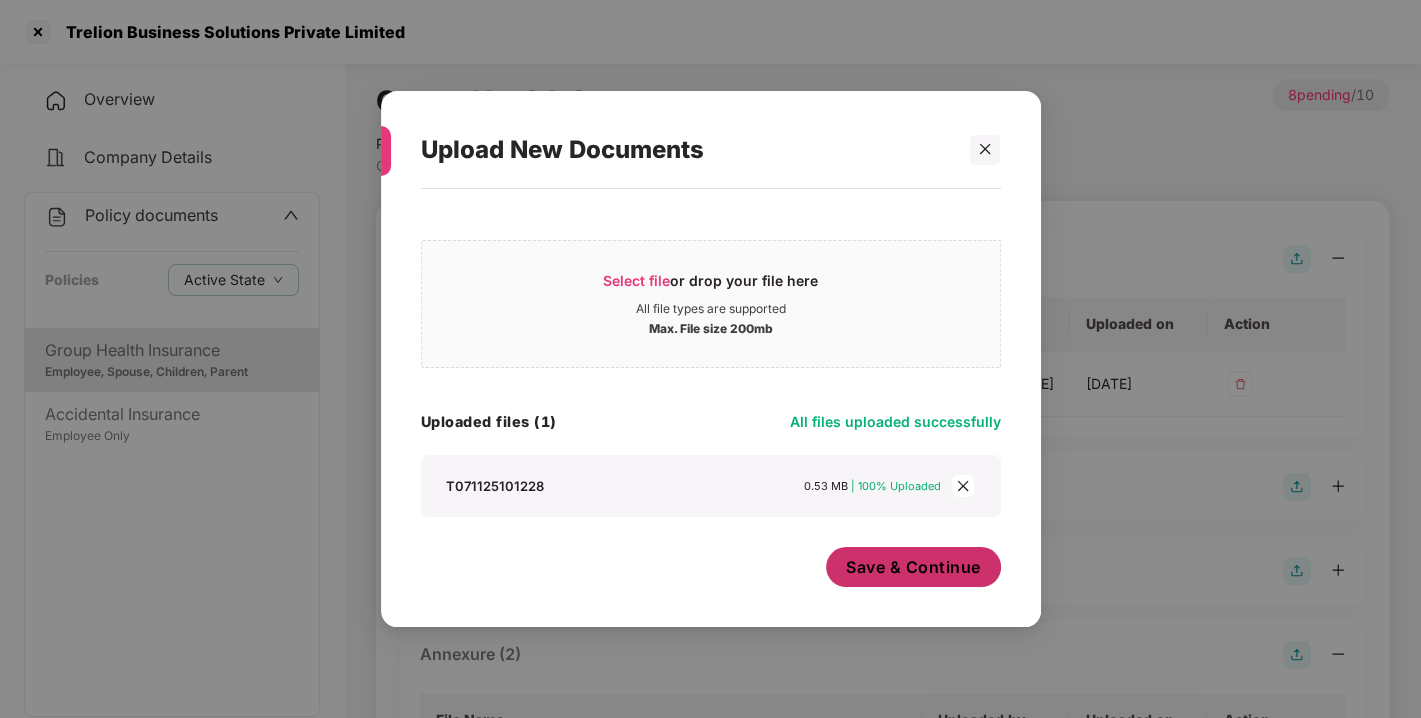click on "Save & Continue" at bounding box center (913, 567) 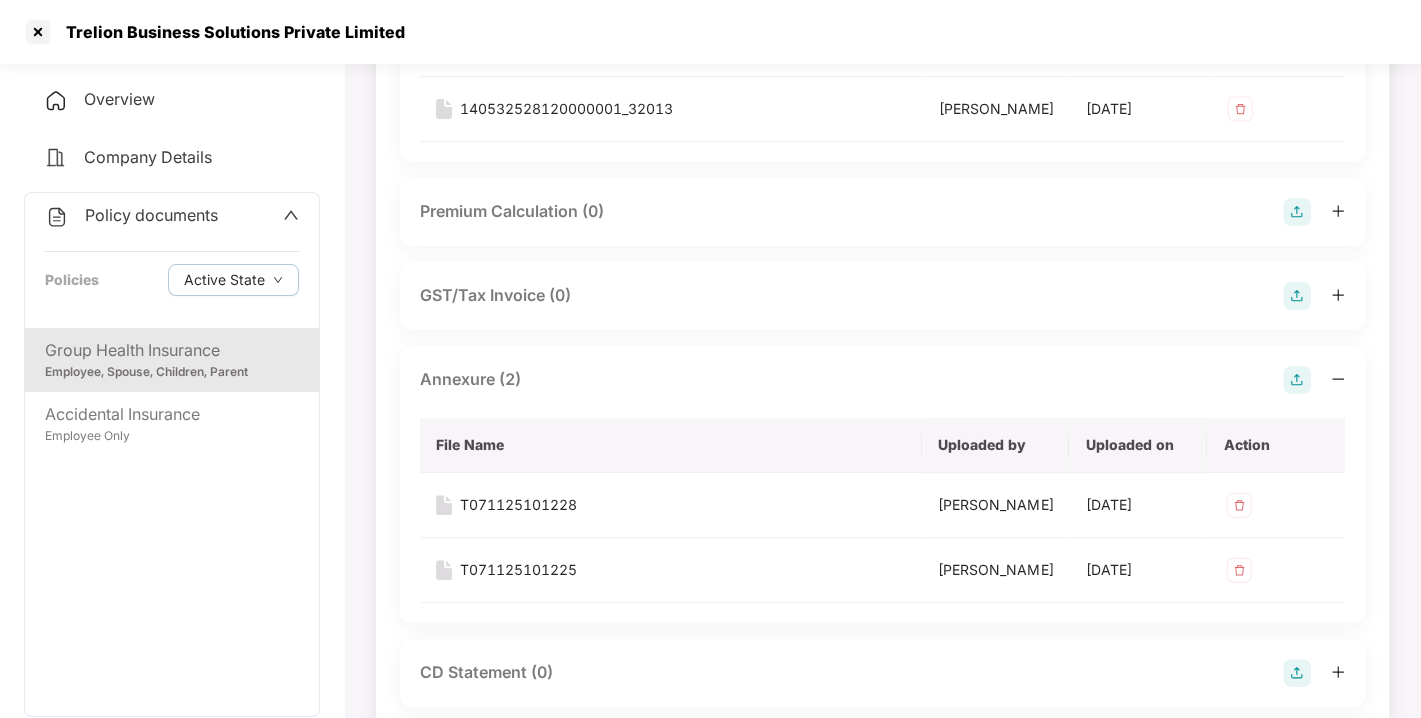 scroll, scrollTop: 0, scrollLeft: 0, axis: both 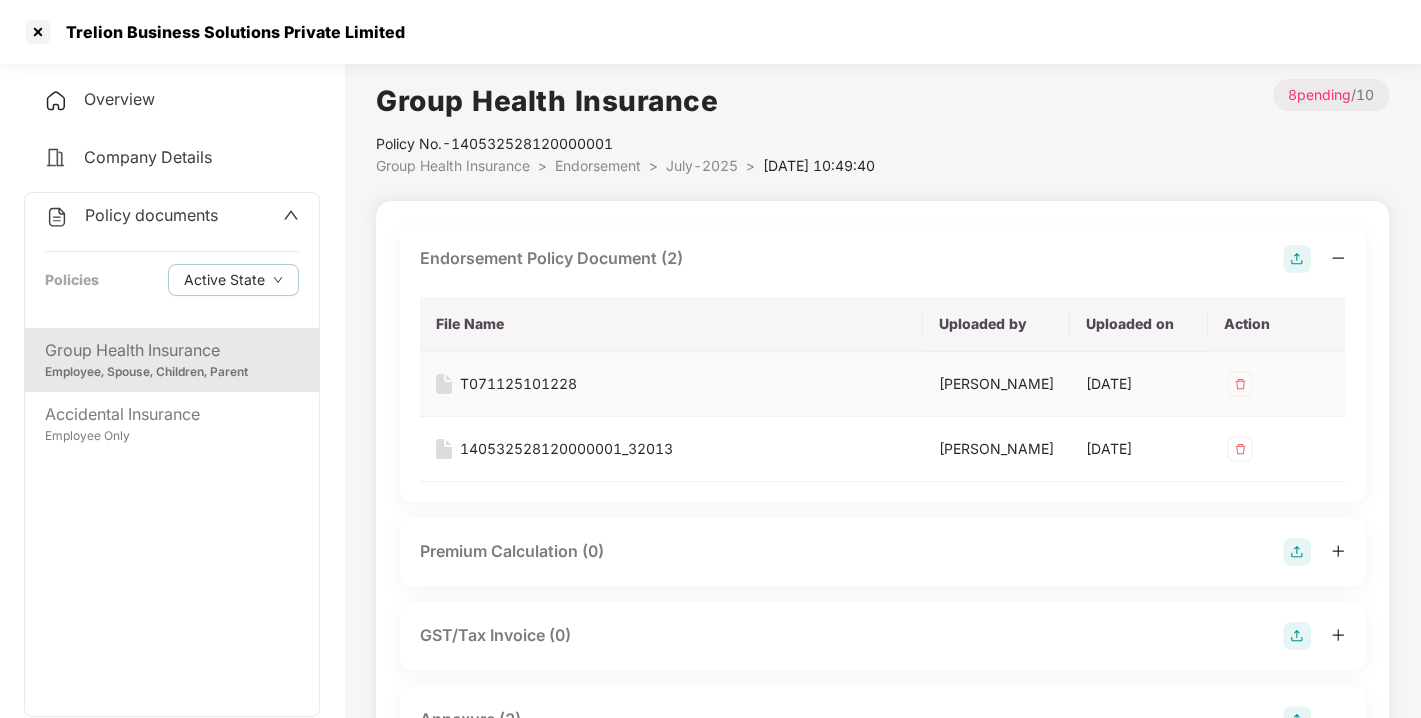 click at bounding box center [1240, 384] 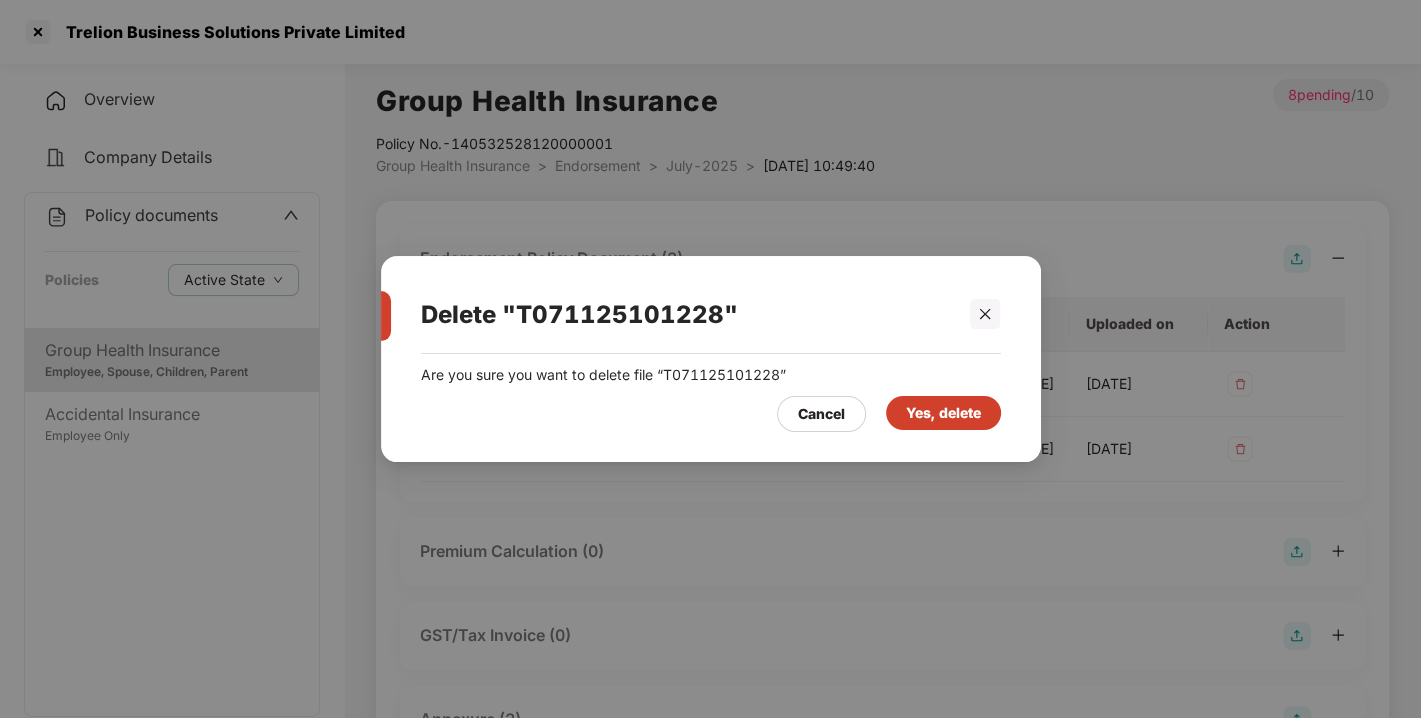 click on "Yes, delete" at bounding box center (943, 413) 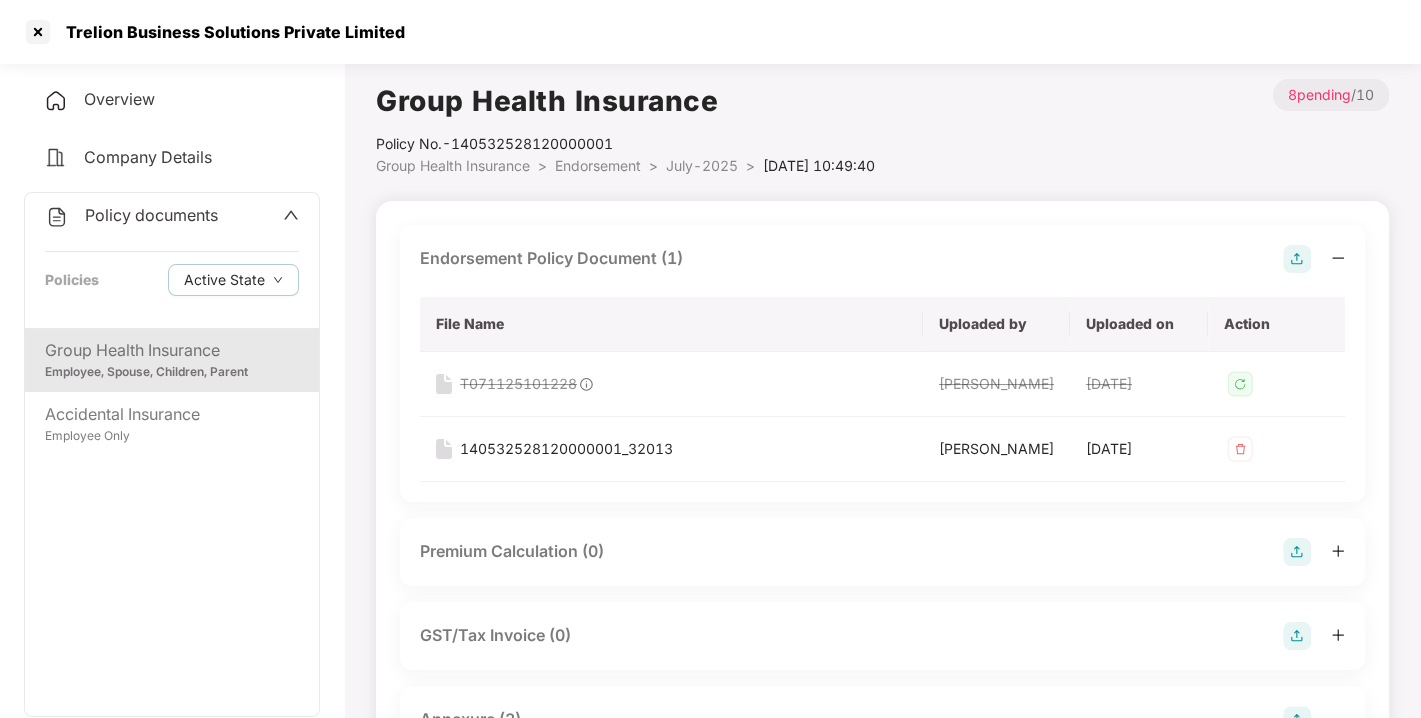 click at bounding box center [1297, 259] 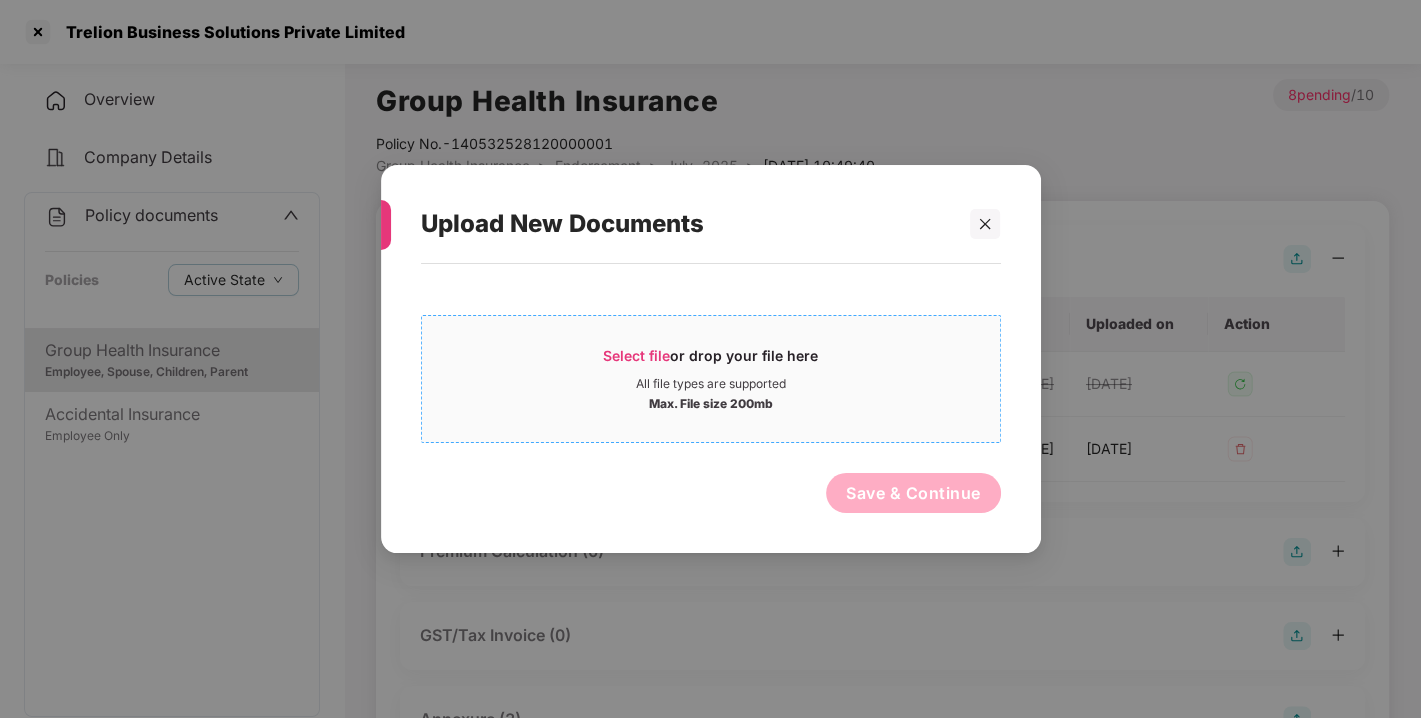 click on "Select file  or drop your file here All file types are supported Max. File size 200mb" at bounding box center [711, 379] 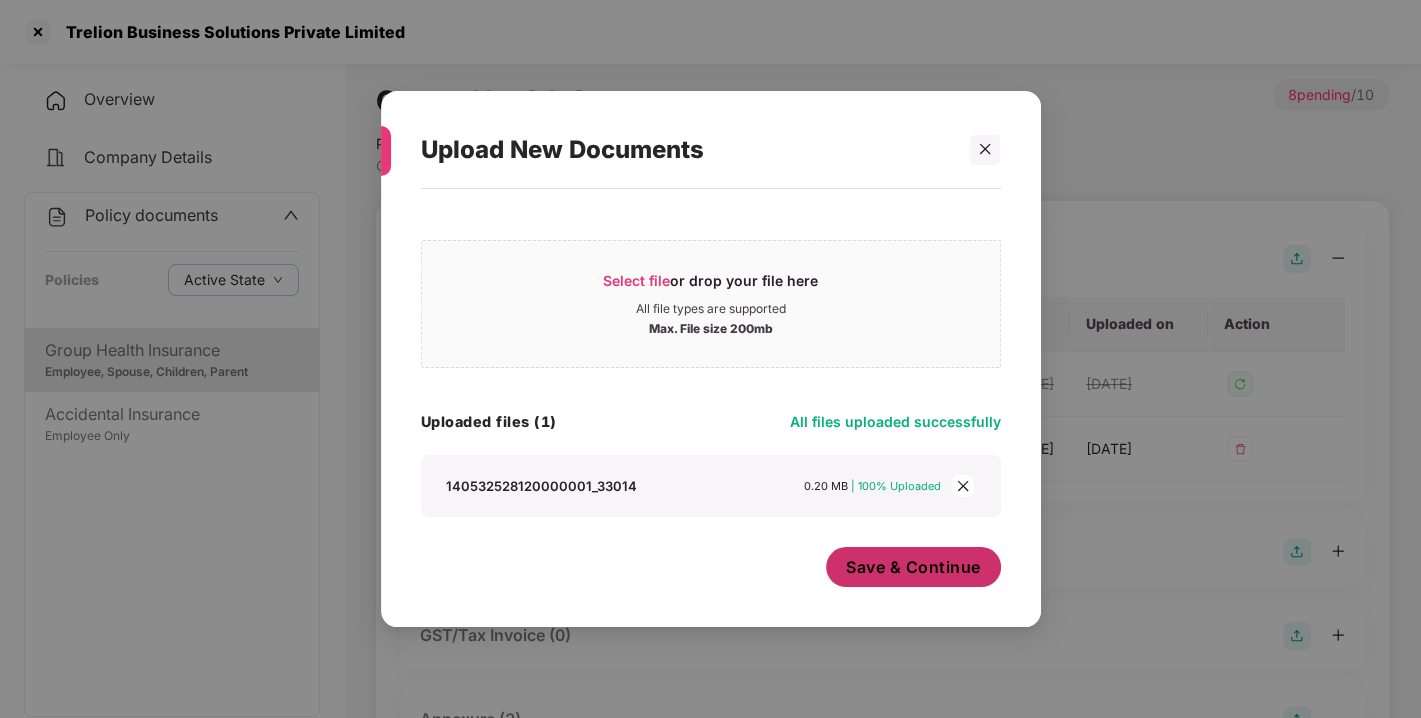click on "Save & Continue" at bounding box center [913, 567] 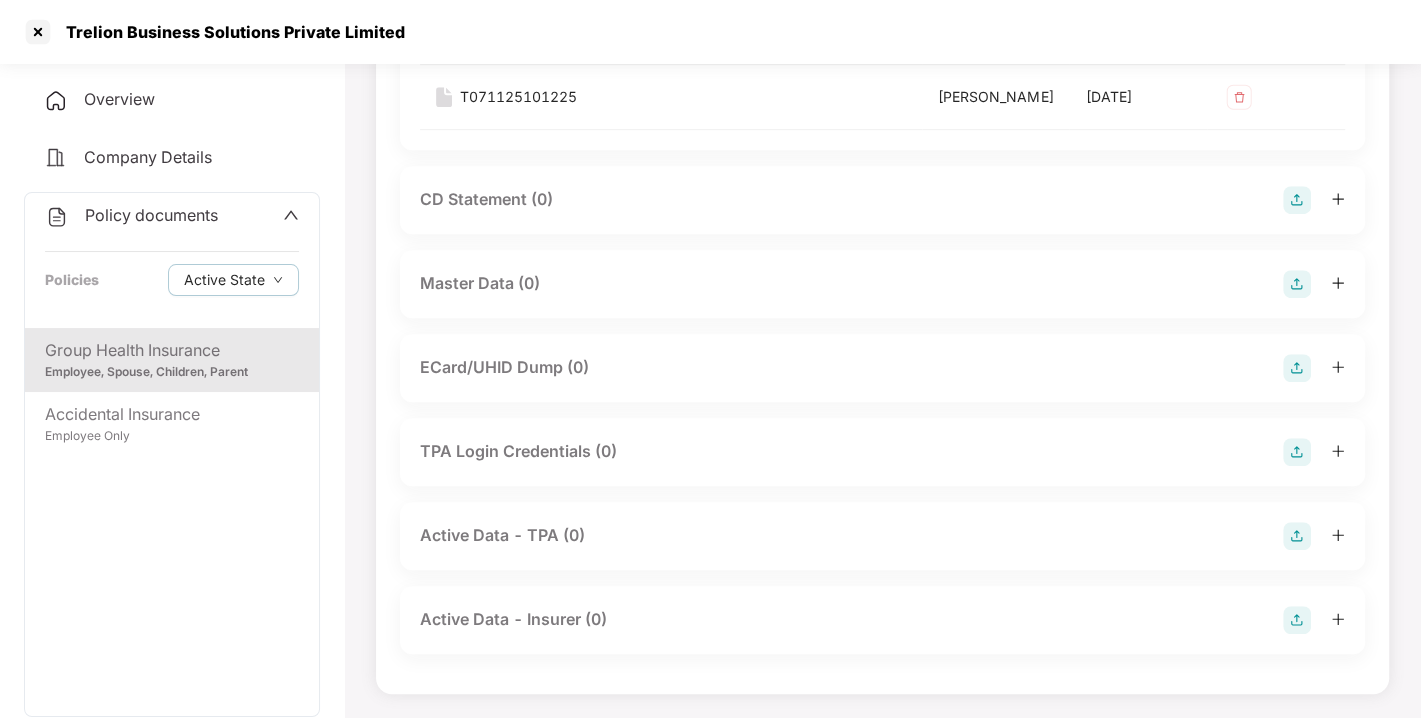 scroll, scrollTop: 931, scrollLeft: 0, axis: vertical 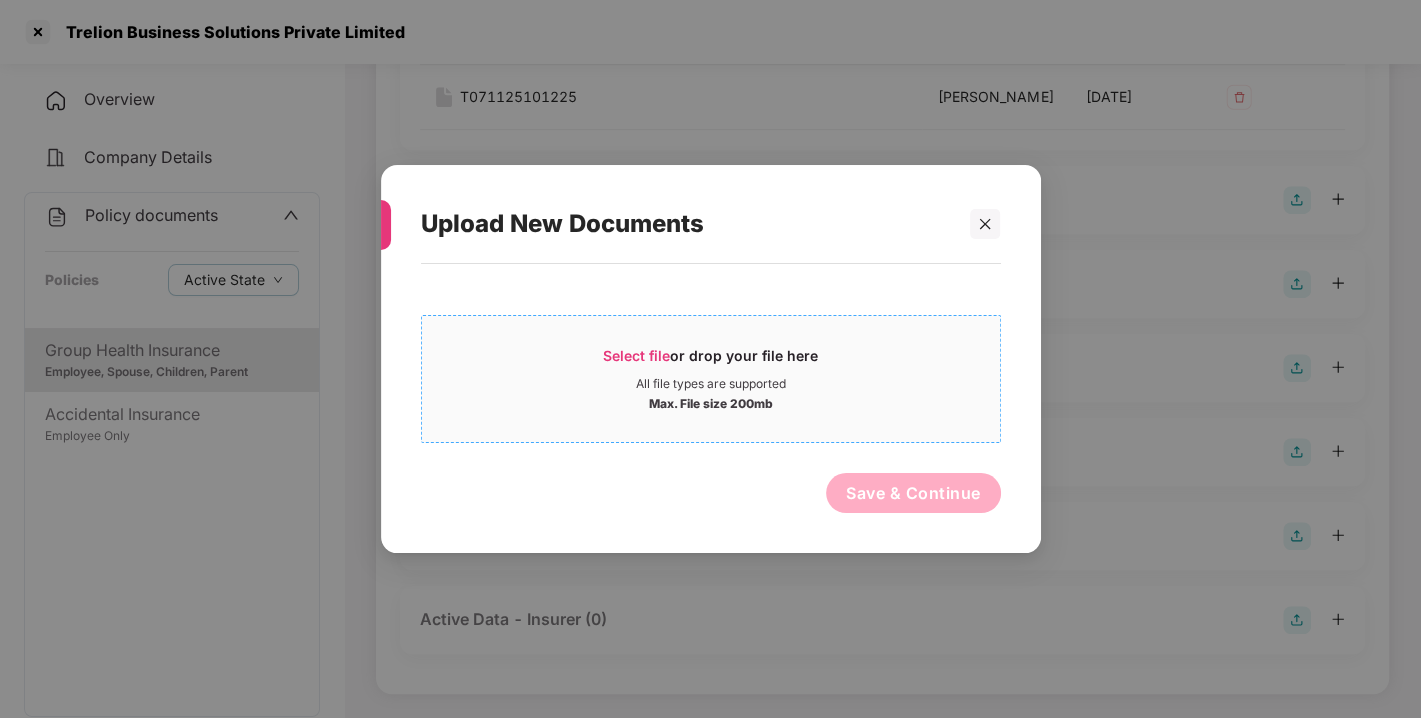 click on "Max. File size 200mb" at bounding box center [711, 402] 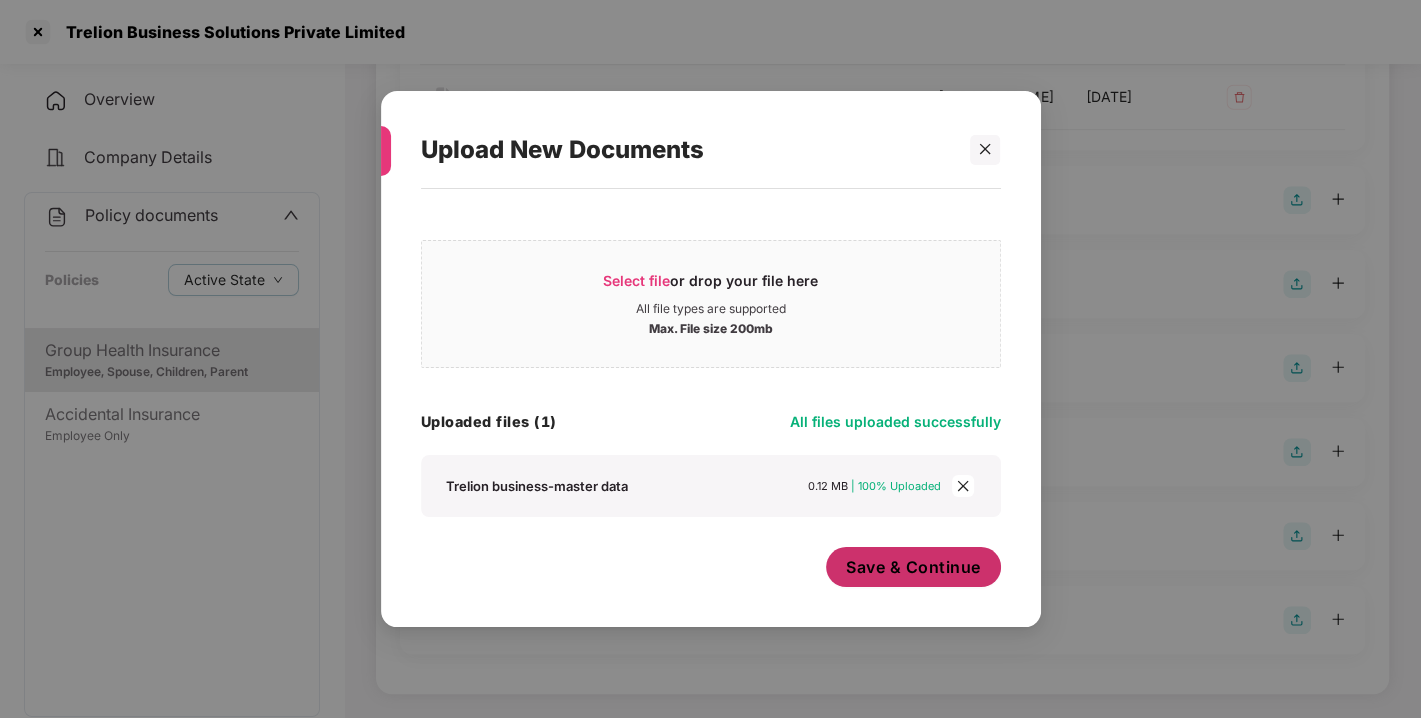 click on "Save & Continue" at bounding box center (913, 567) 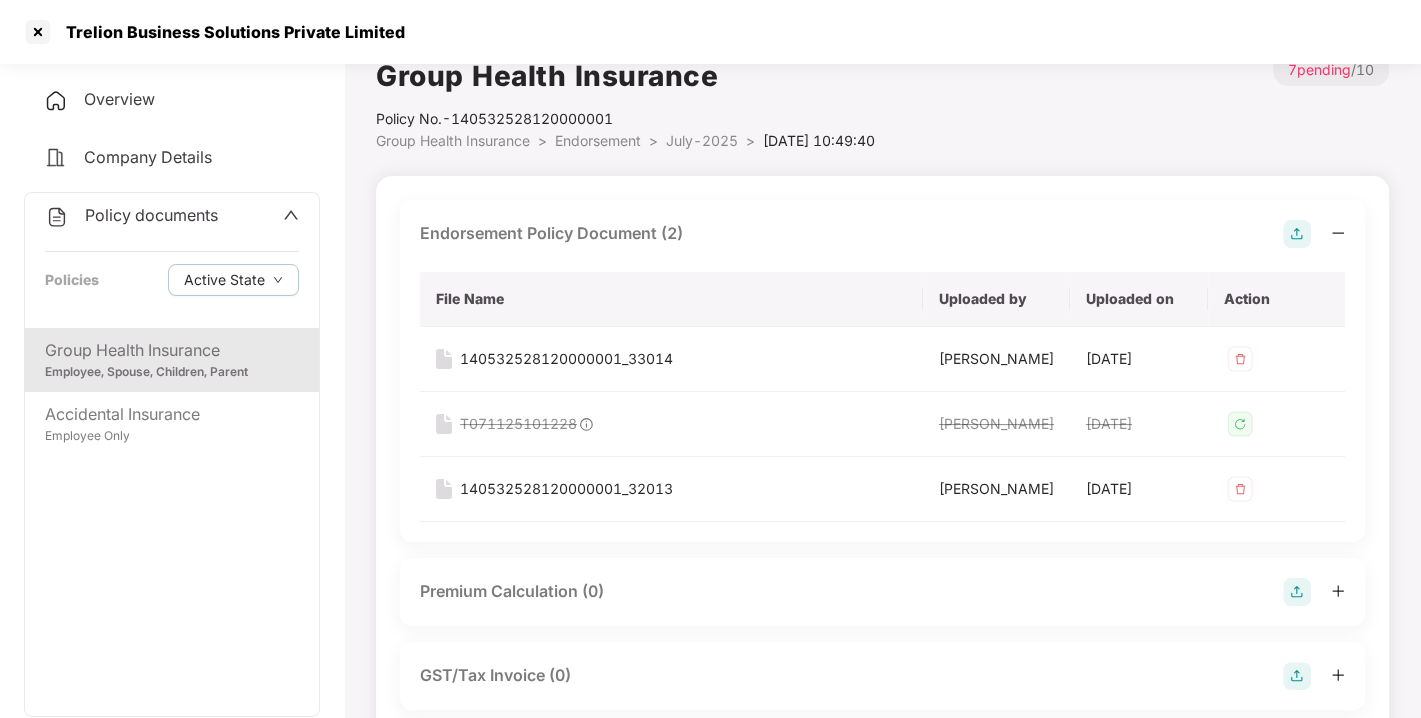 scroll, scrollTop: 0, scrollLeft: 0, axis: both 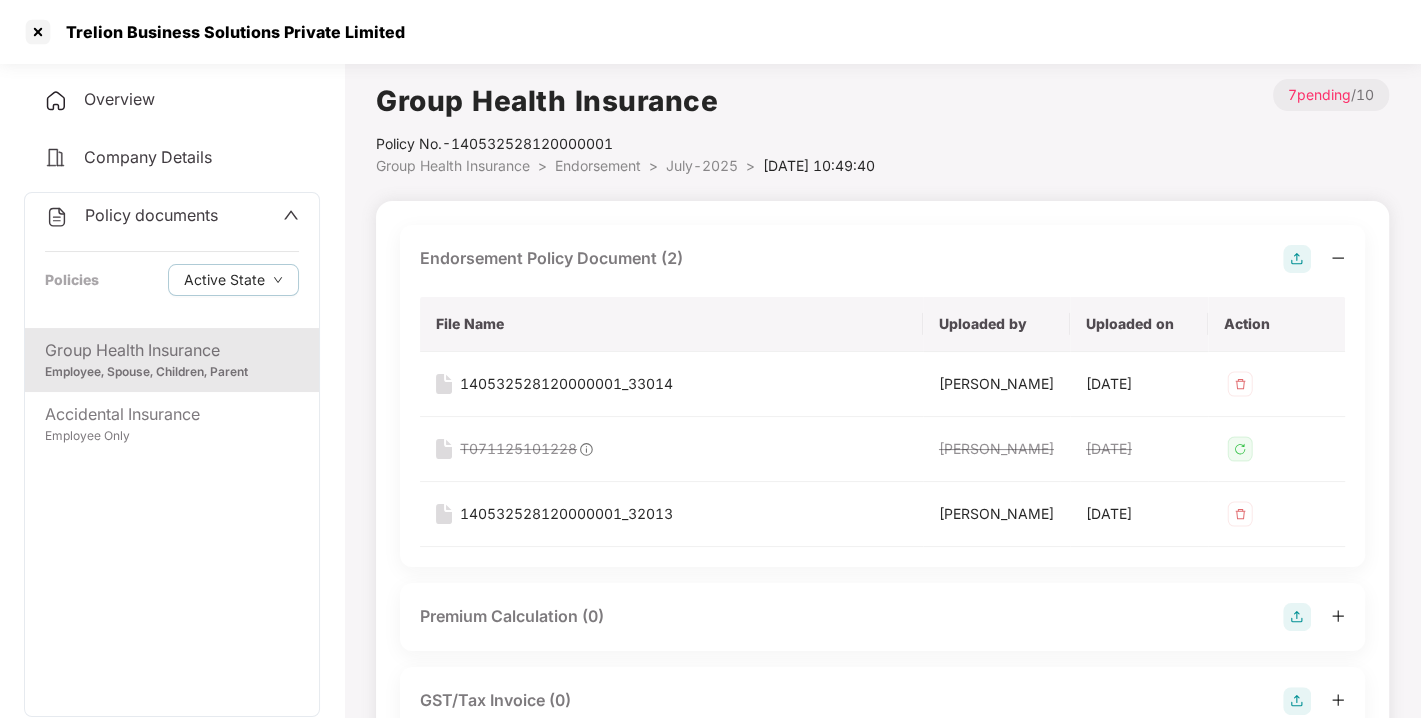 click on "July-2025" at bounding box center (702, 165) 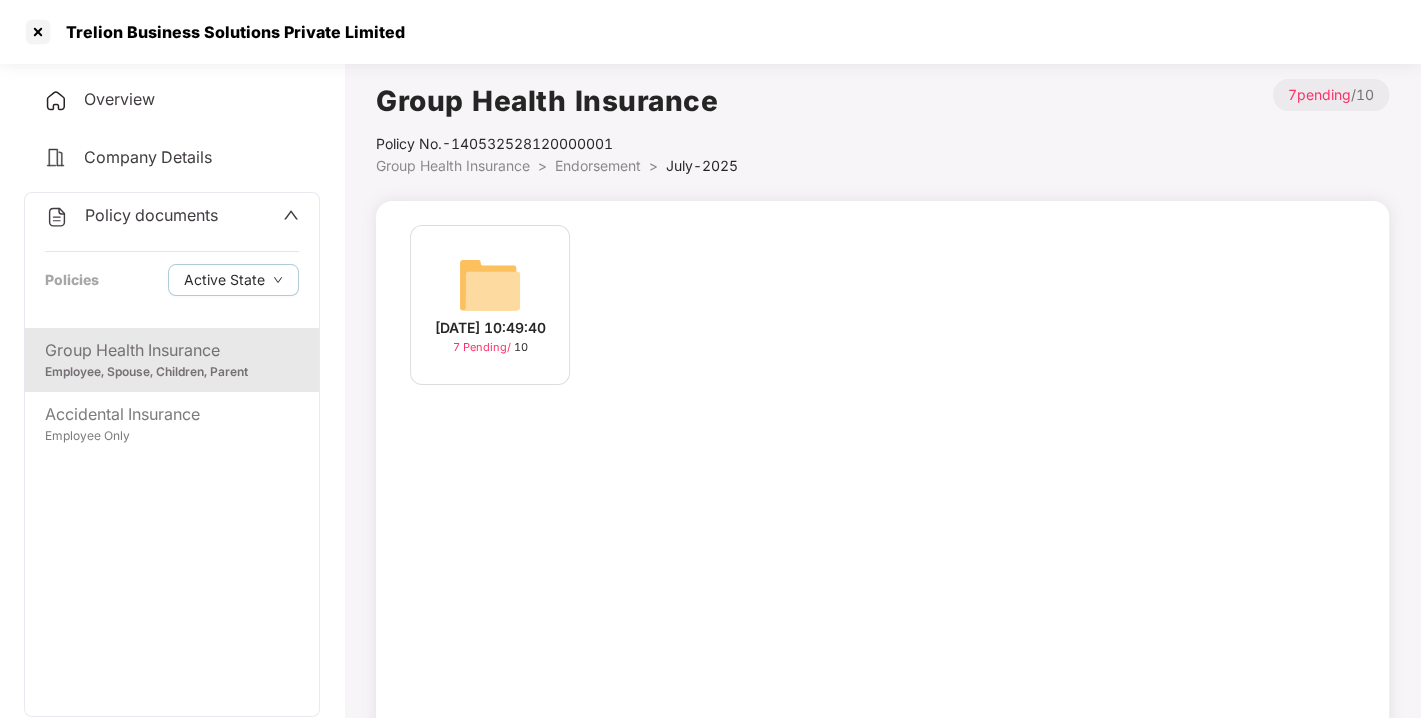click on "Endorsement" at bounding box center [598, 165] 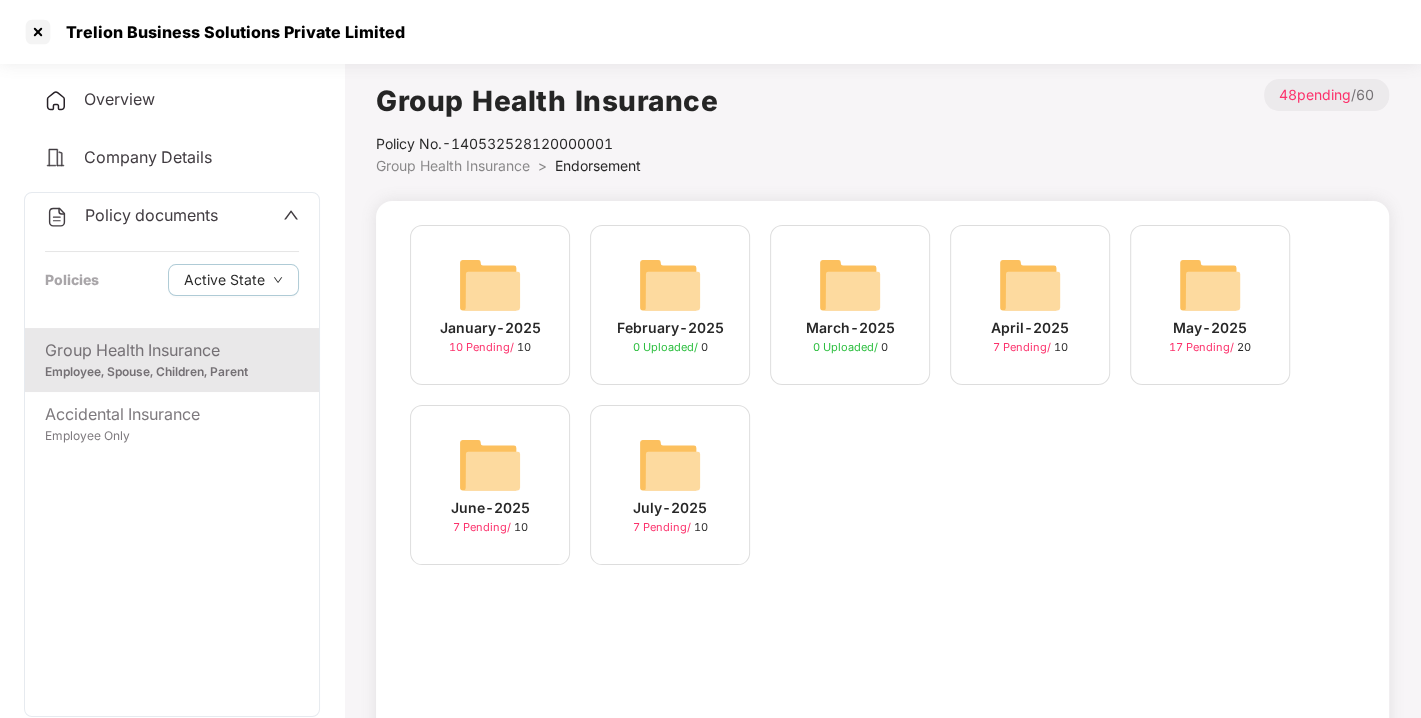 click on "Policy documents" at bounding box center (151, 215) 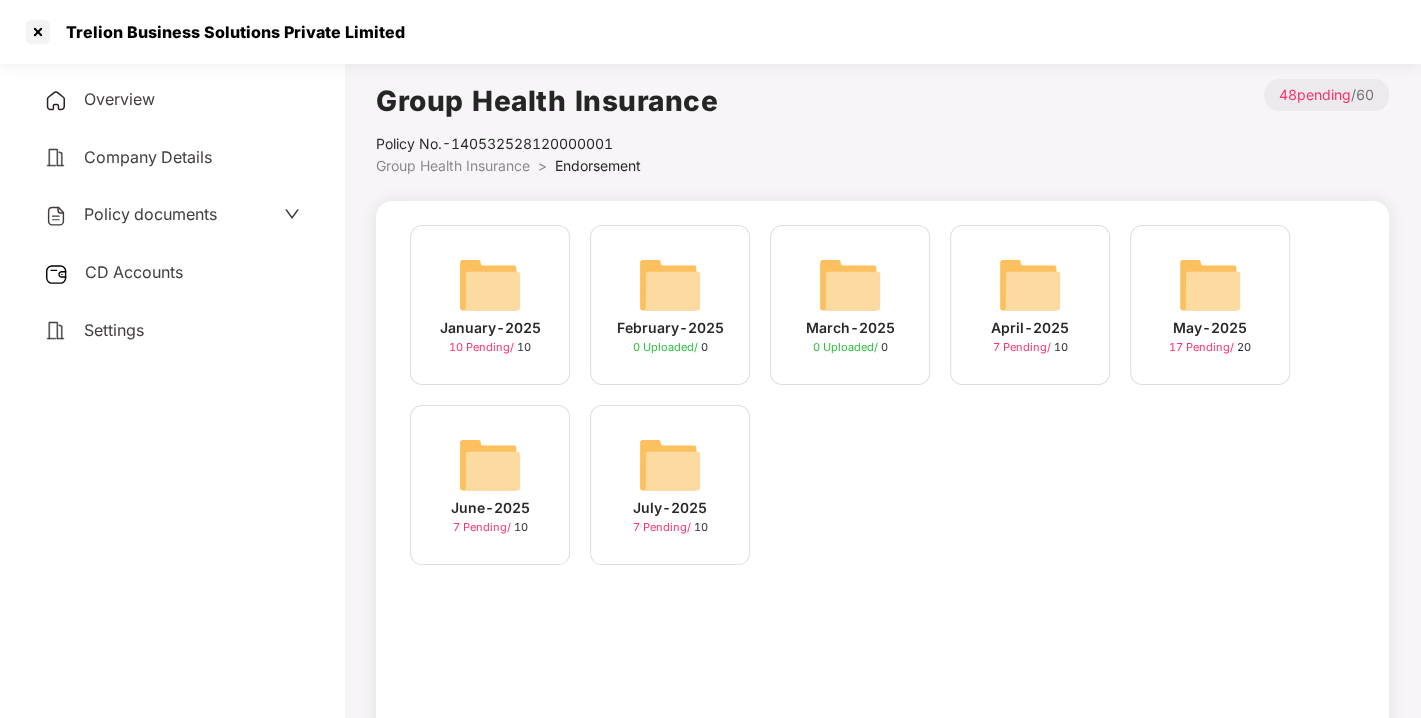 click on "CD Accounts" at bounding box center [134, 272] 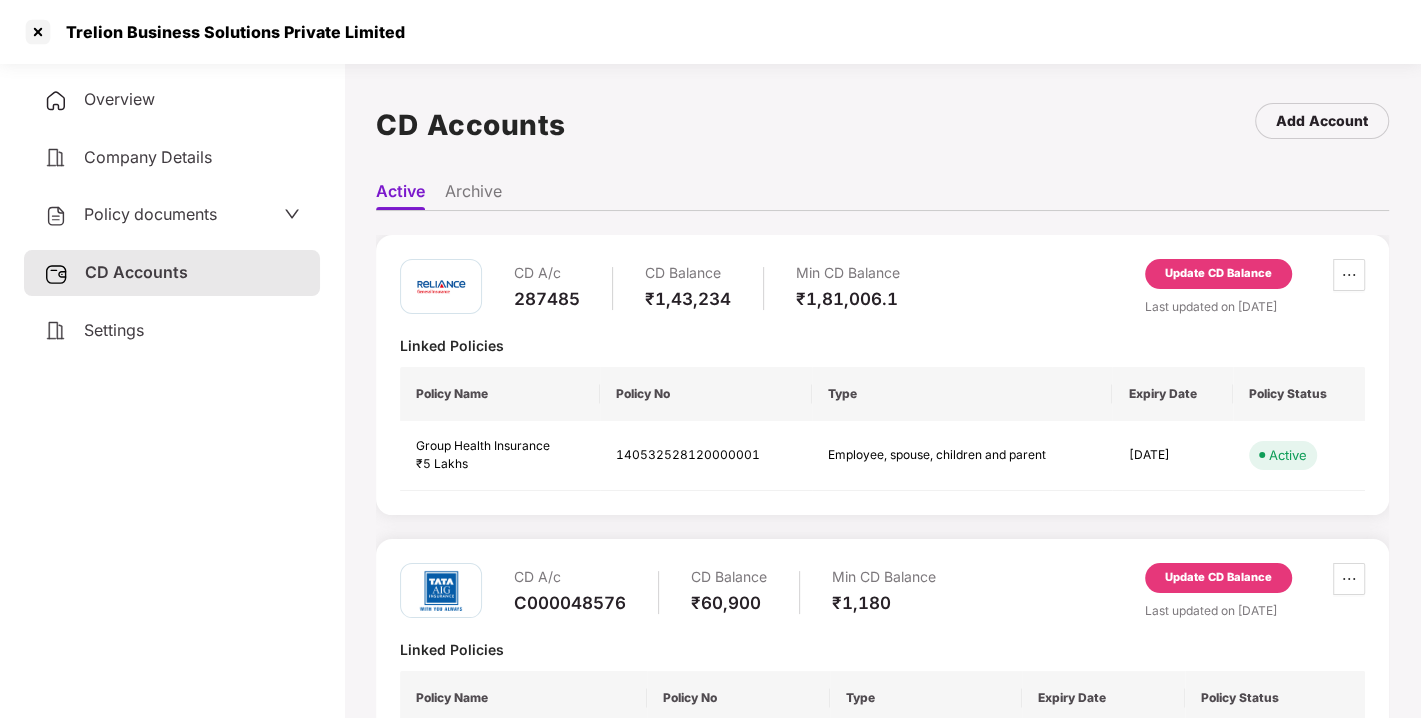 click on "Update CD Balance" at bounding box center [1218, 274] 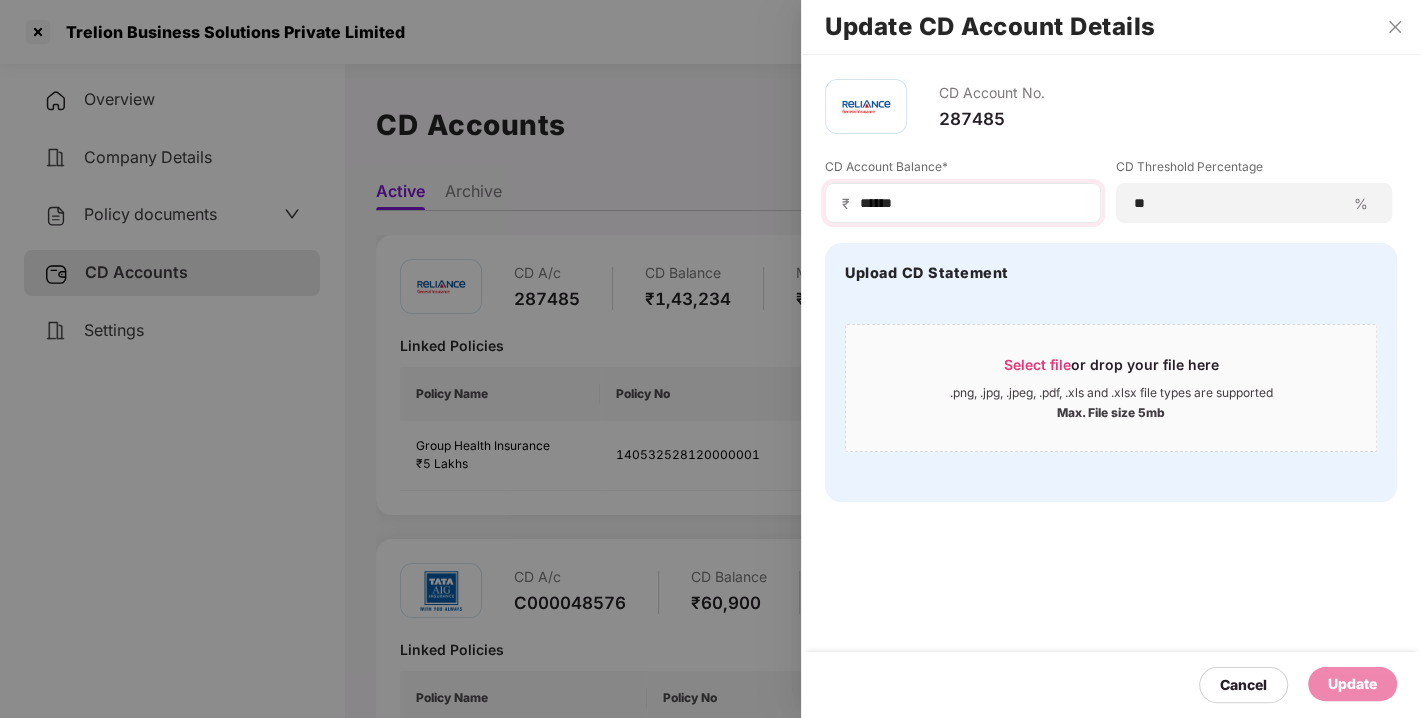 click on "₹ ******" at bounding box center (963, 203) 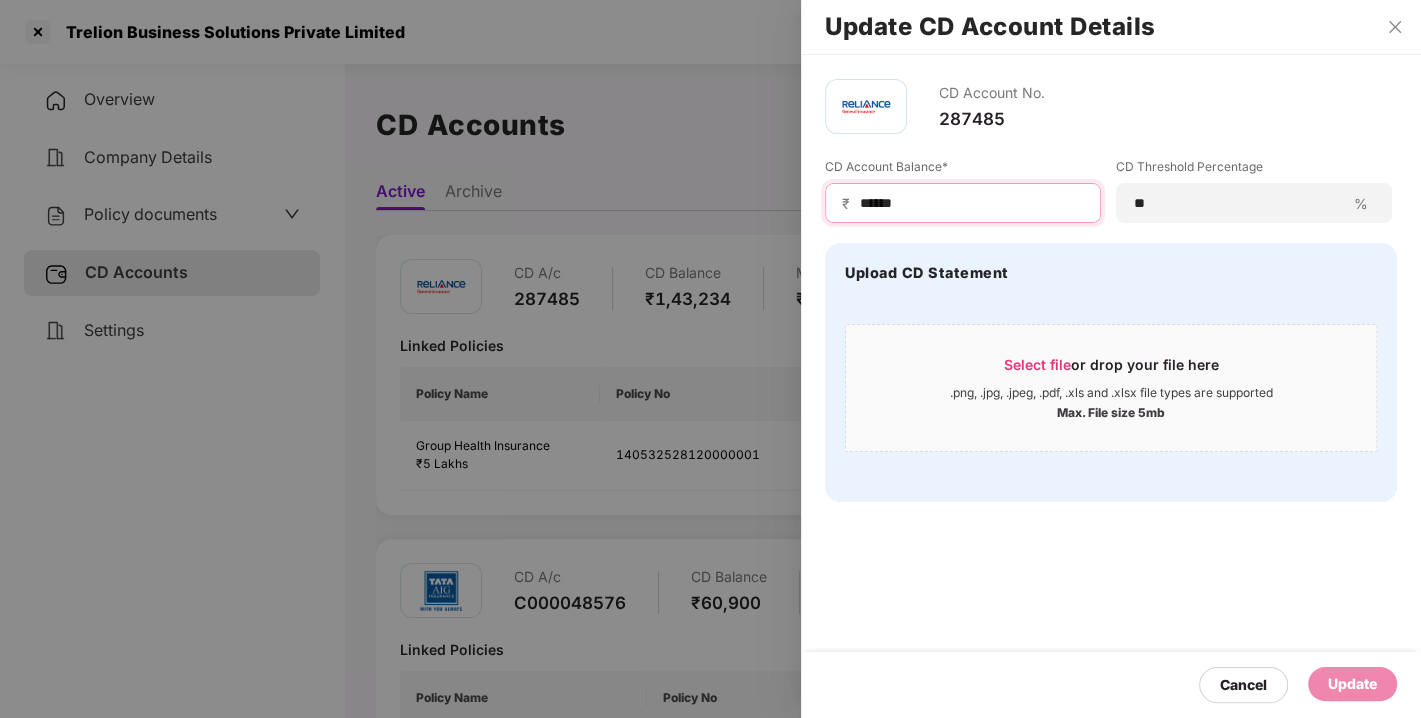 click on "******" at bounding box center [971, 203] 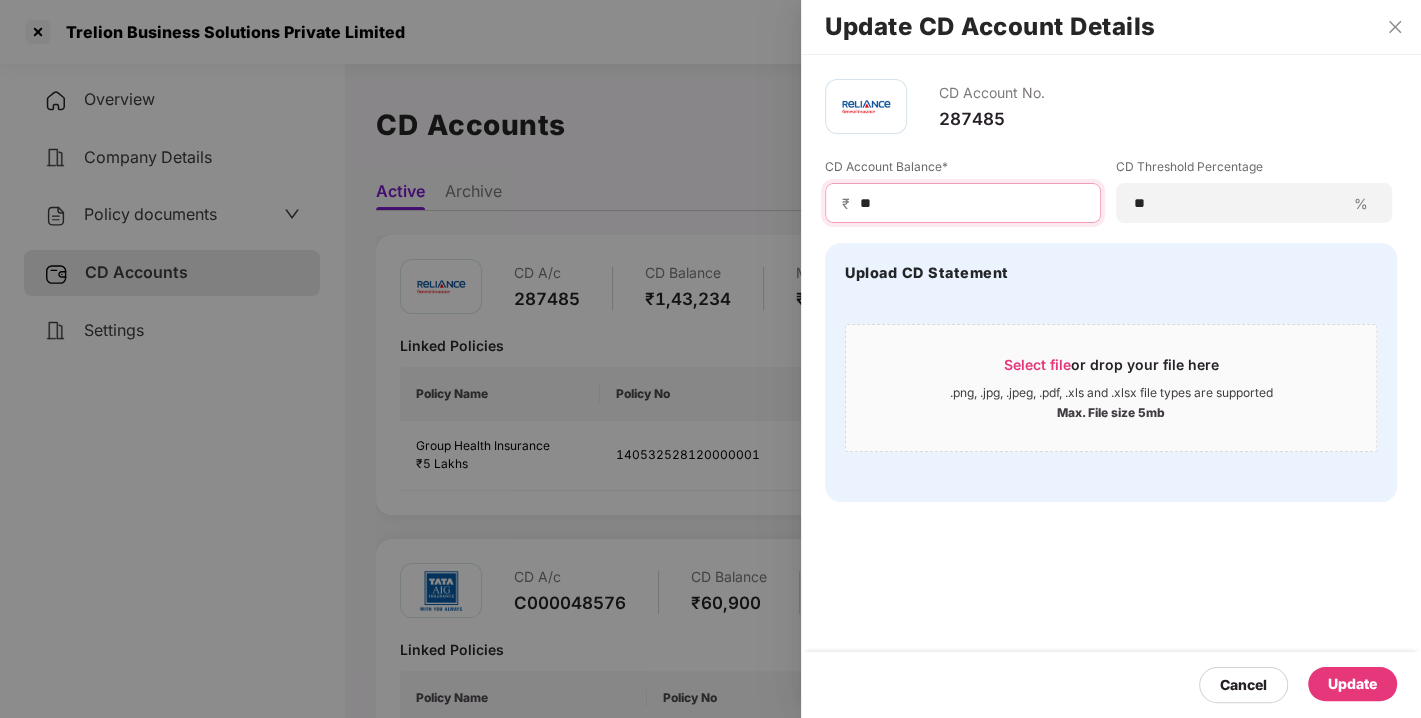 type on "*" 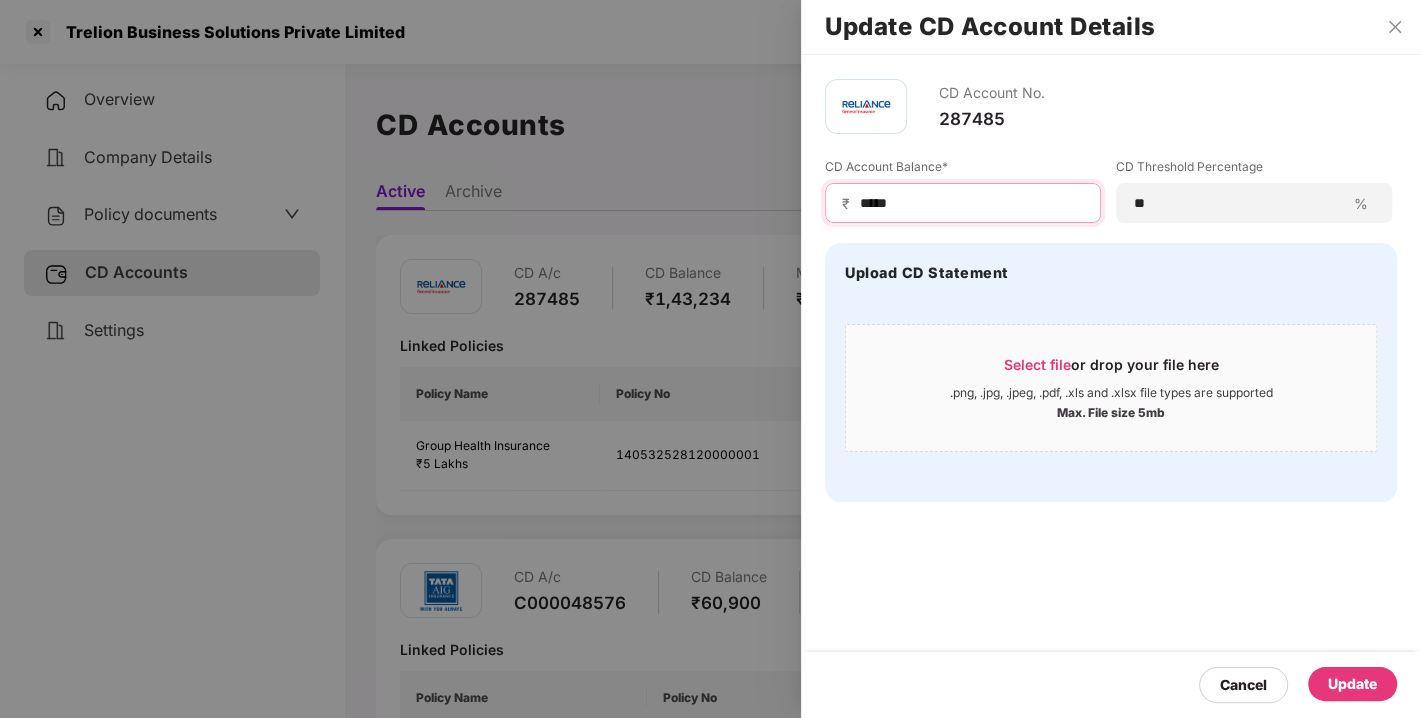 type on "*****" 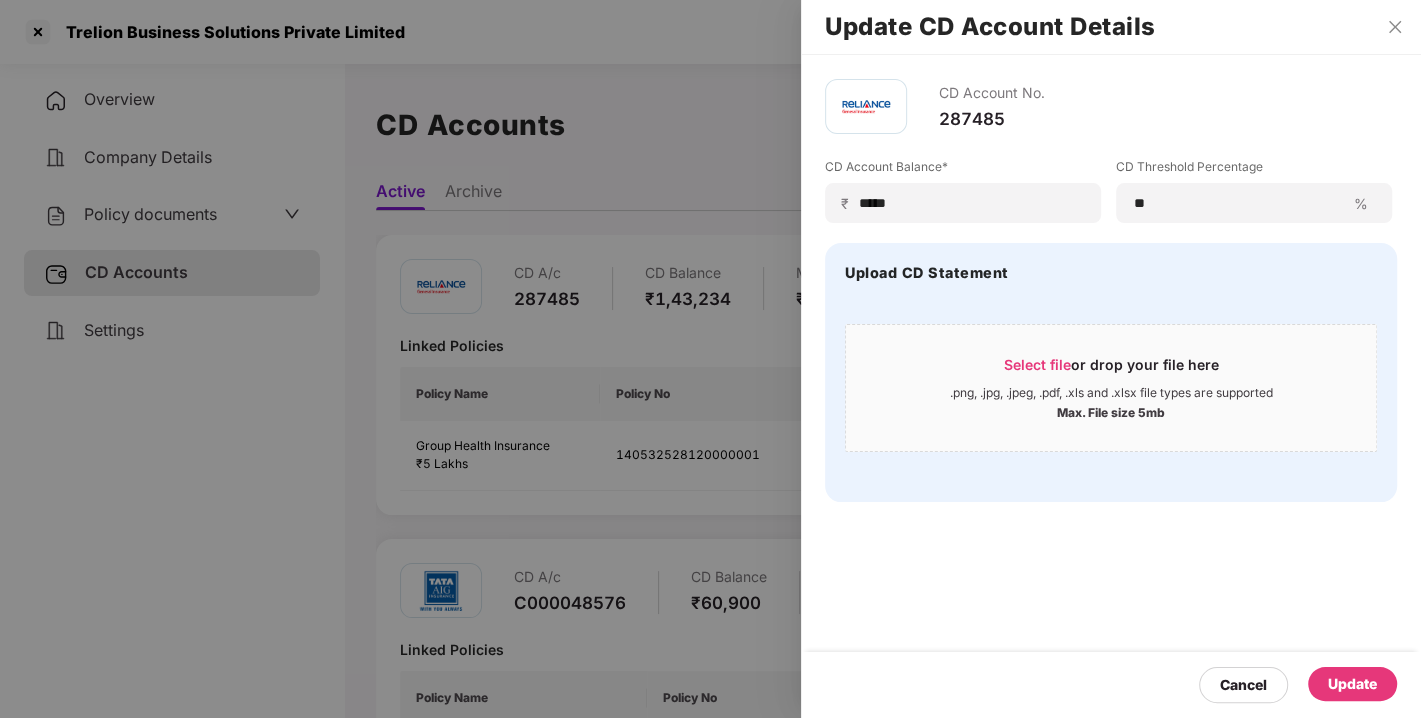 click on "Update" at bounding box center [1352, 684] 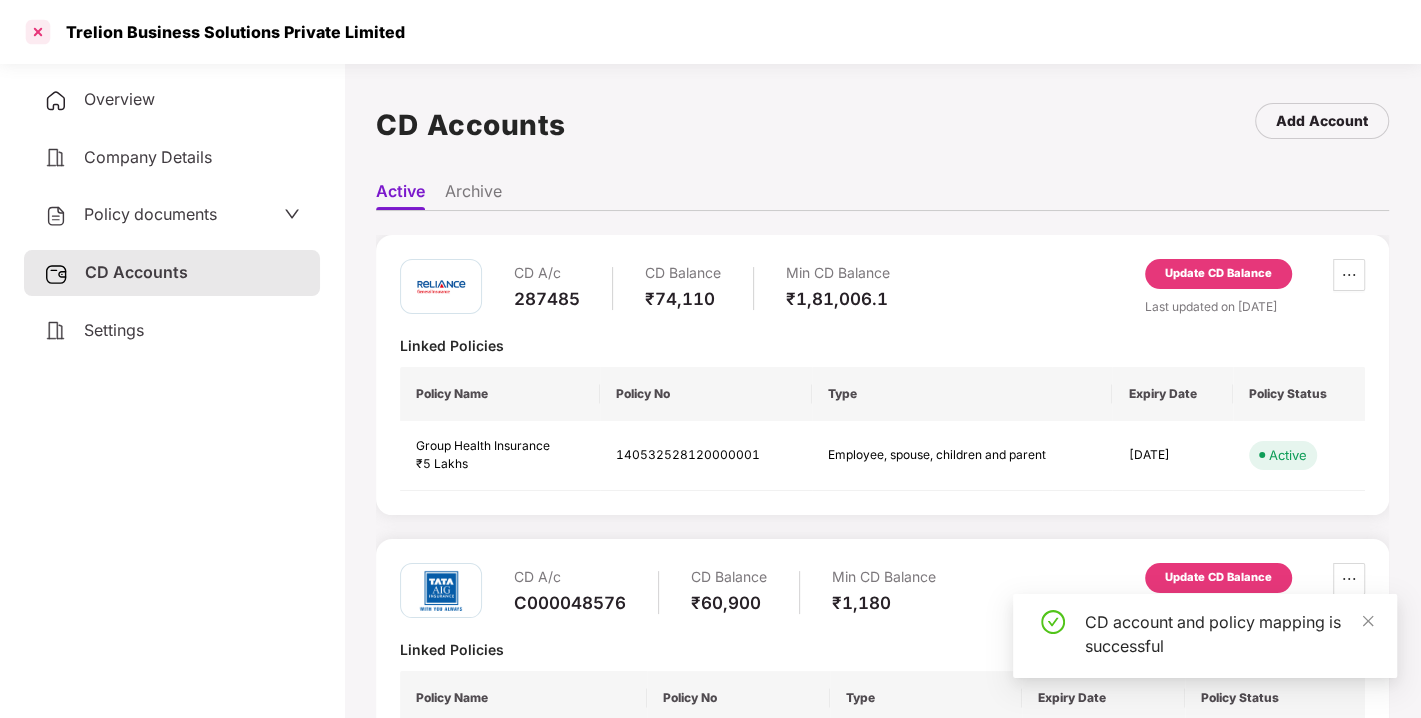 click at bounding box center [38, 32] 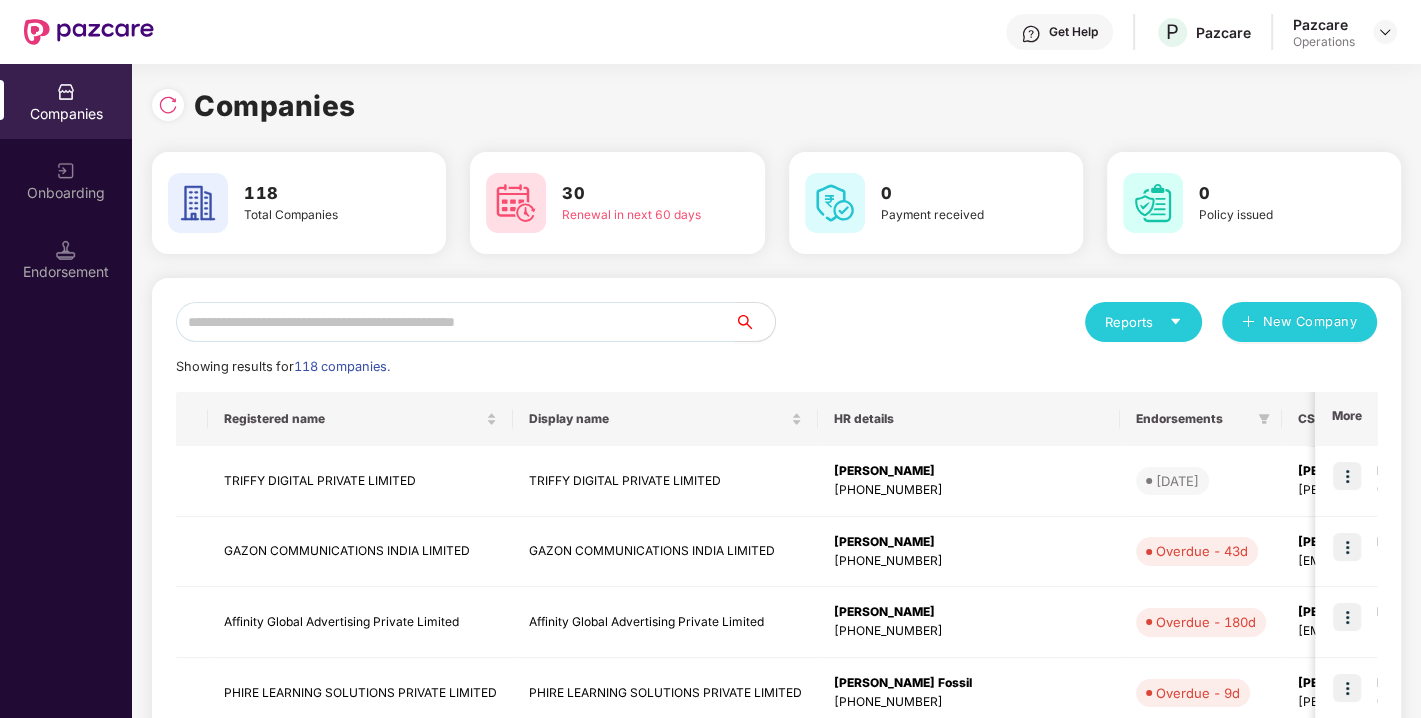 click at bounding box center (455, 322) 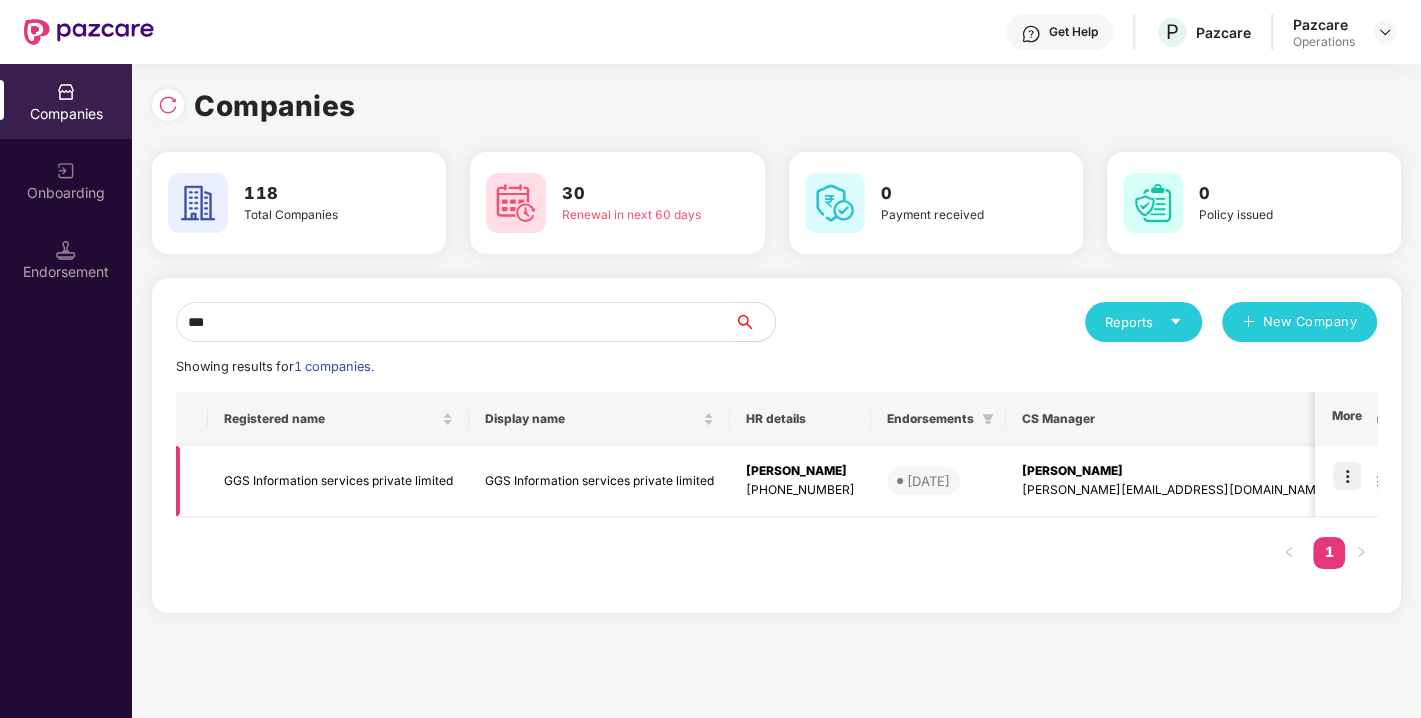 type on "***" 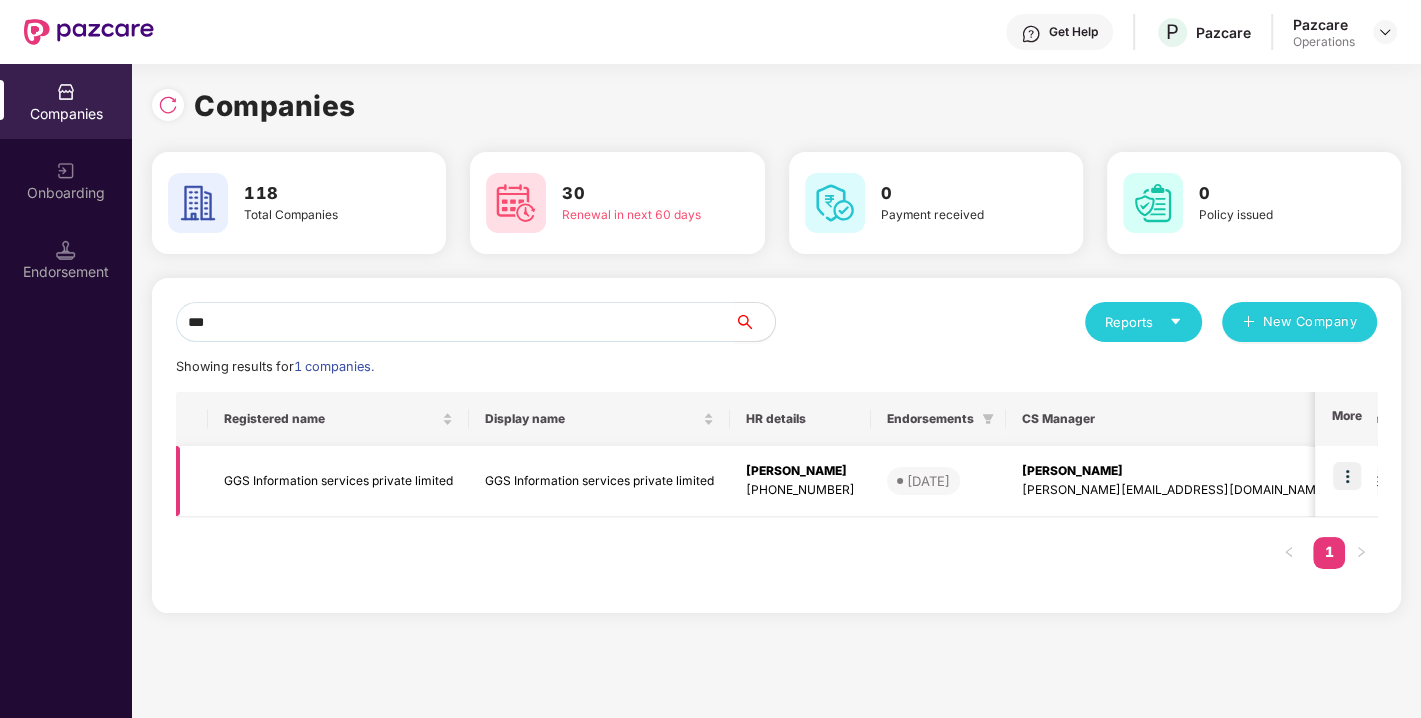 click on "GGS Information services private limited" at bounding box center [338, 481] 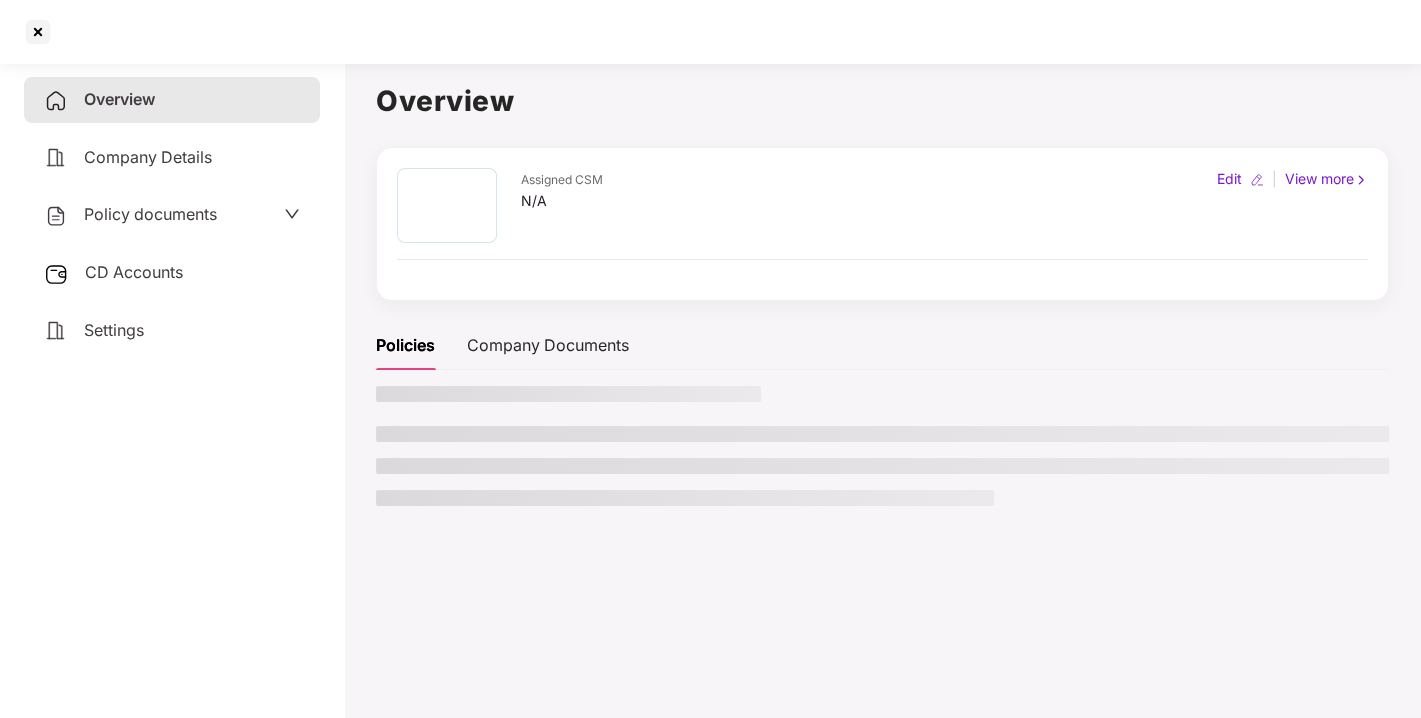 click on "Policy documents" at bounding box center [150, 214] 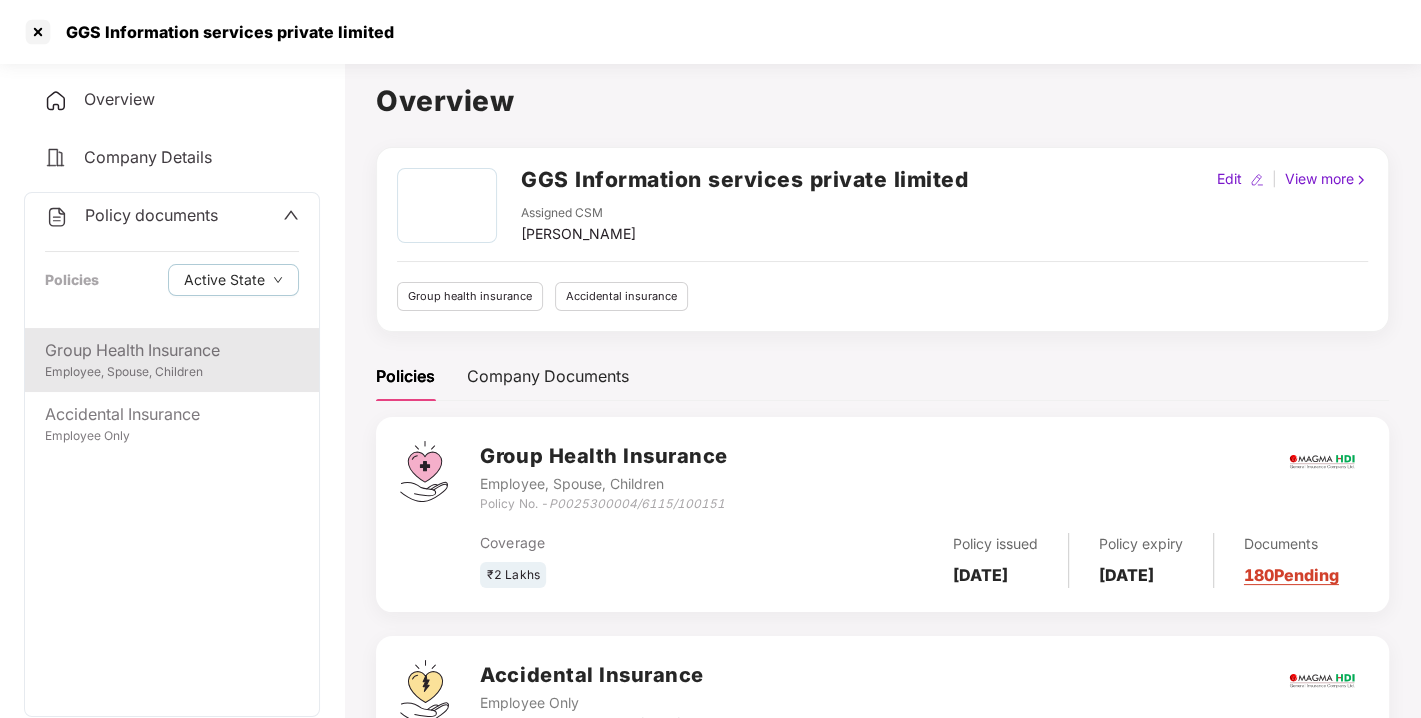 click on "Group Health Insurance" at bounding box center (172, 350) 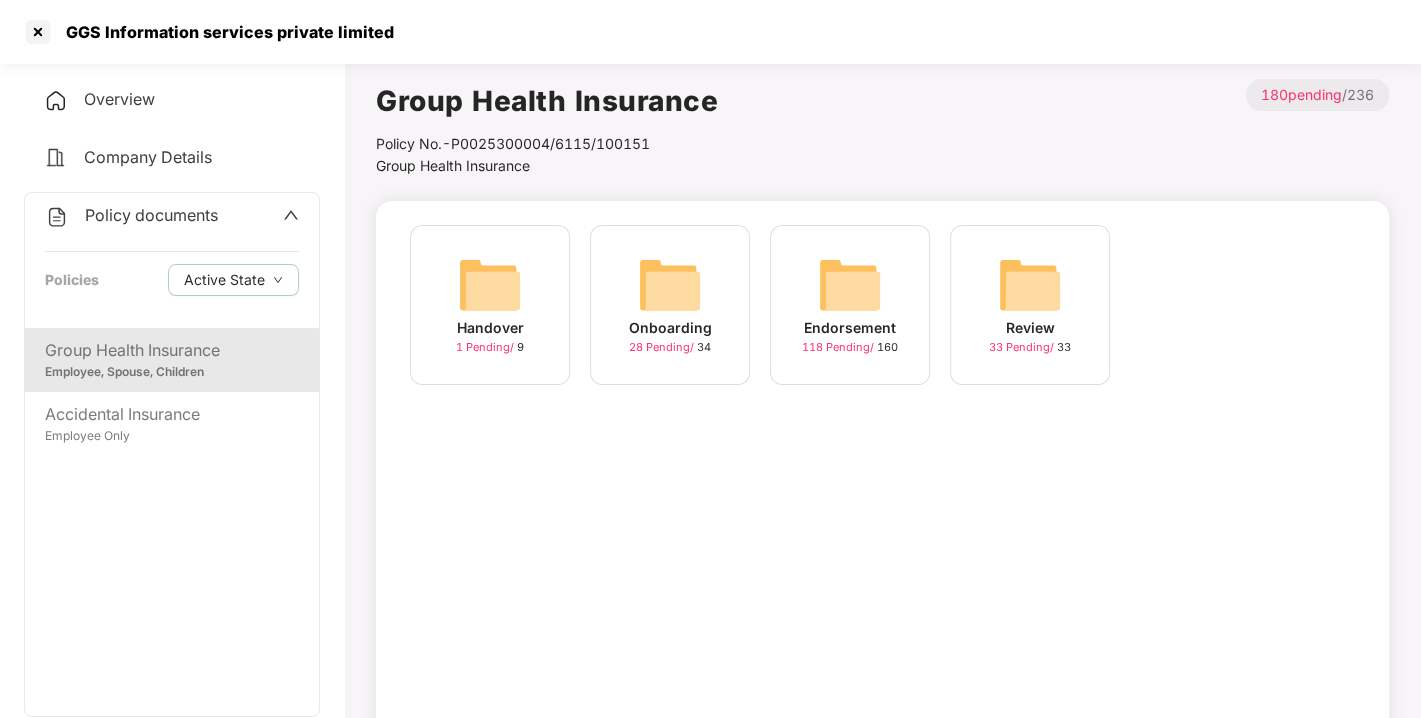 click on "Endorsement 118 Pending  /     160" at bounding box center [850, 305] 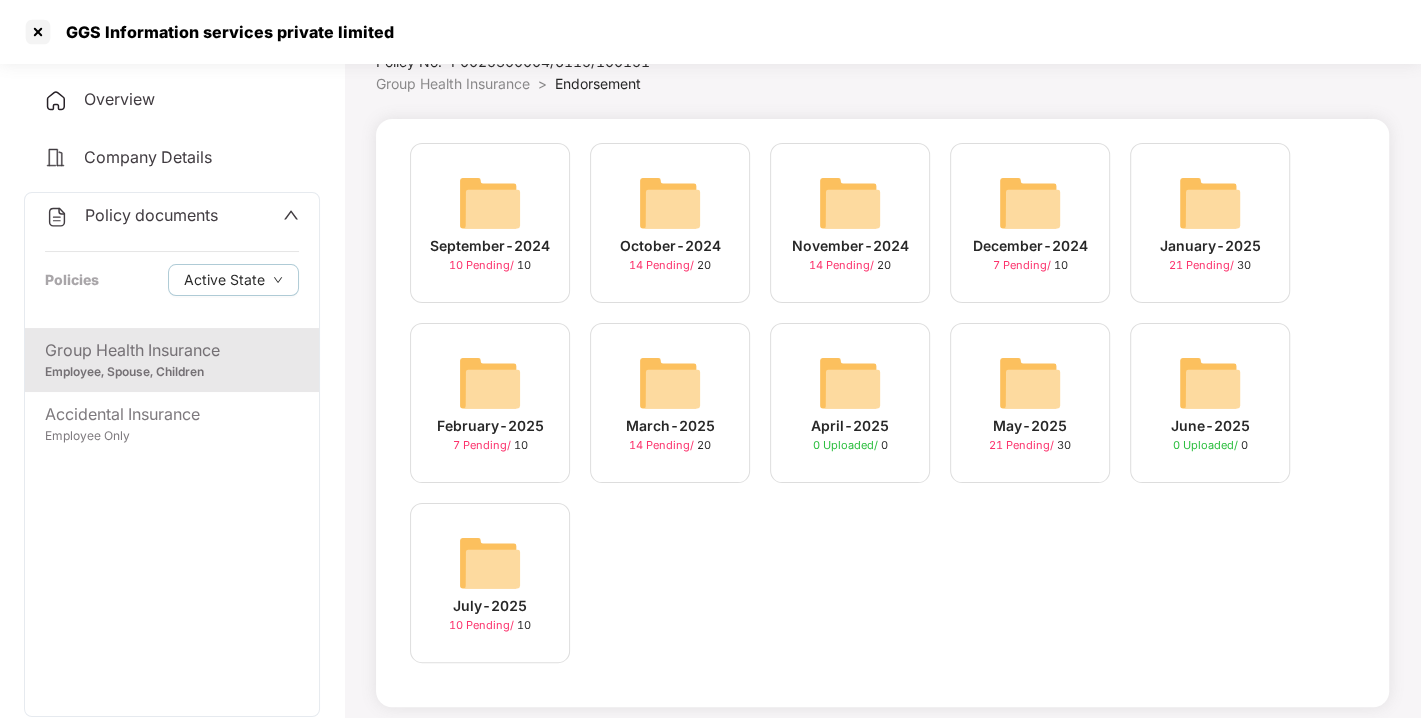 click at bounding box center [490, 563] 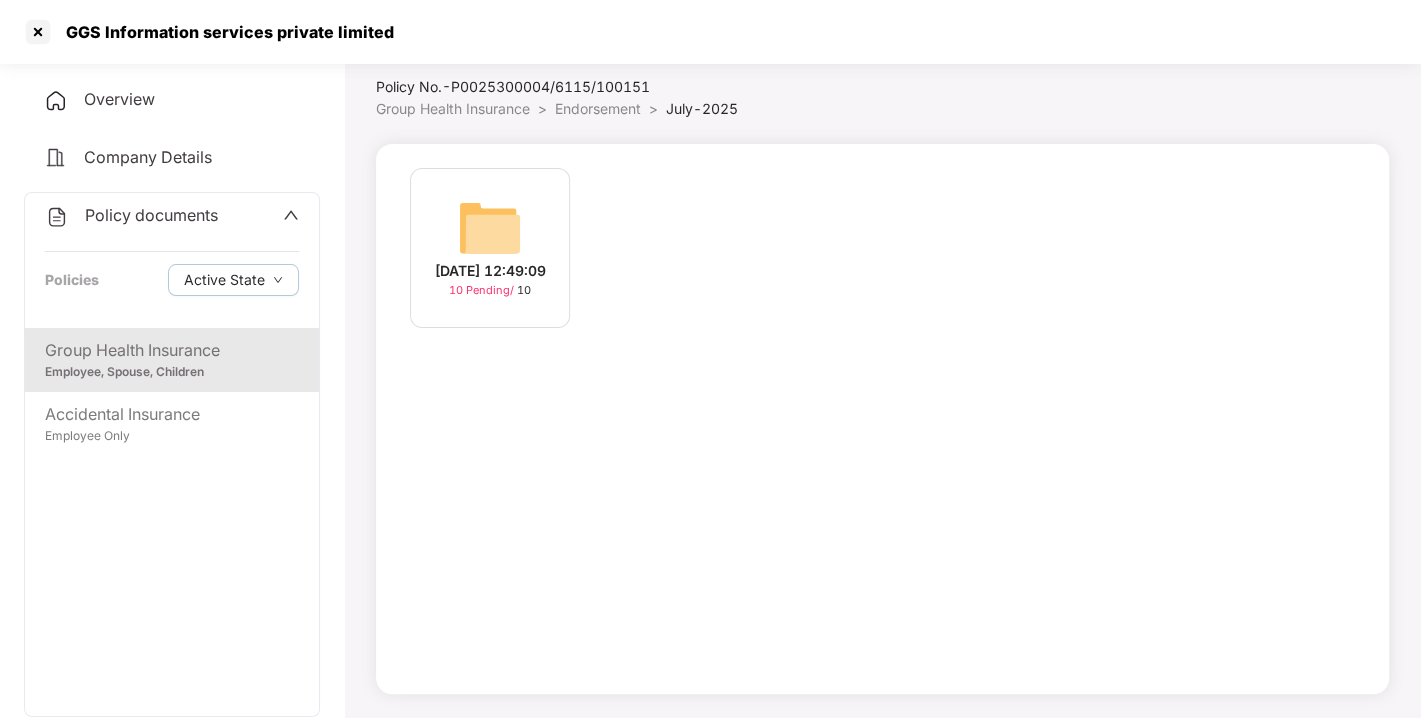 click at bounding box center (490, 228) 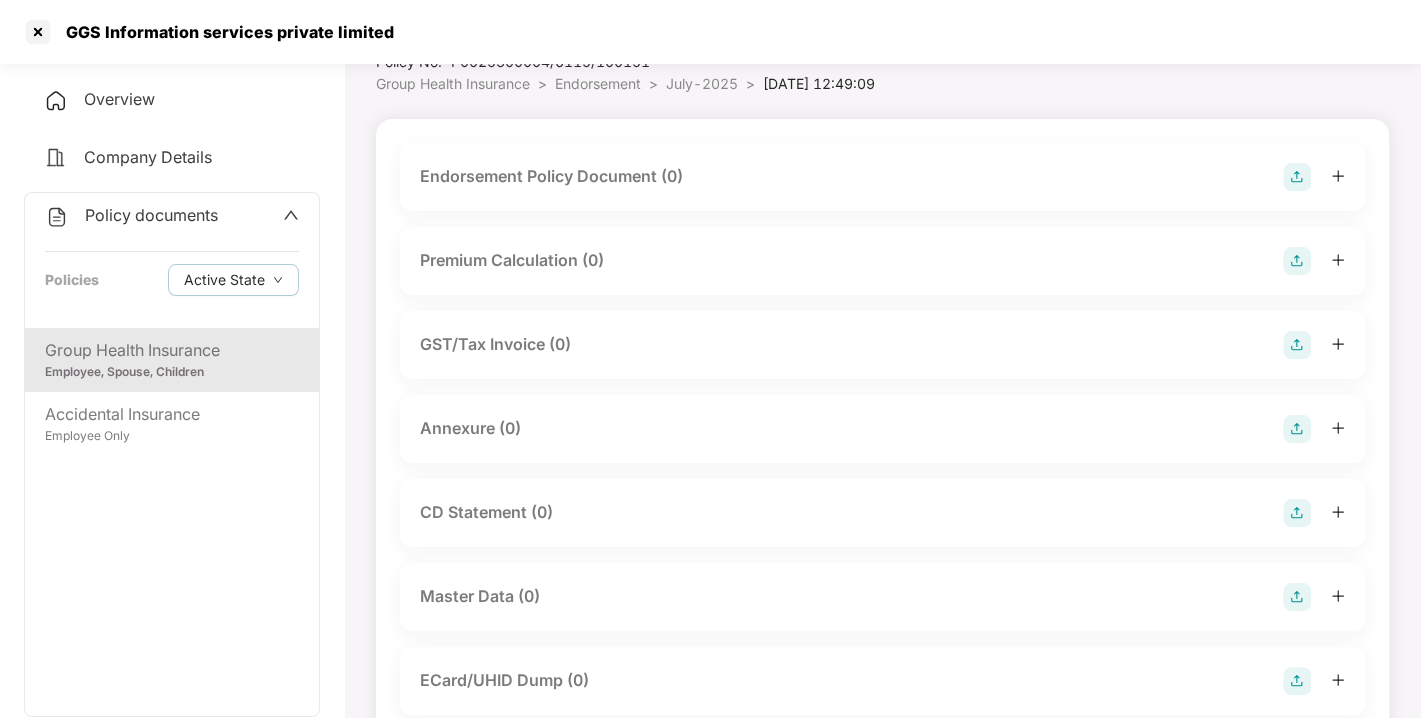 scroll, scrollTop: 0, scrollLeft: 0, axis: both 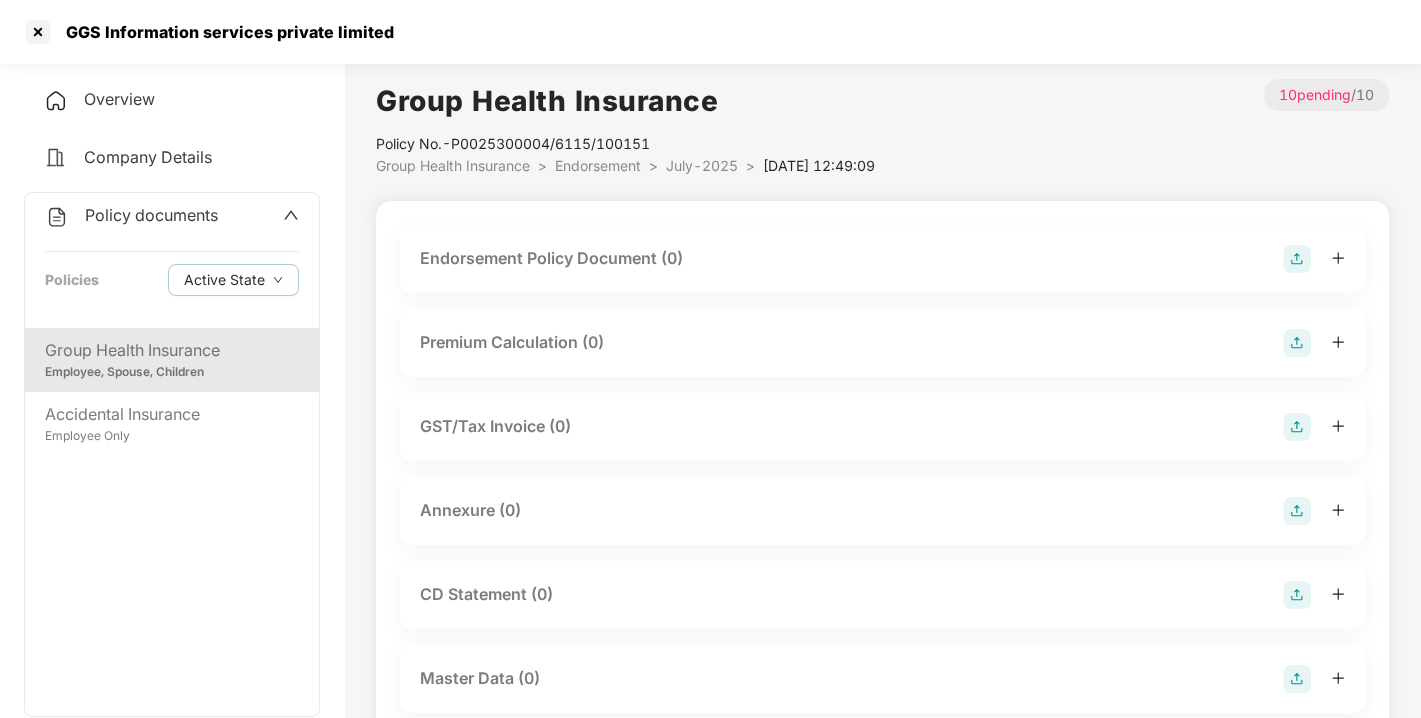 click at bounding box center [1297, 259] 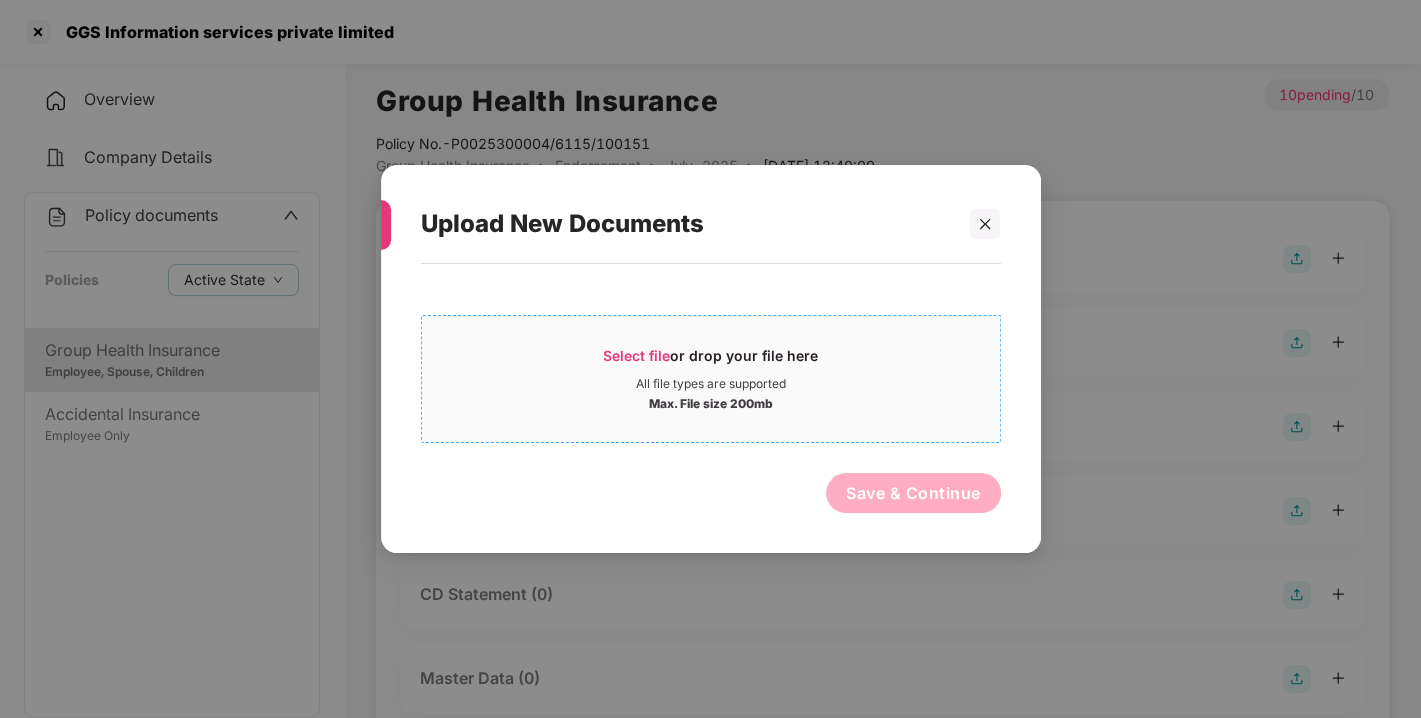 click on "All file types are supported" at bounding box center (711, 384) 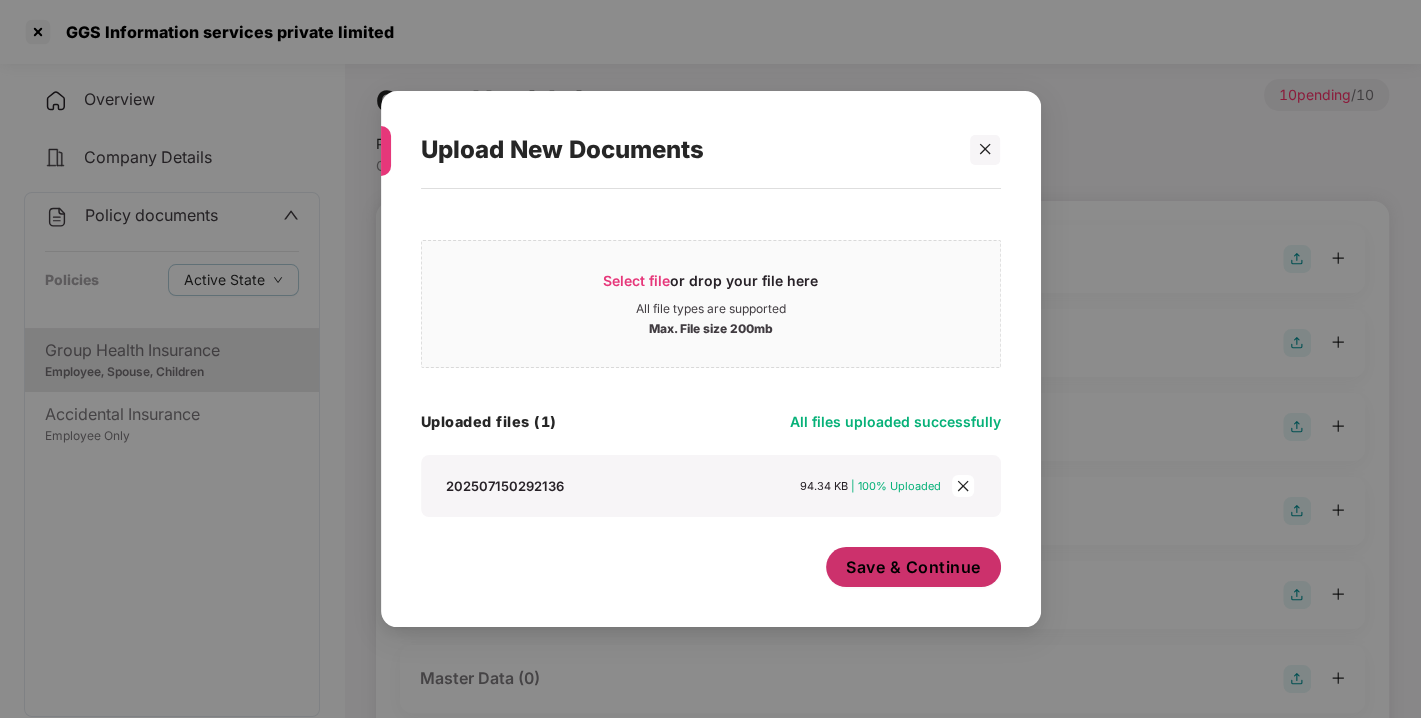 click on "Save & Continue" at bounding box center (913, 567) 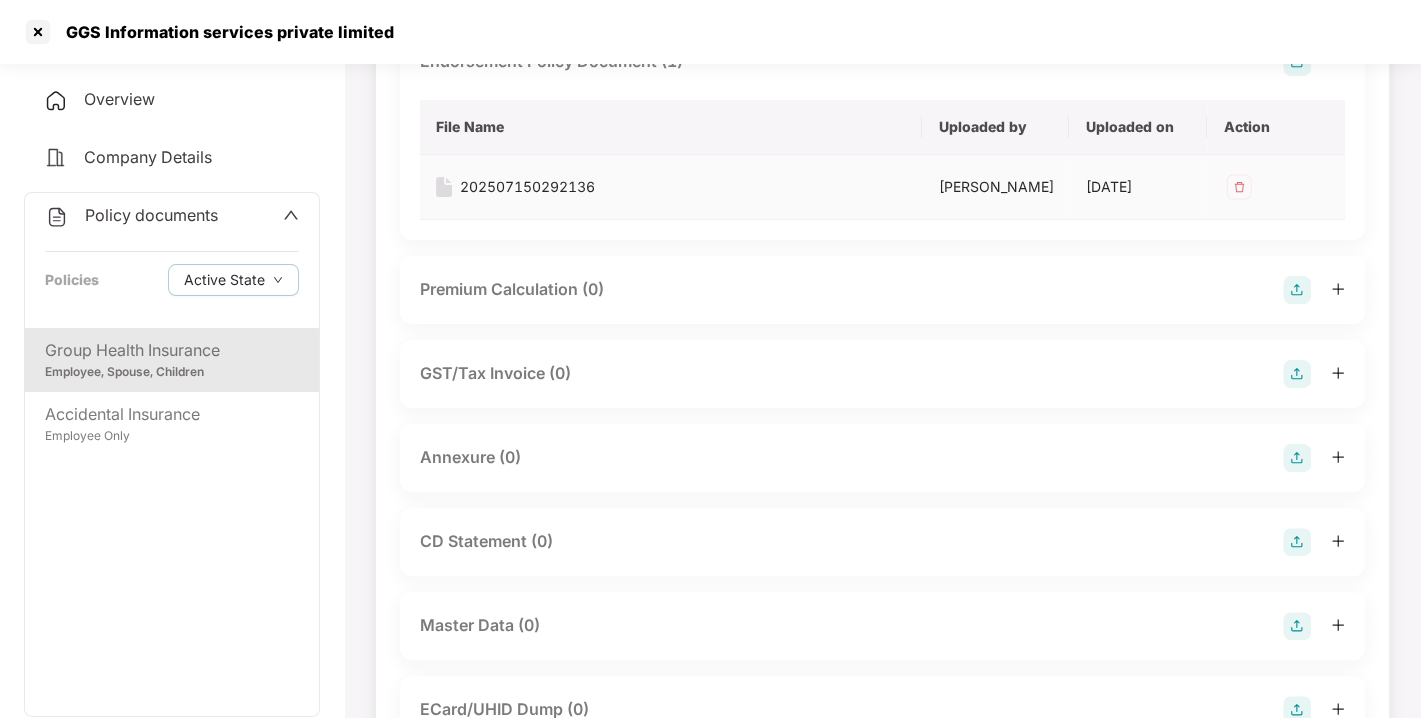 scroll, scrollTop: 197, scrollLeft: 0, axis: vertical 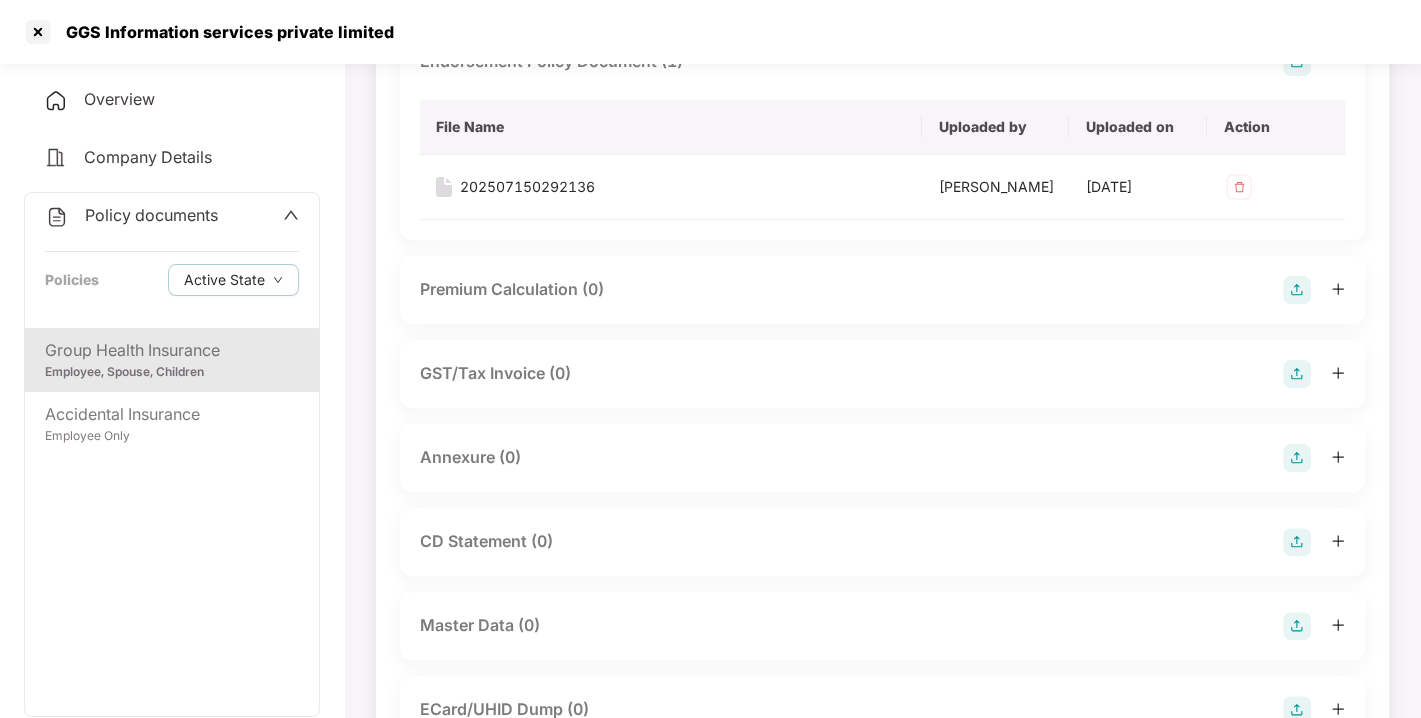 click at bounding box center (1297, 458) 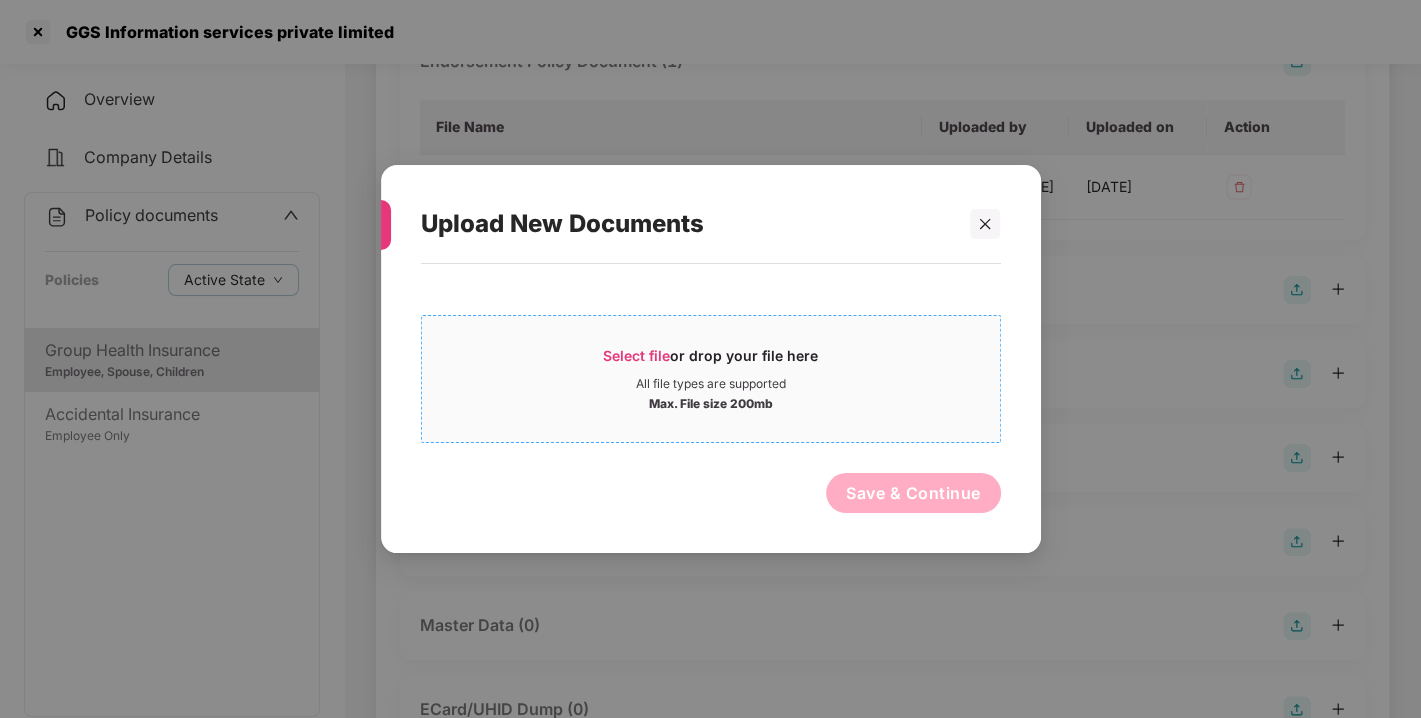 click on "Max. File size 200mb" at bounding box center (711, 402) 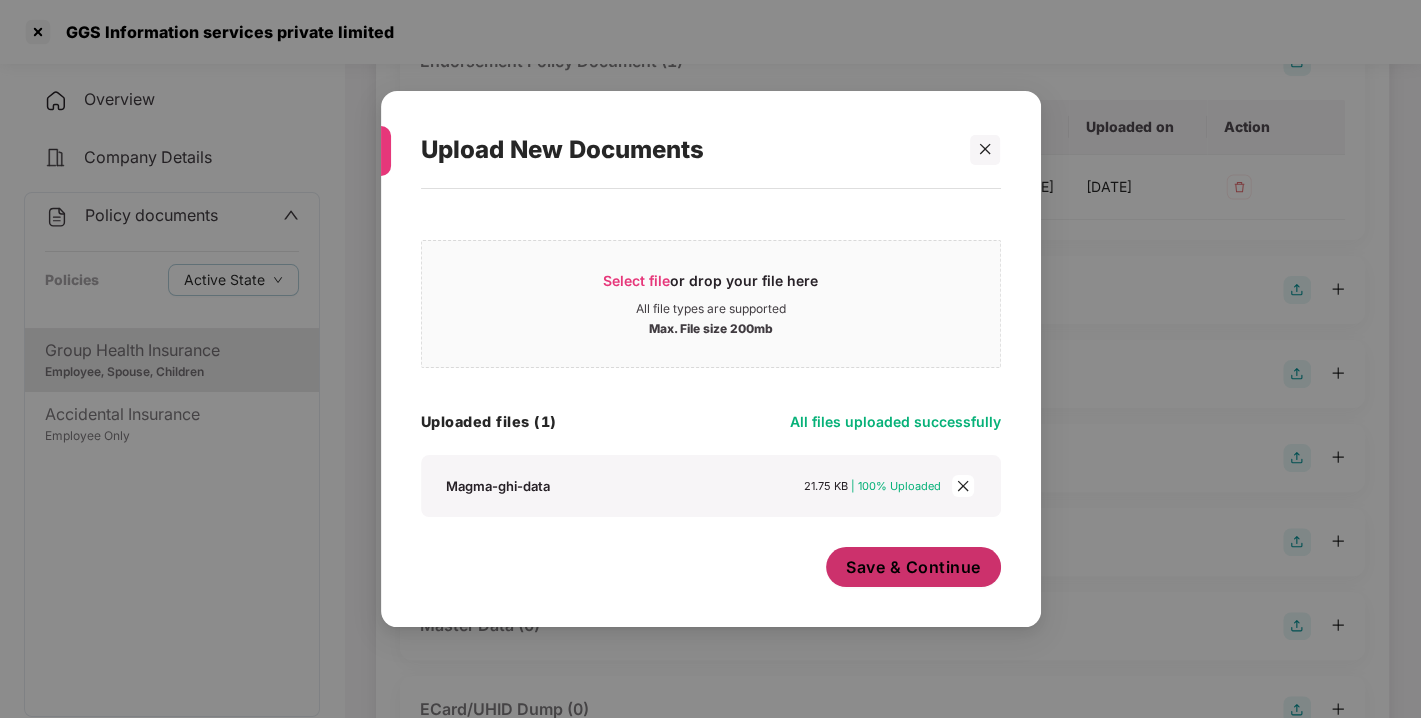 click on "Save & Continue" at bounding box center [913, 567] 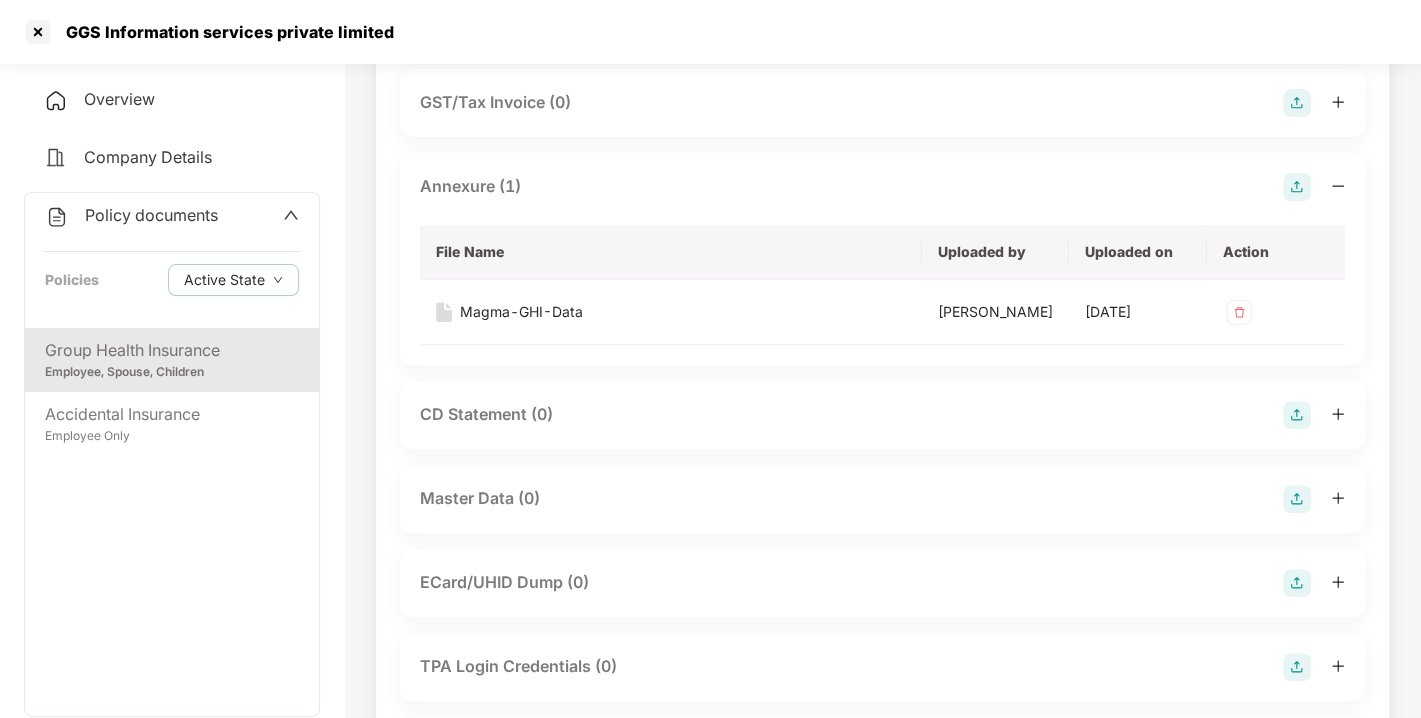 scroll, scrollTop: 472, scrollLeft: 0, axis: vertical 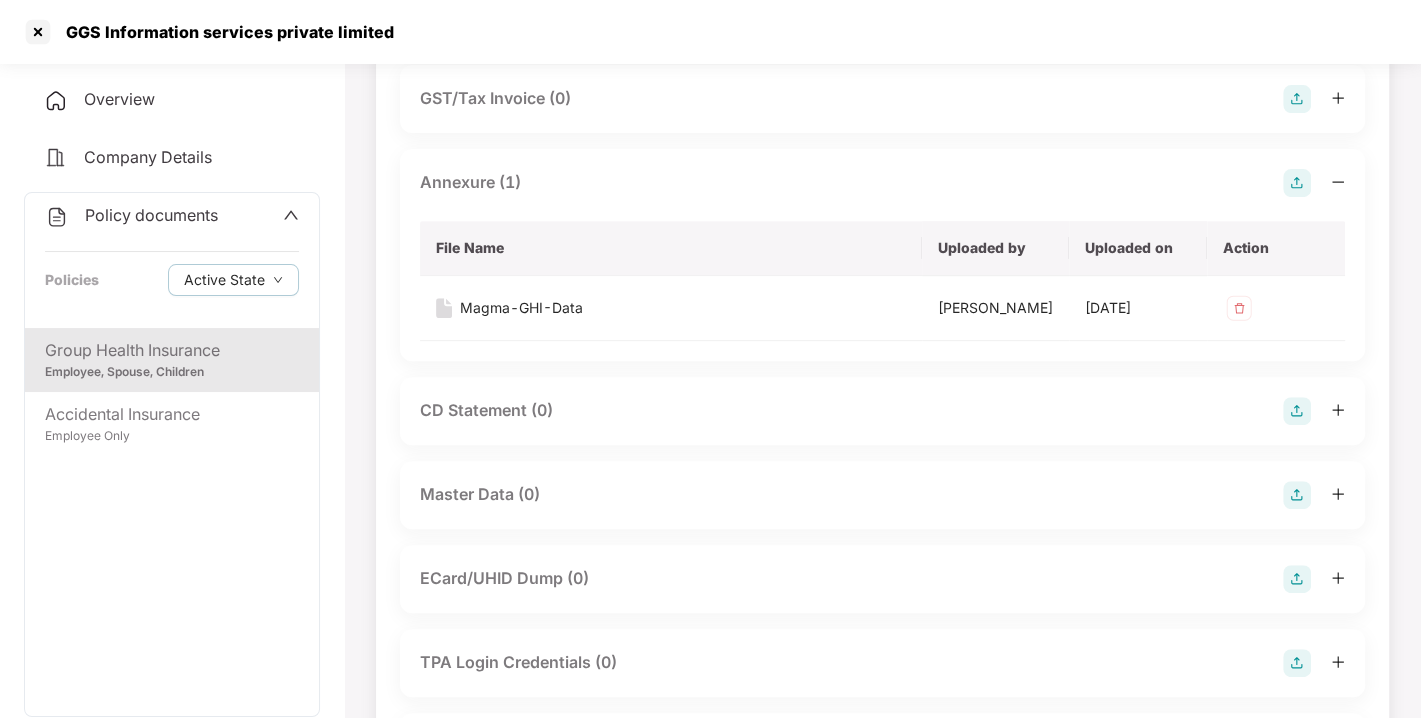 click at bounding box center [1297, 495] 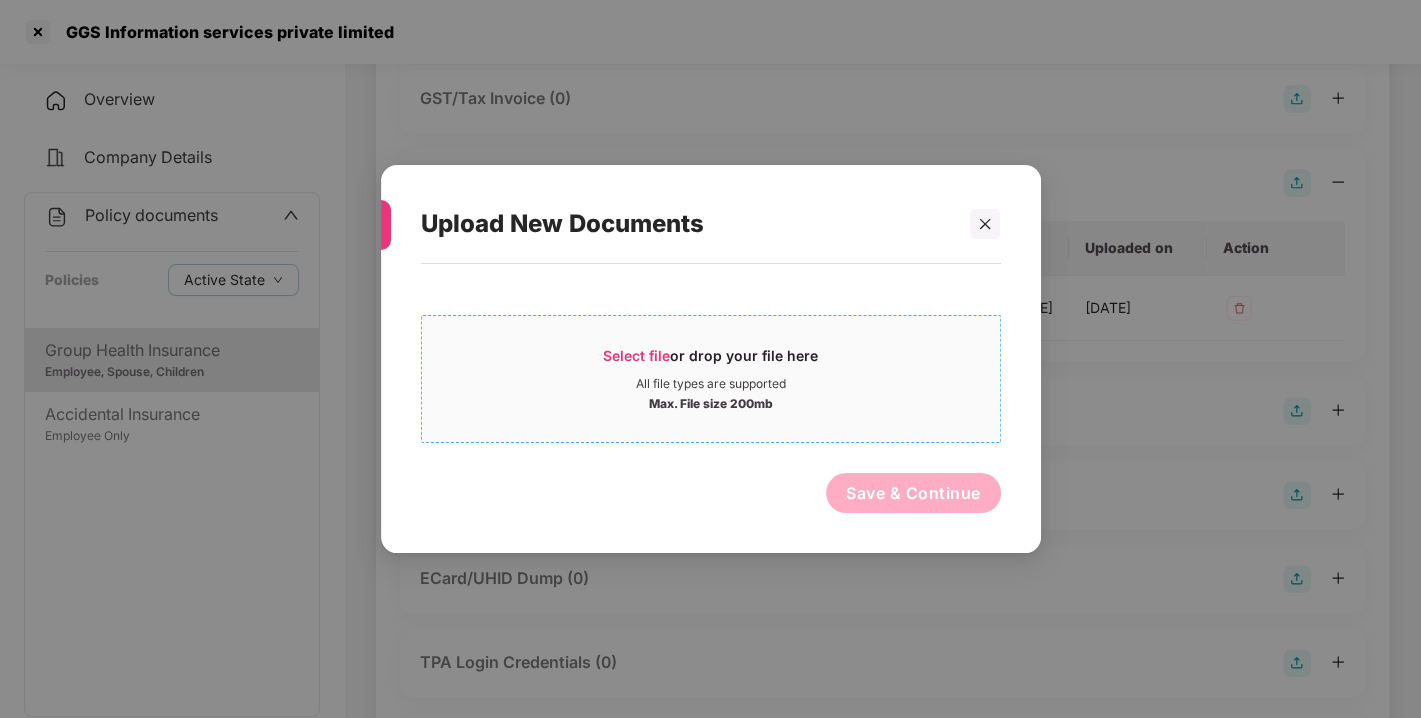 click on "All file types are supported" at bounding box center [711, 384] 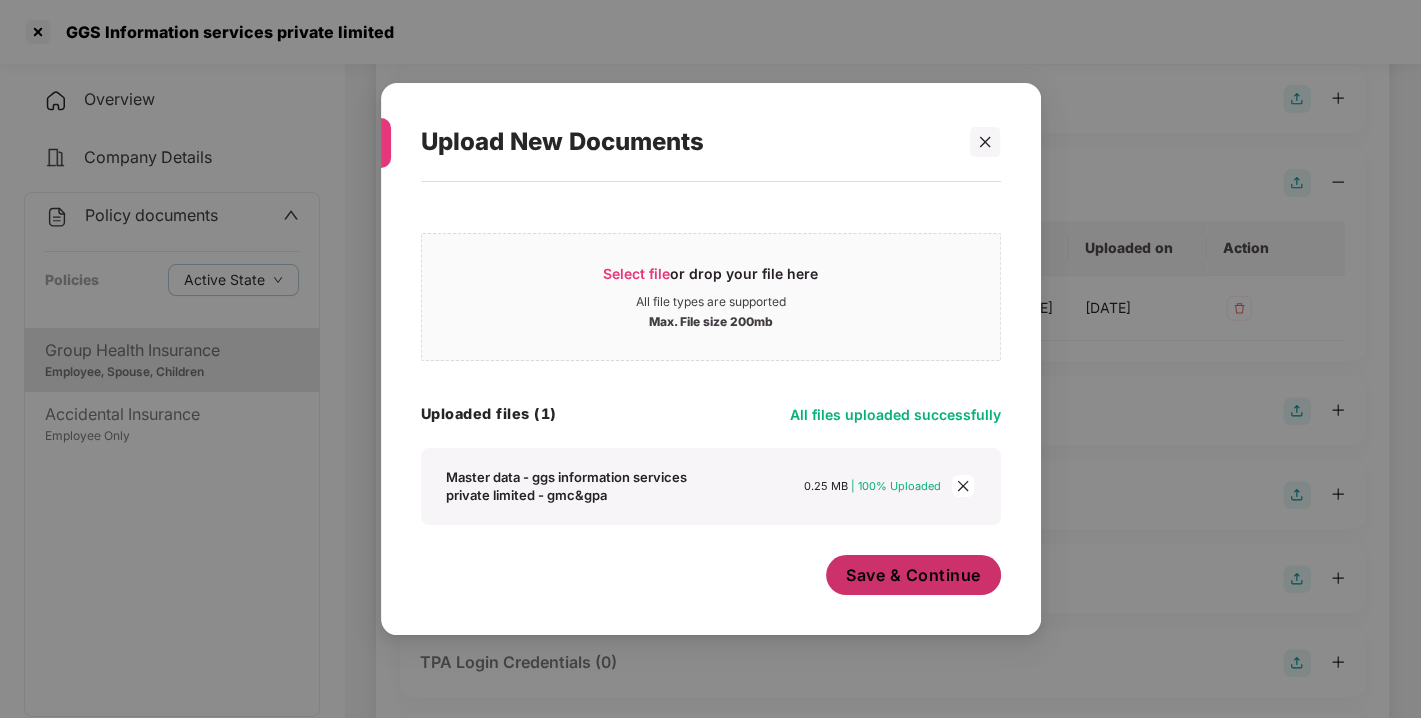click on "Save & Continue" at bounding box center [913, 575] 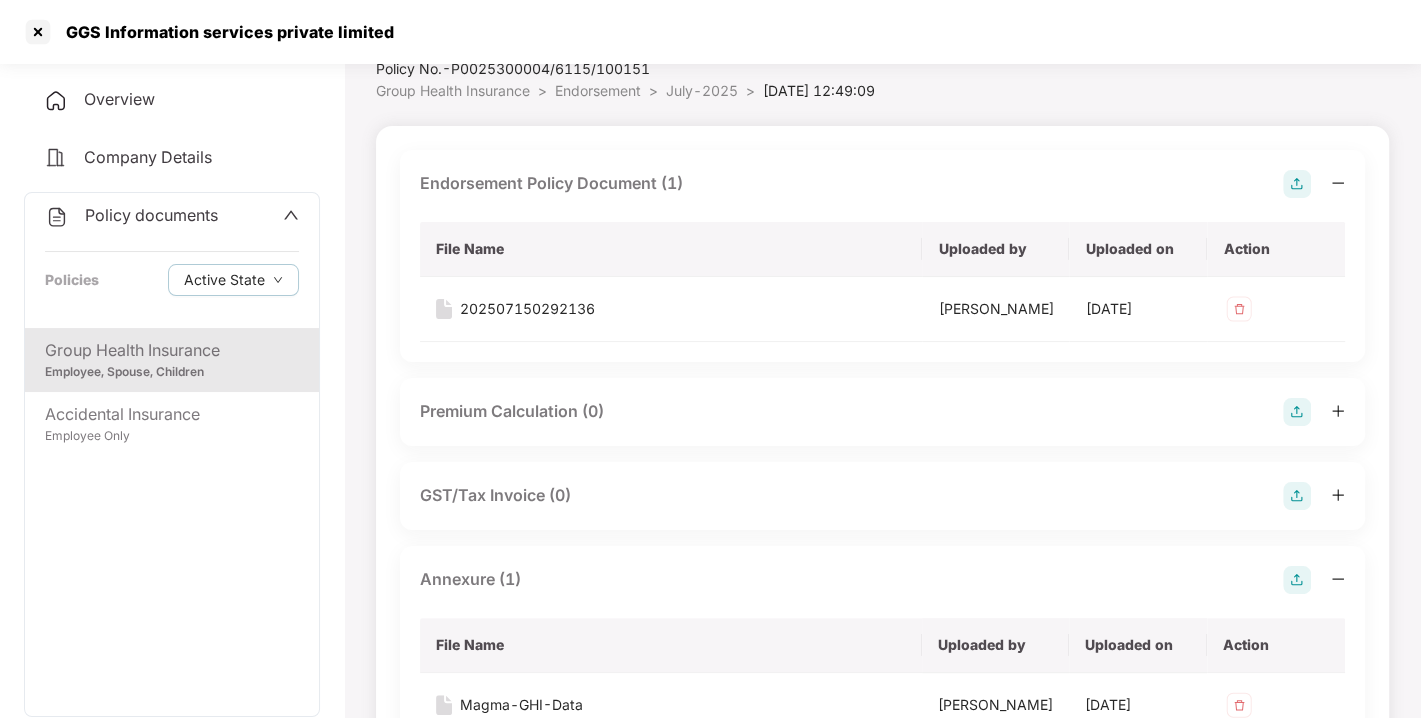 scroll, scrollTop: 0, scrollLeft: 0, axis: both 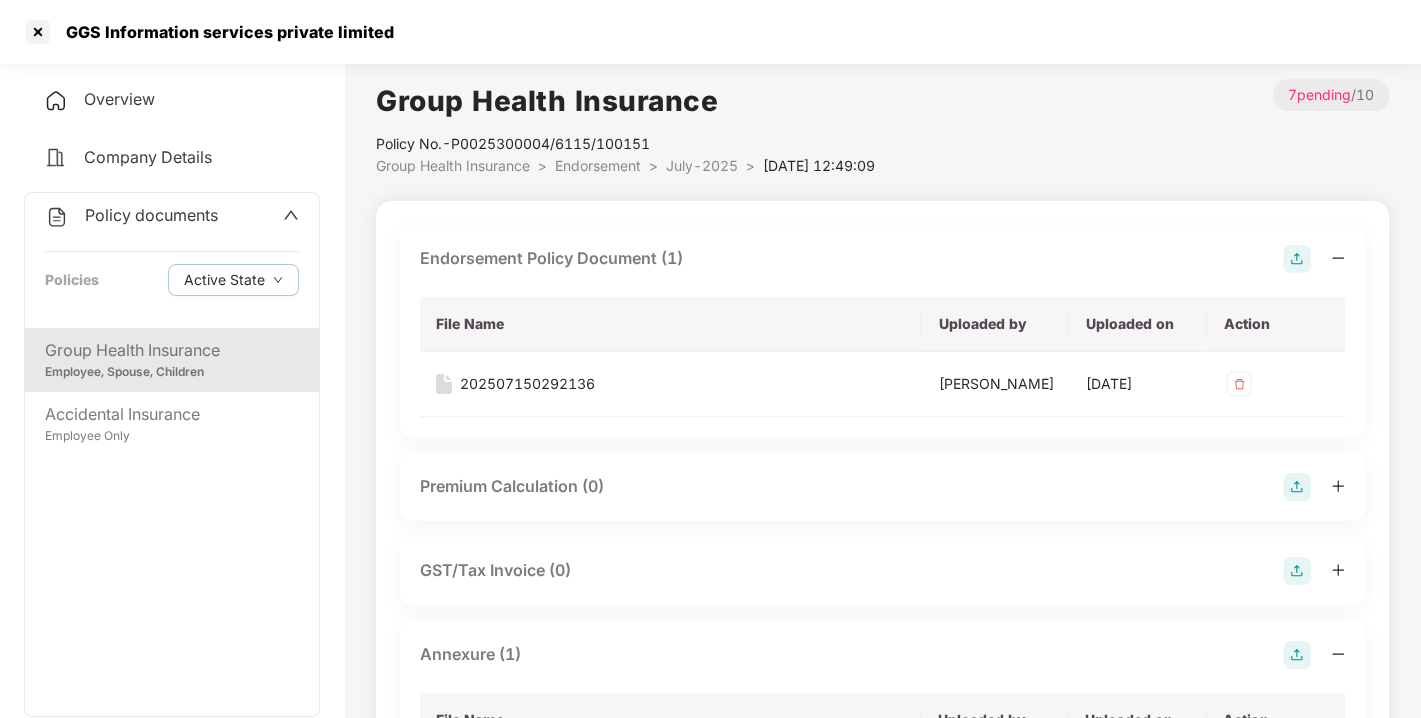 click on "Policy documents" at bounding box center [151, 215] 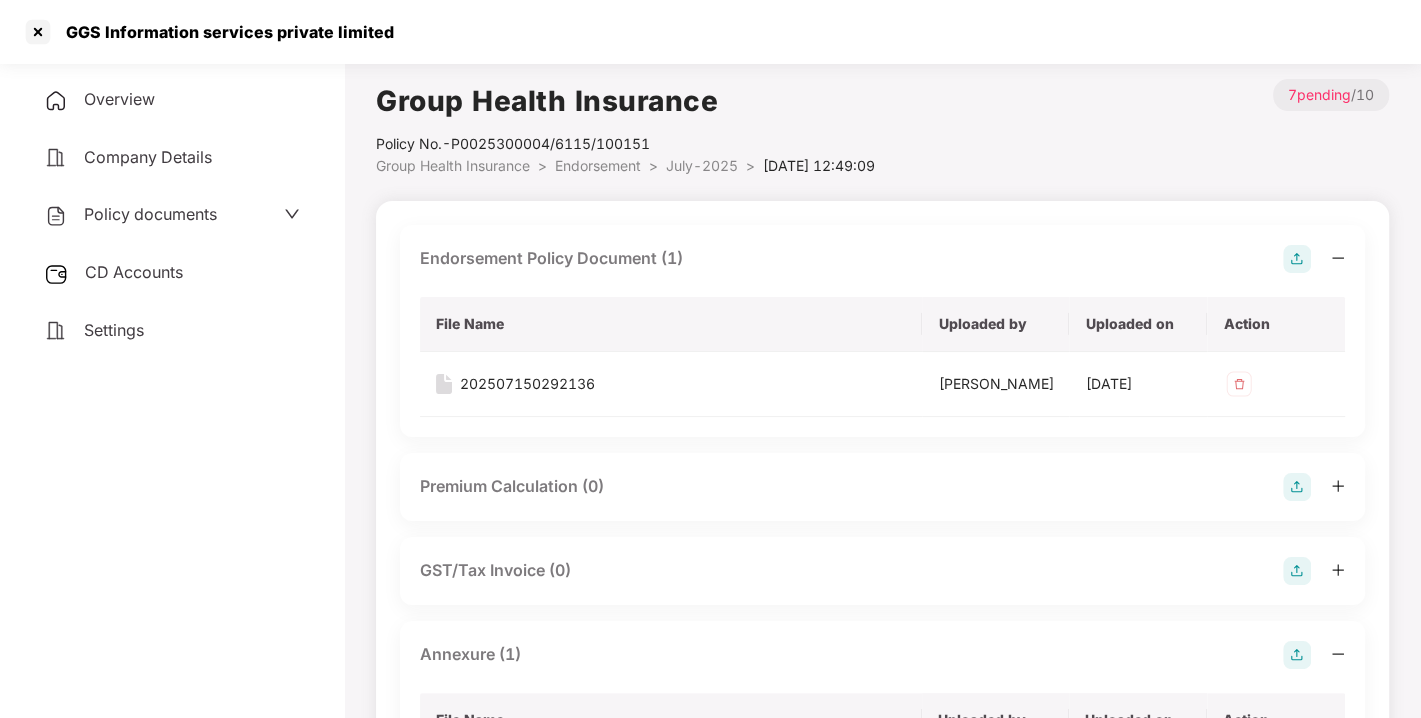 click on "CD Accounts" at bounding box center [172, 273] 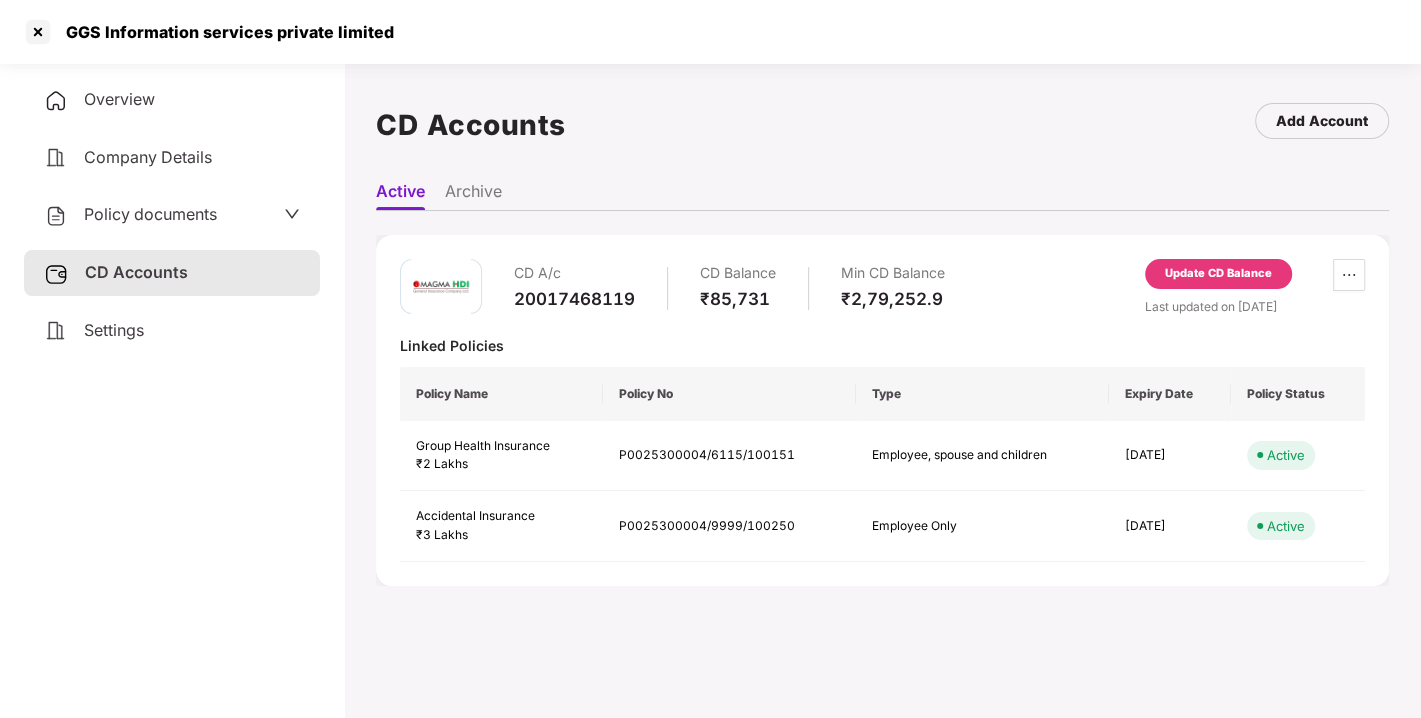 click on "Update CD Balance" at bounding box center [1218, 274] 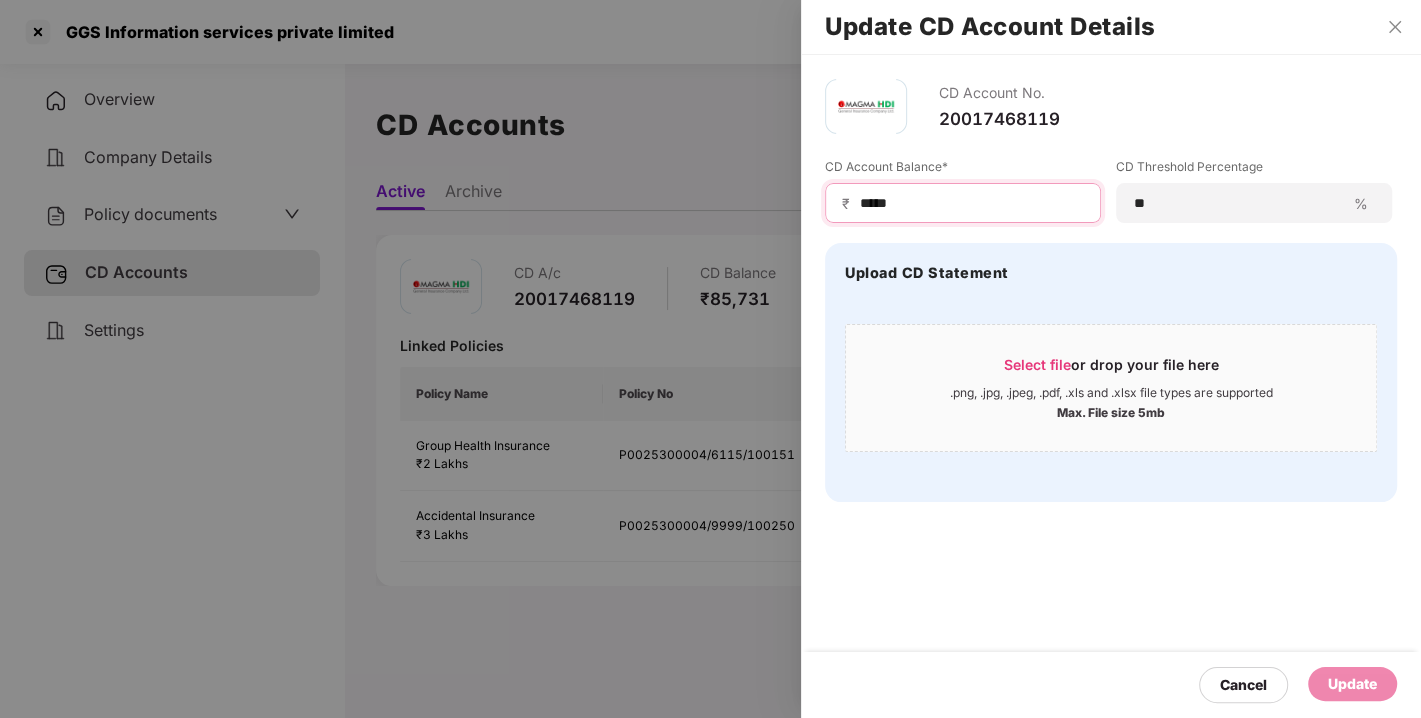 click on "*****" at bounding box center [971, 203] 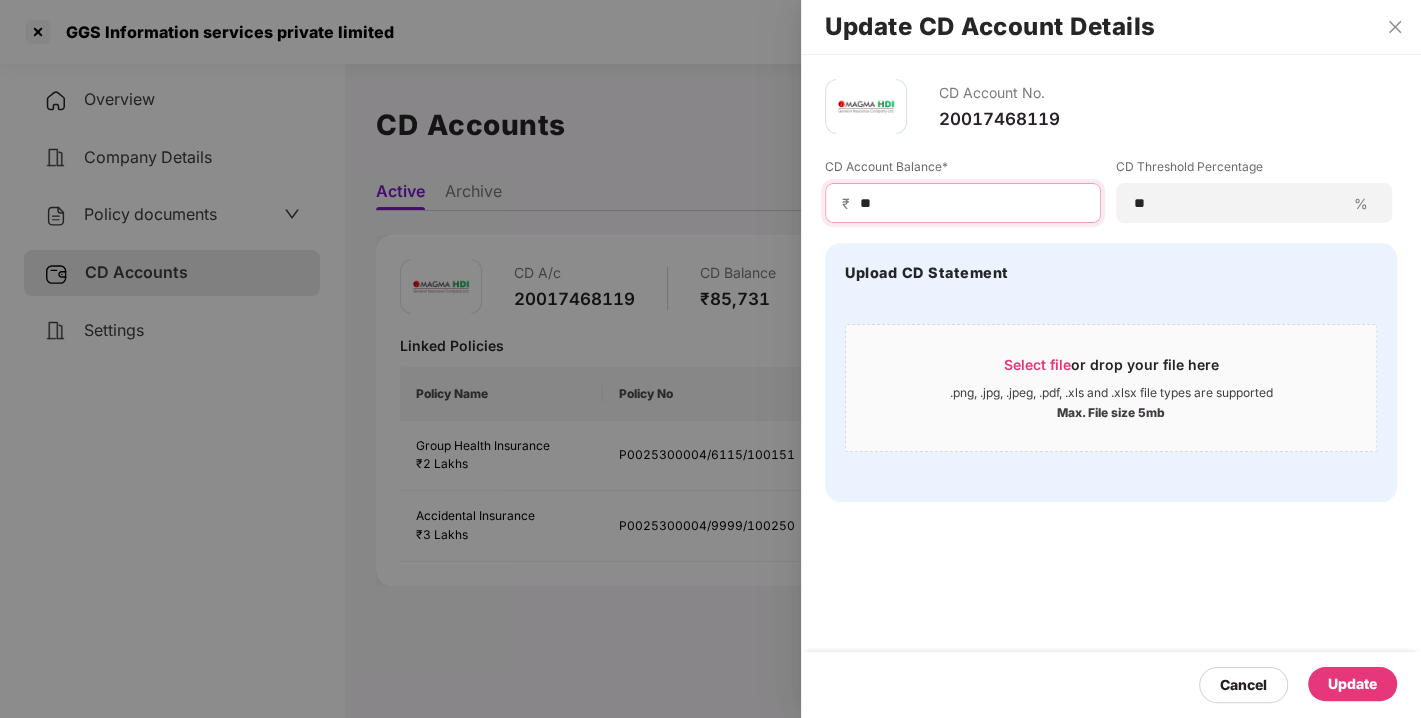 type on "*" 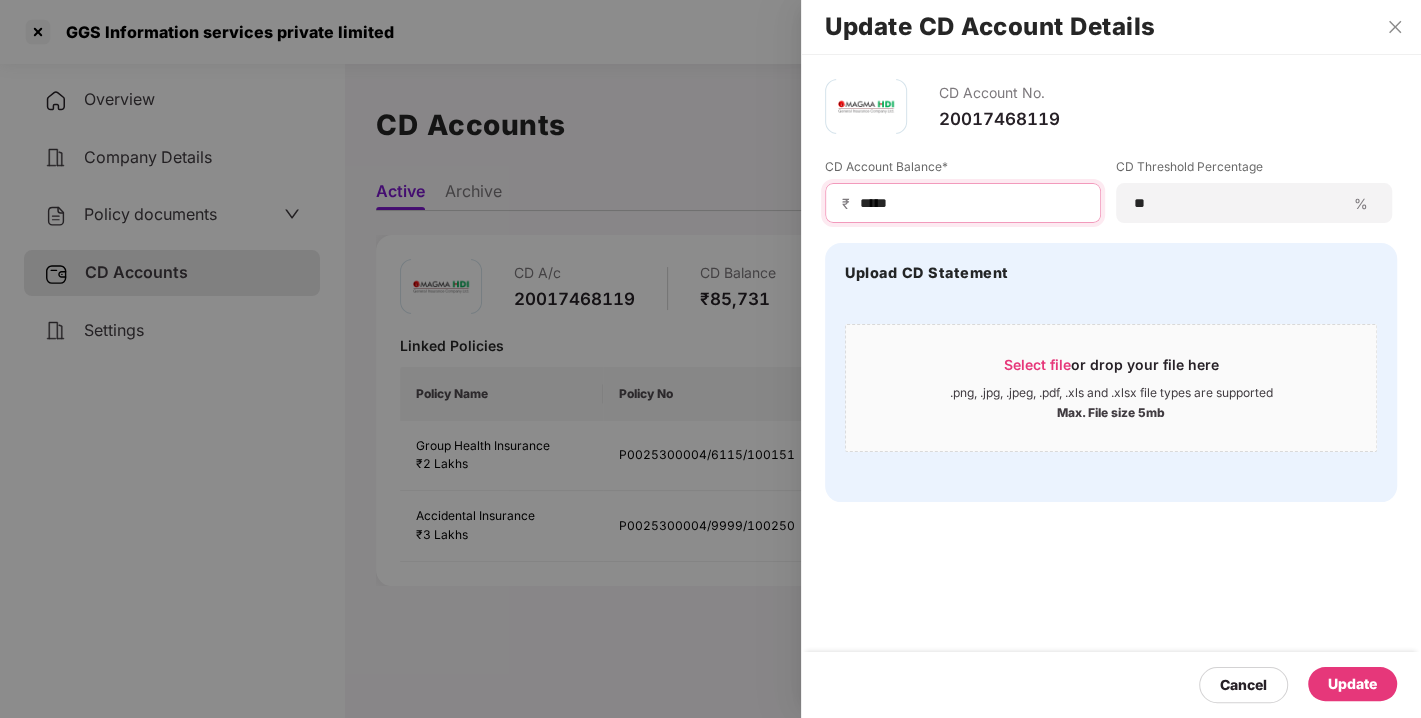 type on "*****" 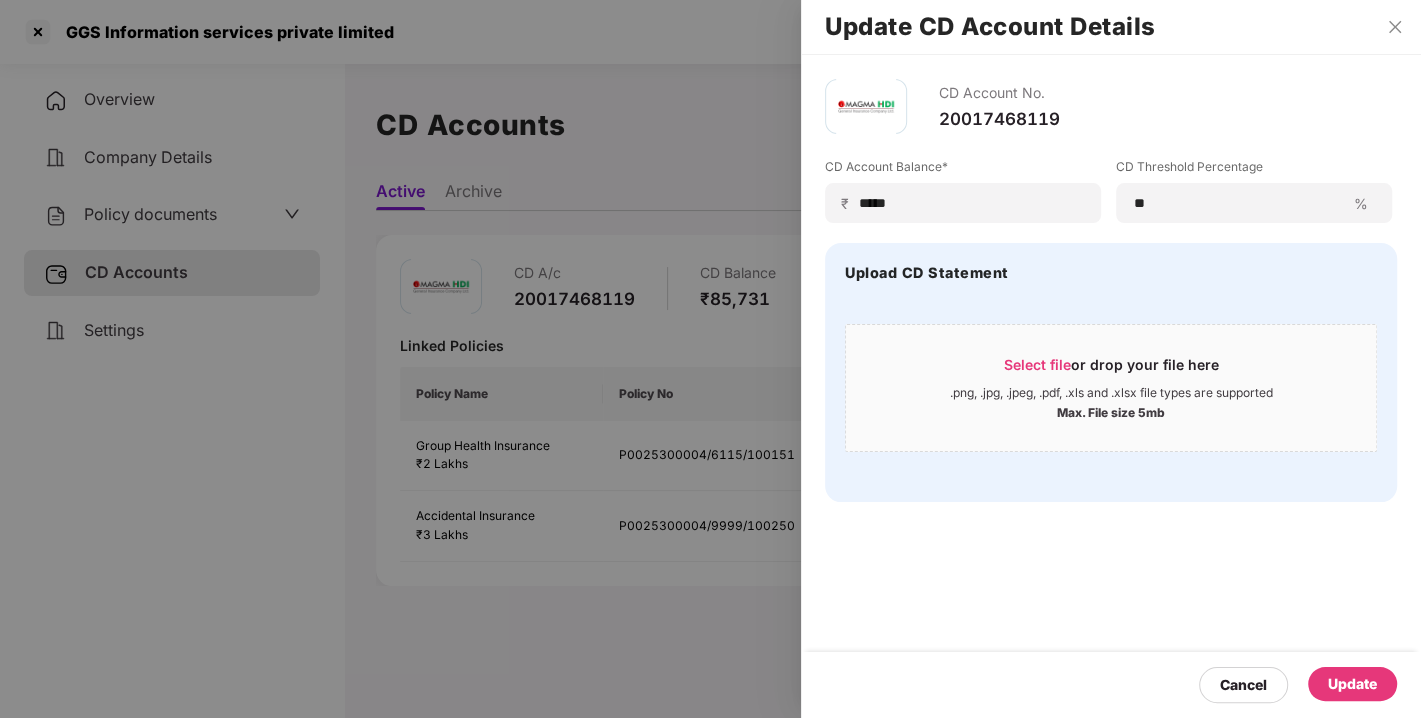 click on "Update" at bounding box center (1352, 684) 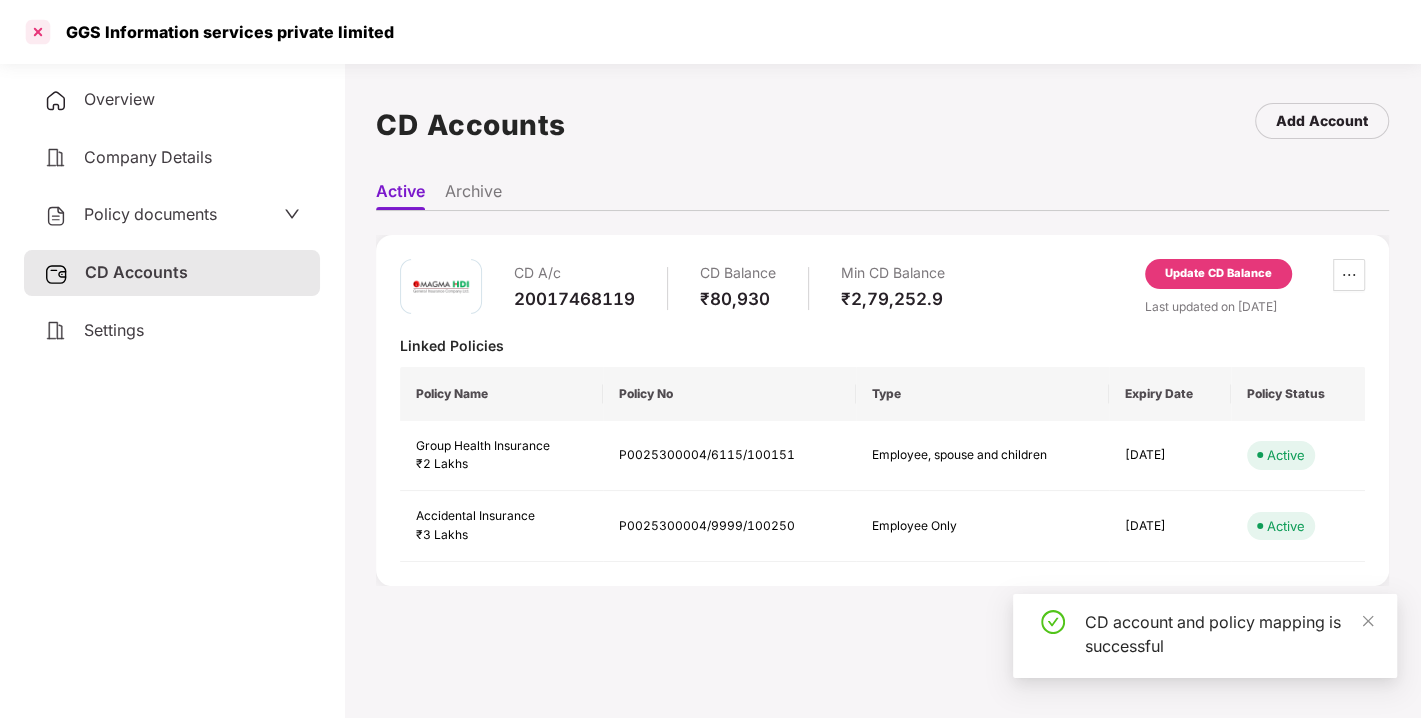 click at bounding box center (38, 32) 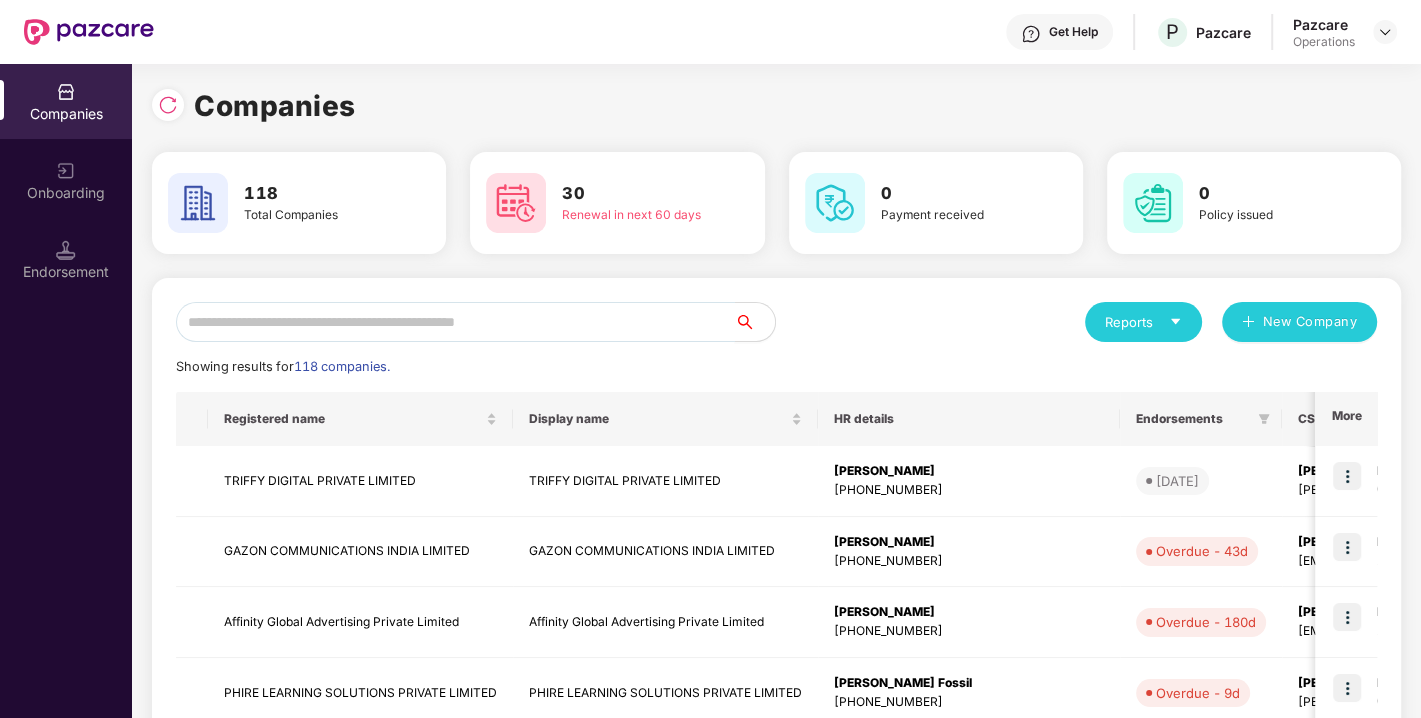 click at bounding box center [455, 322] 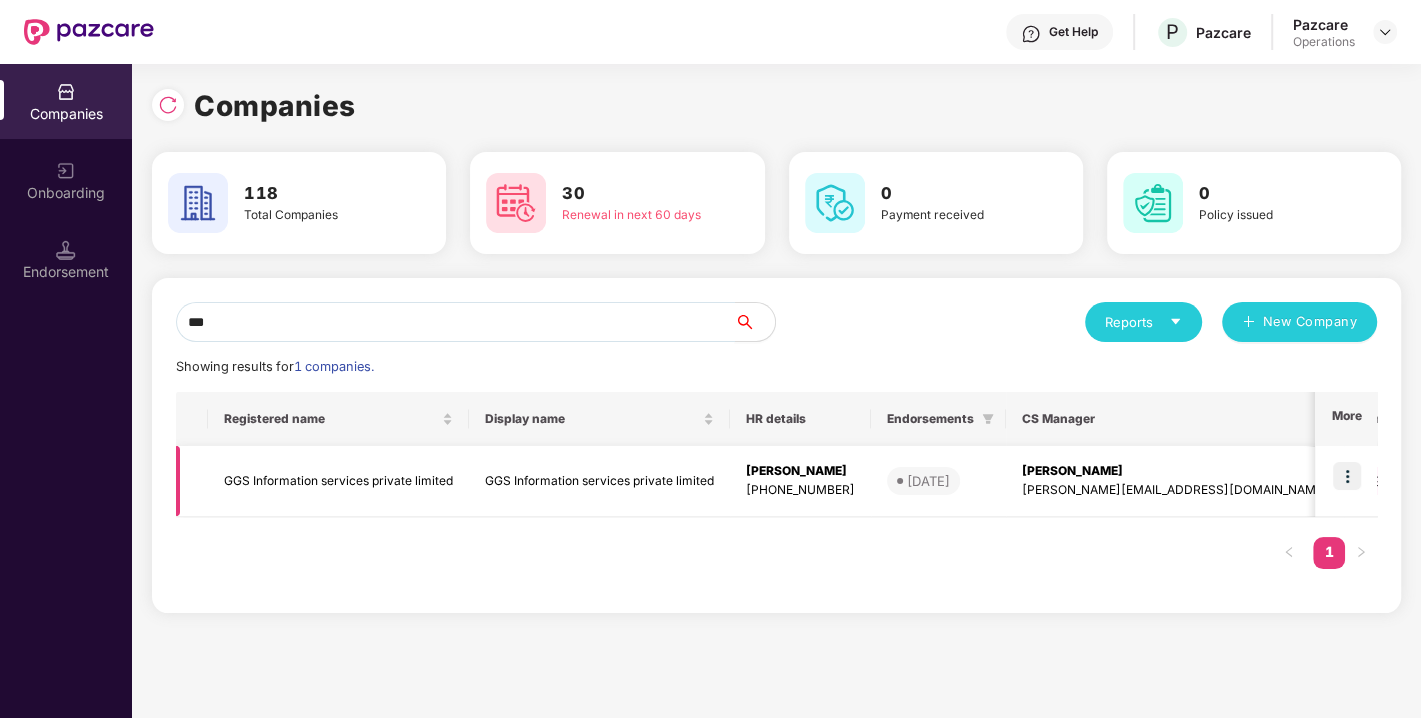 type on "***" 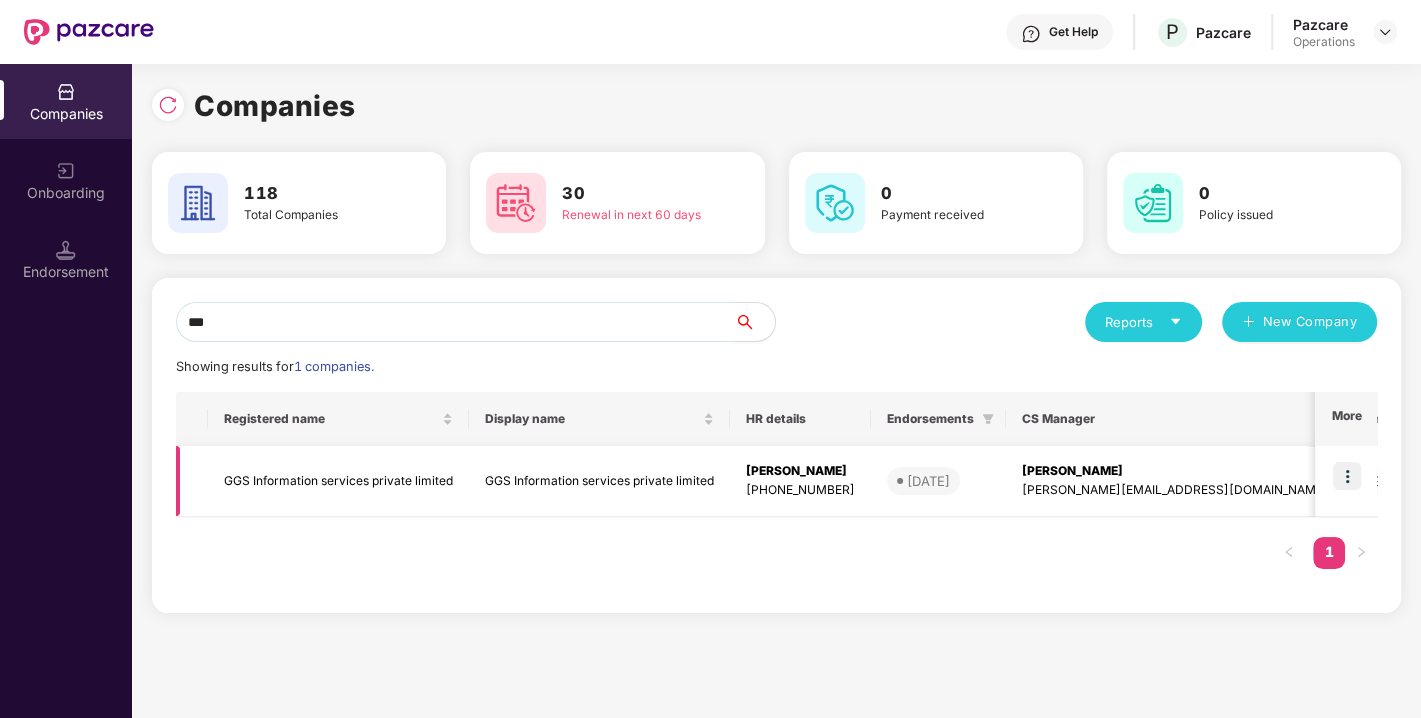 click at bounding box center (1347, 476) 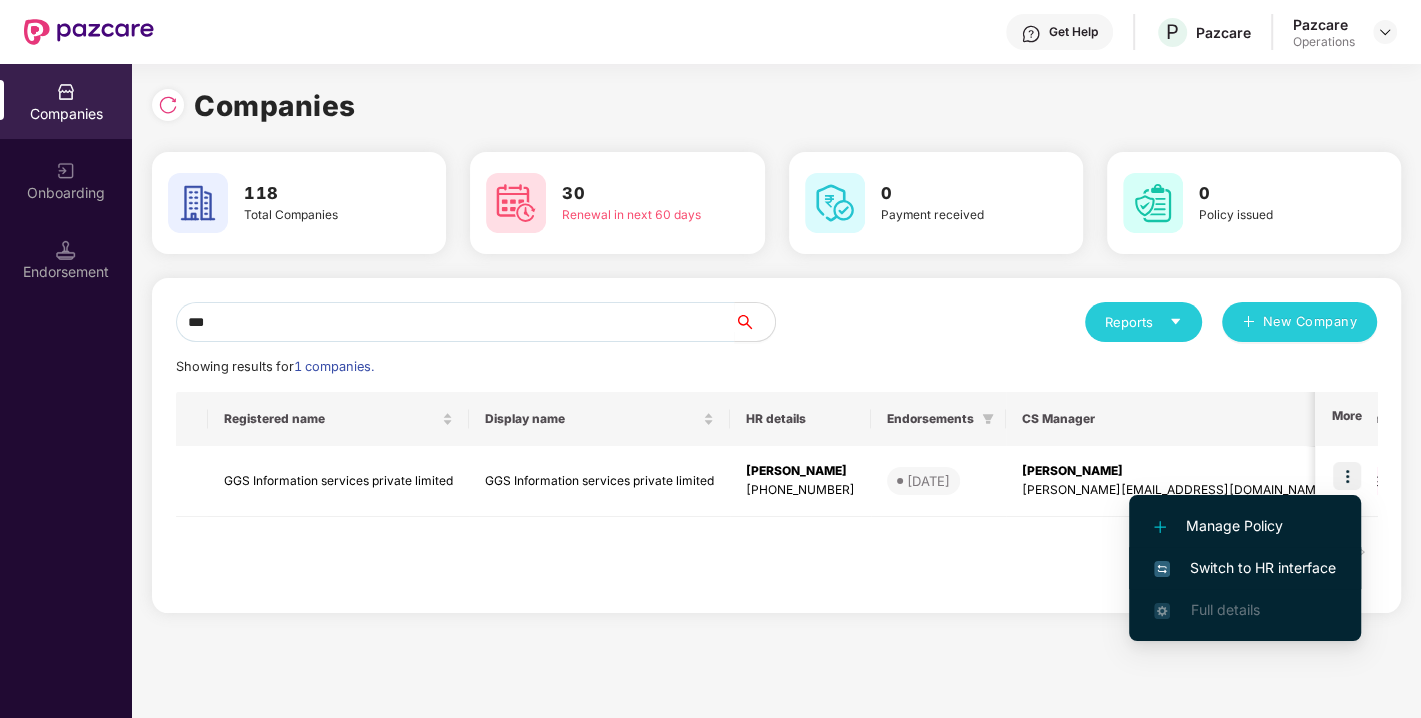 click on "Switch to HR interface" at bounding box center [1245, 568] 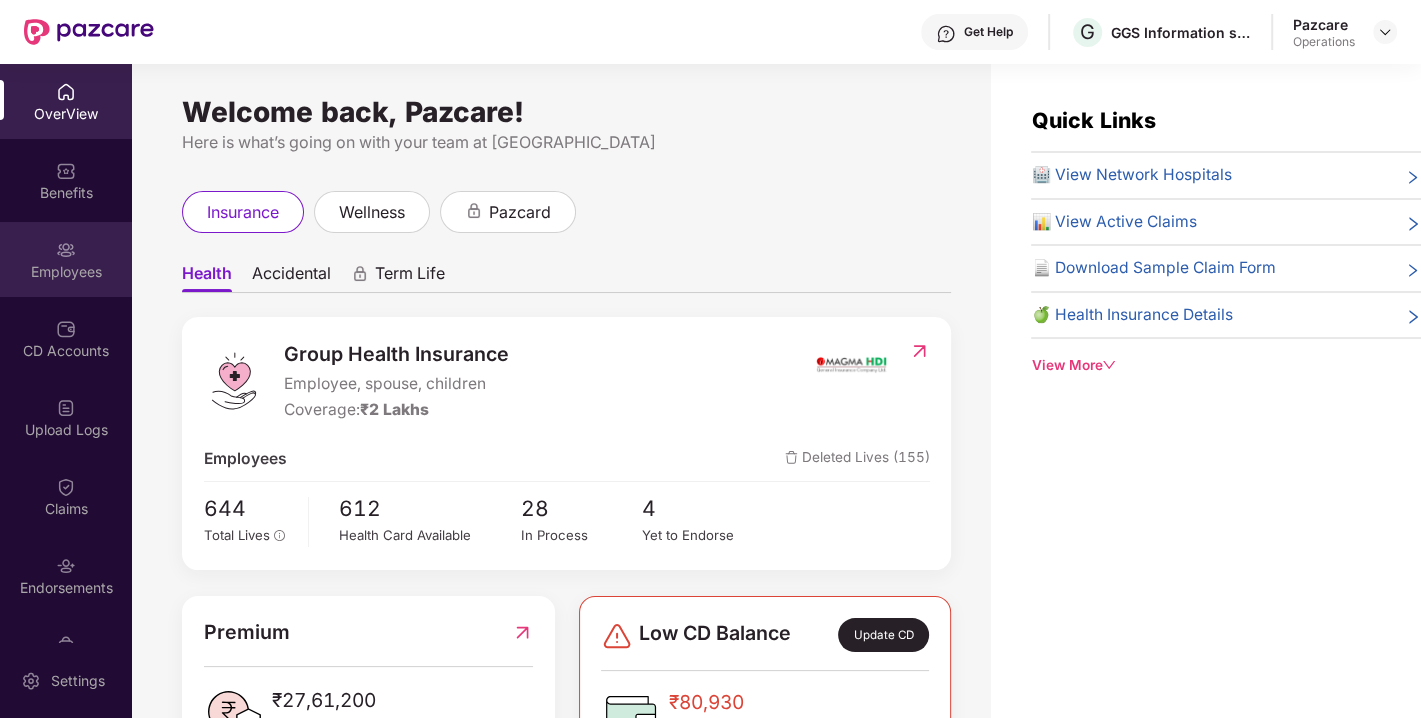 click on "Employees" at bounding box center (66, 259) 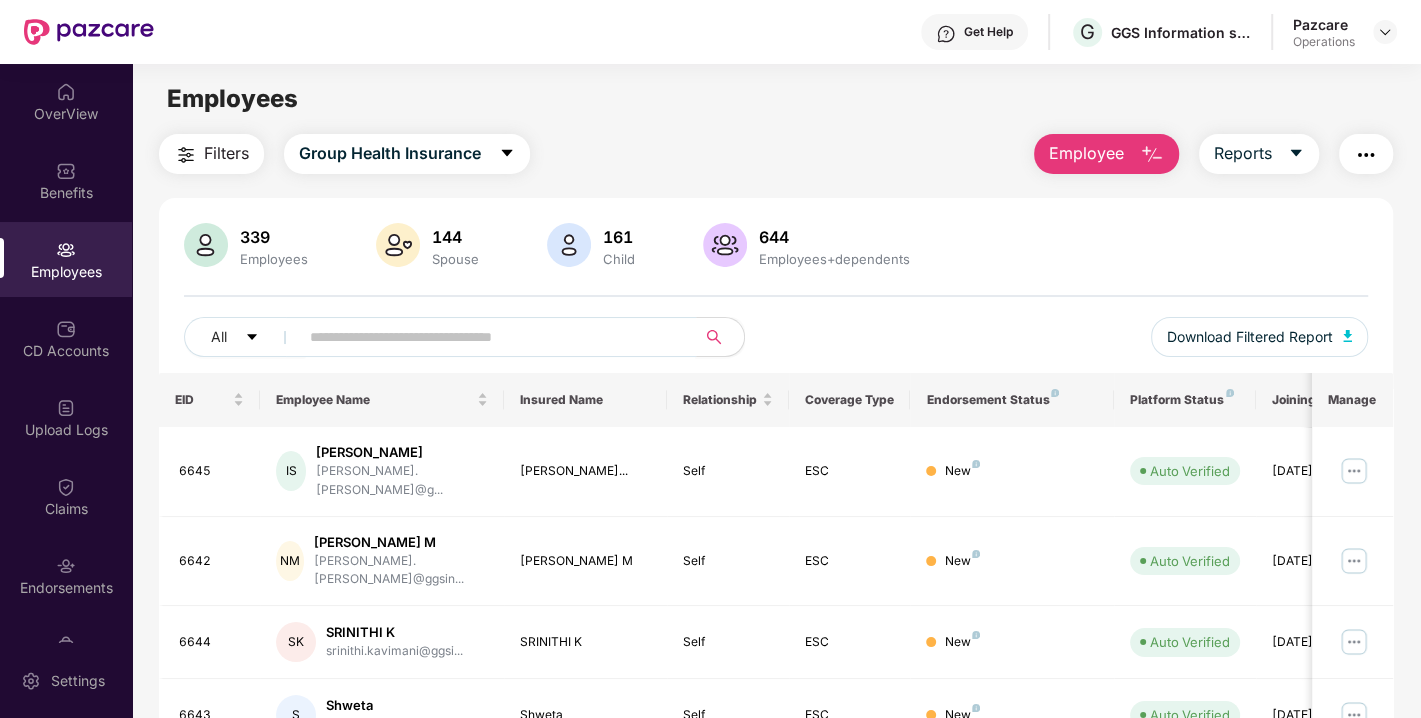 click at bounding box center (489, 337) 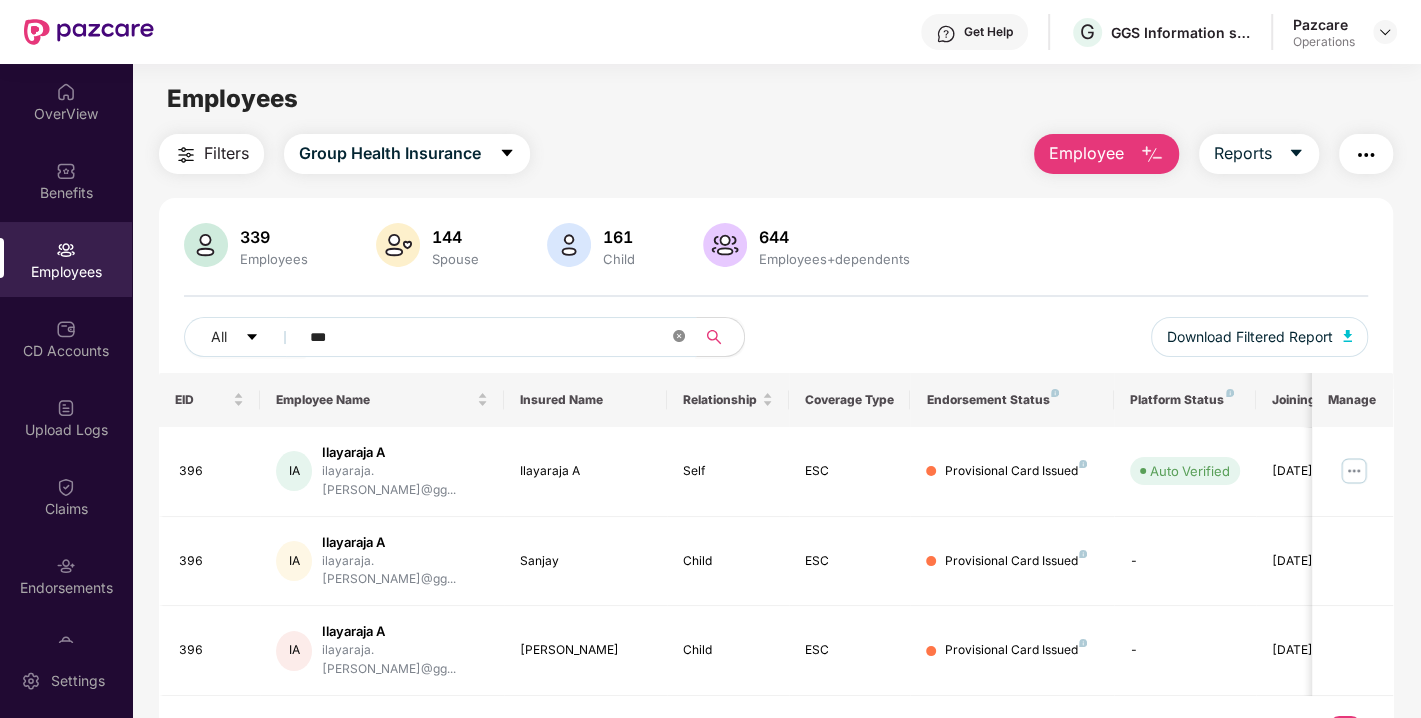 click 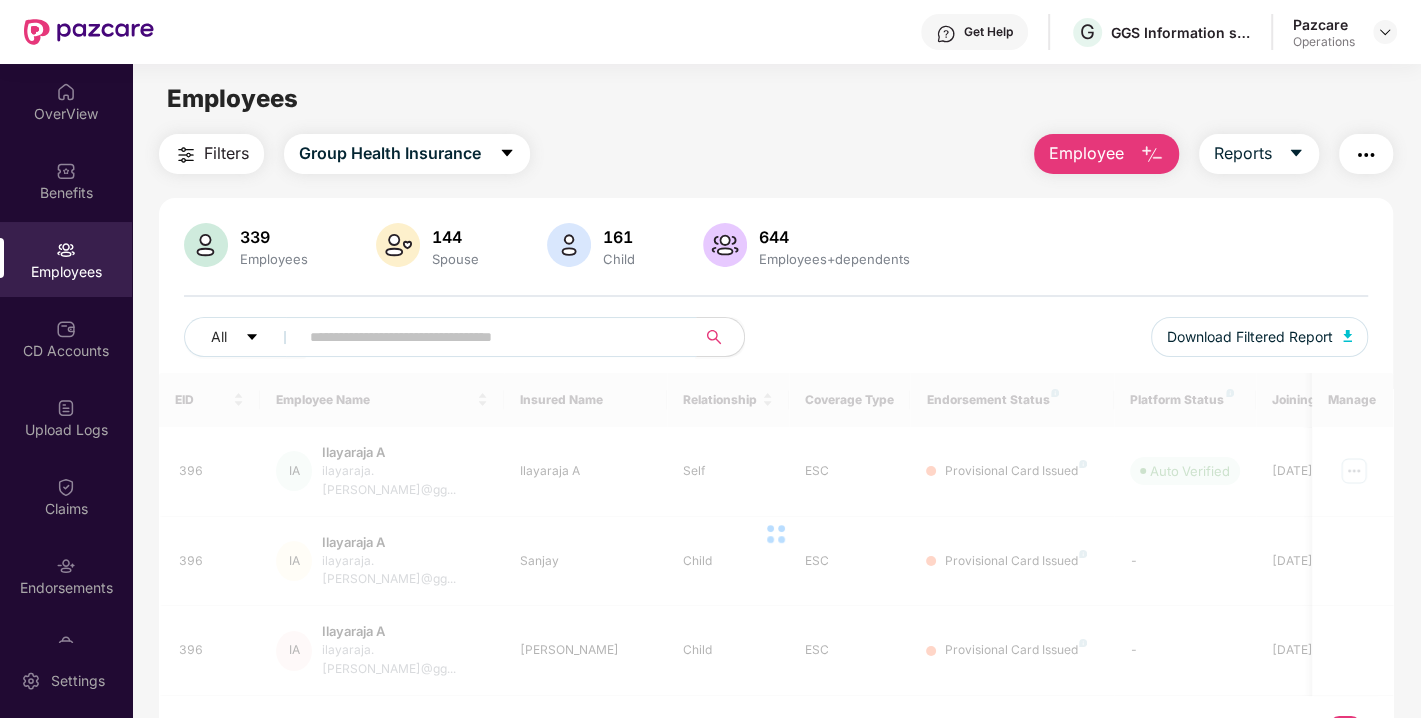 click at bounding box center [1366, 155] 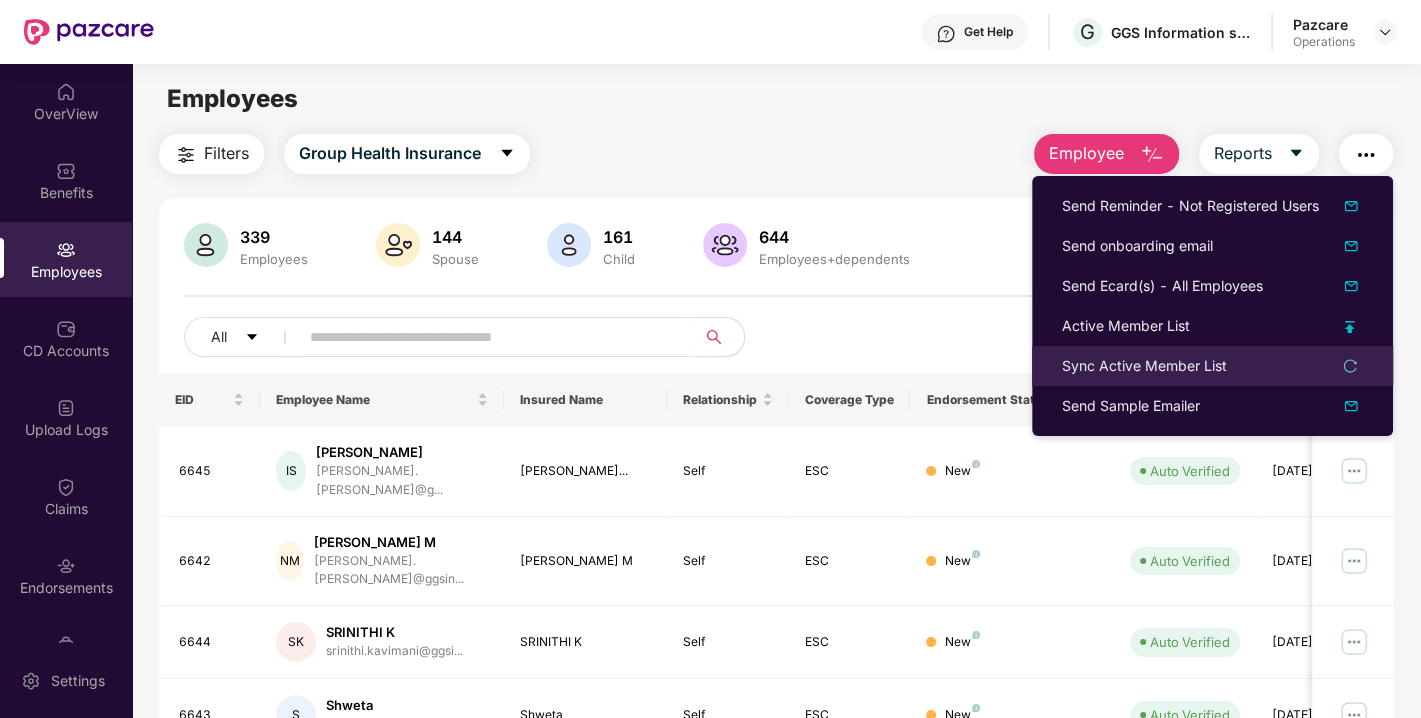 click on "Sync Active Member List" at bounding box center [1144, 366] 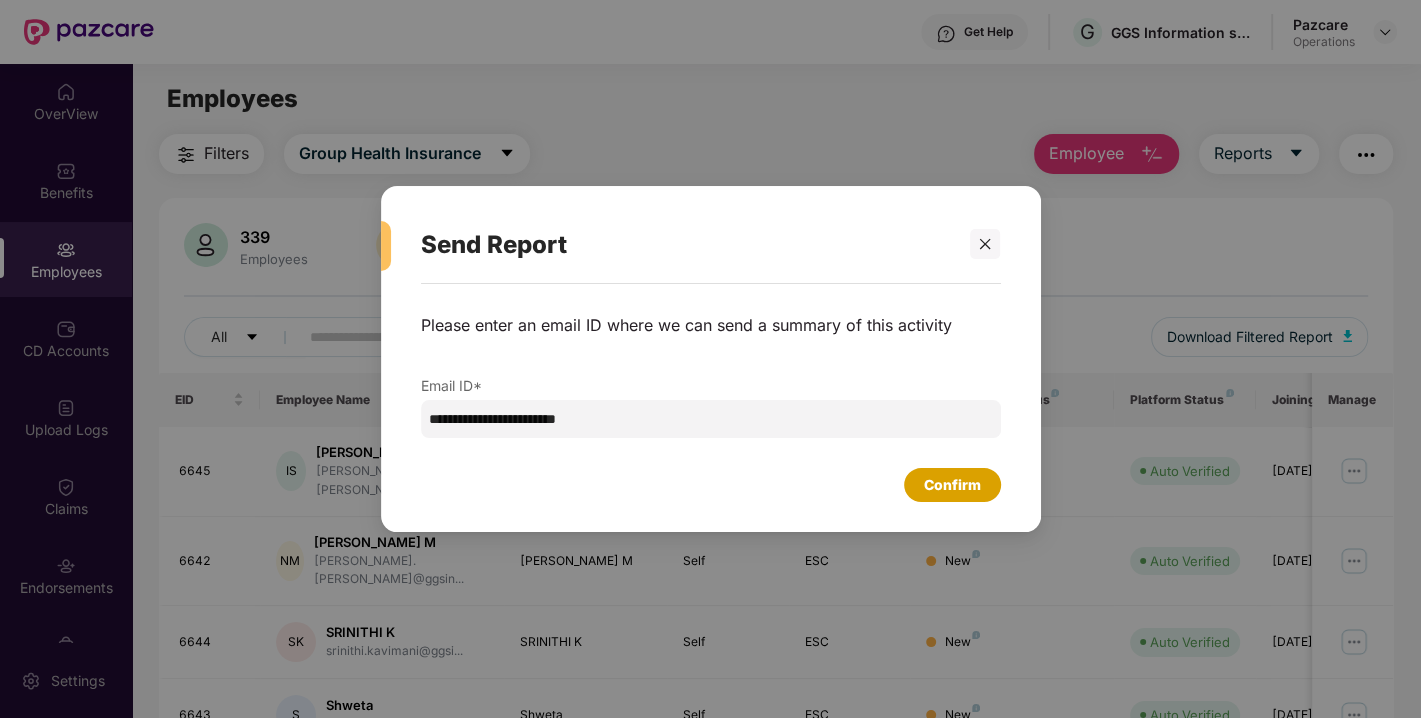 click on "Confirm" at bounding box center (952, 485) 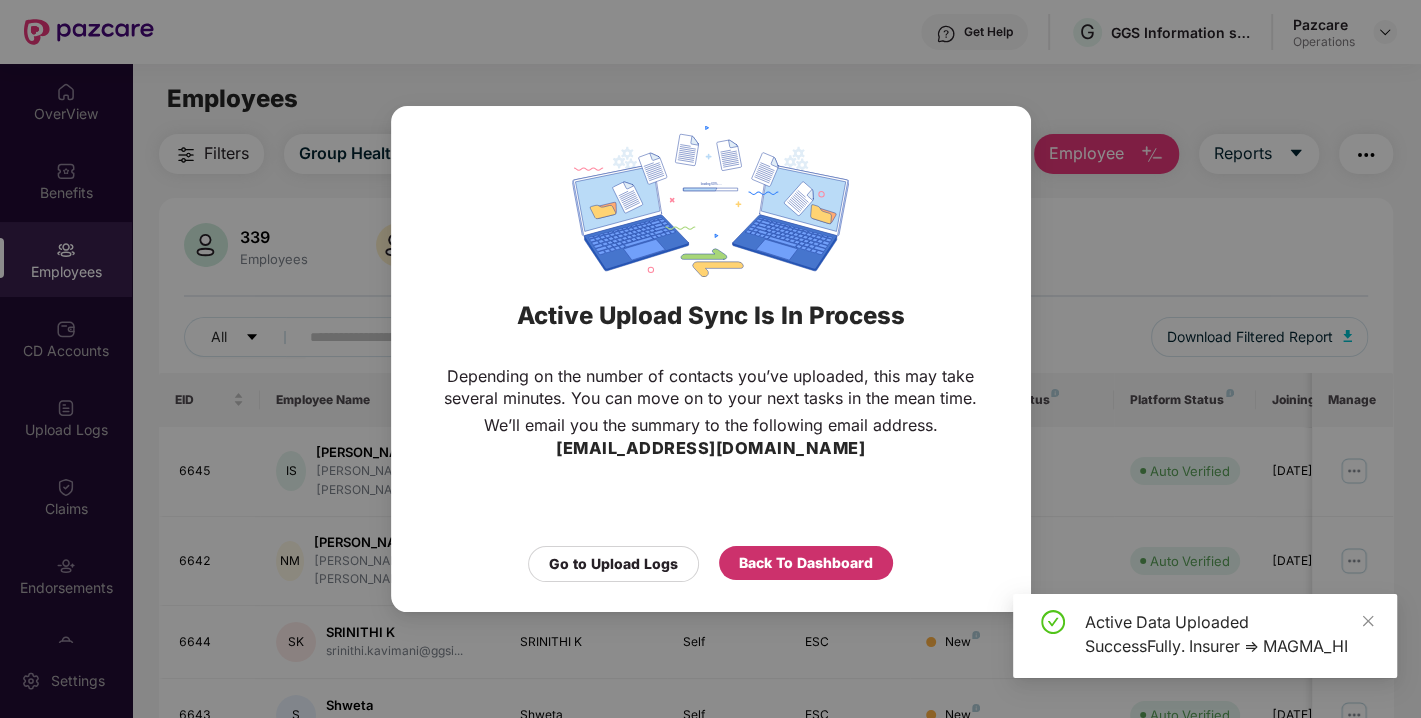 click on "Back To Dashboard" at bounding box center (806, 563) 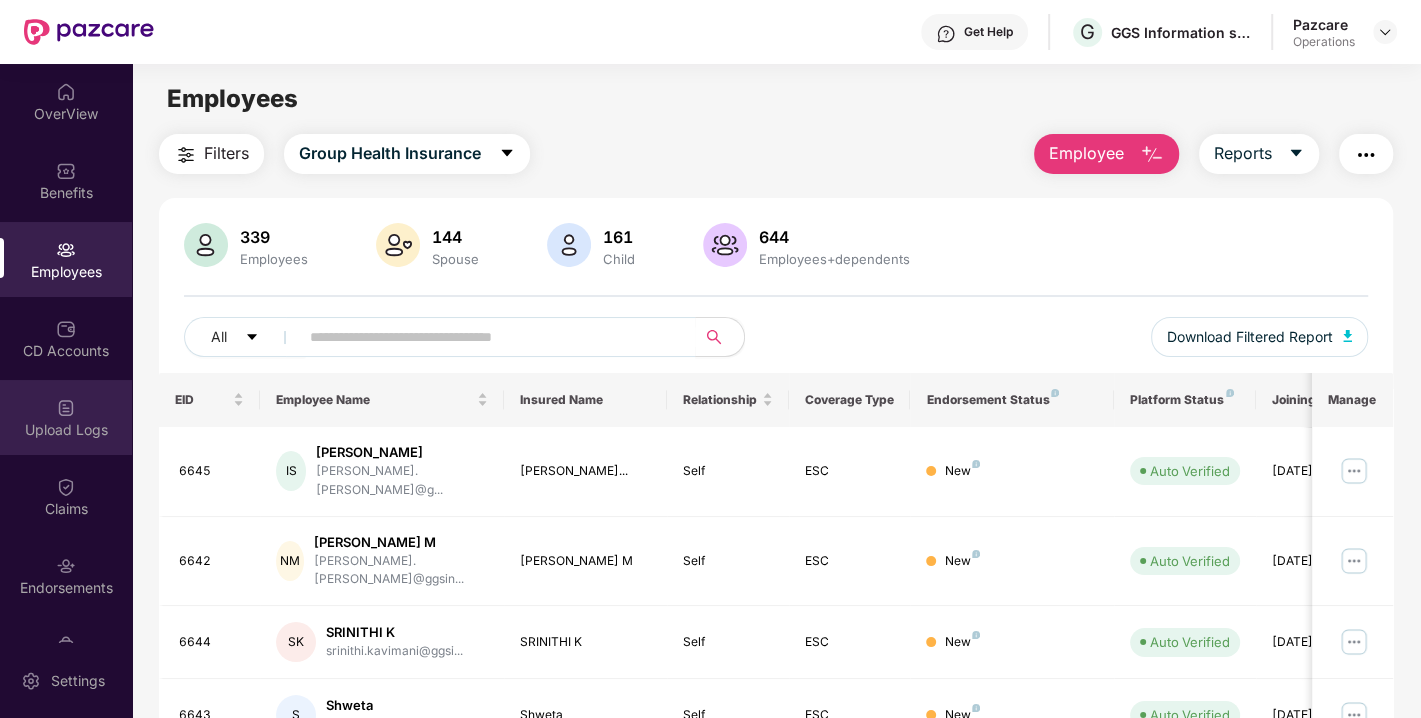 click on "Upload Logs" at bounding box center (66, 417) 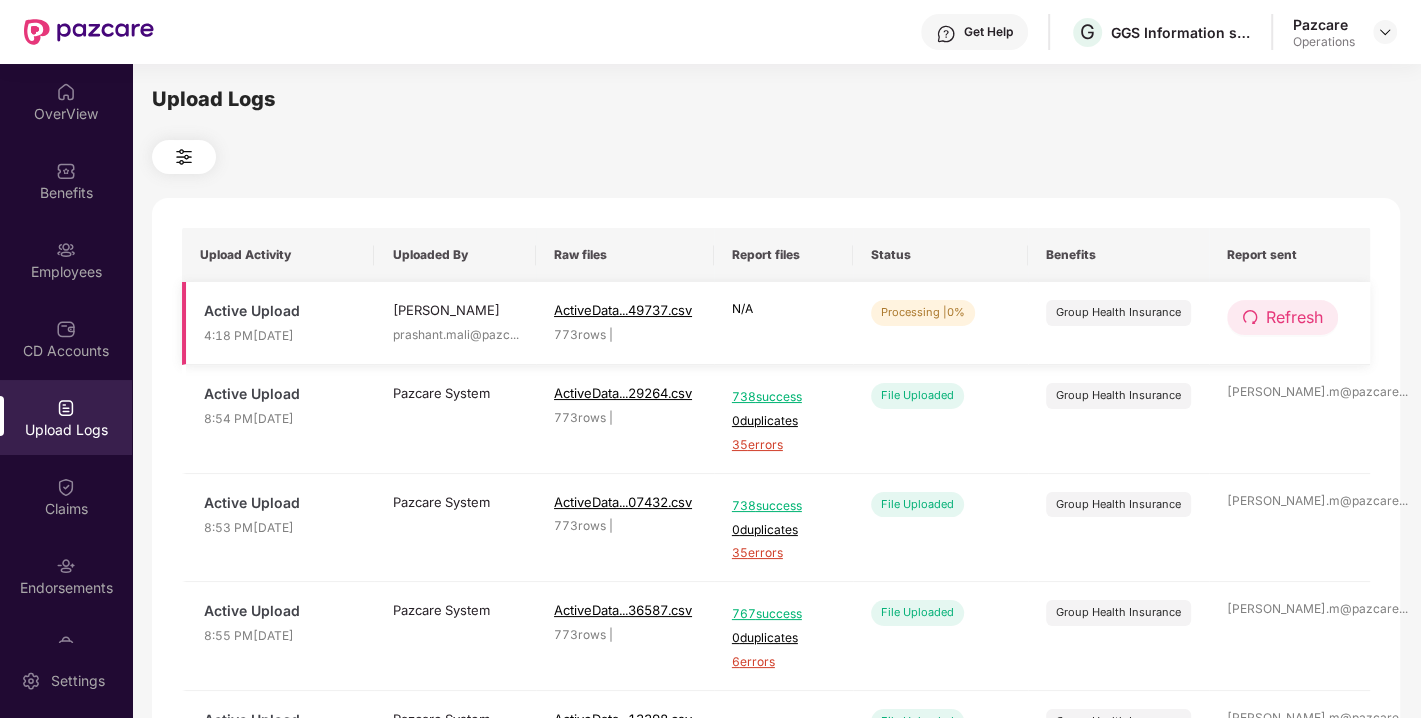 click on "Refresh" at bounding box center [1294, 317] 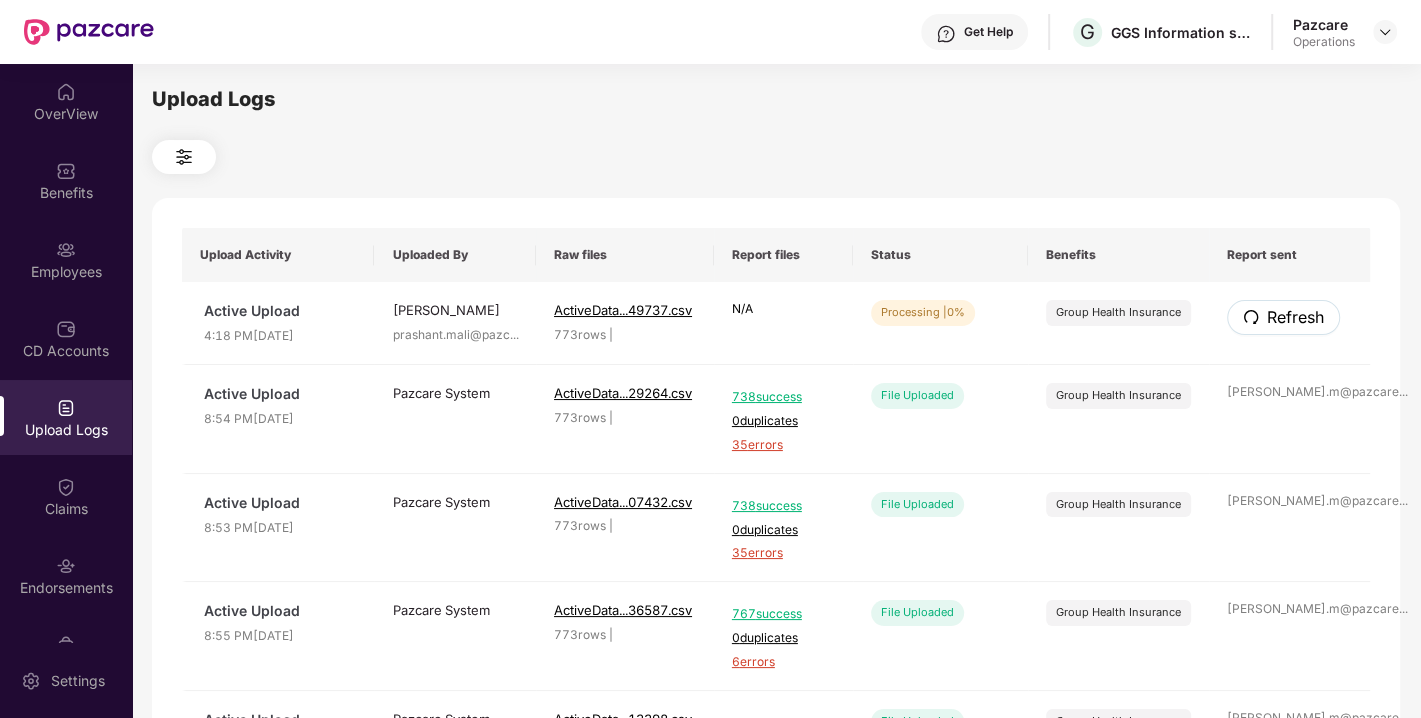 click on "Refresh" at bounding box center [1295, 317] 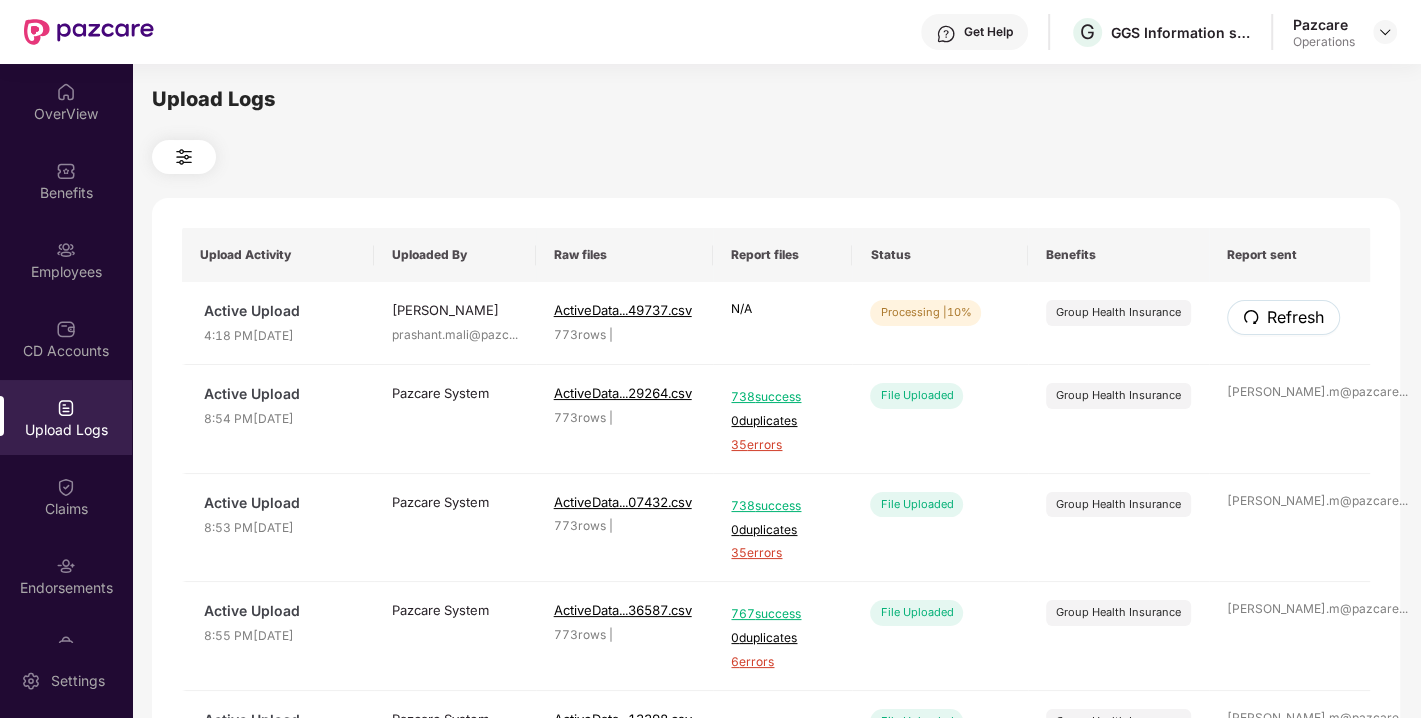 click on "Refresh" at bounding box center [1295, 317] 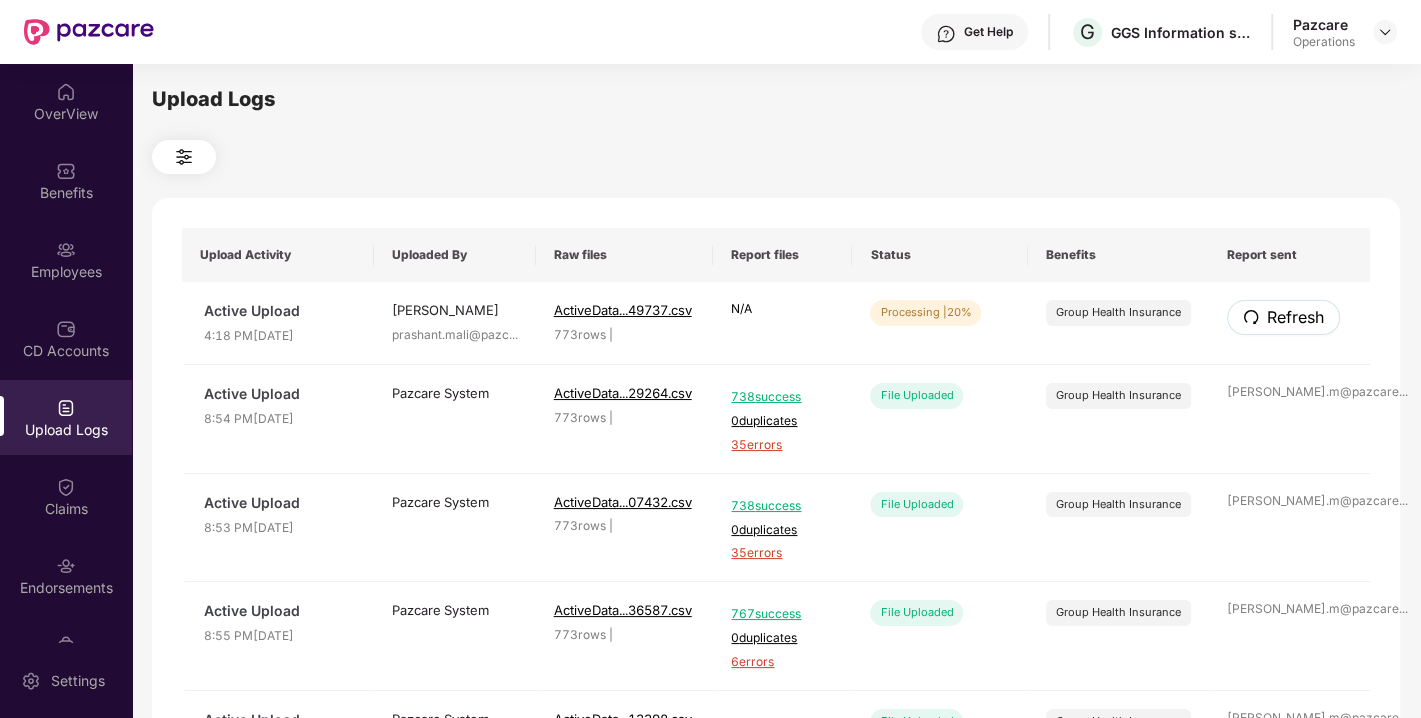 click on "Refresh" at bounding box center (1295, 317) 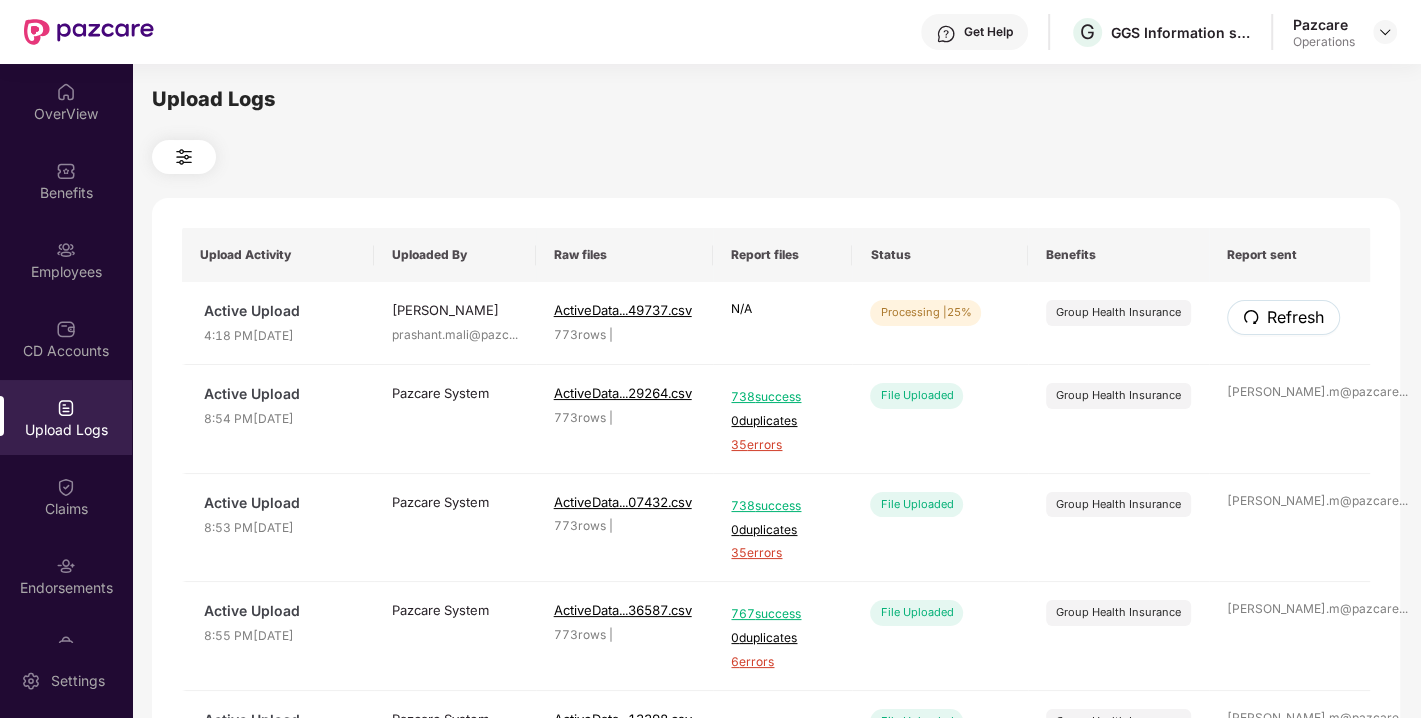 click on "Refresh" at bounding box center [1295, 317] 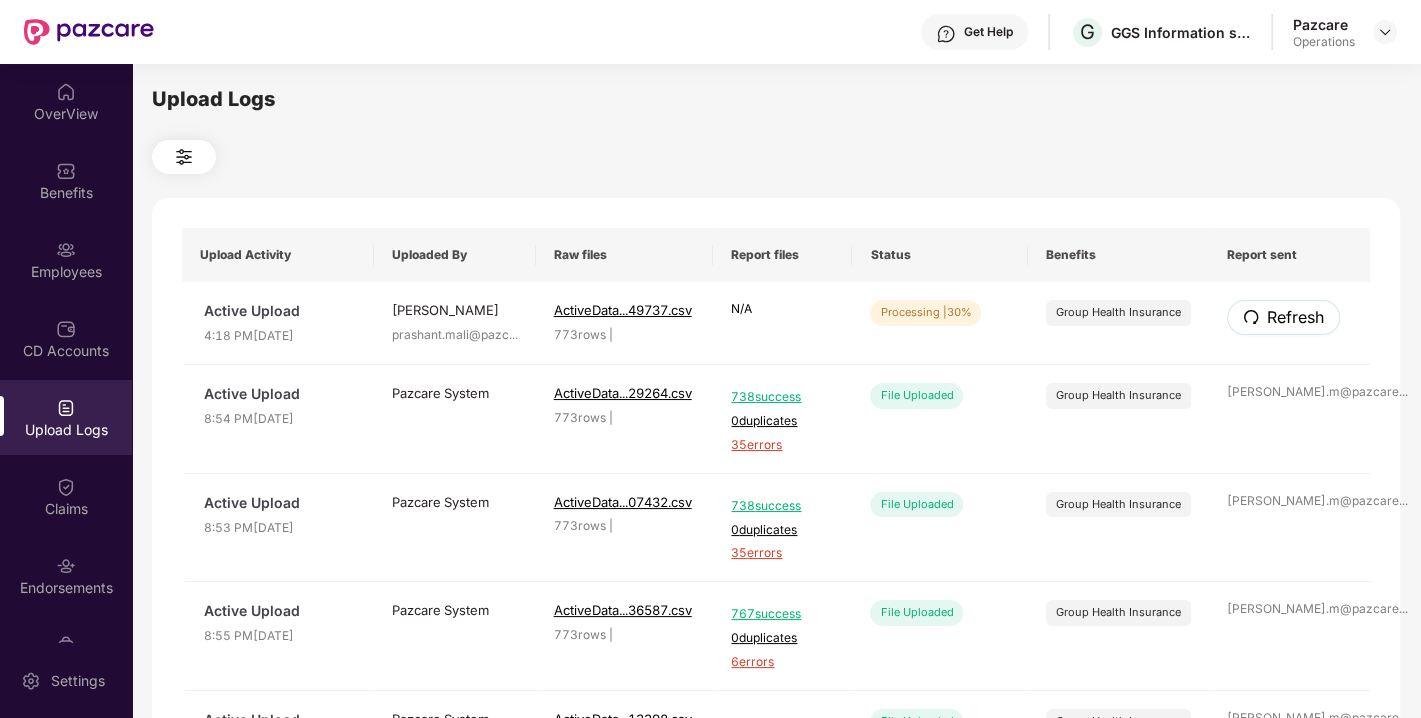 click on "Refresh" at bounding box center (1295, 317) 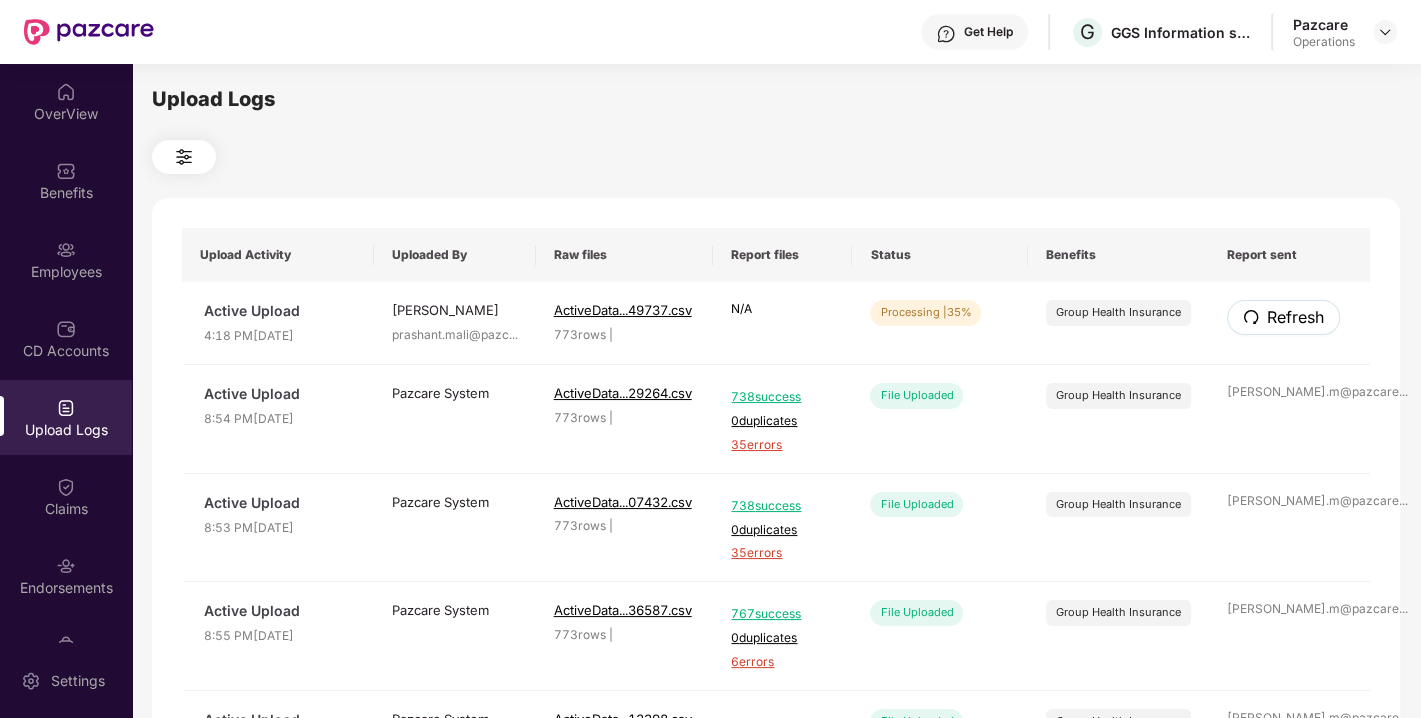 click on "Refresh" at bounding box center (1295, 317) 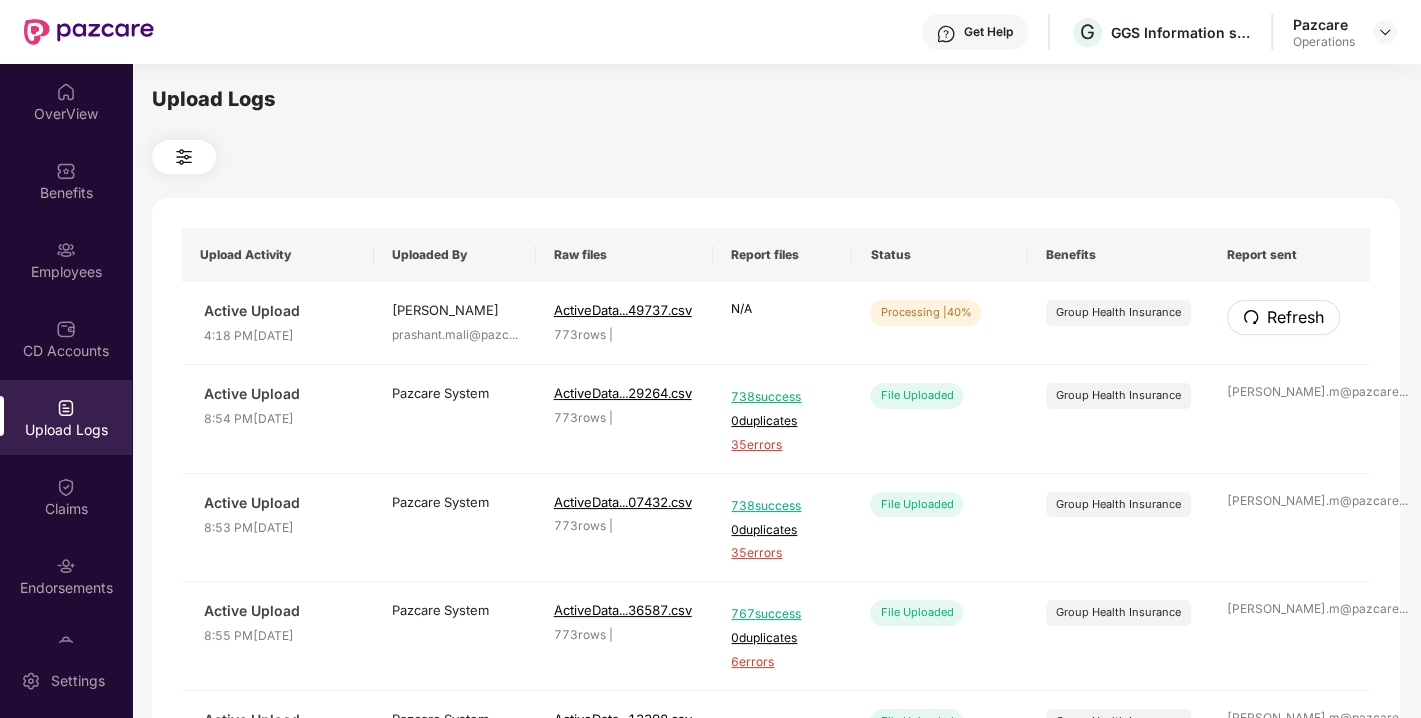 click on "Refresh" at bounding box center [1295, 317] 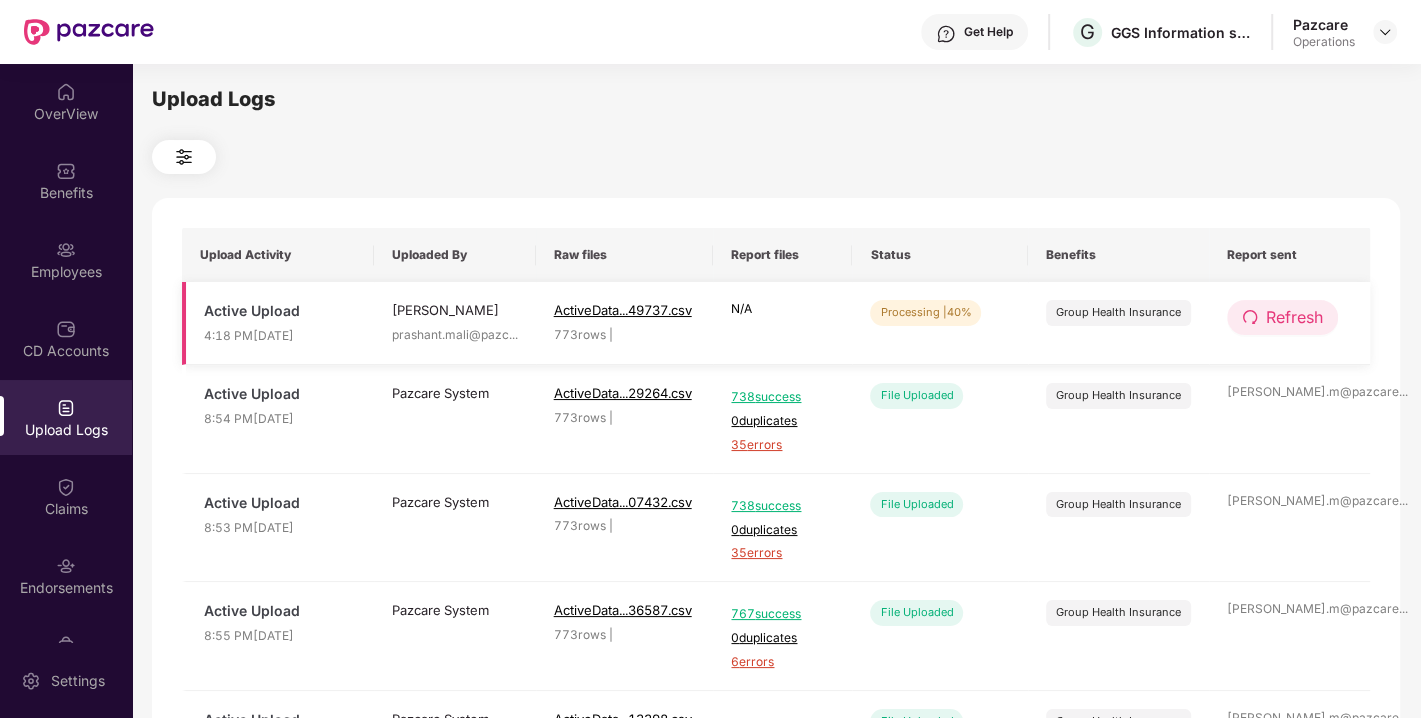 click on "Refresh" at bounding box center (1294, 317) 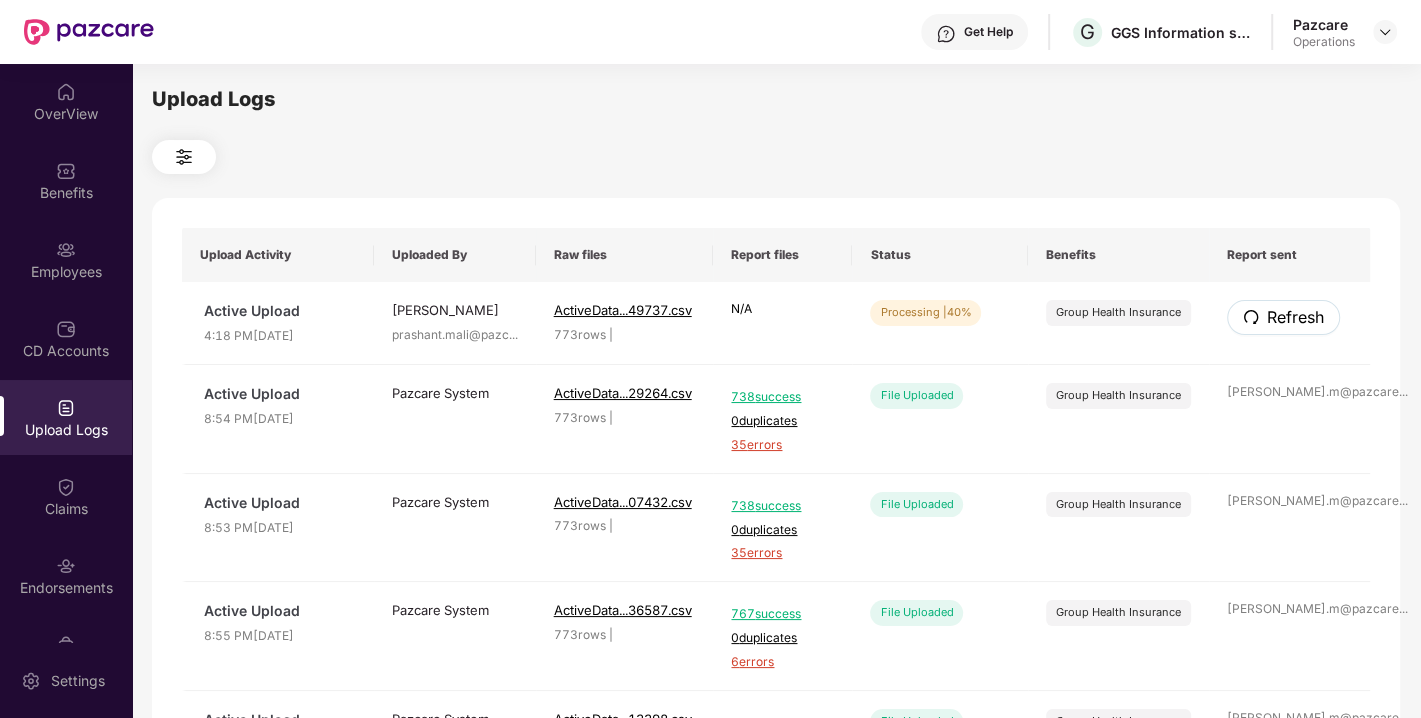 click on "Refresh" at bounding box center [1295, 317] 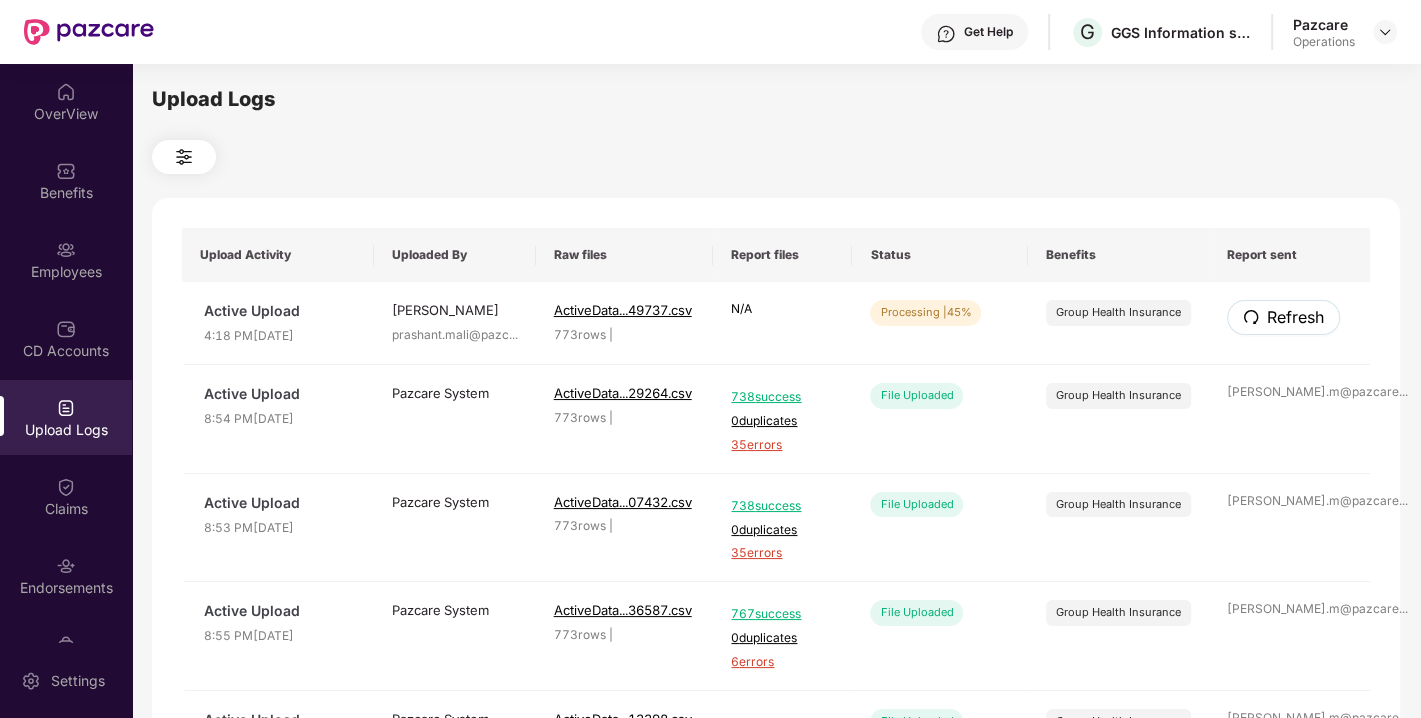 click on "Refresh" at bounding box center [1295, 317] 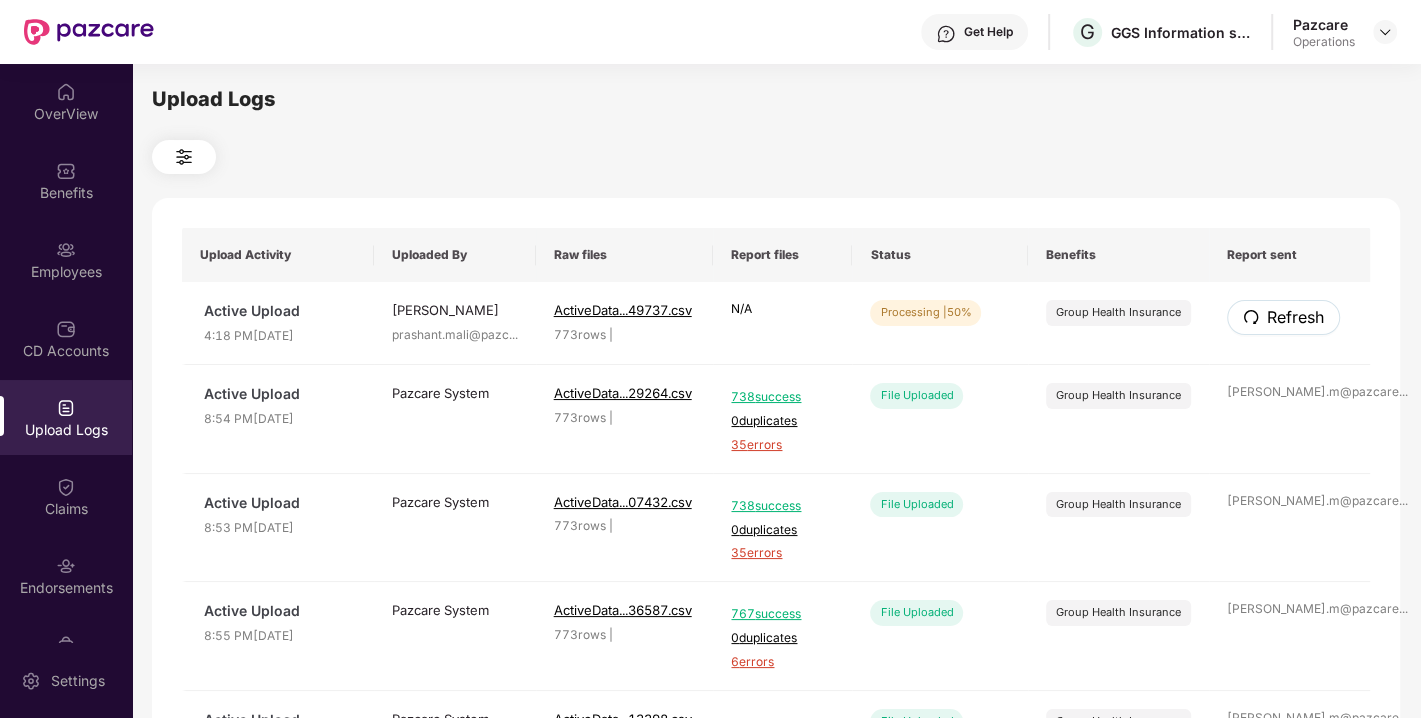 click on "Refresh" at bounding box center (1295, 317) 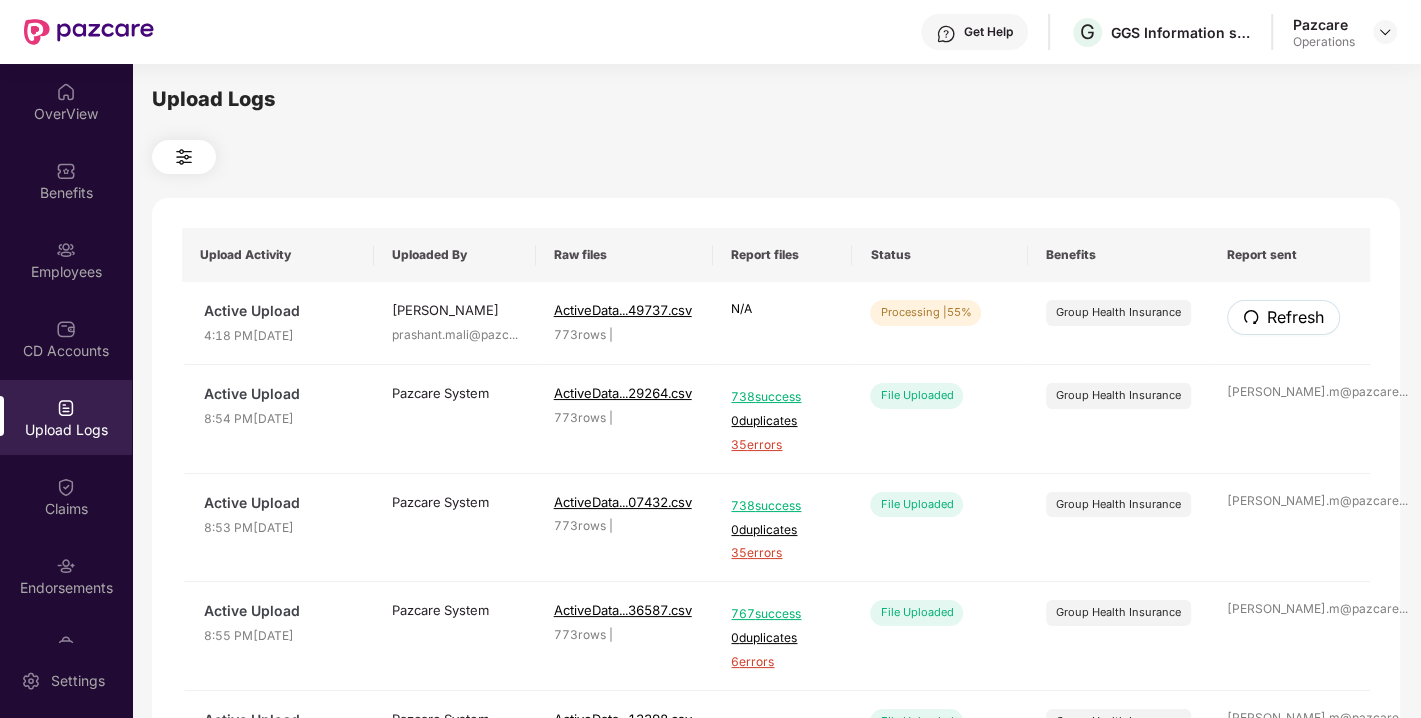 click on "Refresh" at bounding box center (1295, 317) 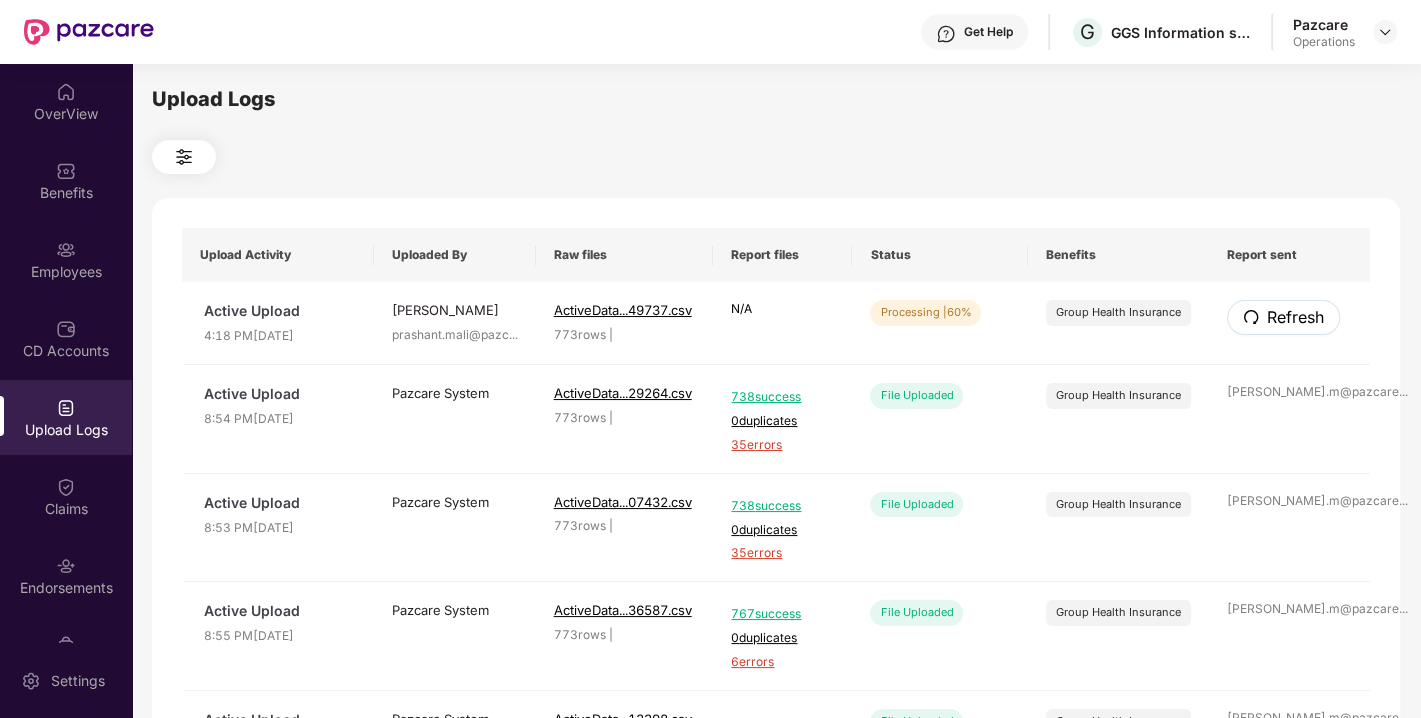 click on "Refresh" at bounding box center [1295, 317] 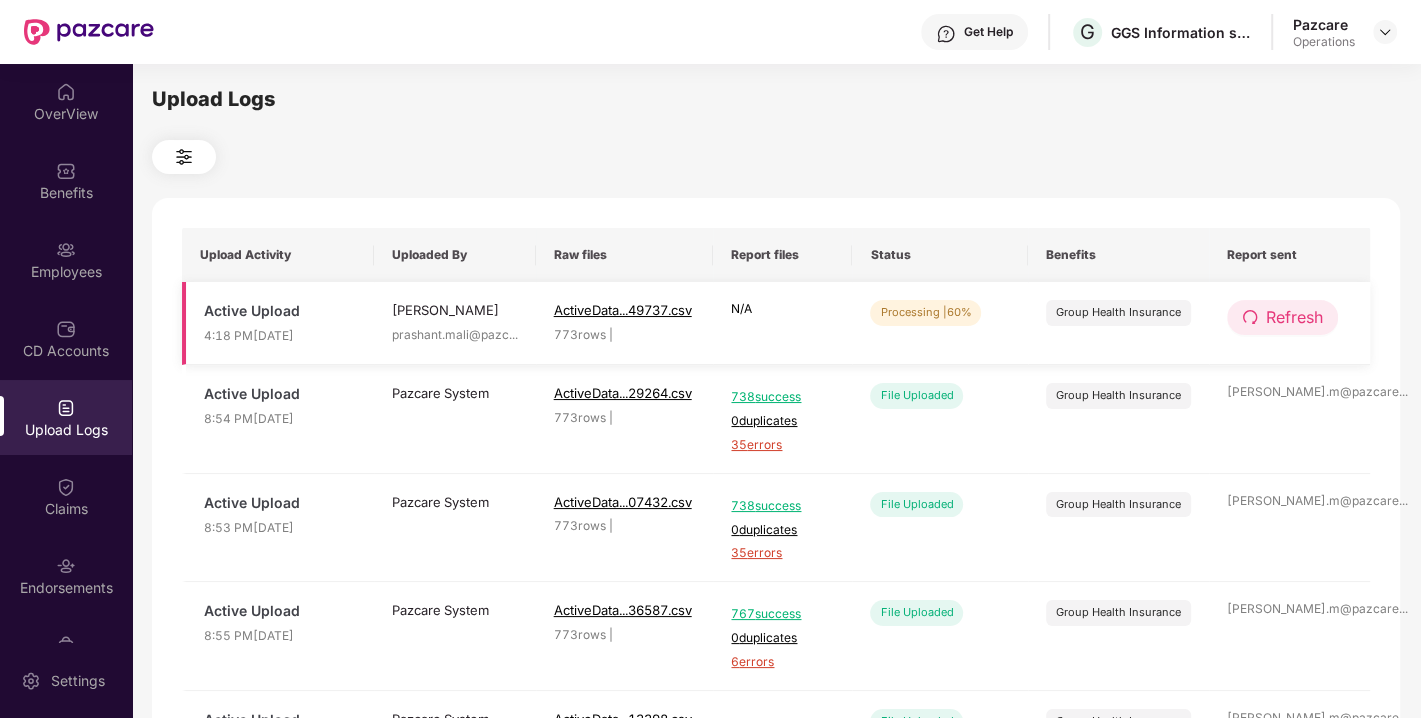 click on "Refresh" at bounding box center (1294, 317) 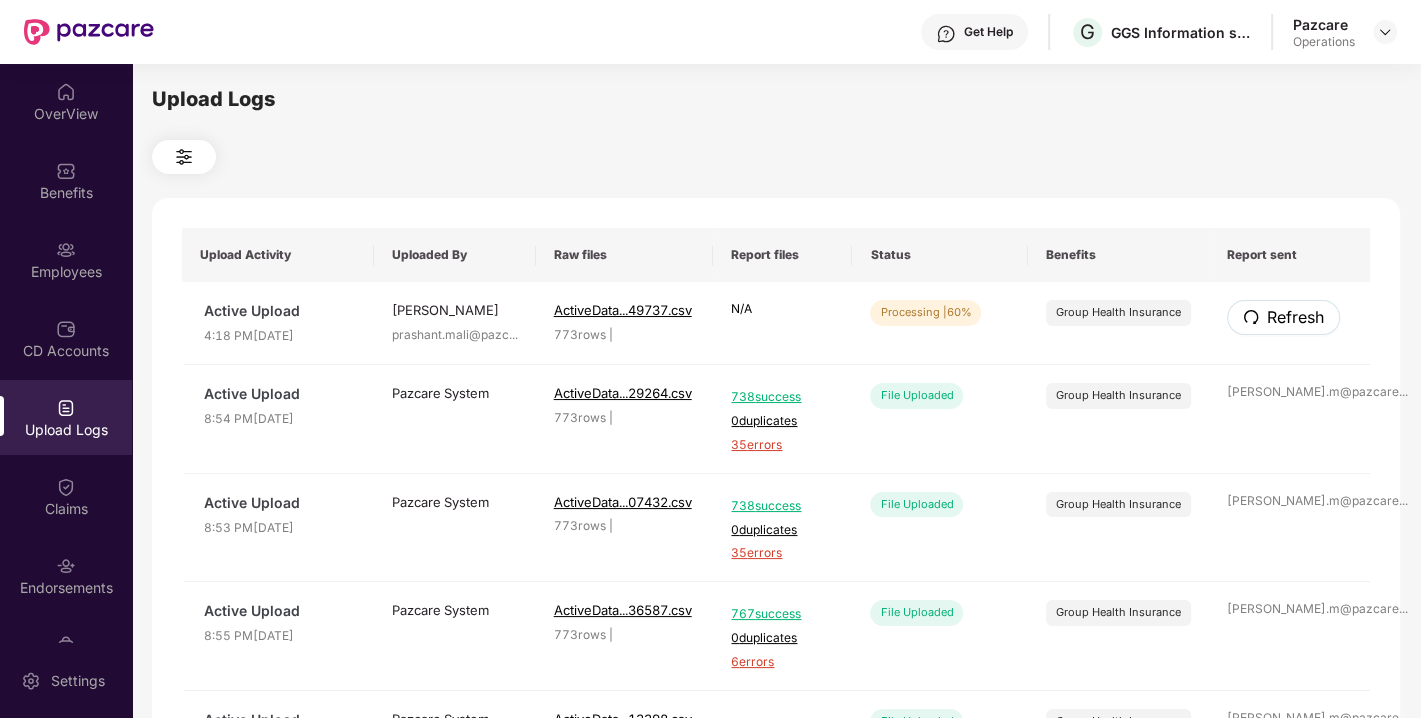 click on "Refresh" at bounding box center (1295, 317) 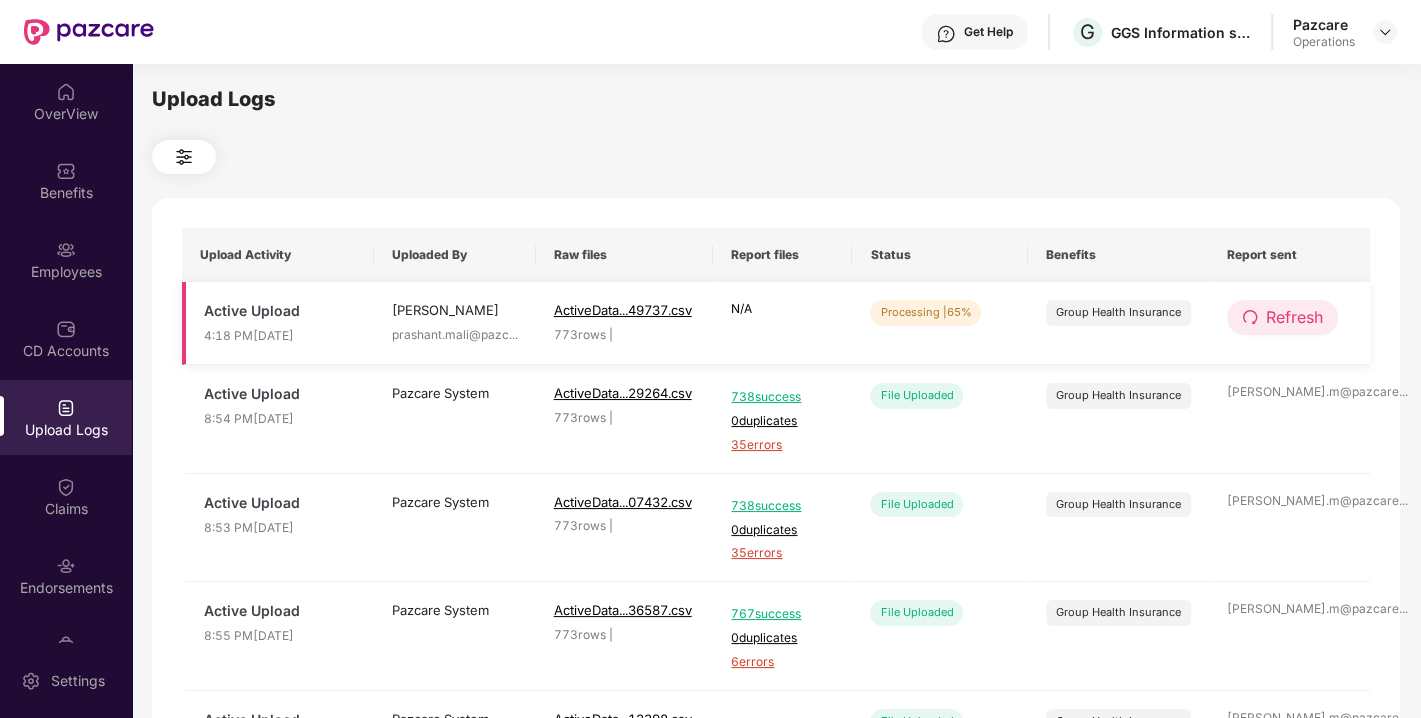 click on "Refresh" at bounding box center (1294, 317) 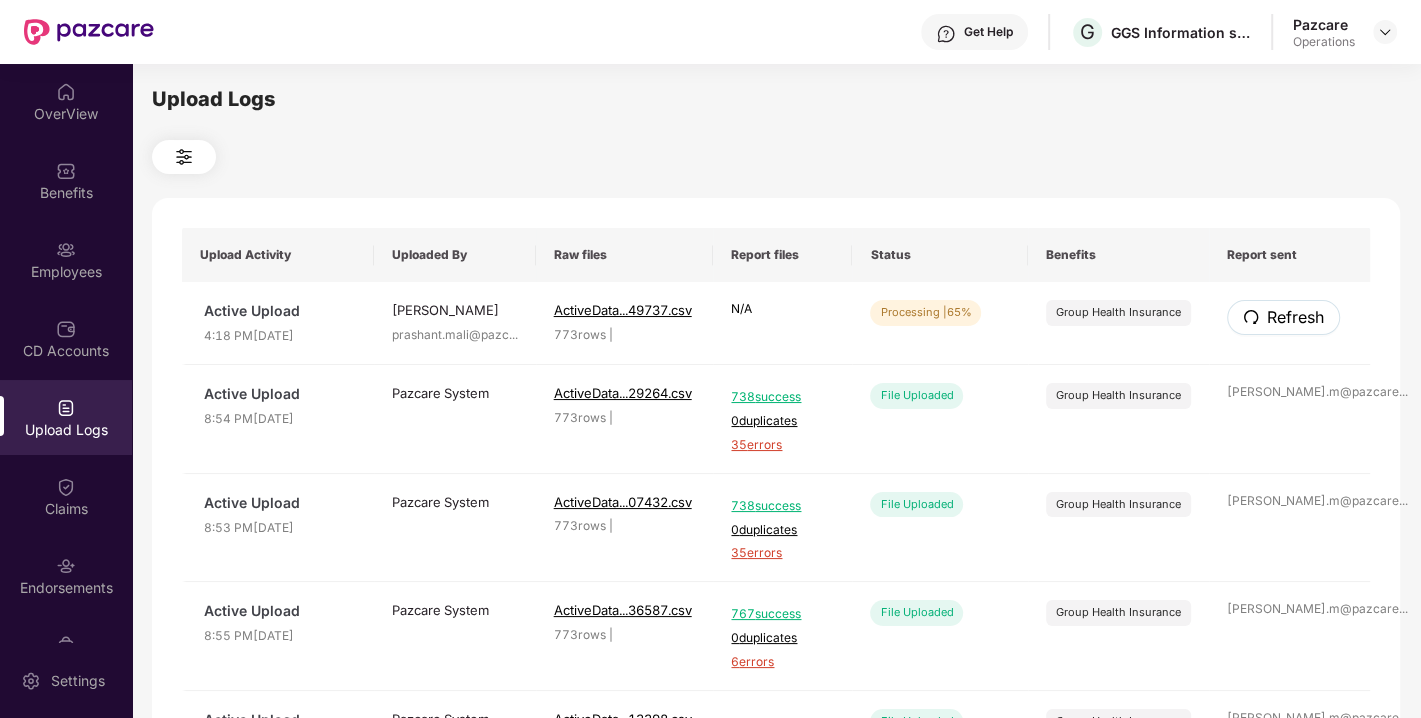 click on "Refresh" at bounding box center [1295, 317] 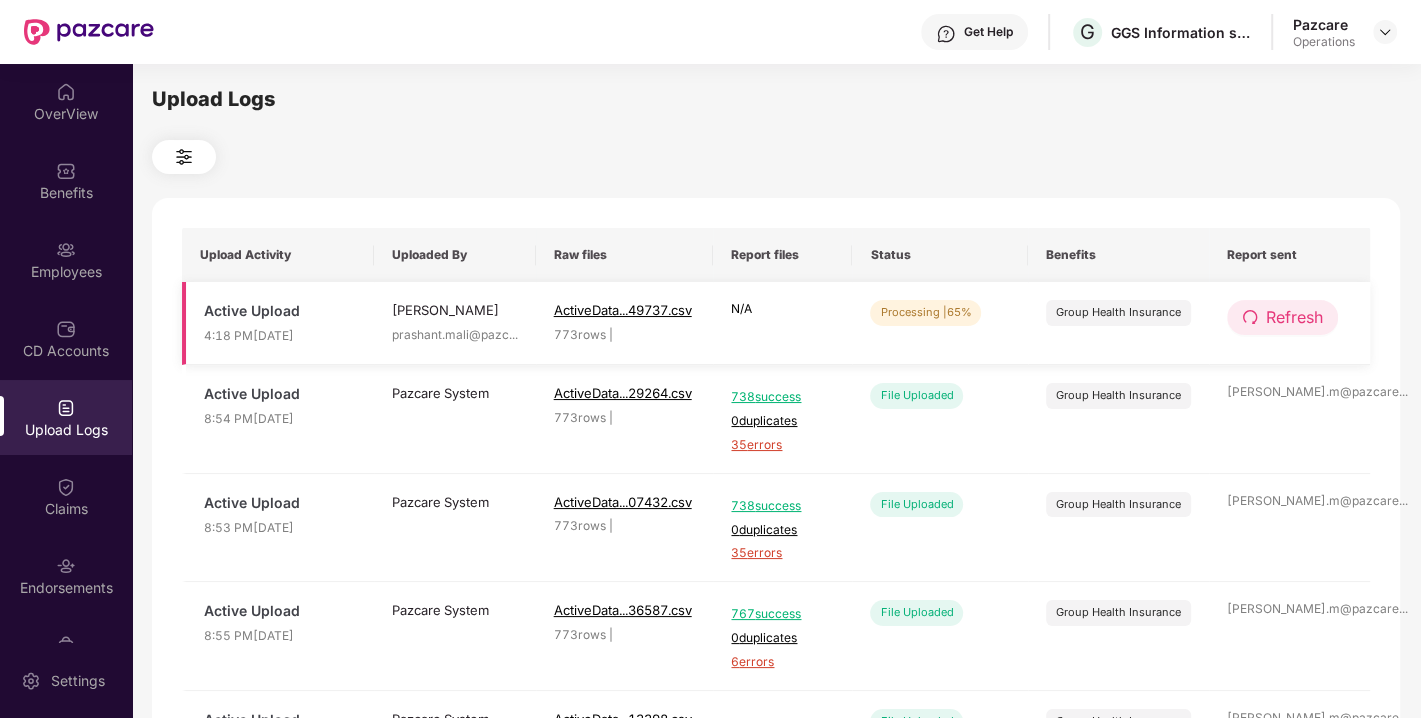 click on "Refresh" at bounding box center (1294, 317) 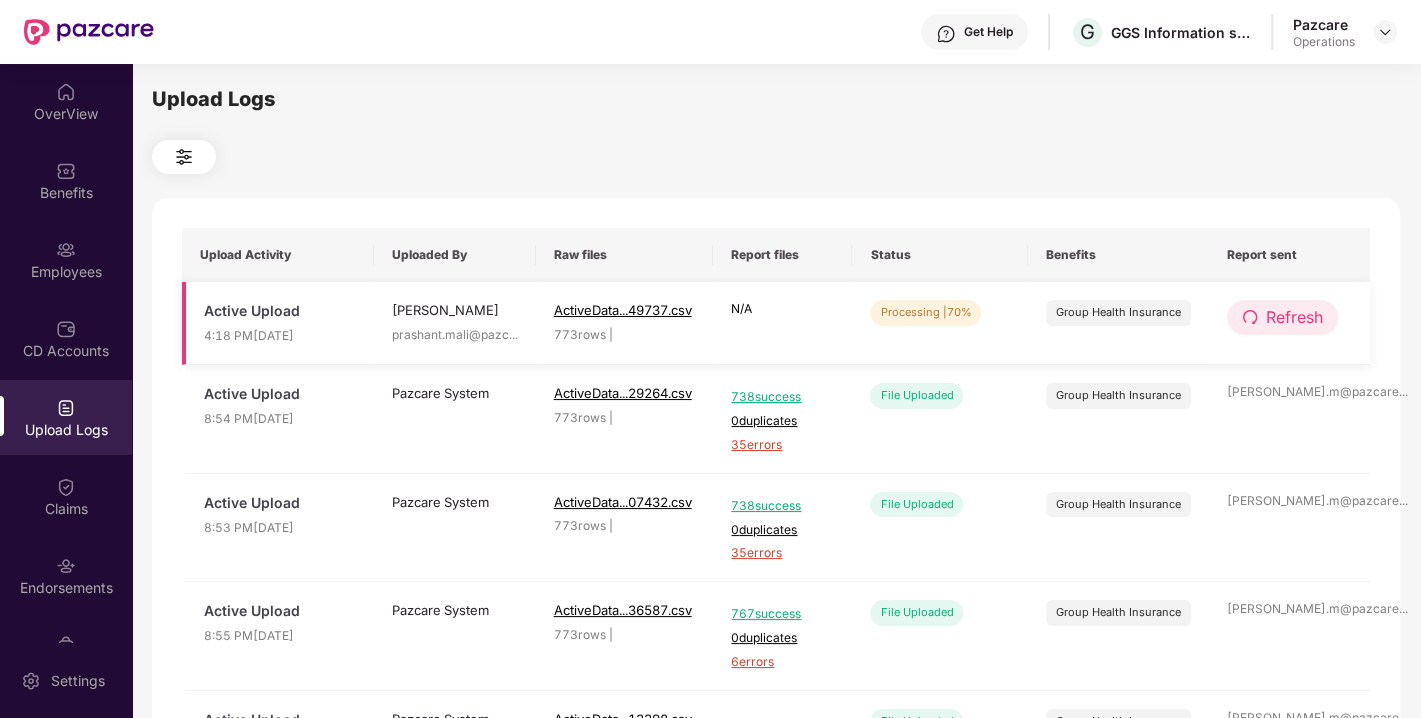 click on "Refresh" at bounding box center (1294, 317) 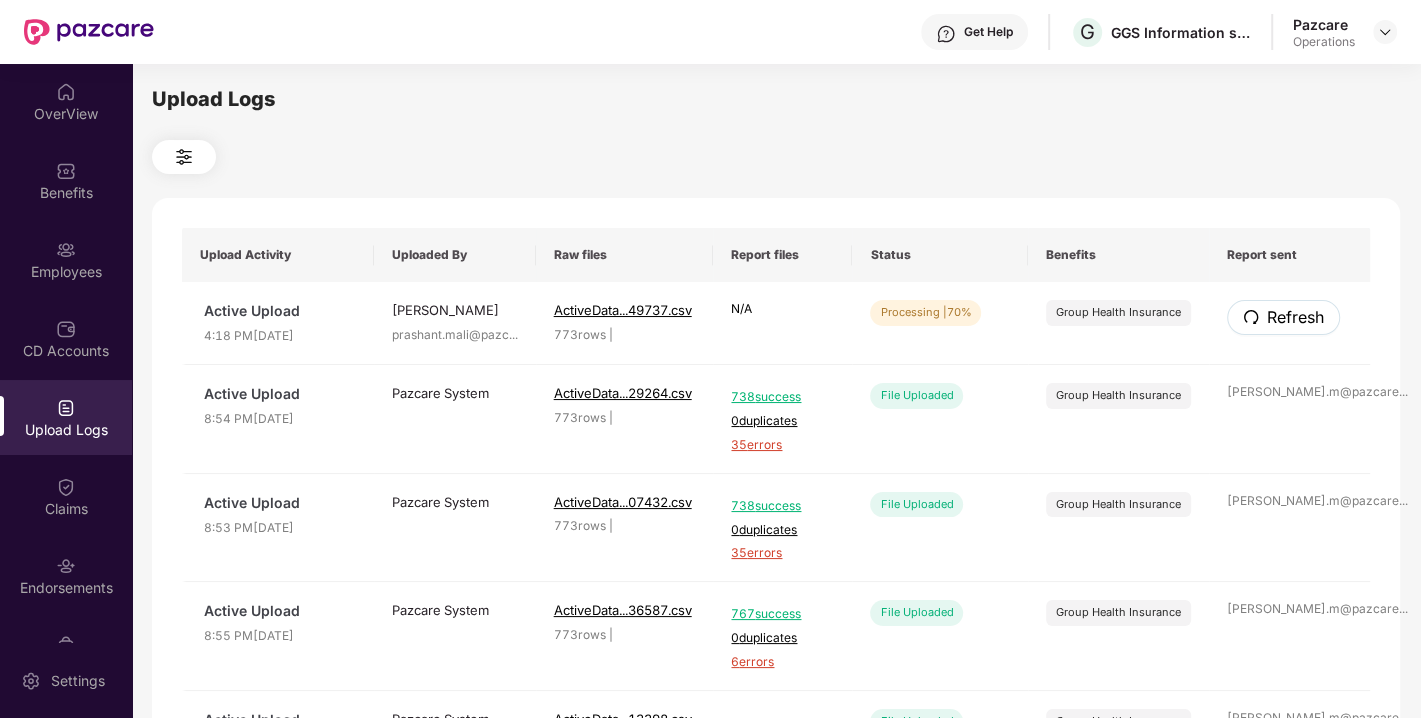 click on "Refresh" at bounding box center [1295, 317] 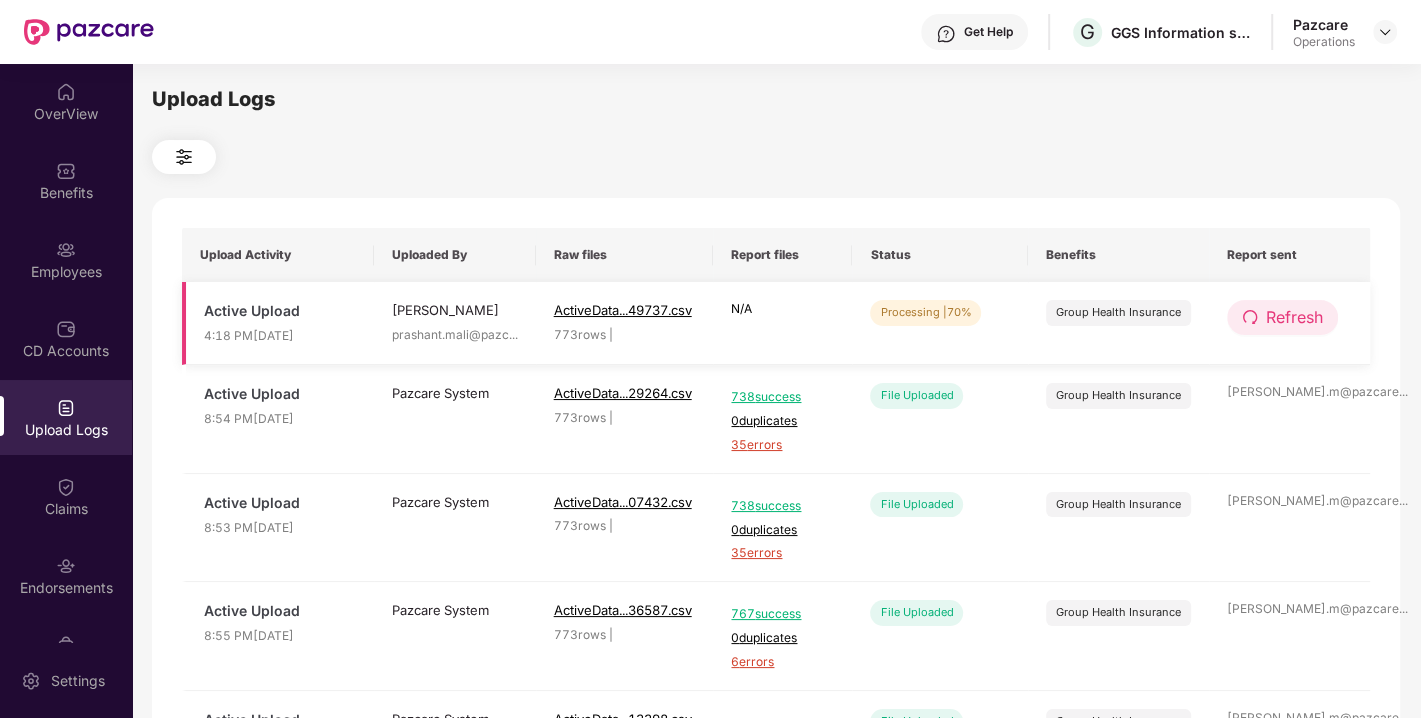 click on "Refresh" at bounding box center (1294, 317) 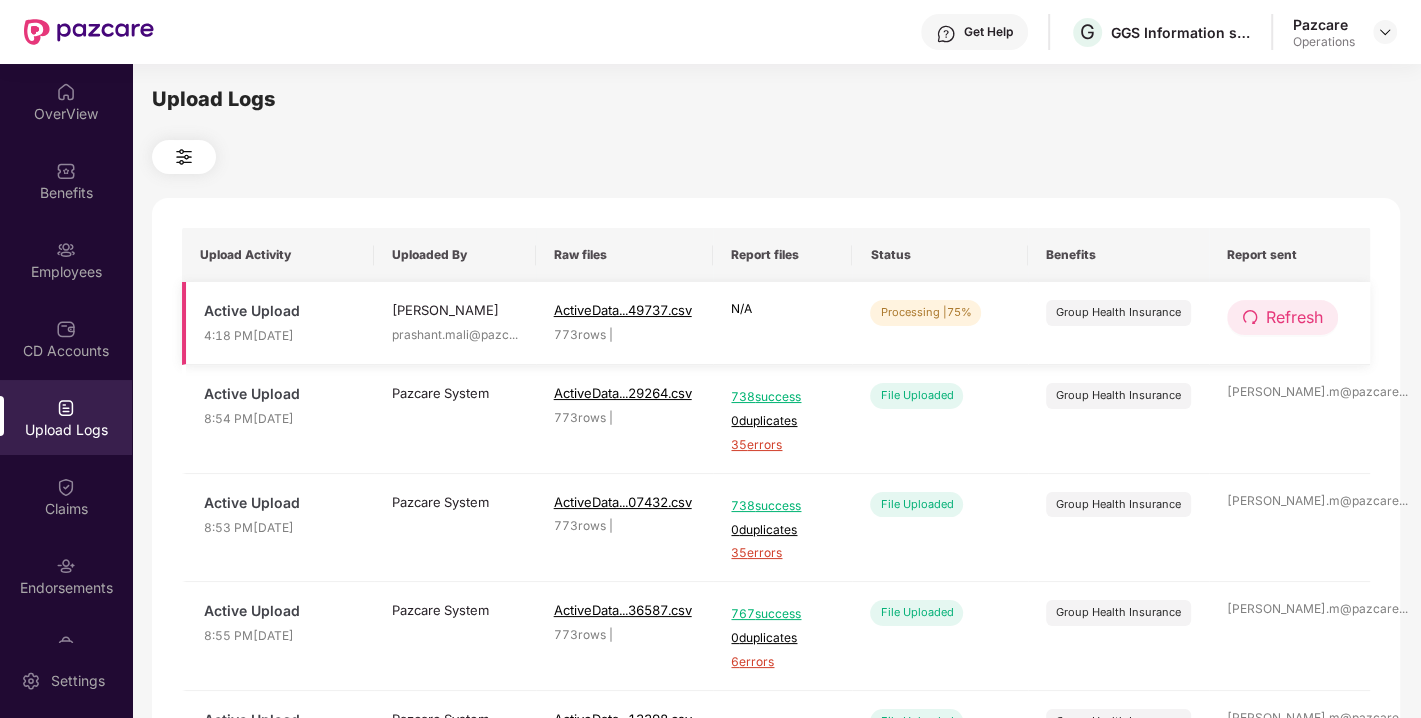 click on "Refresh" at bounding box center (1294, 317) 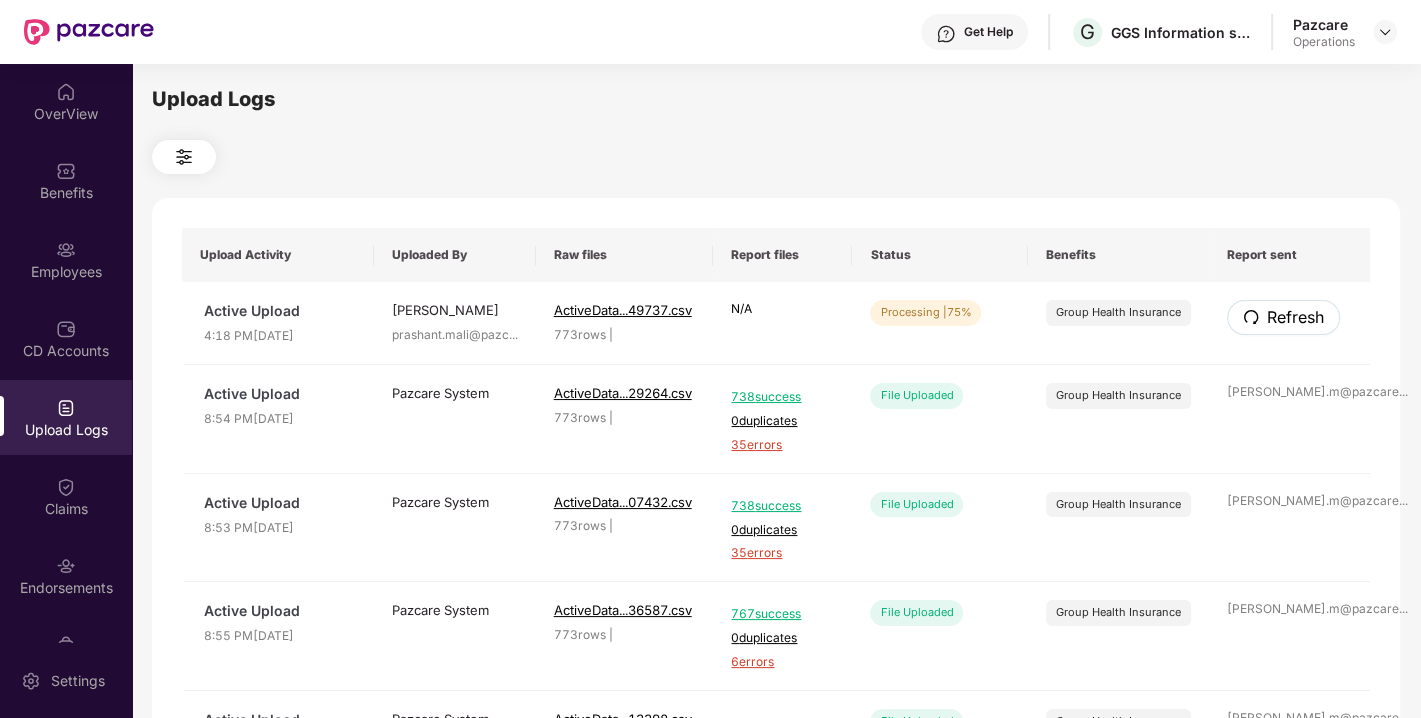 click on "Refresh" at bounding box center [1295, 317] 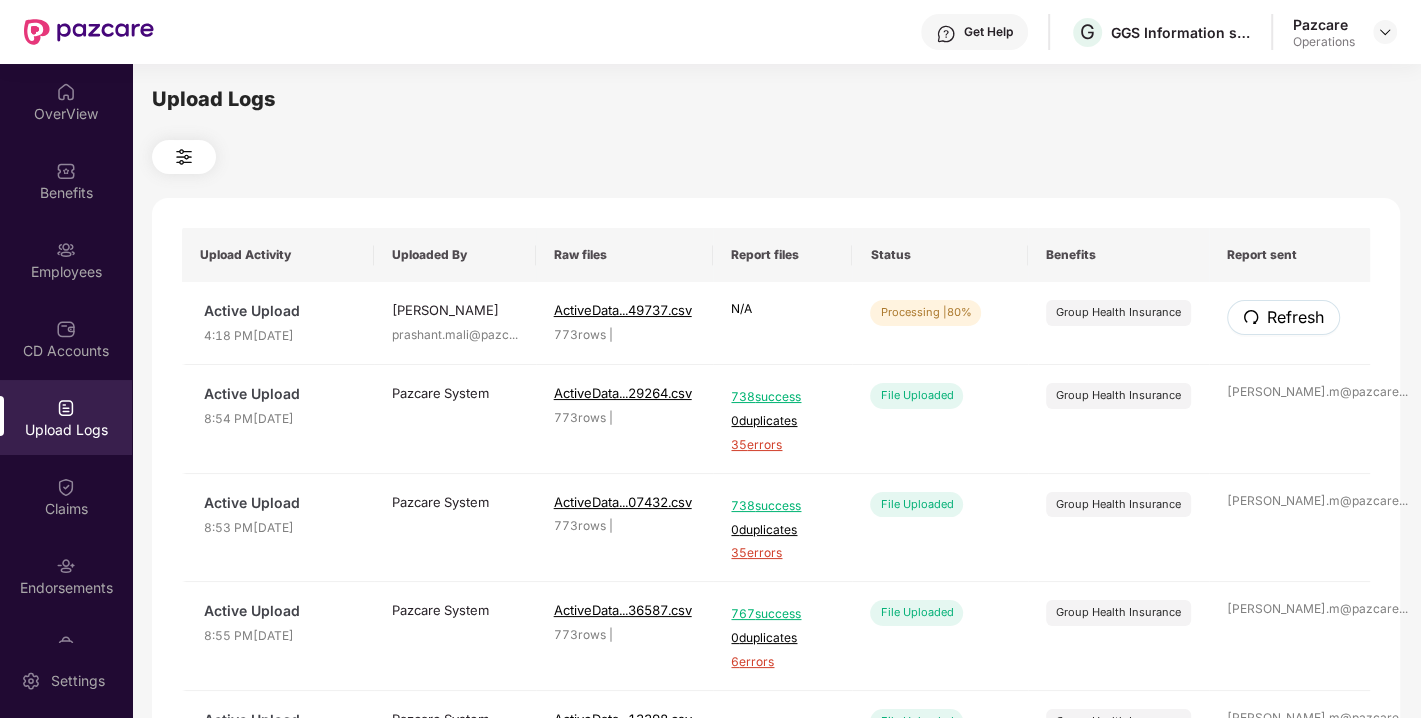 click on "Refresh" at bounding box center (1295, 317) 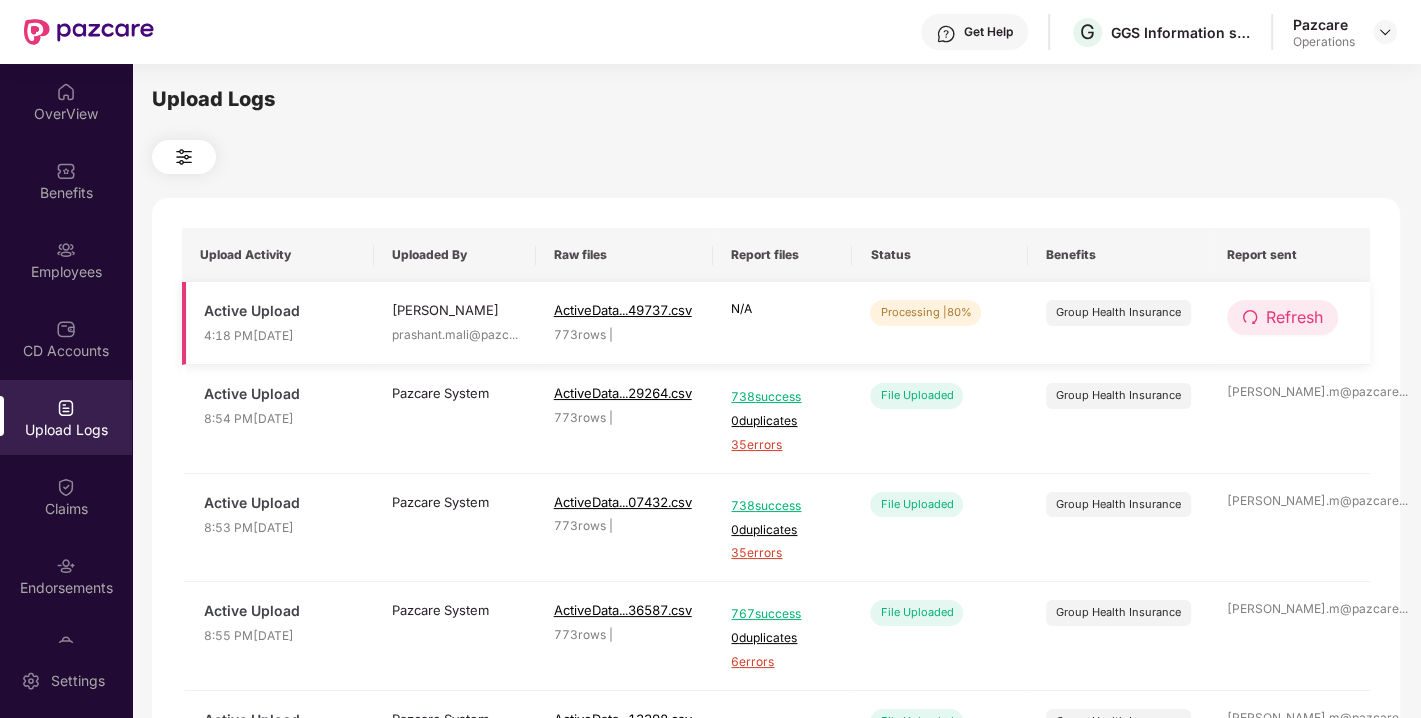click on "Refresh" at bounding box center [1294, 317] 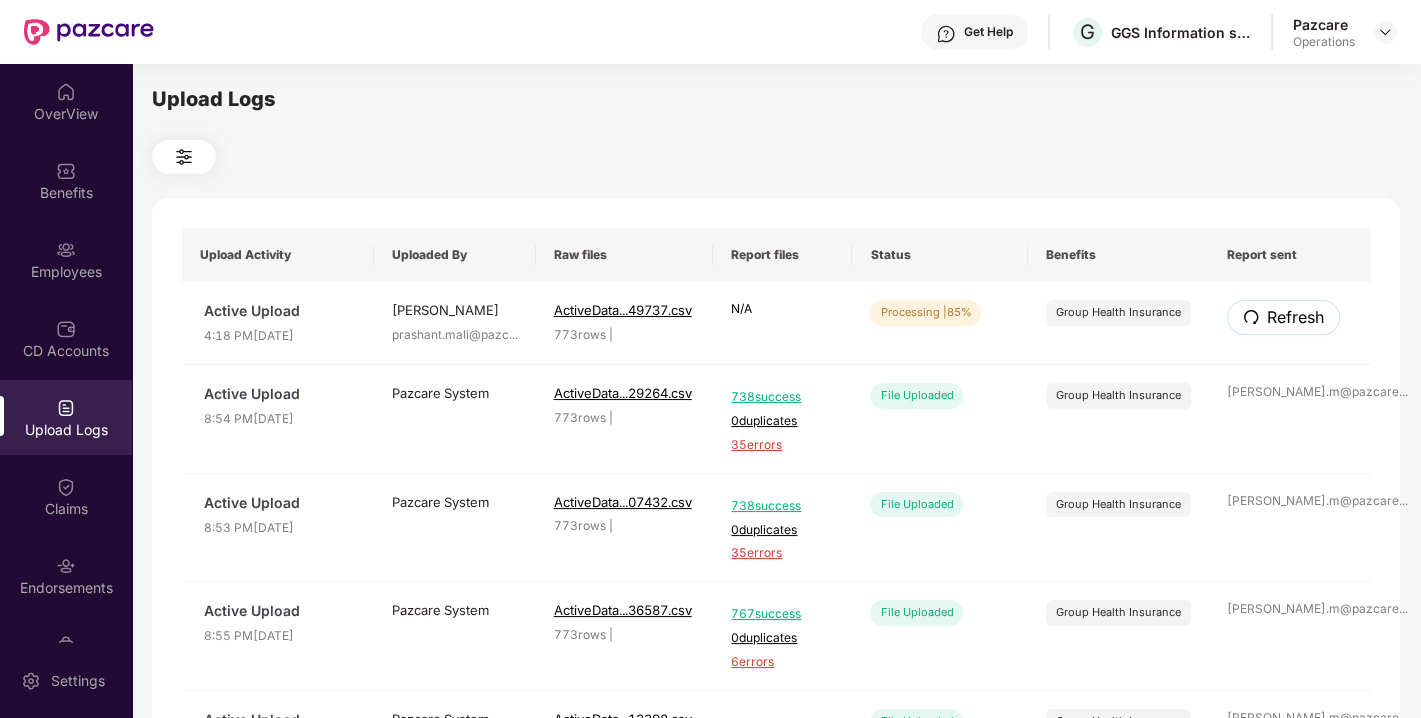 click on "Refresh" at bounding box center [1295, 317] 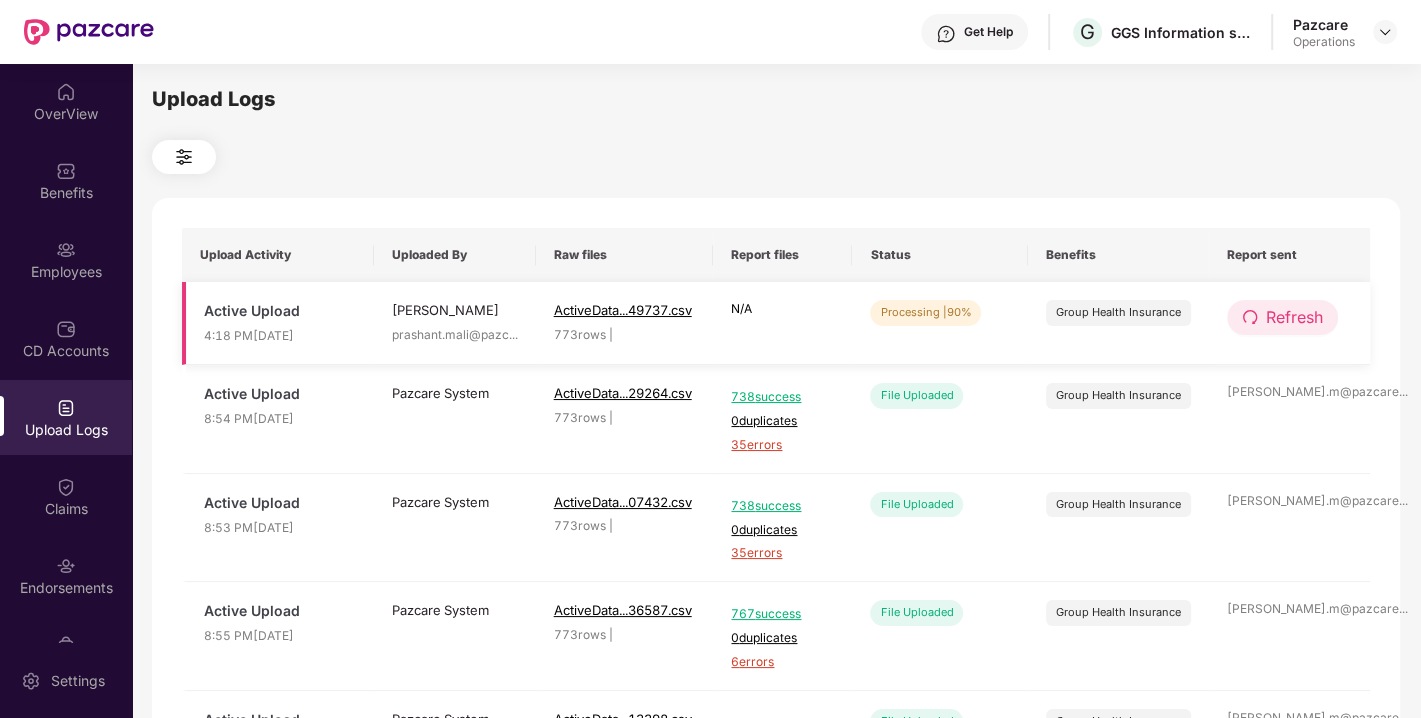 click on "Refresh" at bounding box center (1294, 317) 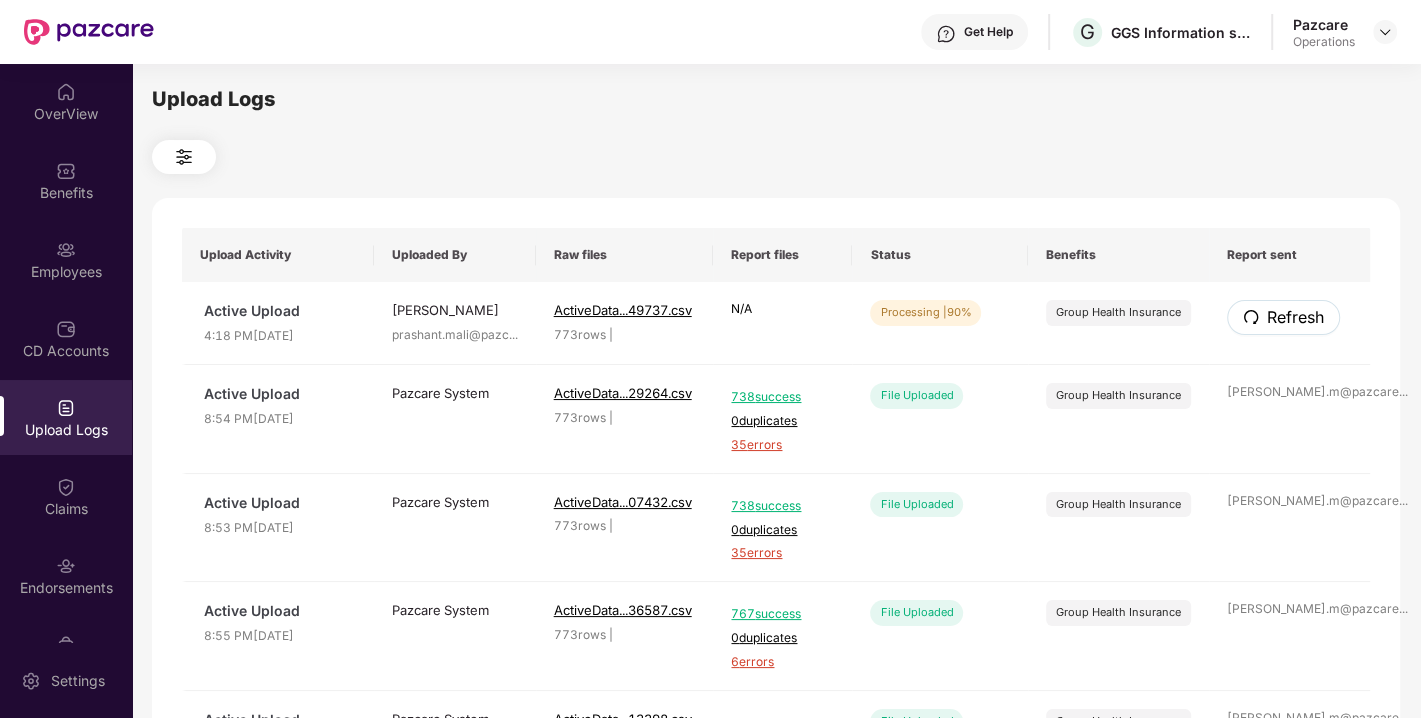 click on "Refresh" at bounding box center [1295, 317] 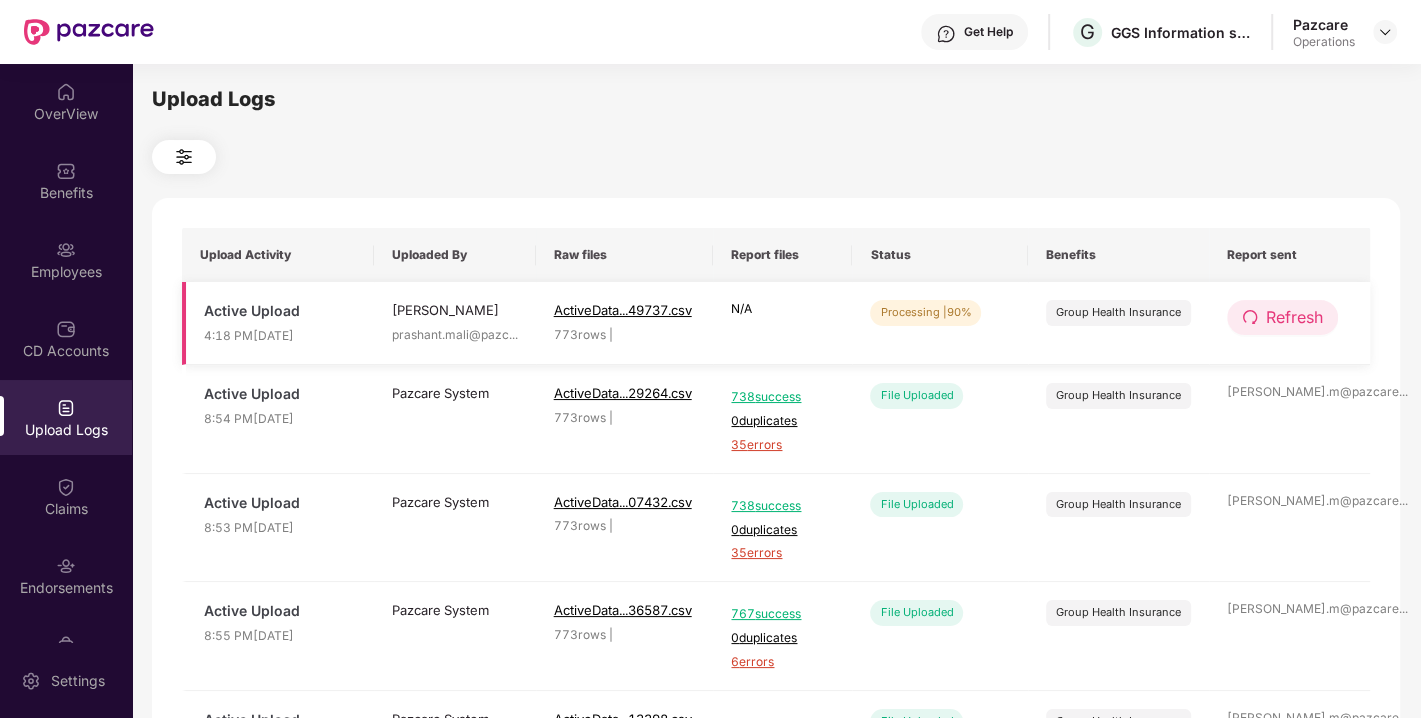 click on "Refresh" at bounding box center [1294, 317] 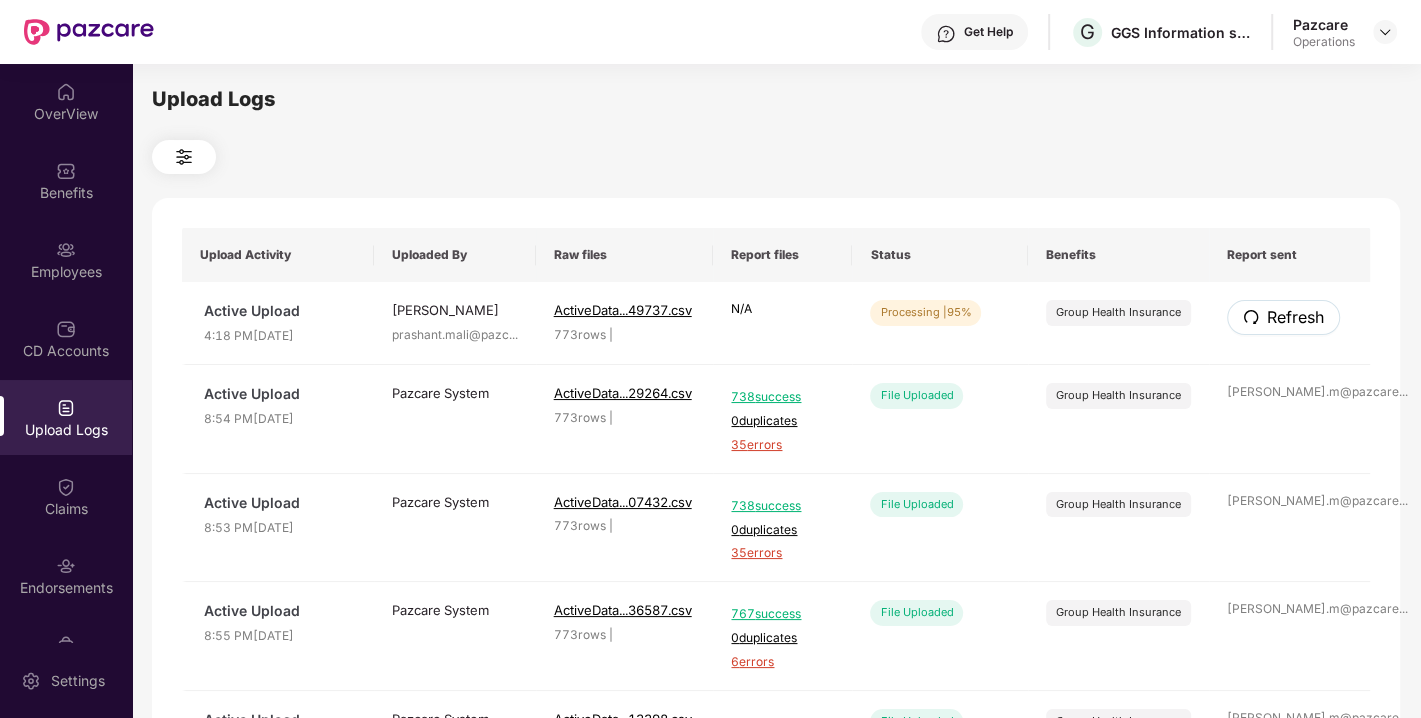 click on "Refresh" at bounding box center (1295, 317) 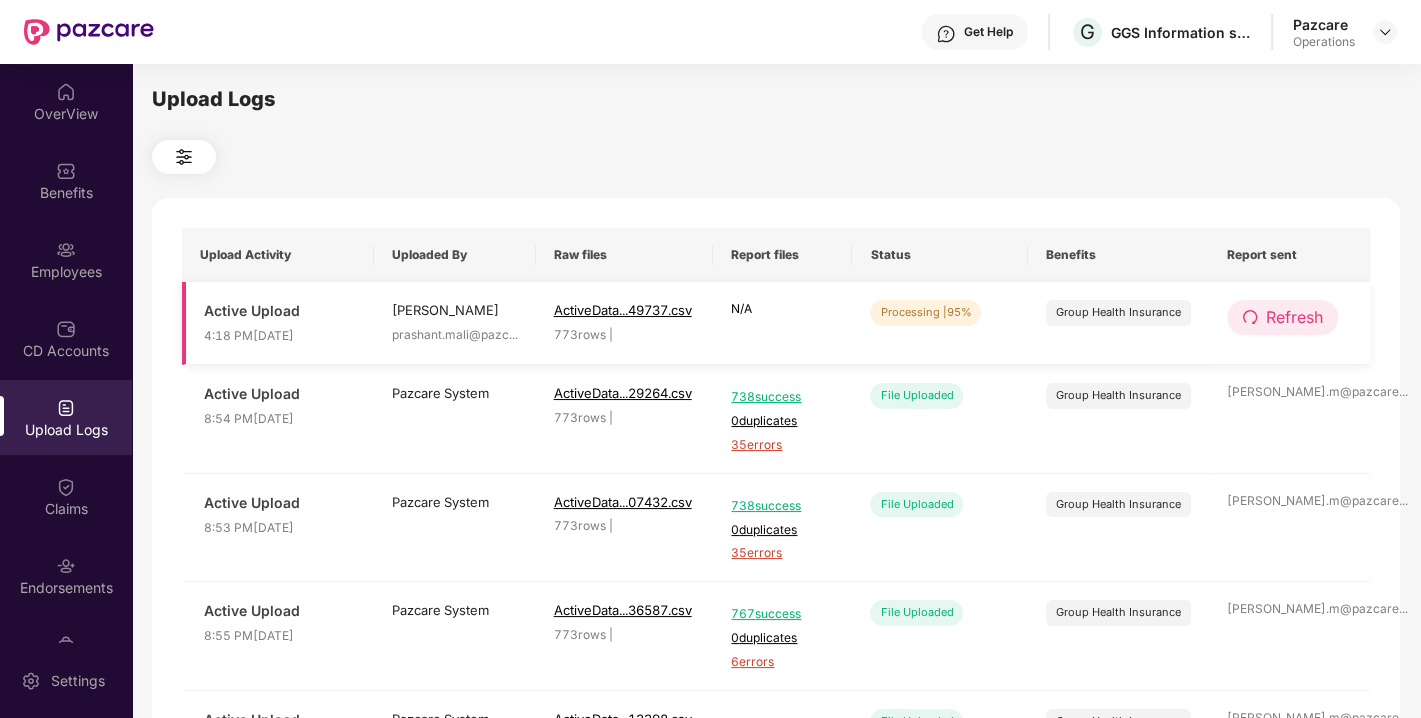 click on "Refresh" at bounding box center [1294, 317] 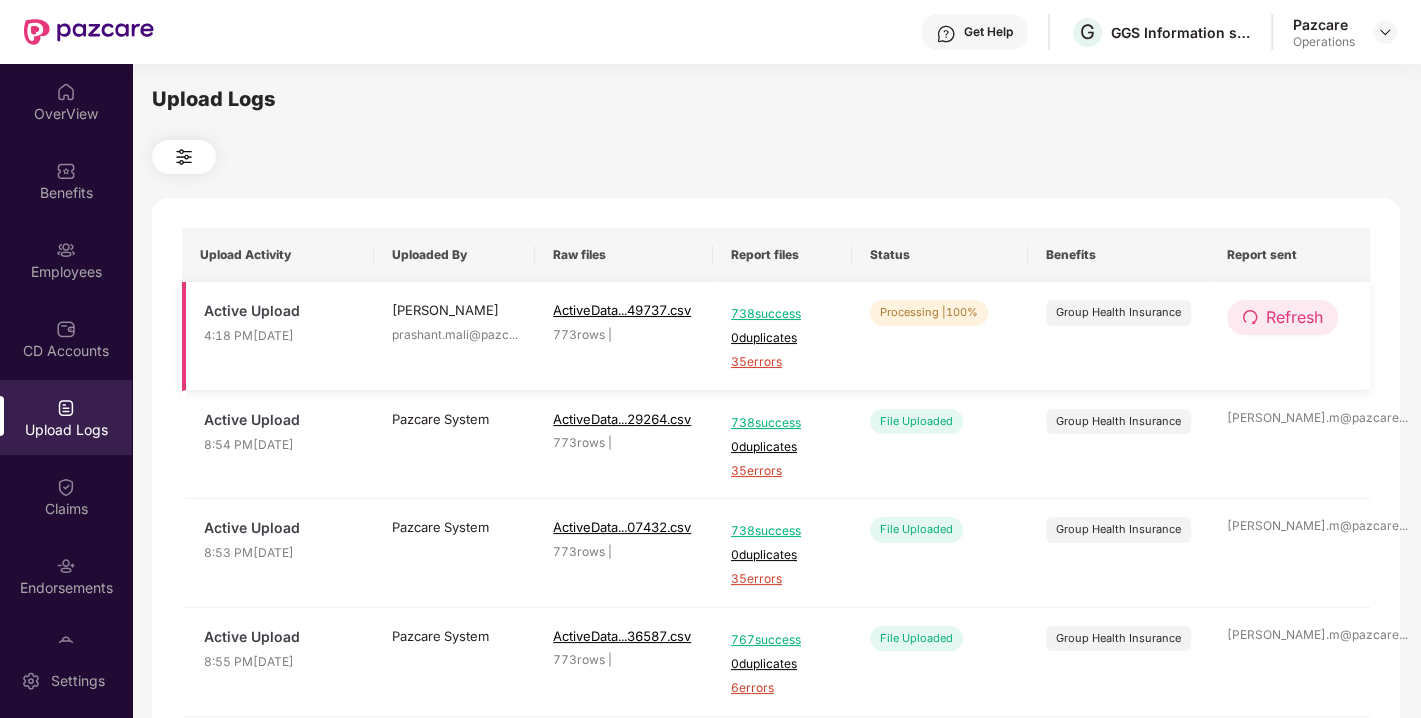 click on "Refresh" at bounding box center [1294, 317] 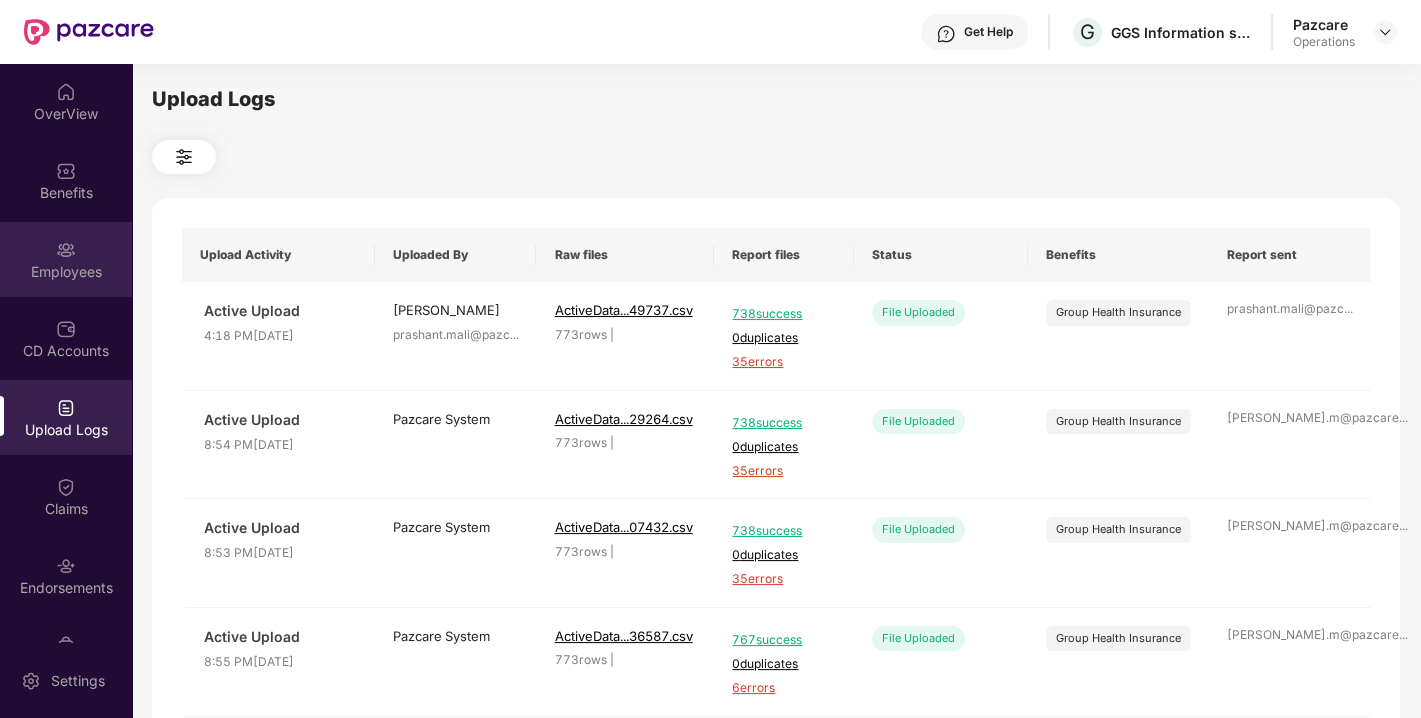 click on "Employees" at bounding box center (66, 259) 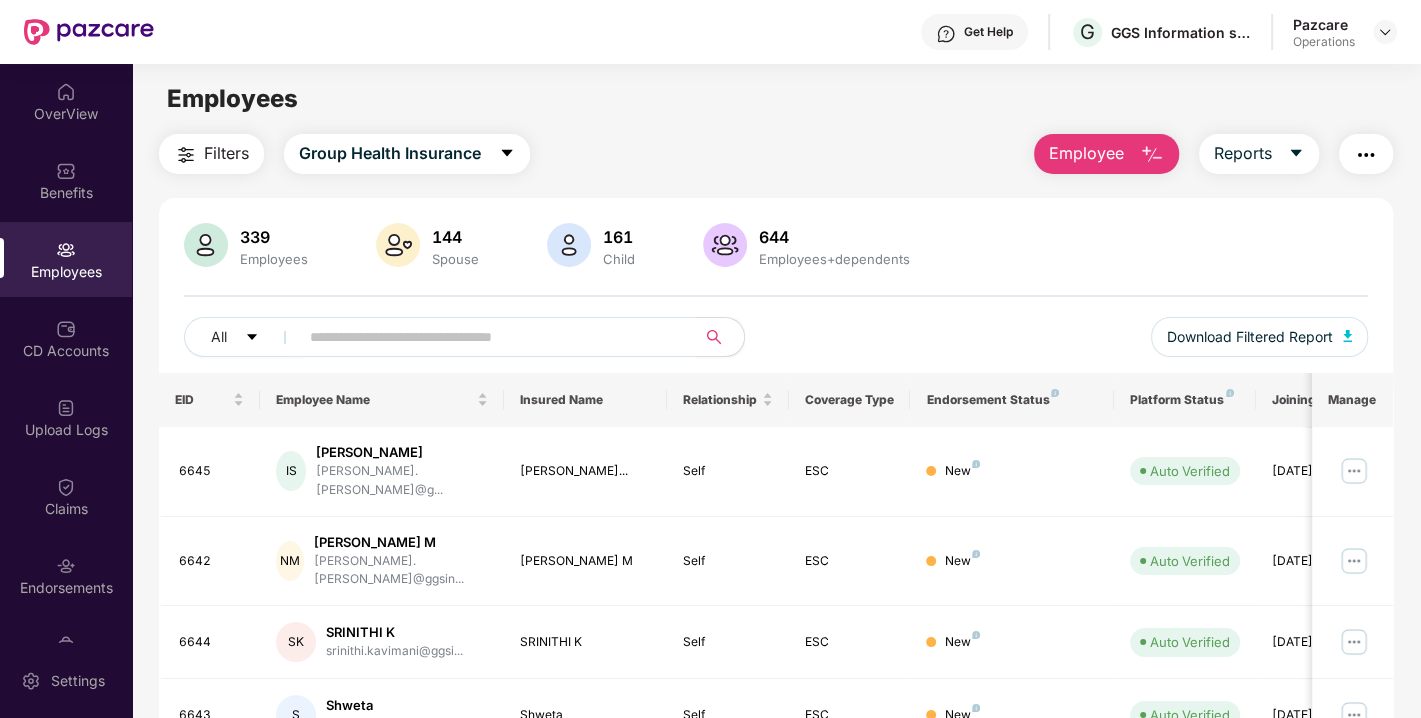 paste on "***" 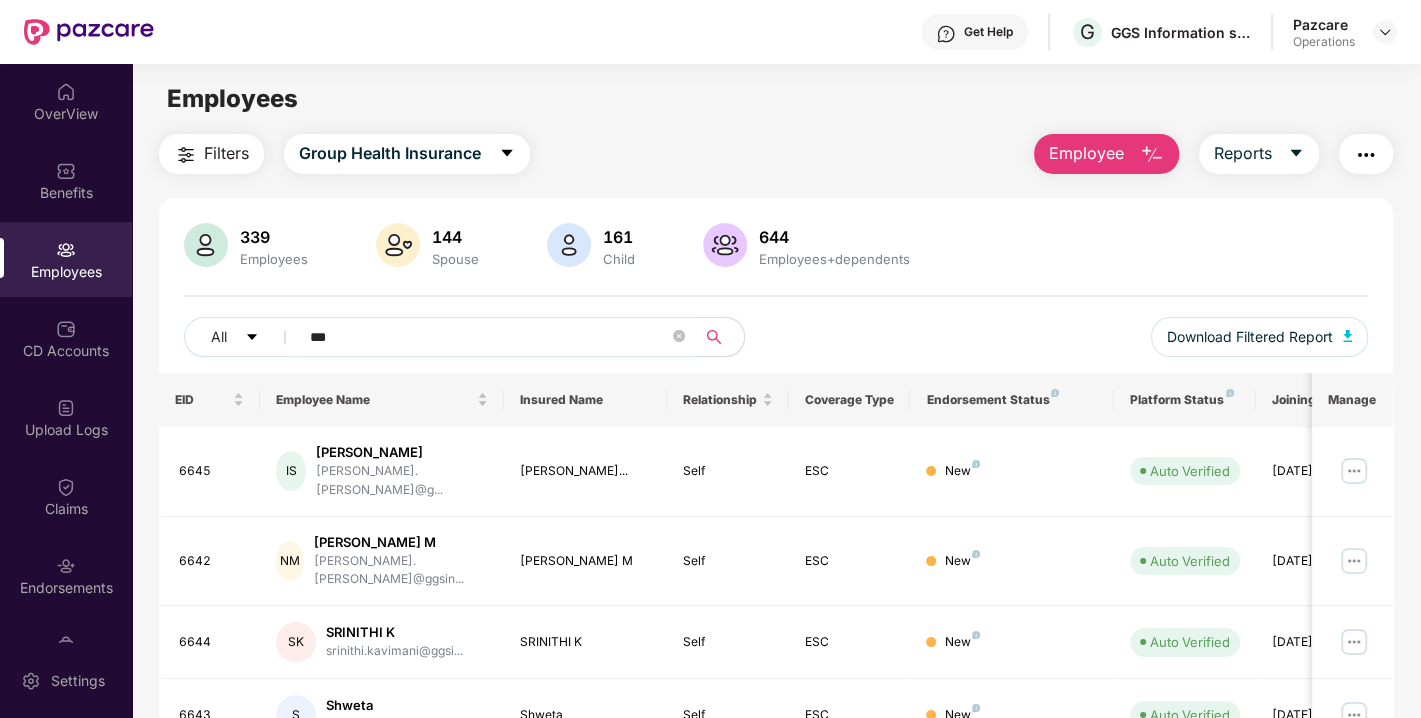 click on "***" at bounding box center (489, 337) 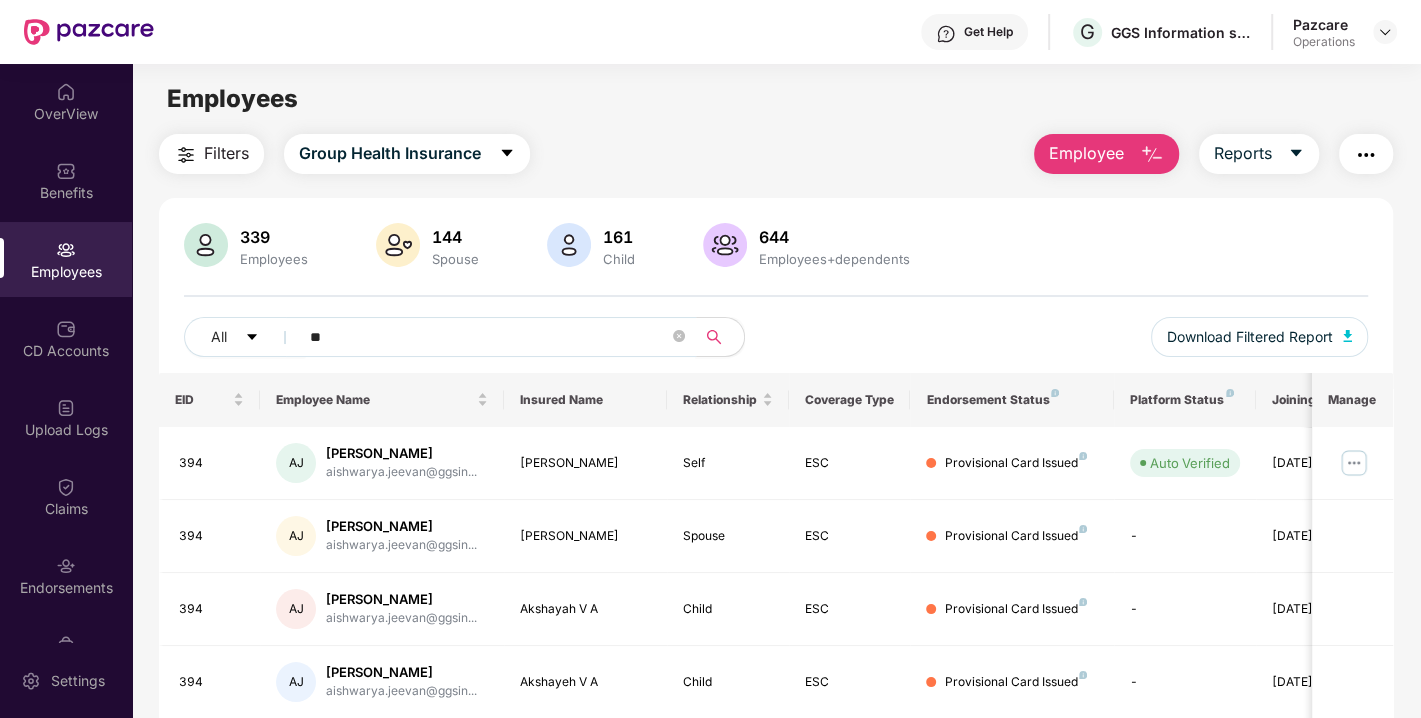 type on "*" 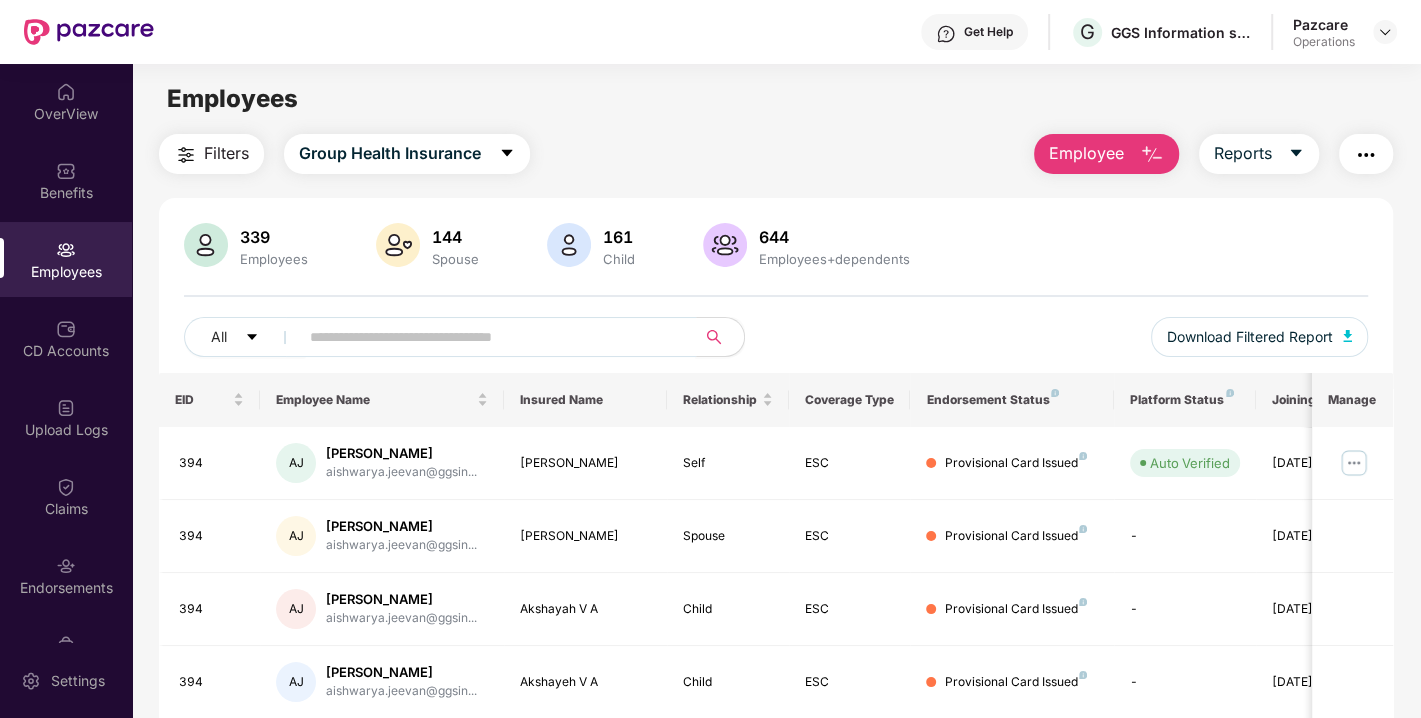 paste on "****" 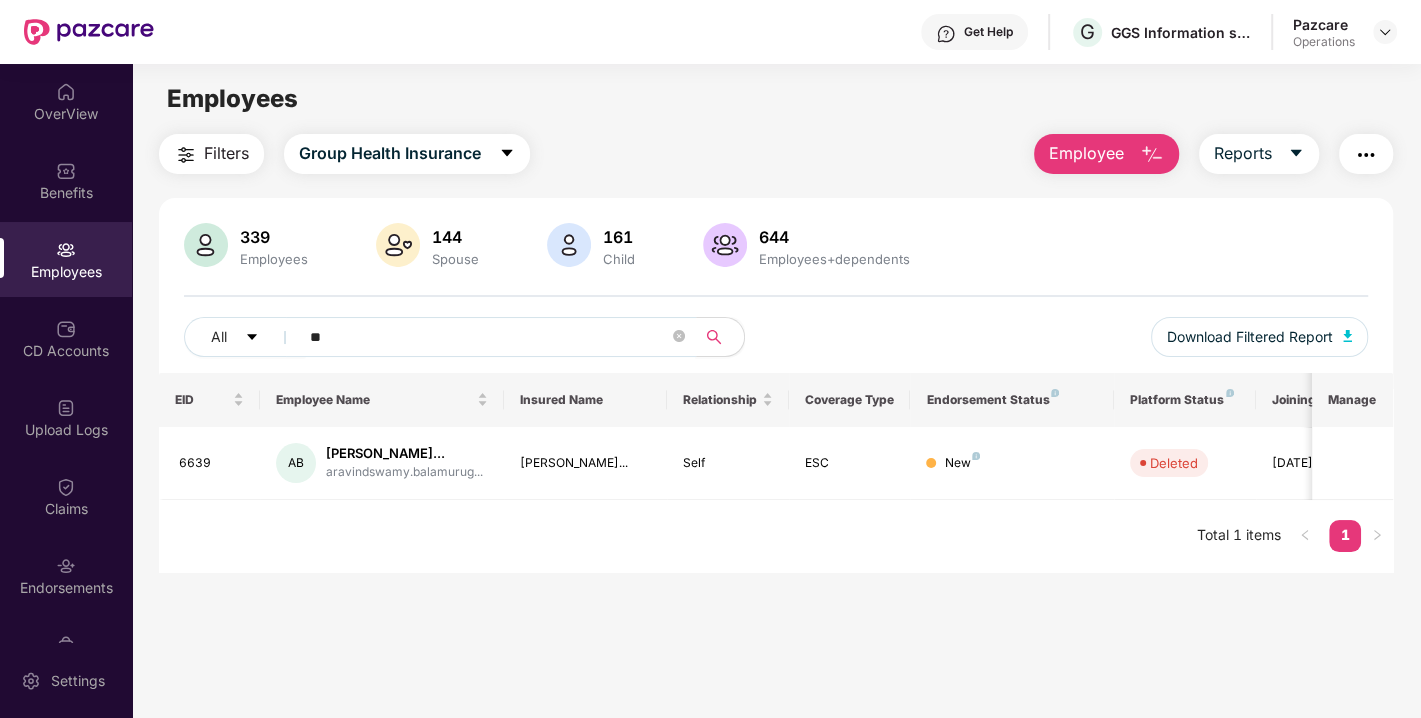 type on "*" 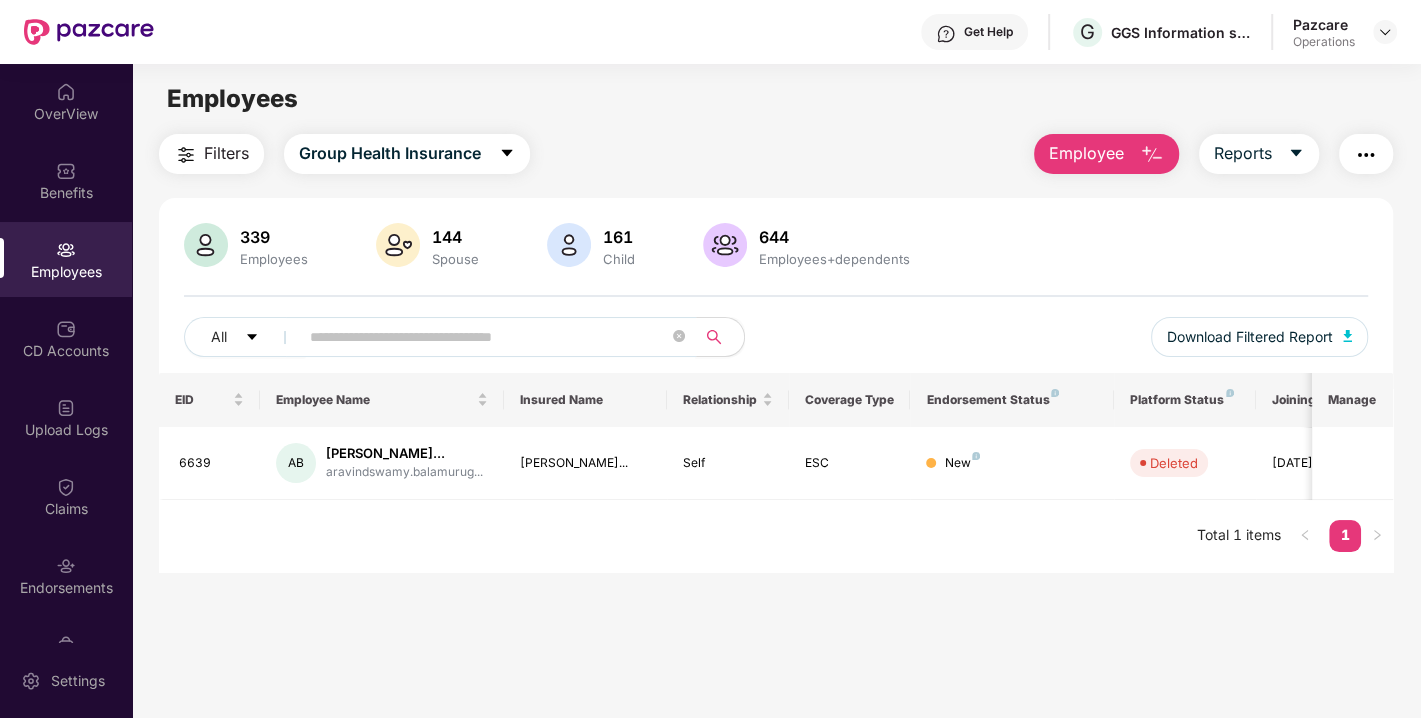 paste on "***" 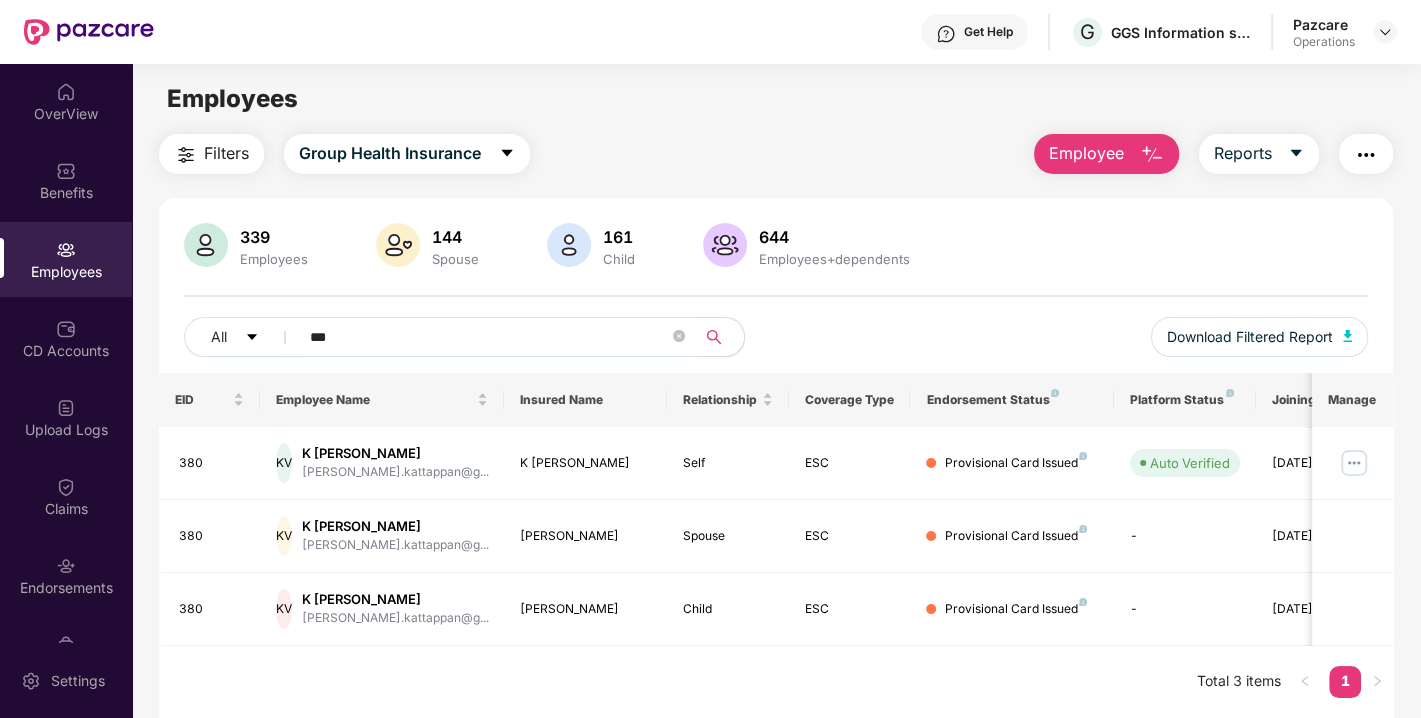 type on "***" 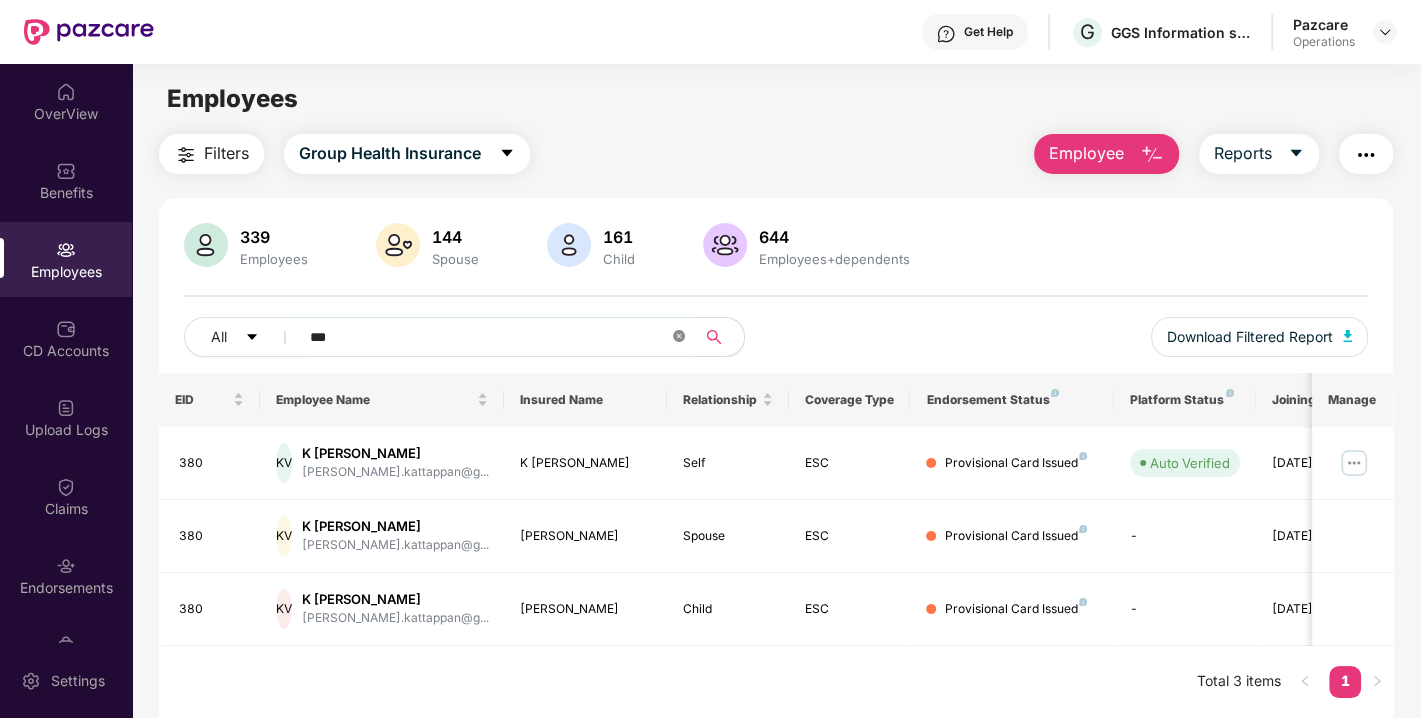 click 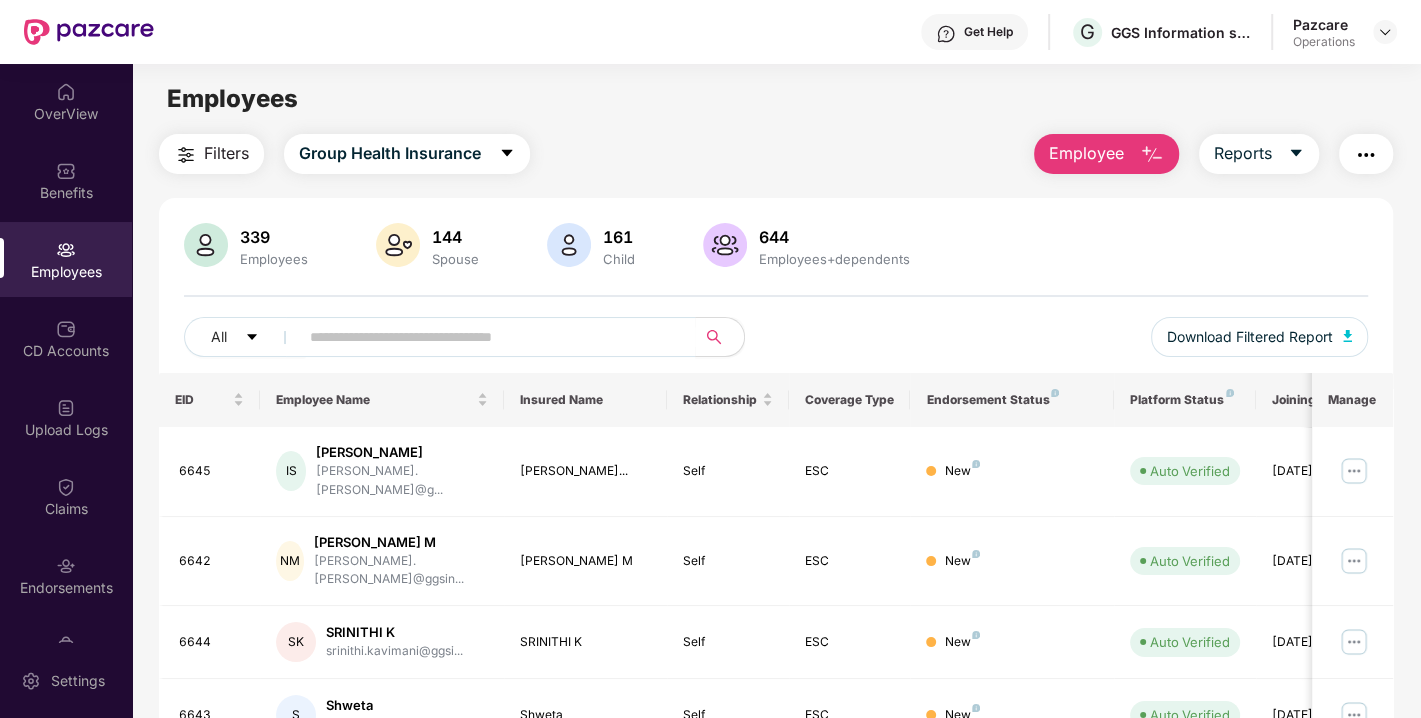 click at bounding box center [1366, 155] 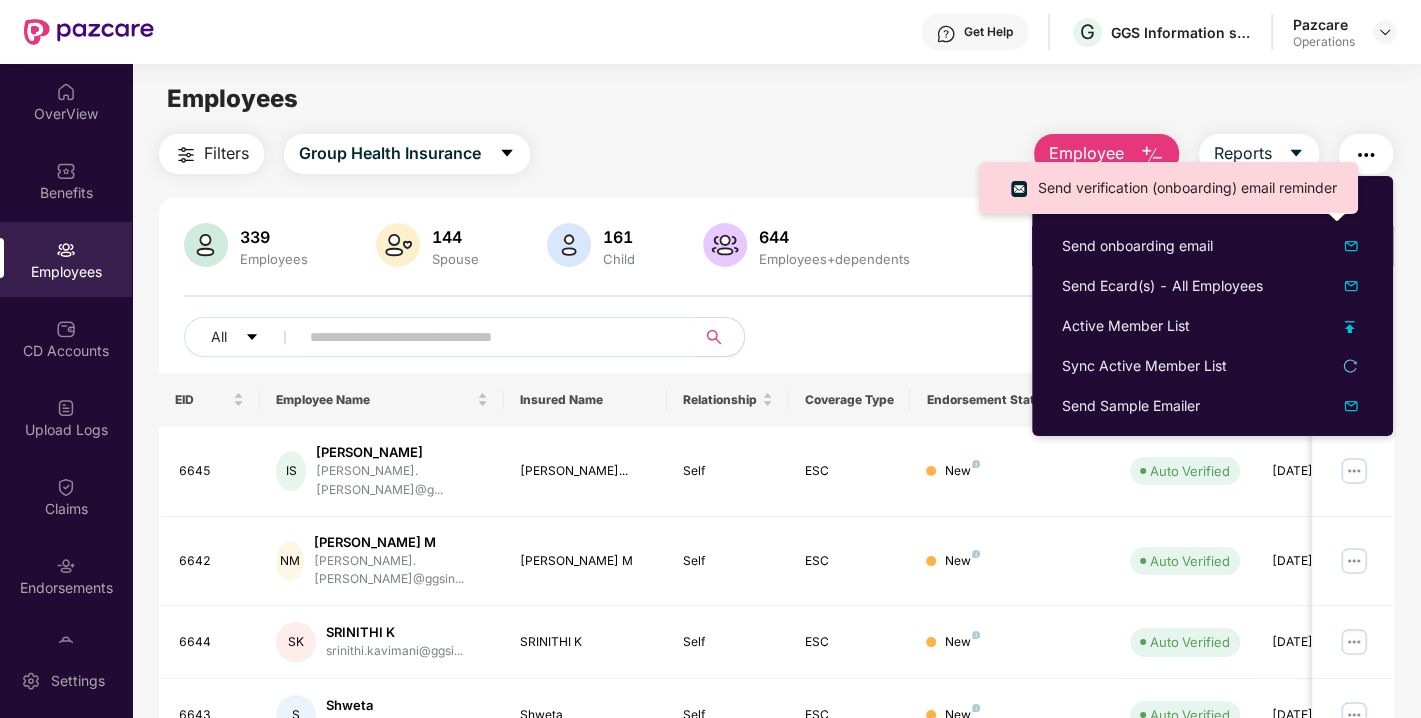 click on "Send verification (onboarding) email reminder" at bounding box center [1168, 188] 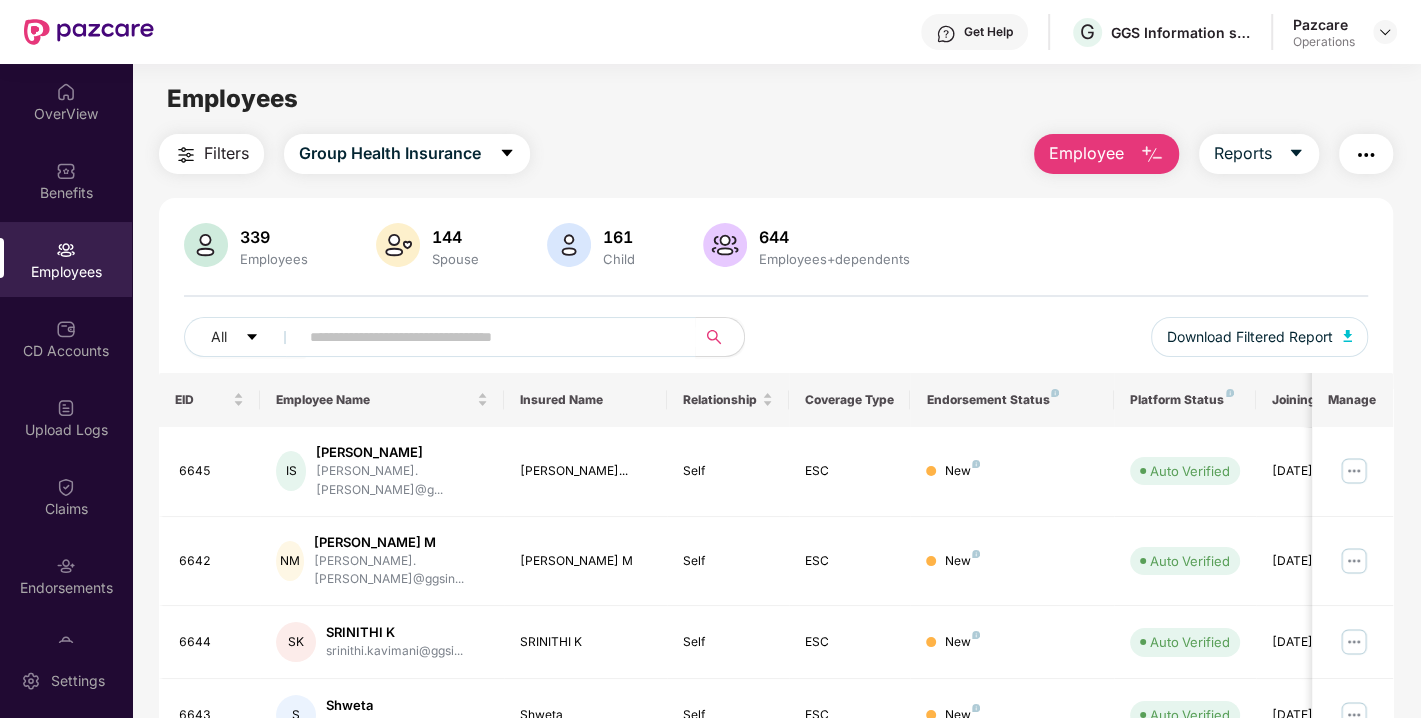 click at bounding box center (1366, 155) 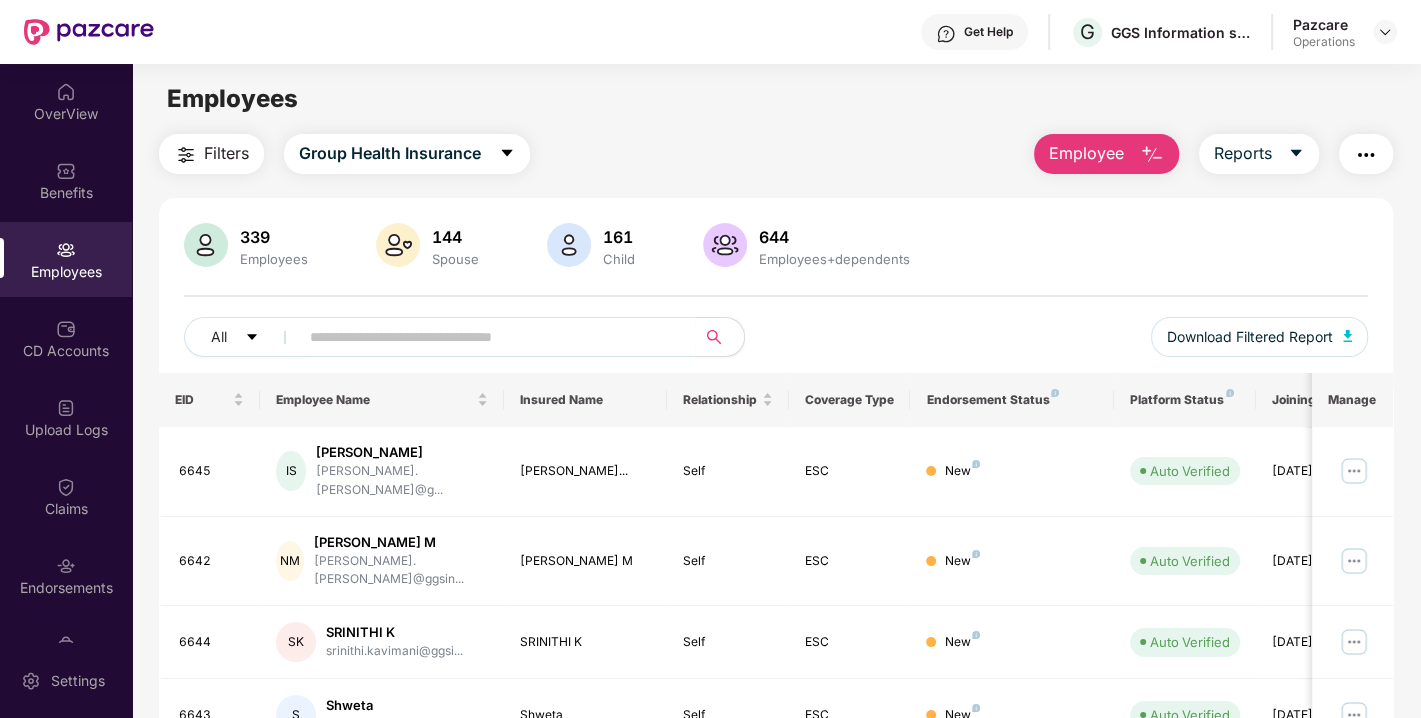 click on "Filters Group Health Insurance Employee  Reports" at bounding box center (776, 154) 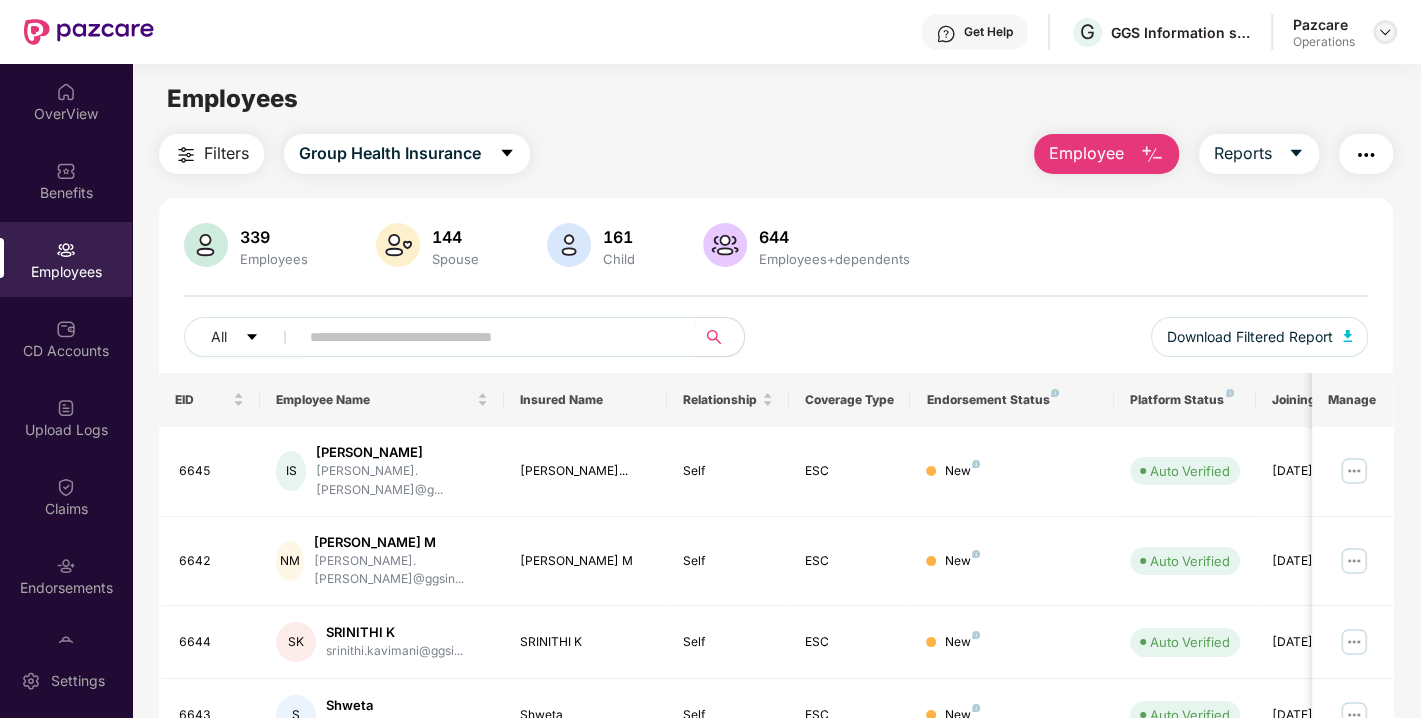 click at bounding box center (1385, 32) 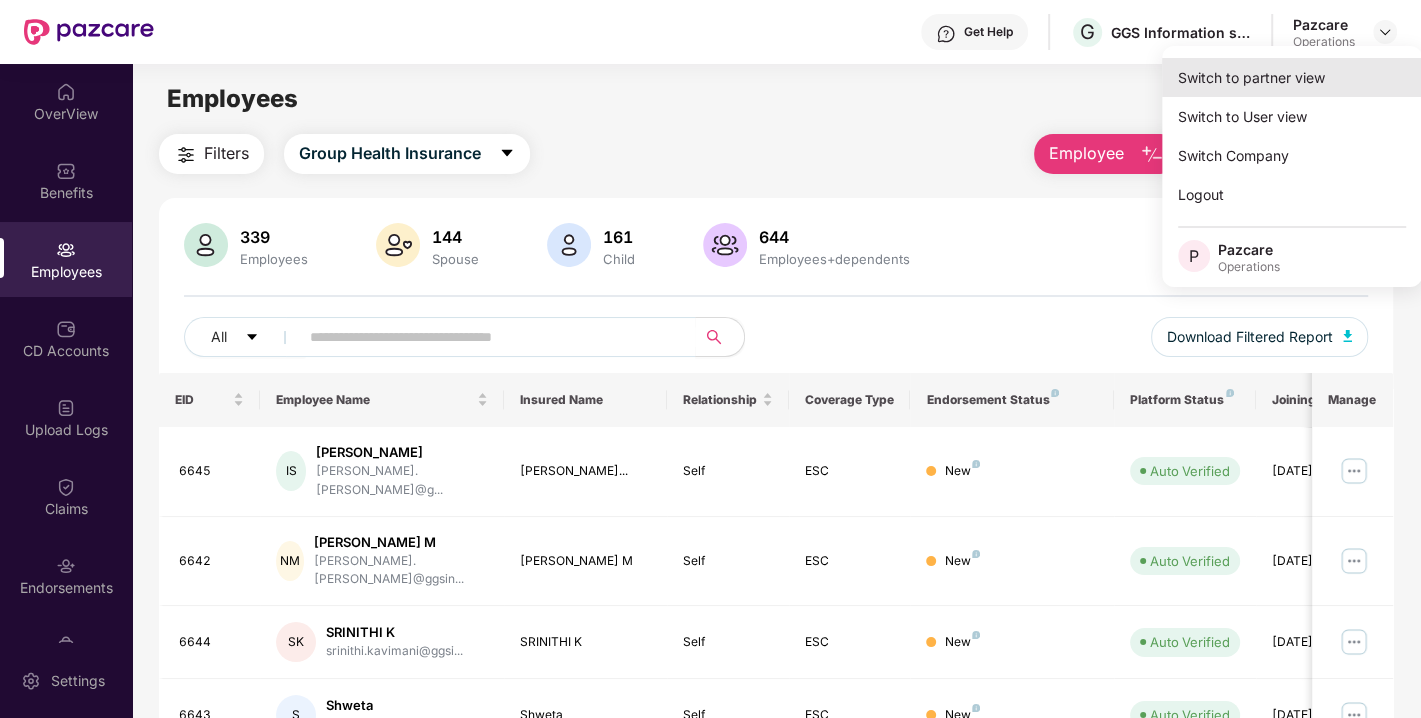 click on "Switch to partner view" at bounding box center [1292, 77] 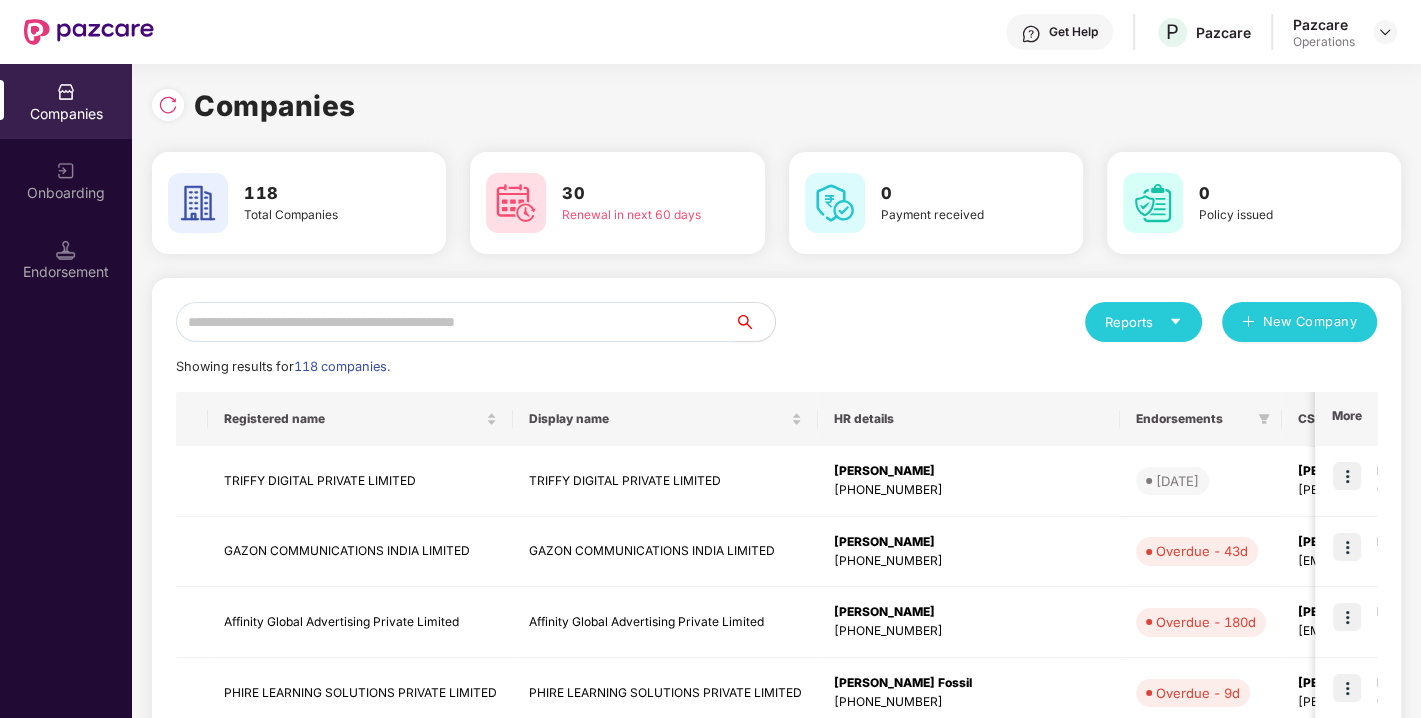 click at bounding box center [455, 322] 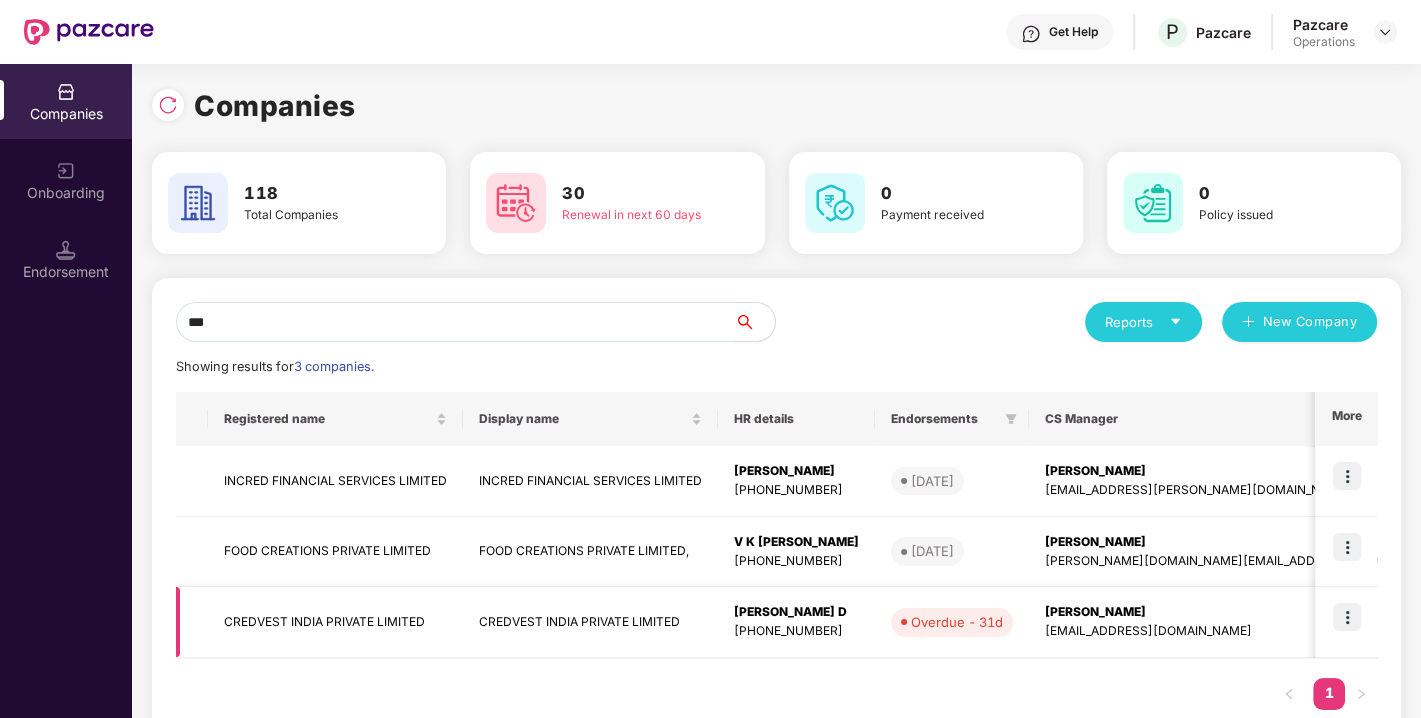 type on "***" 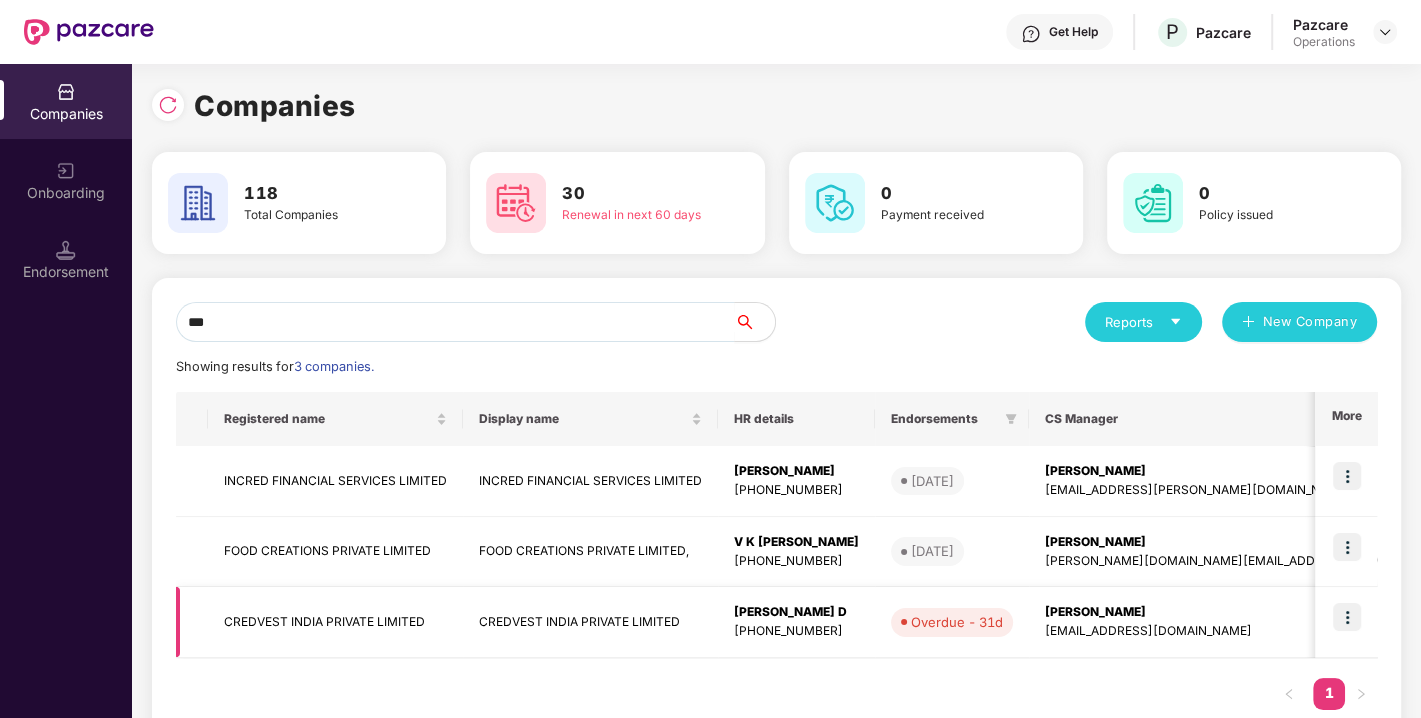 click at bounding box center (1347, 617) 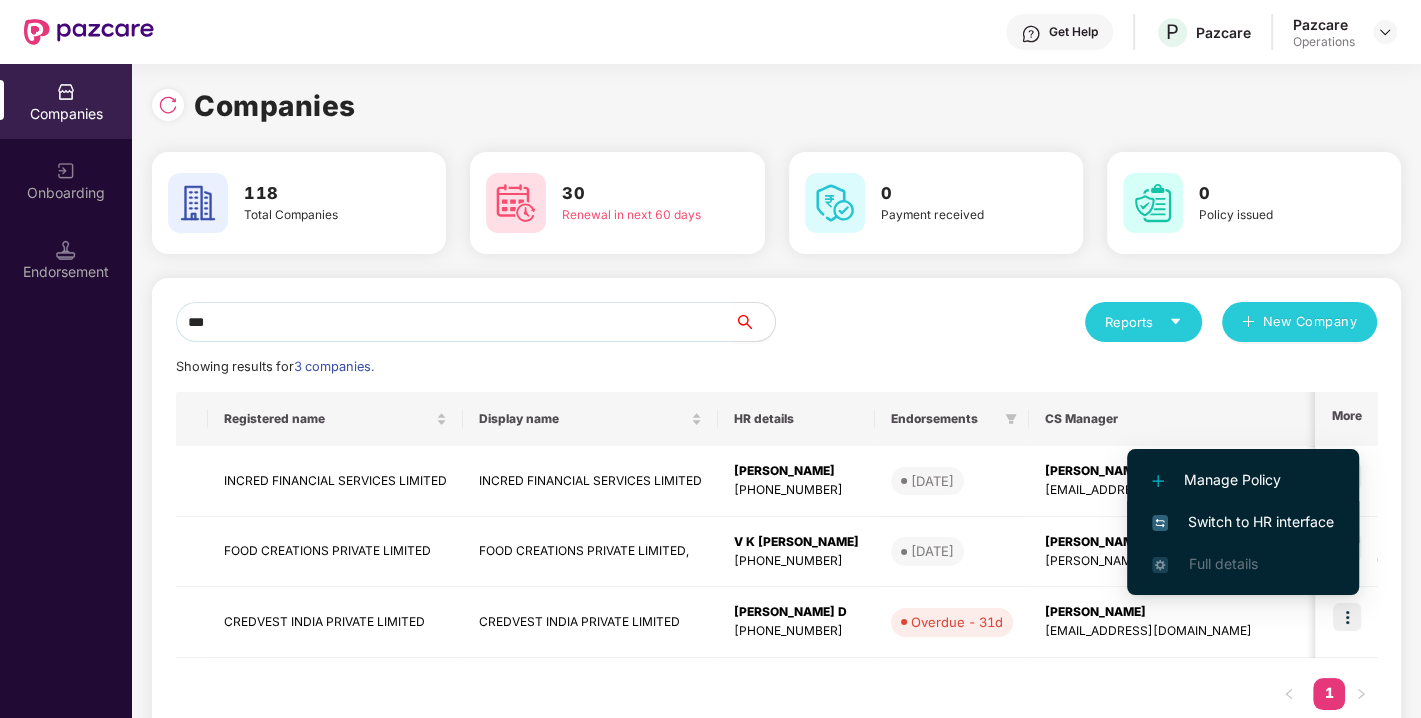 click on "Switch to HR interface" at bounding box center (1243, 522) 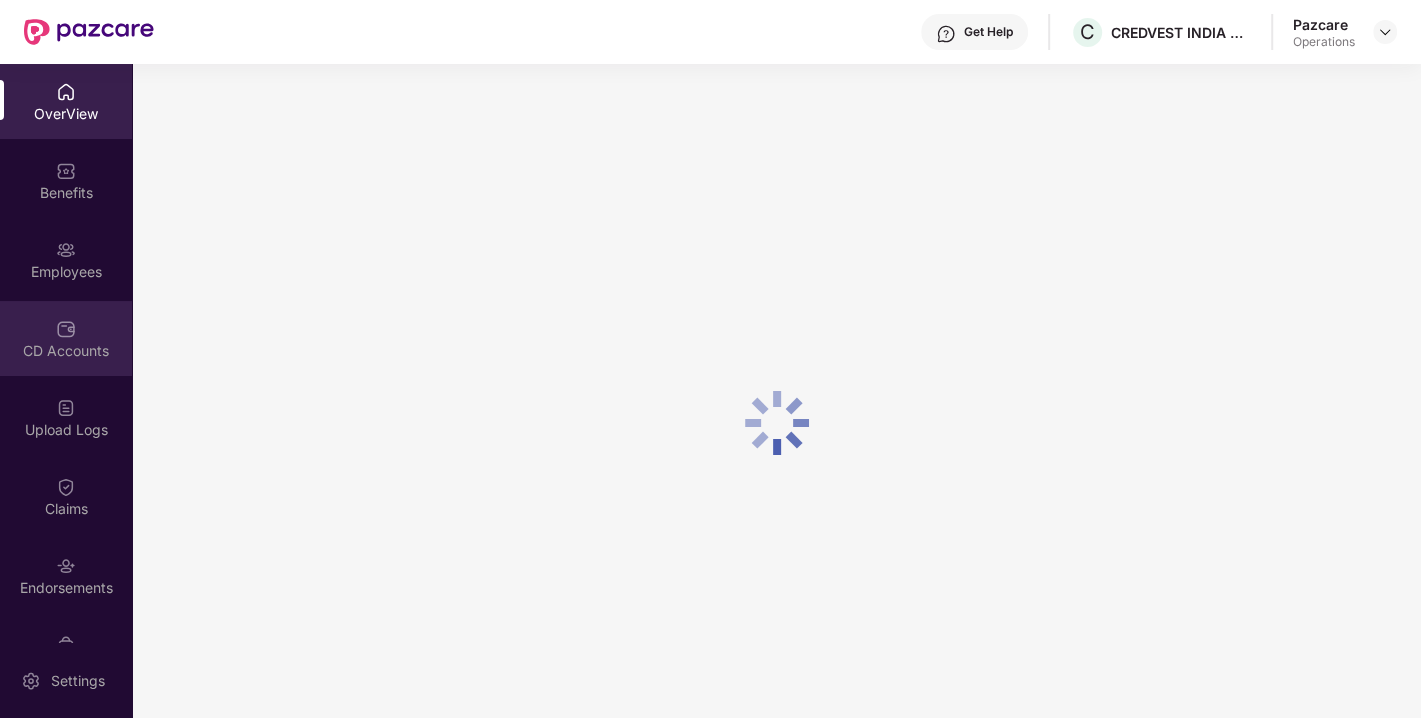 scroll, scrollTop: 52, scrollLeft: 0, axis: vertical 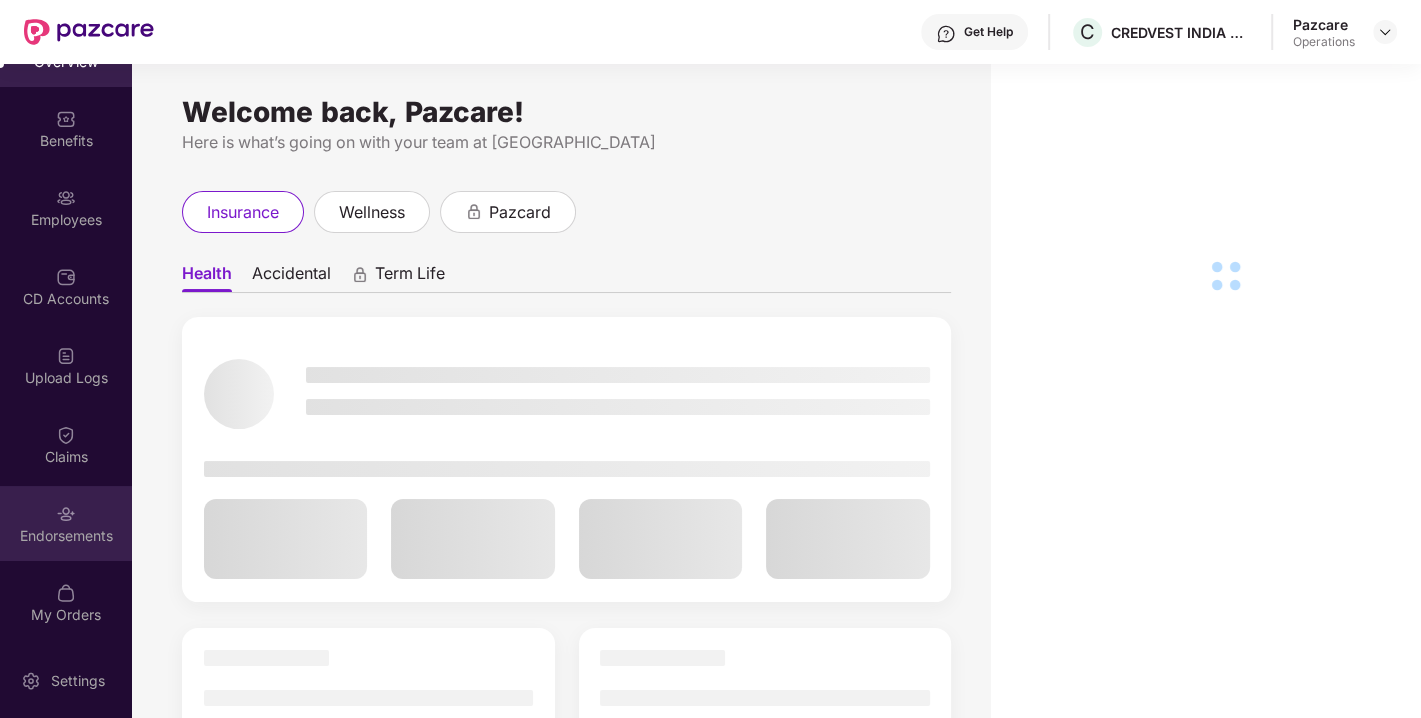 click on "Endorsements" at bounding box center (66, 536) 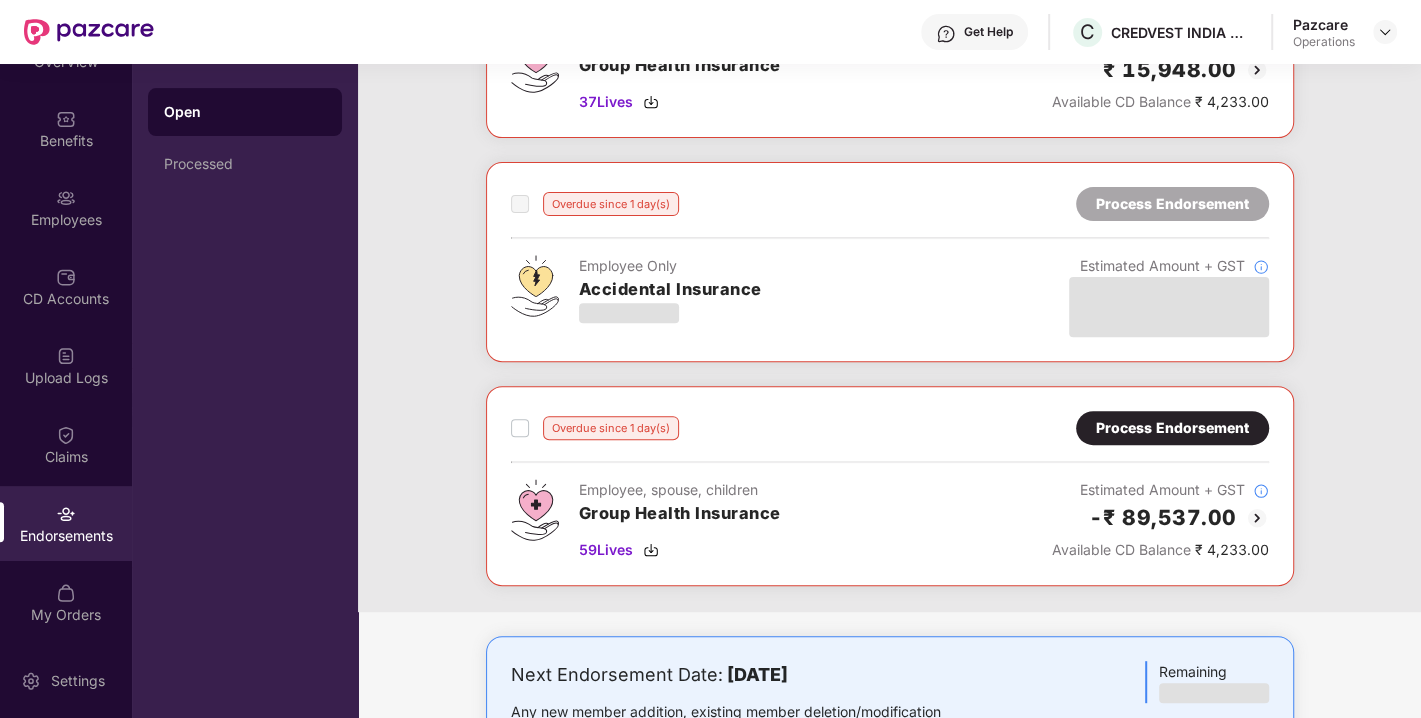scroll, scrollTop: 547, scrollLeft: 0, axis: vertical 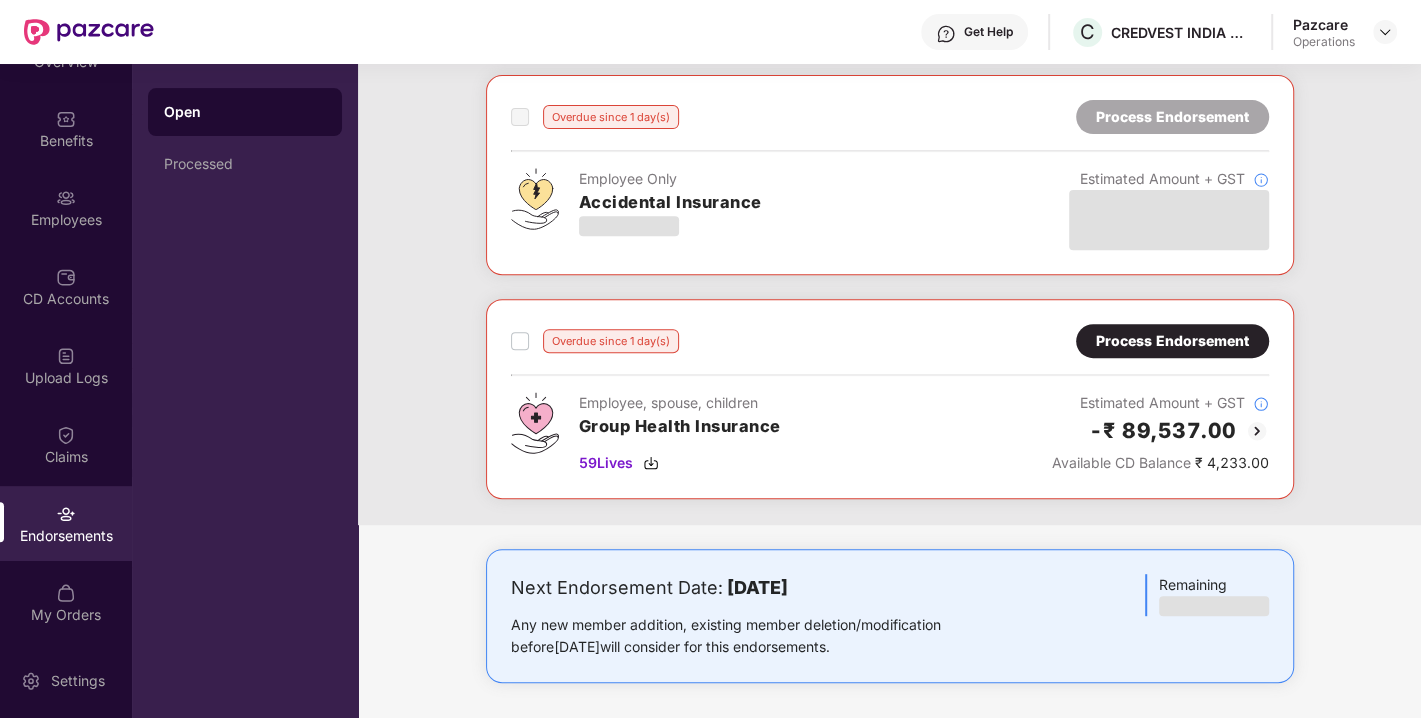 click on "Process Endorsement" at bounding box center (1172, 341) 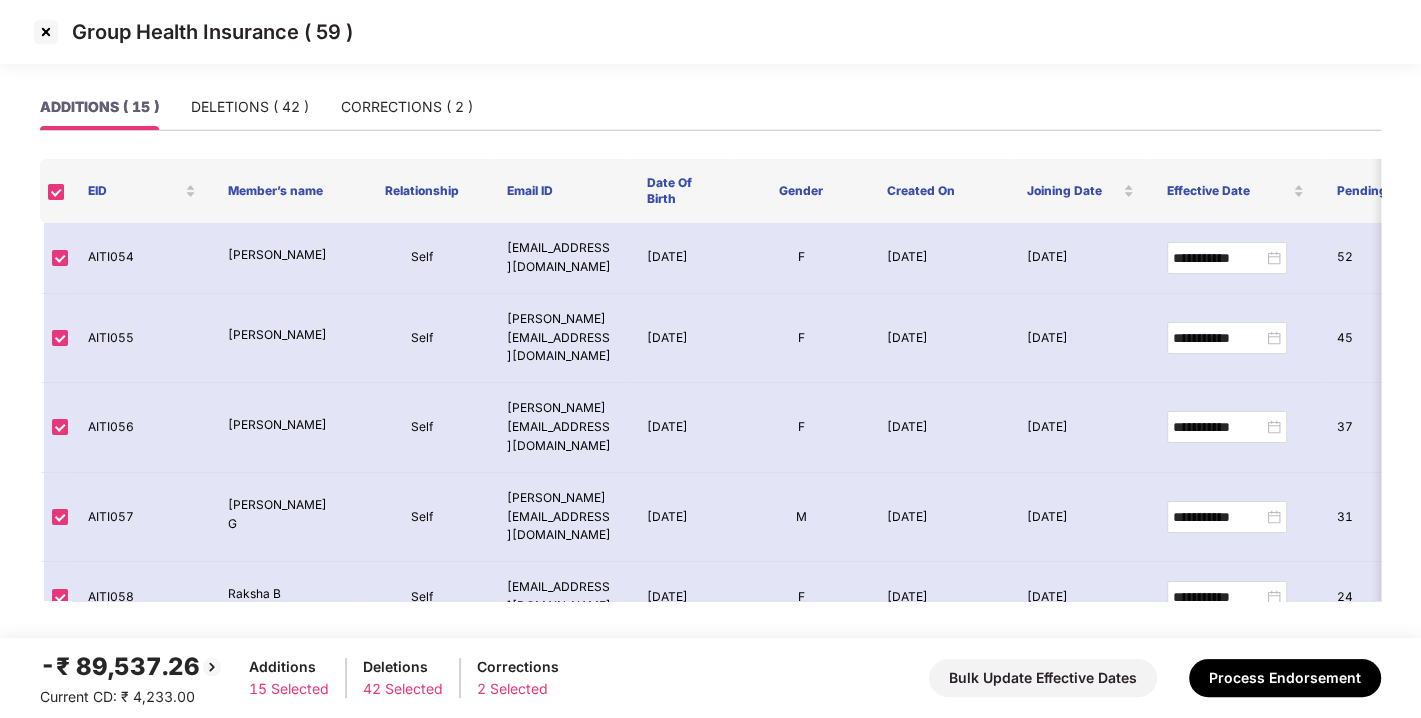 click at bounding box center [46, 32] 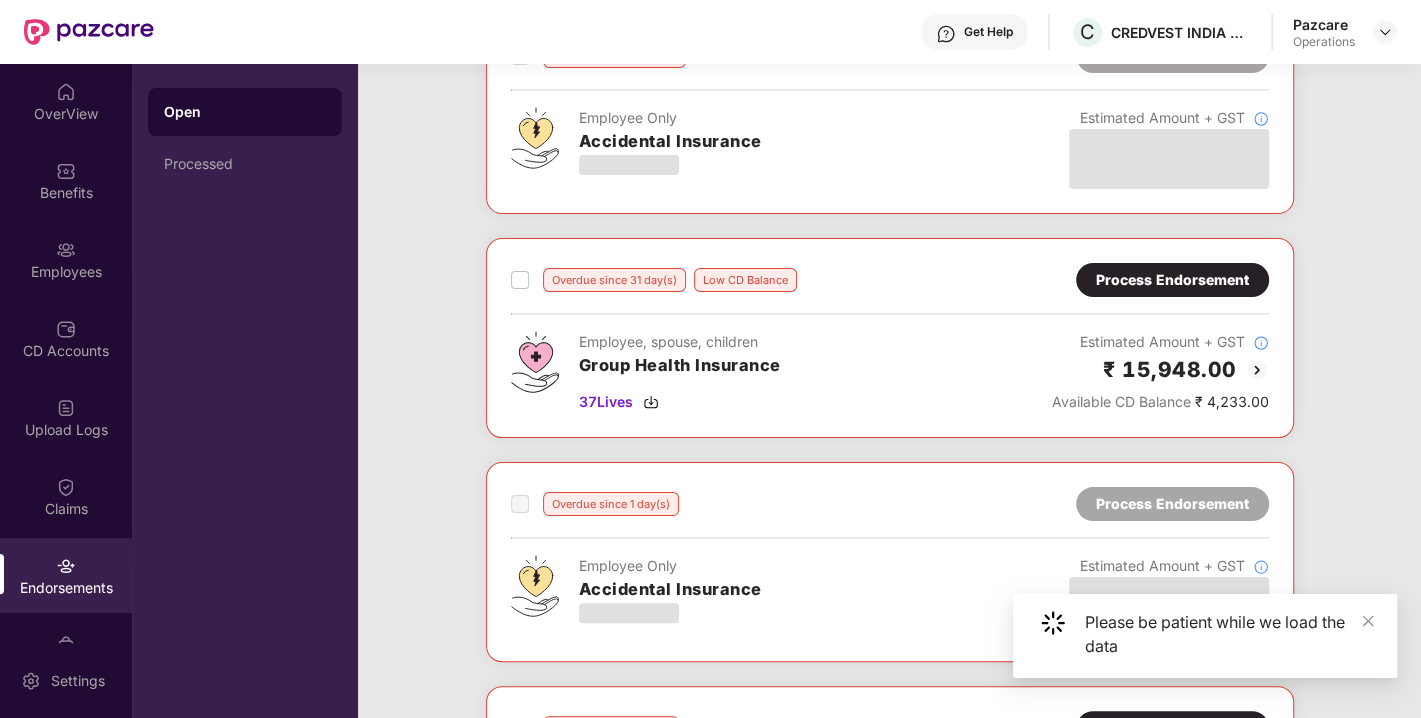 scroll, scrollTop: 162, scrollLeft: 0, axis: vertical 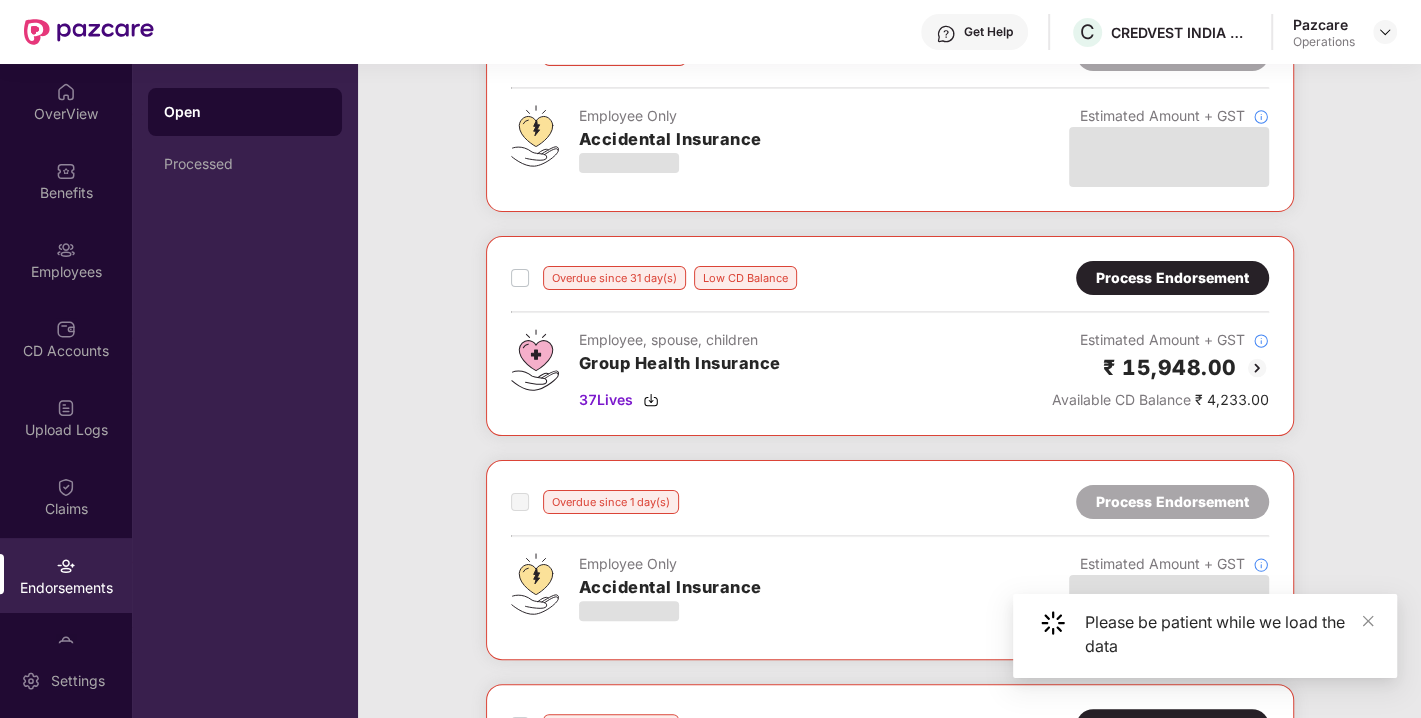 click on "Process Endorsement" at bounding box center (1172, 278) 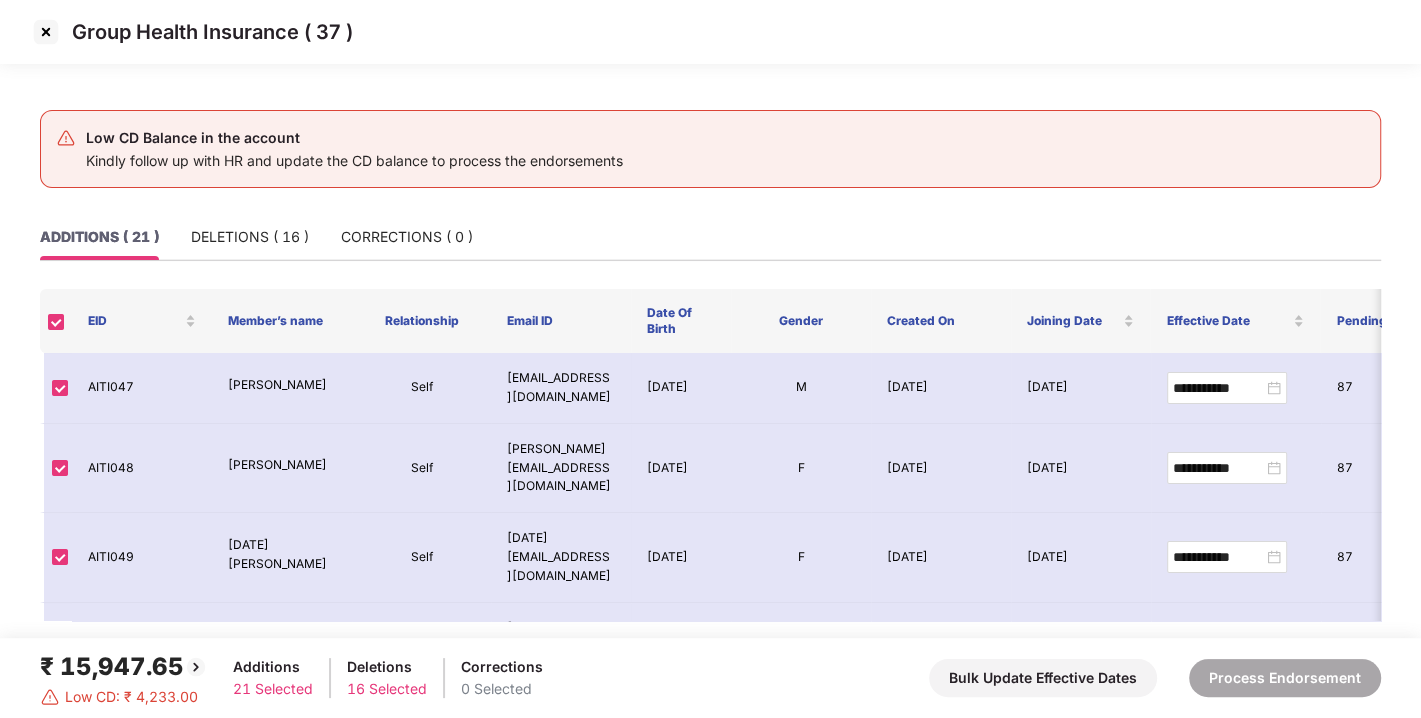click at bounding box center [46, 32] 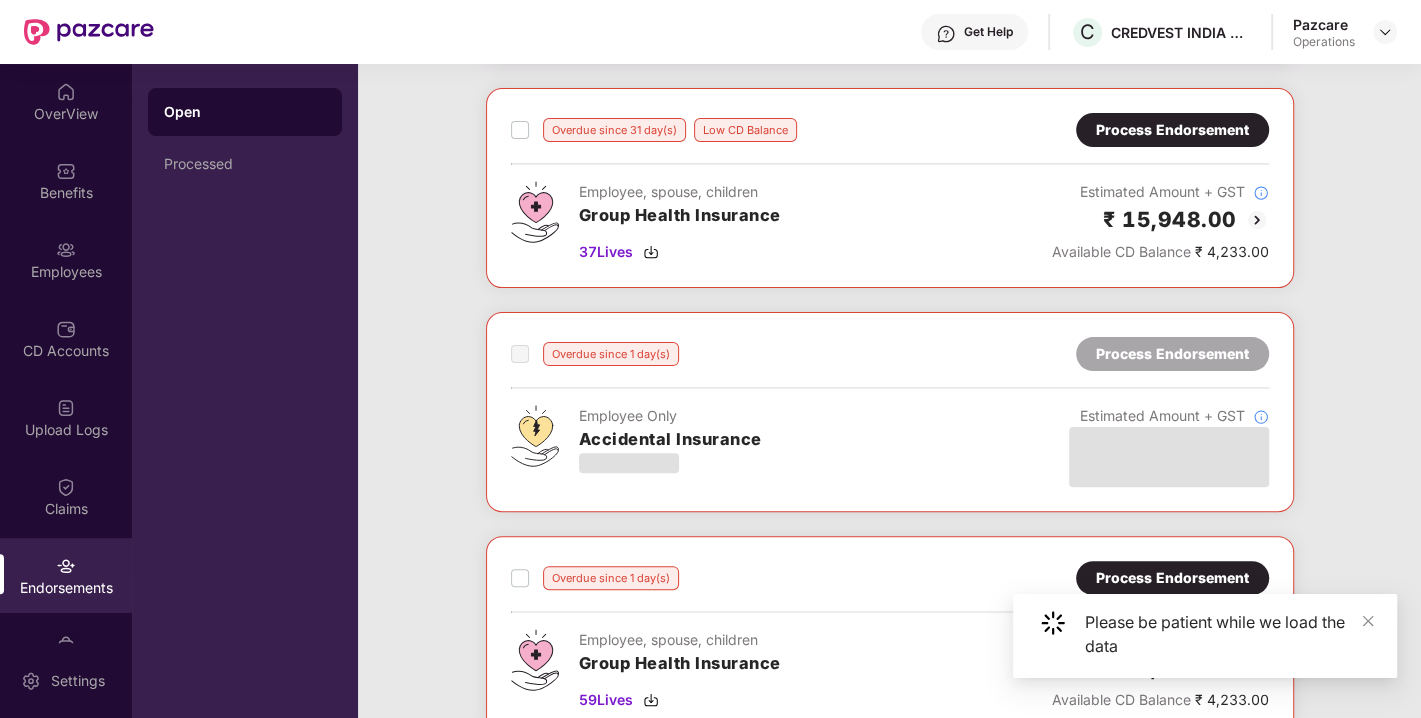 scroll, scrollTop: 445, scrollLeft: 0, axis: vertical 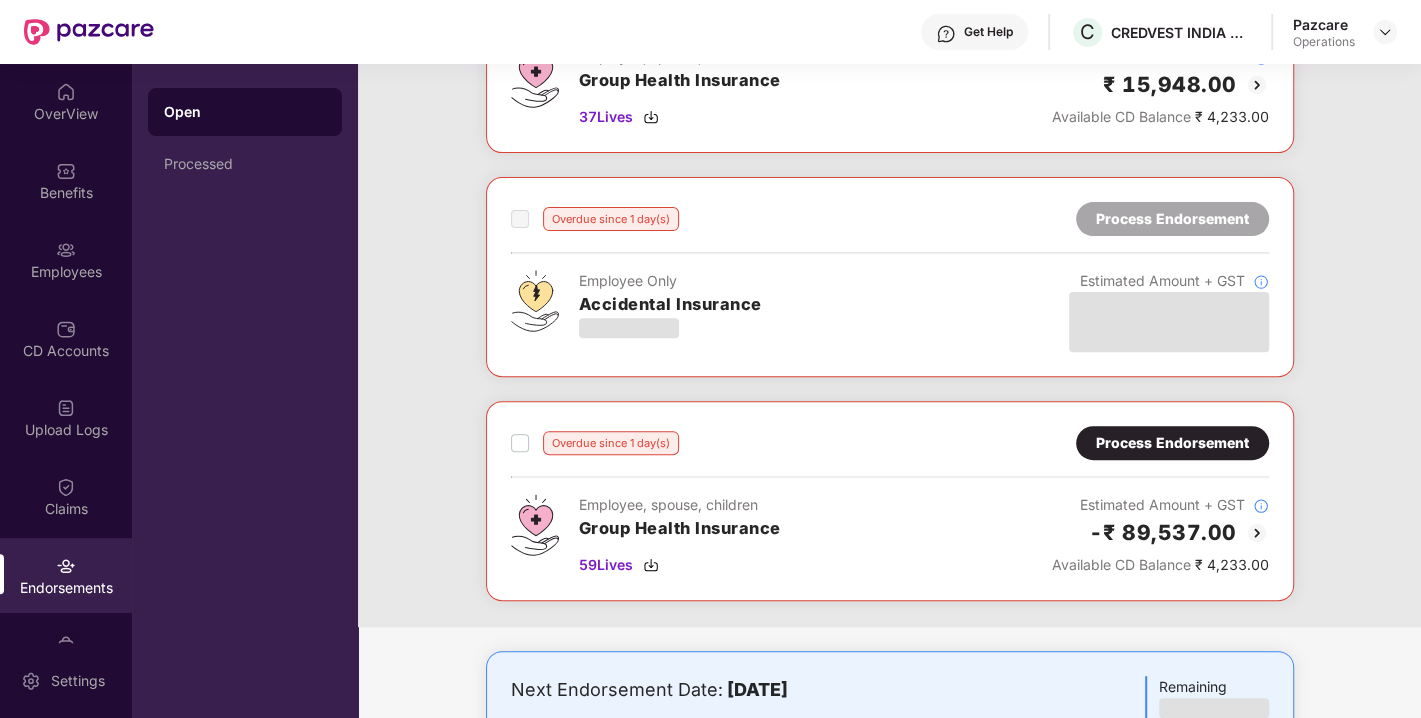 click on "Process Endorsement" at bounding box center [1172, 443] 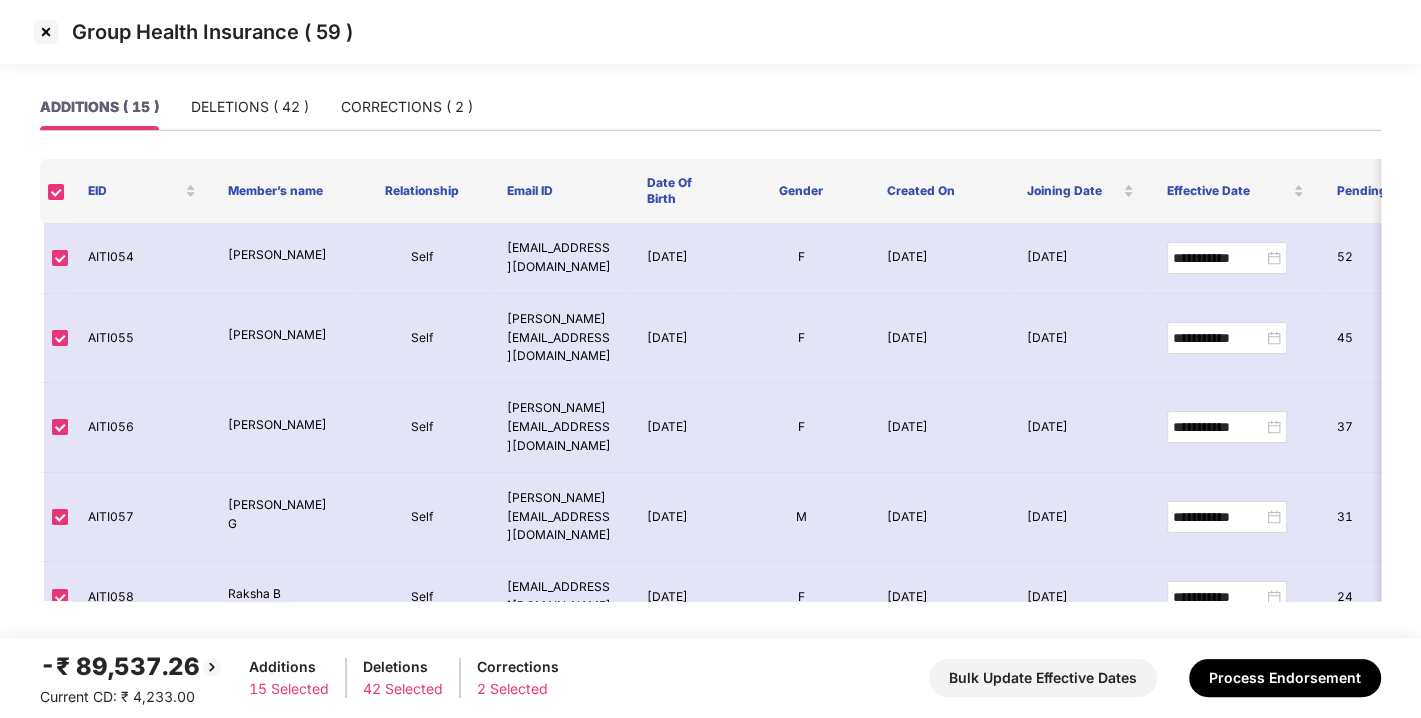 click at bounding box center [46, 32] 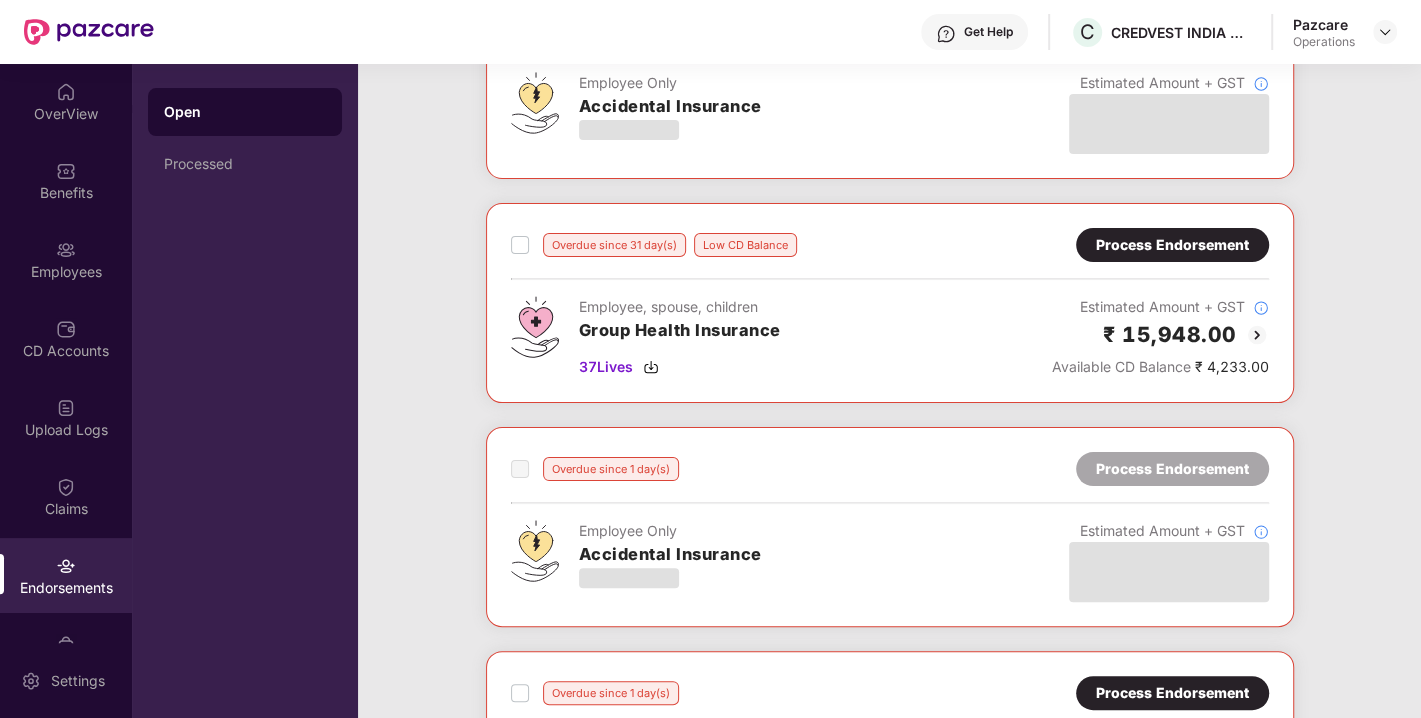 scroll, scrollTop: 0, scrollLeft: 0, axis: both 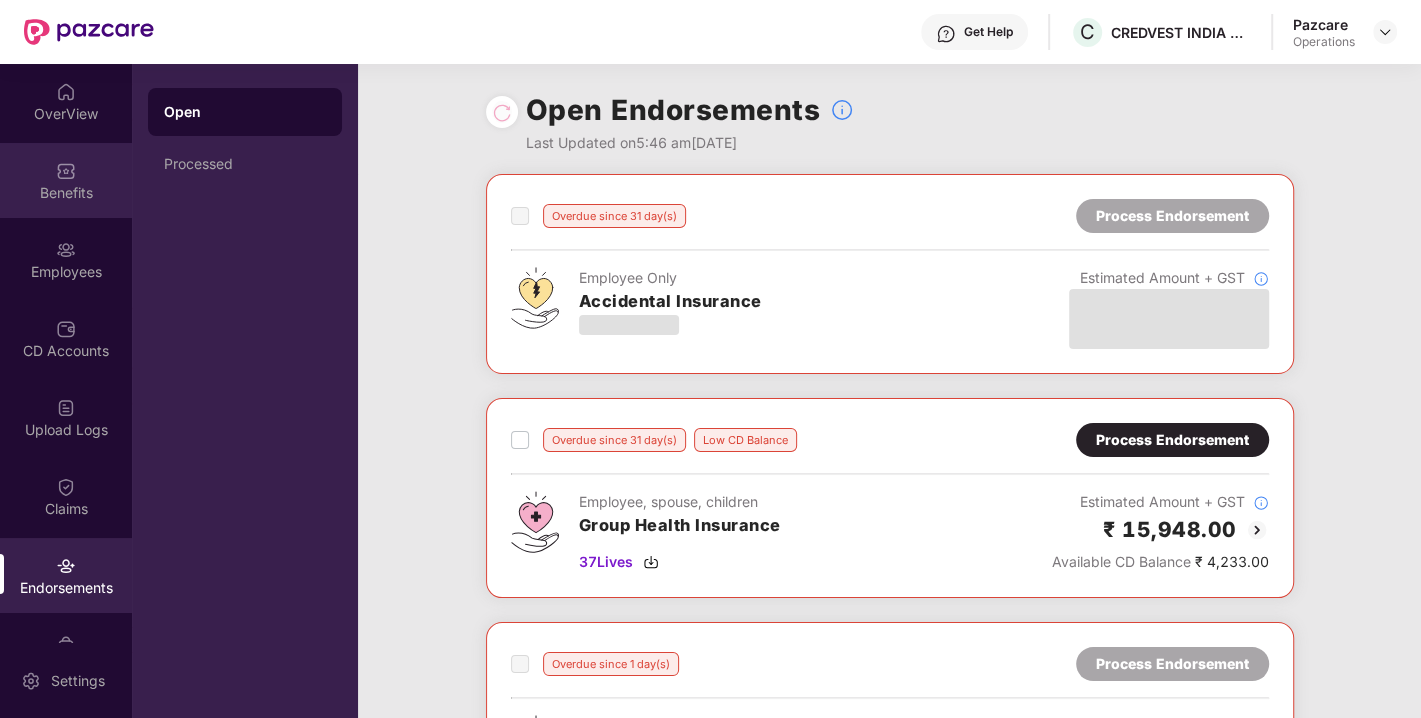 click on "Benefits" at bounding box center (66, 180) 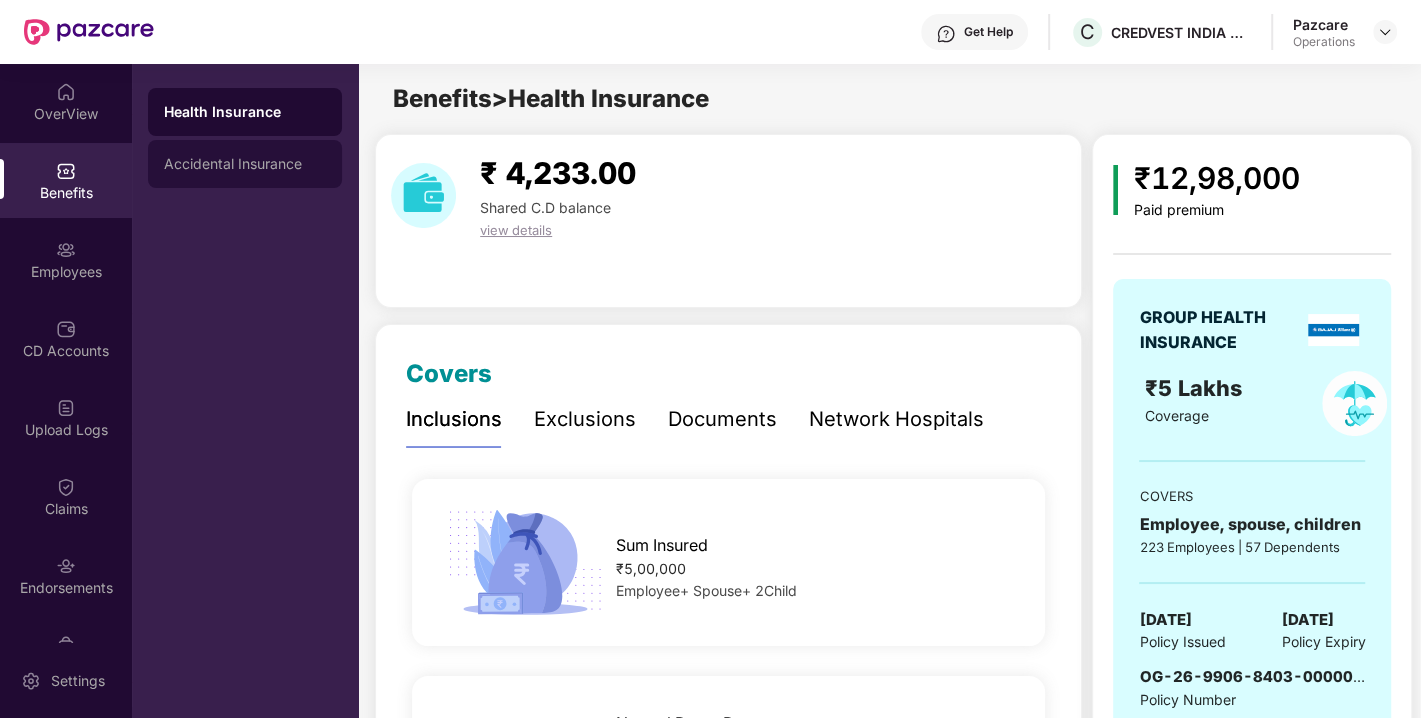 click on "Accidental Insurance" at bounding box center (245, 164) 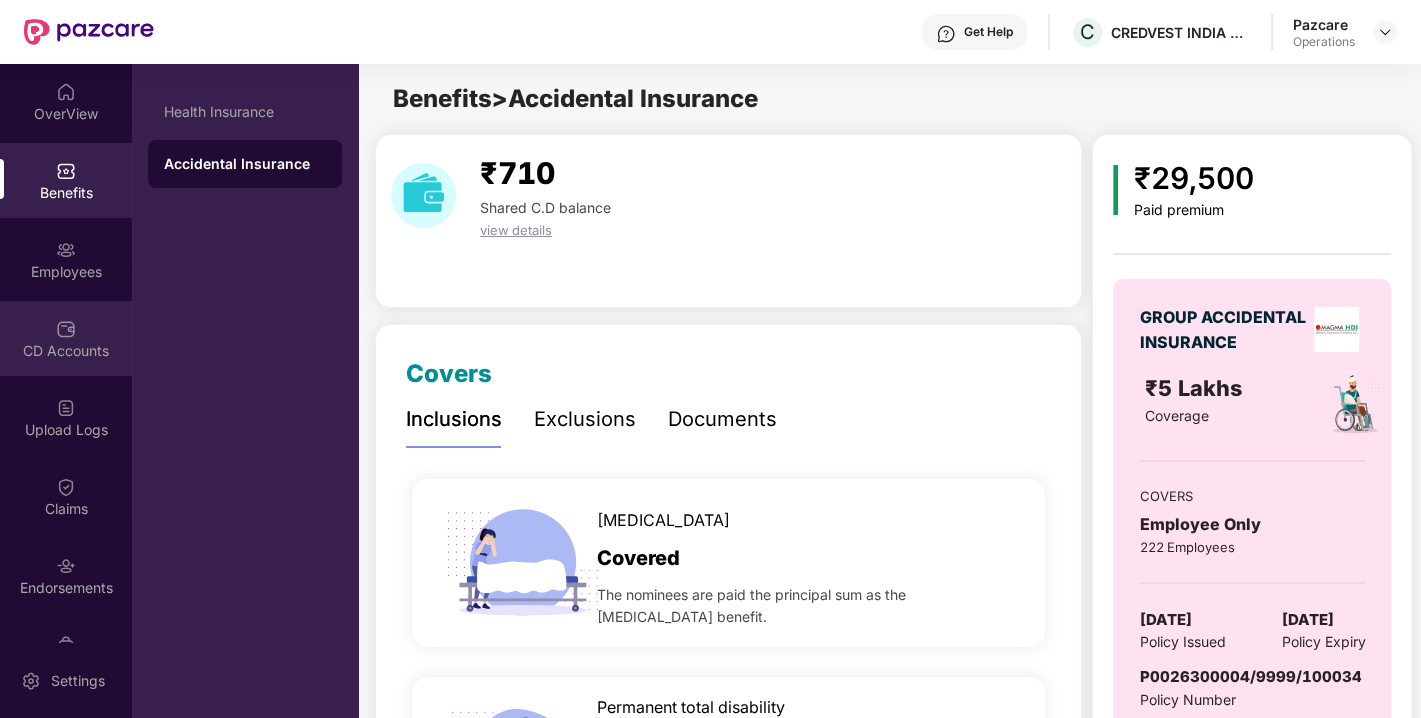 scroll, scrollTop: 52, scrollLeft: 0, axis: vertical 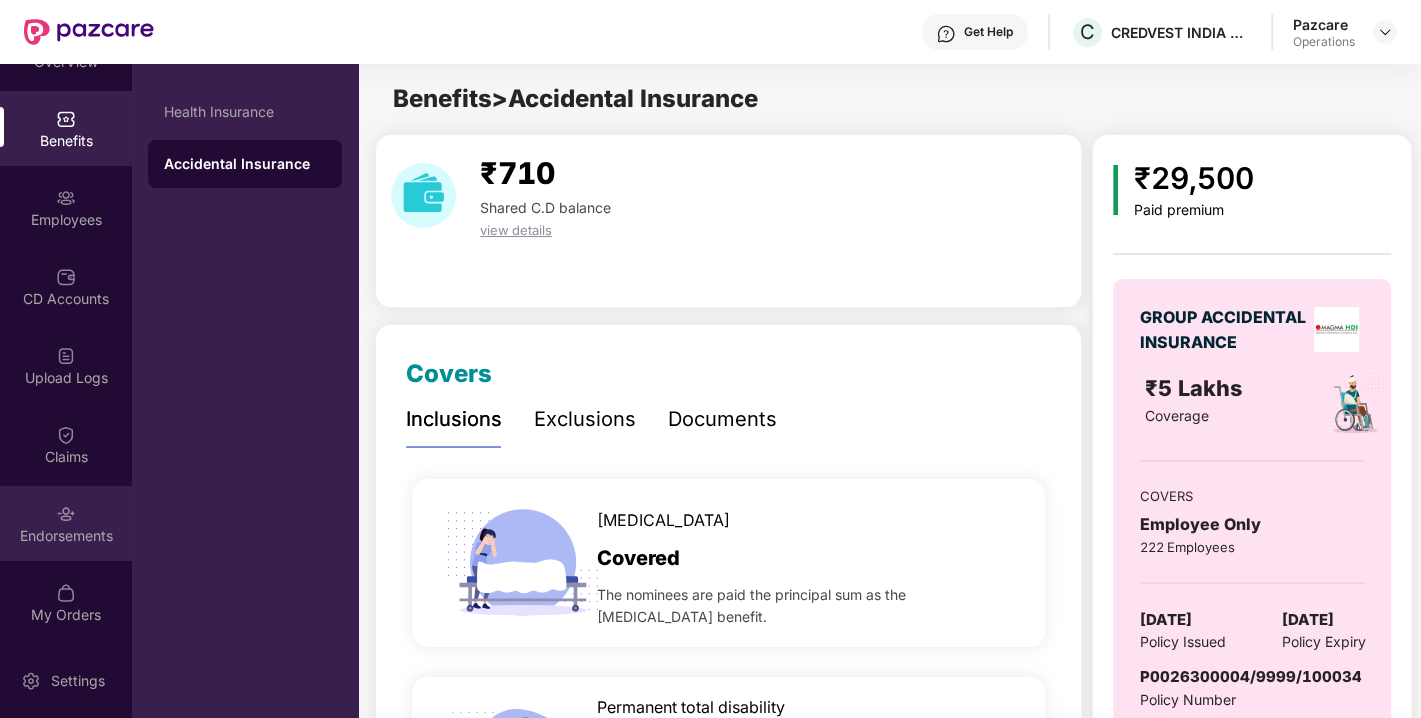click on "Endorsements" at bounding box center [66, 536] 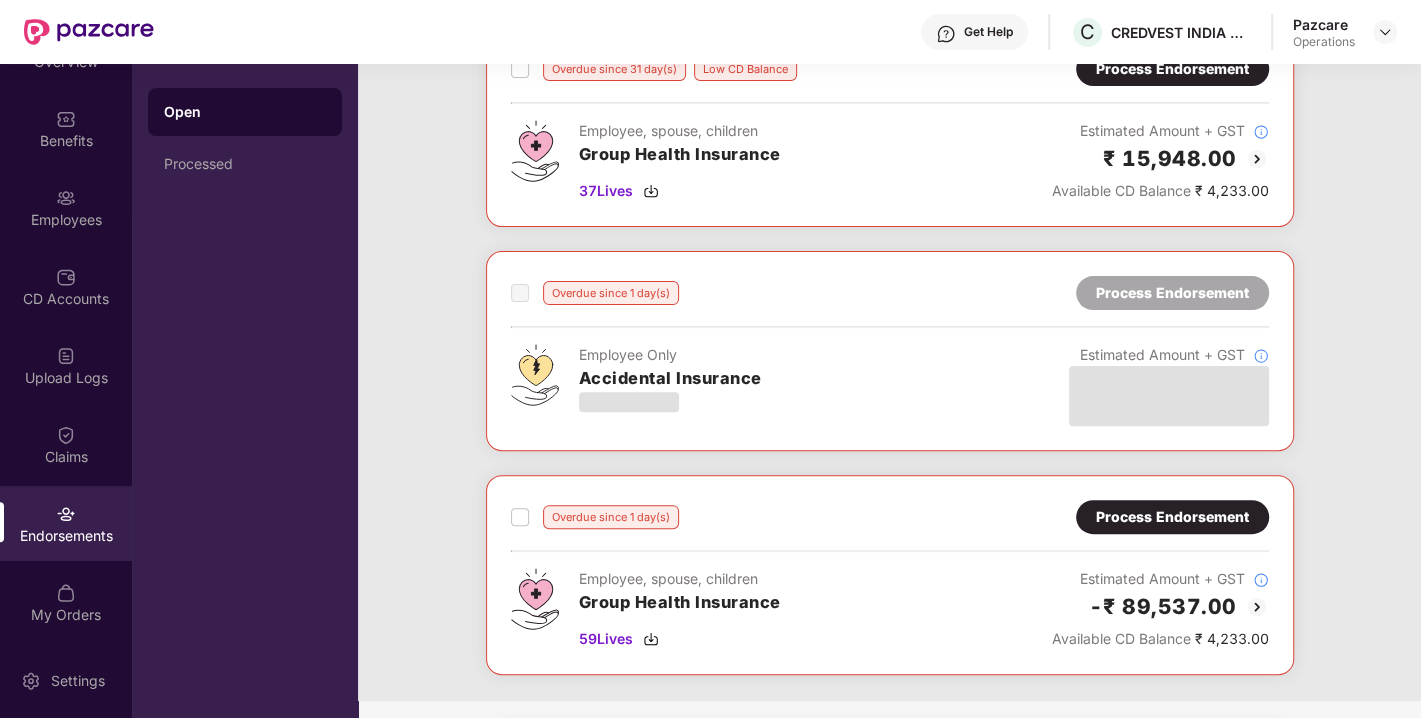 scroll, scrollTop: 369, scrollLeft: 0, axis: vertical 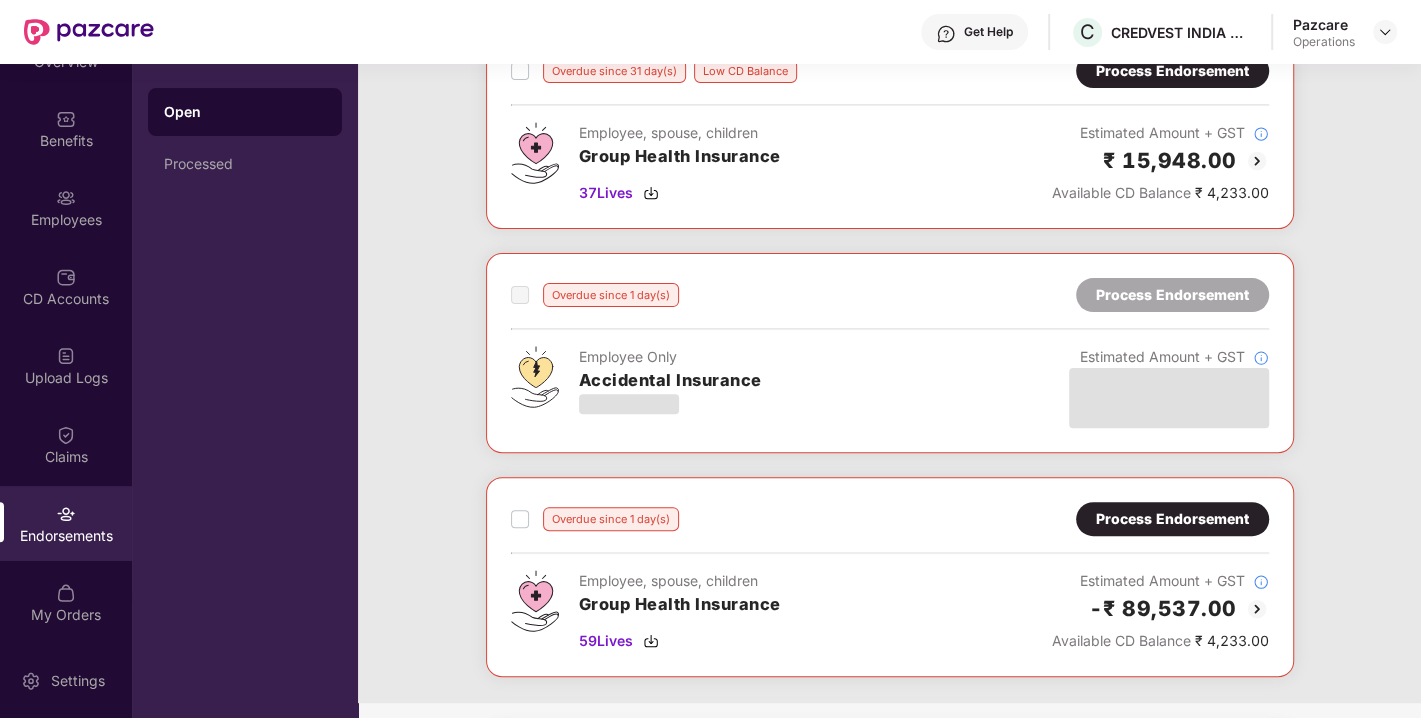 click on "Process Endorsement" at bounding box center (1172, 519) 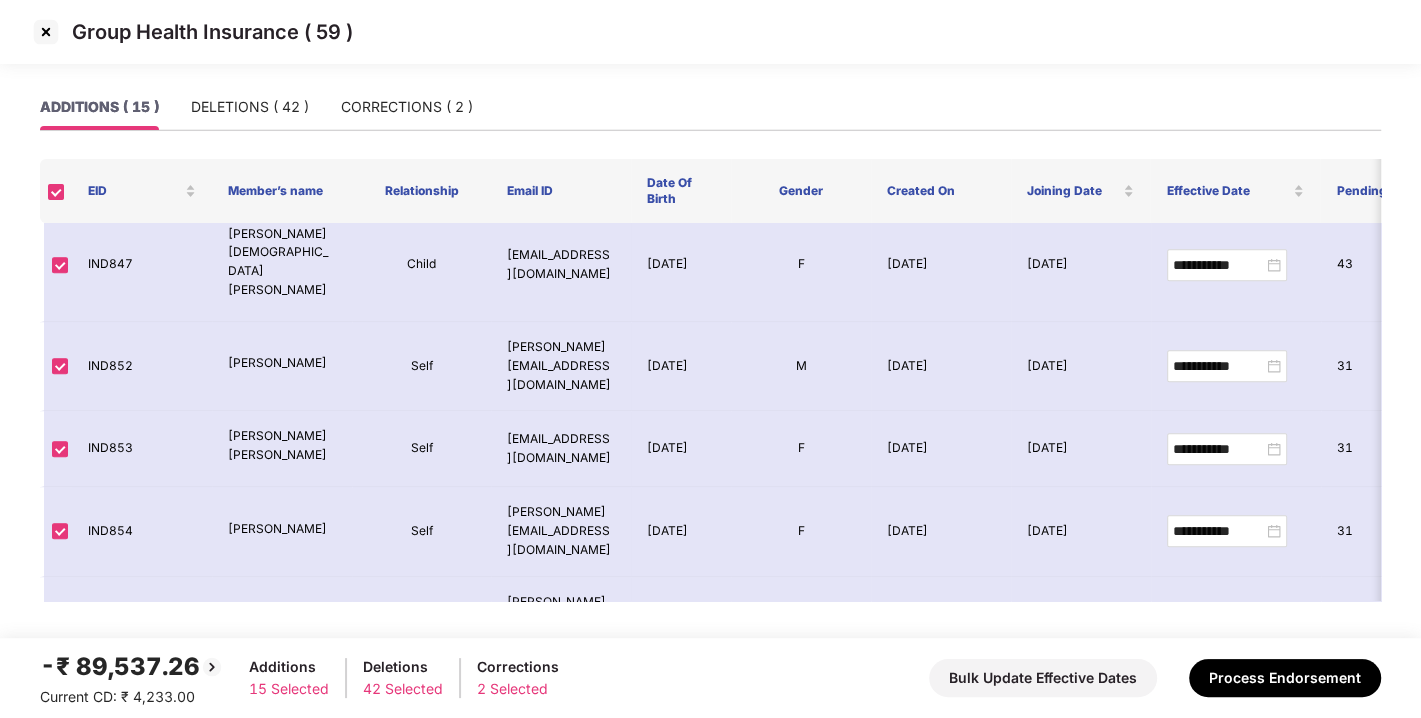 scroll, scrollTop: 0, scrollLeft: 0, axis: both 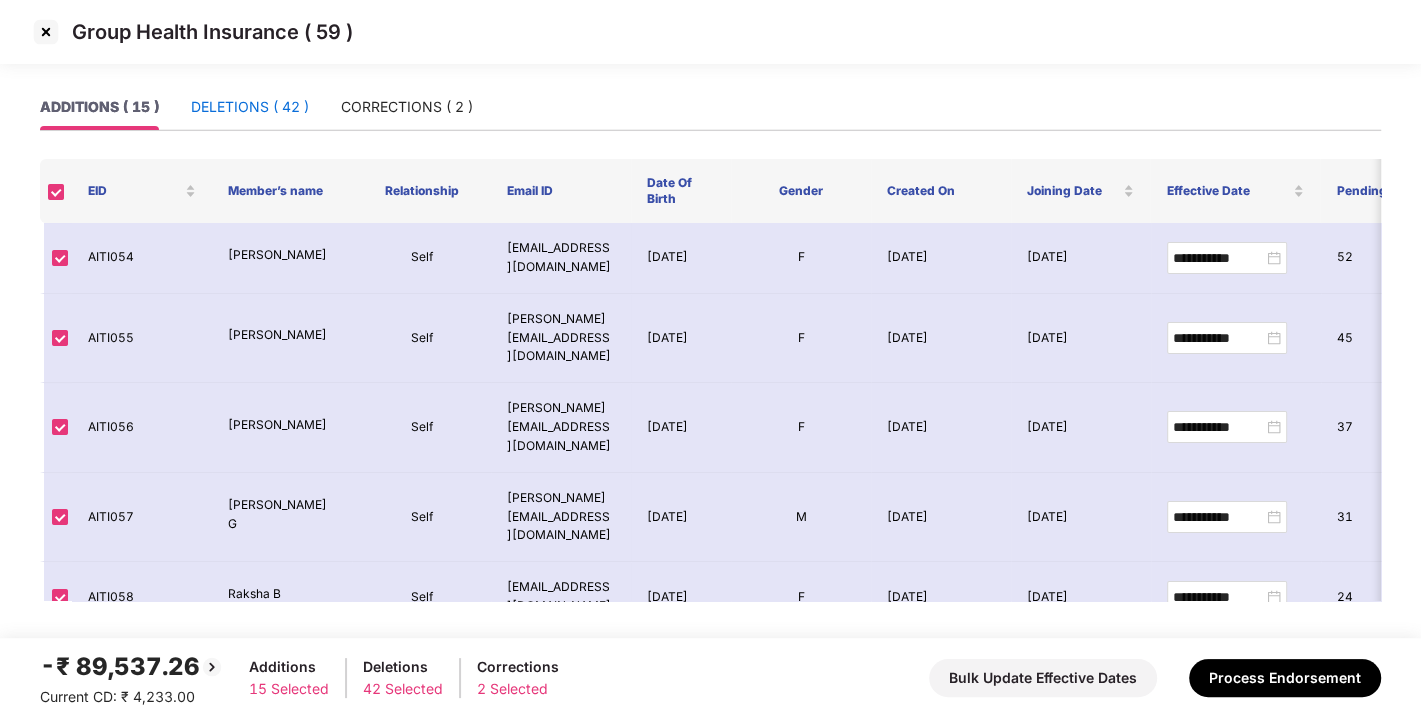 click on "DELETIONS ( 42 )" at bounding box center [250, 107] 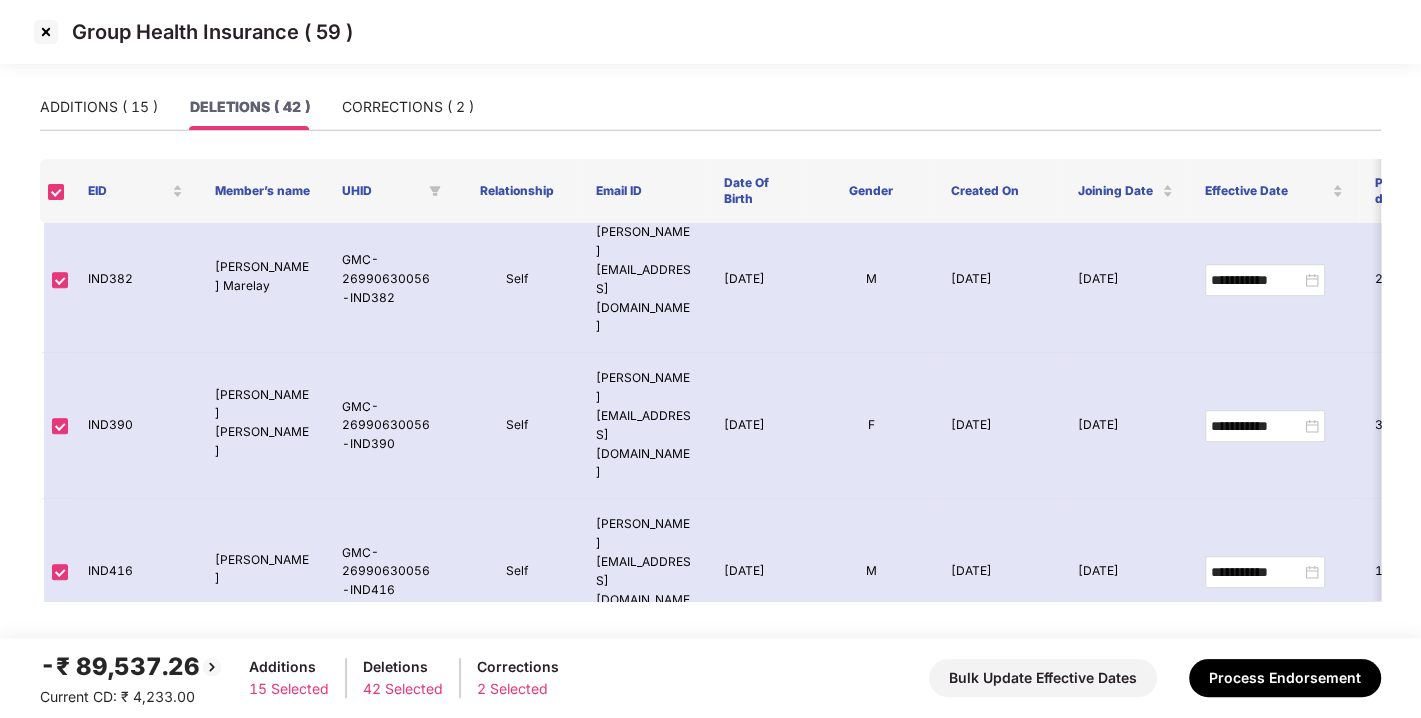 scroll, scrollTop: 1308, scrollLeft: 0, axis: vertical 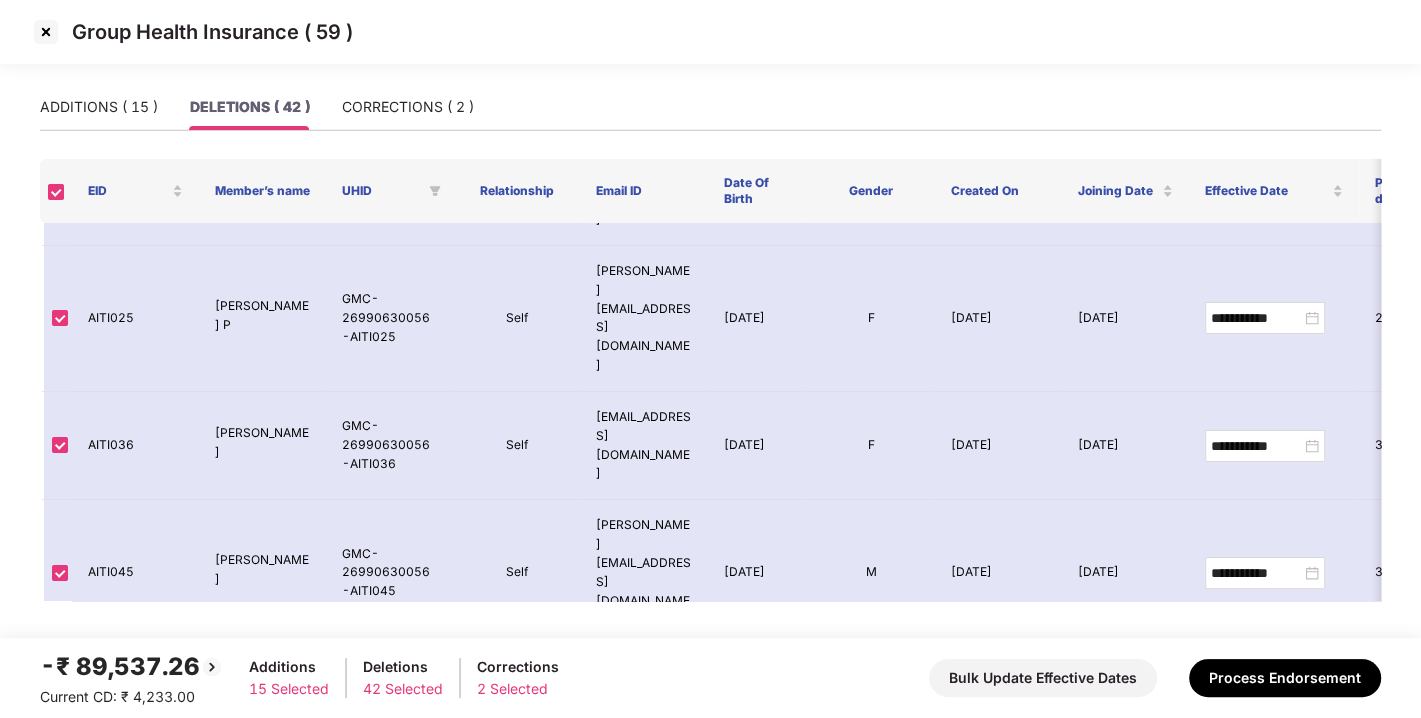 click at bounding box center (46, 32) 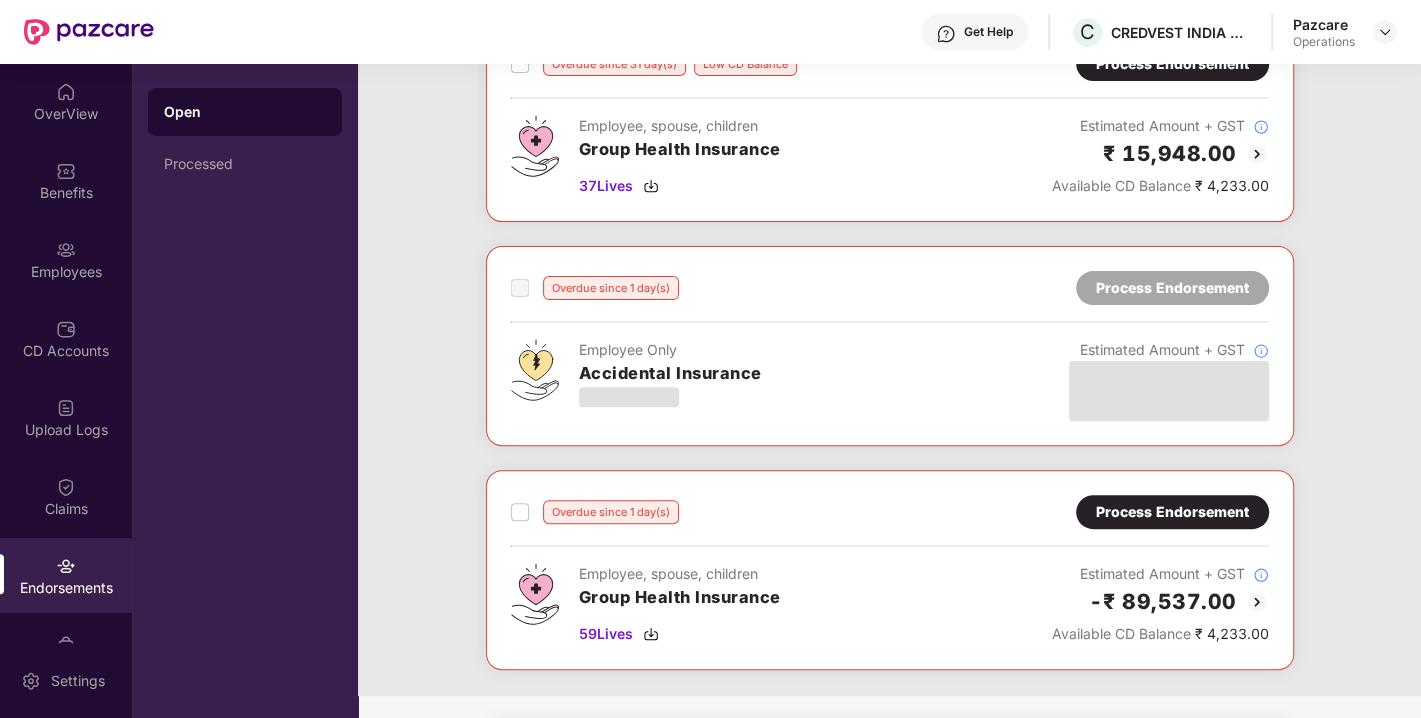 scroll, scrollTop: 375, scrollLeft: 0, axis: vertical 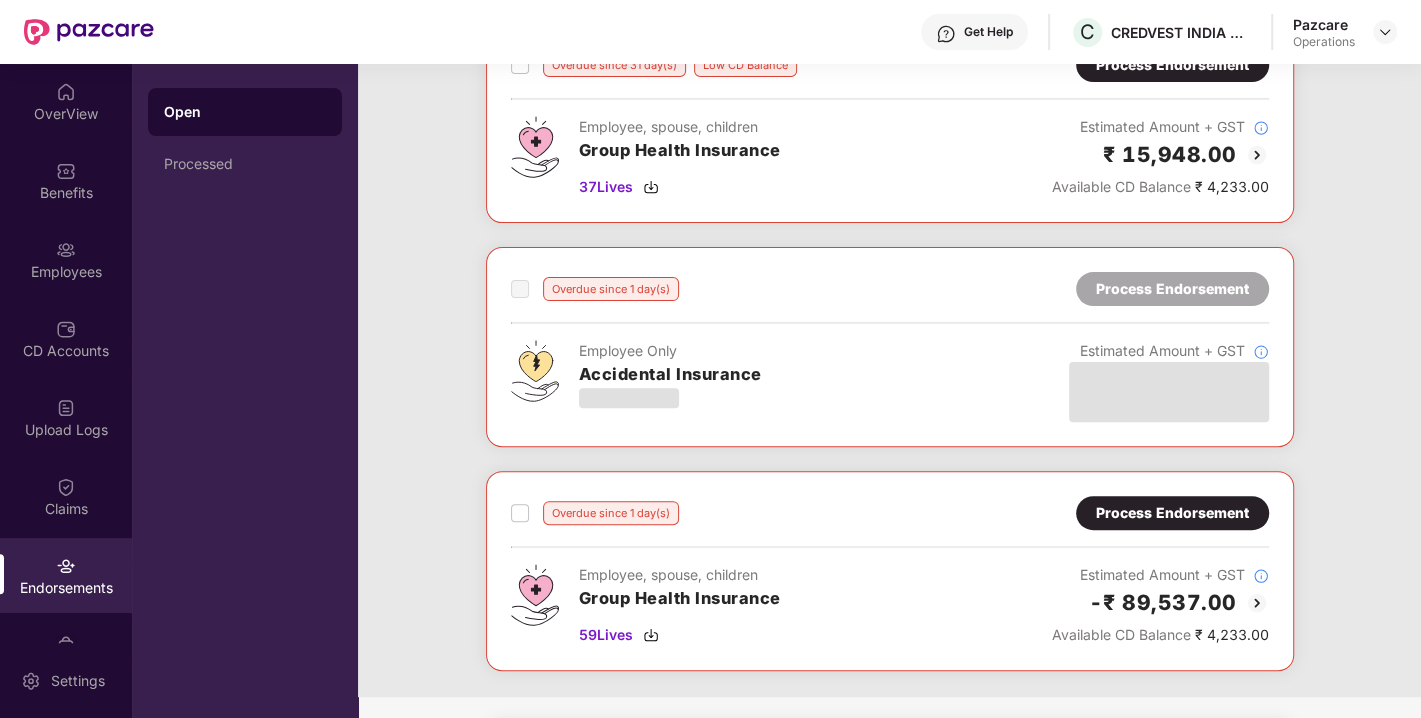 click on "Overdue since 31 day(s) Process Endorsement Employee Only Accidental Insurance Estimated Amount + GST Overdue since 31 day(s) Low CD Balance Process Endorsement Employee, spouse, children Group Health Insurance   37  Lives Estimated Amount + GST ₹ 15,948.00 Available CD Balance   ₹ 4,233.00 Overdue since 1 day(s) Process Endorsement Employee Only Accidental Insurance Estimated Amount + GST Overdue since 1 day(s) Process Endorsement Employee, spouse, children Group Health Insurance   59  Lives Estimated Amount + GST -₹ 89,537.00 Available CD Balance   ₹ 4,233.00" at bounding box center (889, 248) 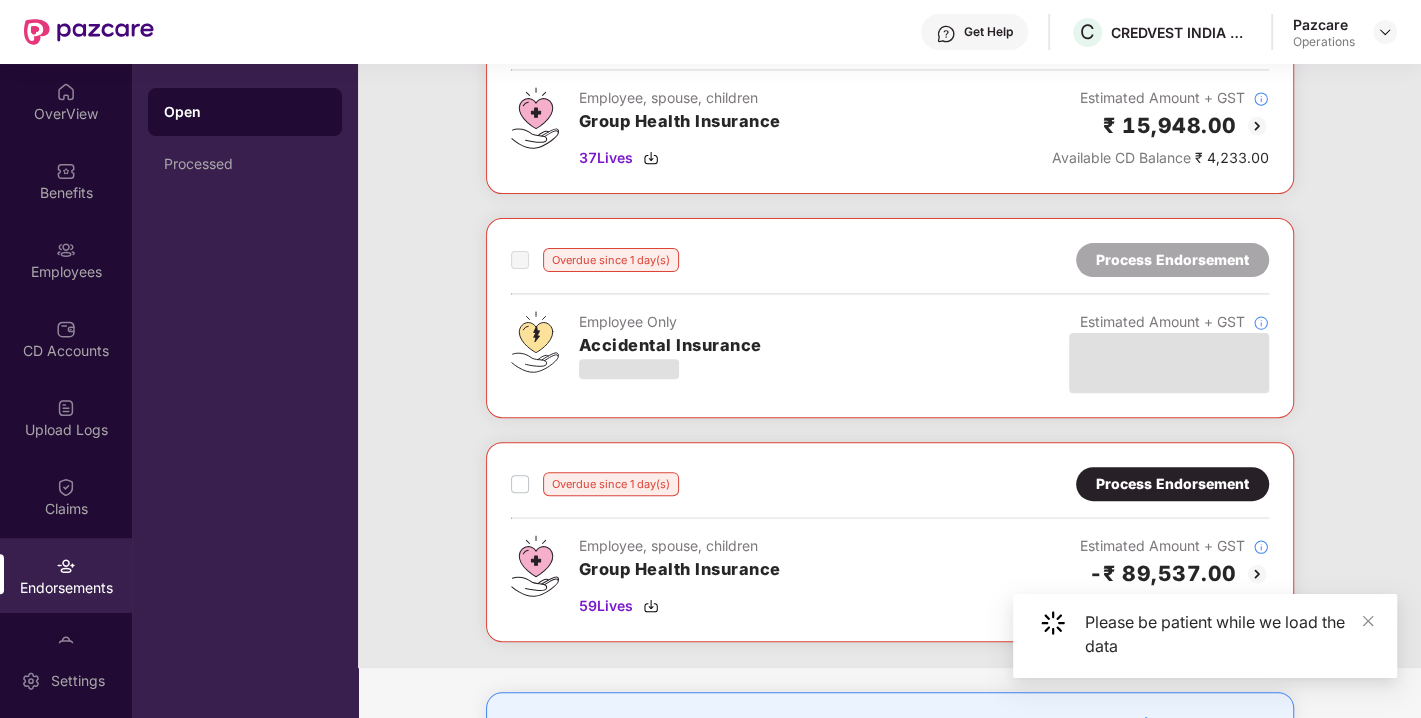 scroll, scrollTop: 547, scrollLeft: 0, axis: vertical 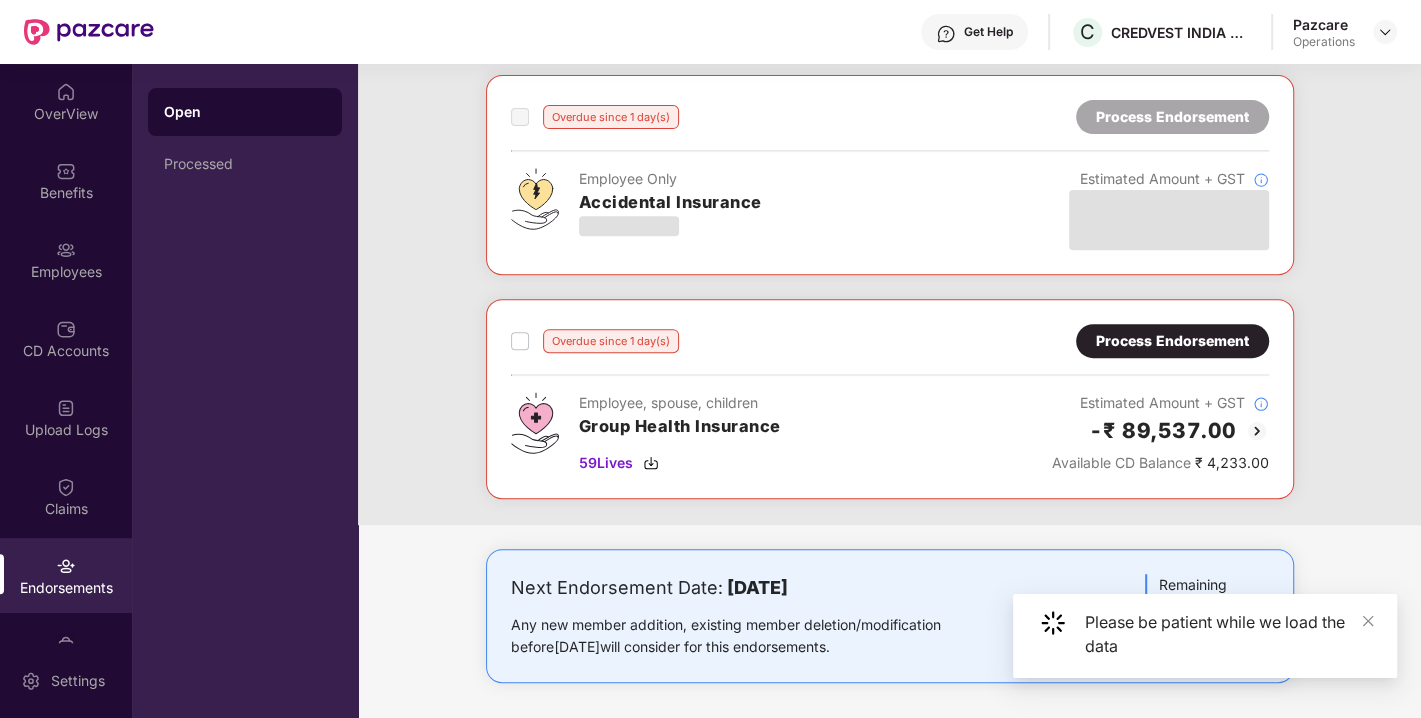 click on "Process Endorsement" at bounding box center (1172, 341) 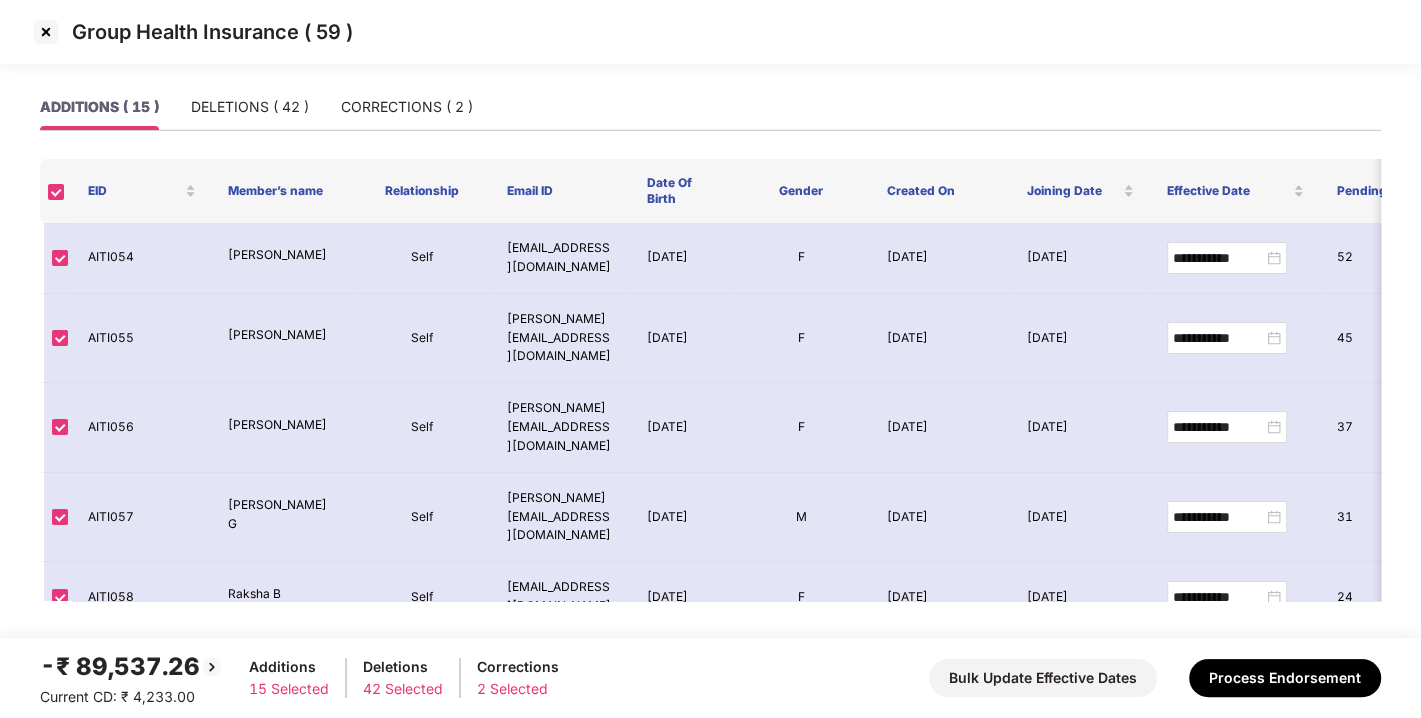 click at bounding box center [46, 32] 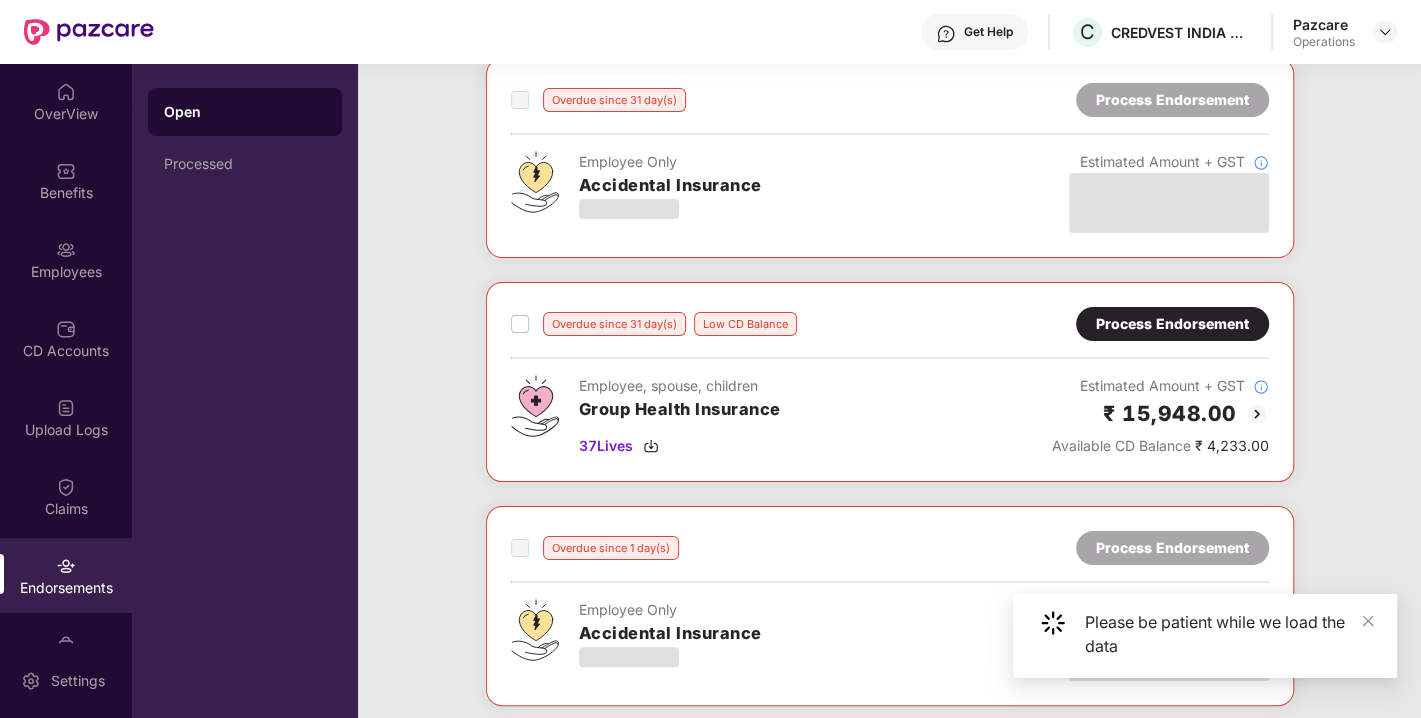 scroll, scrollTop: 547, scrollLeft: 0, axis: vertical 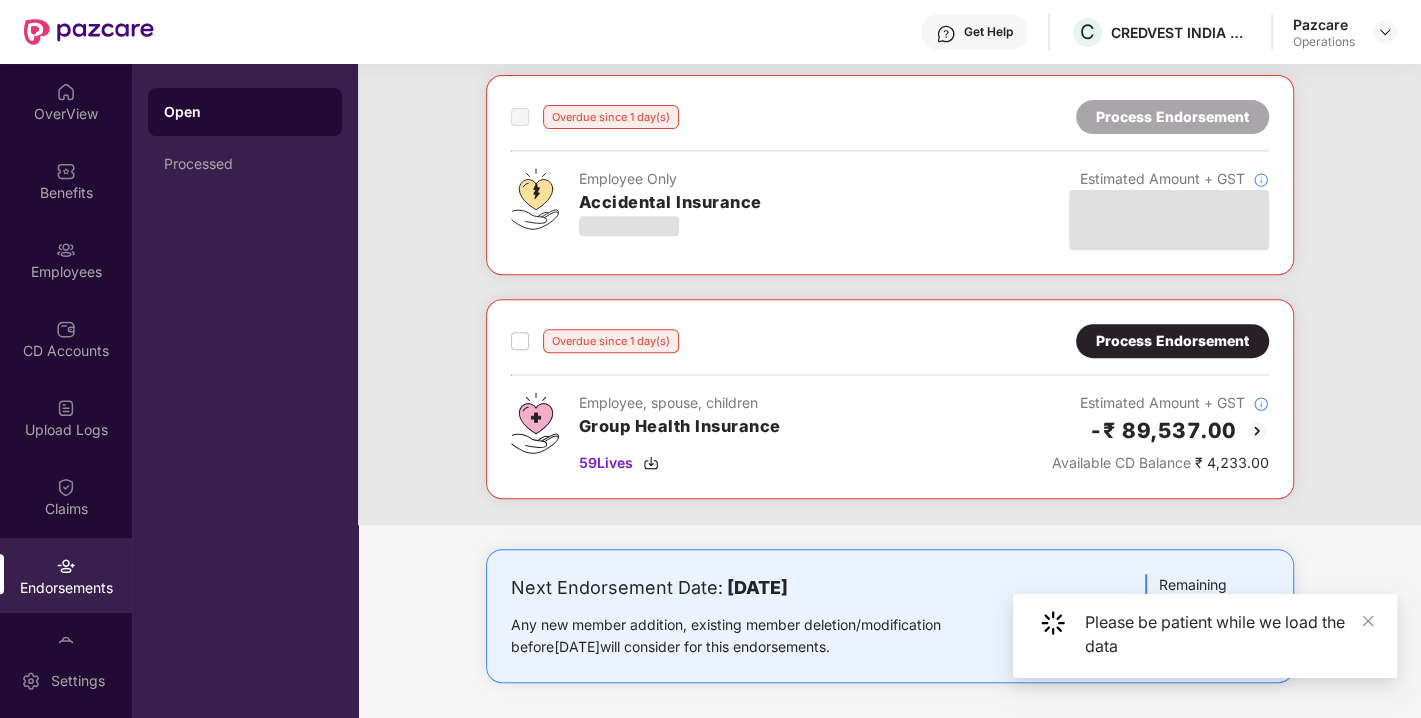 click on "Process Endorsement" at bounding box center (1172, 341) 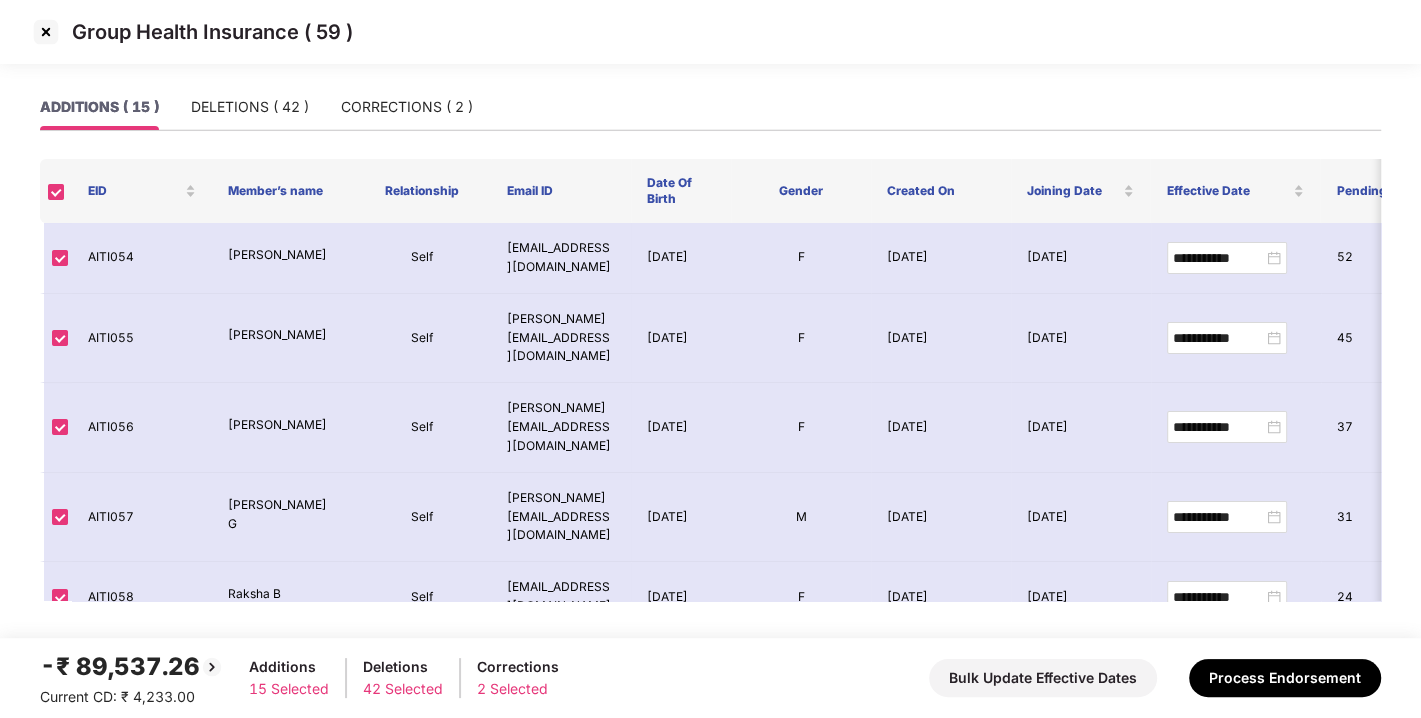 click at bounding box center (46, 32) 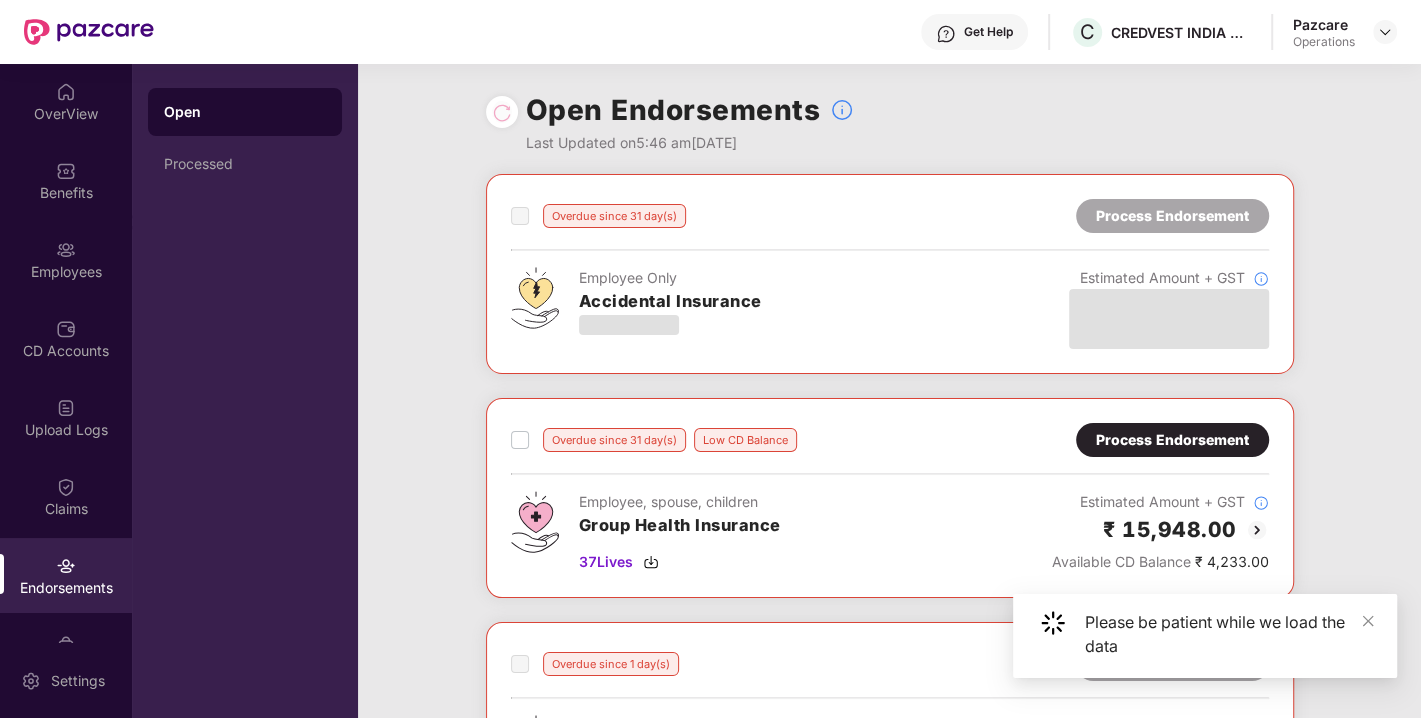 scroll, scrollTop: 547, scrollLeft: 0, axis: vertical 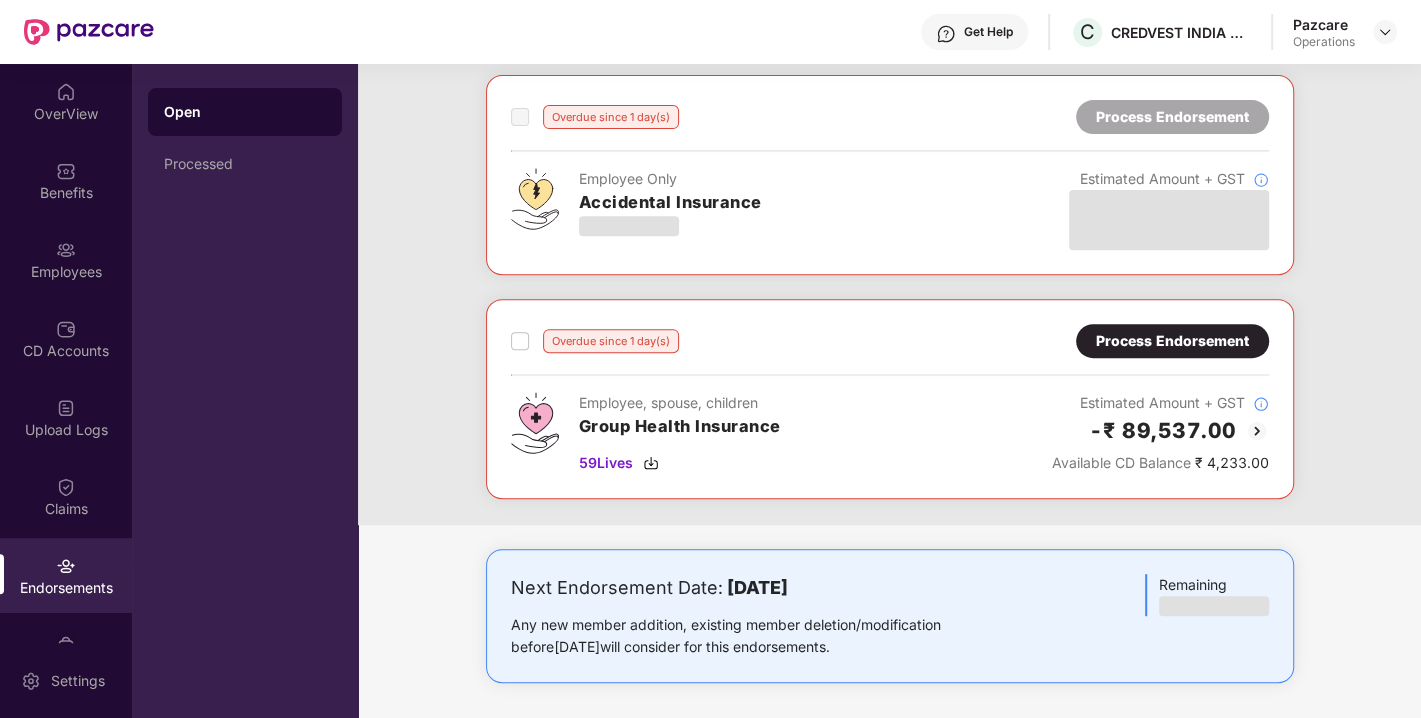 click on "Process Endorsement" at bounding box center (1172, 341) 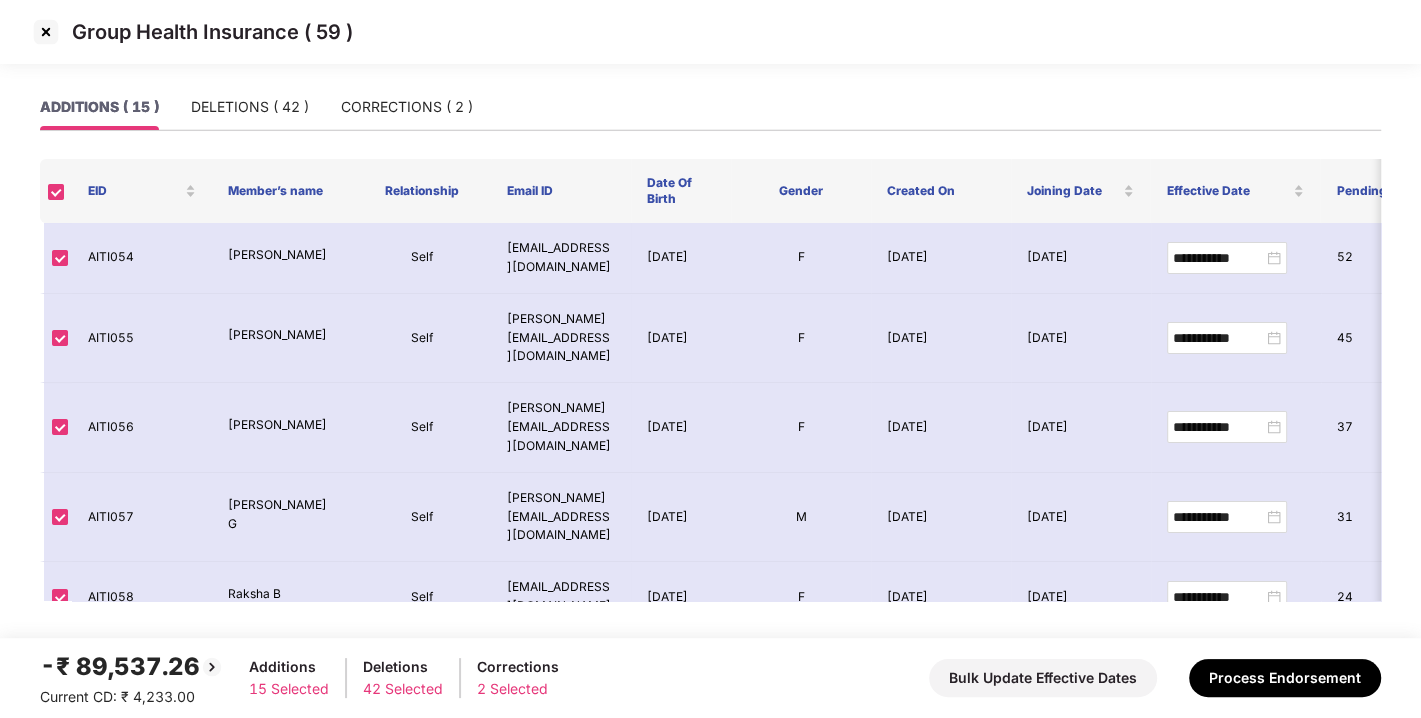 click at bounding box center (46, 32) 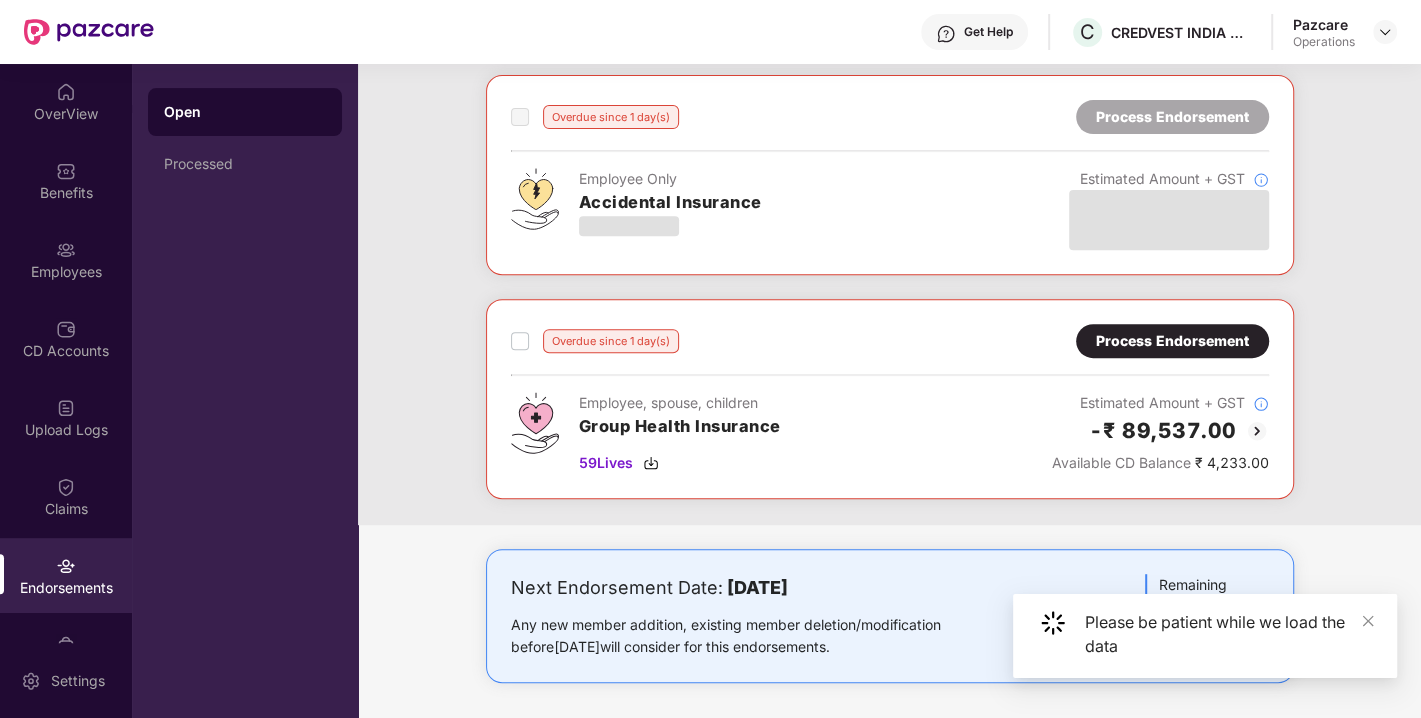 scroll, scrollTop: 0, scrollLeft: 0, axis: both 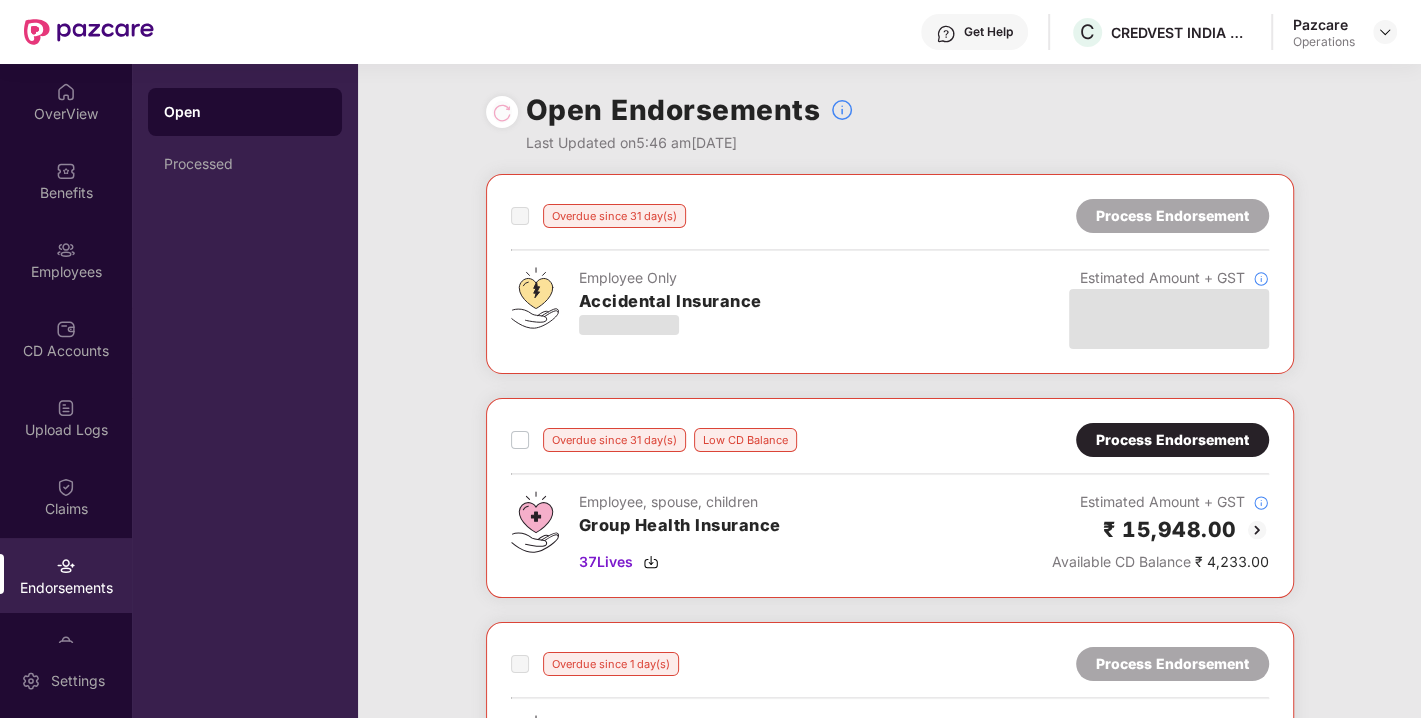 click at bounding box center [1385, 32] 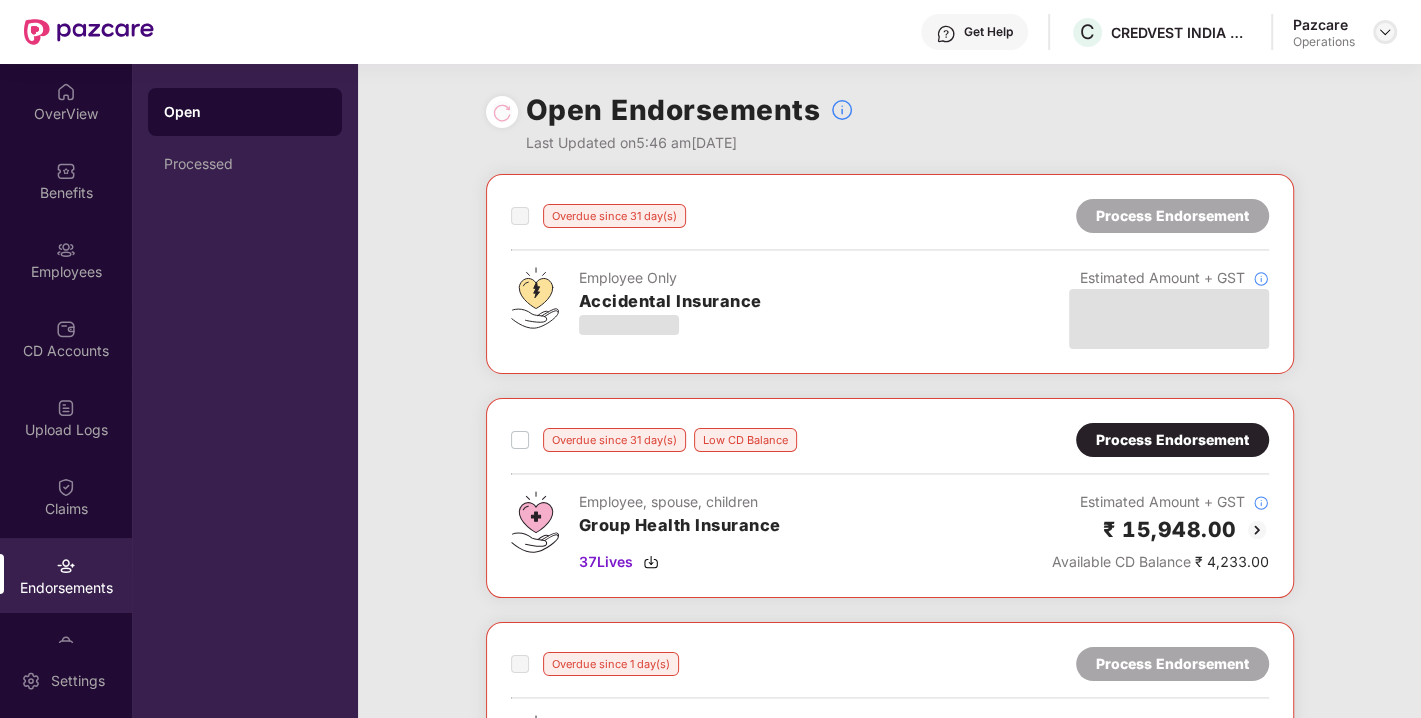 click at bounding box center [1385, 32] 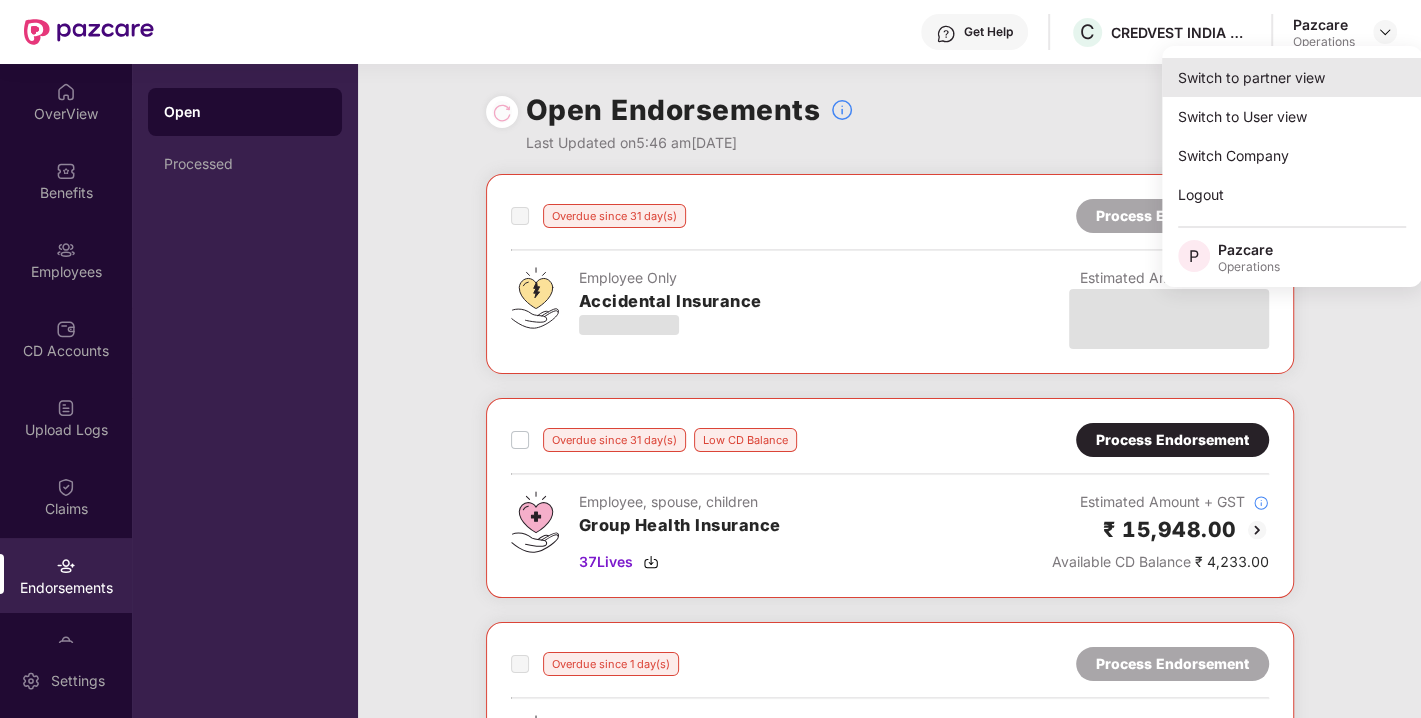 click on "Switch to partner view" at bounding box center (1292, 77) 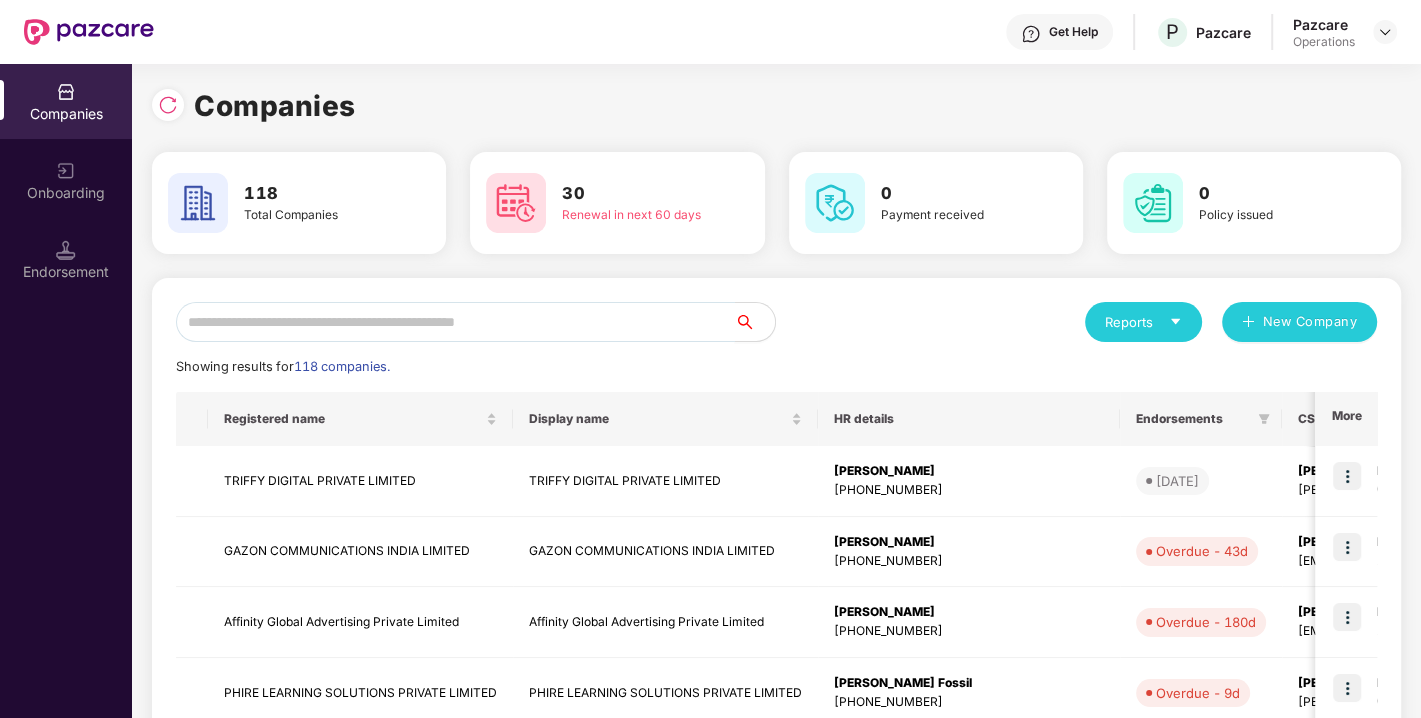 click at bounding box center (455, 322) 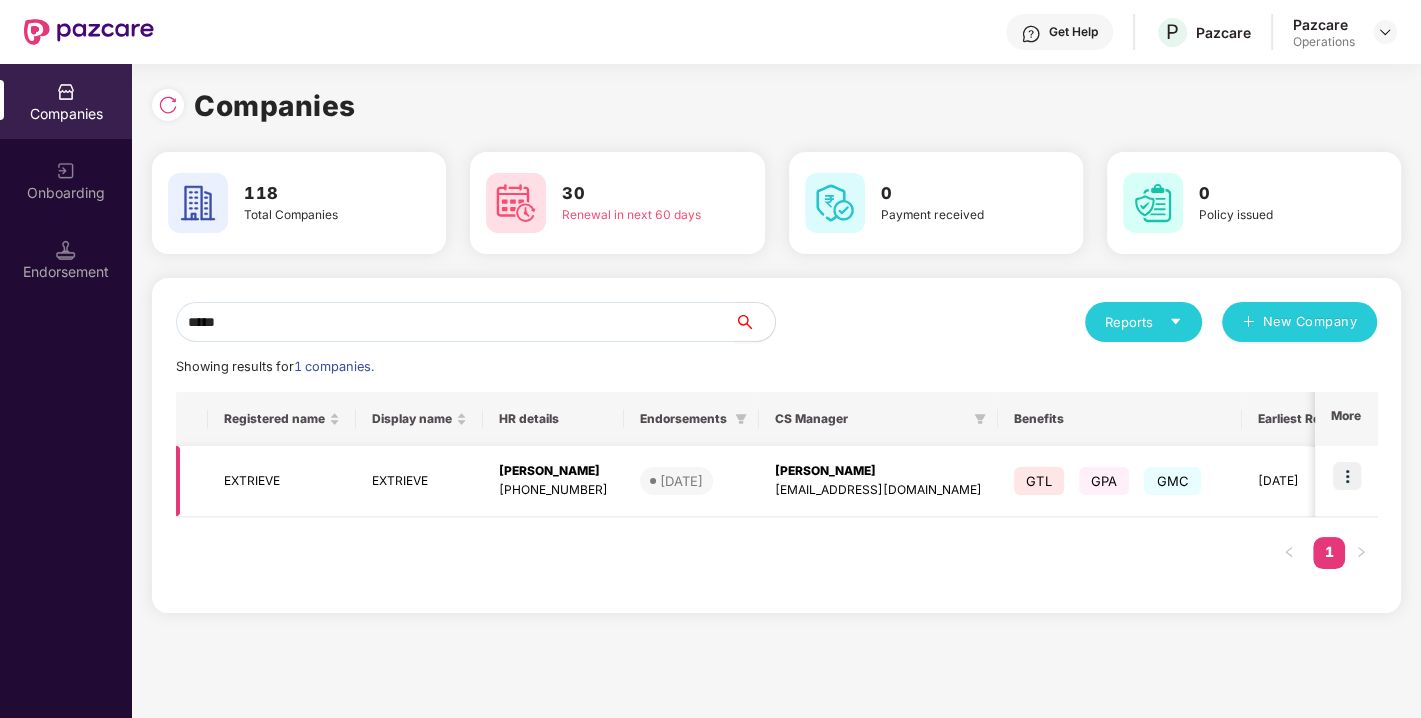 type on "*****" 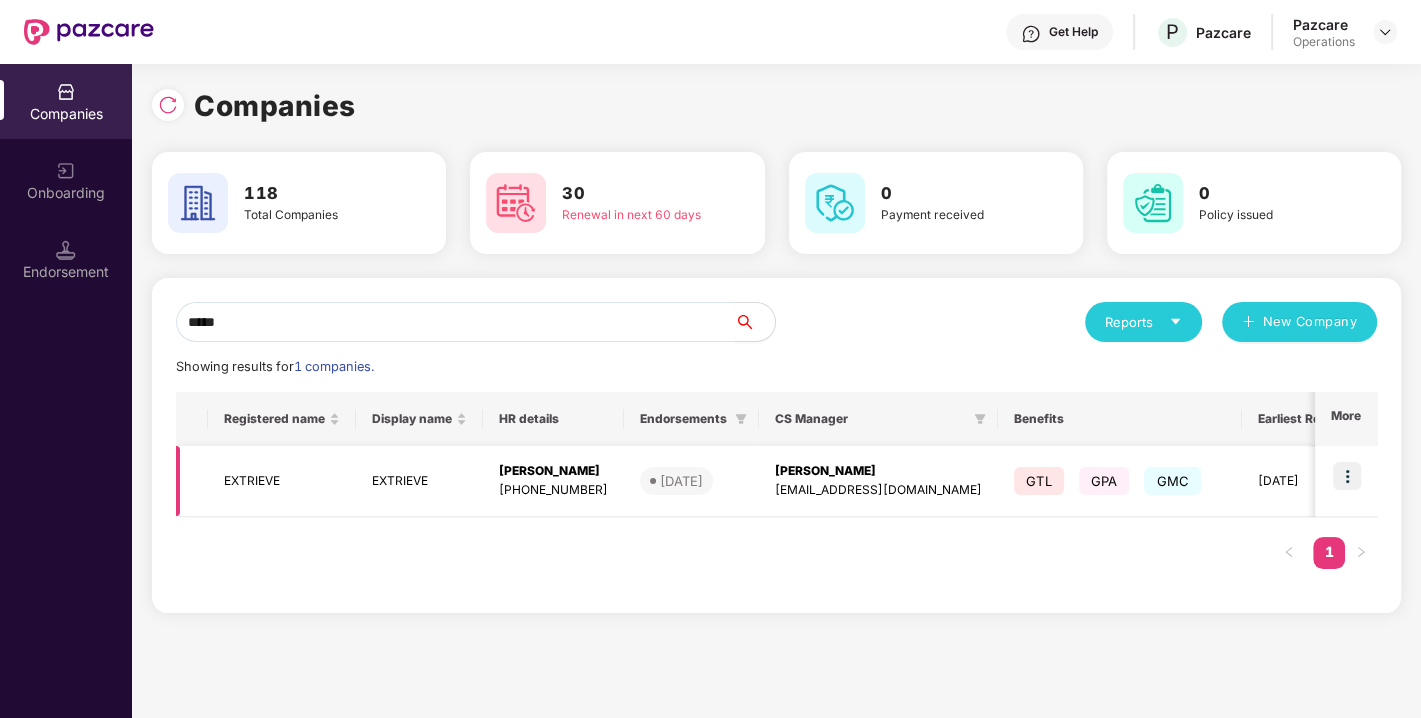 click on "EXTRIEVE" at bounding box center (282, 481) 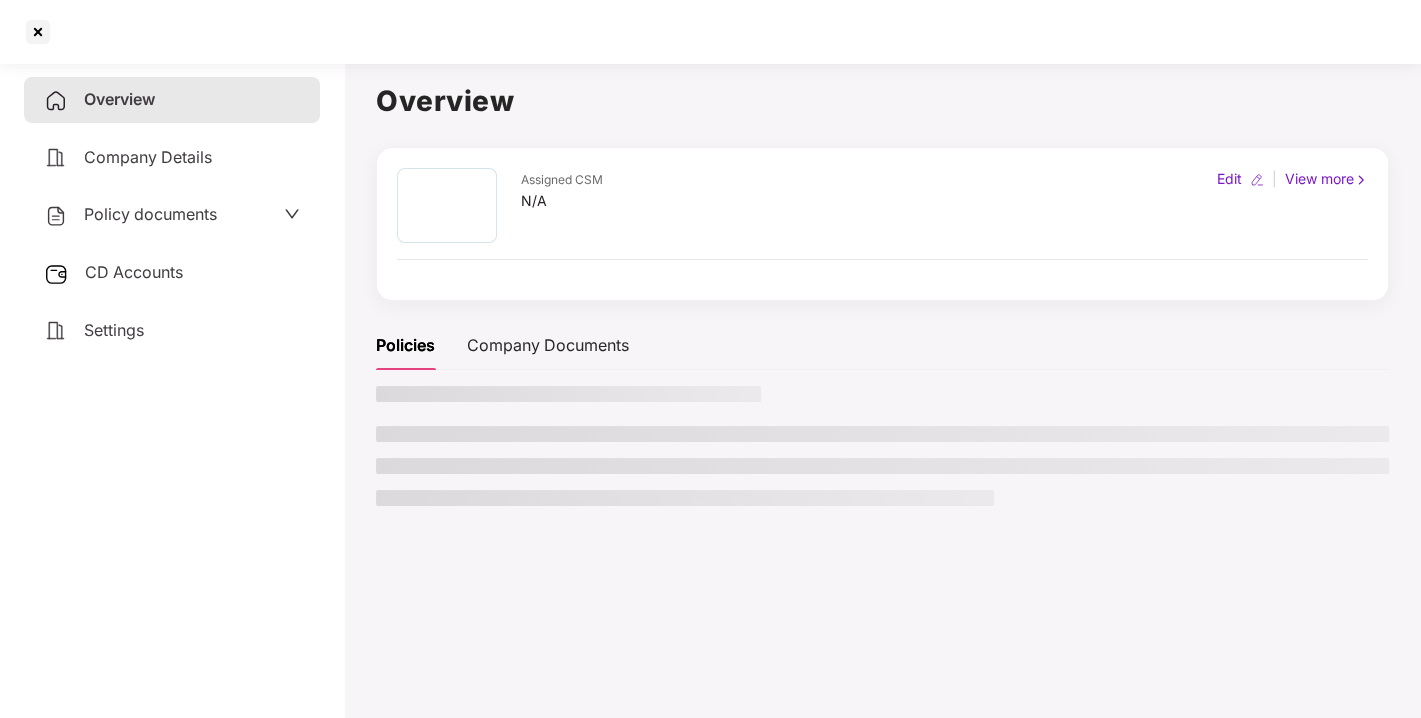 click on "Policy documents" at bounding box center [150, 214] 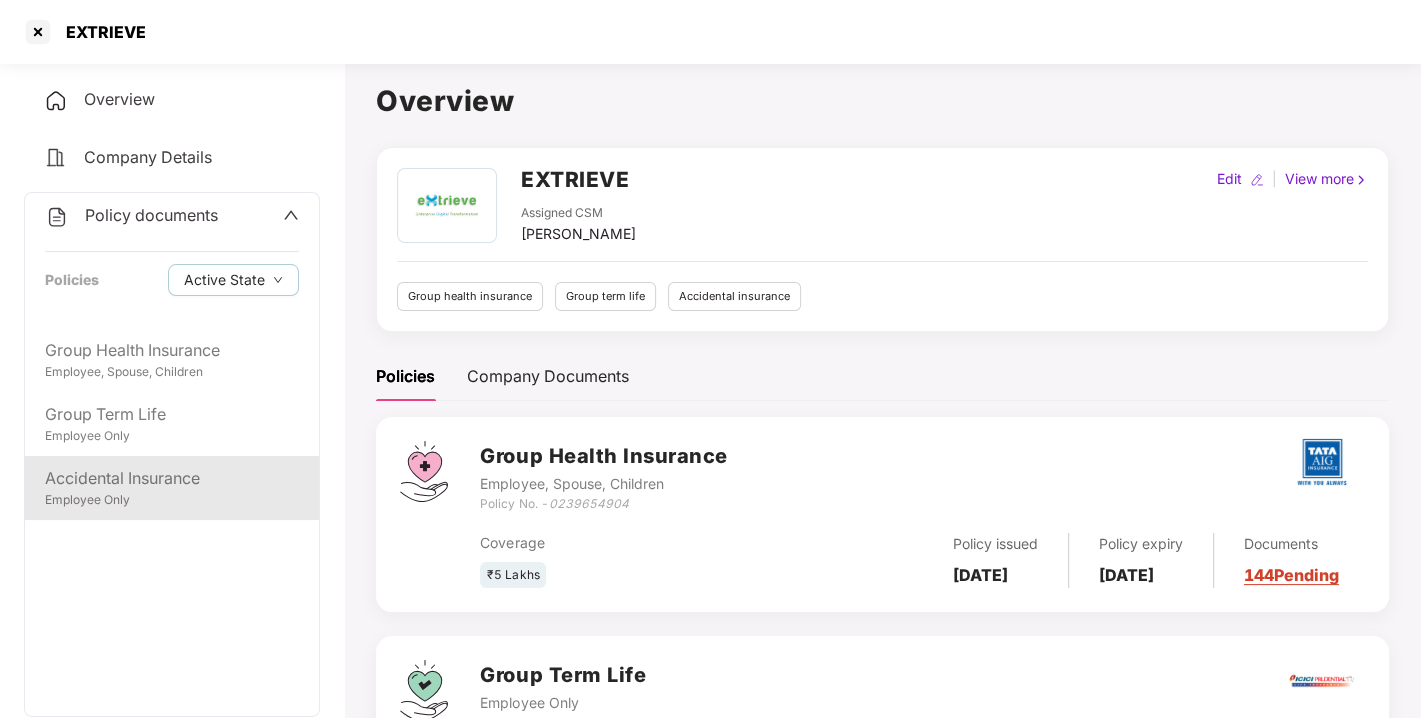 click on "Accidental Insurance" at bounding box center (172, 478) 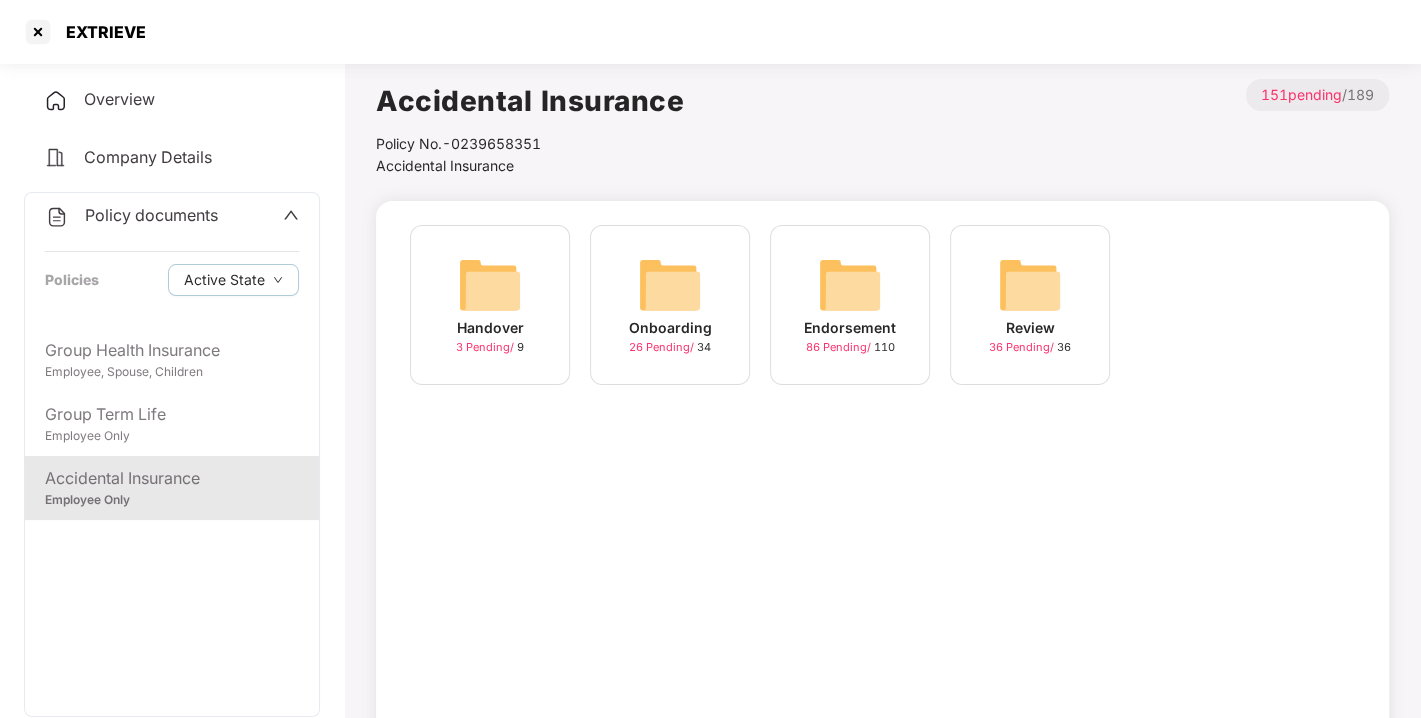click at bounding box center [850, 285] 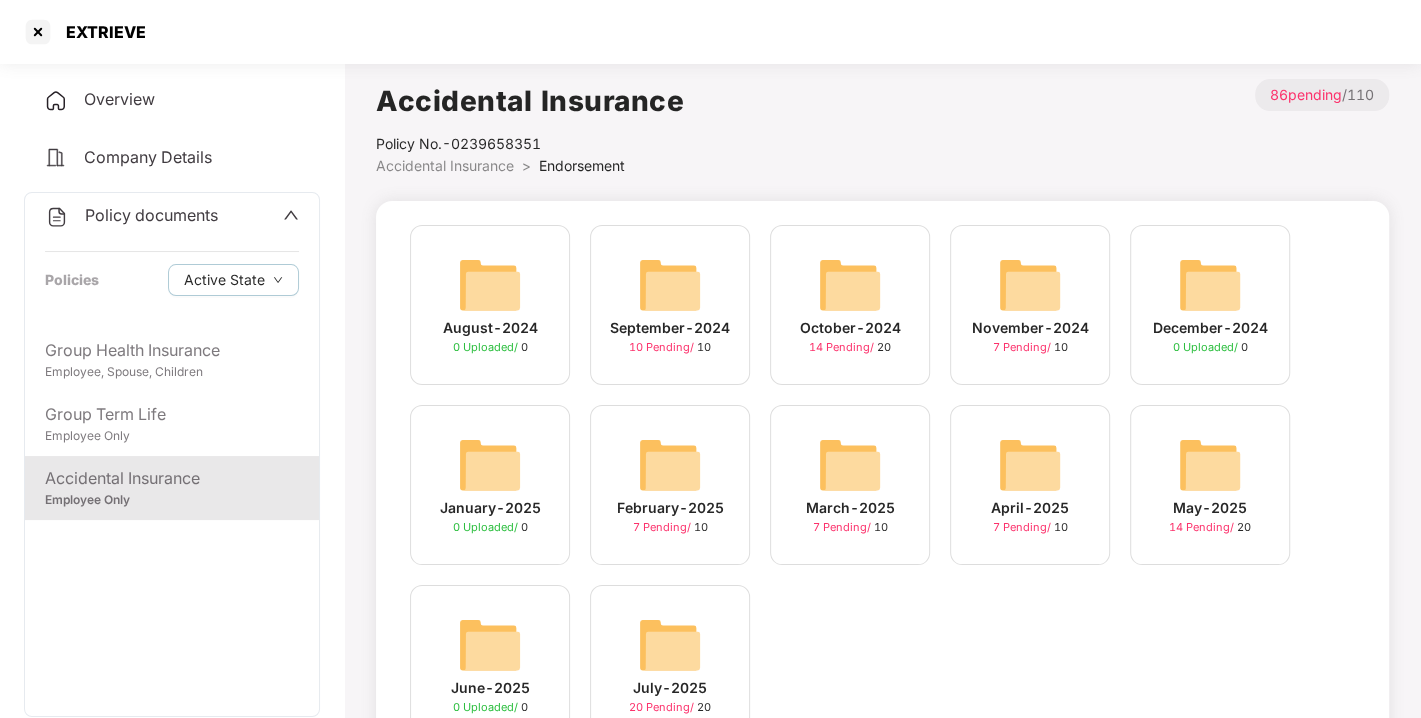 scroll, scrollTop: 94, scrollLeft: 0, axis: vertical 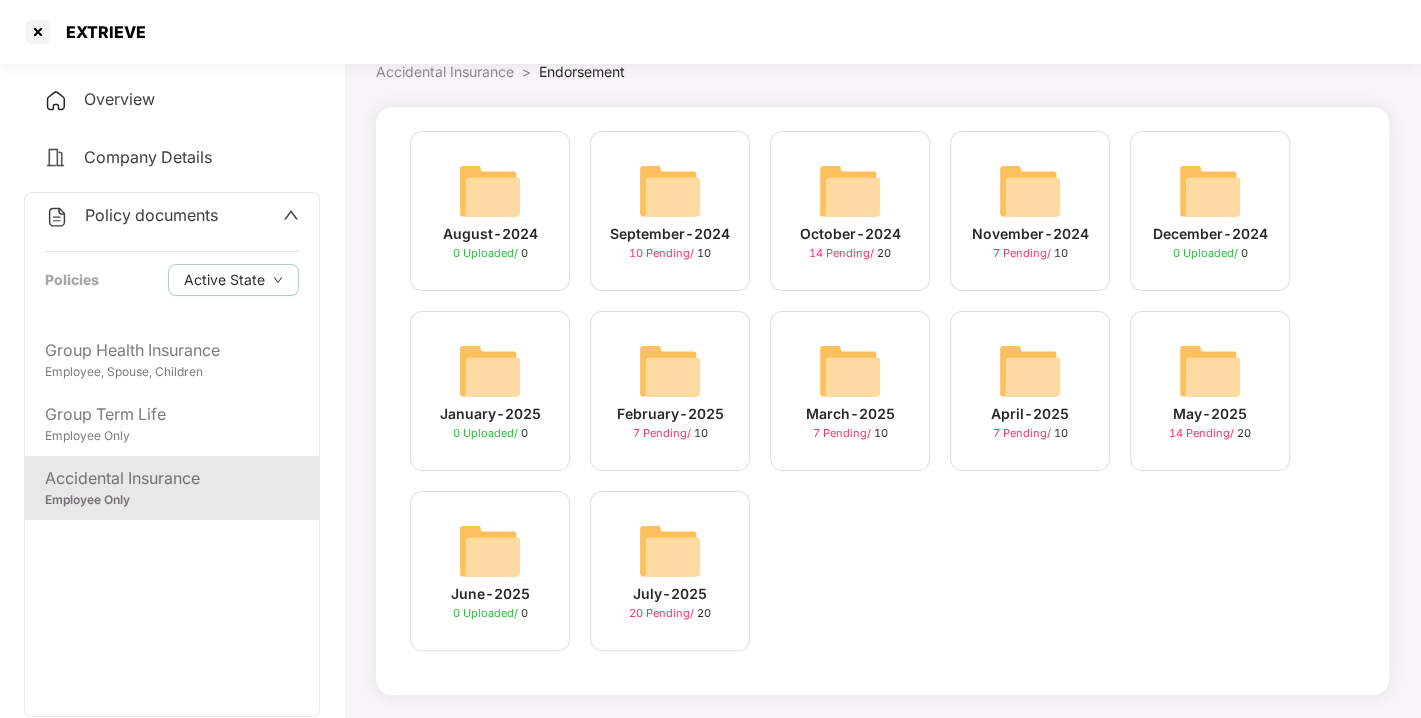 click at bounding box center [670, 551] 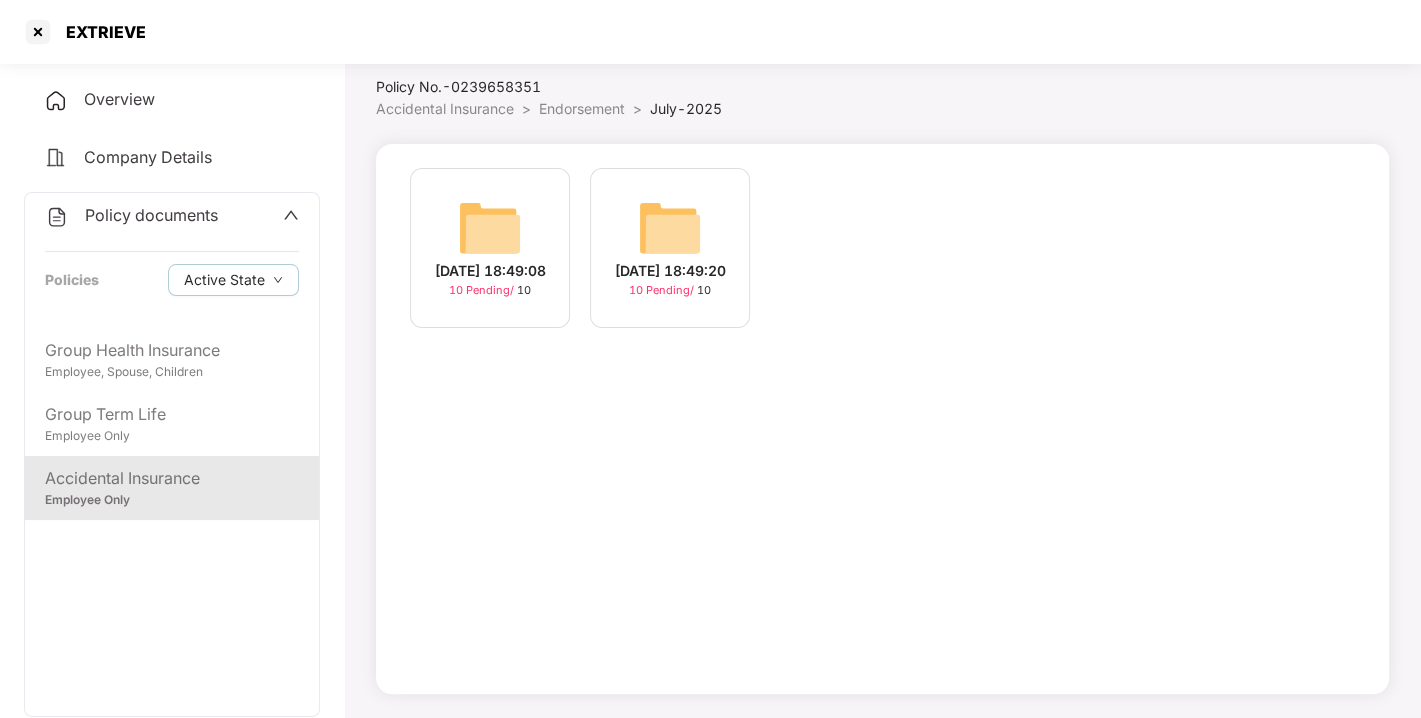 click at bounding box center (490, 228) 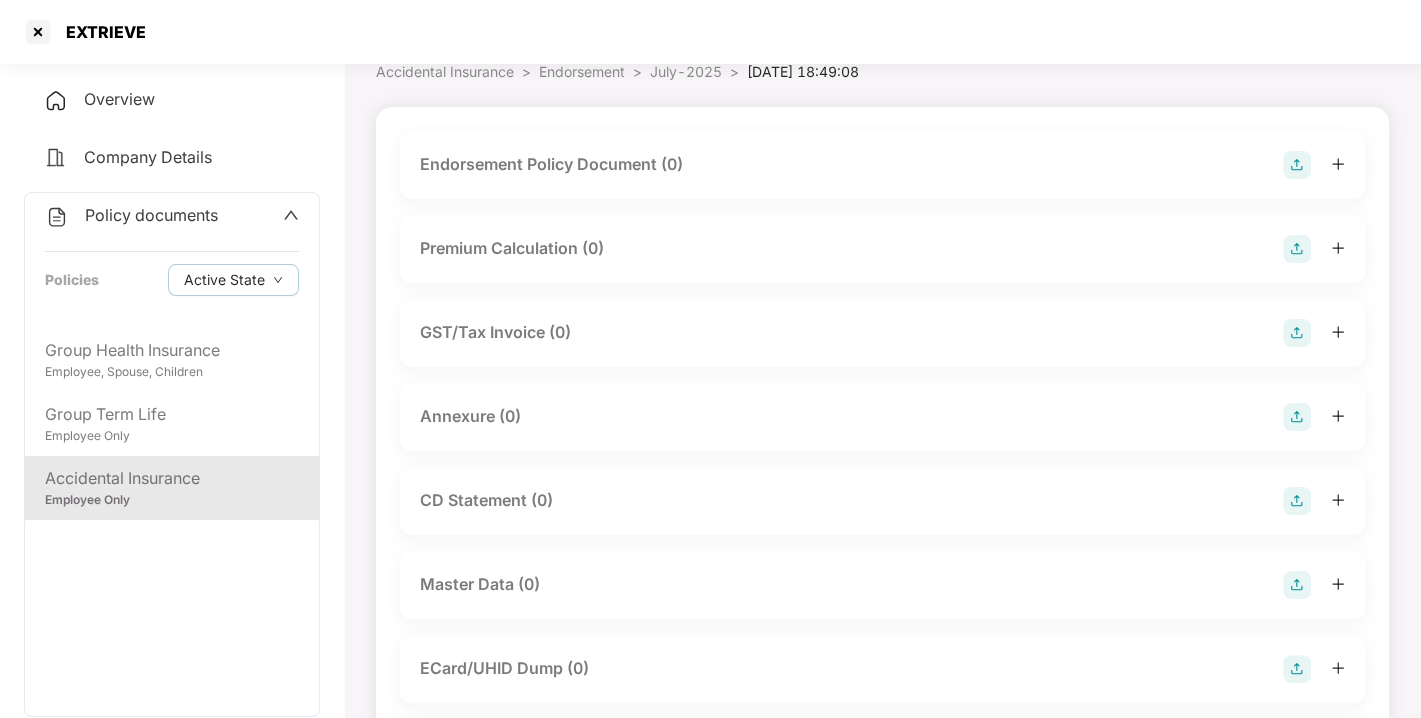 scroll, scrollTop: 0, scrollLeft: 0, axis: both 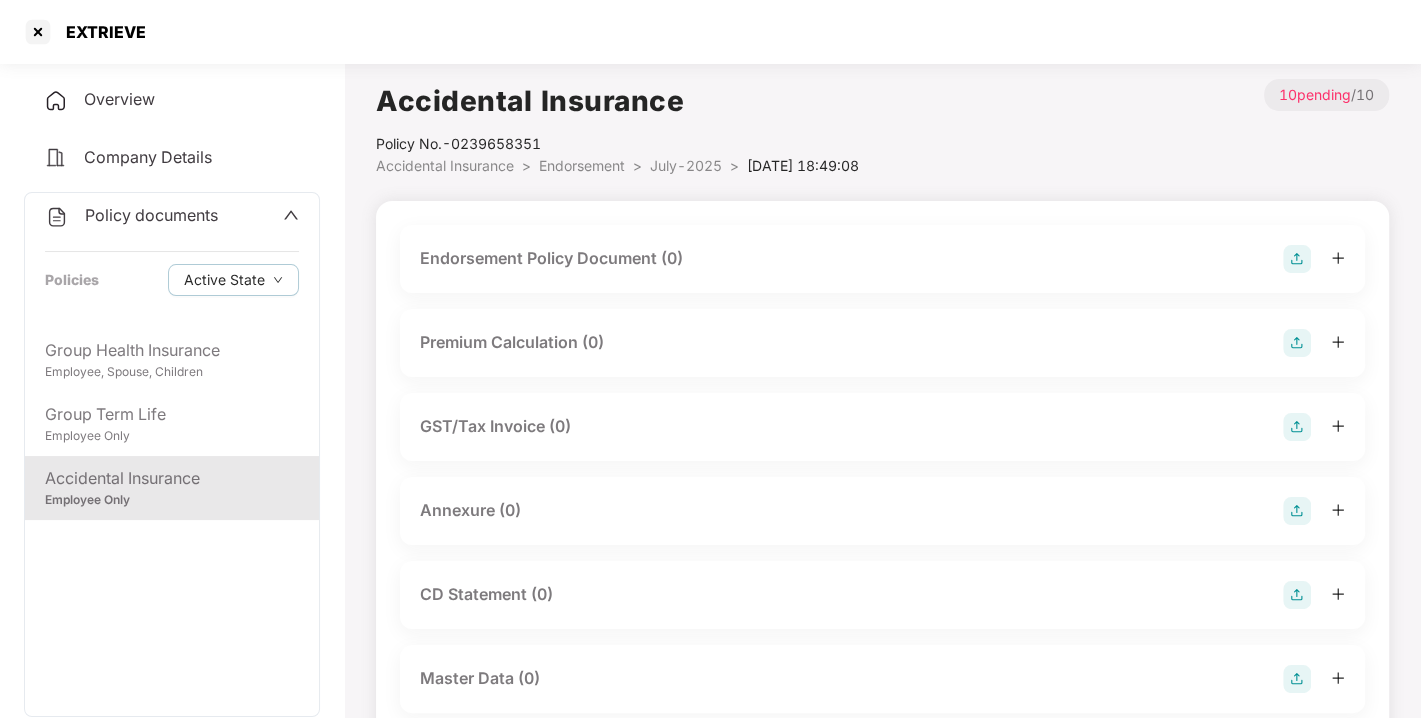 click at bounding box center (1297, 259) 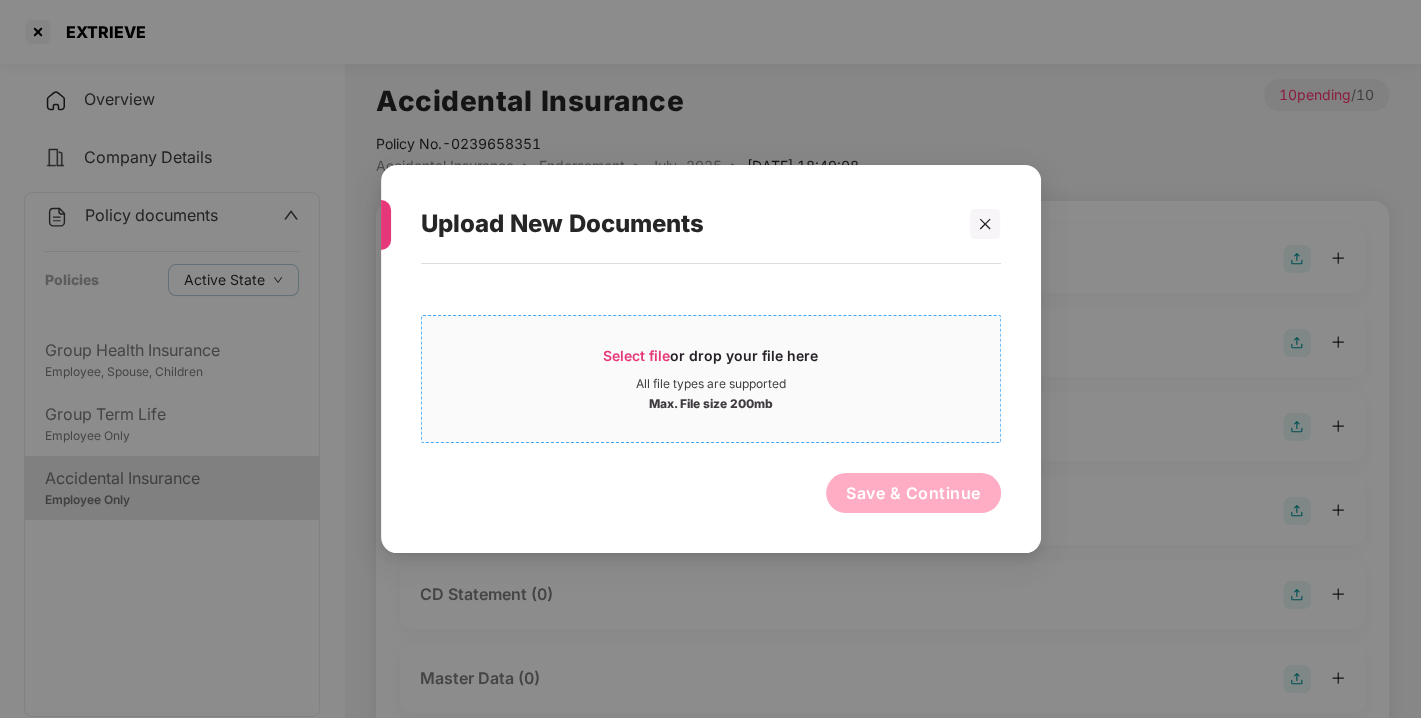 click on "Select file  or drop your file here" at bounding box center (710, 361) 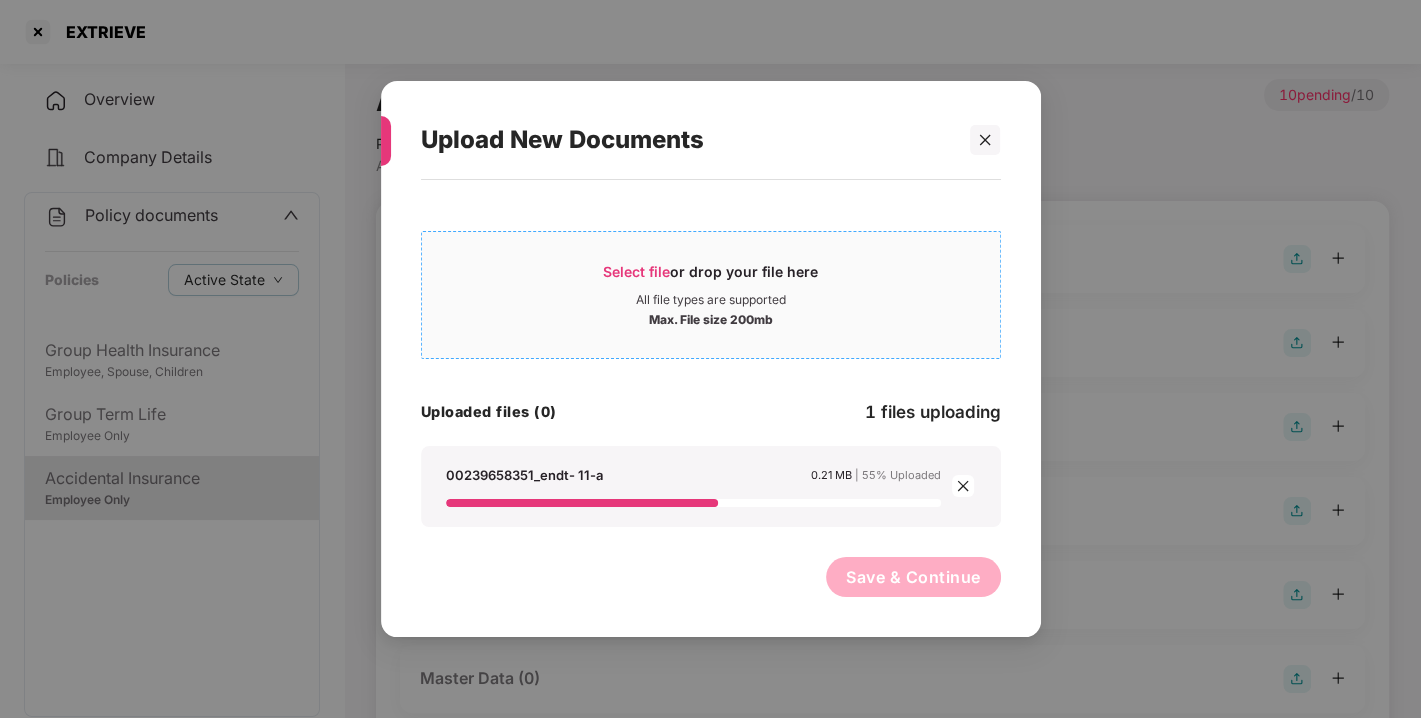 click on "Select file" at bounding box center (636, 271) 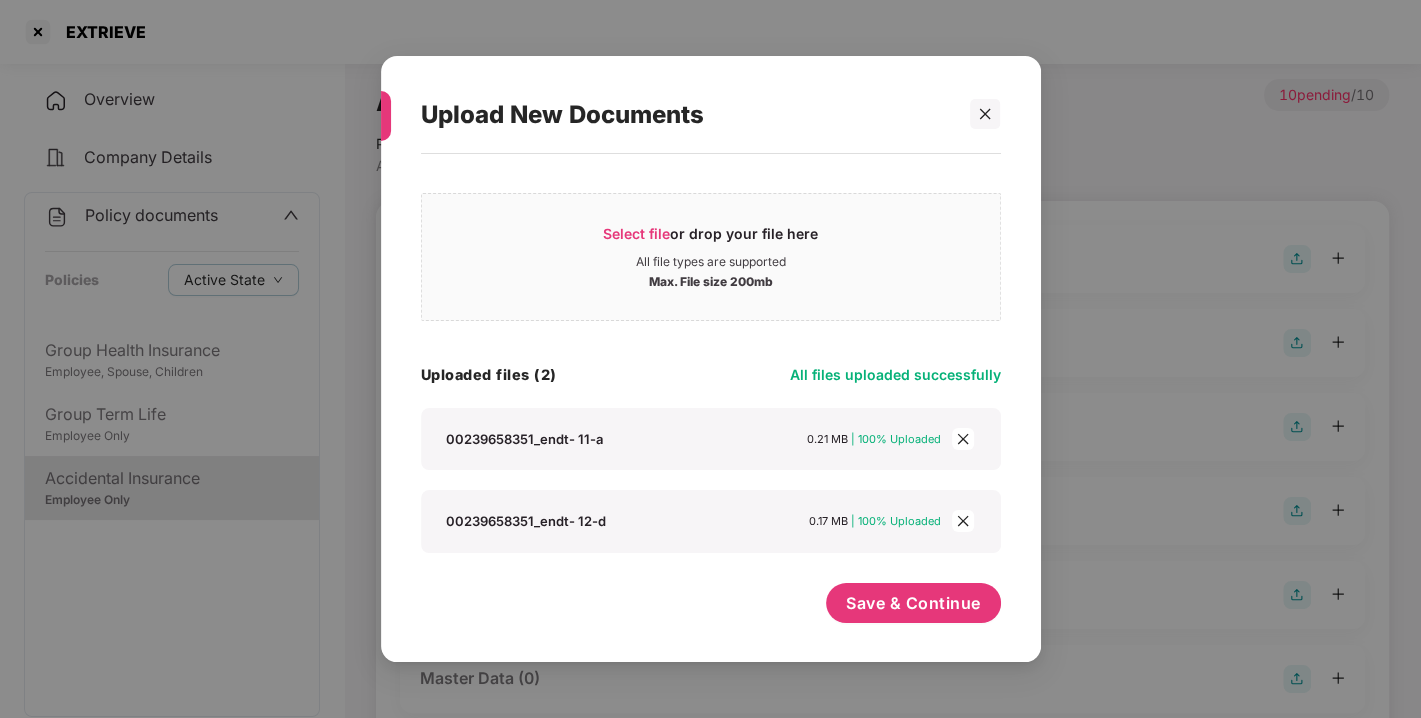 scroll, scrollTop: 11, scrollLeft: 0, axis: vertical 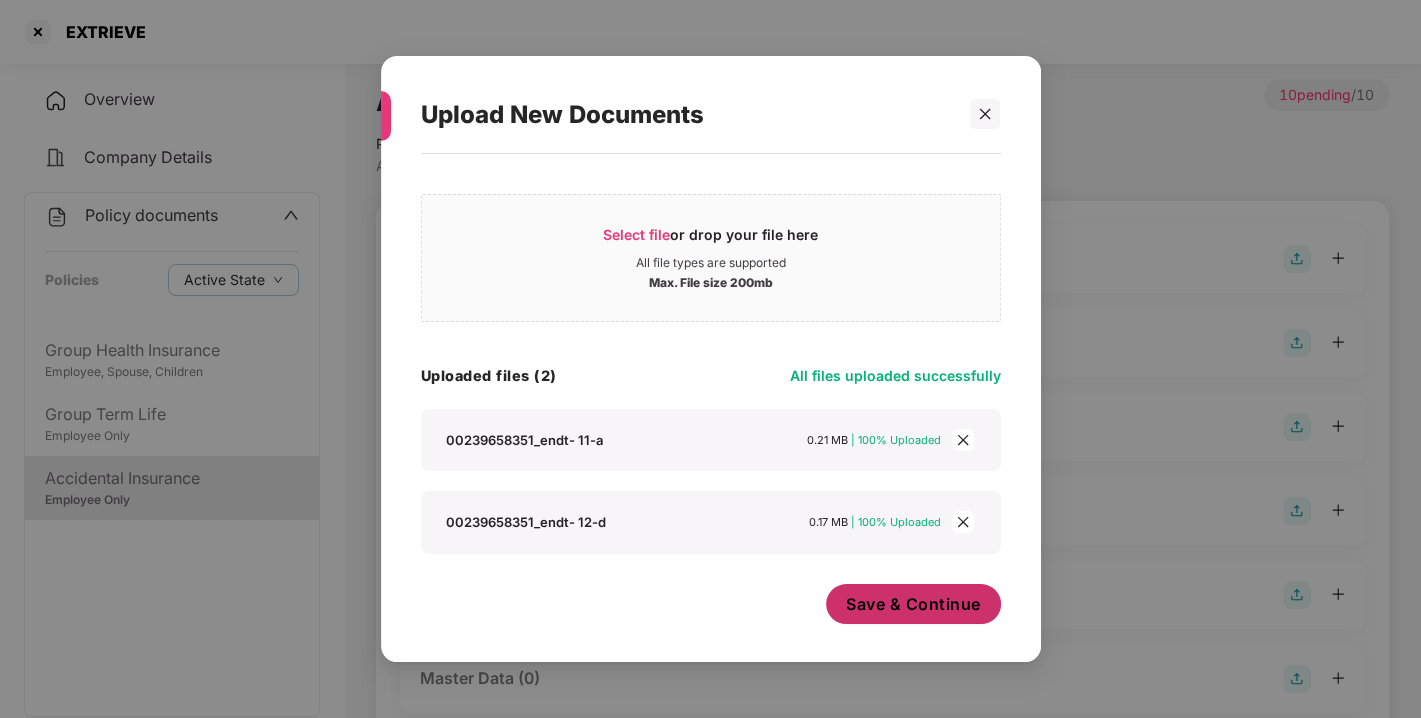 click on "Save & Continue" at bounding box center (913, 604) 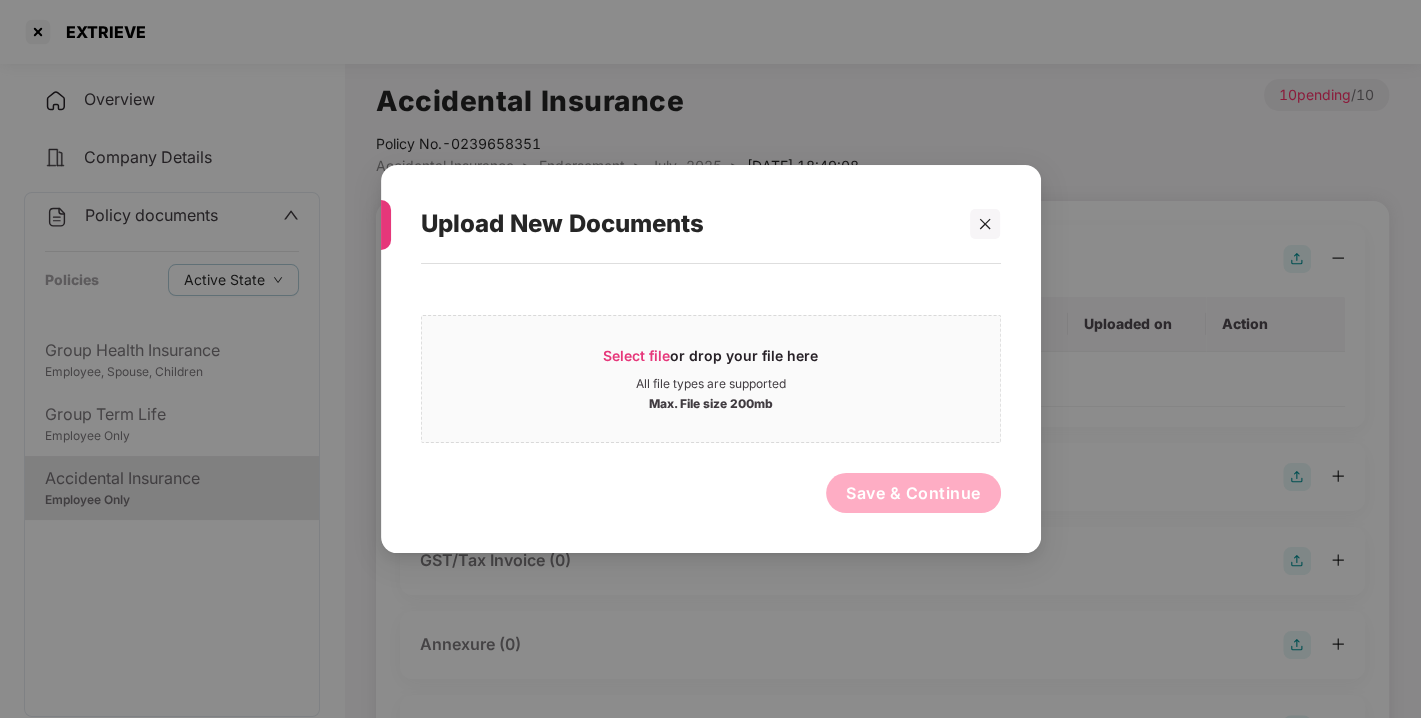 scroll, scrollTop: 0, scrollLeft: 0, axis: both 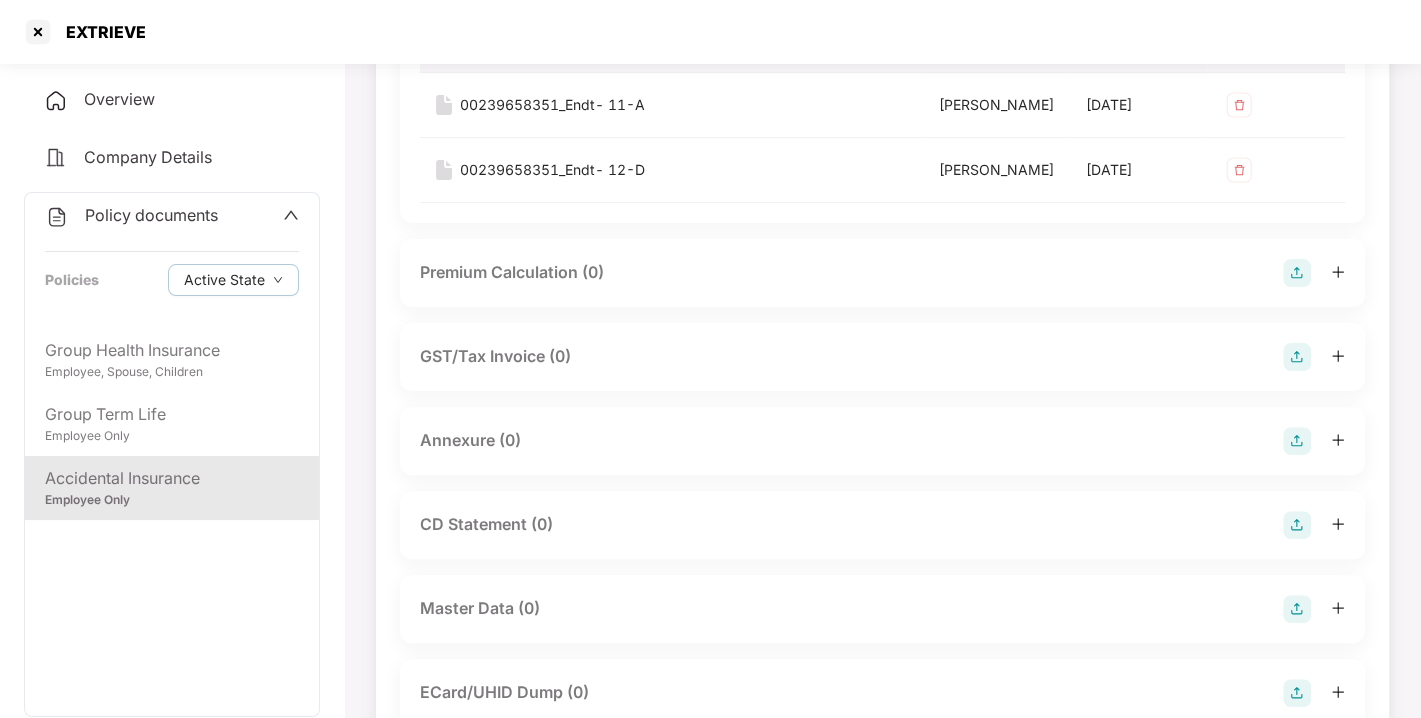 click at bounding box center (1297, 357) 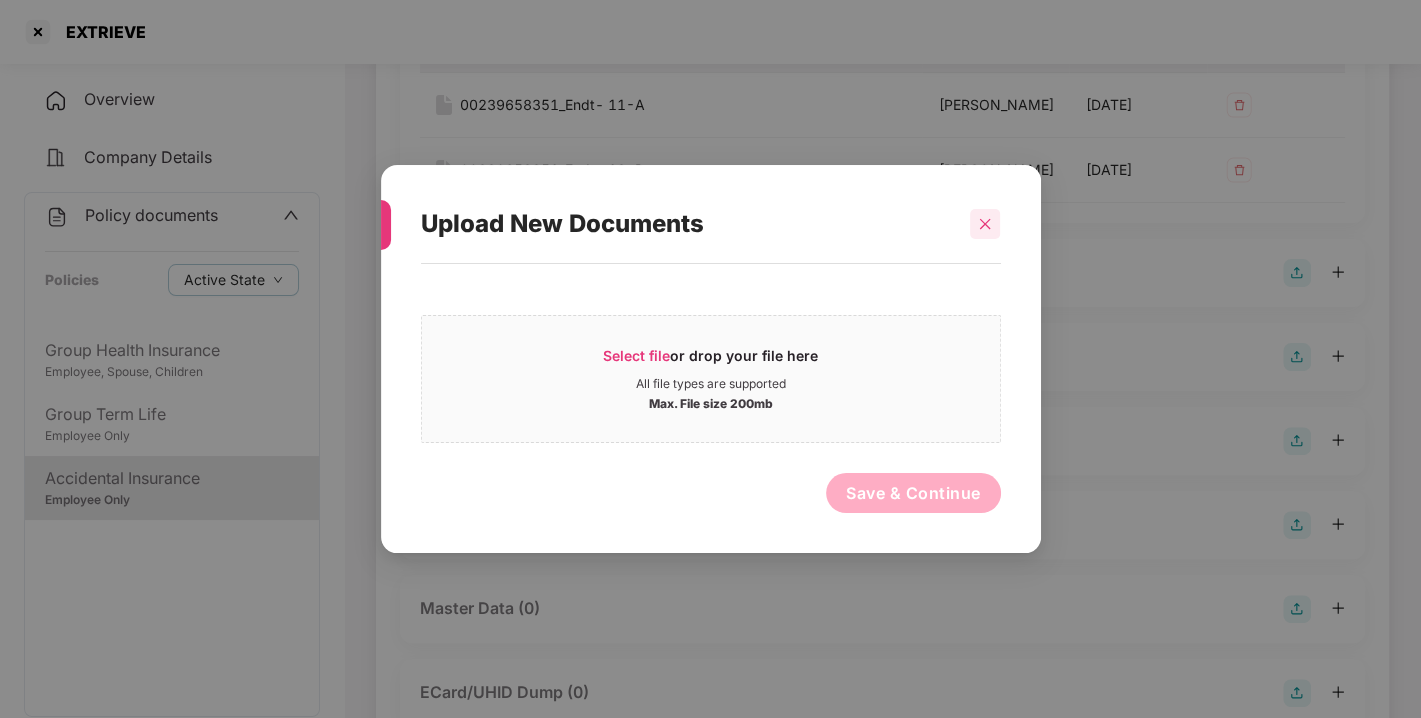 click 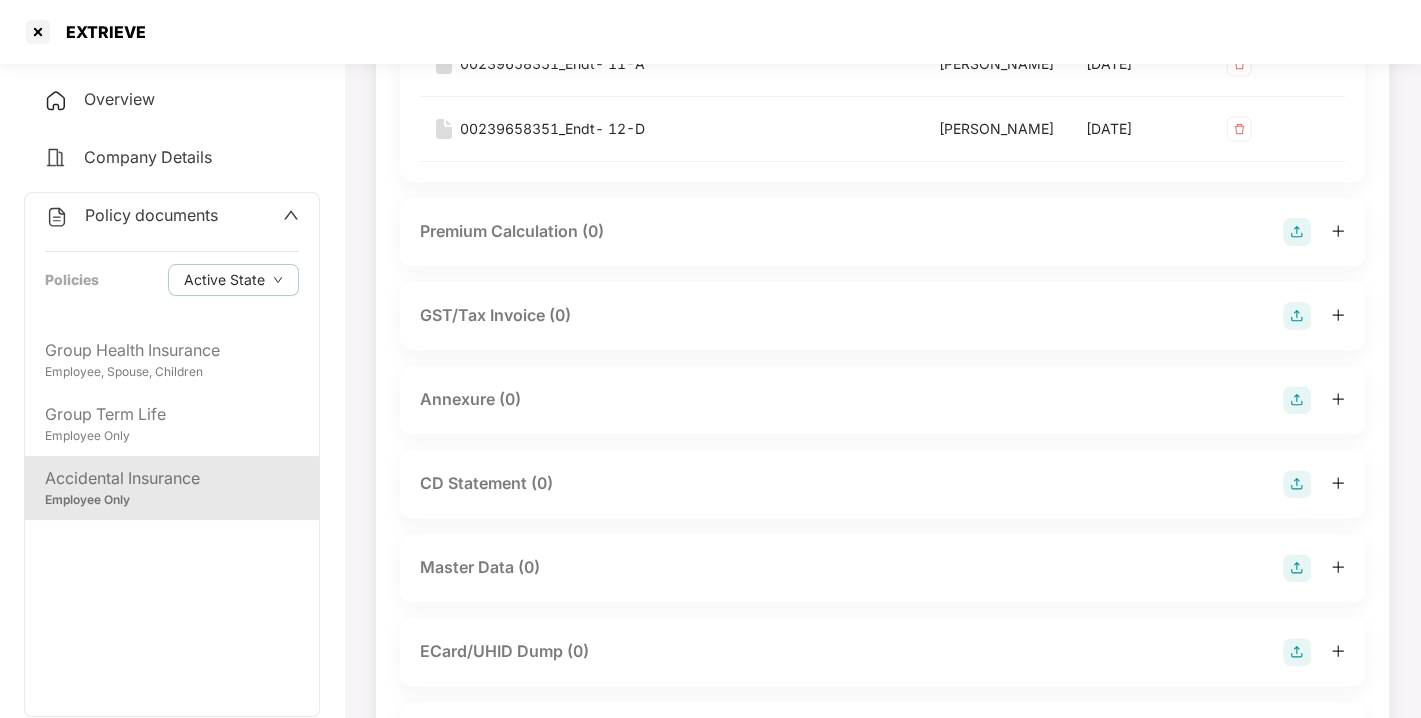 scroll, scrollTop: 323, scrollLeft: 0, axis: vertical 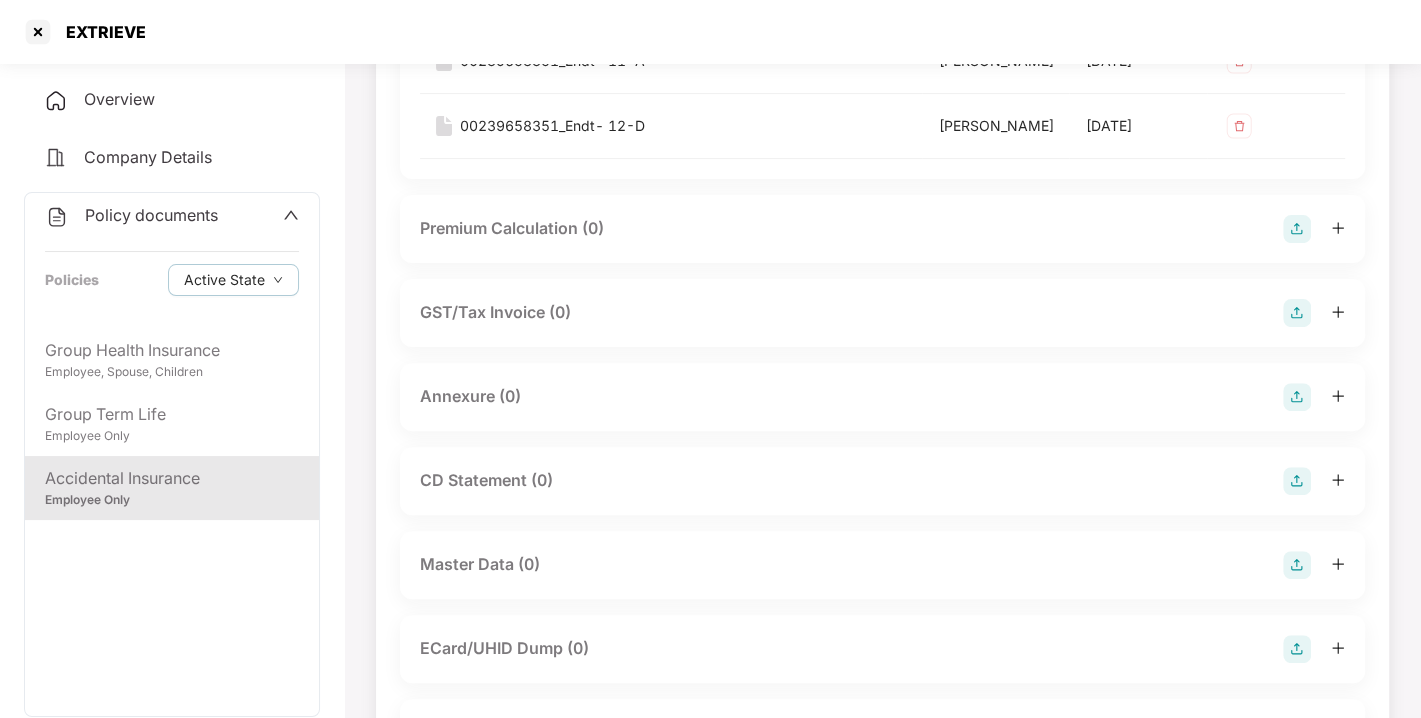 click at bounding box center [1297, 397] 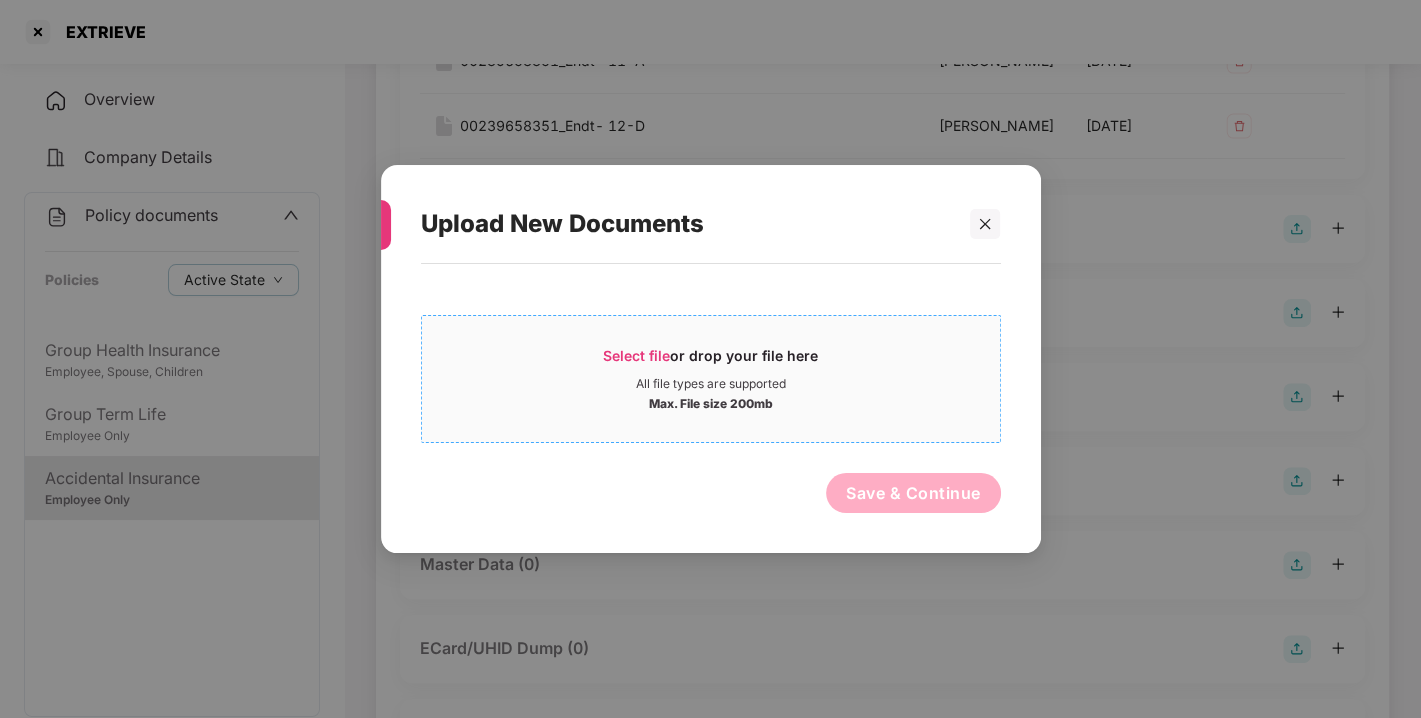 click on "Select file  or drop your file here All file types are supported Max. File size 200mb" at bounding box center (711, 379) 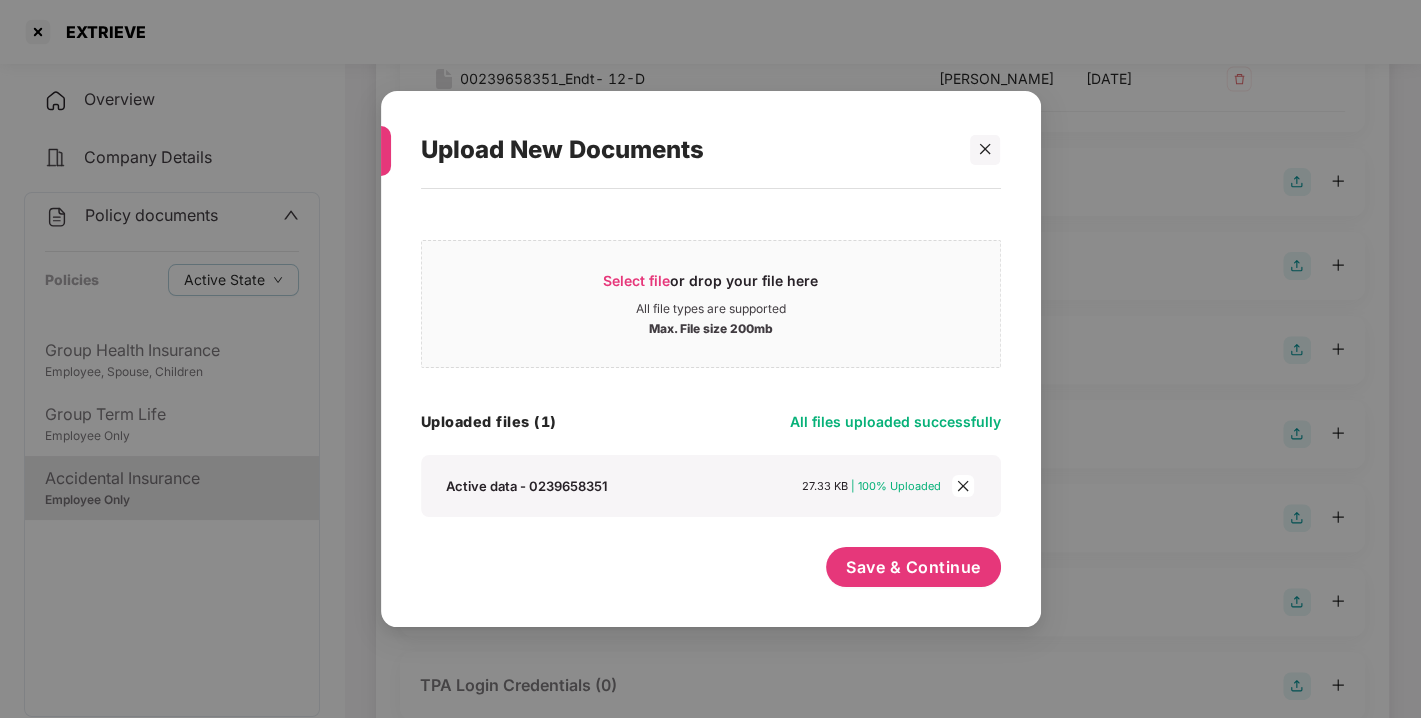 scroll, scrollTop: 372, scrollLeft: 0, axis: vertical 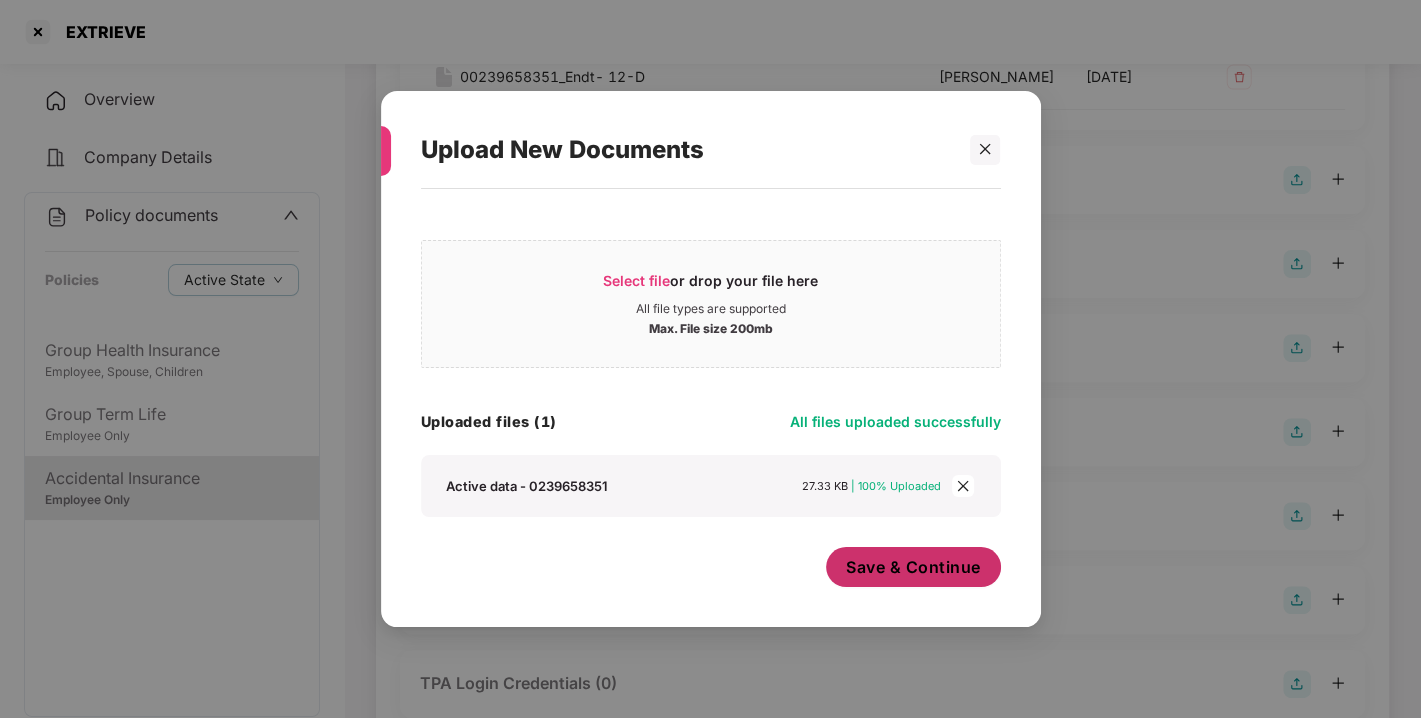 click on "Save & Continue" at bounding box center [913, 567] 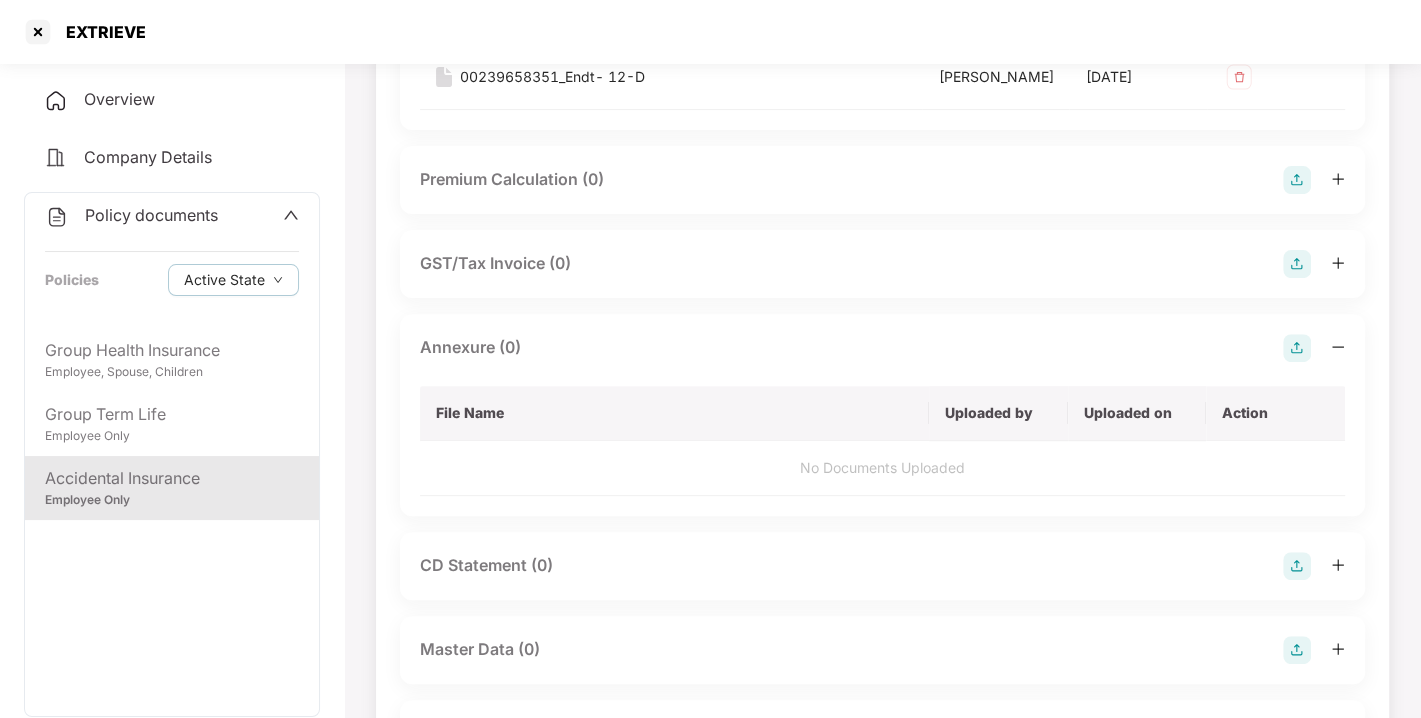 scroll, scrollTop: 0, scrollLeft: 0, axis: both 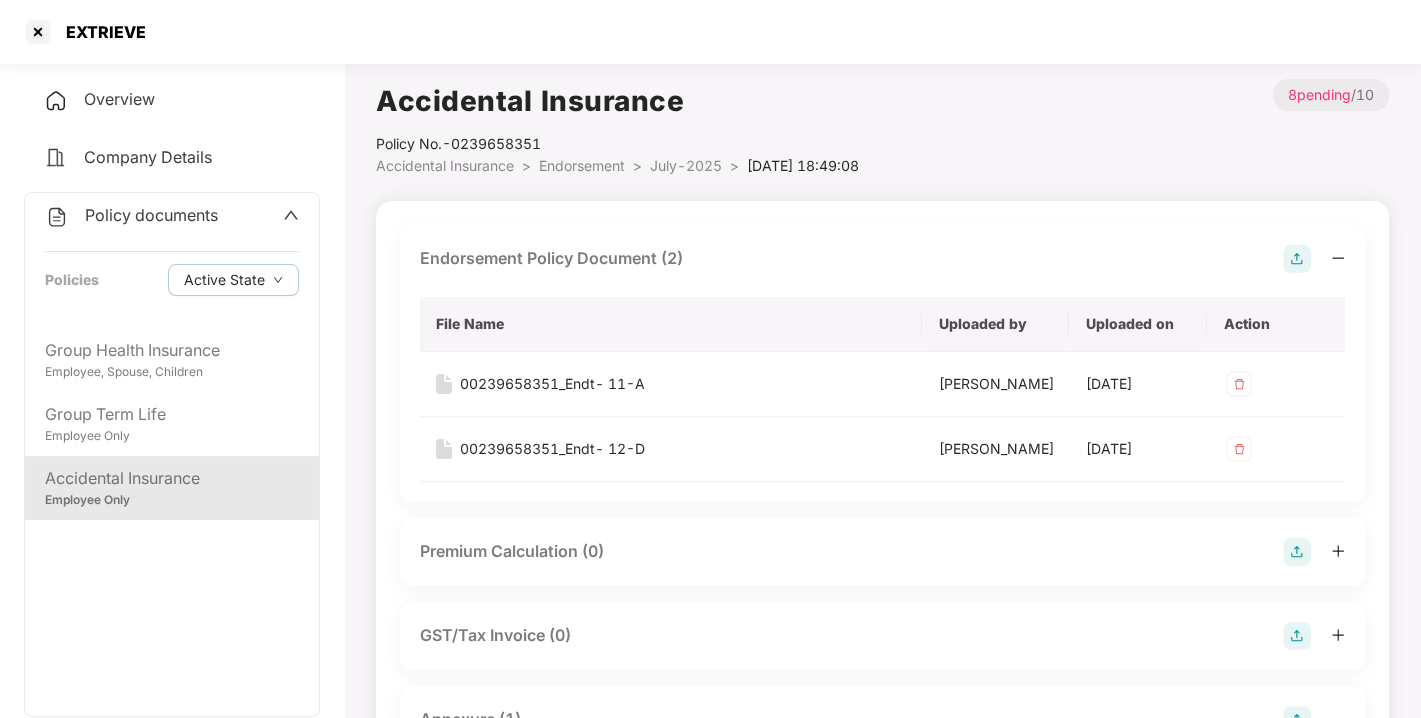 click on "Accidental Insurance Policy No.-  0239658351 Accidental Insurance > Endorsement > July-2025 > [DATE] 18:49:08 > 8  pending  /  10 Endorsement Policy Document (2) File Name Uploaded by Uploaded on Action 00239658351_Endt- 11-A [PERSON_NAME] [DATE] 00239658351_Endt- 12-D [PERSON_NAME] [GEOGRAPHIC_DATA] [DATE] 1 Premium Calculation (0) GST/Tax Invoice (0) Annexure (1) File Name Uploaded by Uploaded on Action ACTIVE DATA - 0239658351 [PERSON_NAME] Mali [DATE] 1 CD Statement (0) Master Data (0) ECard/UHID Dump (0) TPA Login Credentials (0) Active Data - TPA (0) Active Data - Insurer (0)" at bounding box center (882, 760) 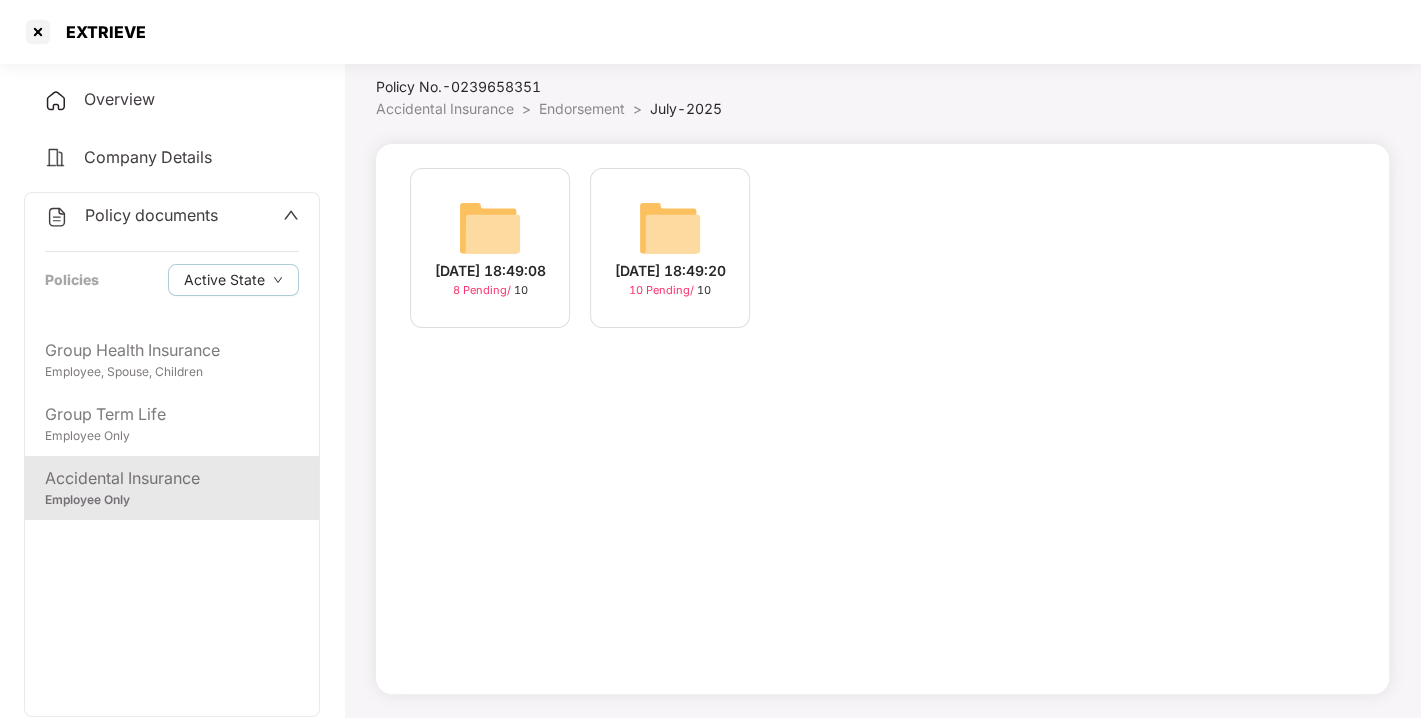 click at bounding box center [670, 228] 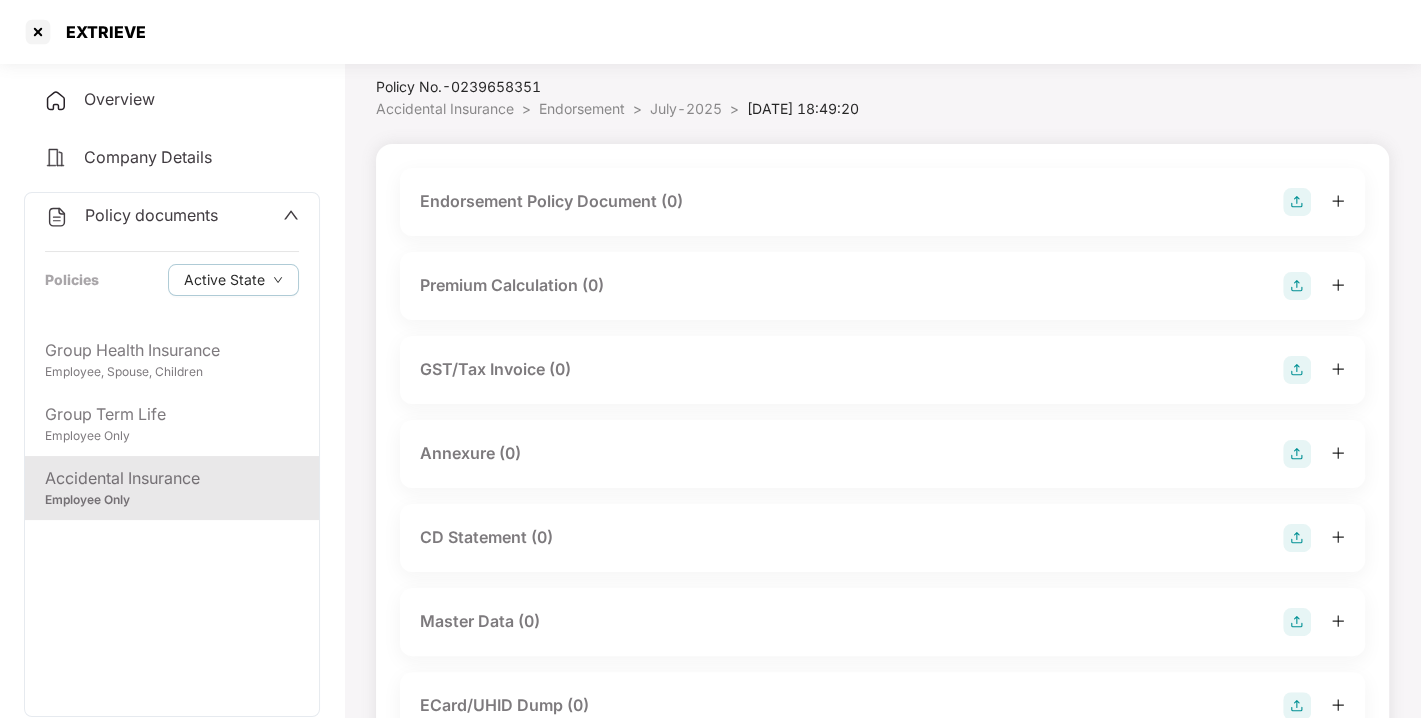 scroll, scrollTop: 0, scrollLeft: 0, axis: both 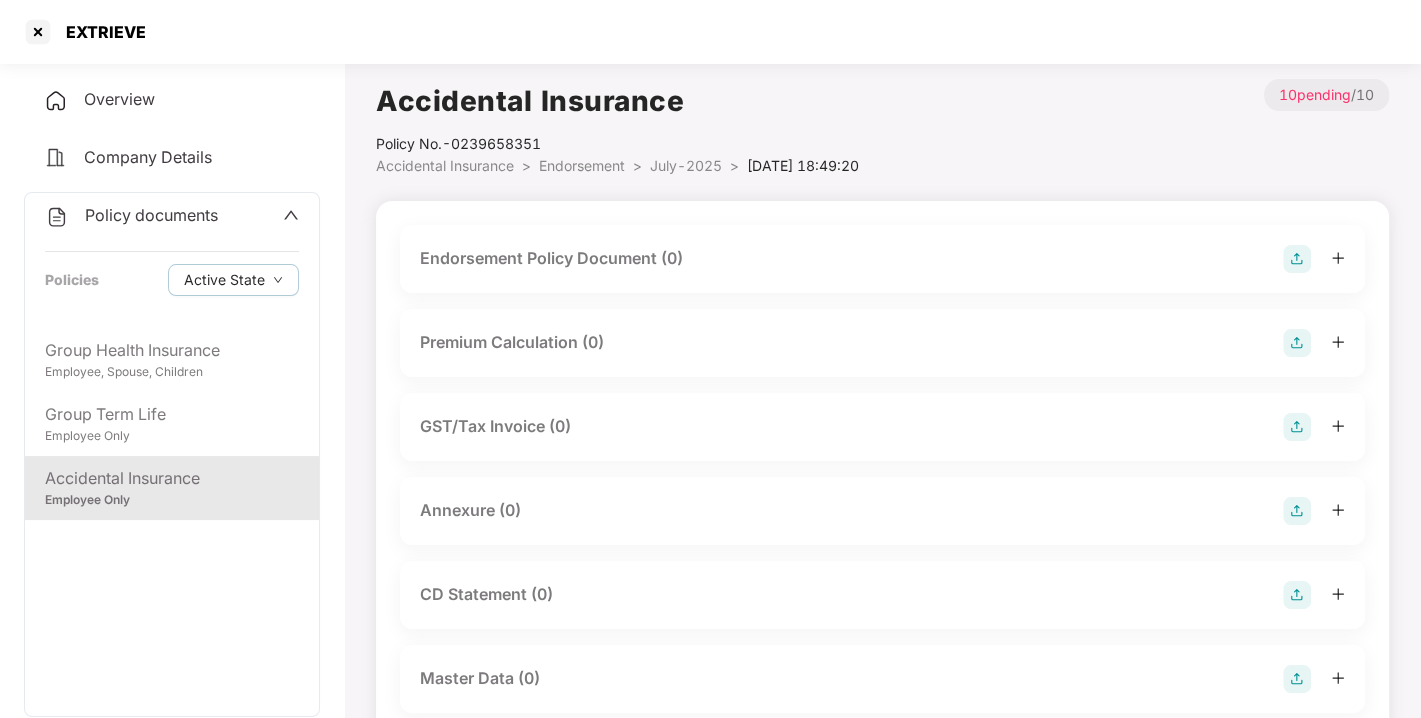 click at bounding box center [1297, 259] 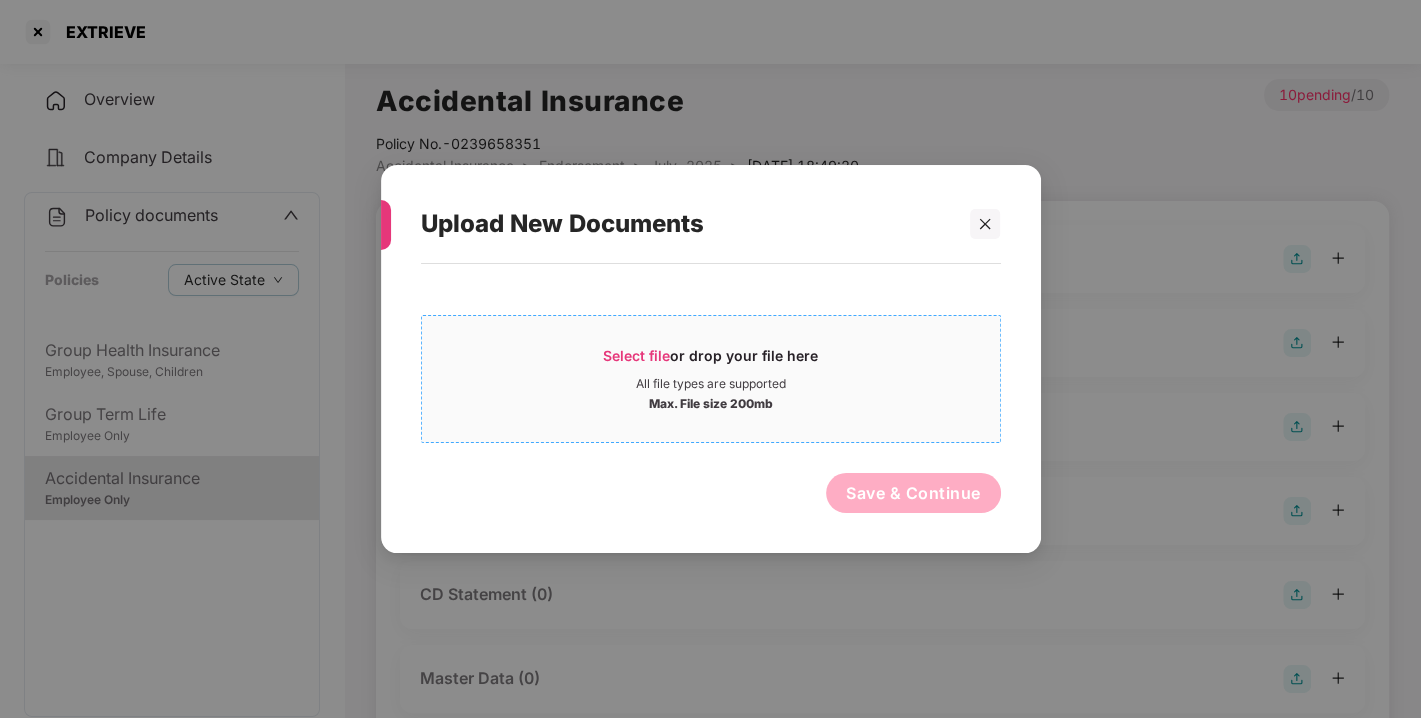 click on "Select file  or drop your file here" at bounding box center [711, 361] 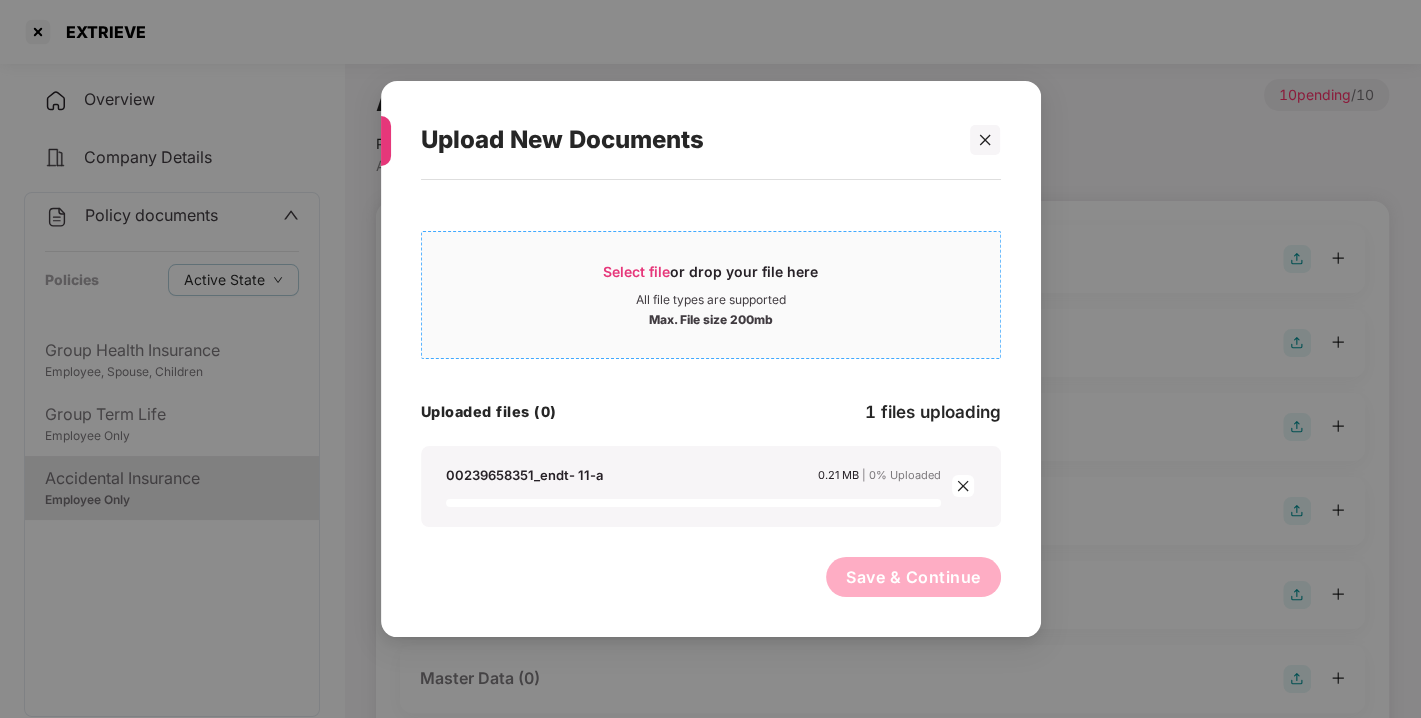 click on "Select file" at bounding box center (636, 271) 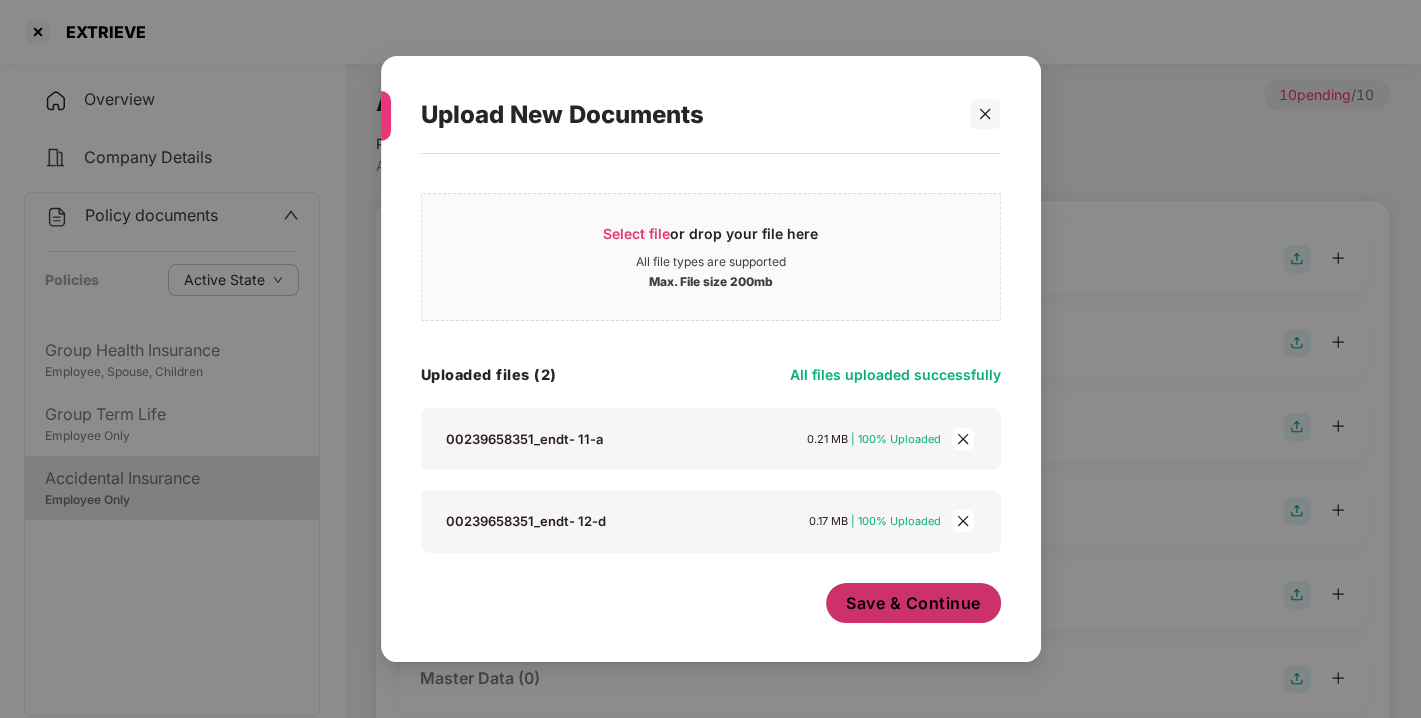 scroll, scrollTop: 11, scrollLeft: 0, axis: vertical 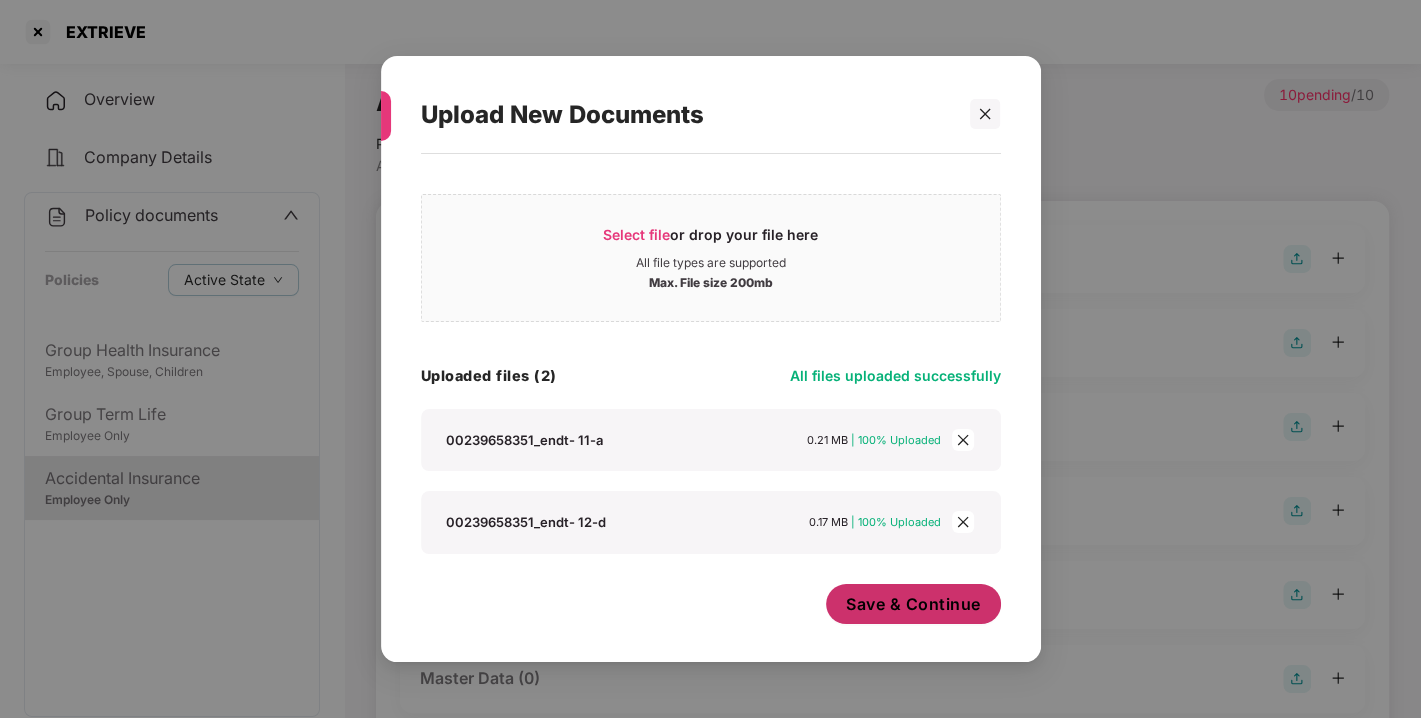 click on "Save & Continue" at bounding box center (913, 604) 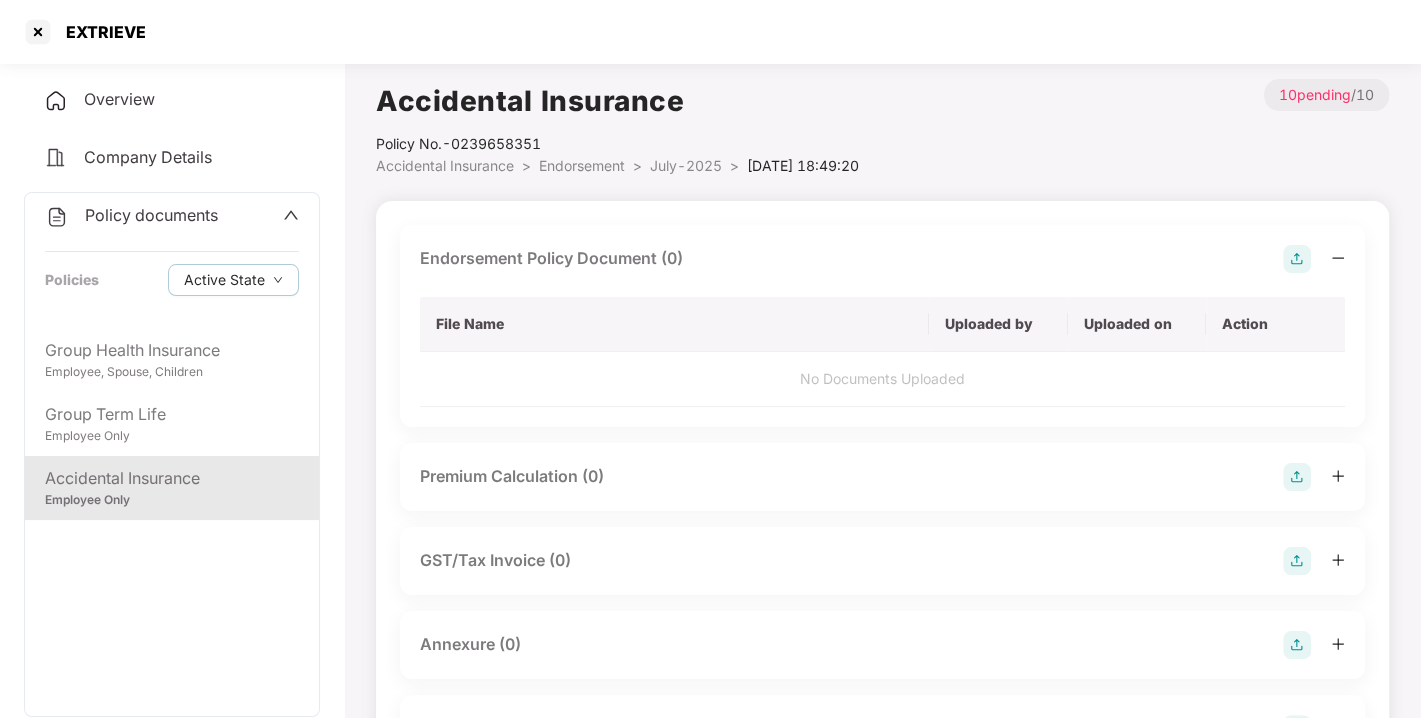 scroll, scrollTop: 0, scrollLeft: 0, axis: both 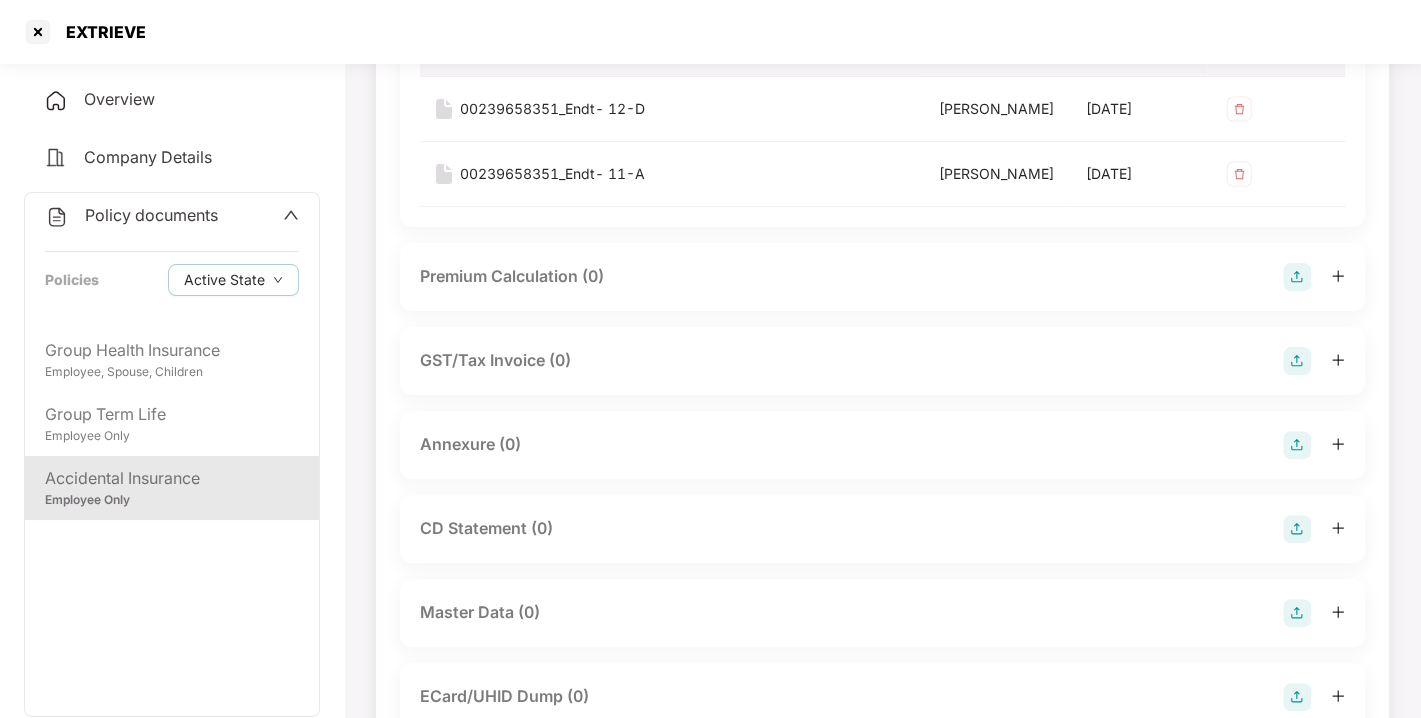 click at bounding box center (1297, 445) 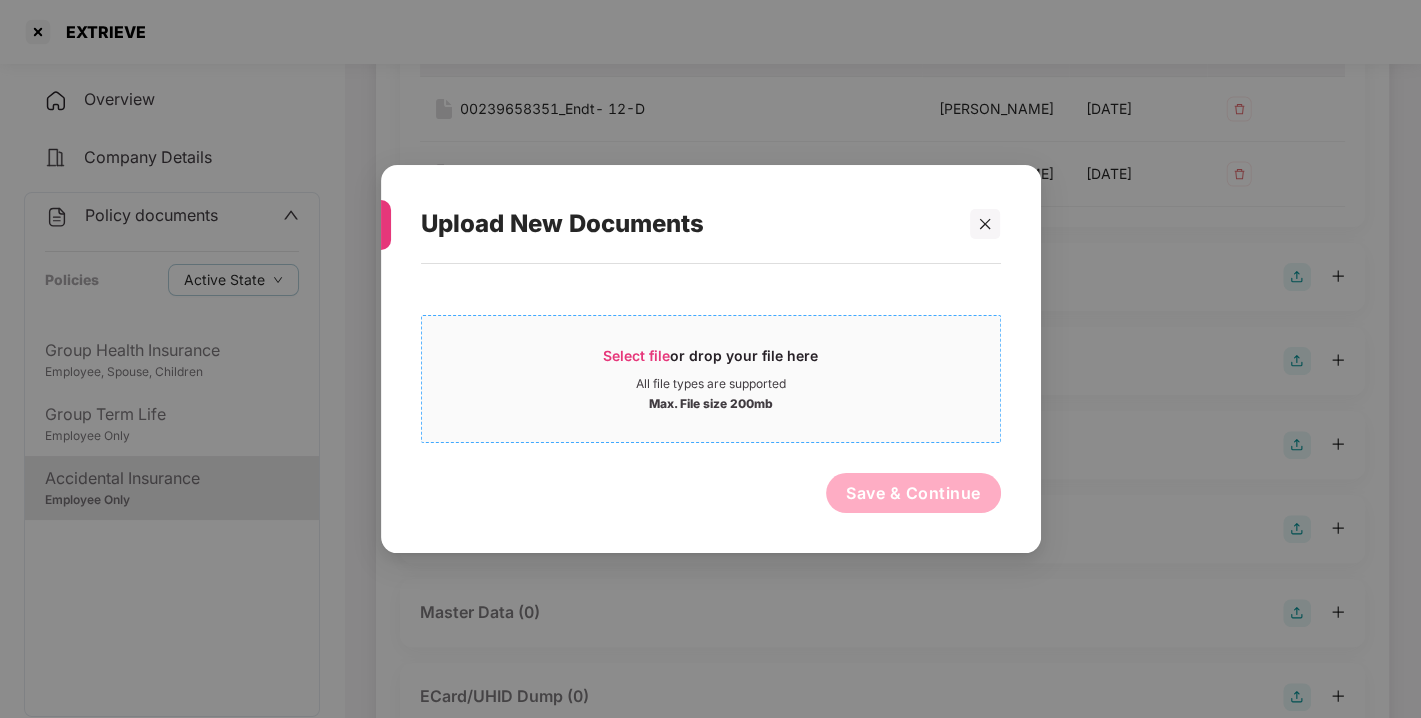 click on "Max. File size 200mb" at bounding box center [711, 402] 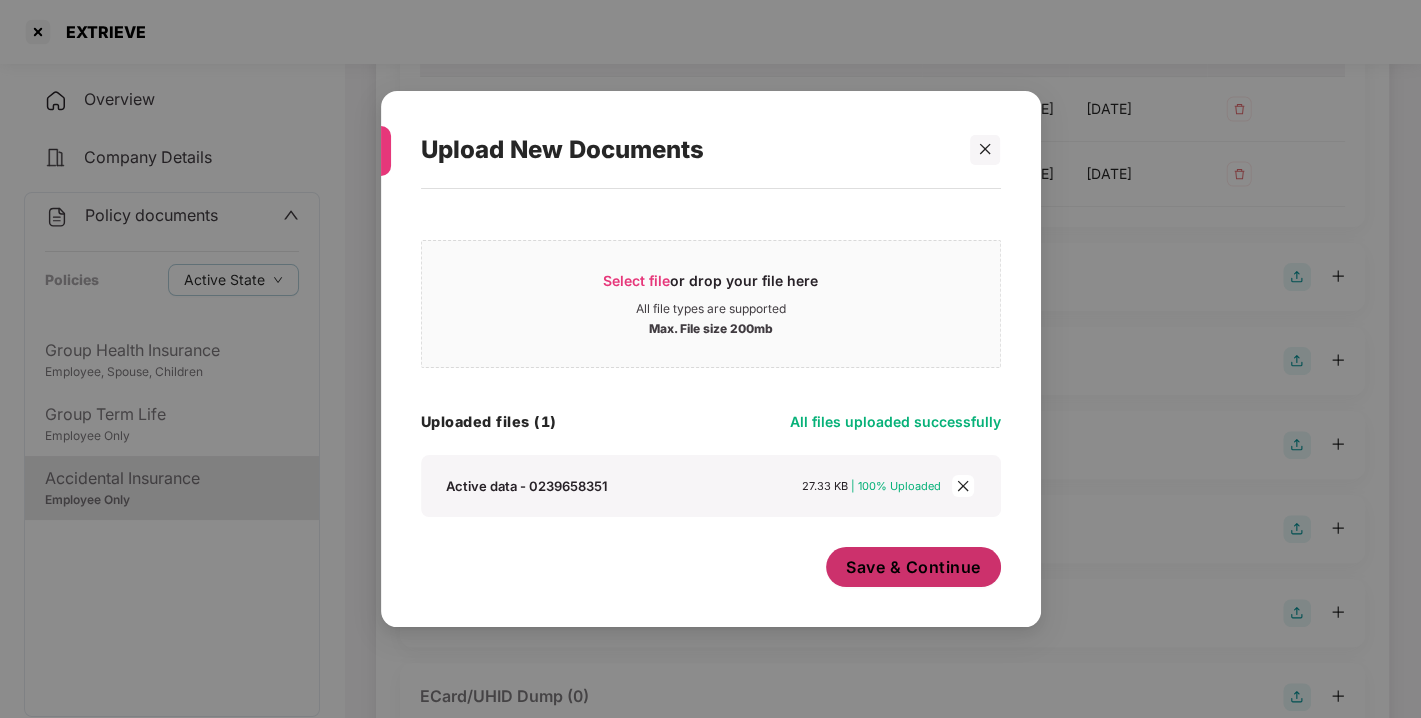 click on "Save & Continue" at bounding box center (913, 567) 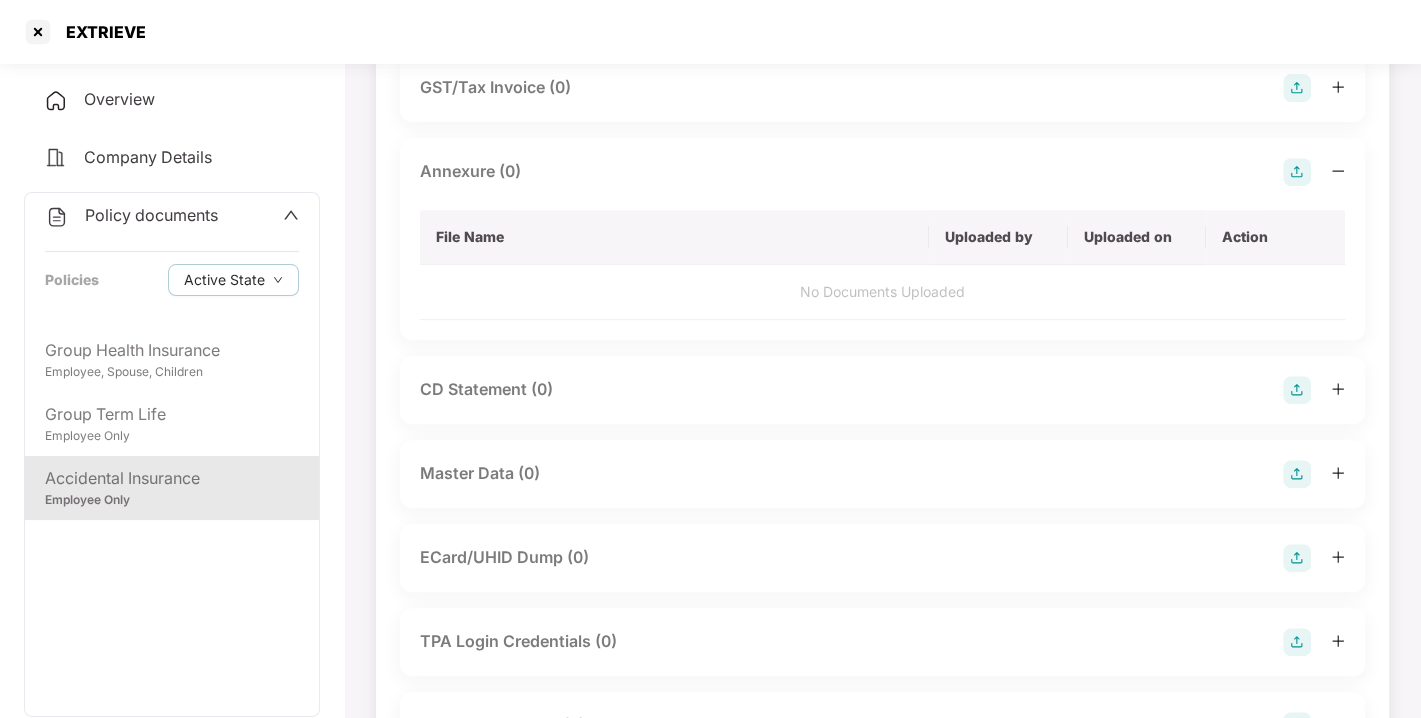scroll, scrollTop: 551, scrollLeft: 0, axis: vertical 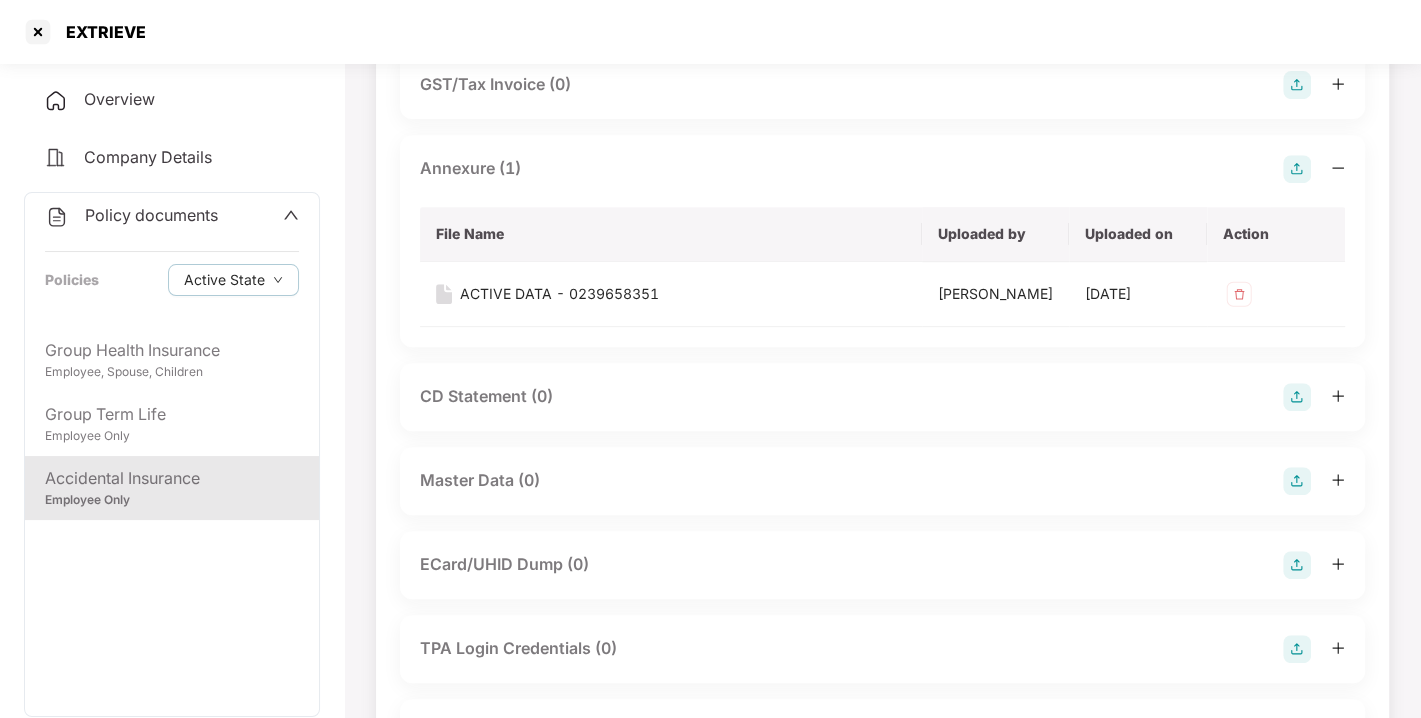 click on "Master Data (0)" at bounding box center [882, 481] 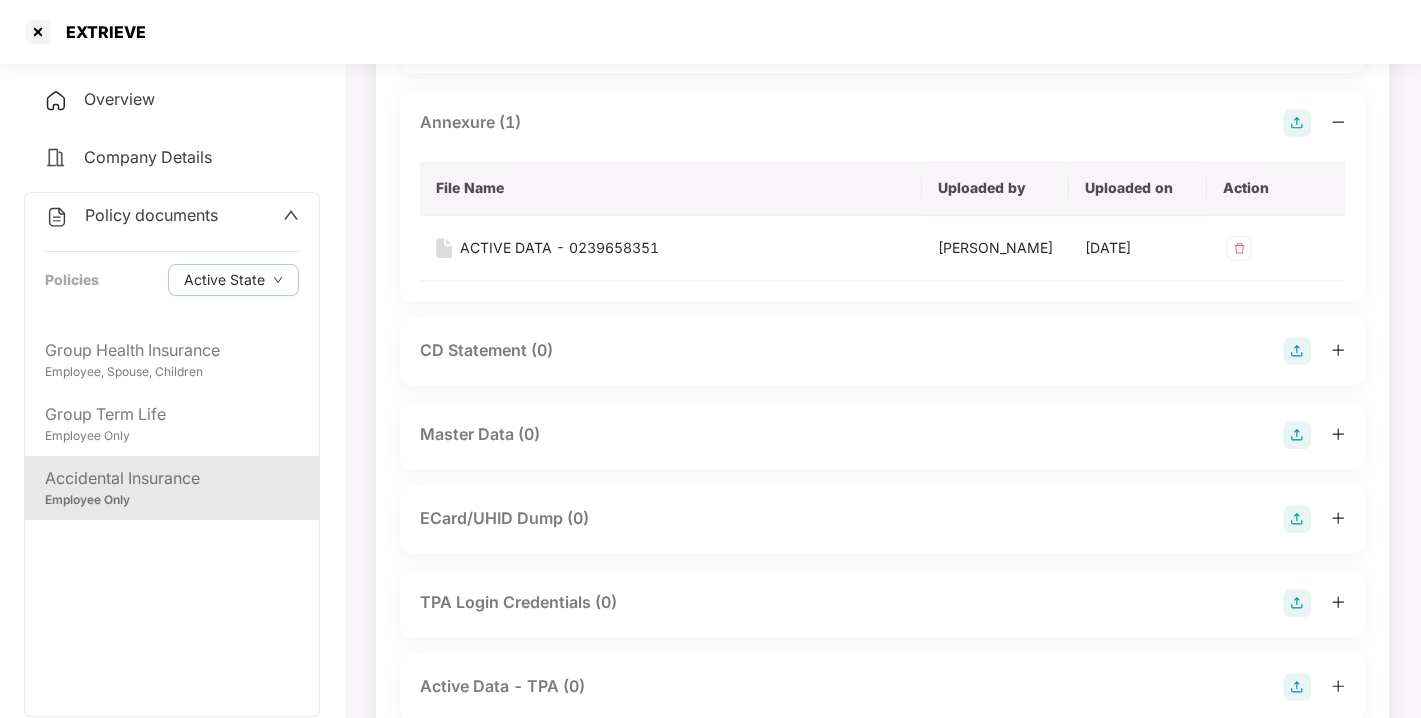 scroll, scrollTop: 597, scrollLeft: 0, axis: vertical 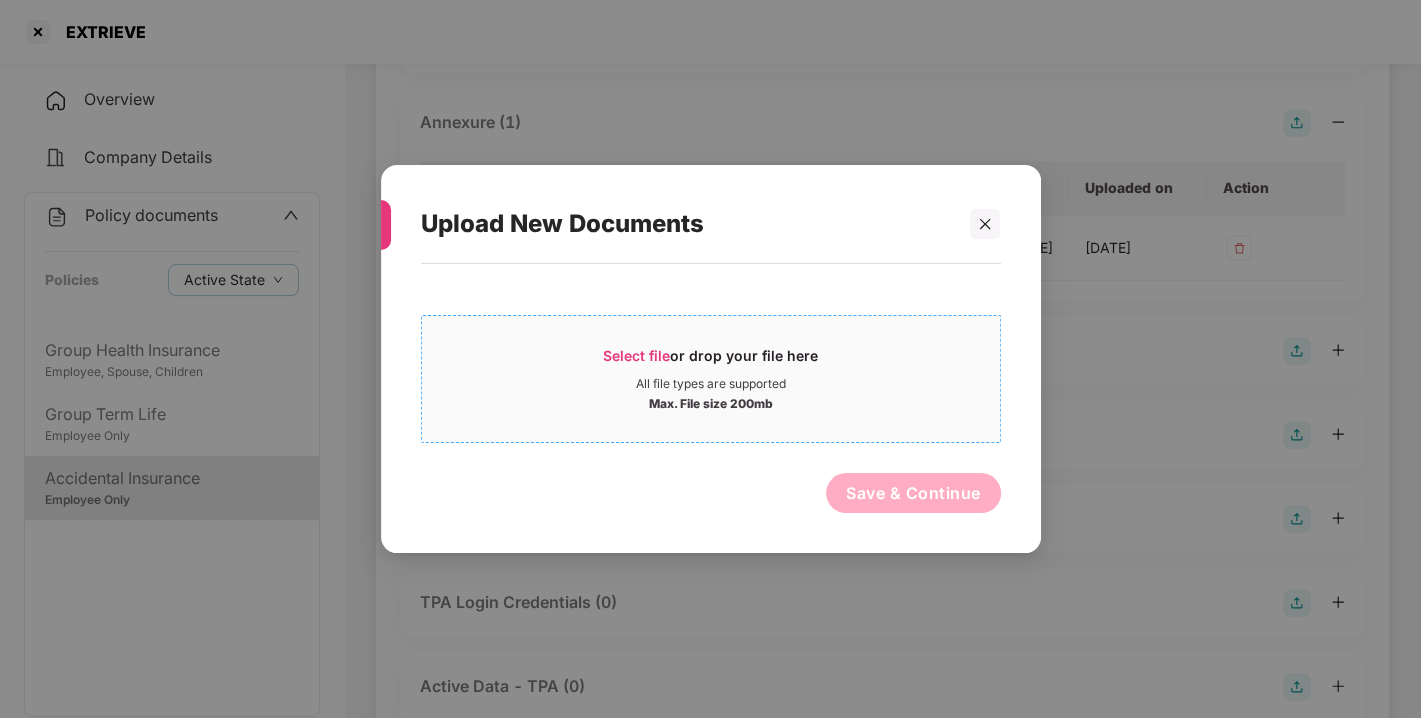 click on "All file types are supported" at bounding box center [711, 384] 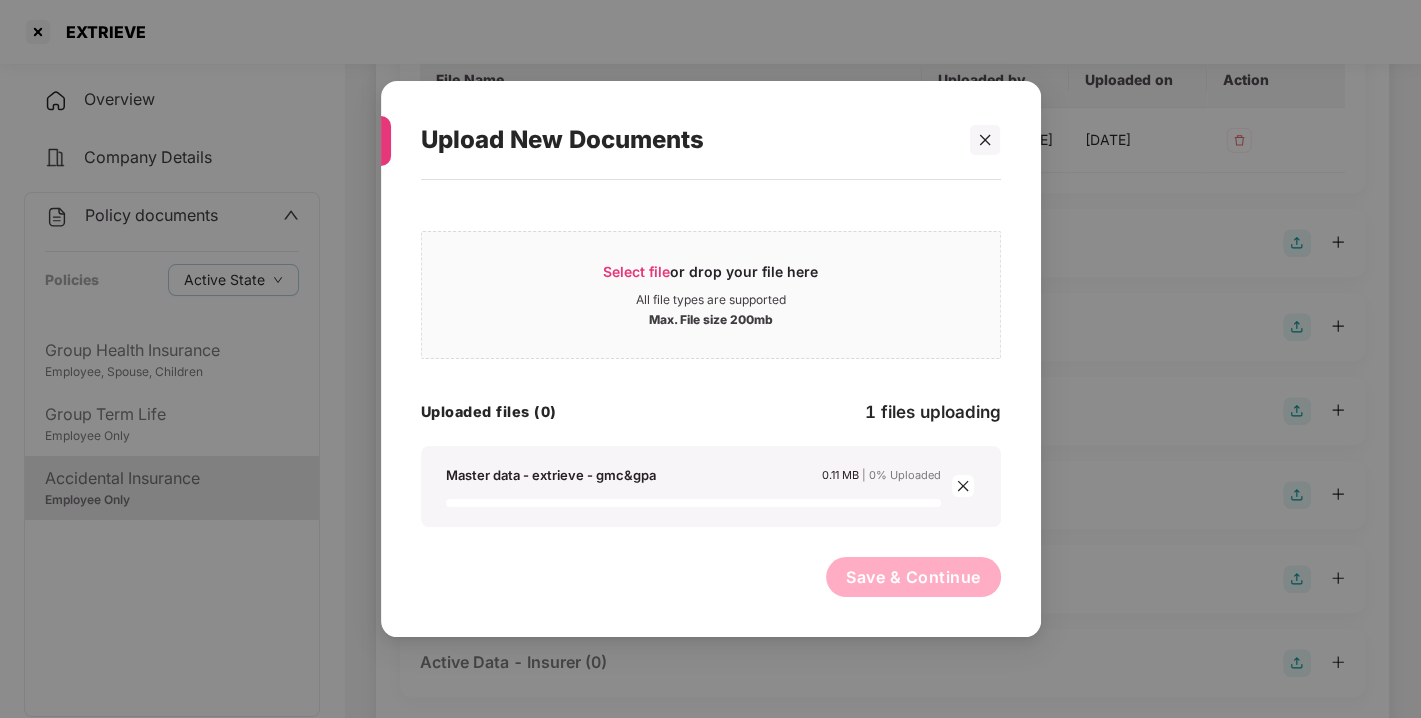 scroll, scrollTop: 706, scrollLeft: 0, axis: vertical 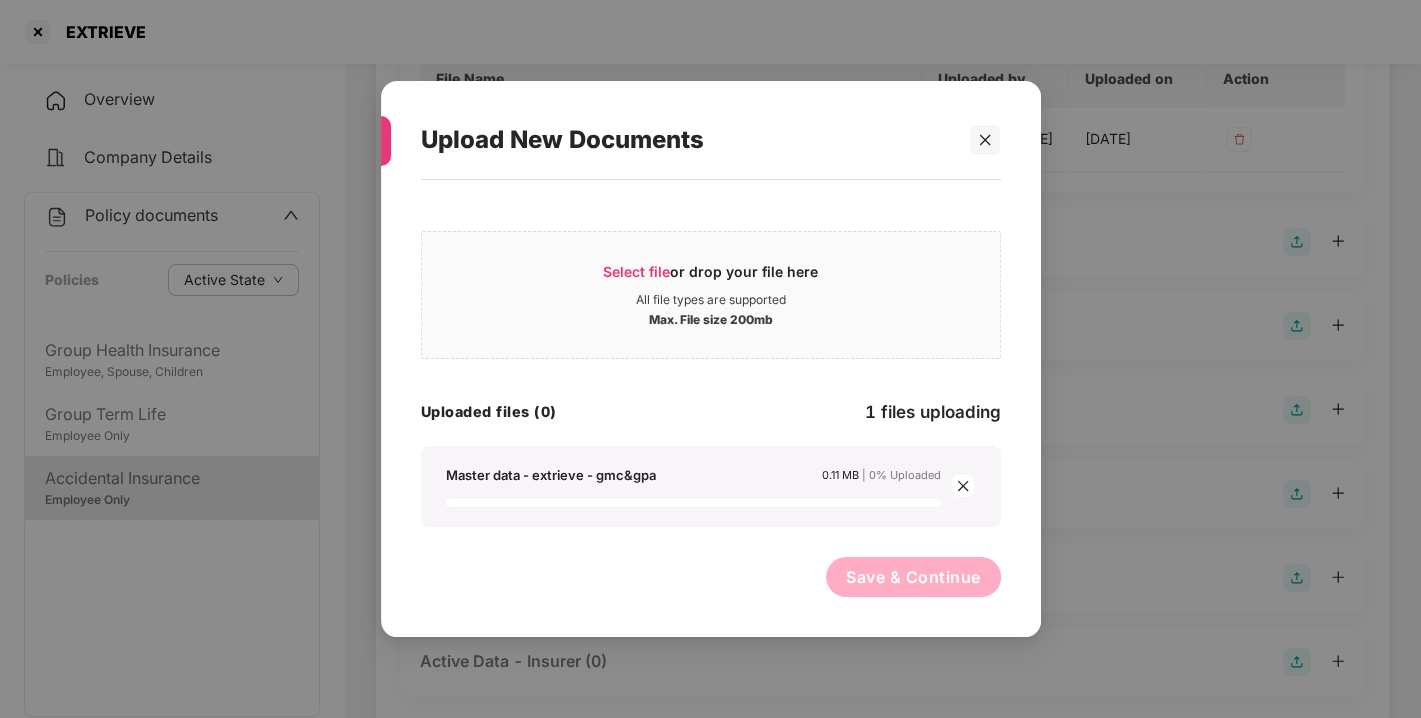 click on "Uploaded files (0) 1 files uploading" at bounding box center (711, 412) 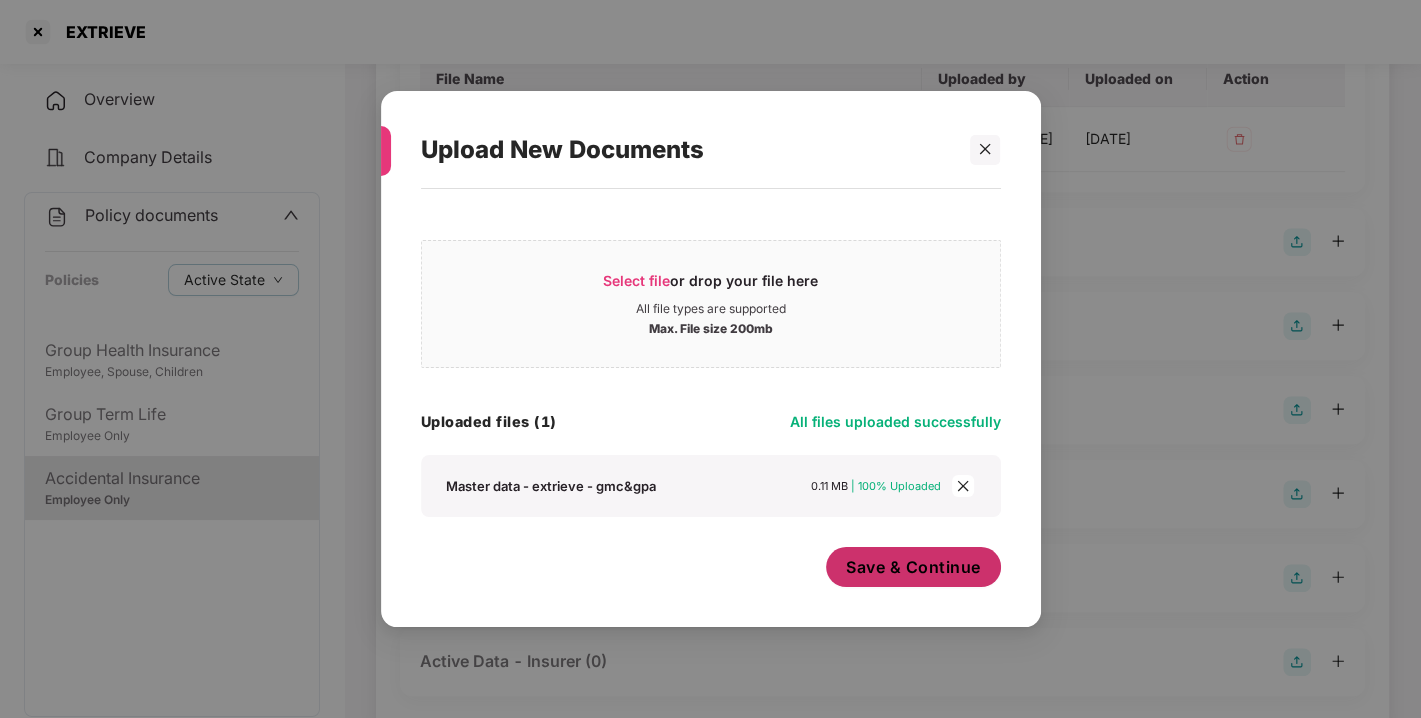 click on "Save & Continue" at bounding box center (913, 567) 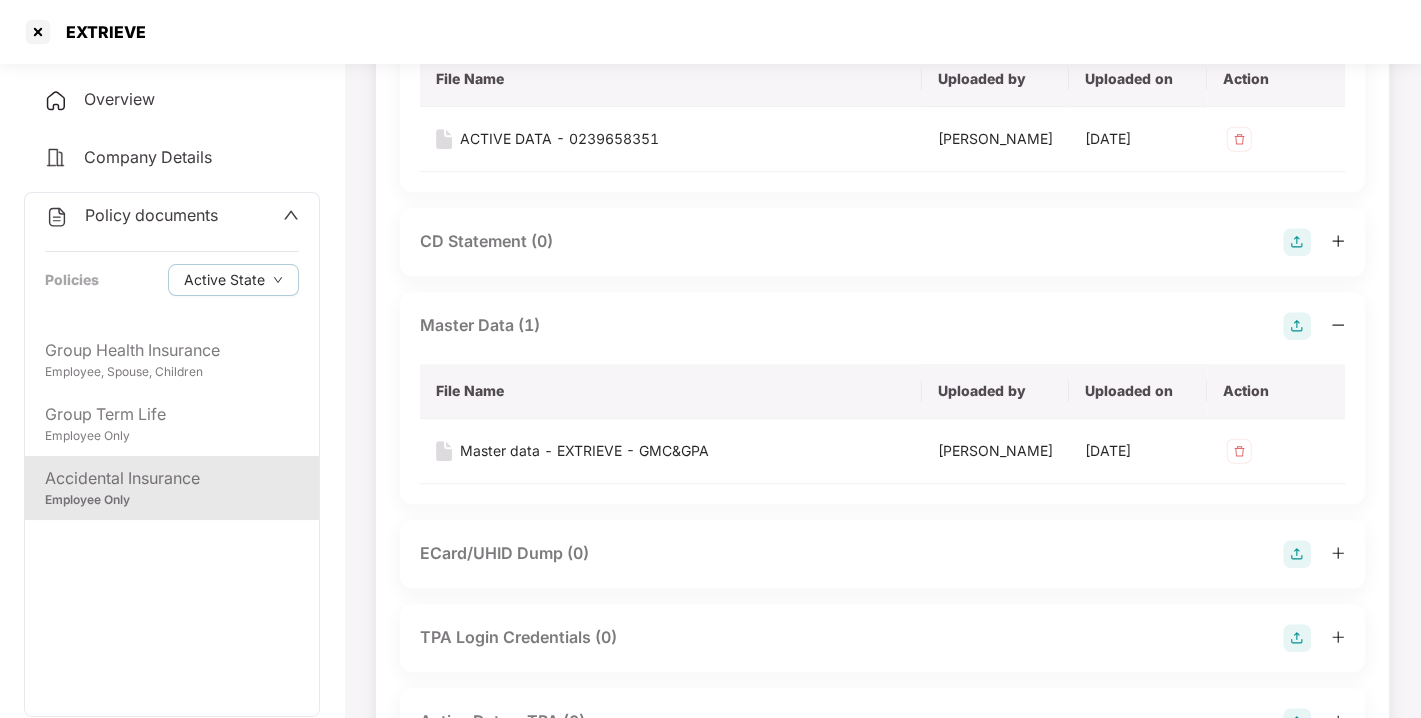 scroll, scrollTop: 0, scrollLeft: 0, axis: both 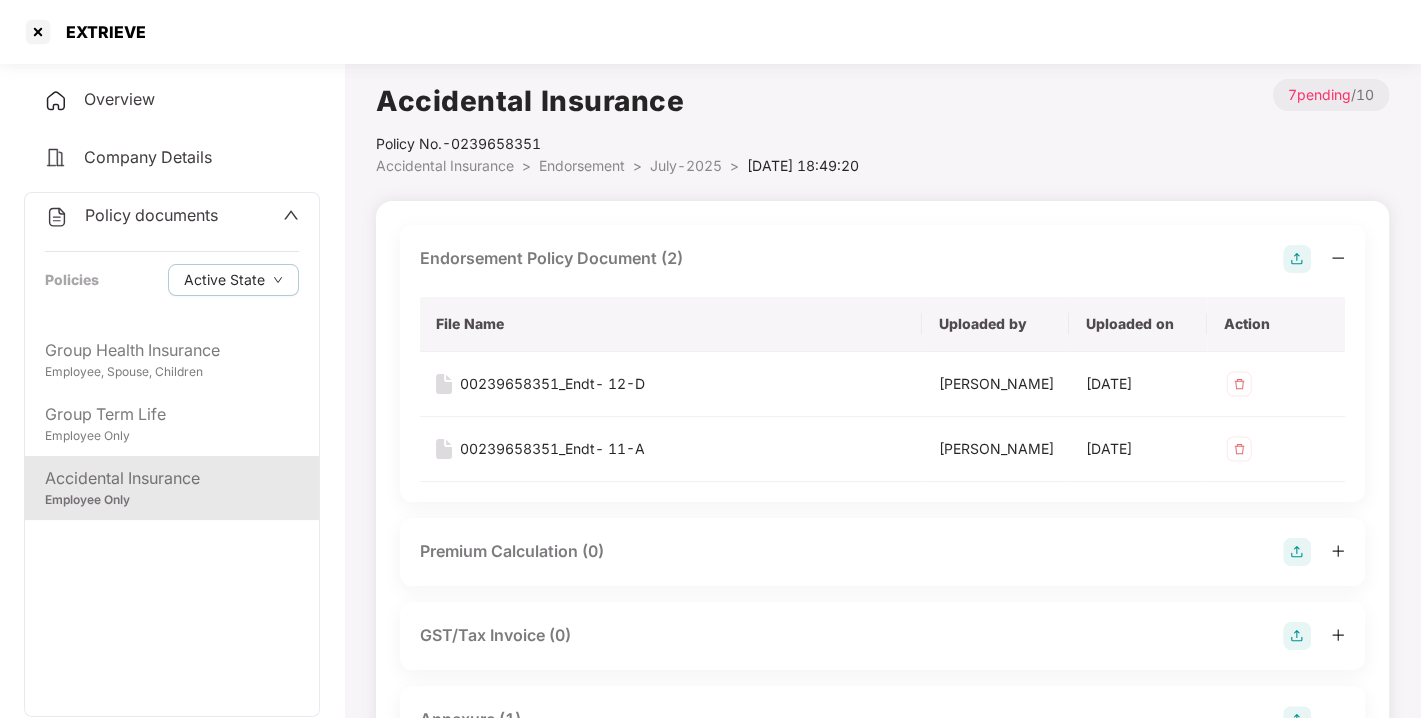 click on "July-2025" at bounding box center [686, 165] 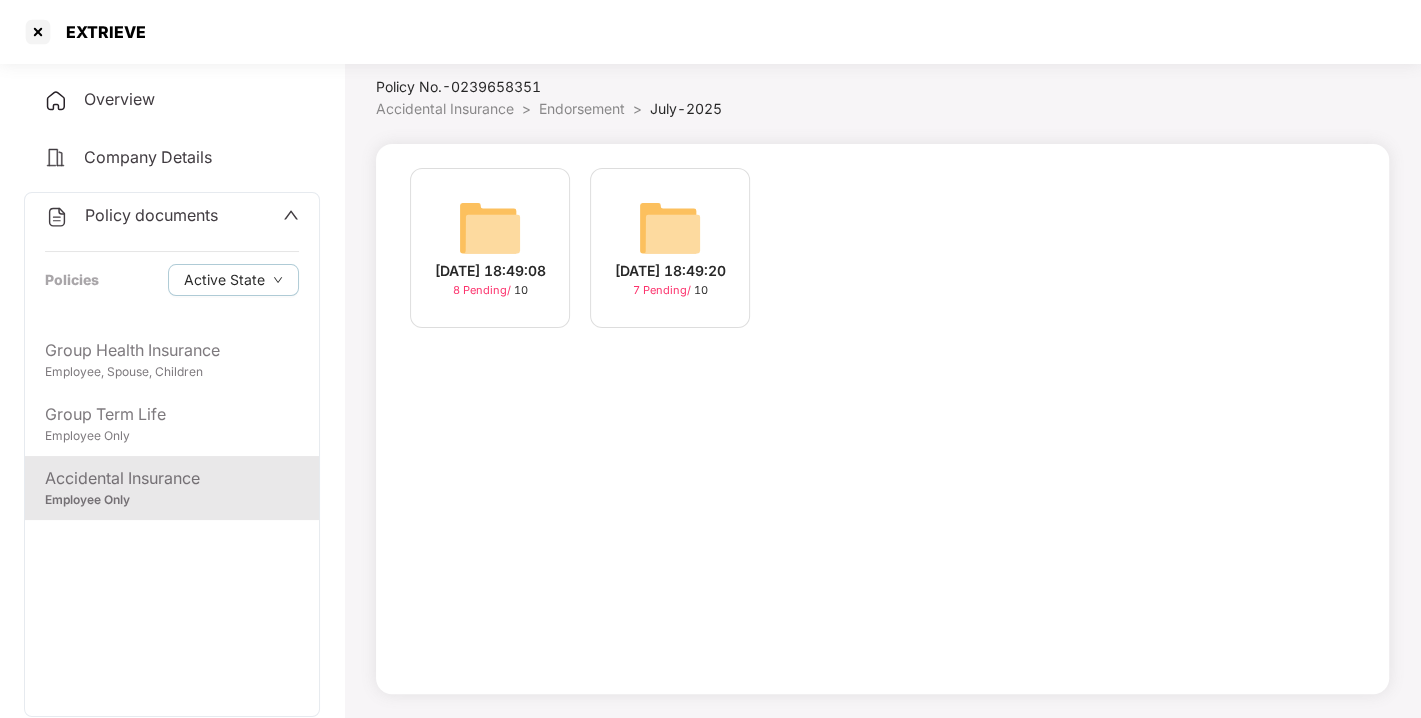click at bounding box center [490, 228] 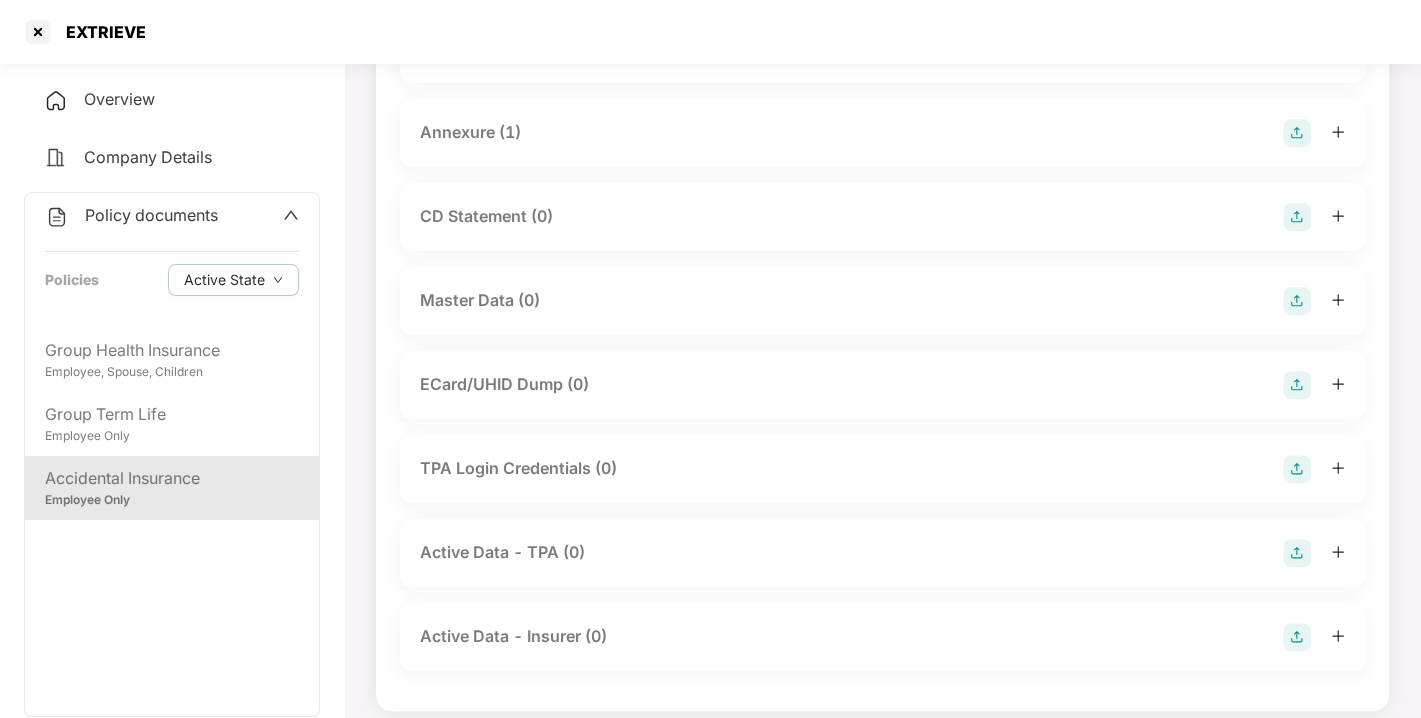scroll, scrollTop: 382, scrollLeft: 0, axis: vertical 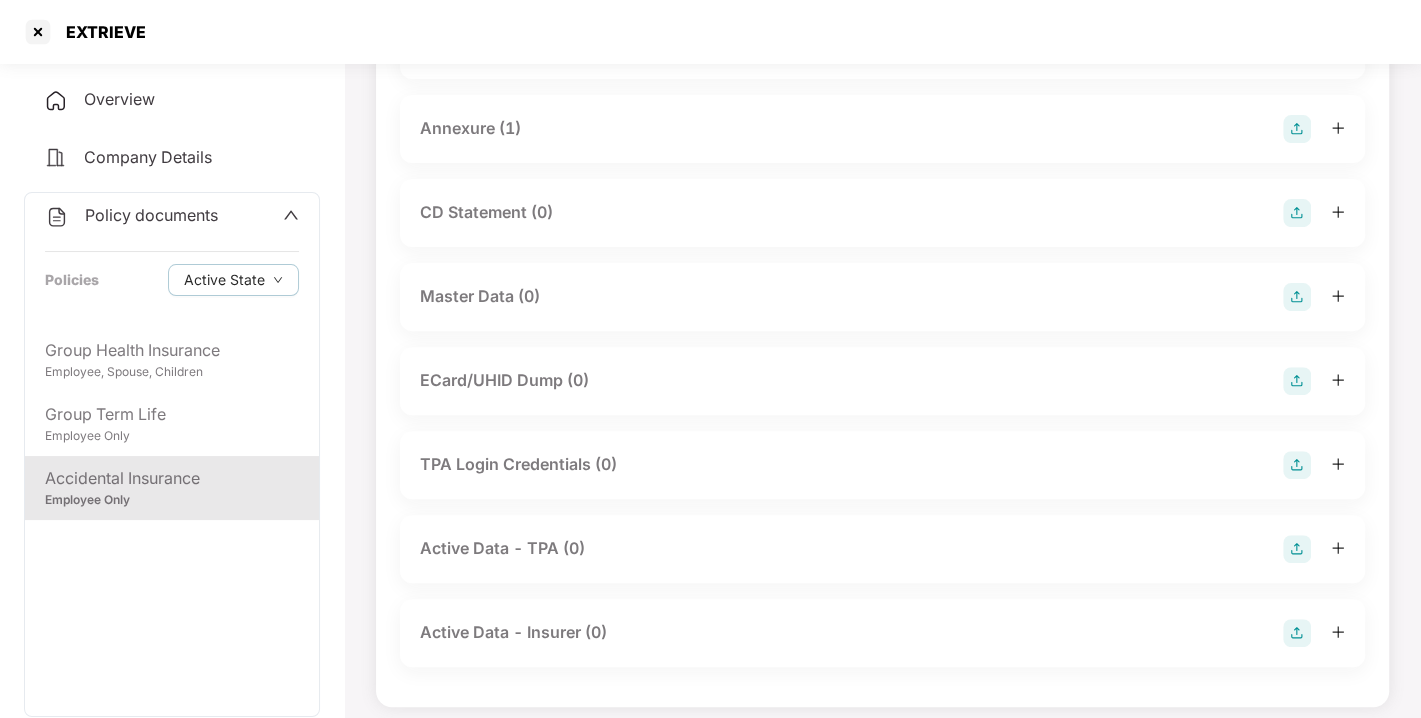 click at bounding box center [1297, 297] 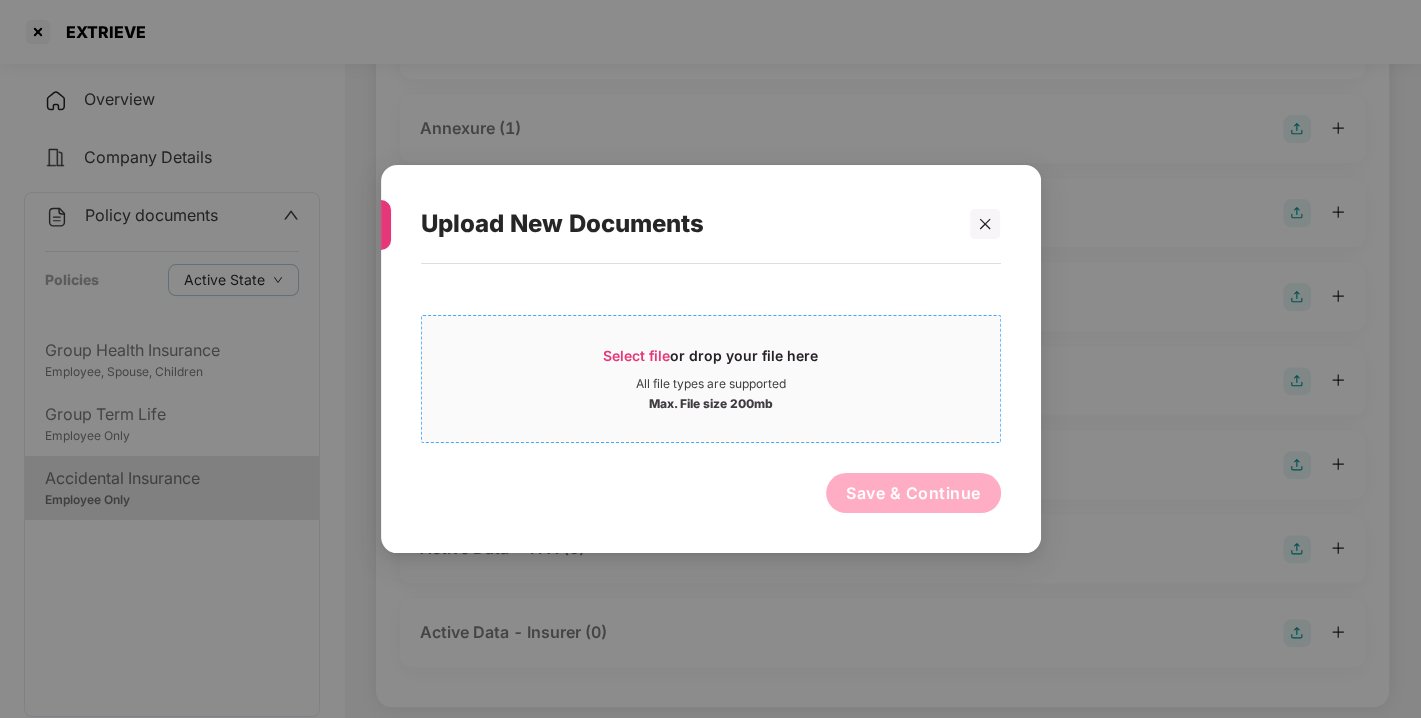 drag, startPoint x: 865, startPoint y: 312, endPoint x: 823, endPoint y: 413, distance: 109.38464 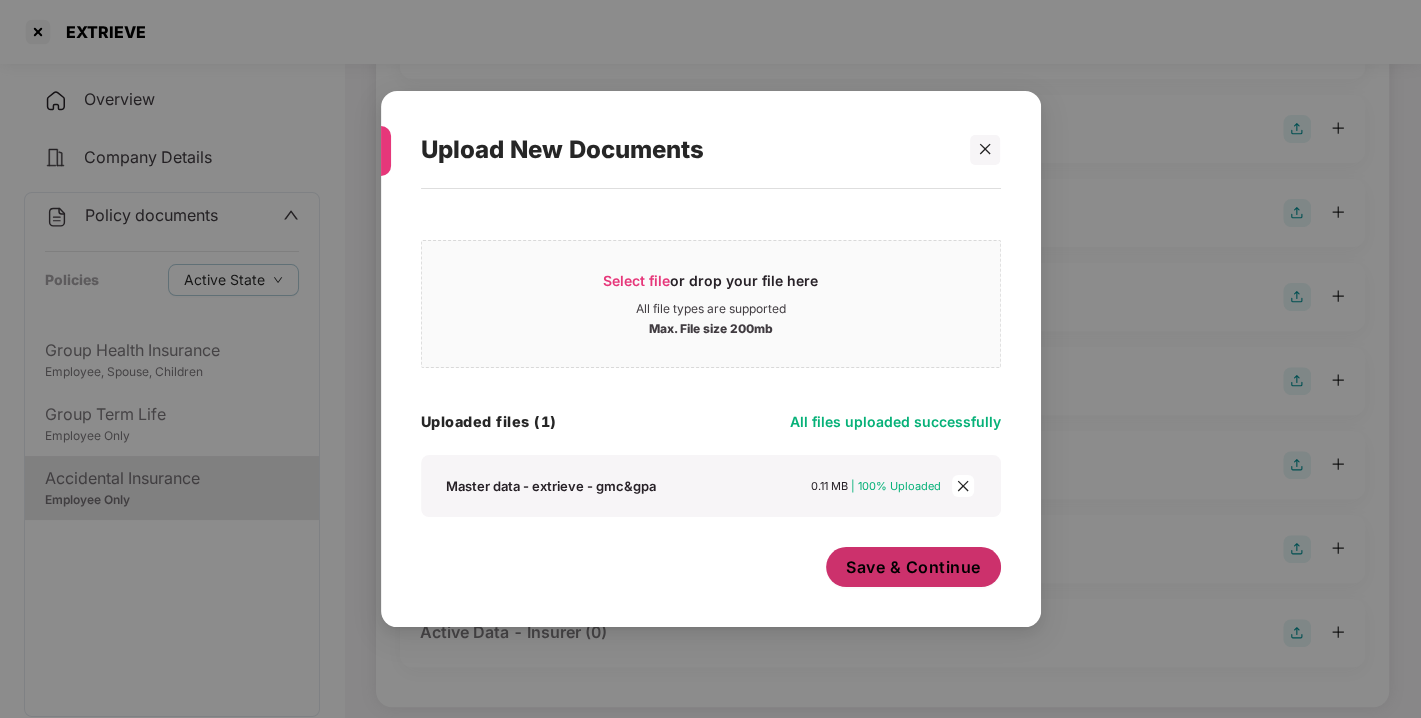 click on "Save & Continue" at bounding box center [913, 567] 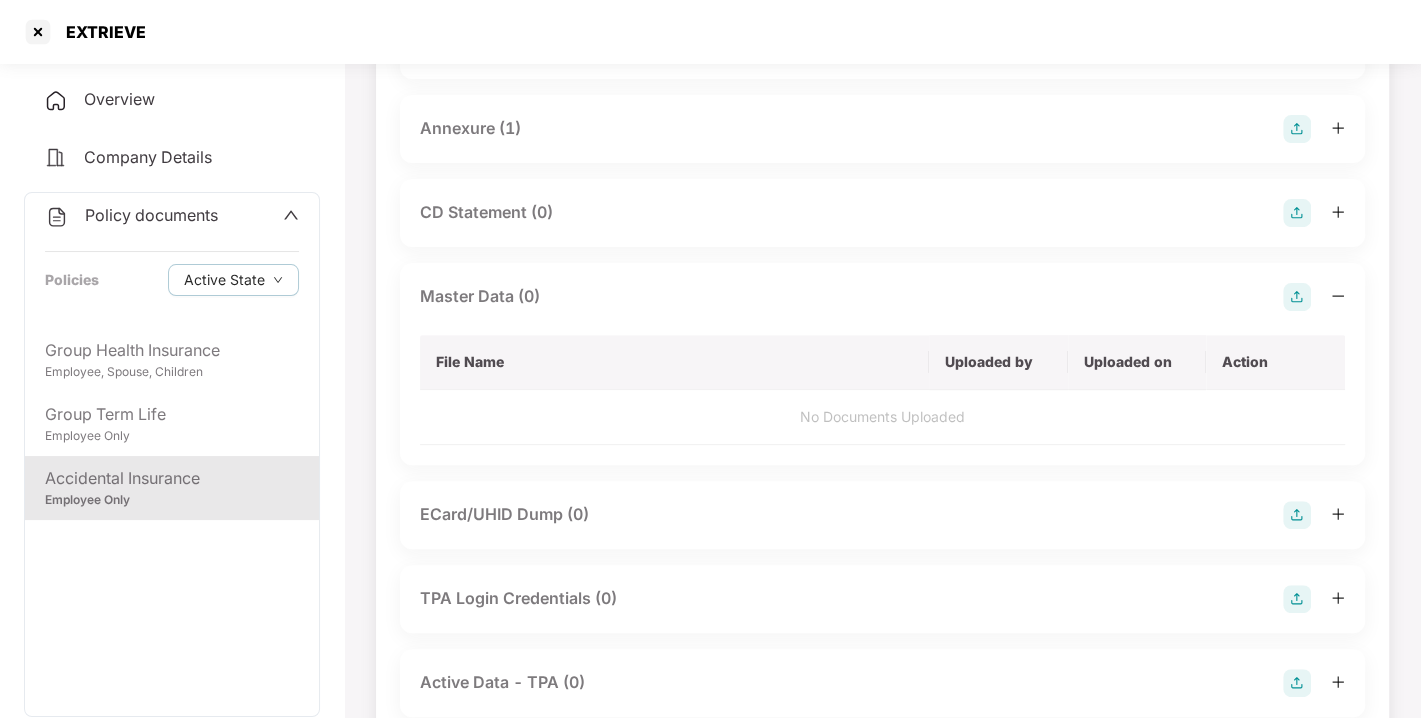 scroll, scrollTop: 0, scrollLeft: 0, axis: both 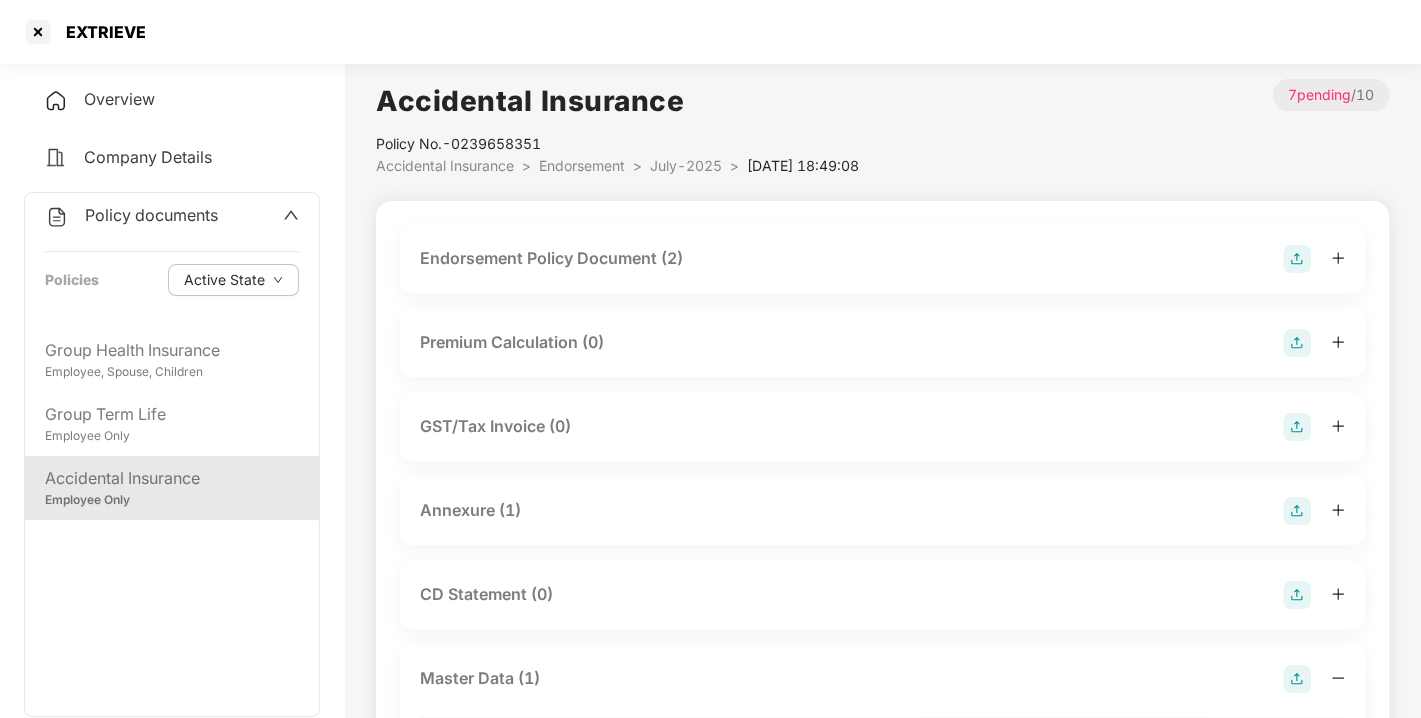 click on "July-2025" at bounding box center (686, 165) 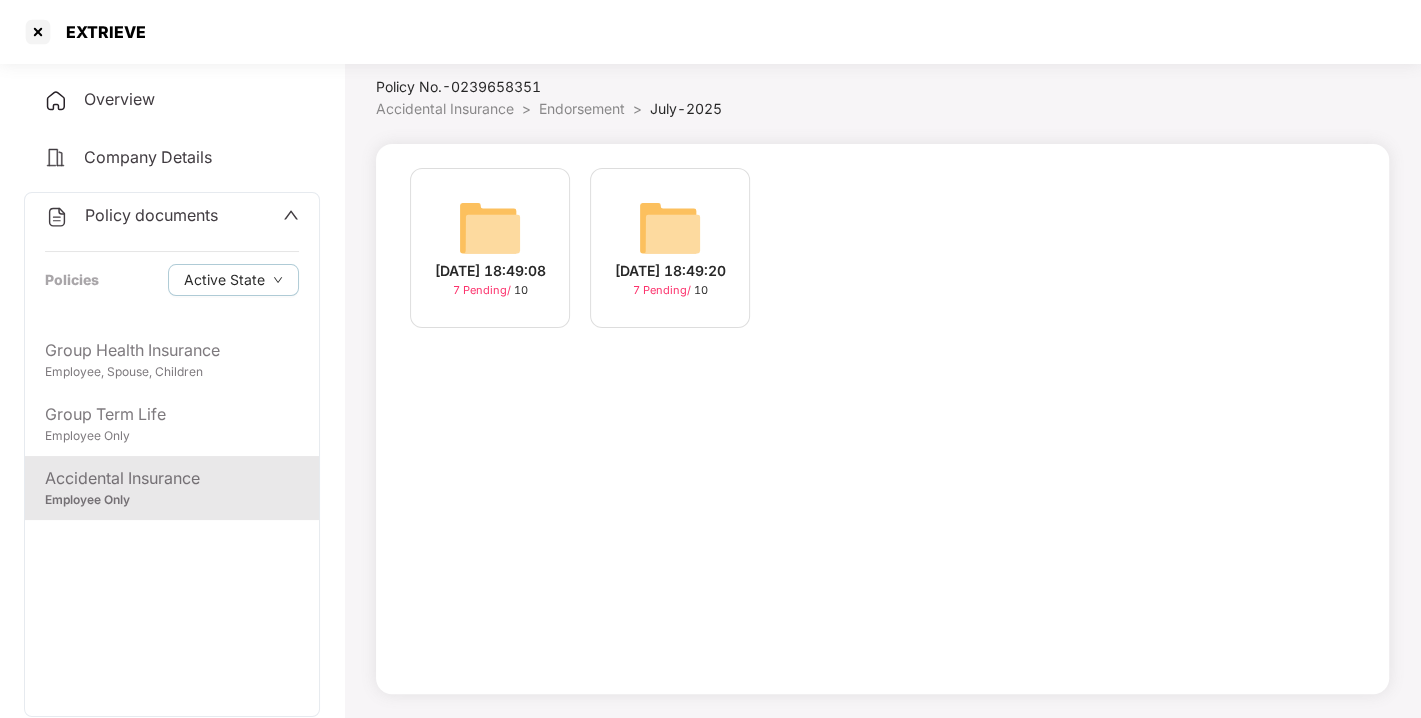 click on "Policy documents" at bounding box center [151, 215] 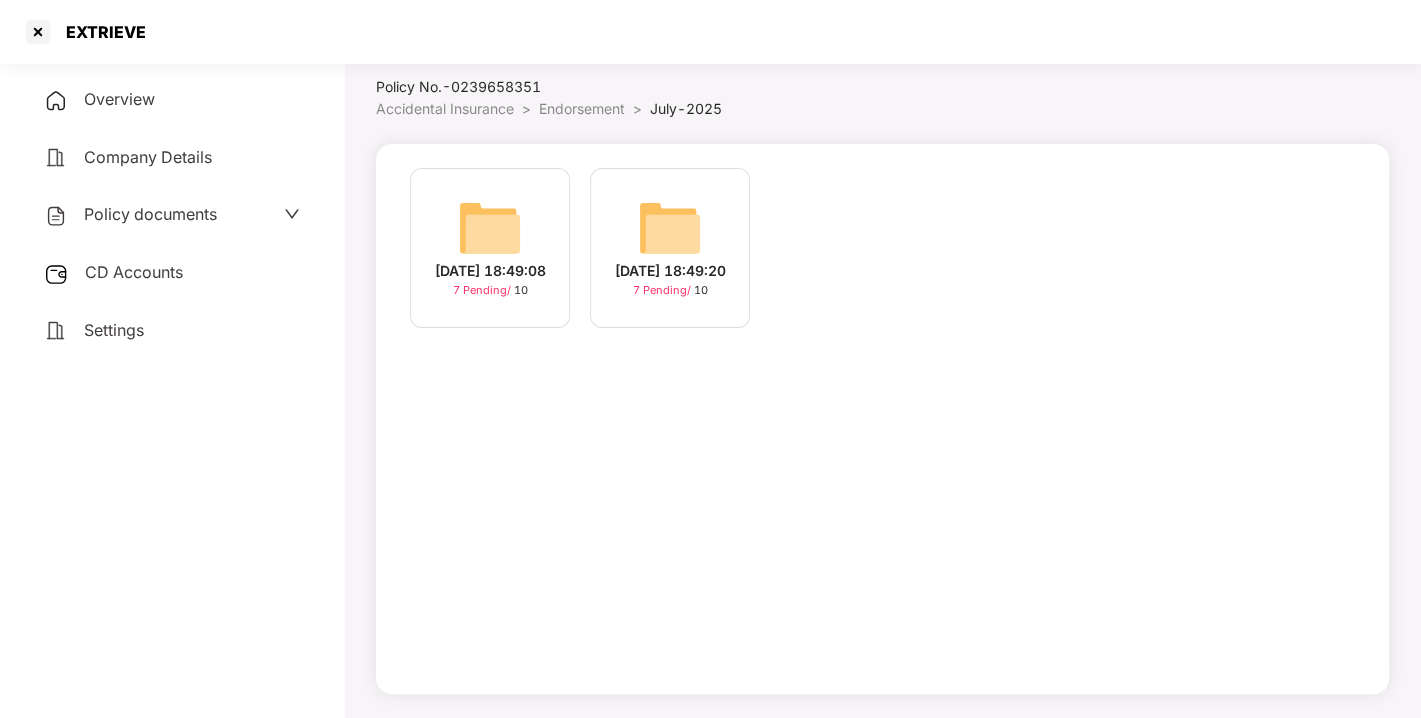 click on "CD Accounts" at bounding box center [134, 272] 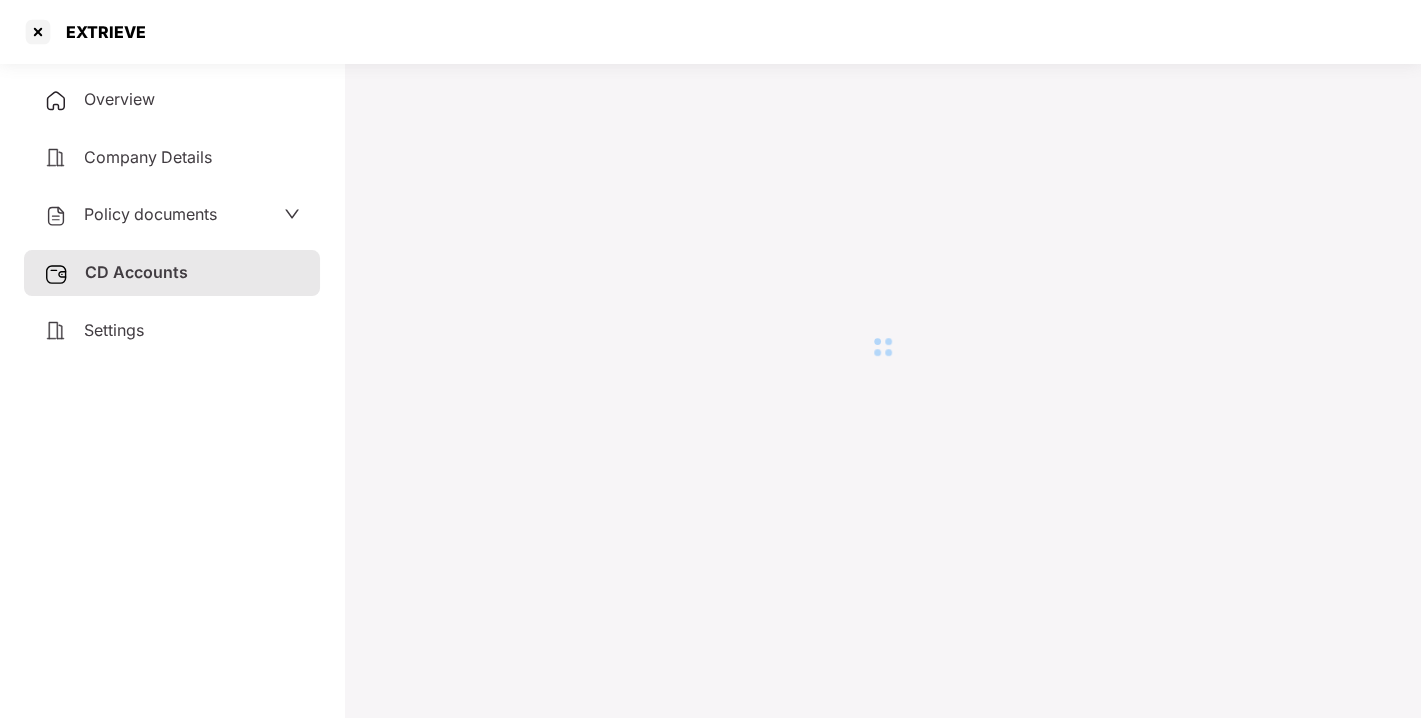 scroll, scrollTop: 54, scrollLeft: 0, axis: vertical 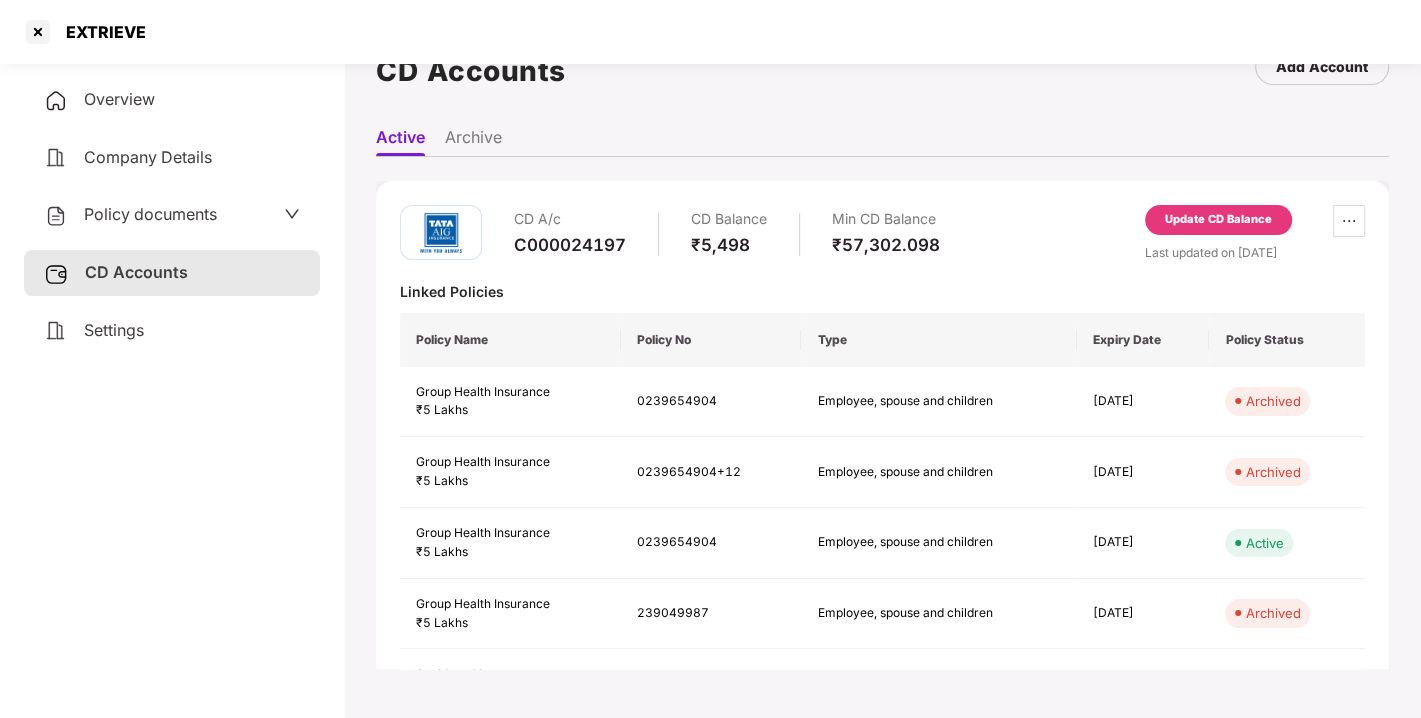 click on "Update CD Balance" at bounding box center [1218, 220] 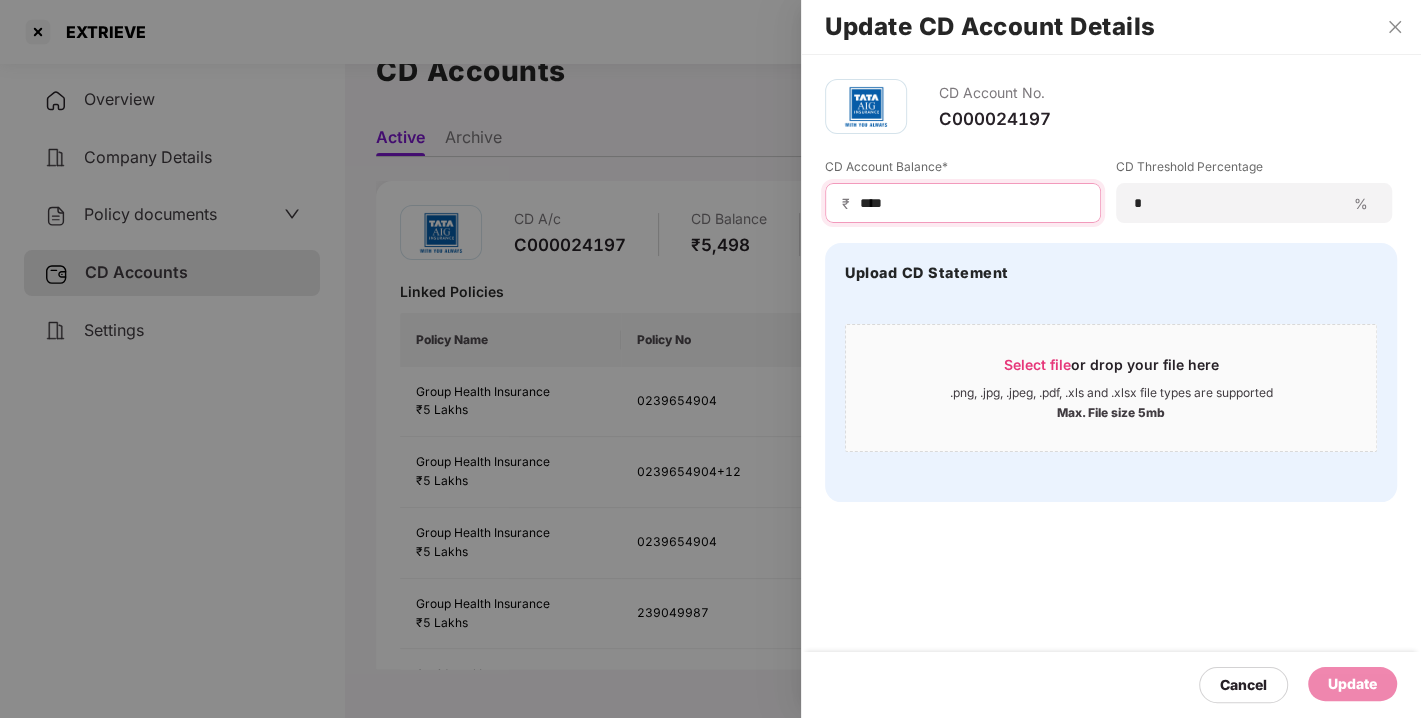 click on "****" at bounding box center (971, 203) 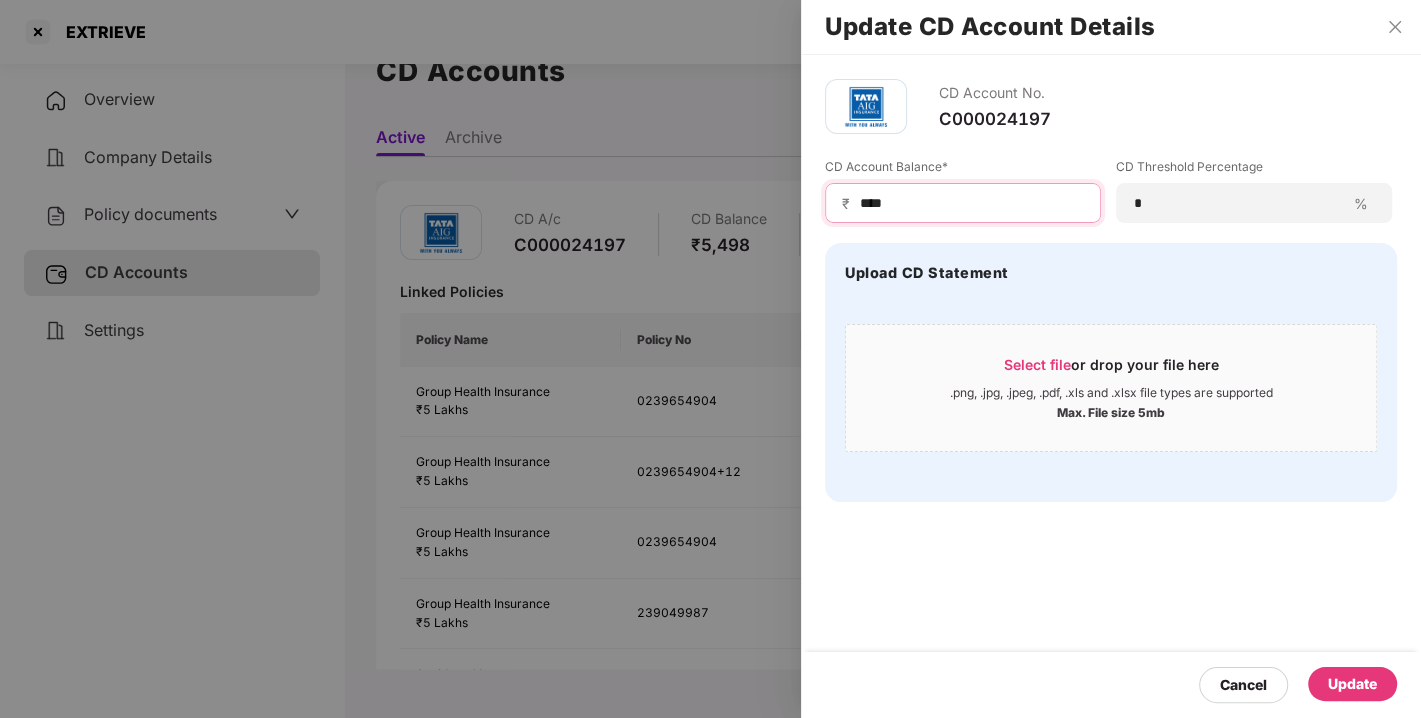 click on "****" at bounding box center (971, 203) 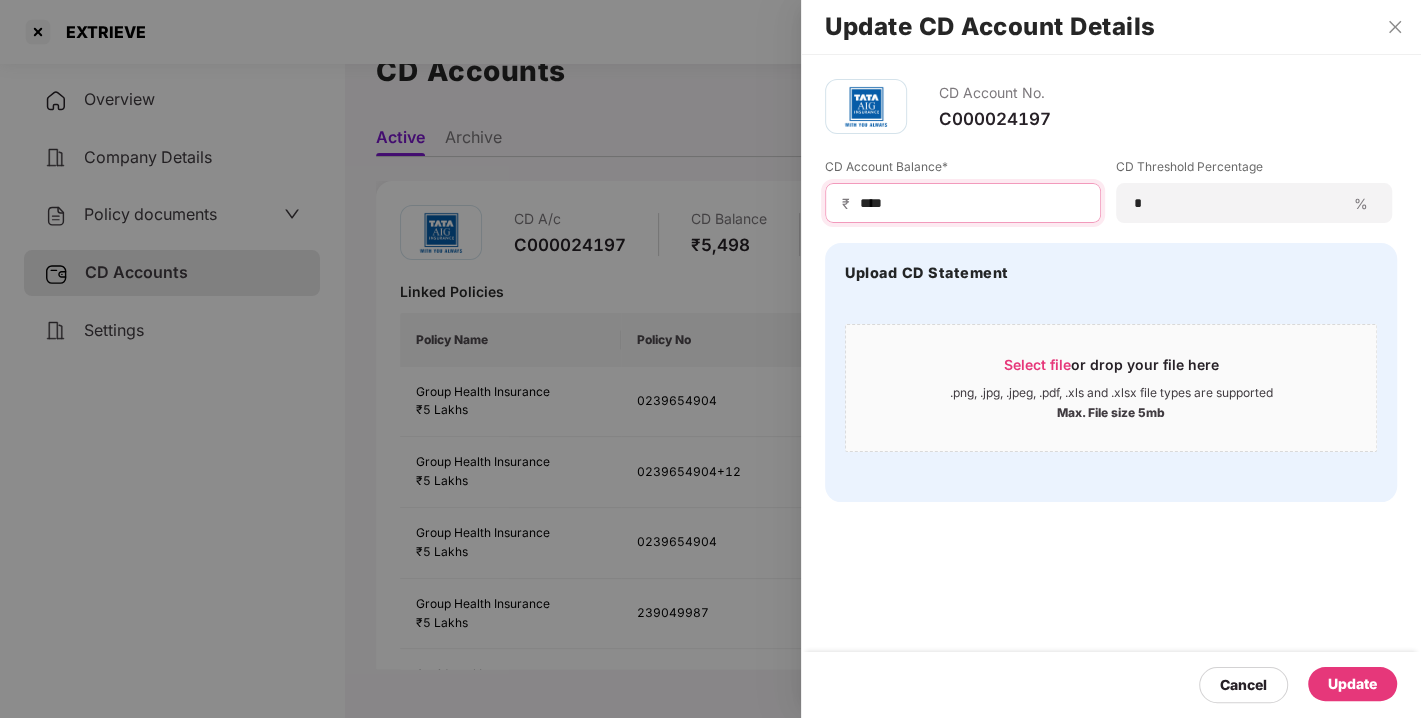type on "****" 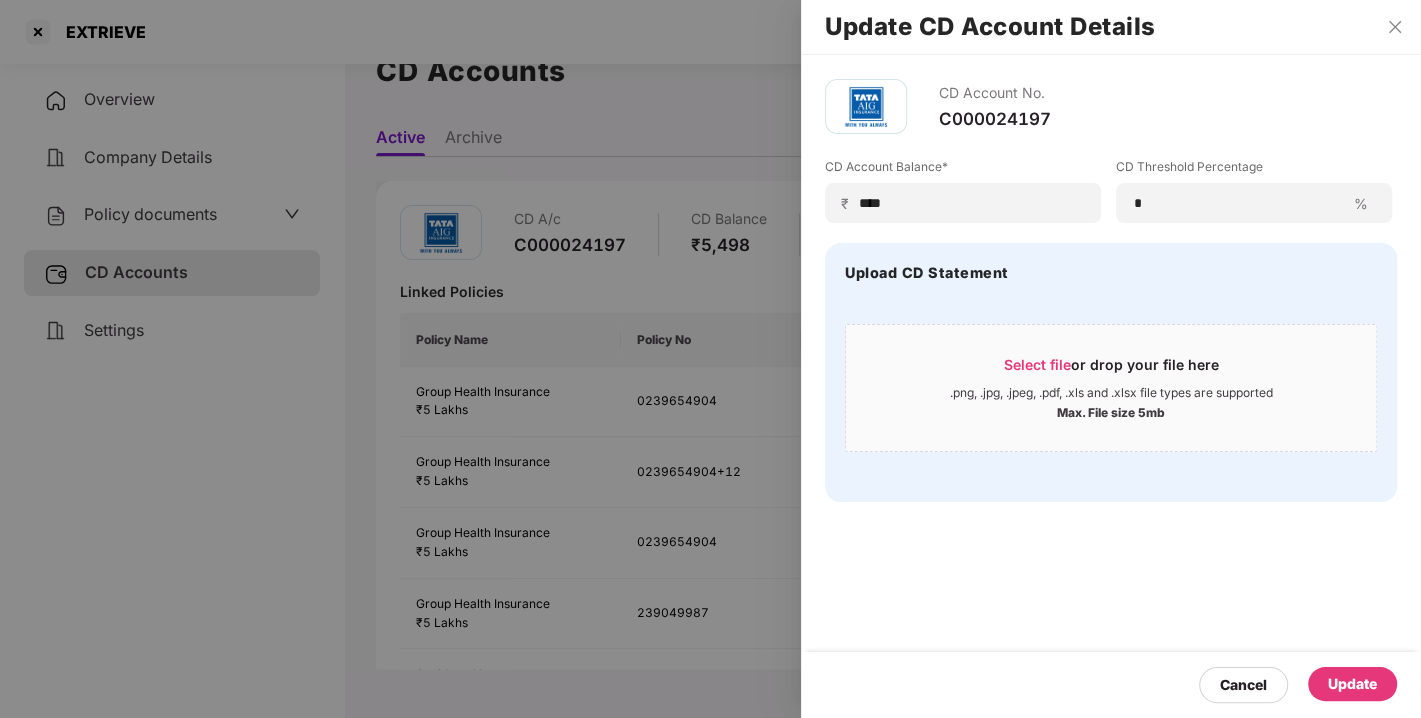 click on "Update" at bounding box center [1352, 684] 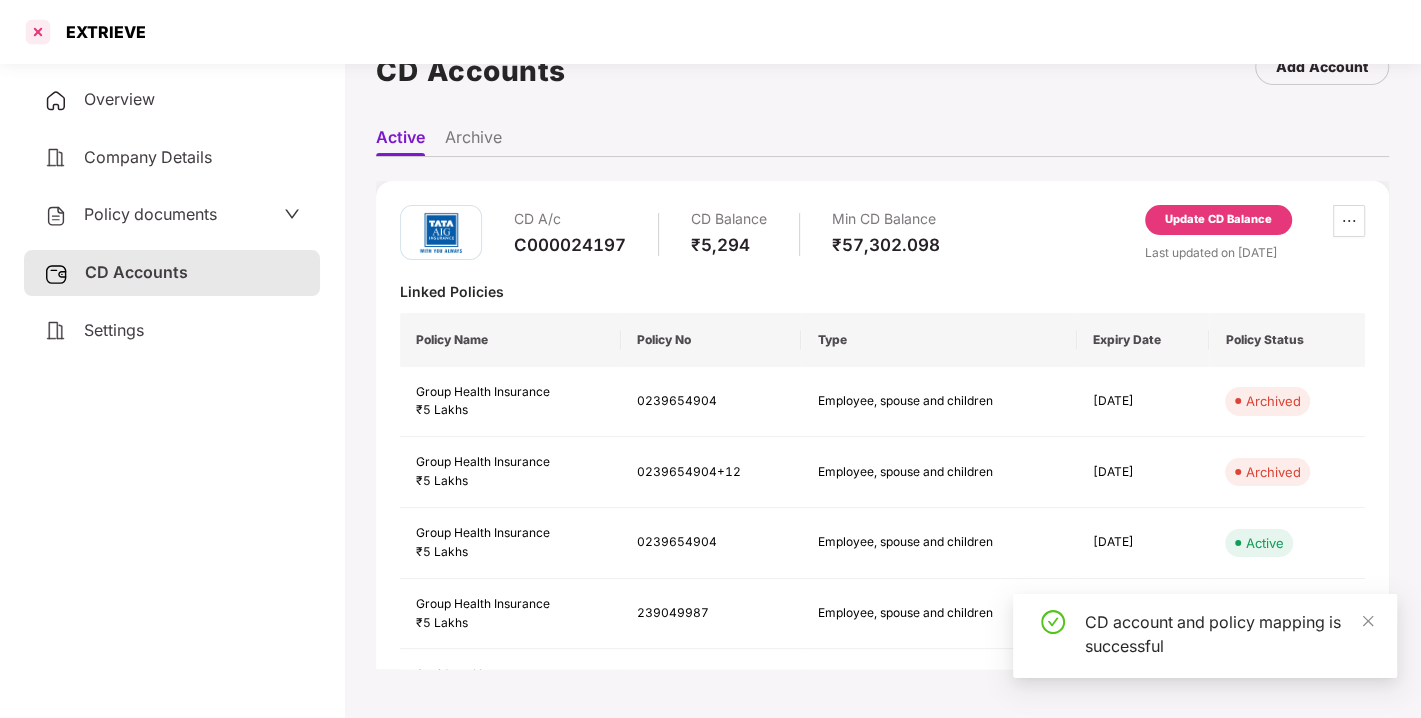click at bounding box center (38, 32) 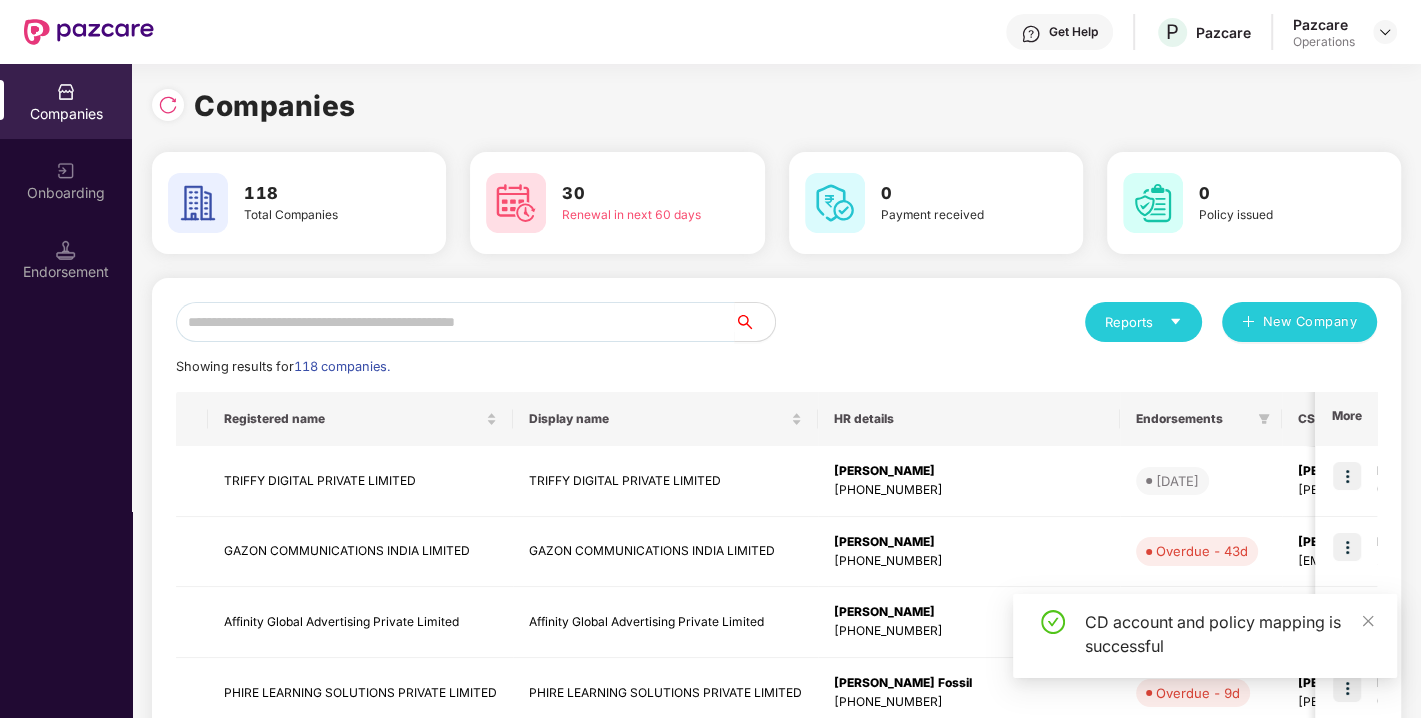 scroll, scrollTop: 0, scrollLeft: 0, axis: both 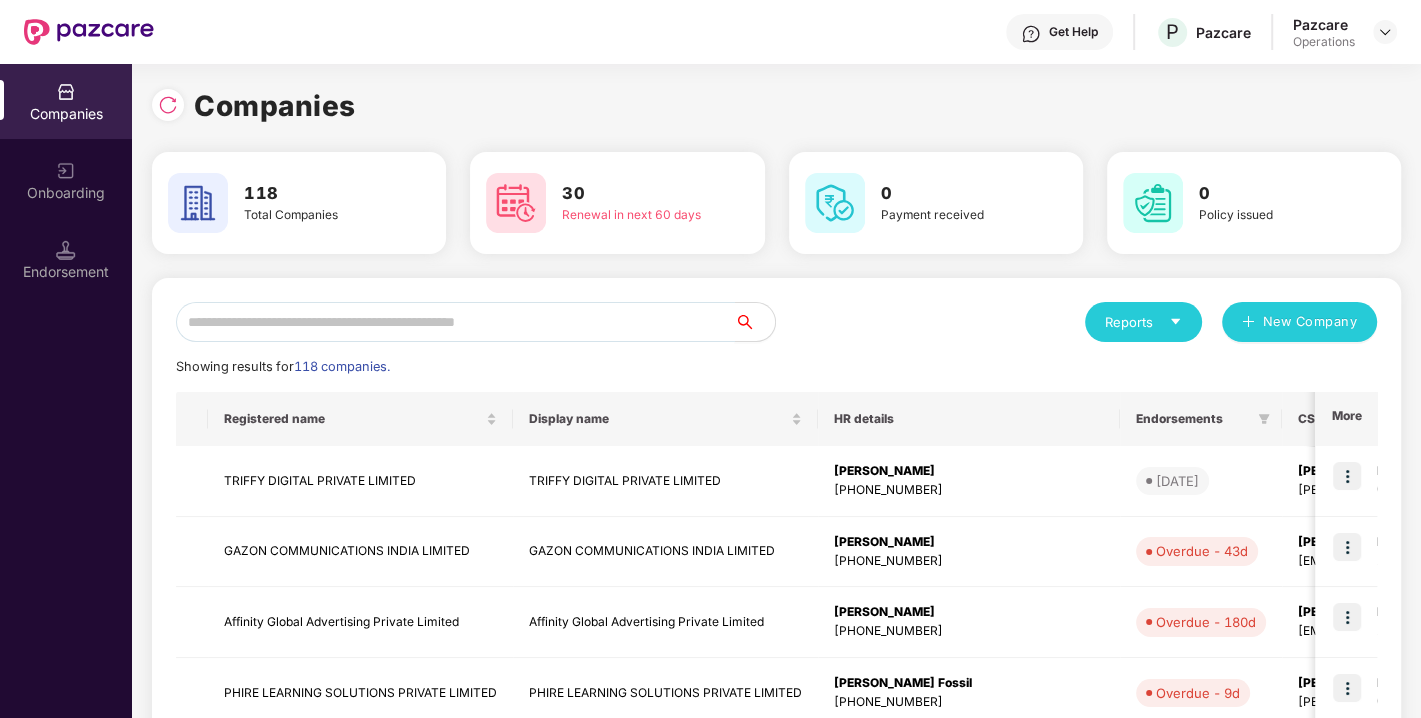 click at bounding box center (455, 322) 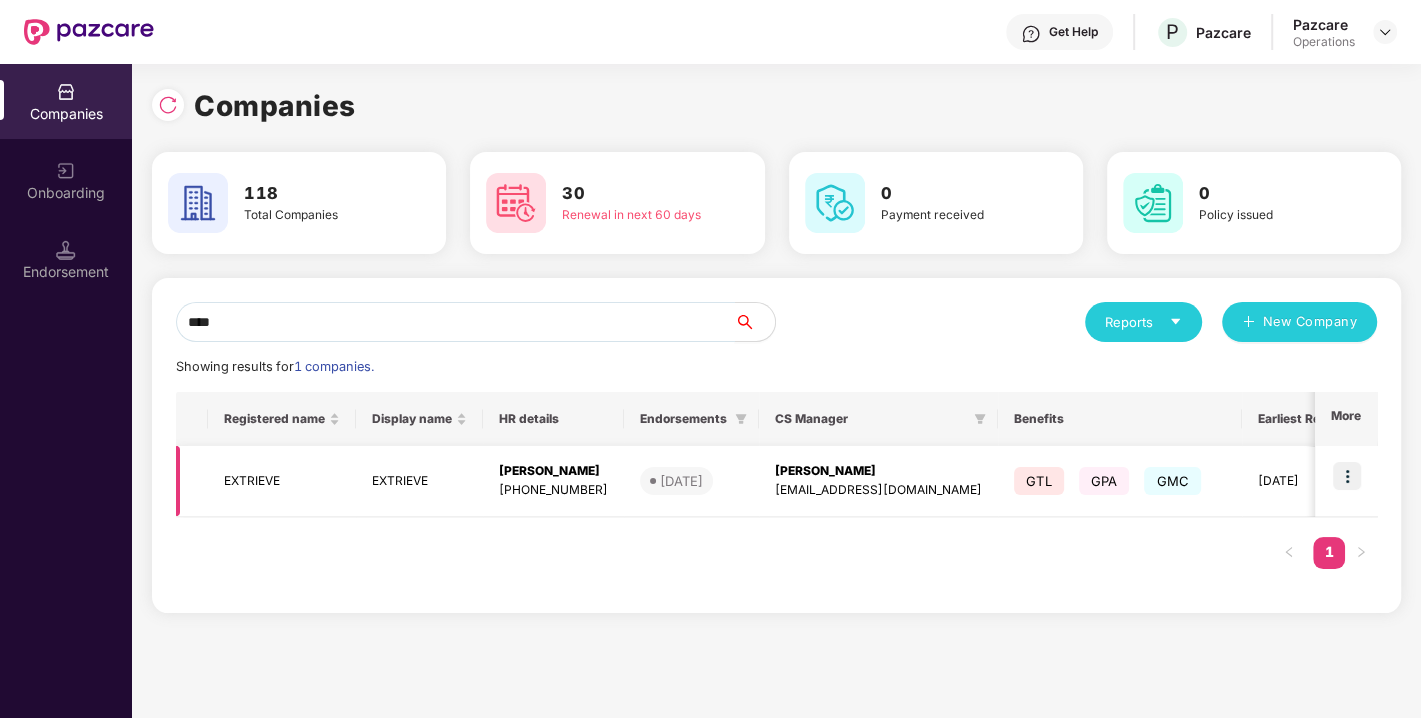 type on "****" 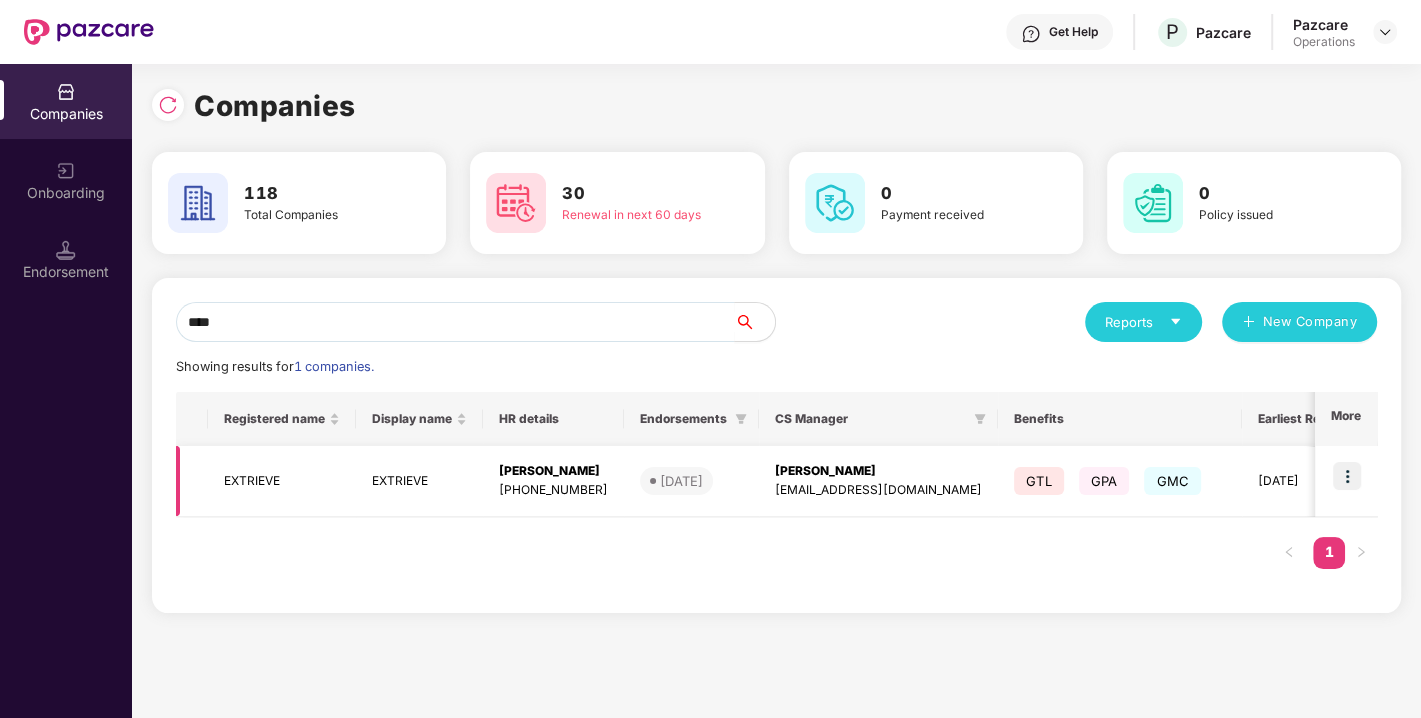 click at bounding box center [1347, 476] 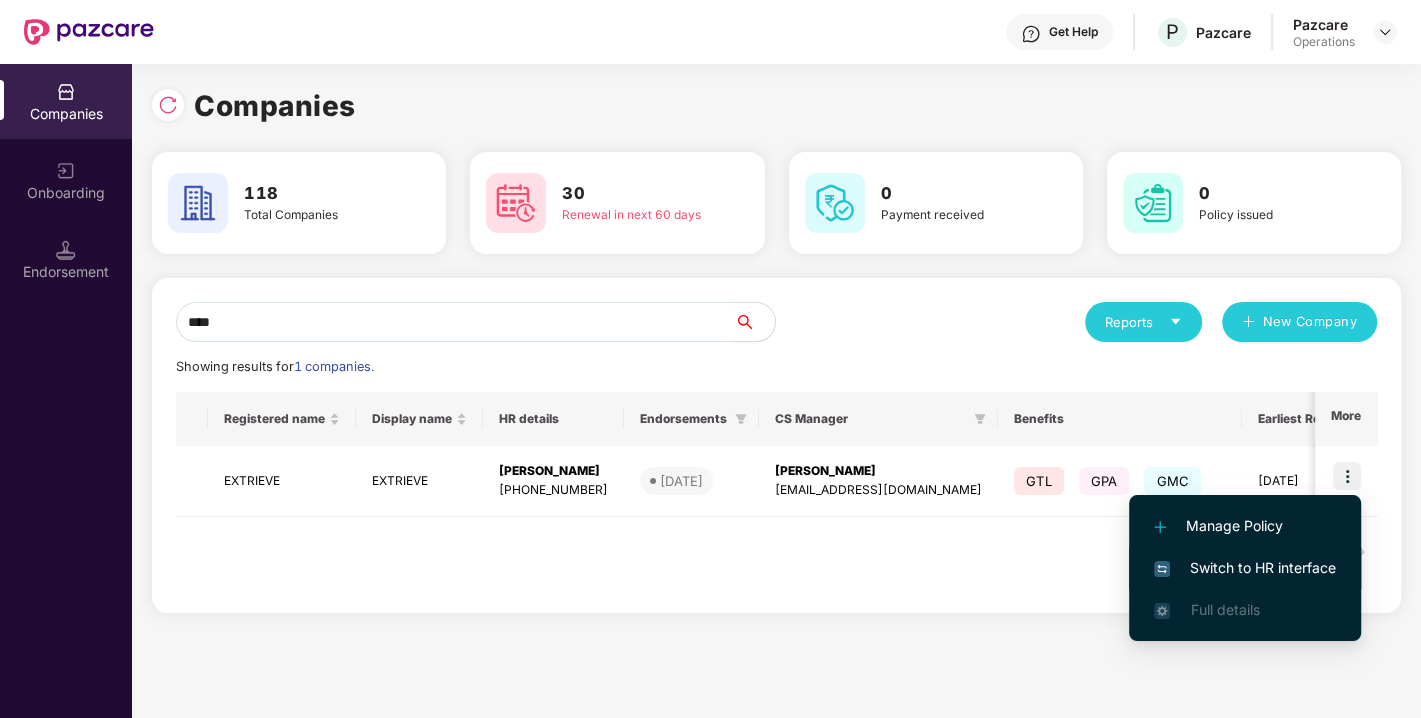 click on "Switch to HR interface" at bounding box center [1245, 568] 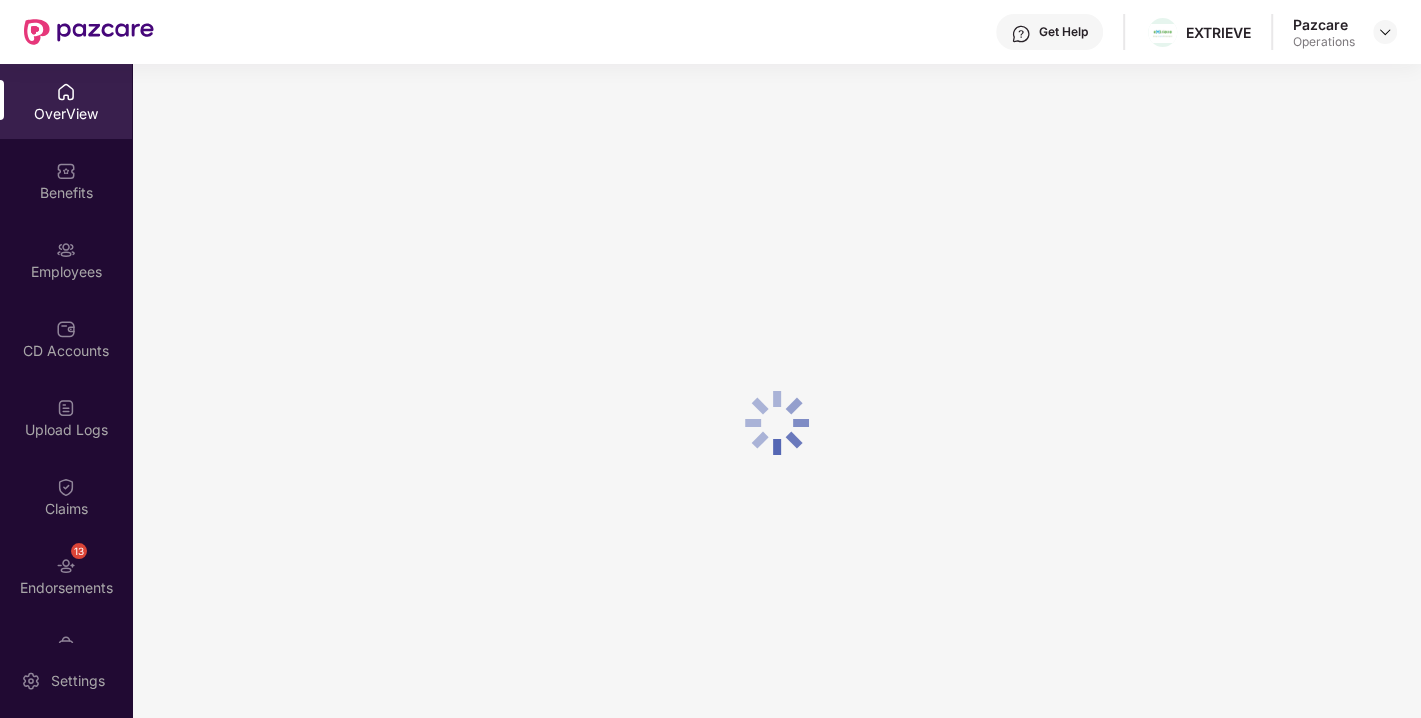 scroll, scrollTop: 52, scrollLeft: 0, axis: vertical 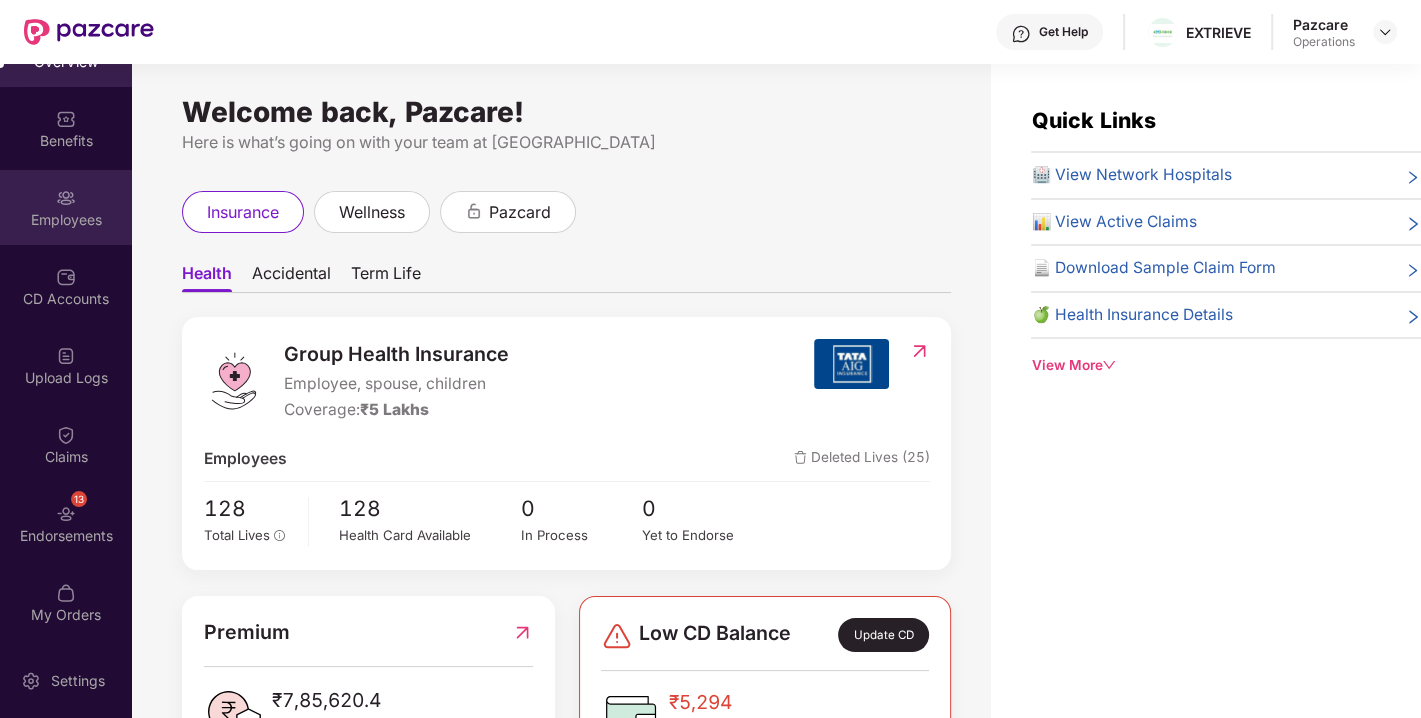 click on "Employees" at bounding box center [66, 220] 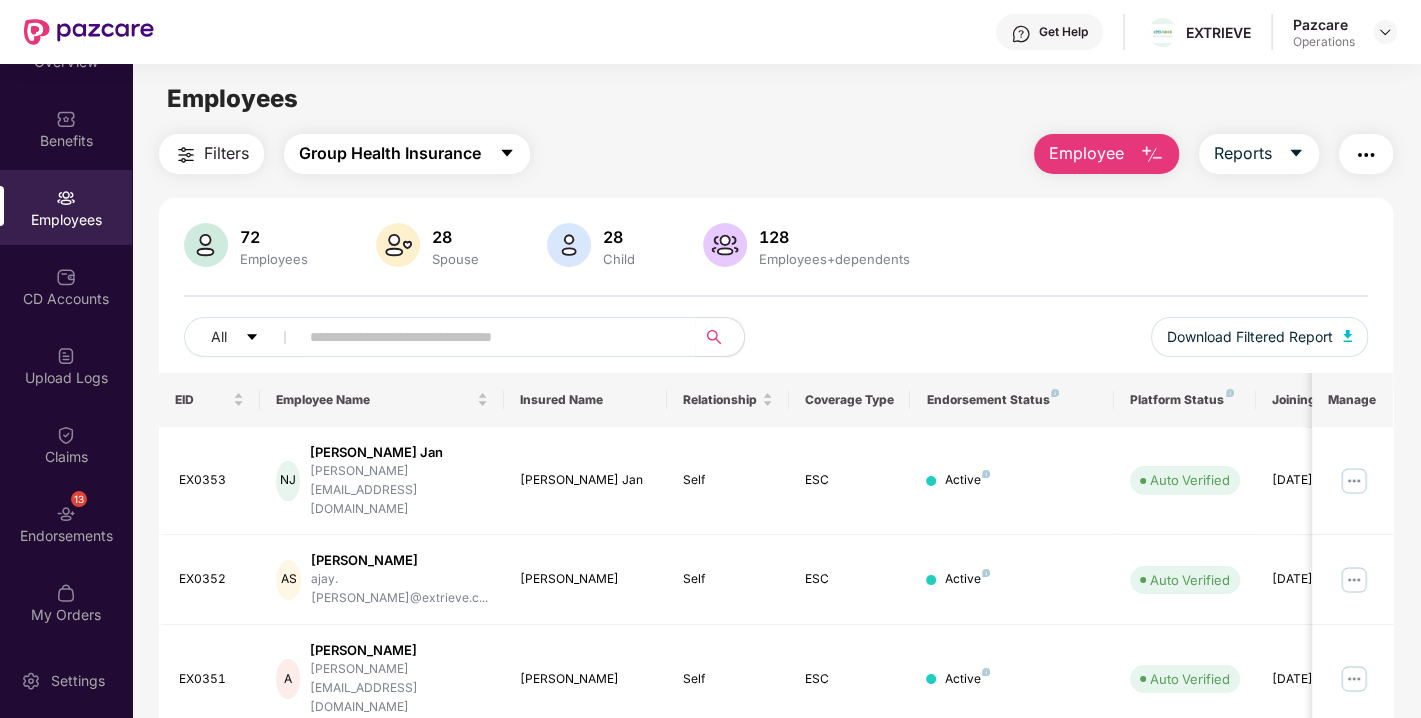 click on "Group Health Insurance" at bounding box center (407, 154) 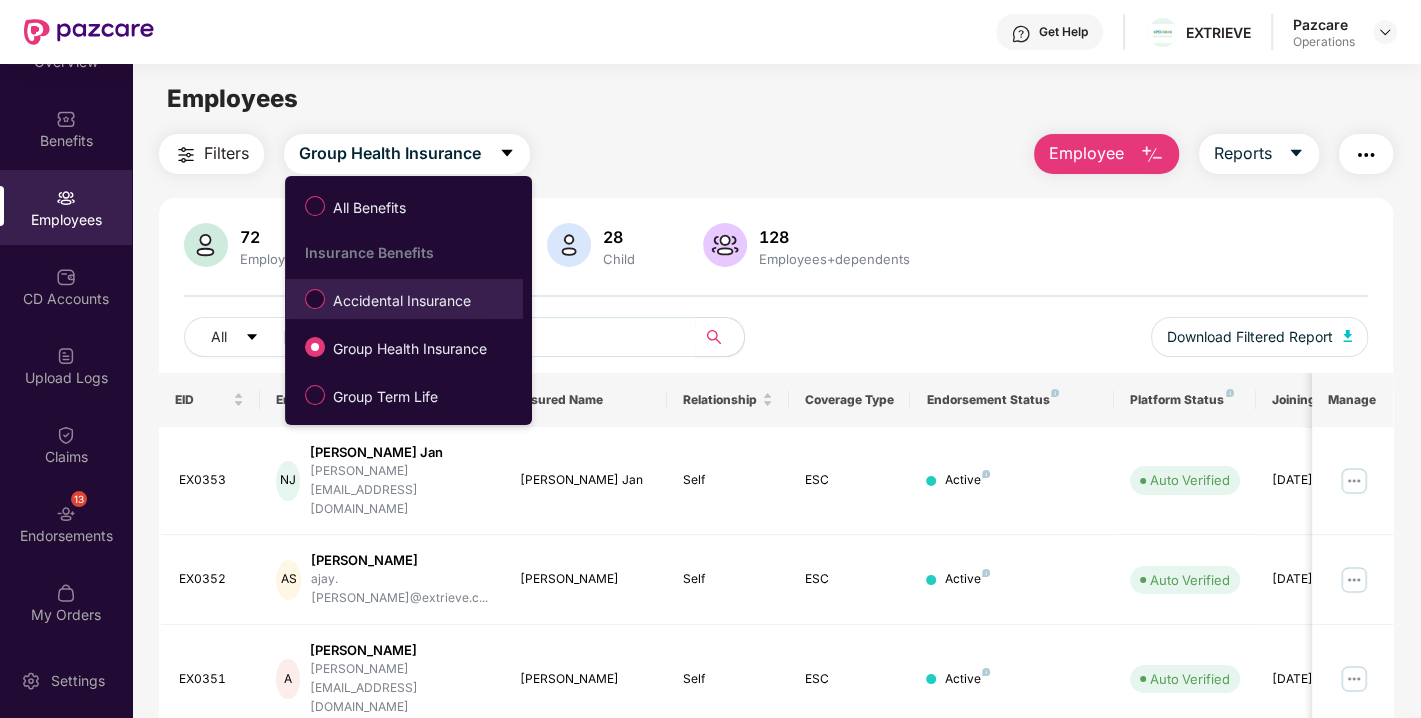 click on "Accidental Insurance" at bounding box center [402, 301] 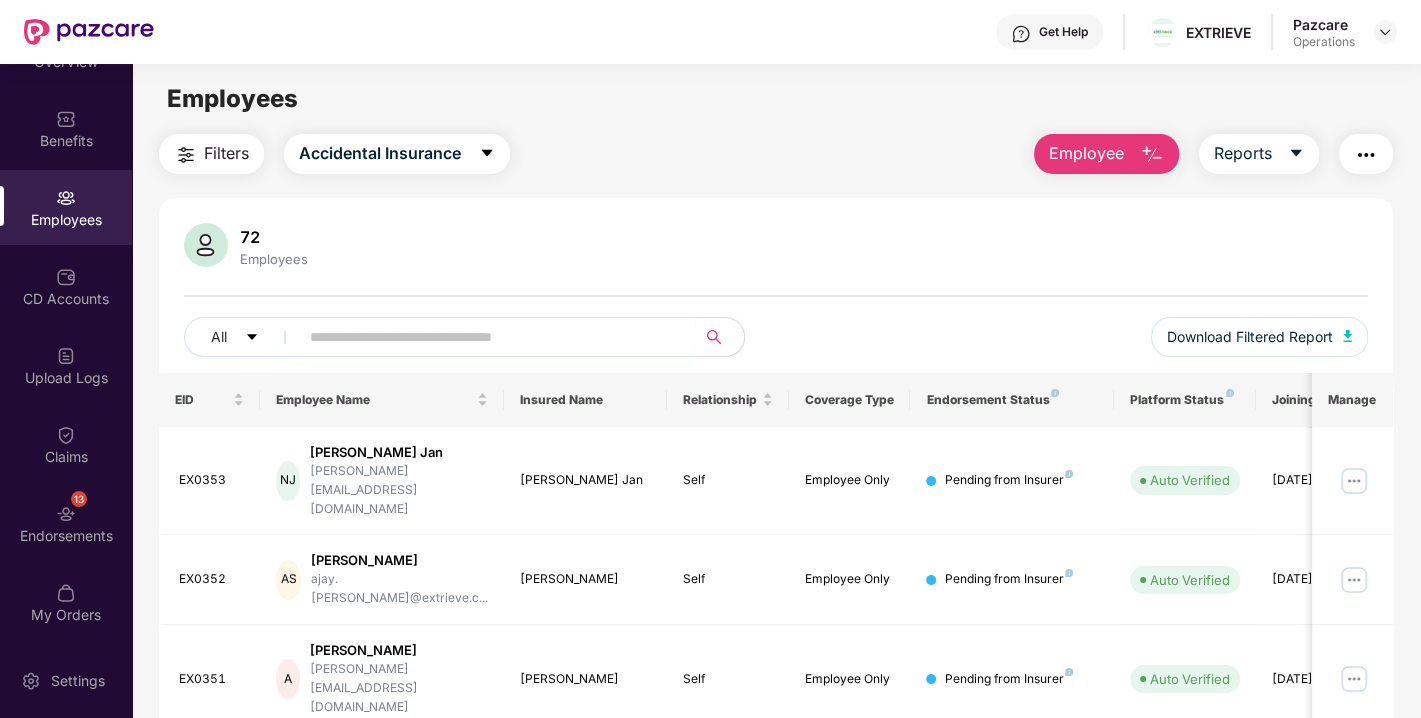 click at bounding box center [1366, 155] 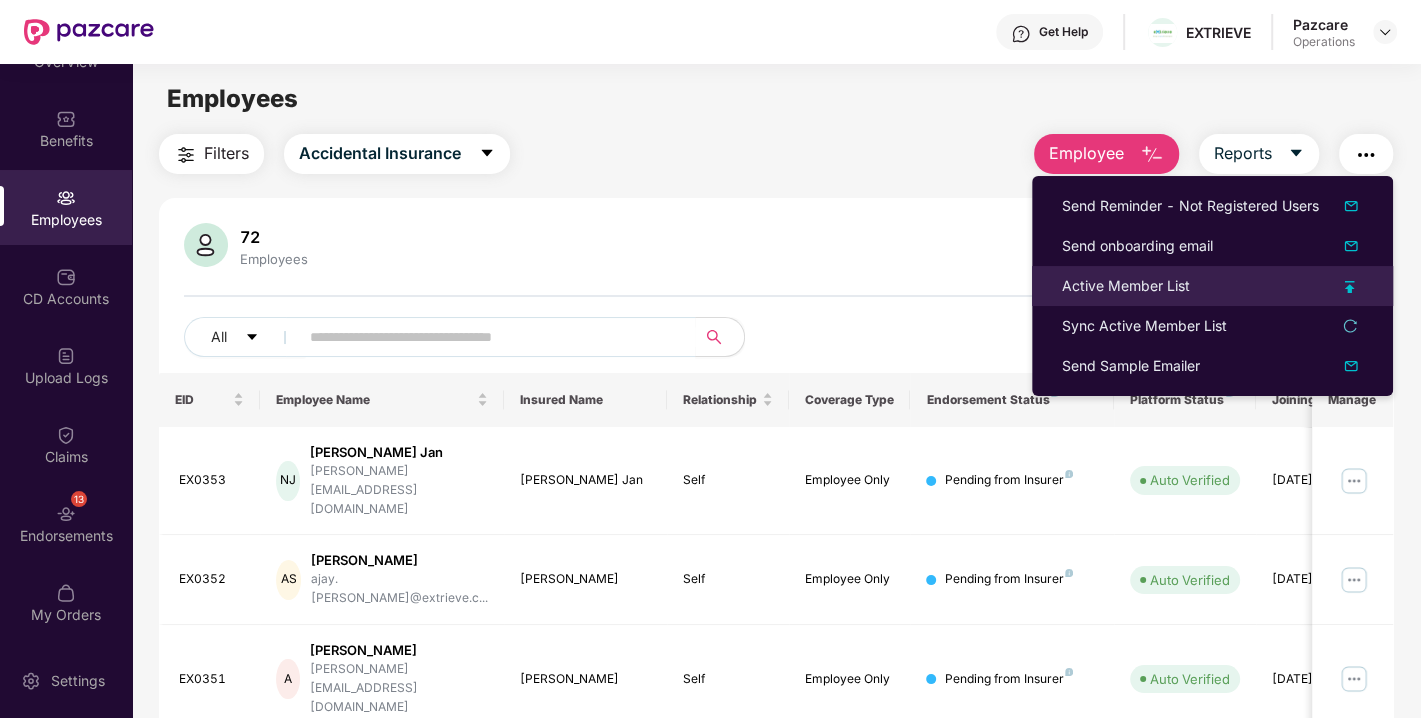 click on "Active Member List" at bounding box center [1126, 286] 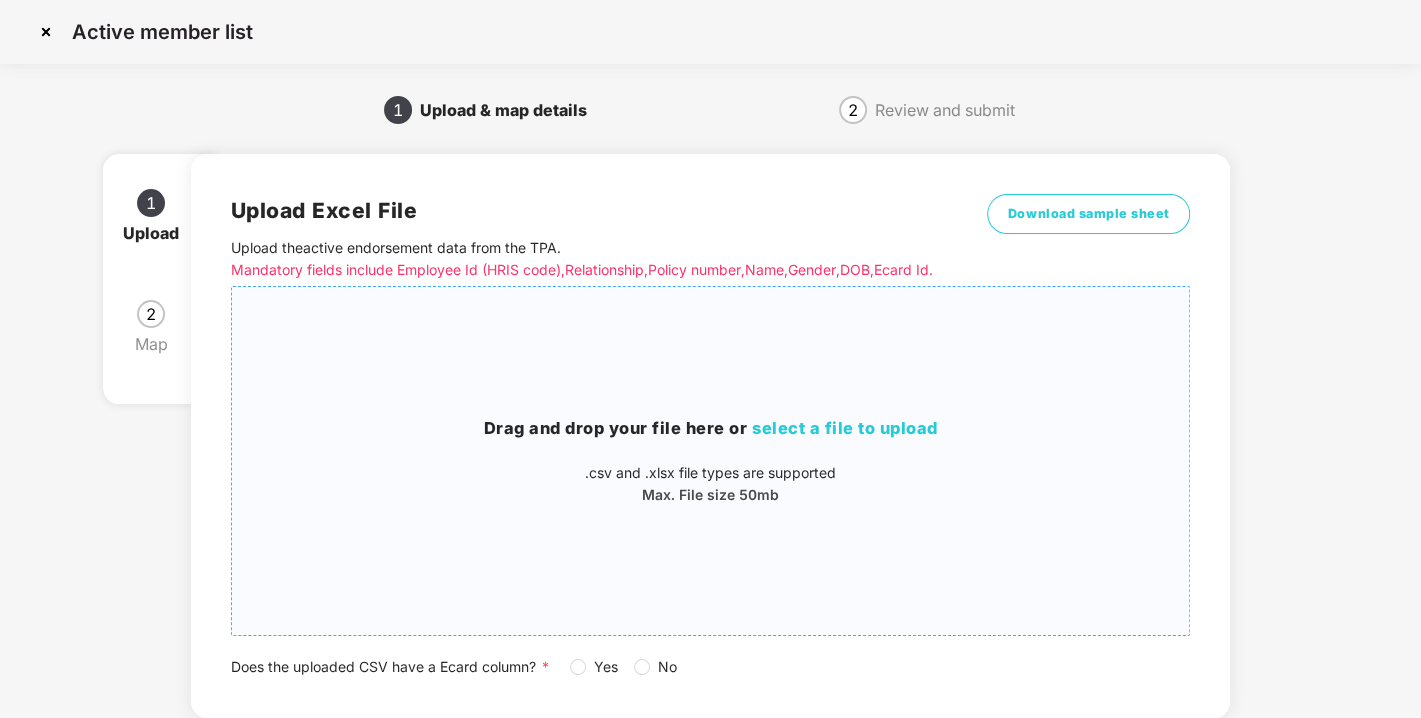 click on "Drag and drop your file here or  select a file to upload" at bounding box center (711, 429) 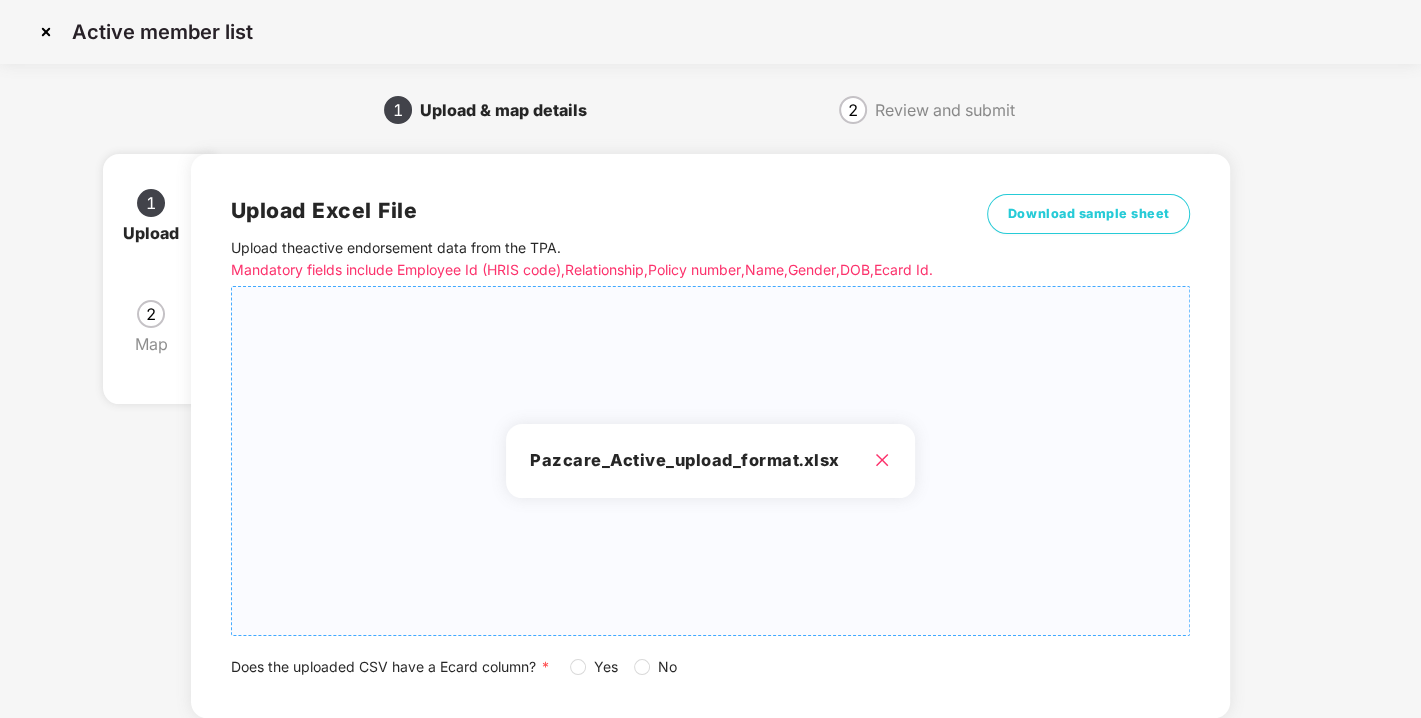 scroll, scrollTop: 147, scrollLeft: 0, axis: vertical 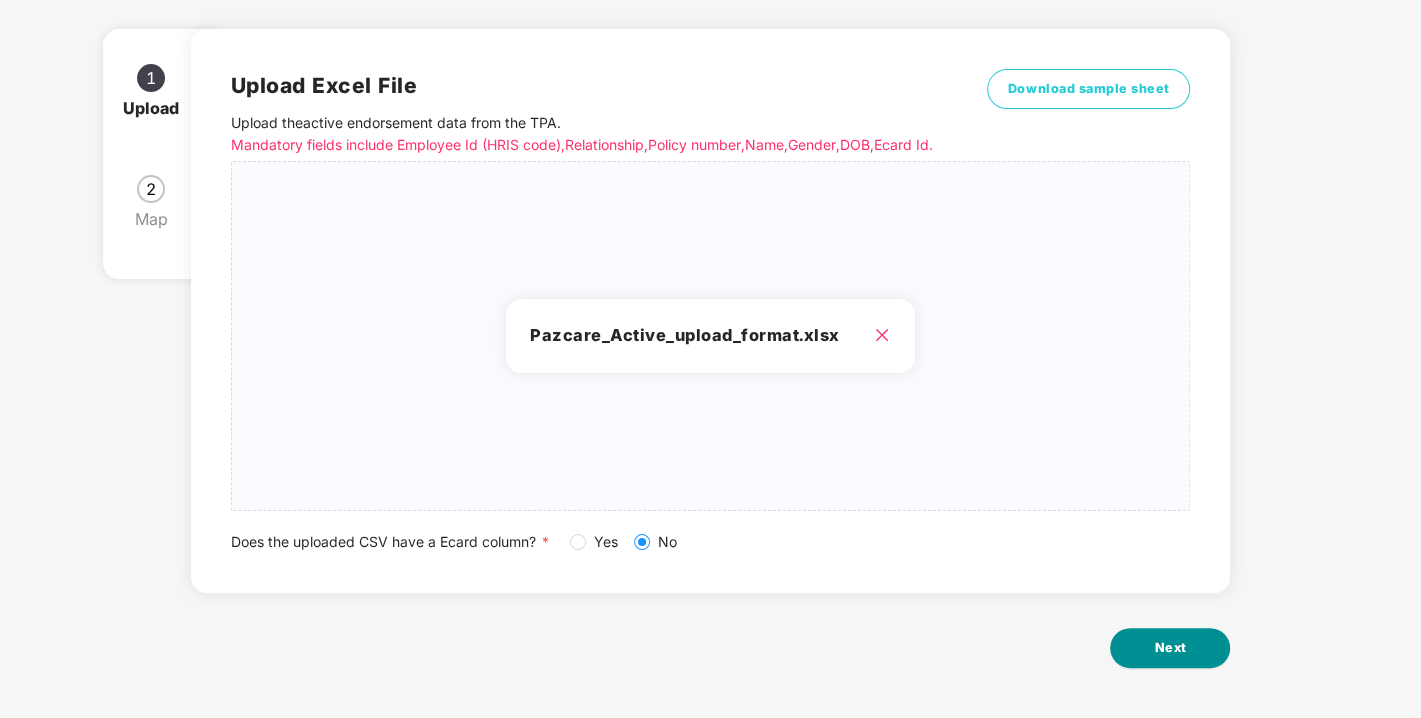 click on "Next" at bounding box center [1170, 648] 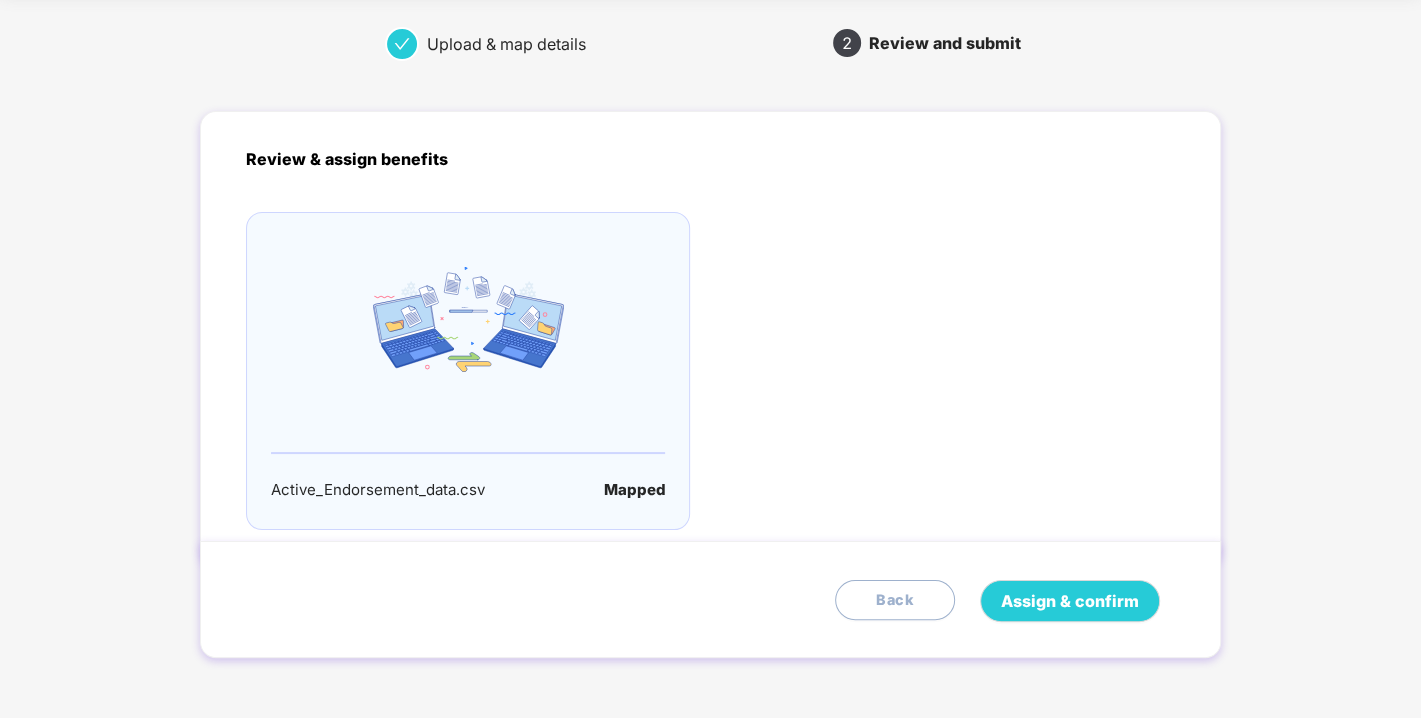 scroll, scrollTop: 0, scrollLeft: 0, axis: both 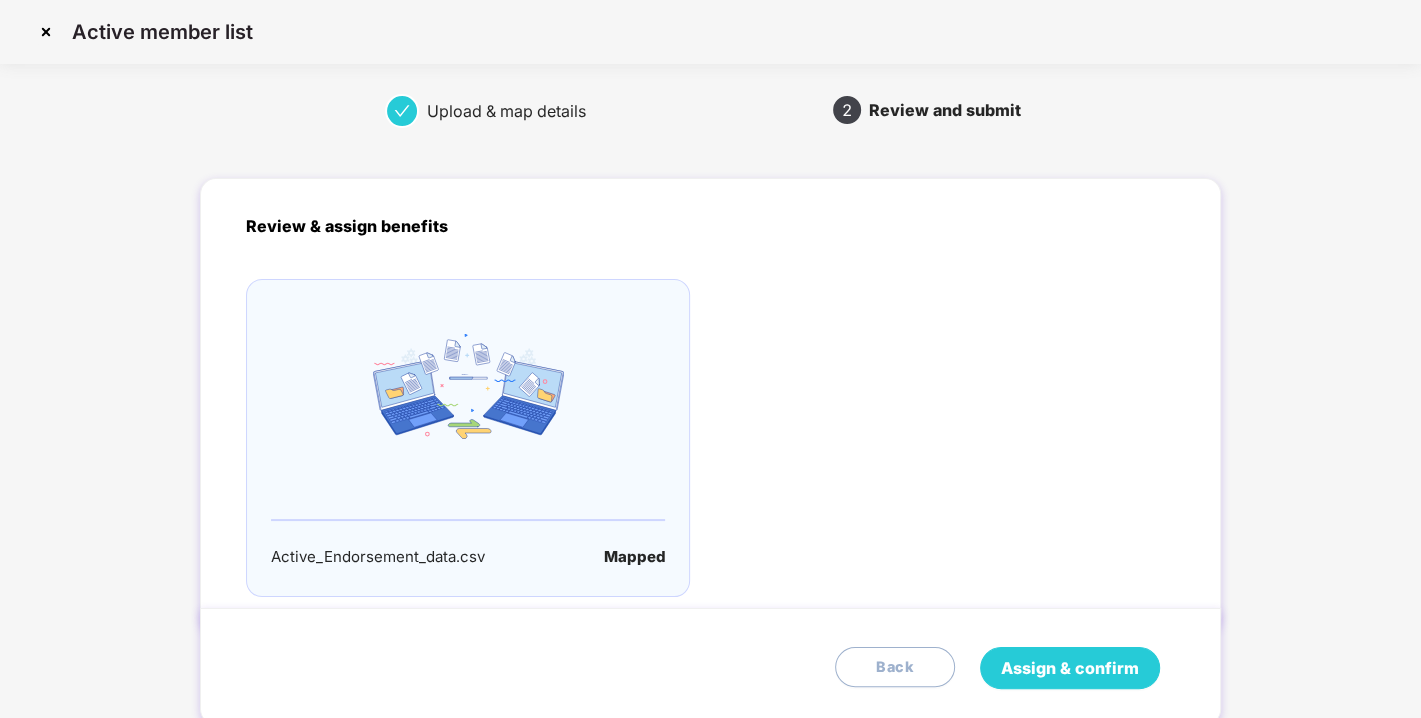 click on "Assign & confirm" at bounding box center [1070, 668] 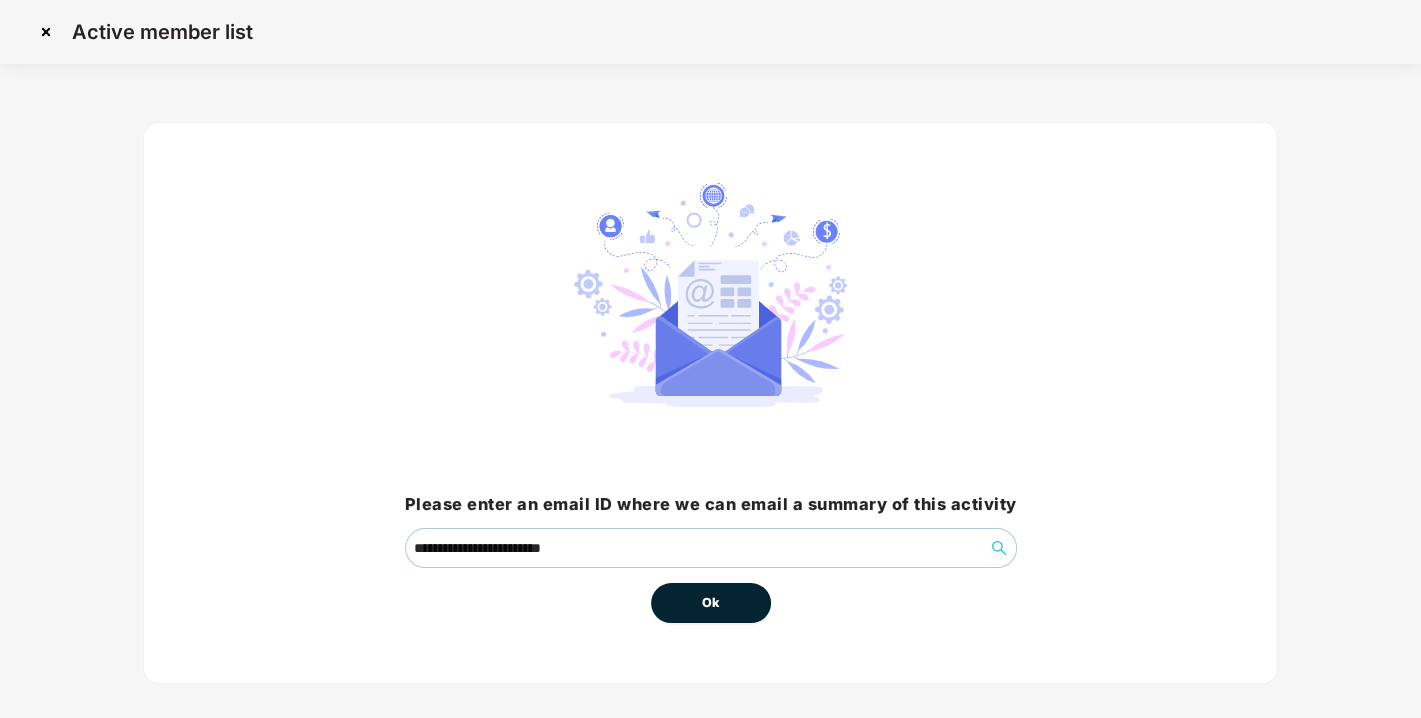 click on "Ok" at bounding box center [711, 603] 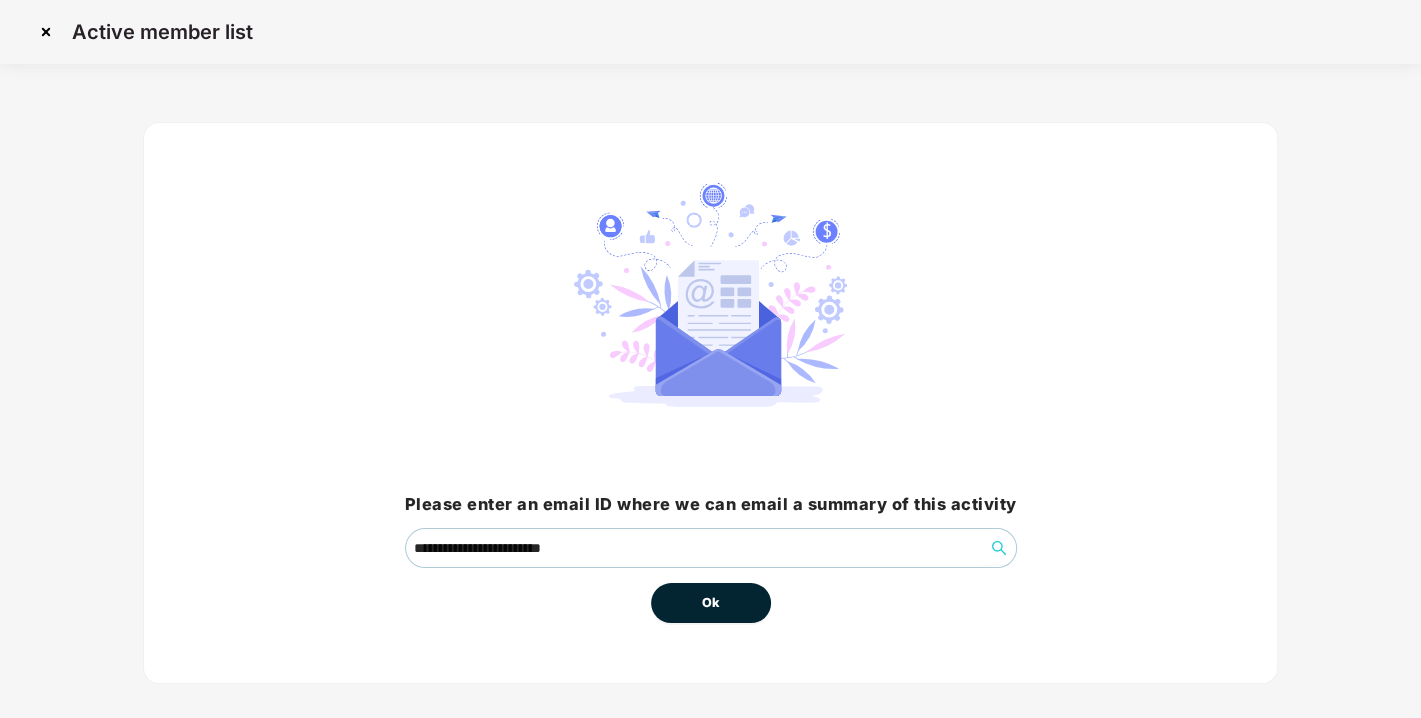 click on "Ok" at bounding box center [711, 603] 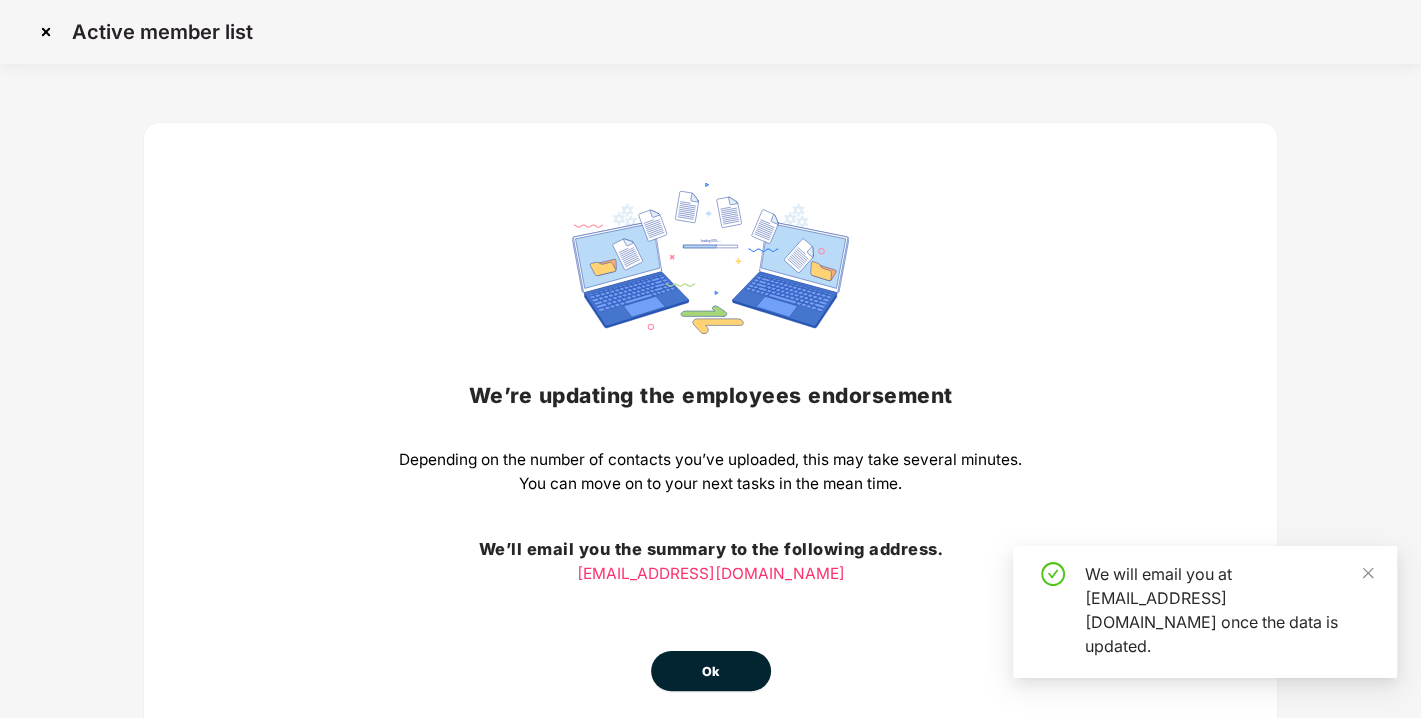 scroll, scrollTop: 88, scrollLeft: 0, axis: vertical 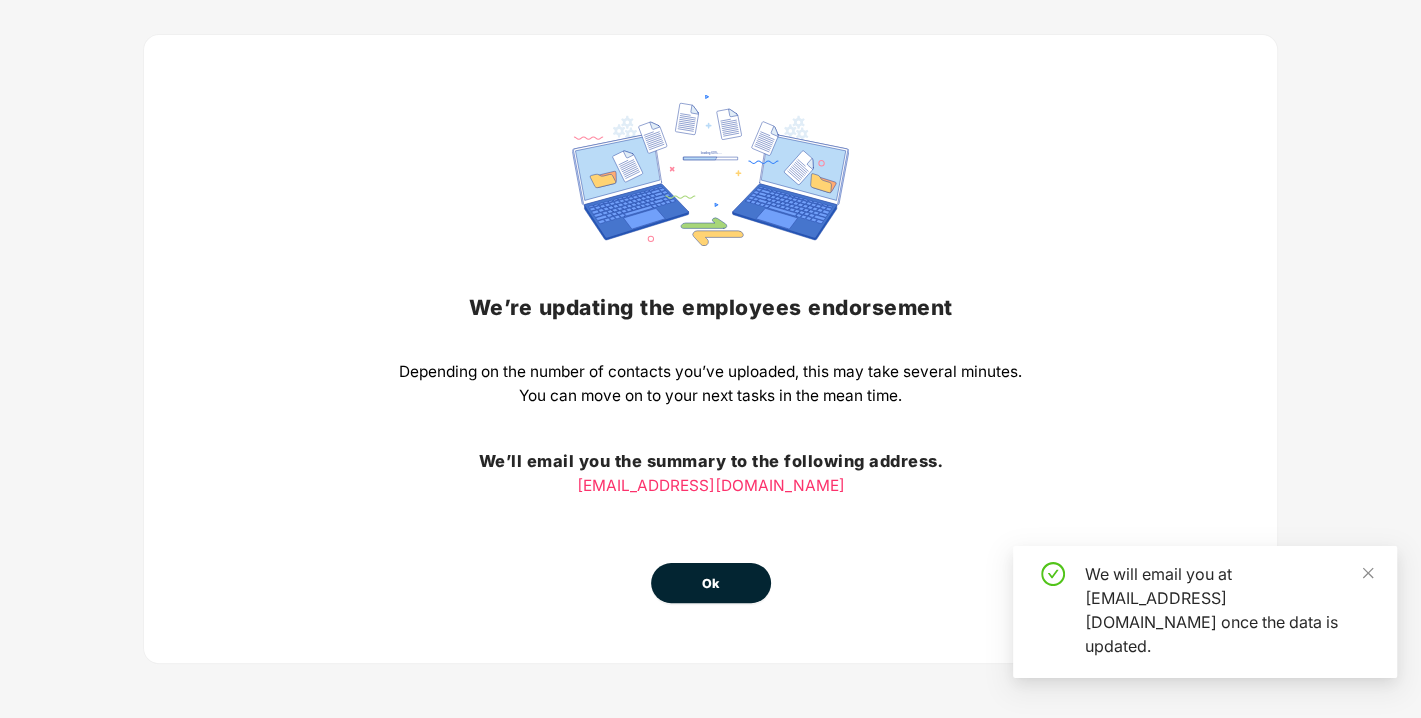 click on "Ok" at bounding box center (711, 584) 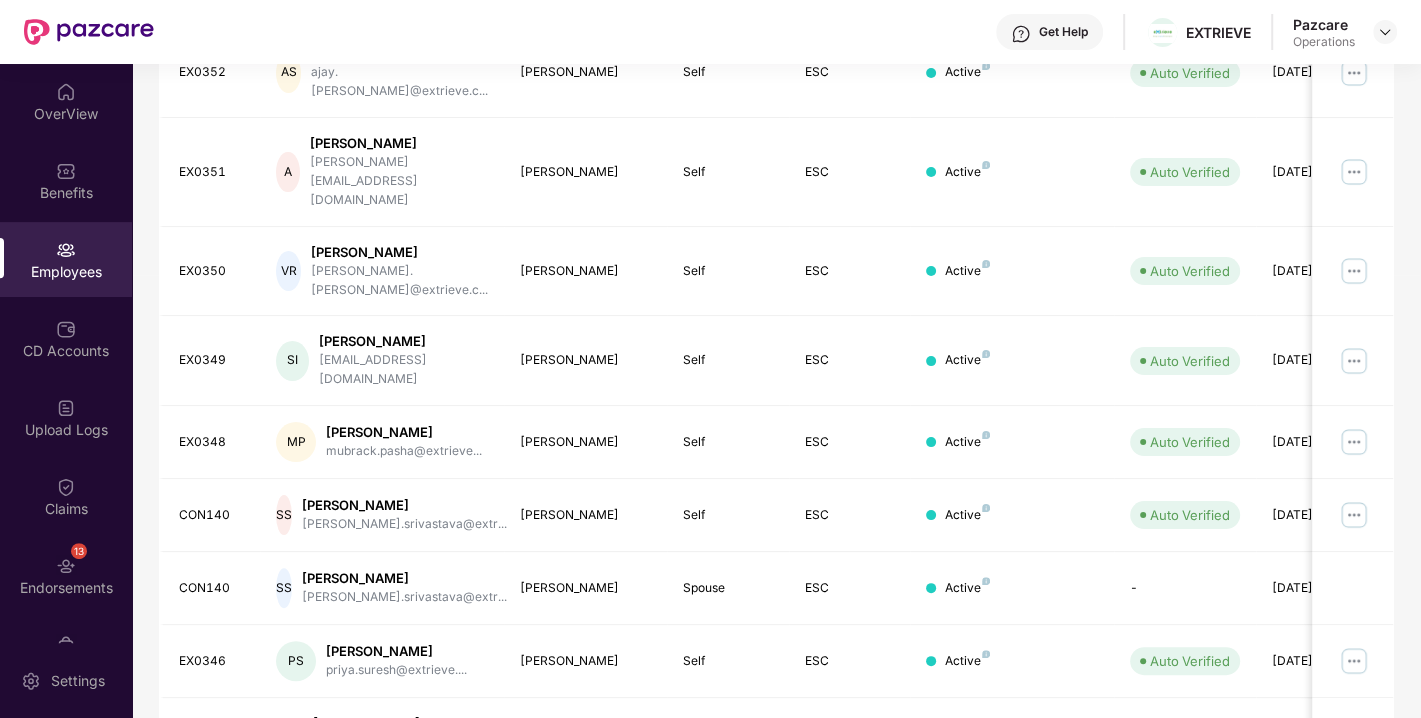 scroll, scrollTop: 0, scrollLeft: 0, axis: both 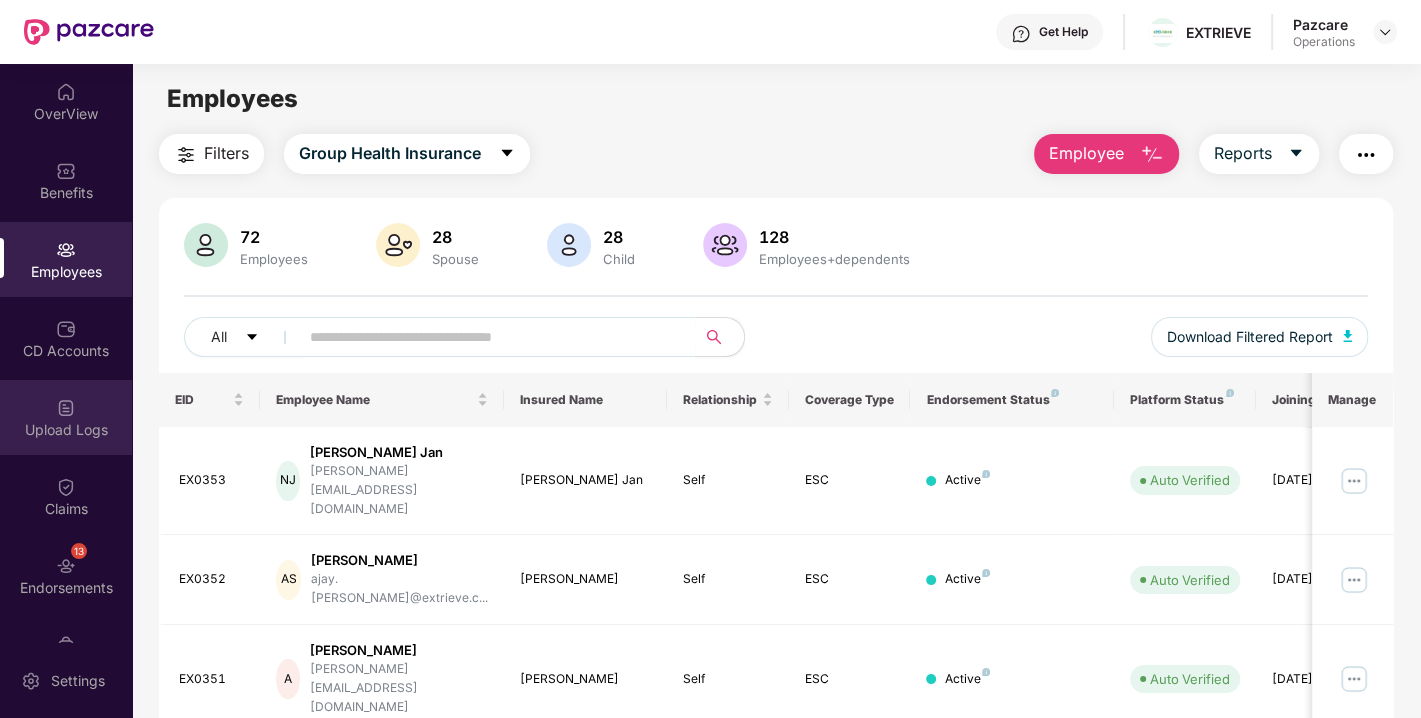 click on "Upload Logs" at bounding box center (66, 417) 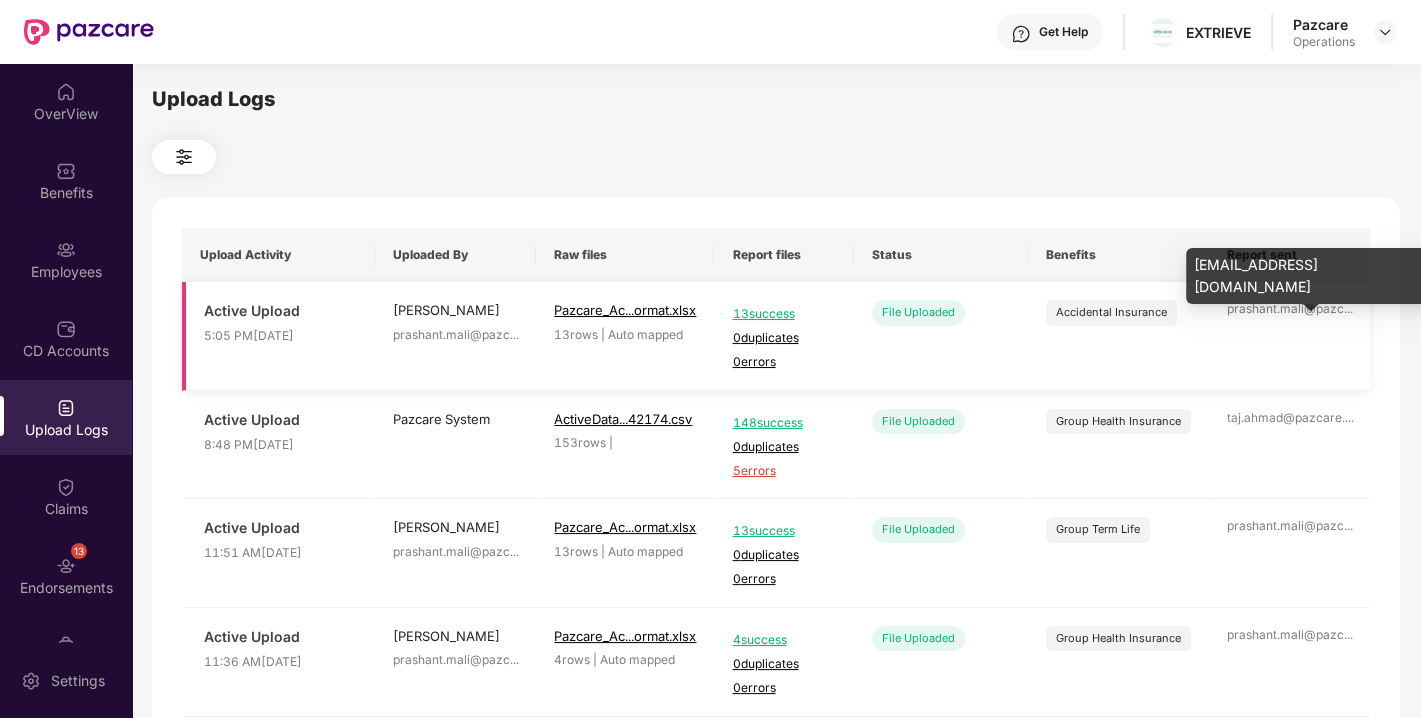 click on "prashant.mali@pazc ..." at bounding box center [1289, 309] 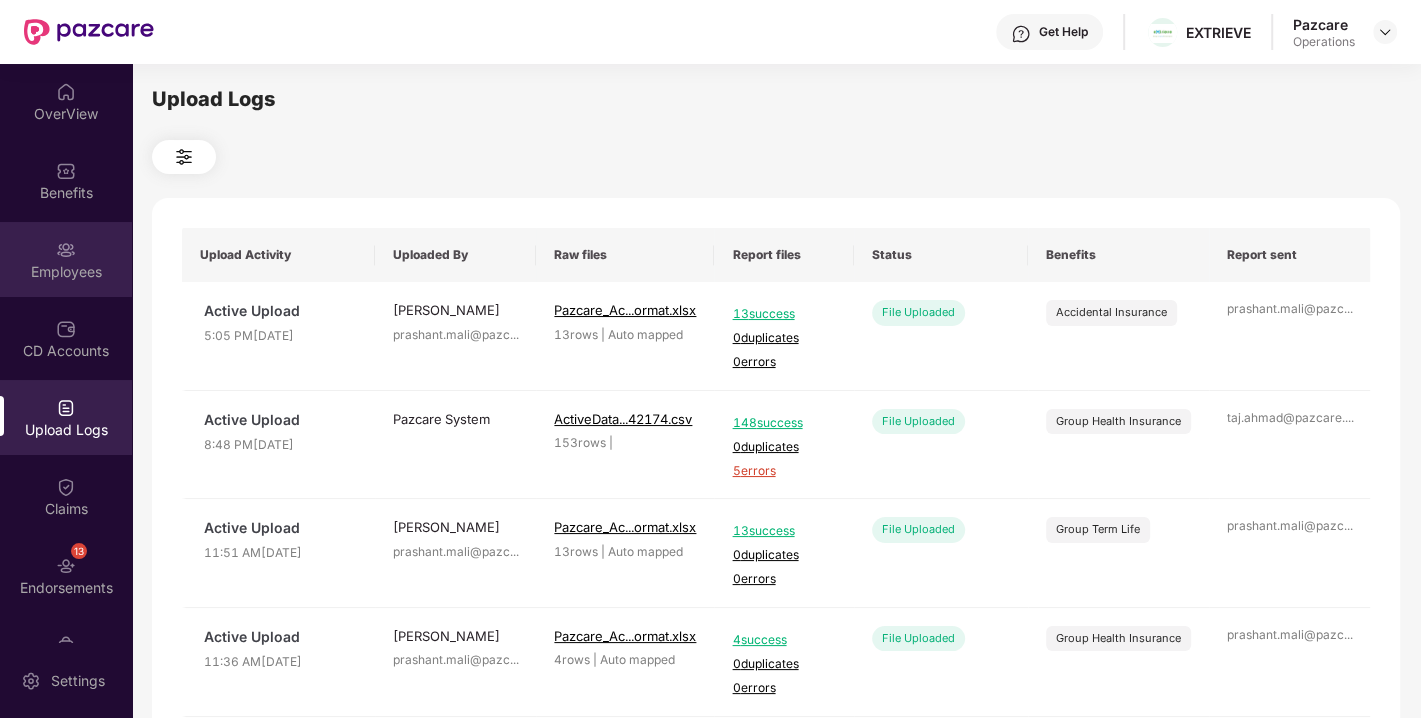 click on "Employees" at bounding box center [66, 259] 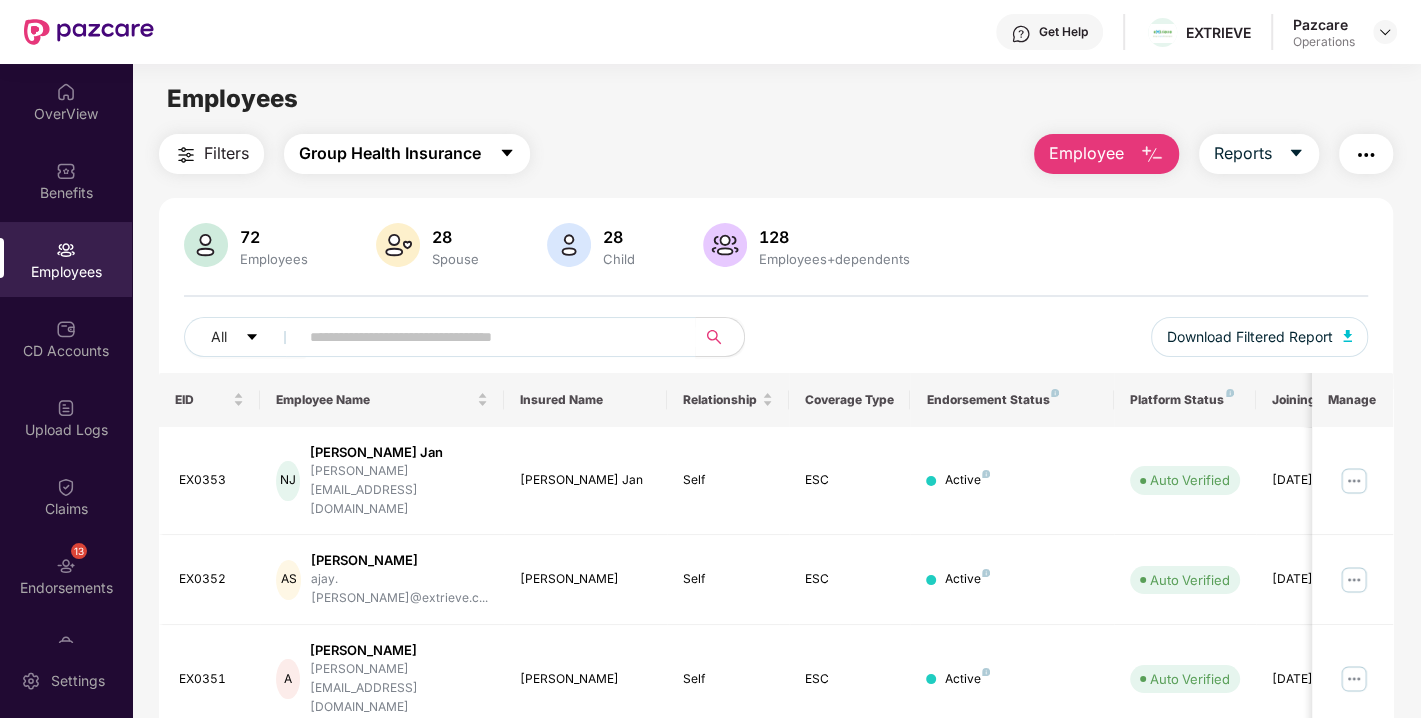 click on "Group Health Insurance" at bounding box center (390, 153) 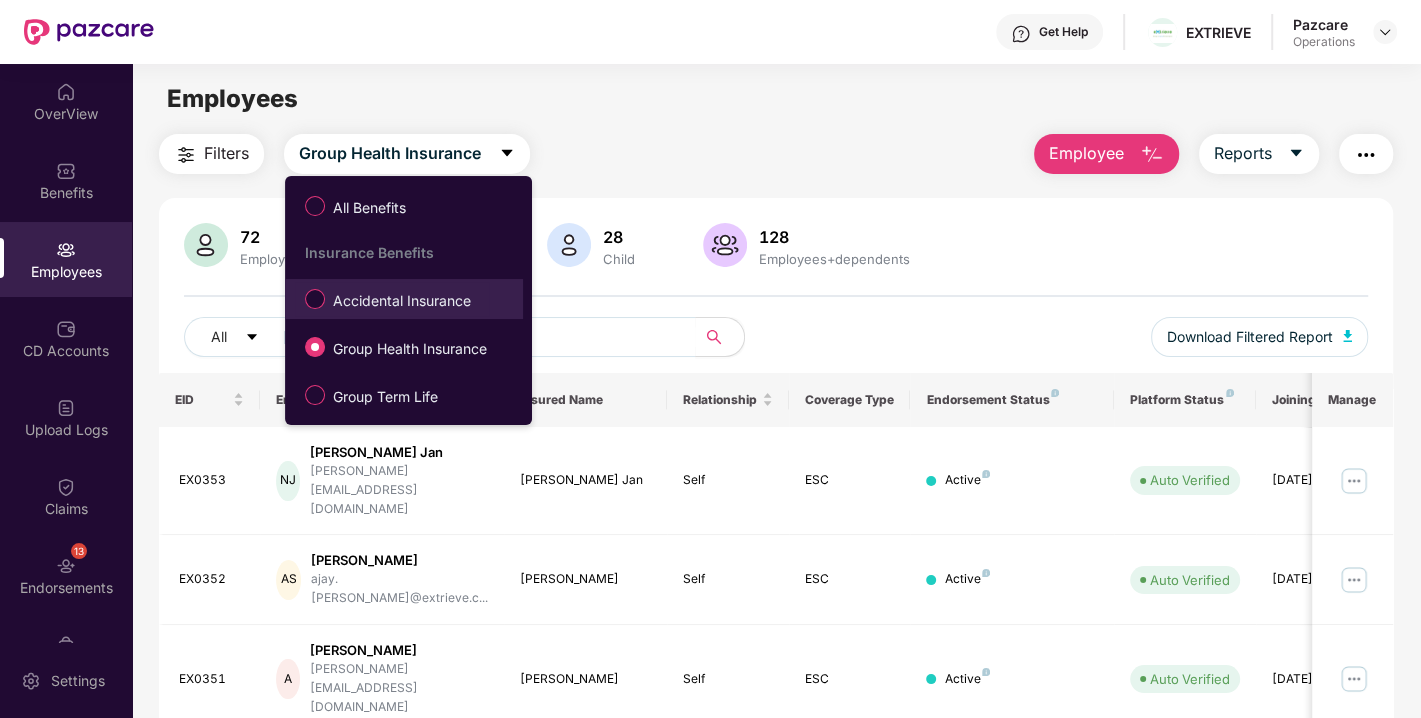 click on "Accidental Insurance" at bounding box center [402, 301] 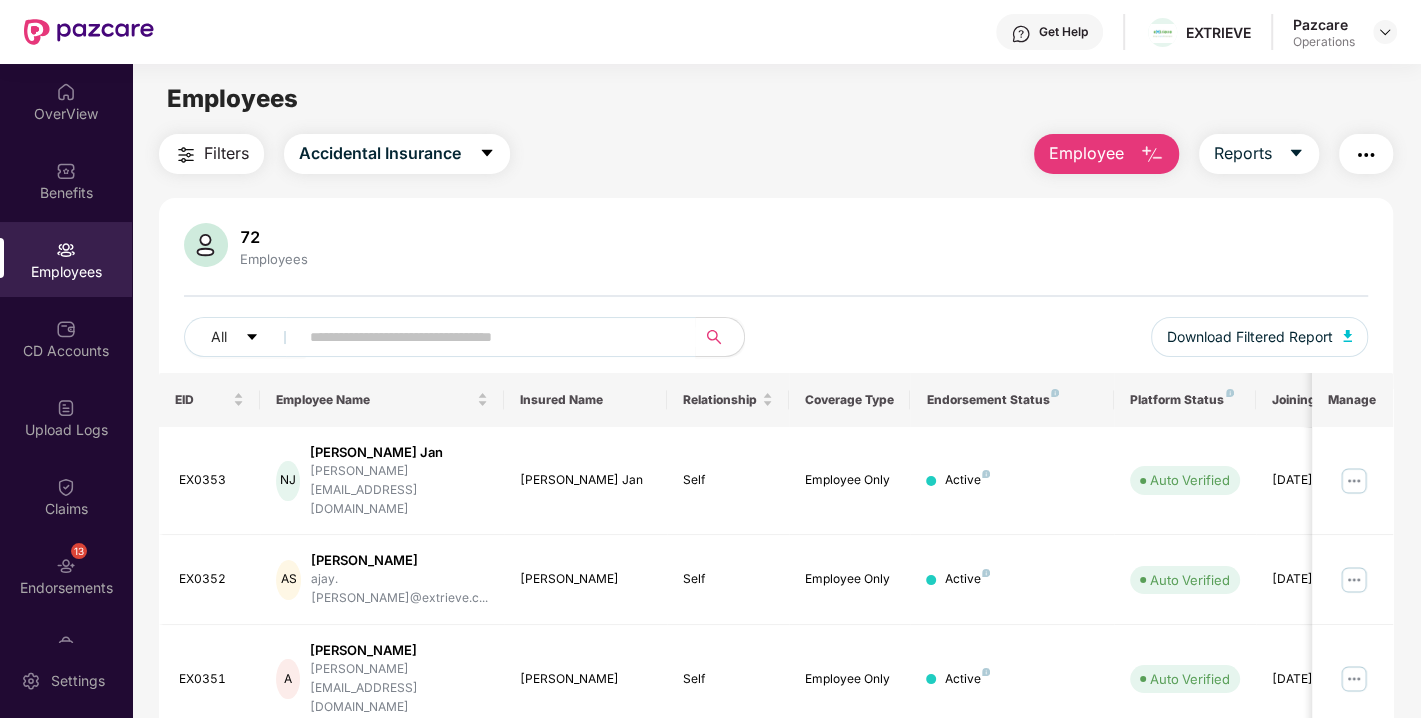 click on "Filters" at bounding box center (211, 154) 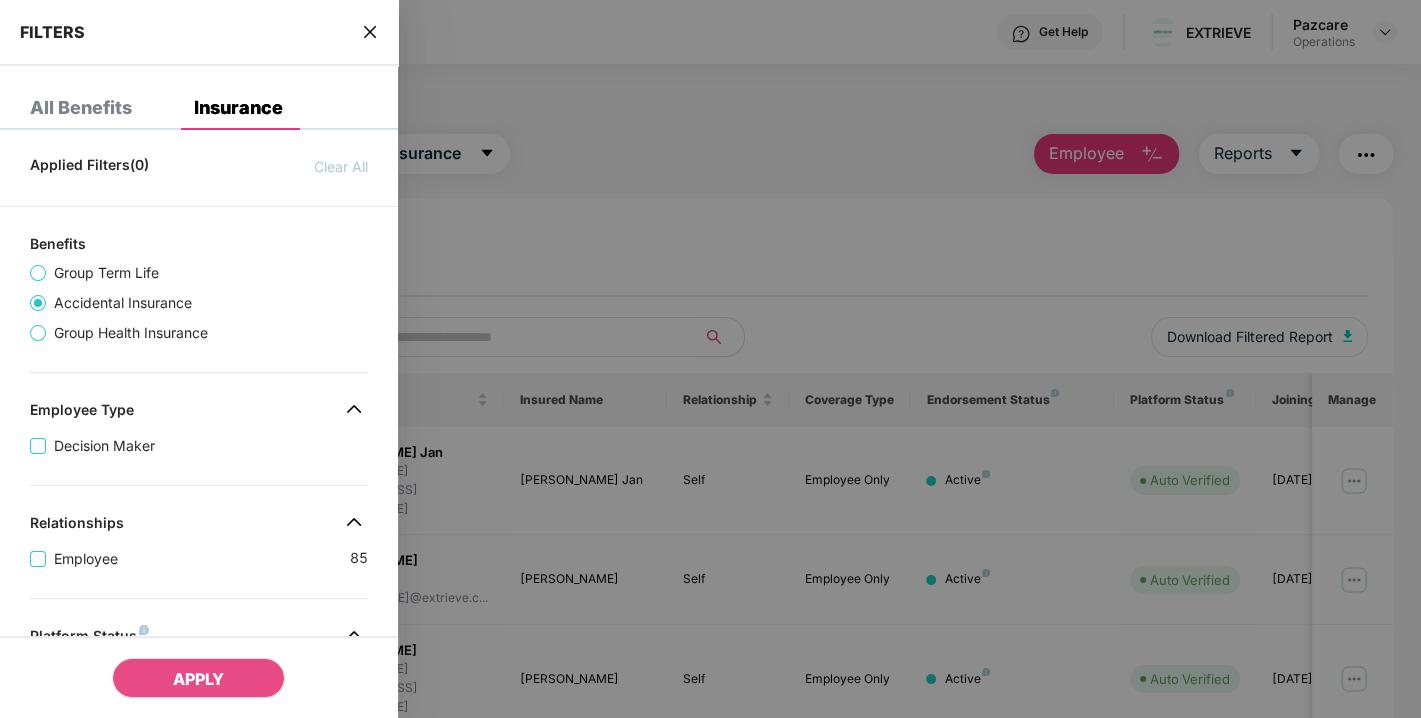 scroll, scrollTop: 537, scrollLeft: 0, axis: vertical 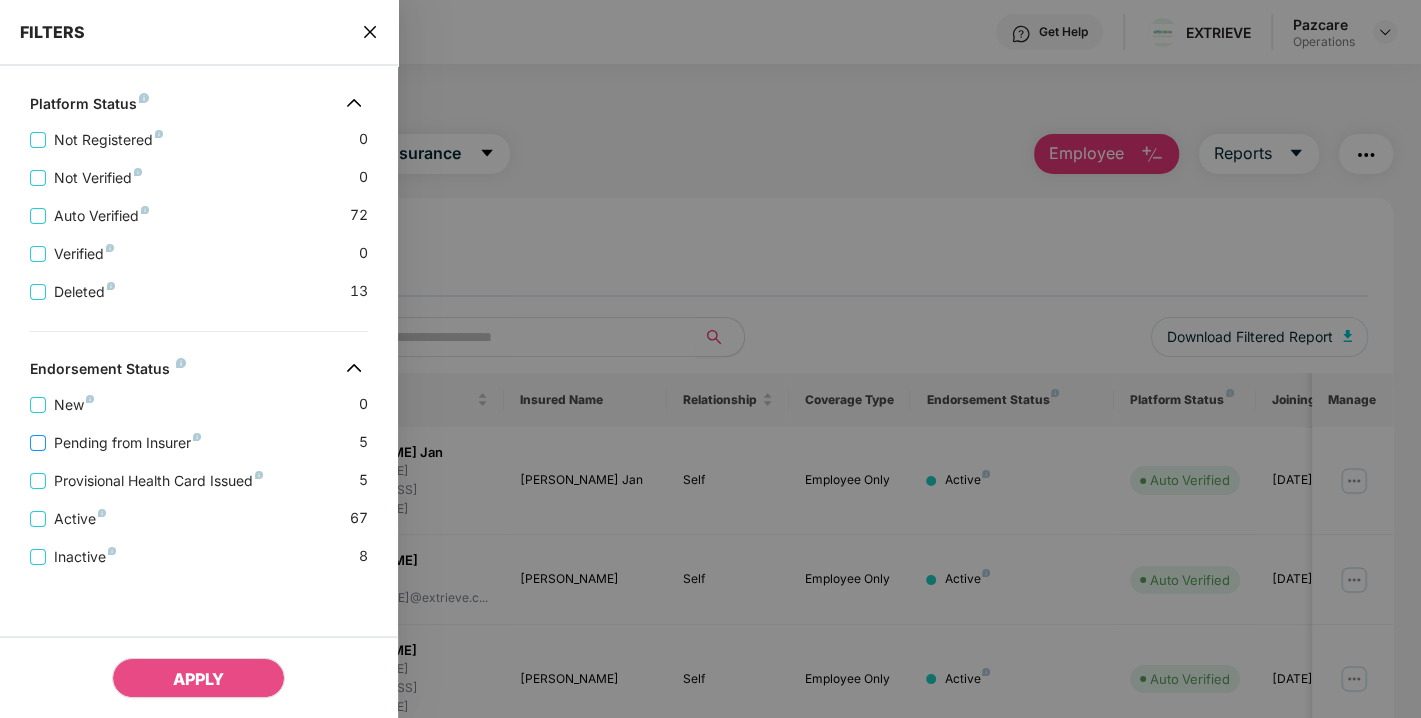 click on "Pending from Insurer" at bounding box center [127, 443] 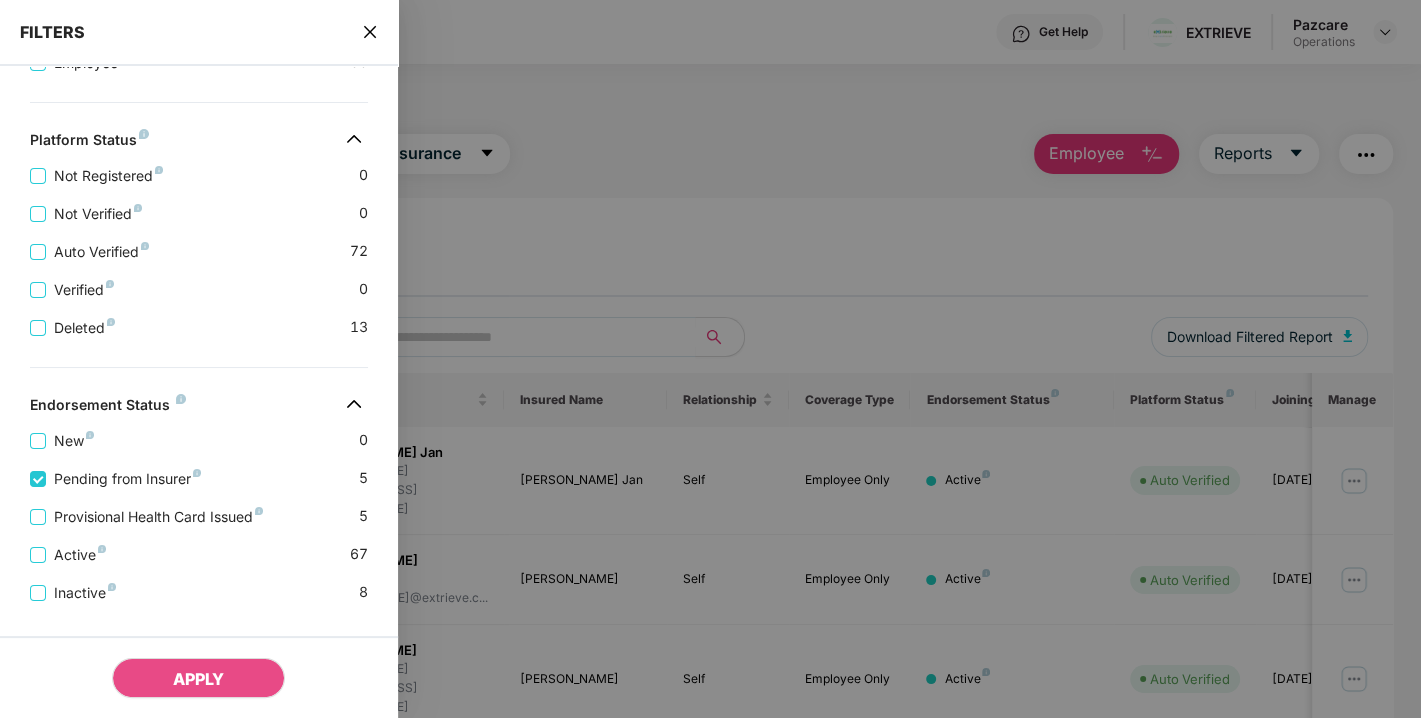 click on "Provisional Health Card Issued 5" at bounding box center (199, 509) 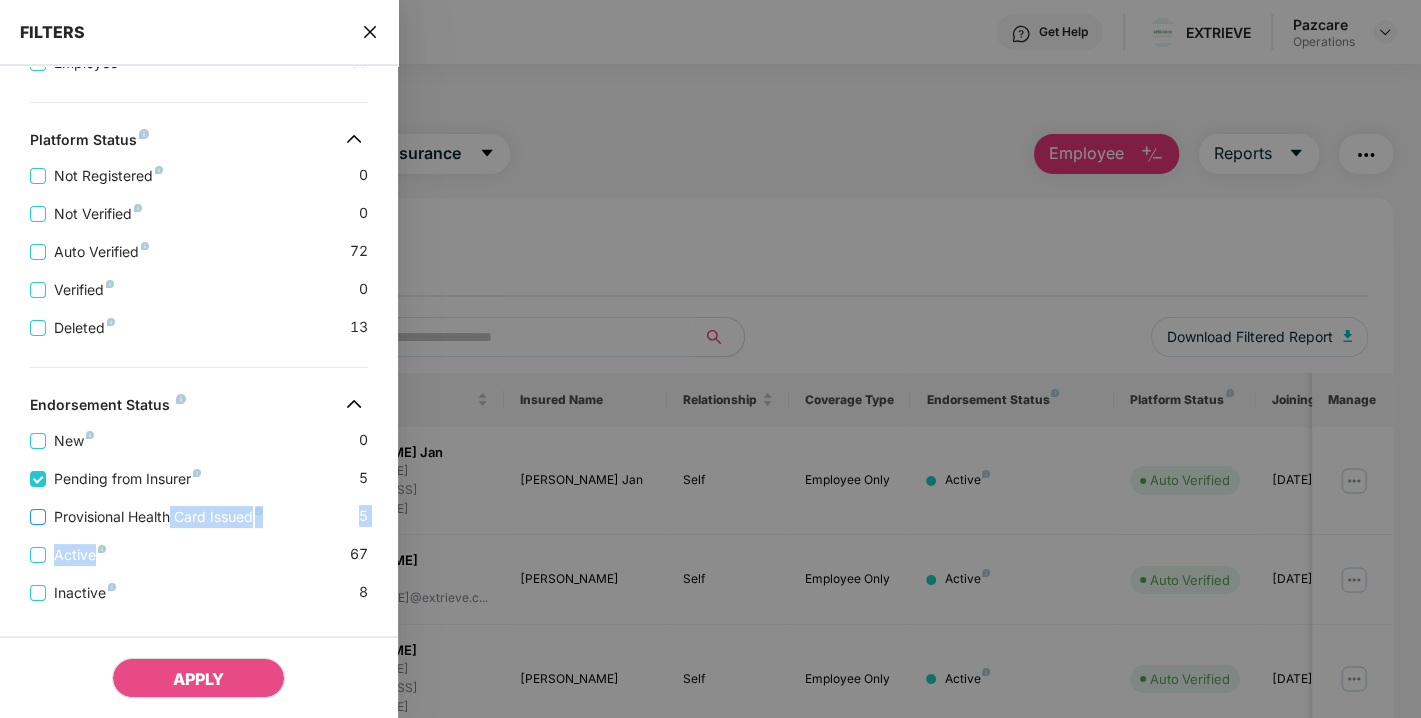 drag, startPoint x: 152, startPoint y: 536, endPoint x: 170, endPoint y: 515, distance: 27.658634 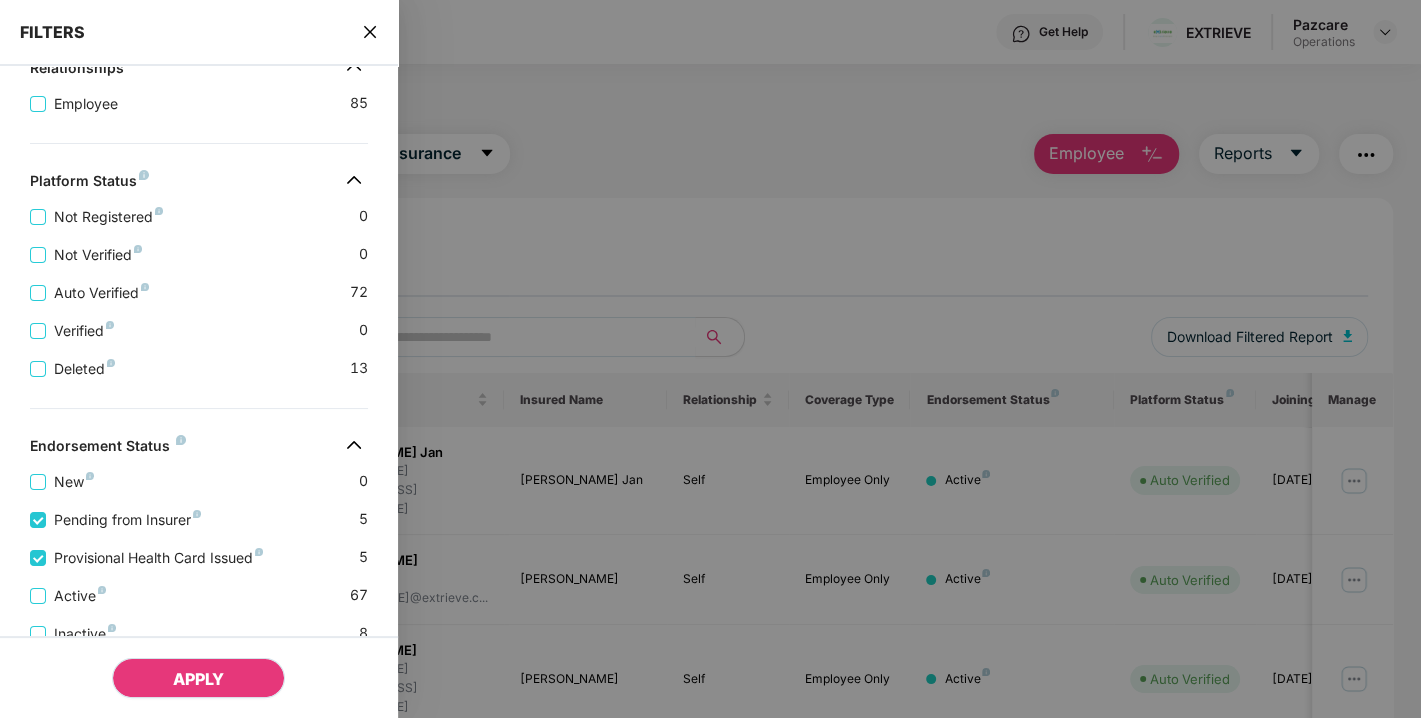 click on "APPLY" at bounding box center (198, 678) 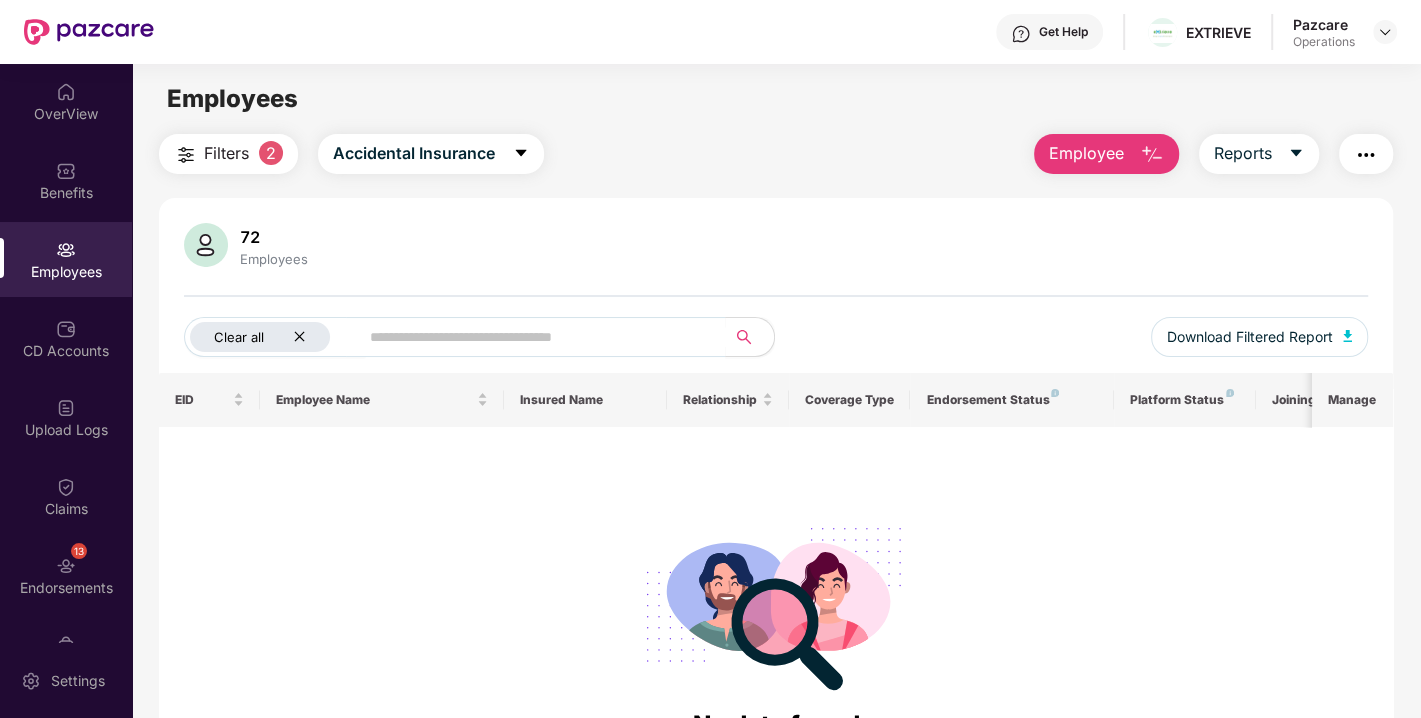 click on "Clear all" at bounding box center (260, 337) 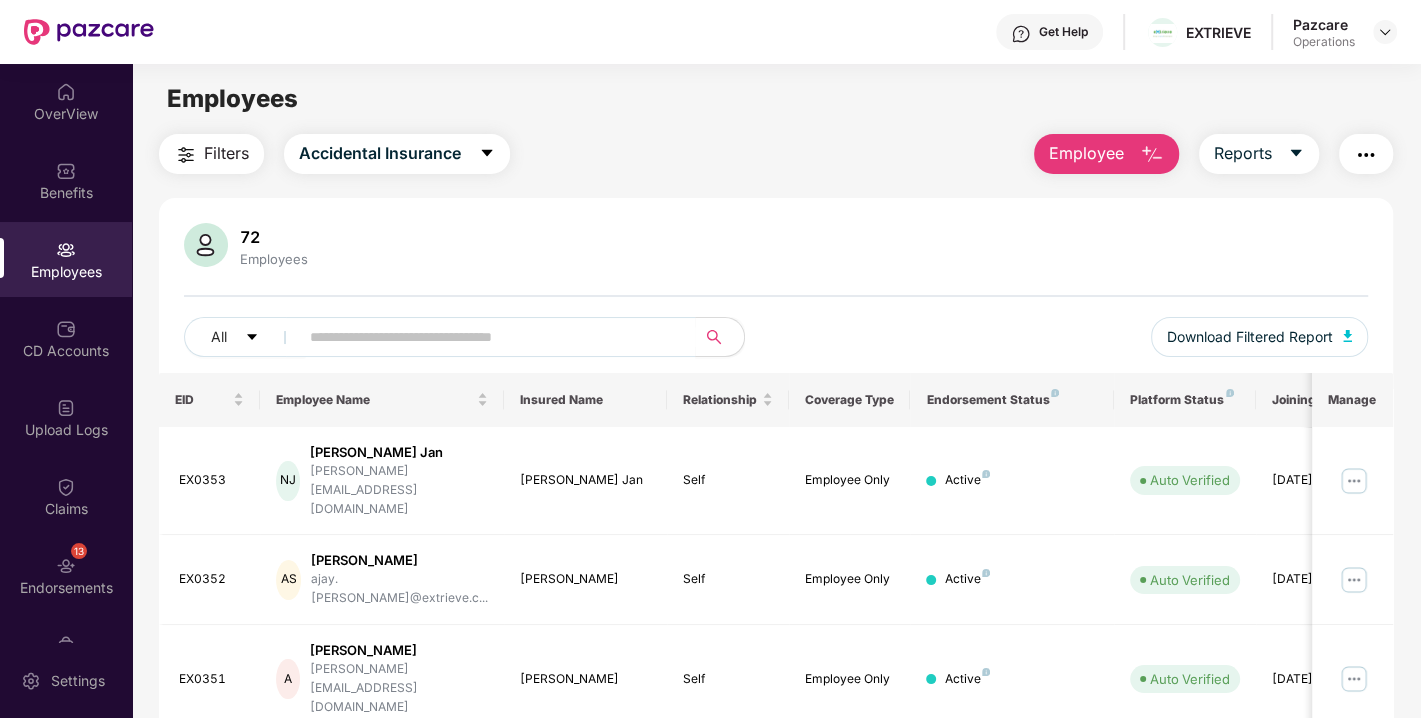 click on "Pazcare Operations" at bounding box center (1345, 32) 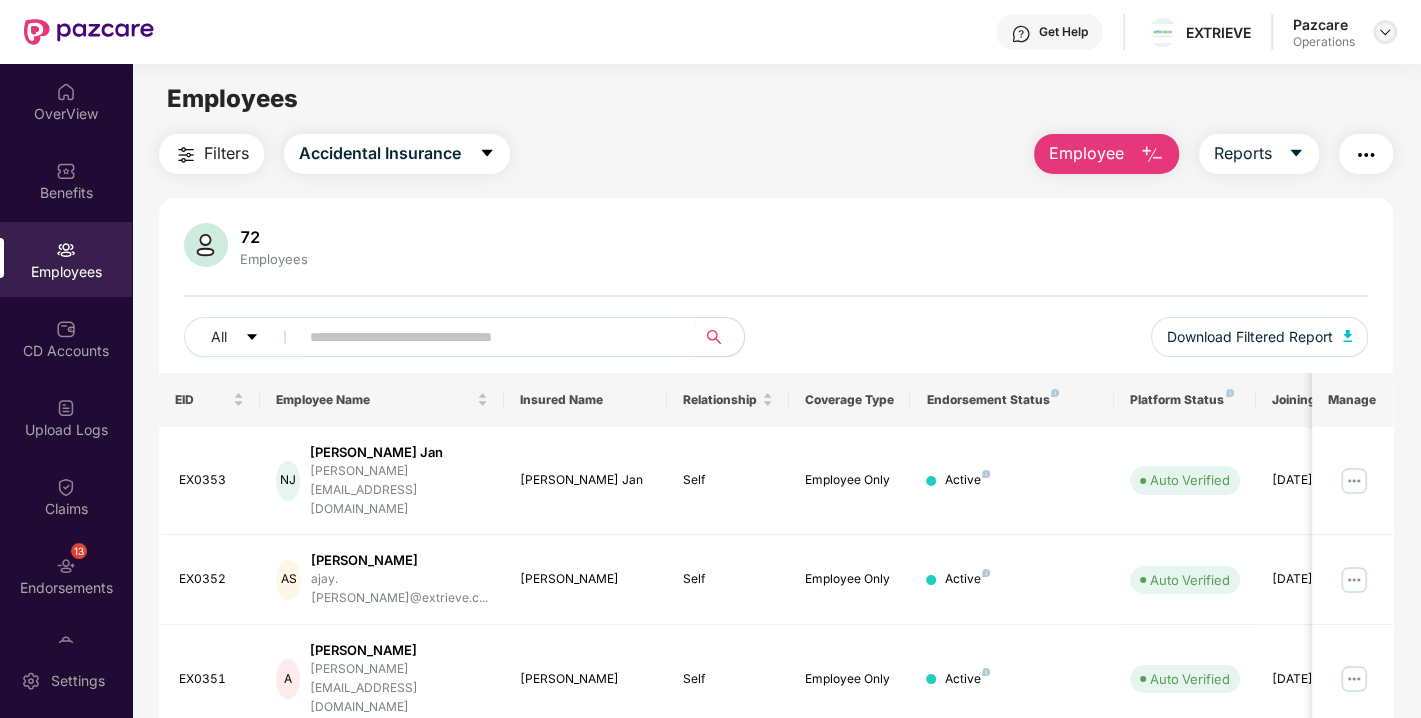 click at bounding box center (1385, 32) 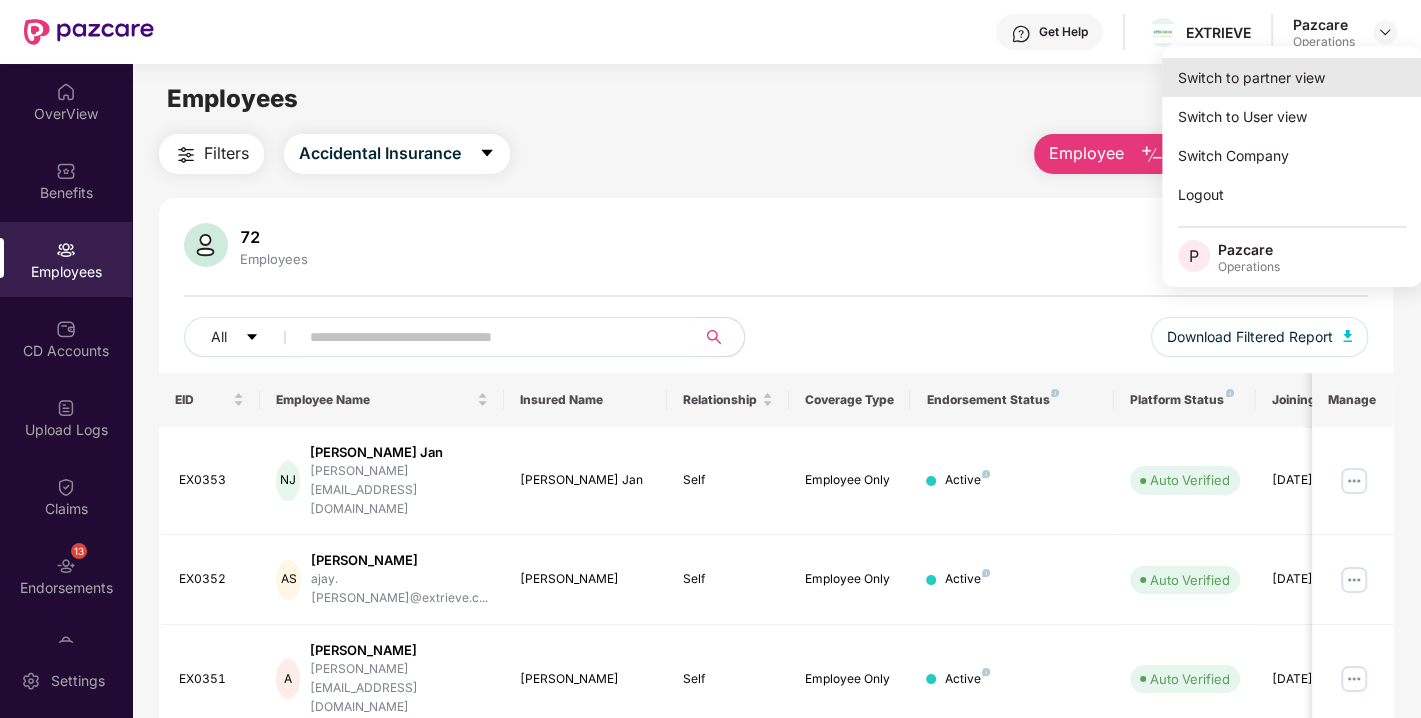 click on "Switch to partner view" at bounding box center [1292, 77] 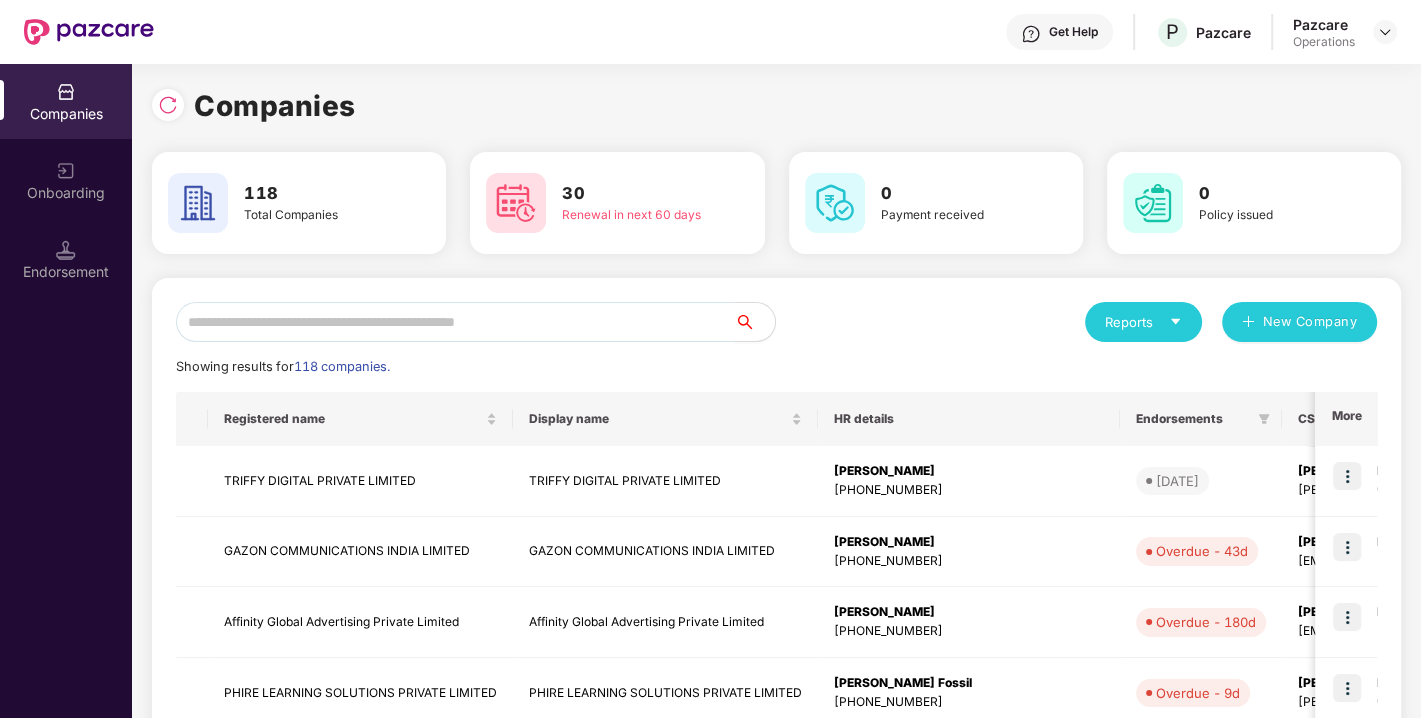 click at bounding box center (455, 322) 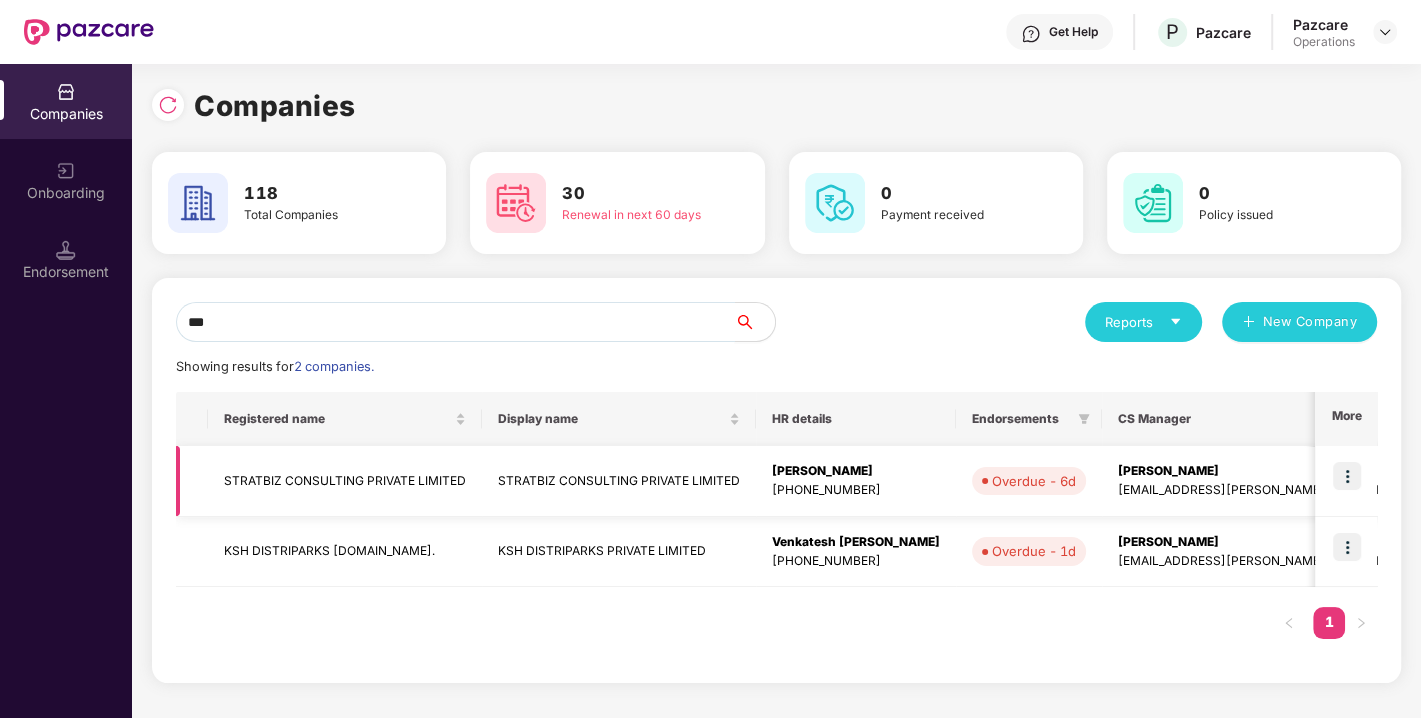 type on "***" 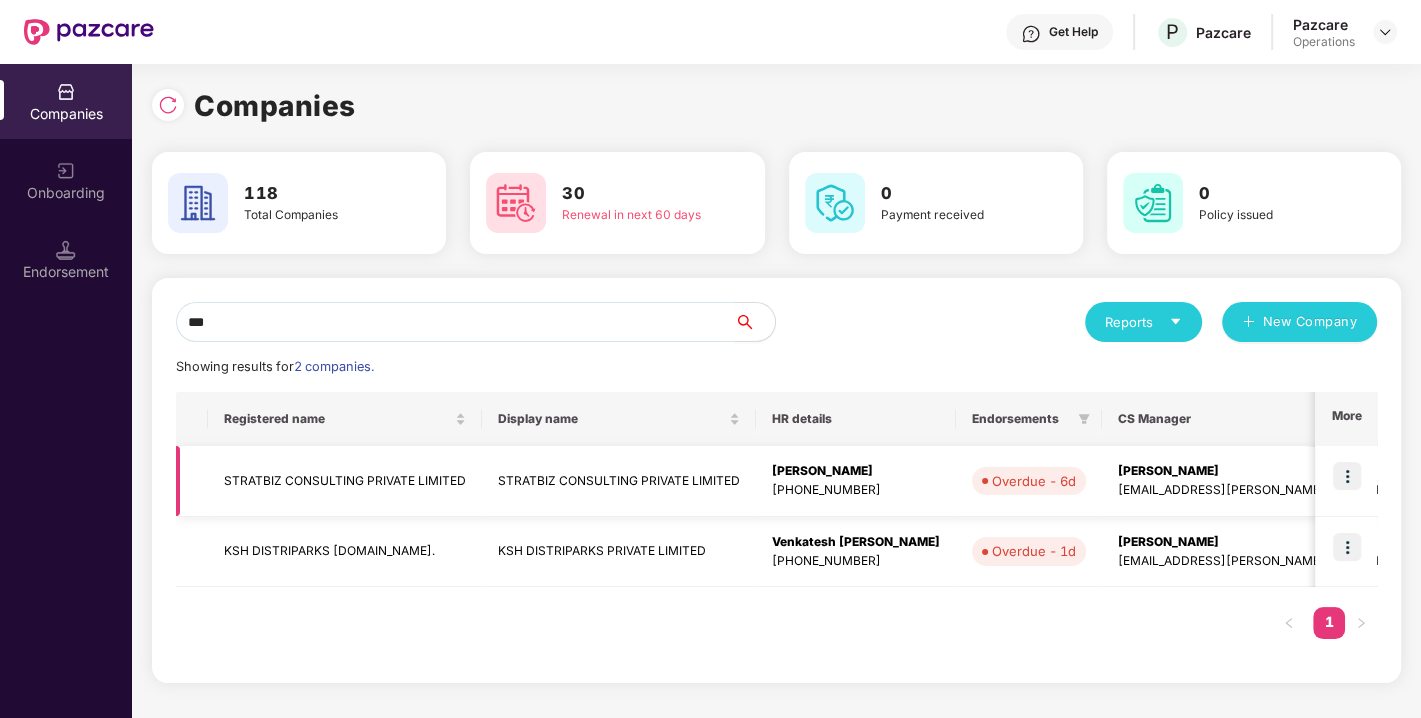 click on "STRATBIZ CONSULTING PRIVATE LIMITED" at bounding box center [345, 481] 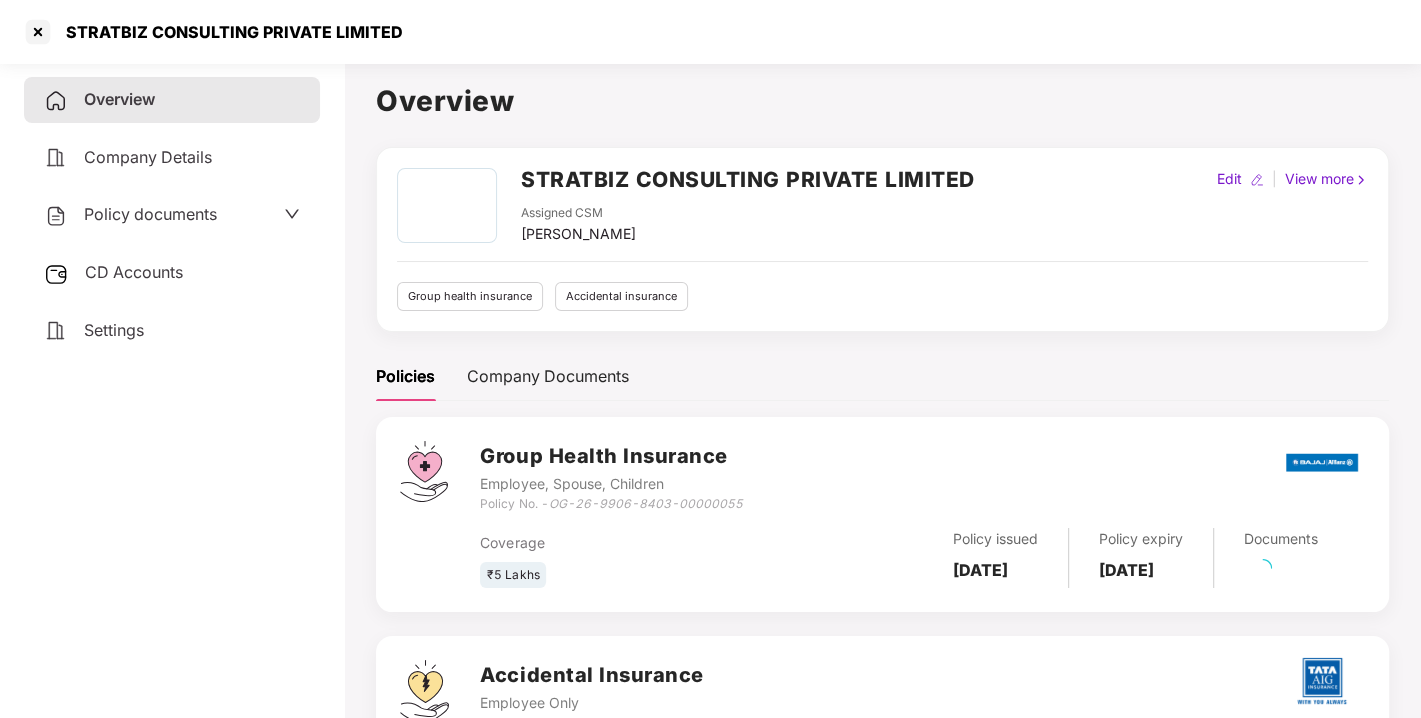 click on "Policy documents" at bounding box center (150, 214) 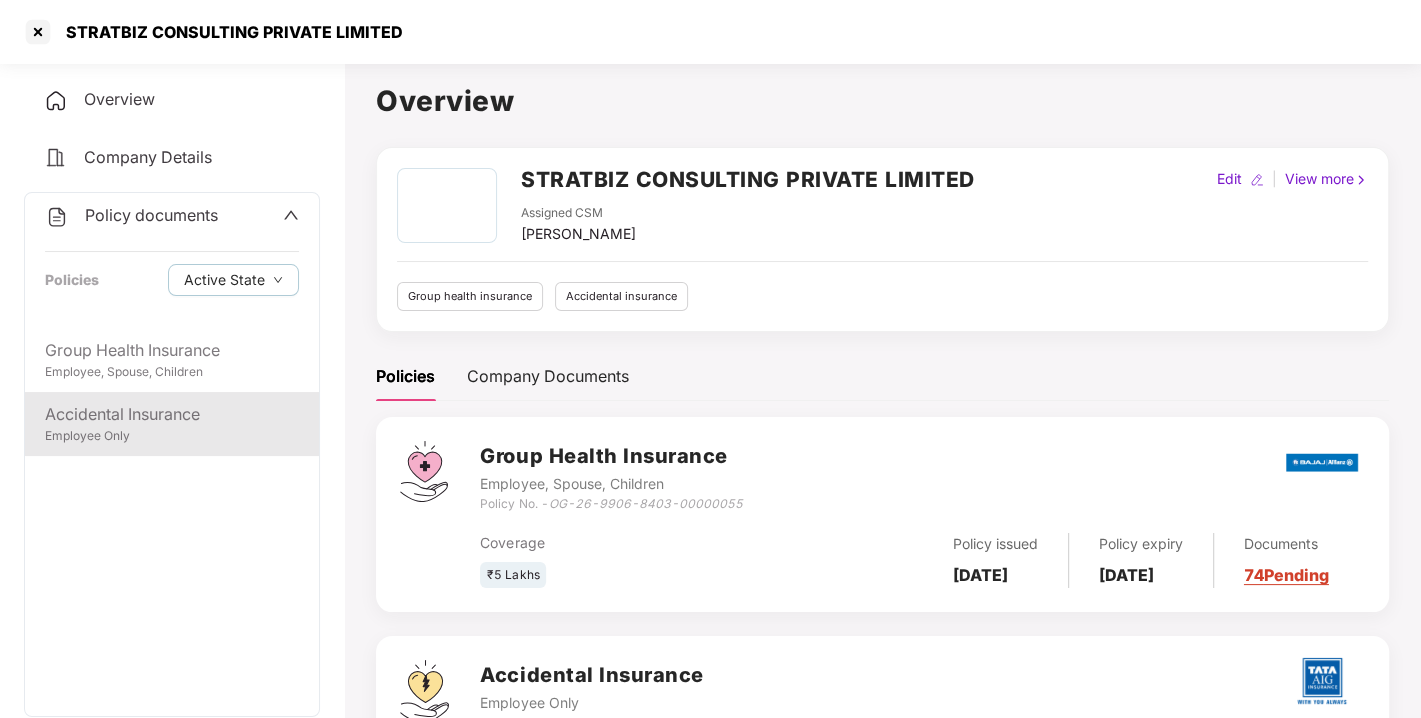 click on "Accidental Insurance" at bounding box center (172, 414) 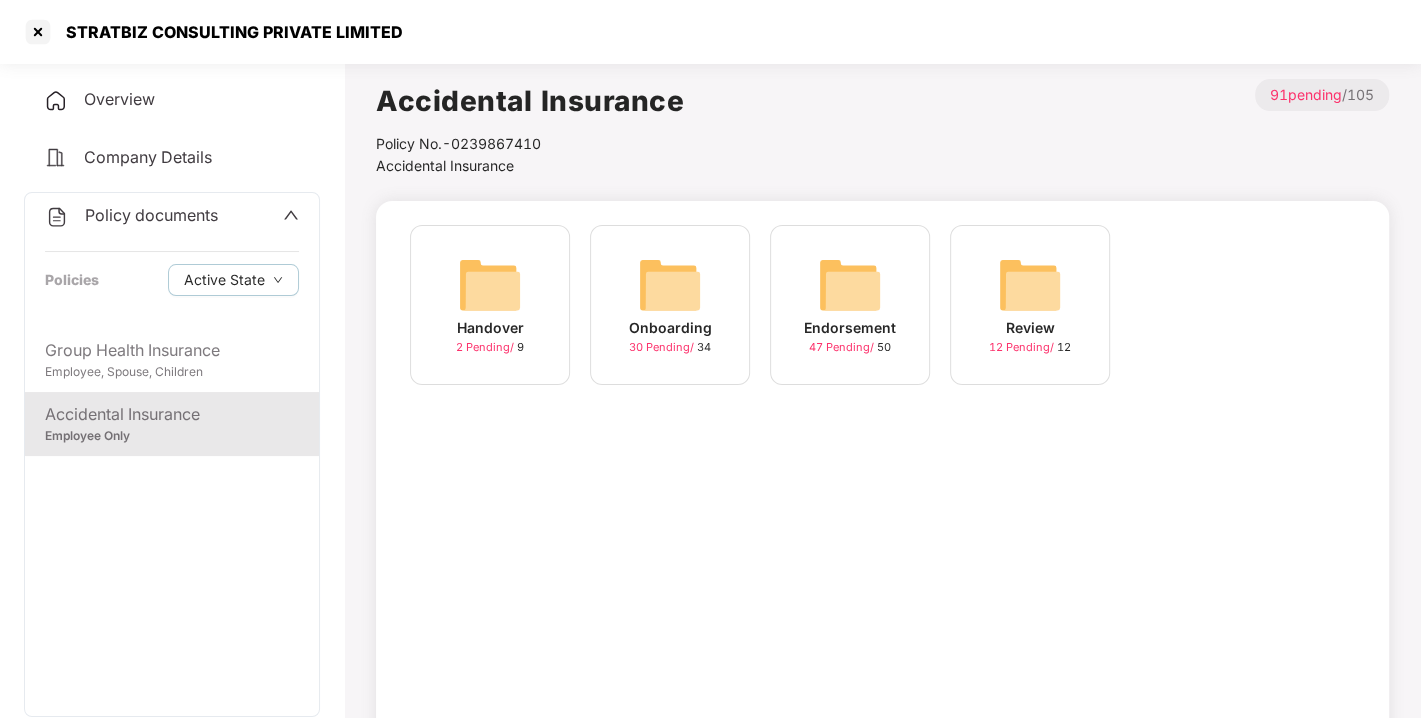 click at bounding box center [850, 285] 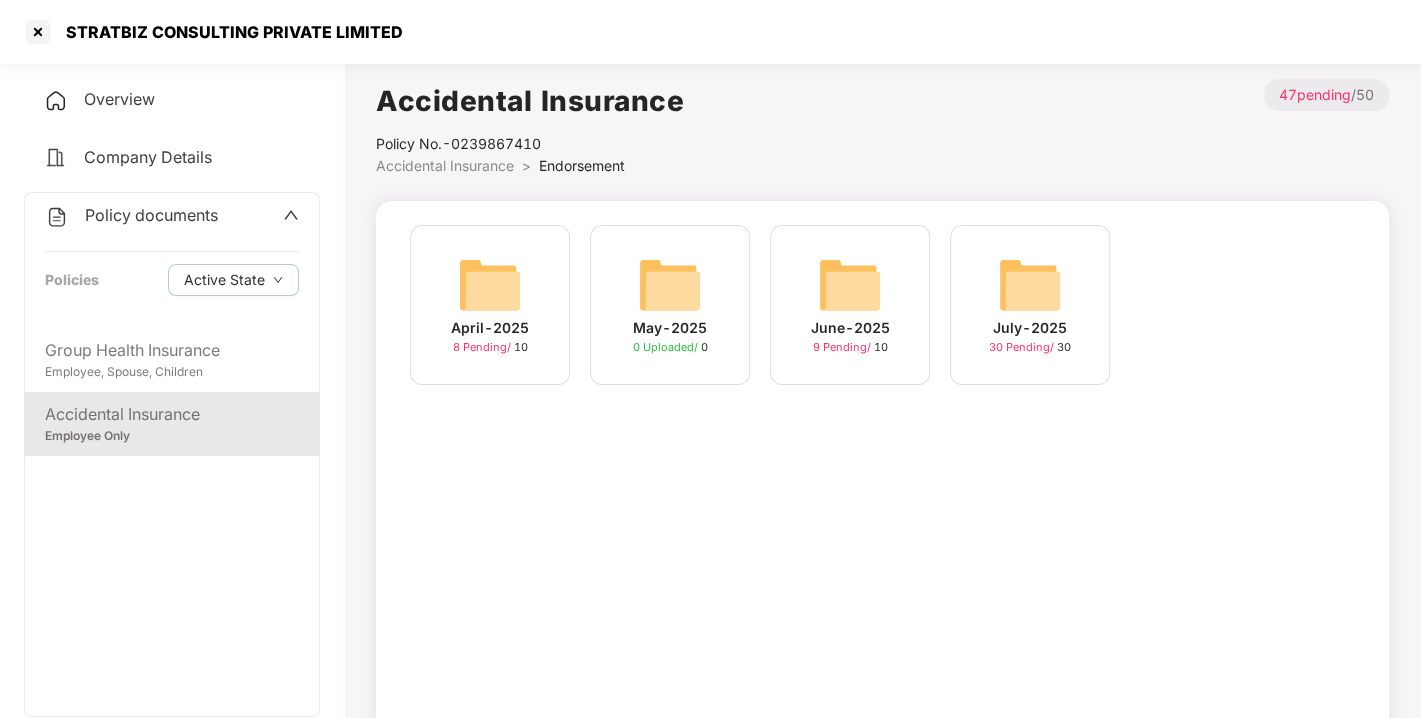 click at bounding box center (850, 285) 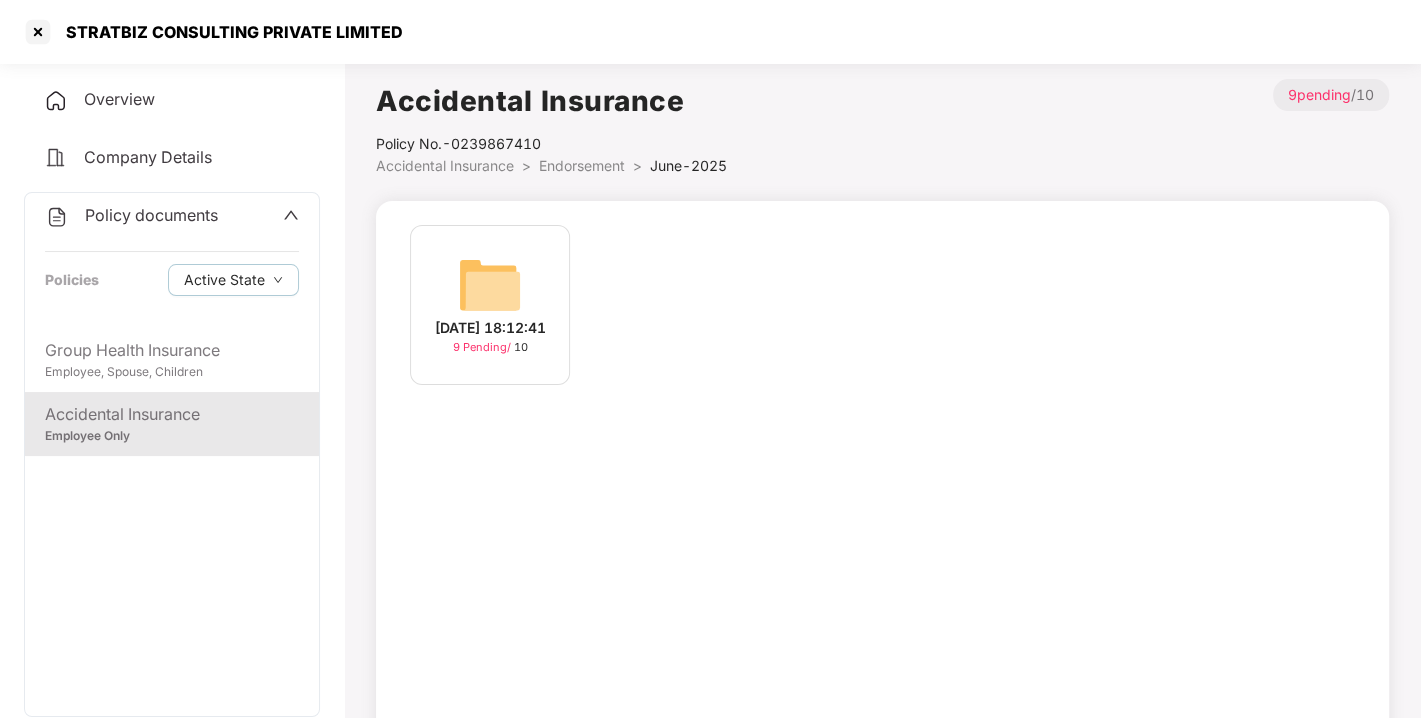 click on "[DATE] 18:12:41 9 Pending  /     10" at bounding box center [490, 305] 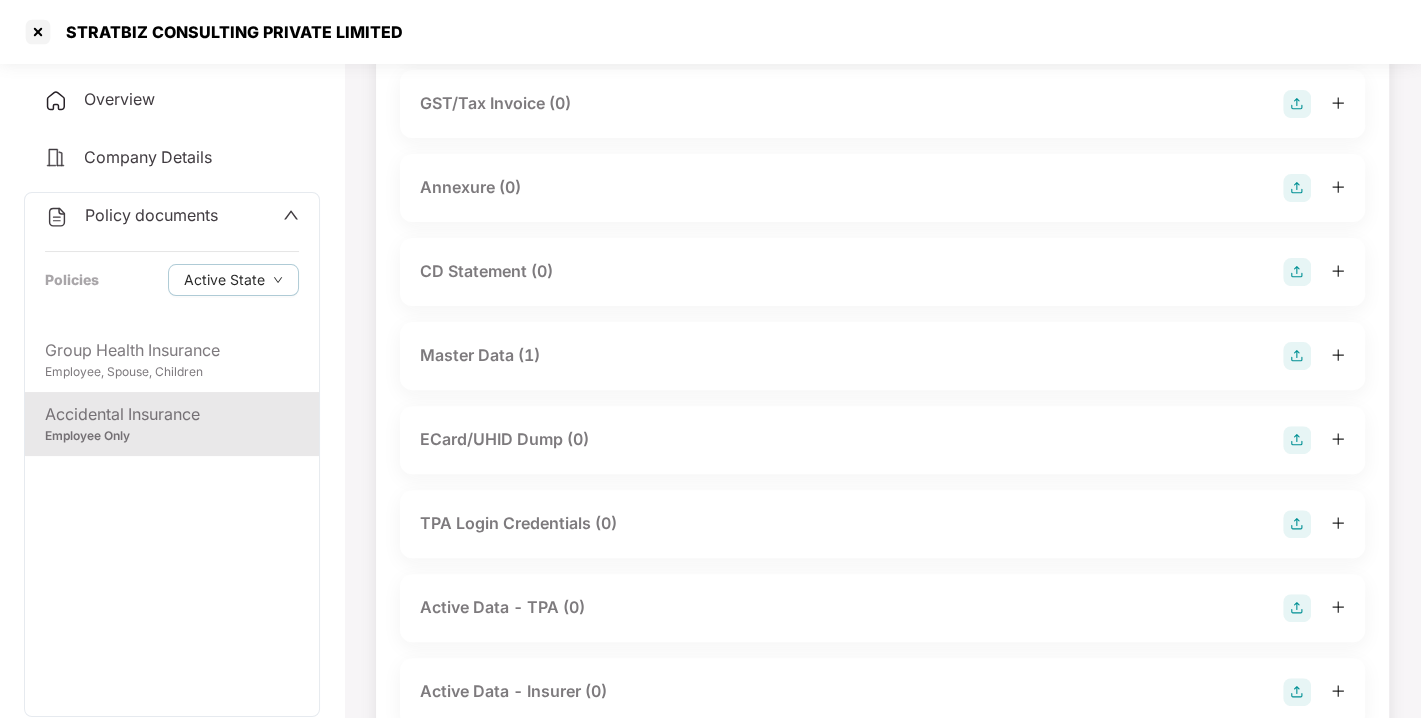 scroll, scrollTop: 0, scrollLeft: 0, axis: both 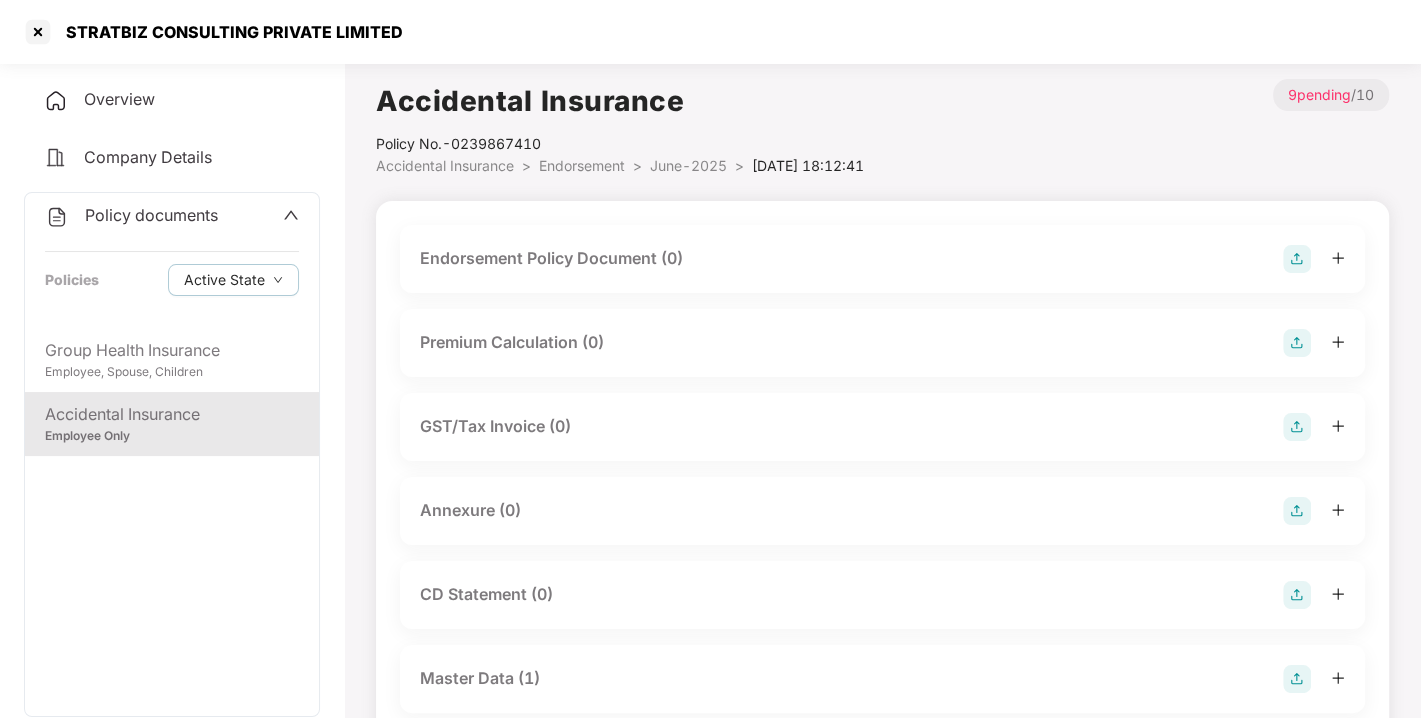 click at bounding box center (1297, 259) 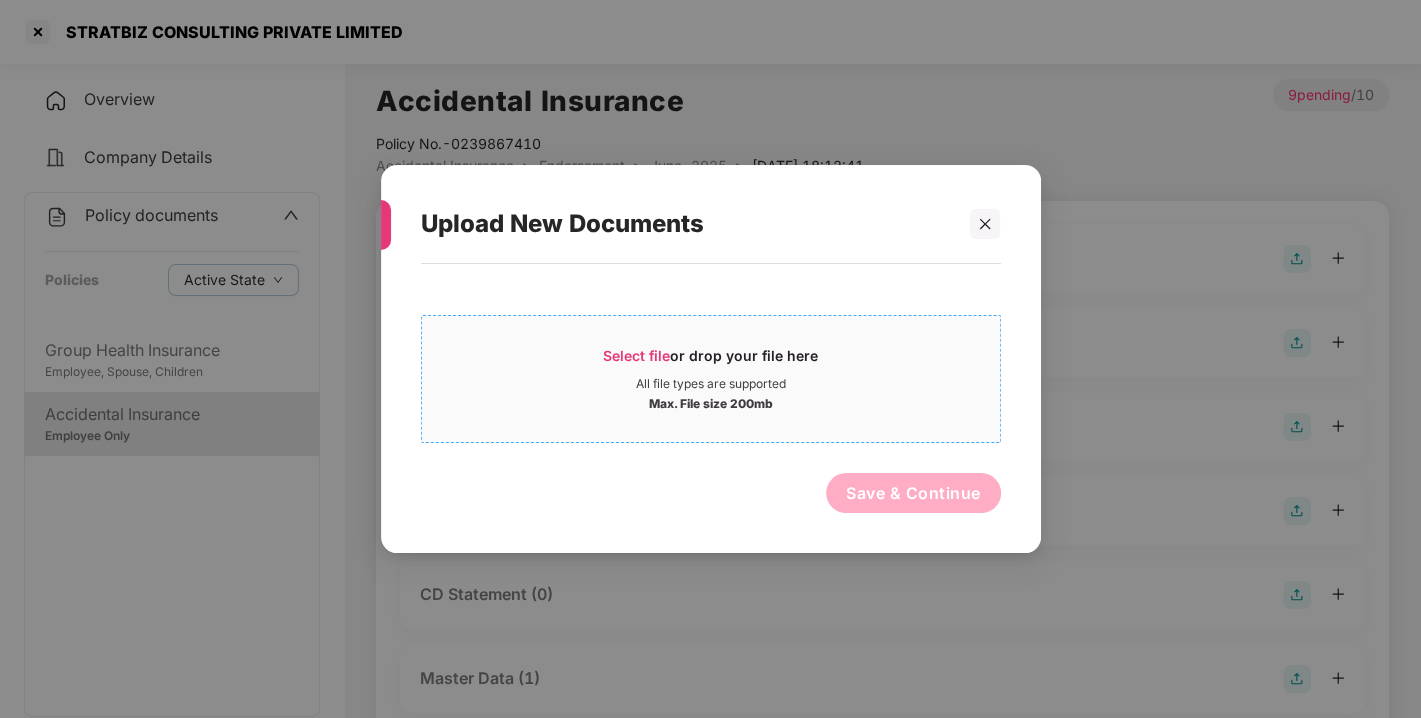 click on "Select file  or drop your file here All file types are supported Max. File size 200mb" at bounding box center (711, 379) 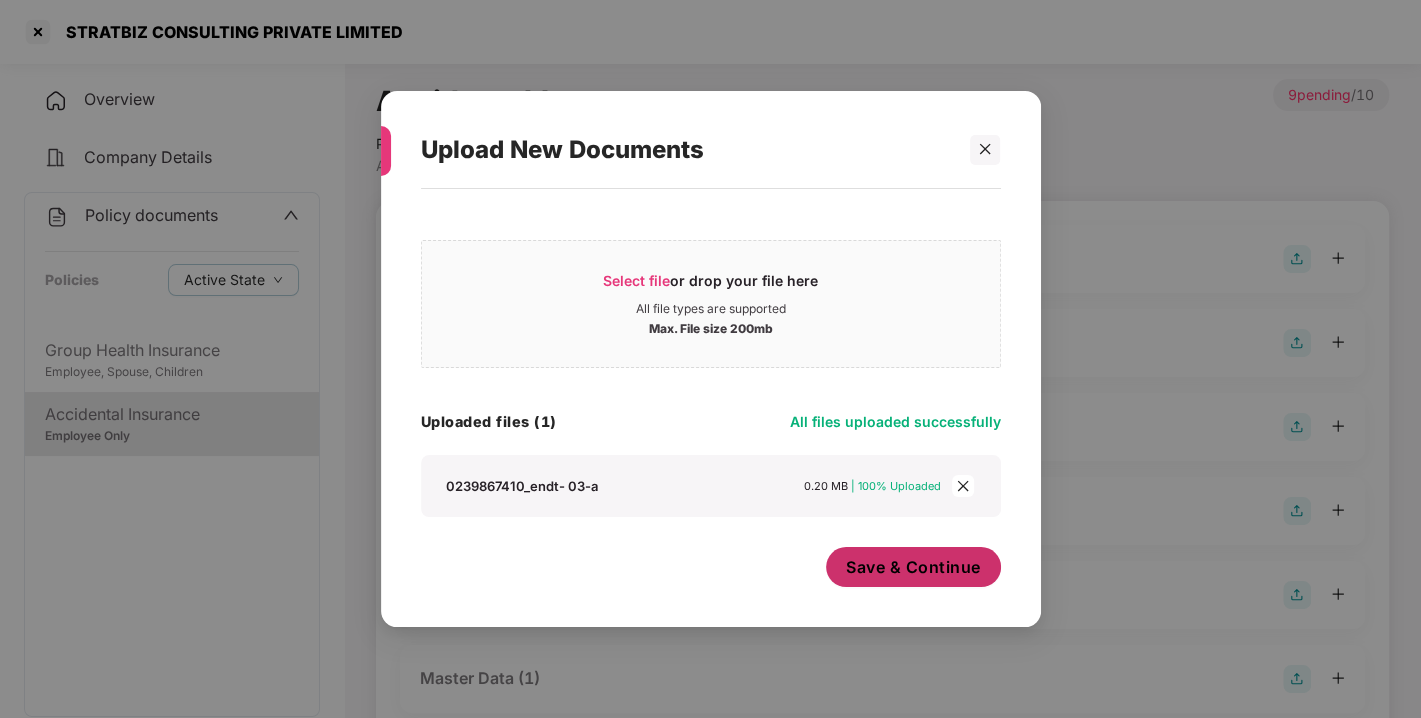 click on "Save & Continue" at bounding box center (913, 567) 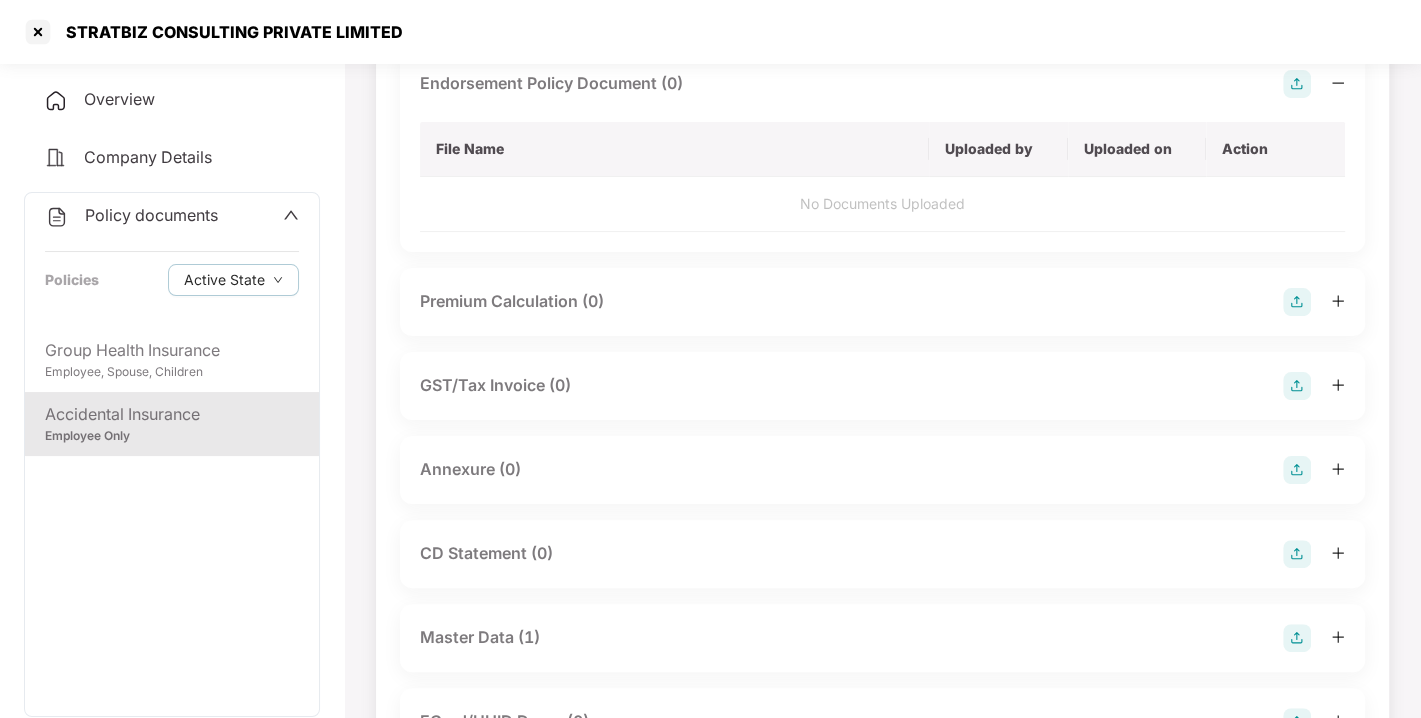 scroll, scrollTop: 177, scrollLeft: 0, axis: vertical 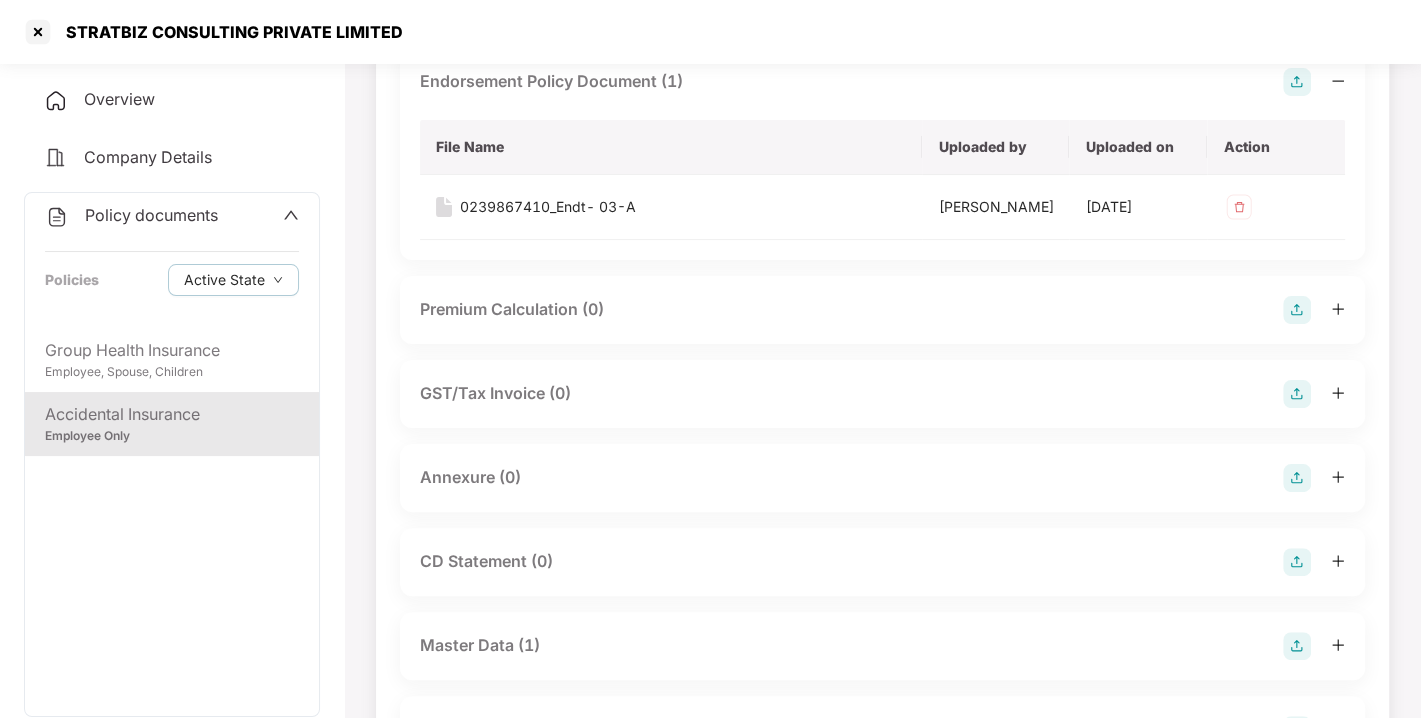 click at bounding box center [1297, 478] 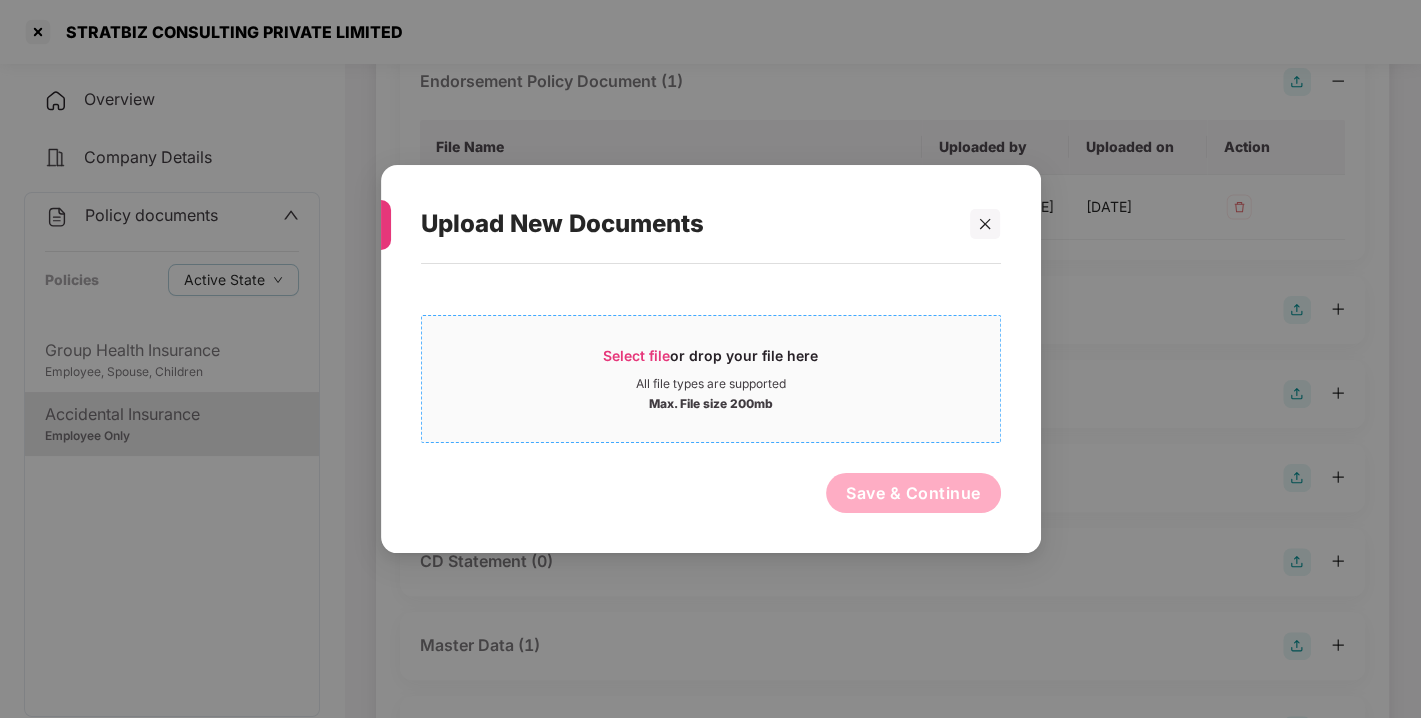 click on "All file types are supported" at bounding box center [711, 384] 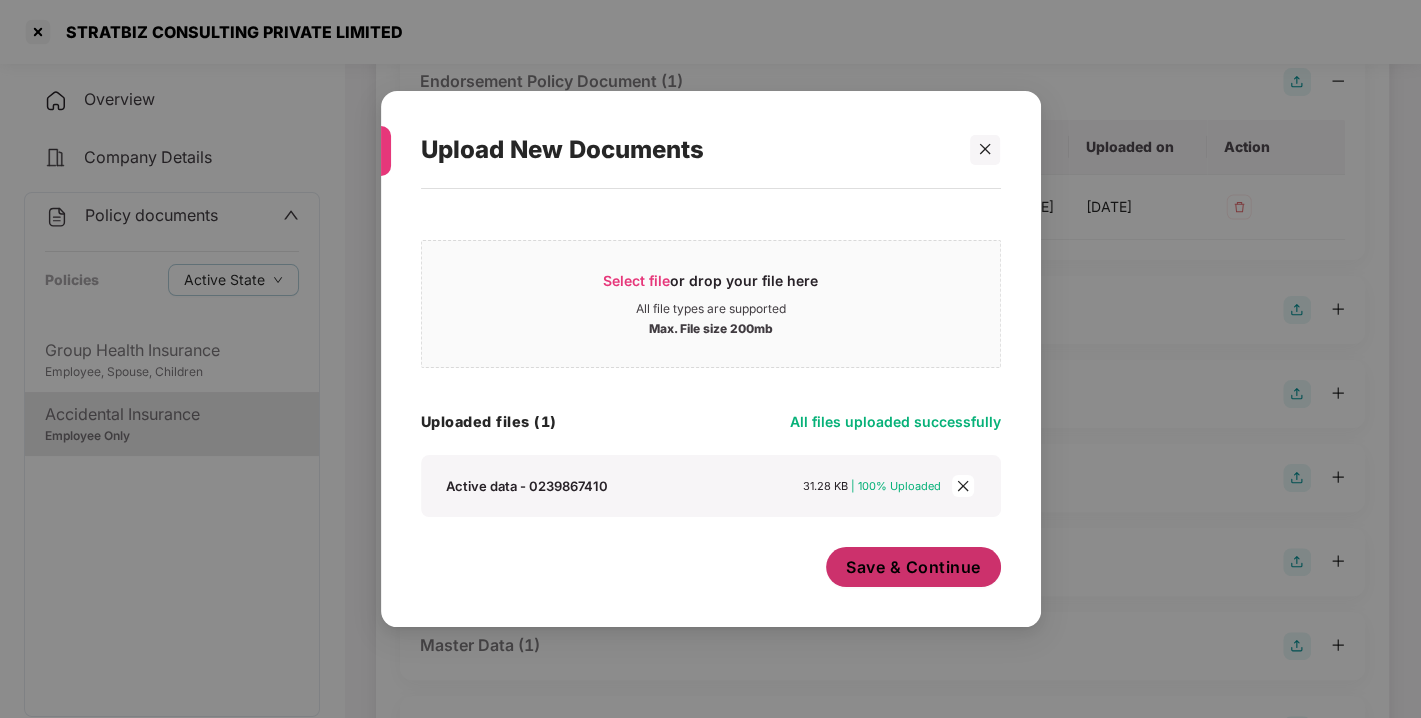 click on "Save & Continue" at bounding box center [913, 567] 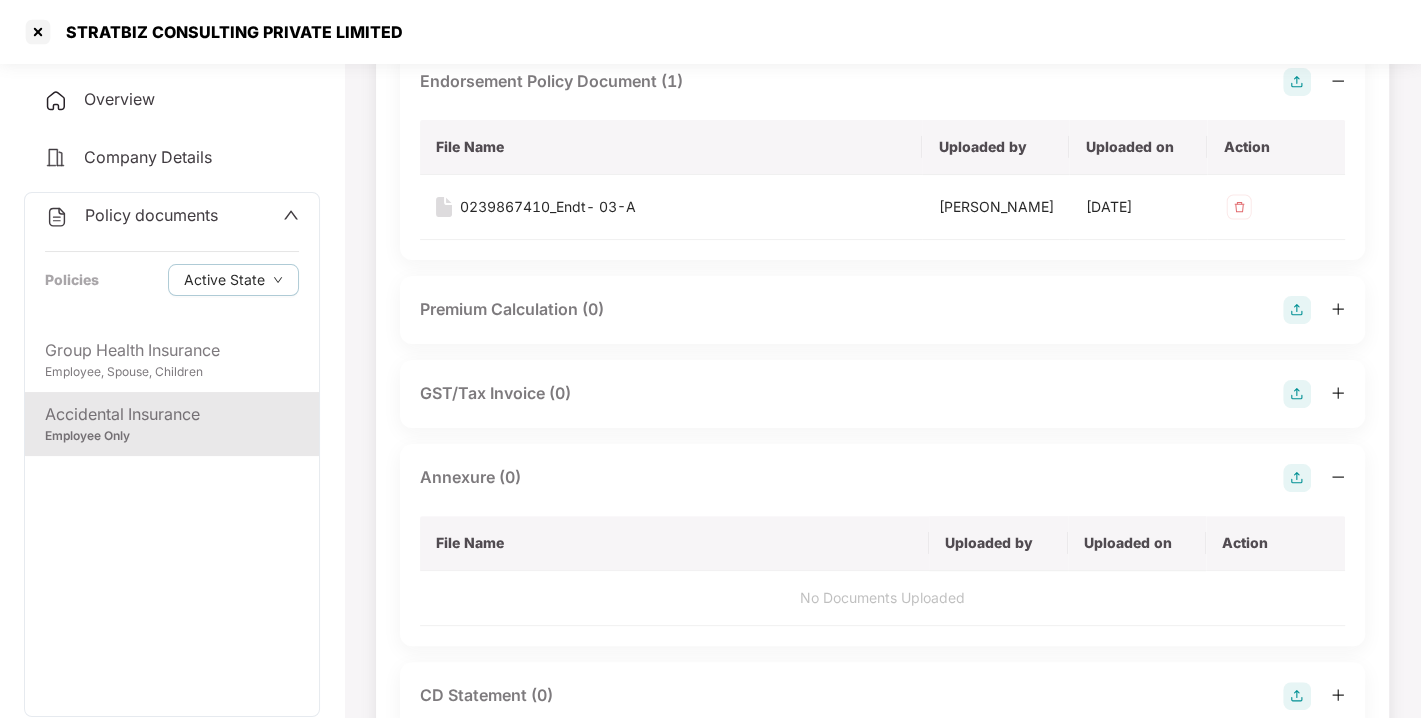 scroll, scrollTop: 0, scrollLeft: 0, axis: both 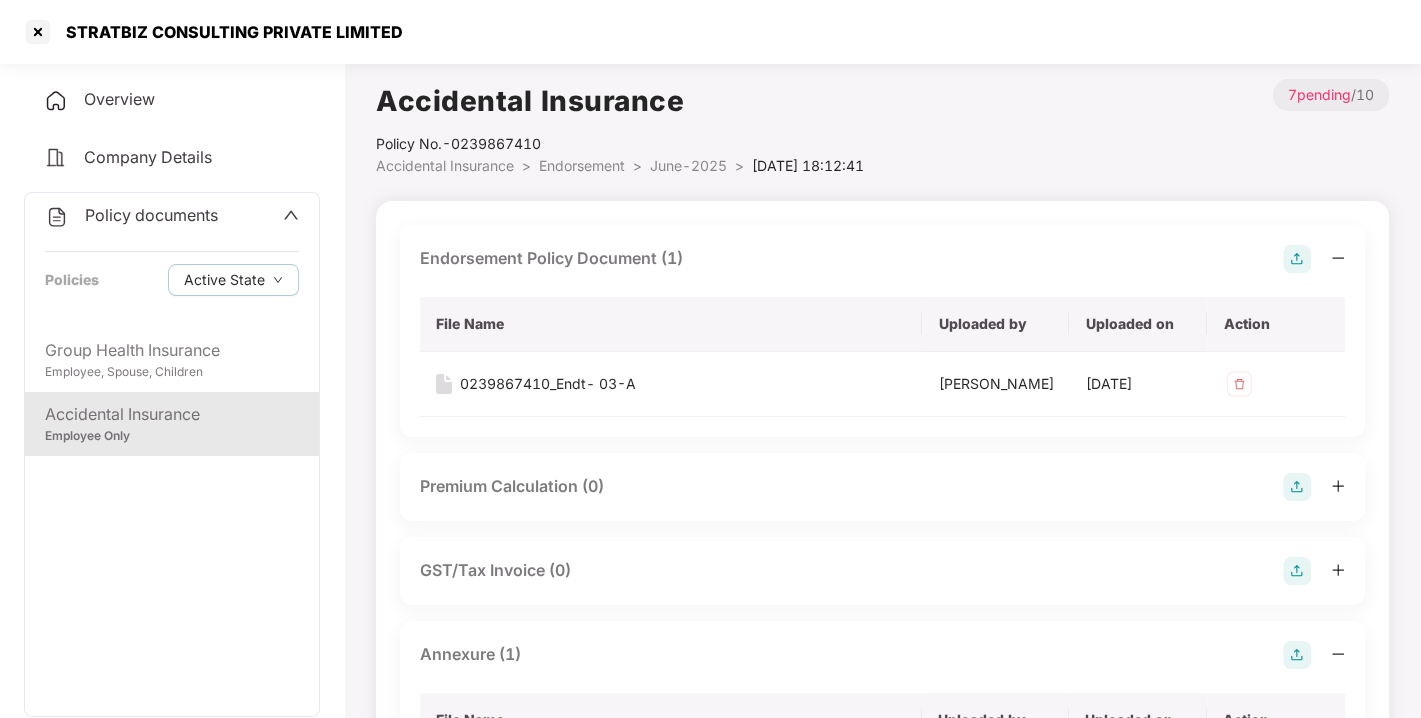 click on "June-2025" at bounding box center [688, 165] 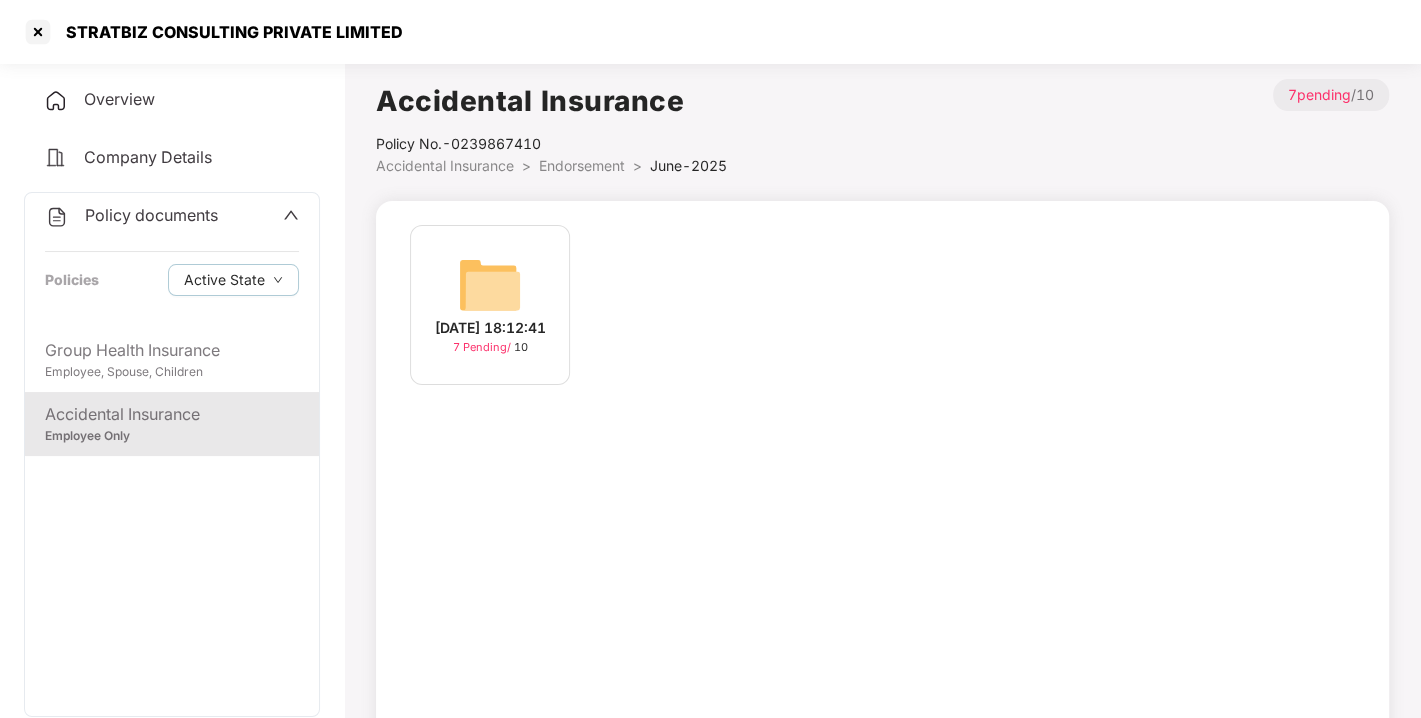 click on "Endorsement" at bounding box center [582, 165] 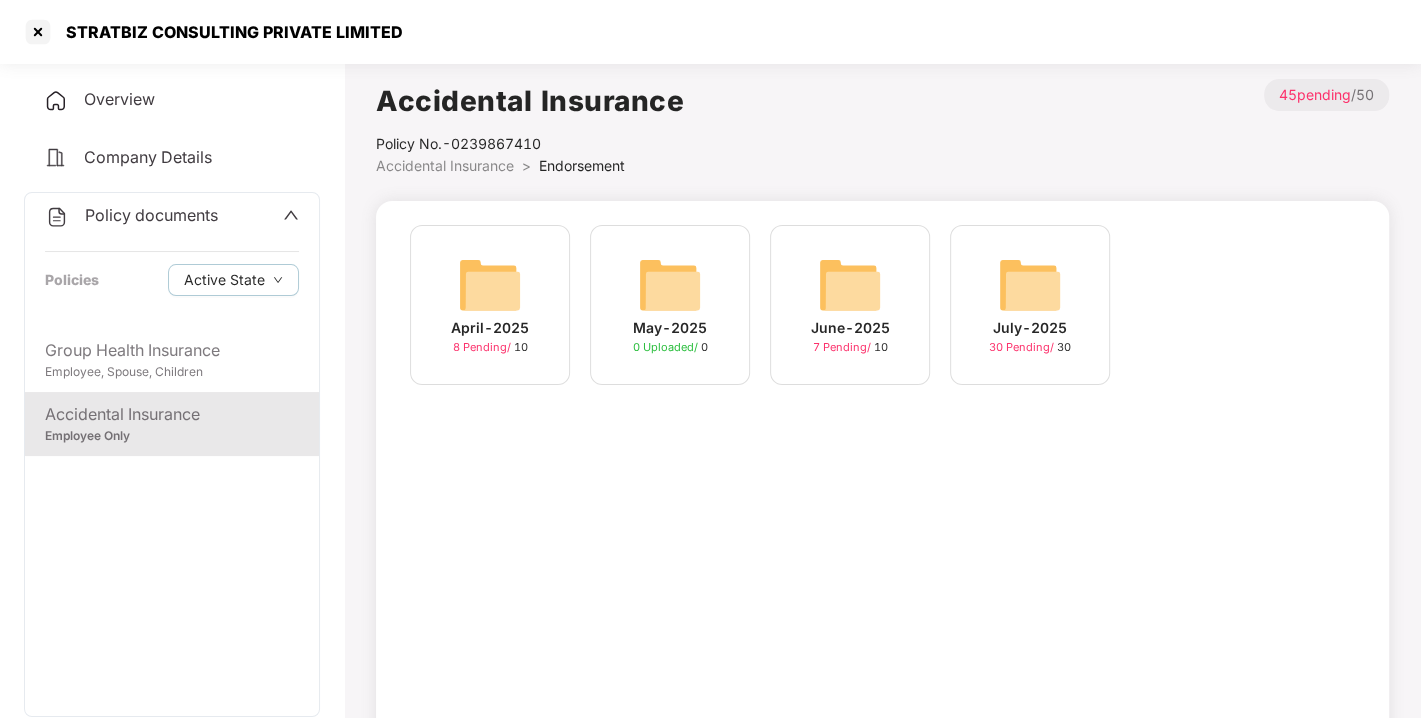 click at bounding box center [1030, 285] 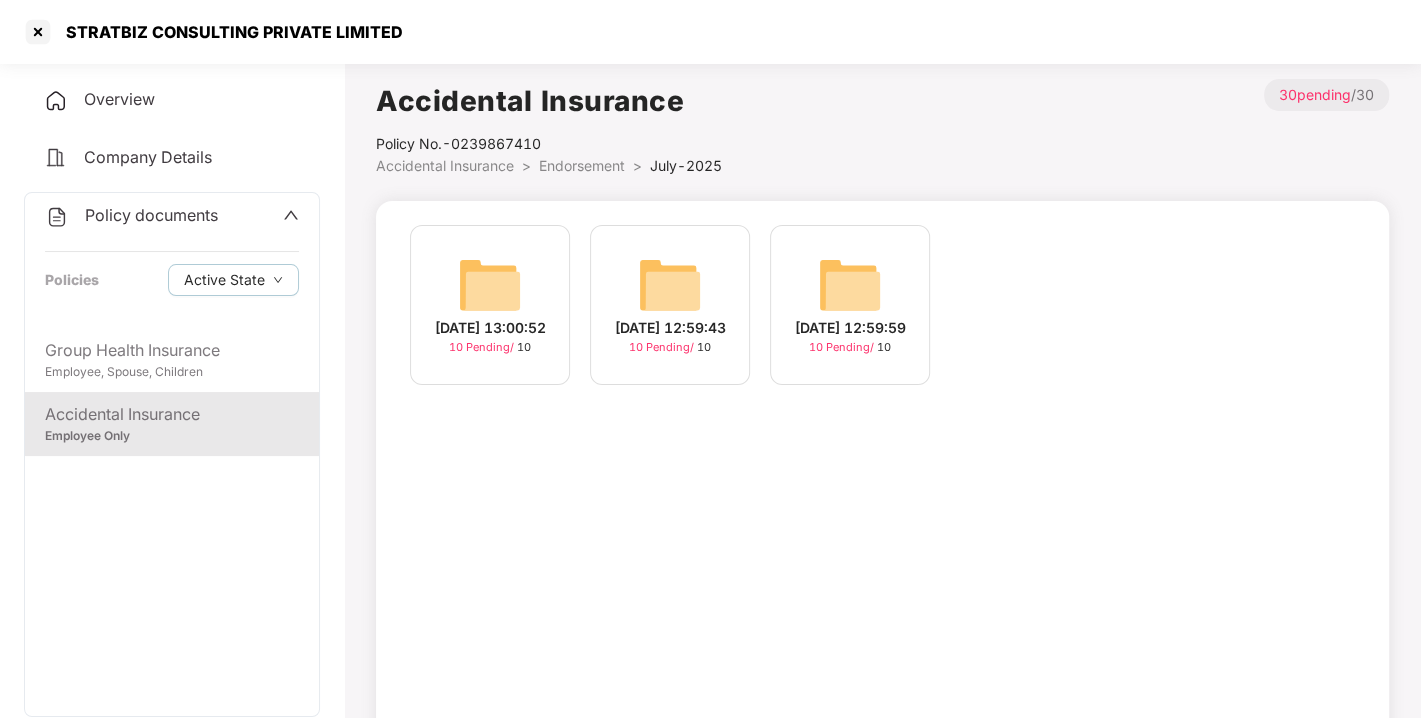 click at bounding box center (490, 285) 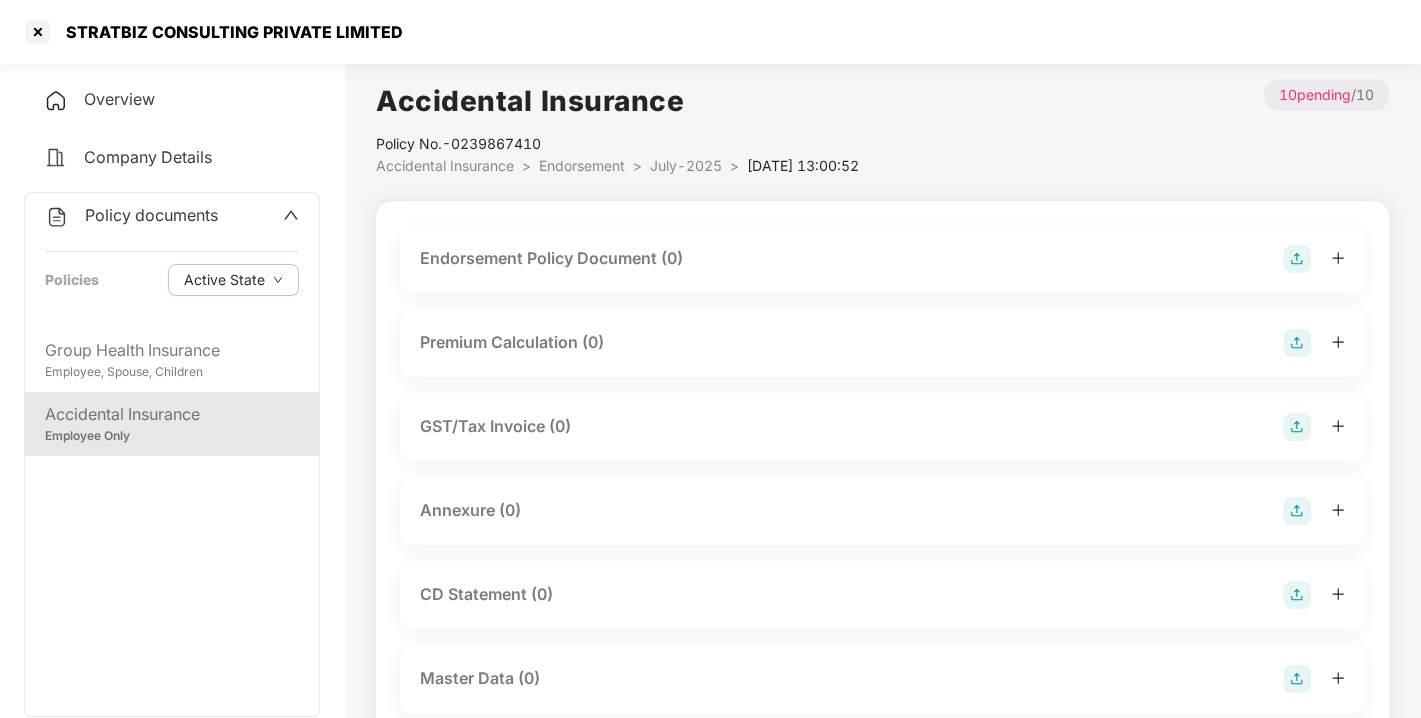 click at bounding box center (1297, 259) 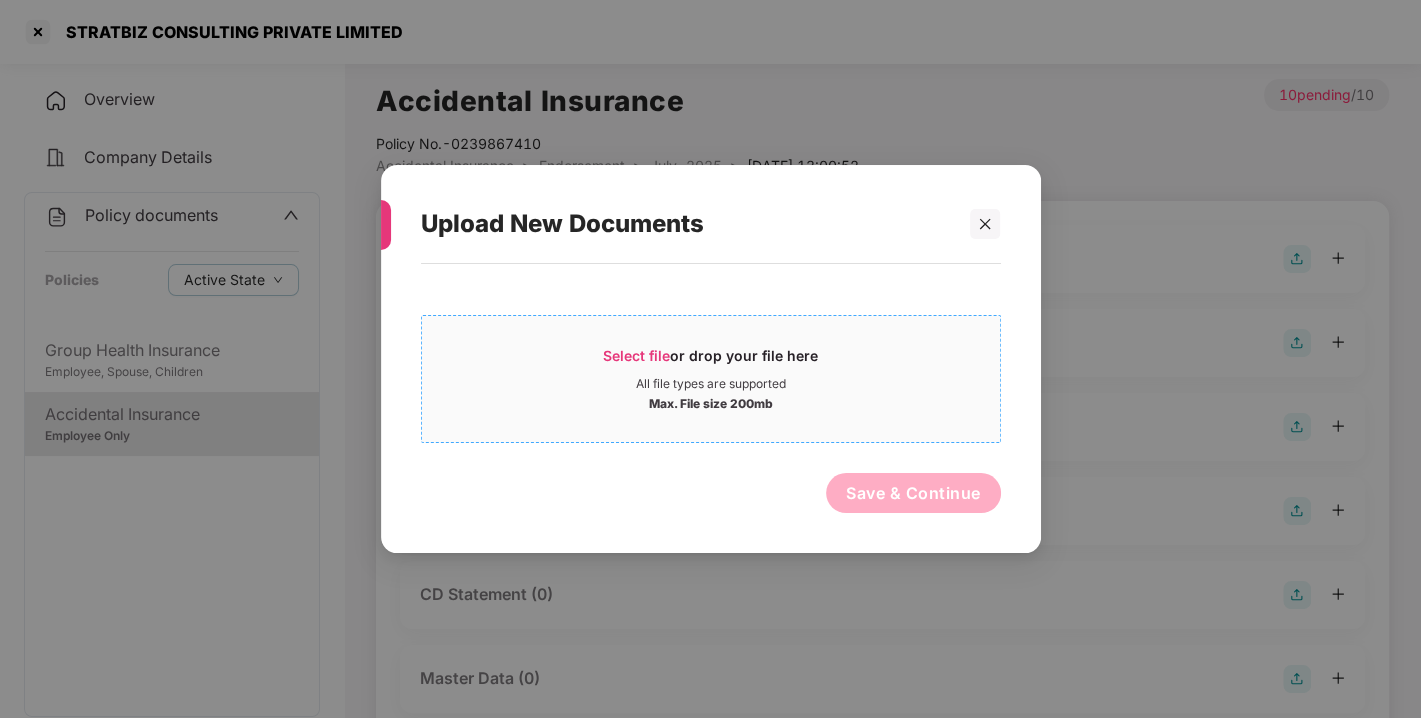 click on "Select file  or drop your file here All file types are supported Max. File size 200mb" at bounding box center [711, 379] 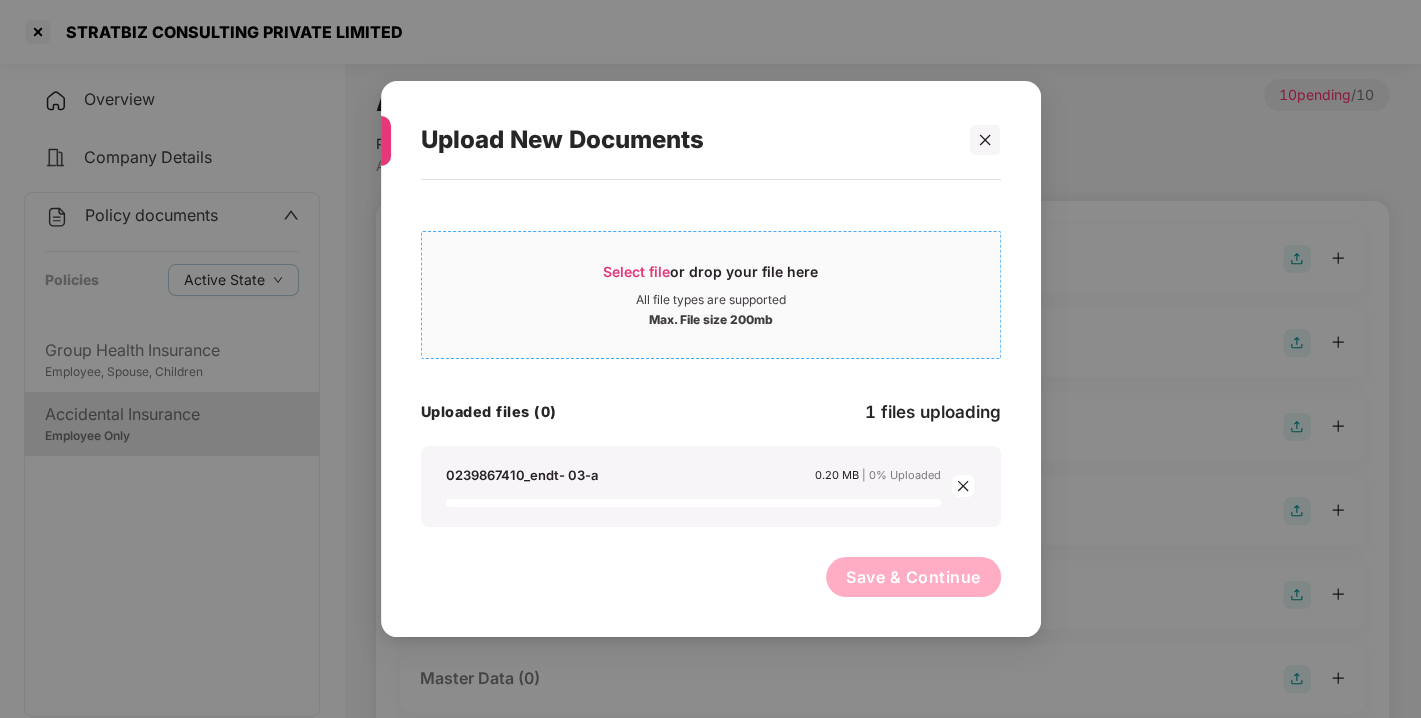 click on "Select file  or drop your file here" at bounding box center [710, 277] 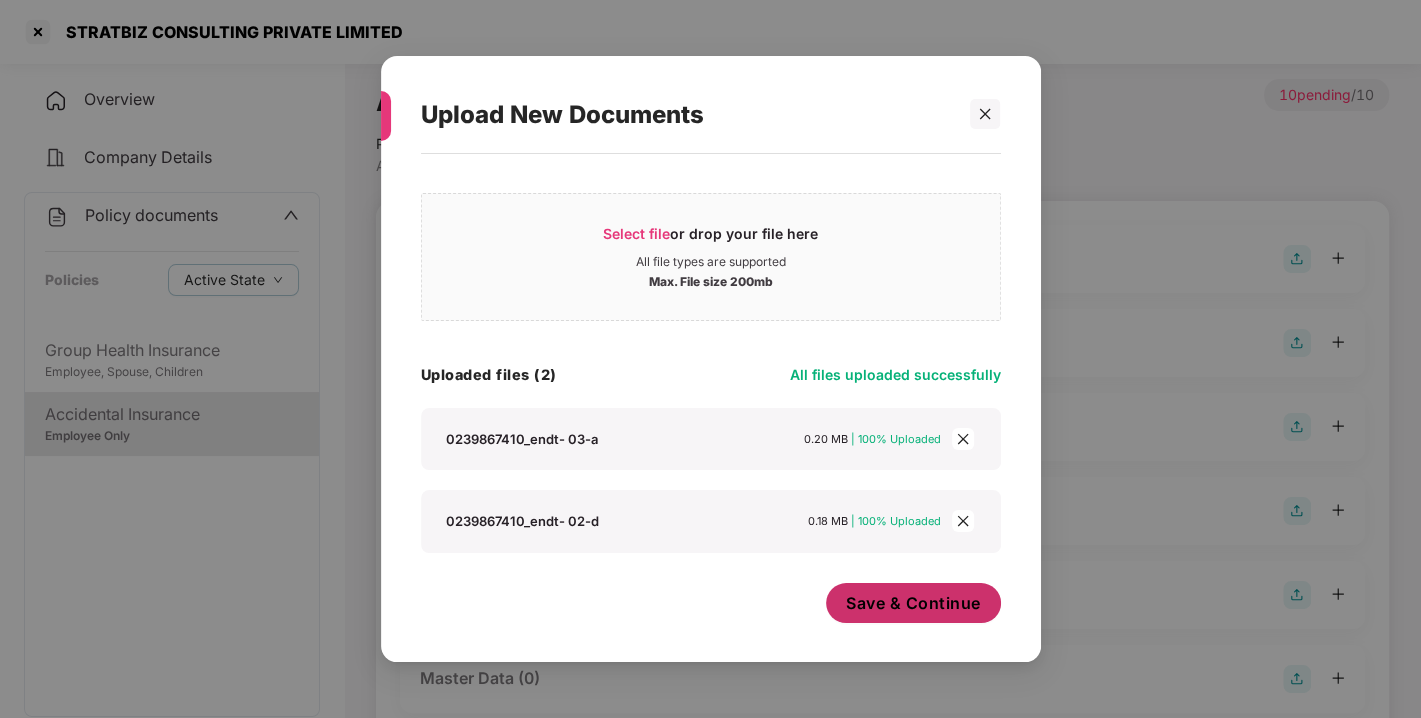 scroll, scrollTop: 11, scrollLeft: 0, axis: vertical 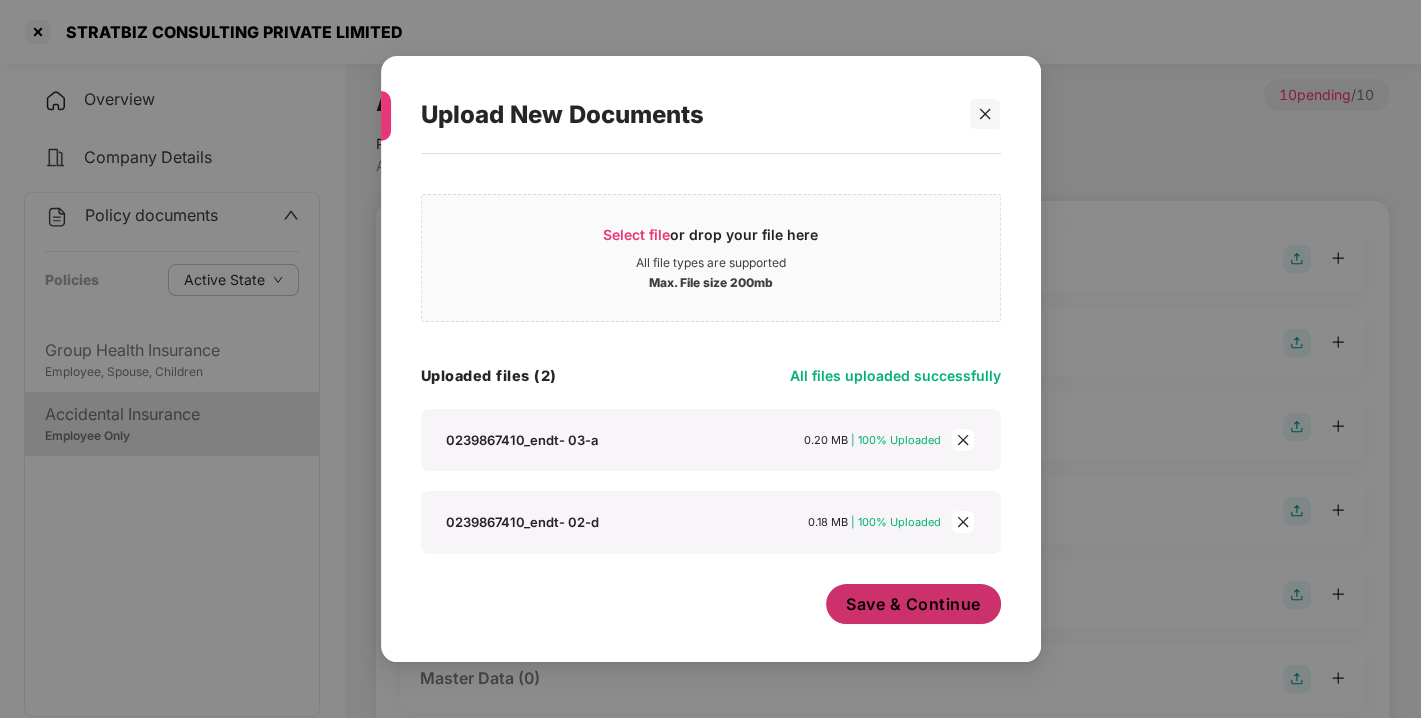 click on "Save & Continue" at bounding box center [913, 604] 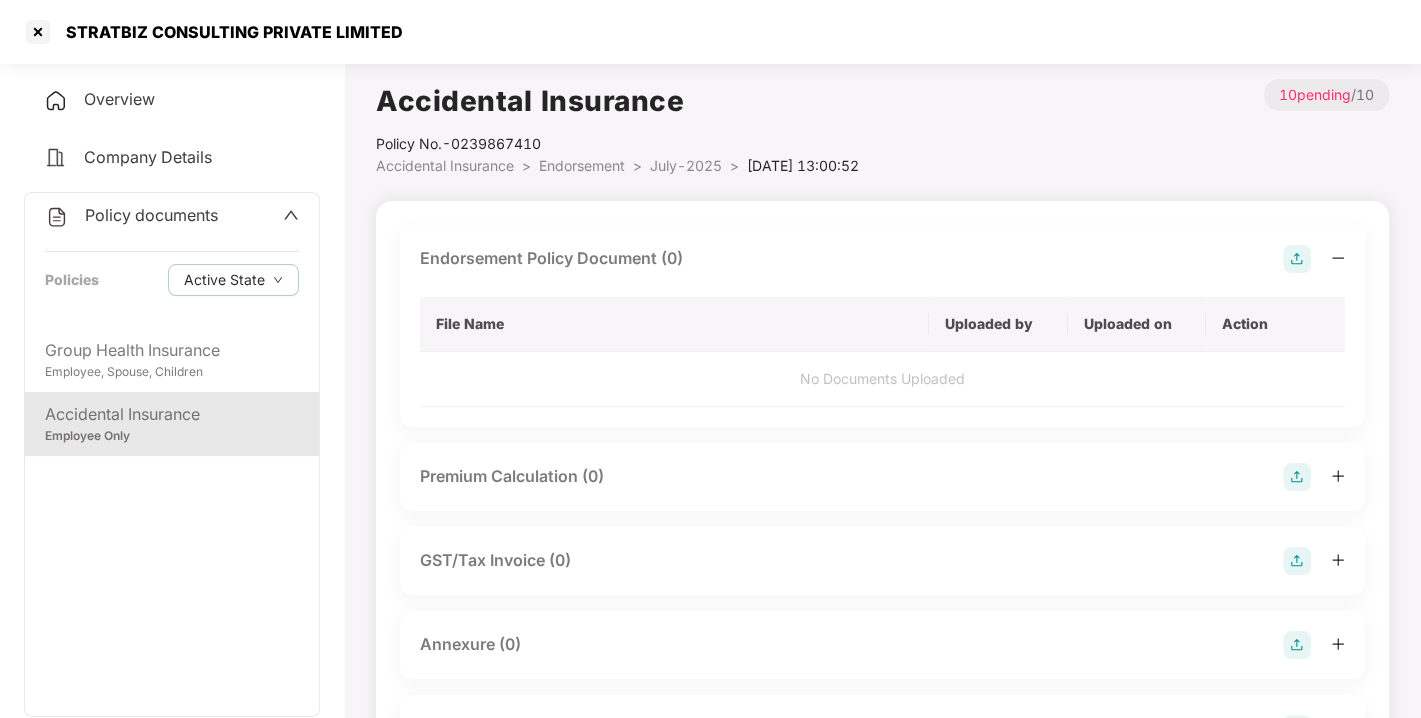 scroll, scrollTop: 0, scrollLeft: 0, axis: both 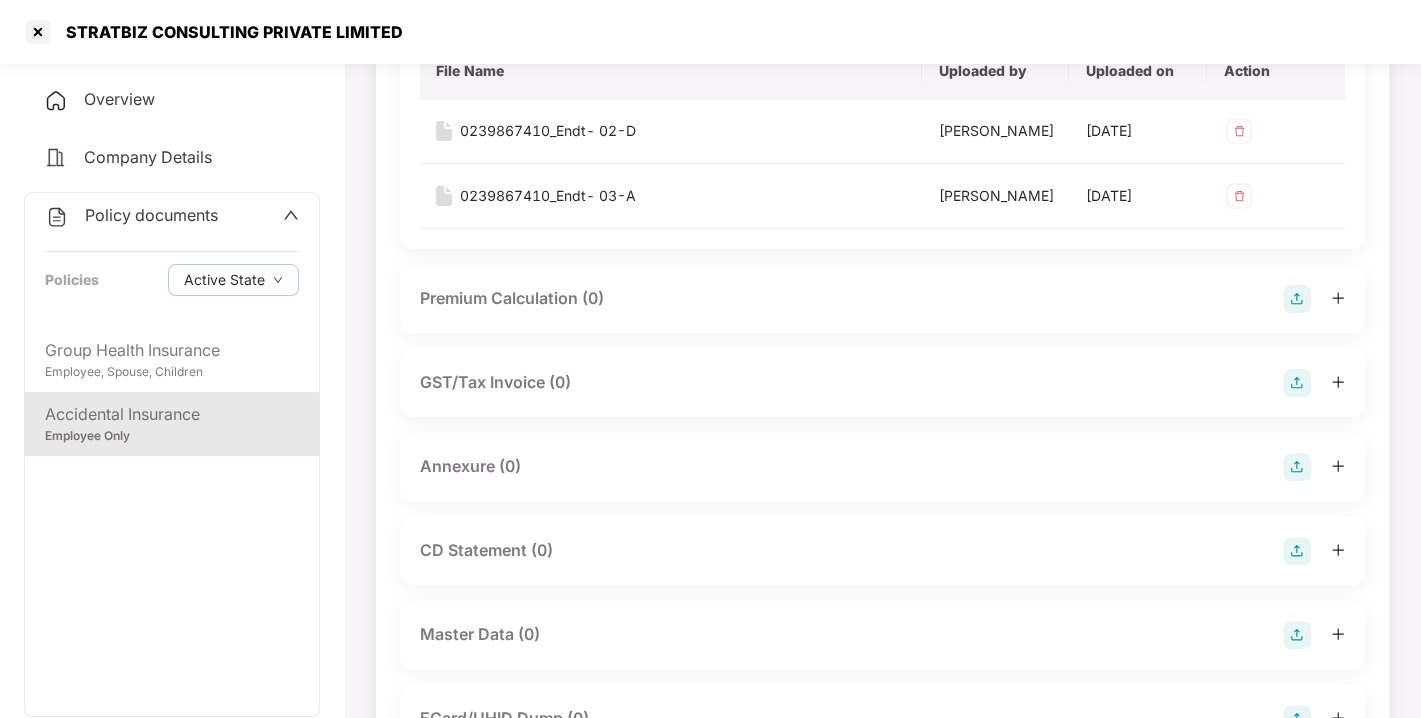 click at bounding box center [1297, 467] 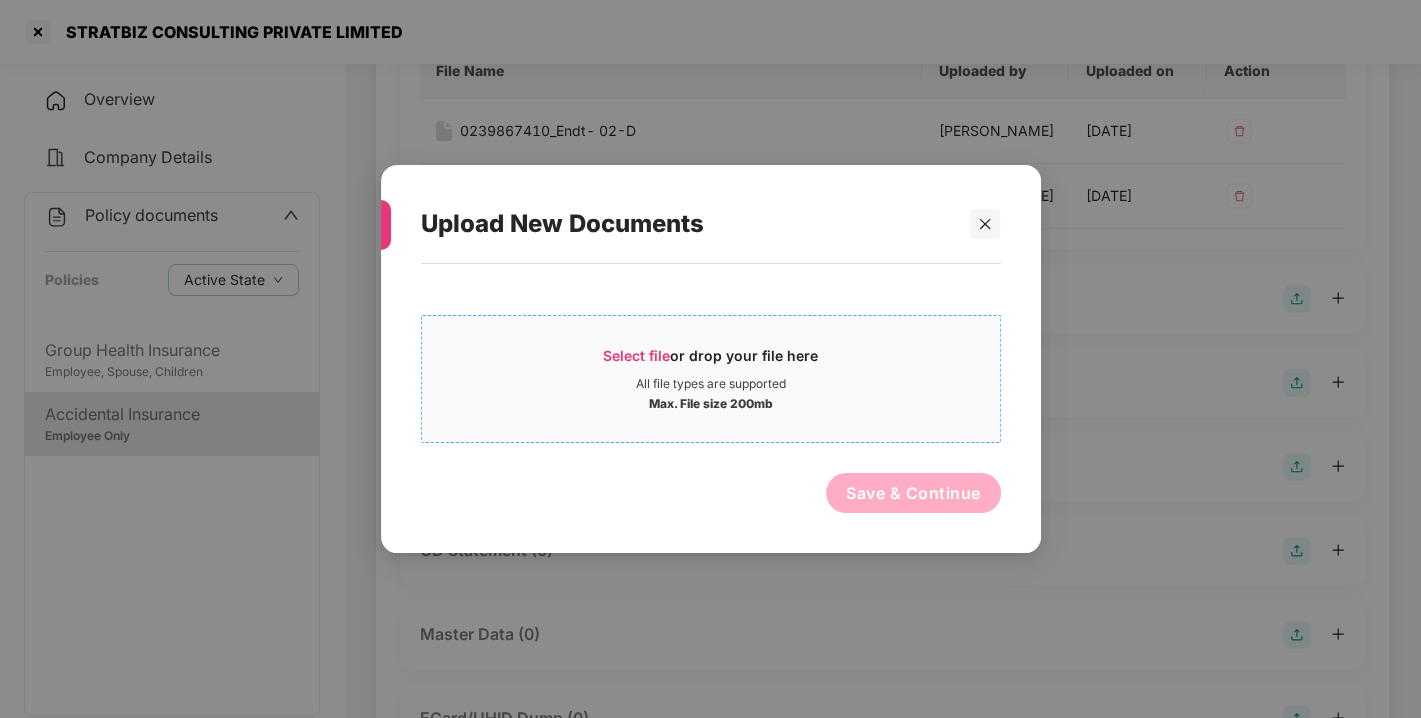 click on "Max. File size 200mb" at bounding box center (711, 402) 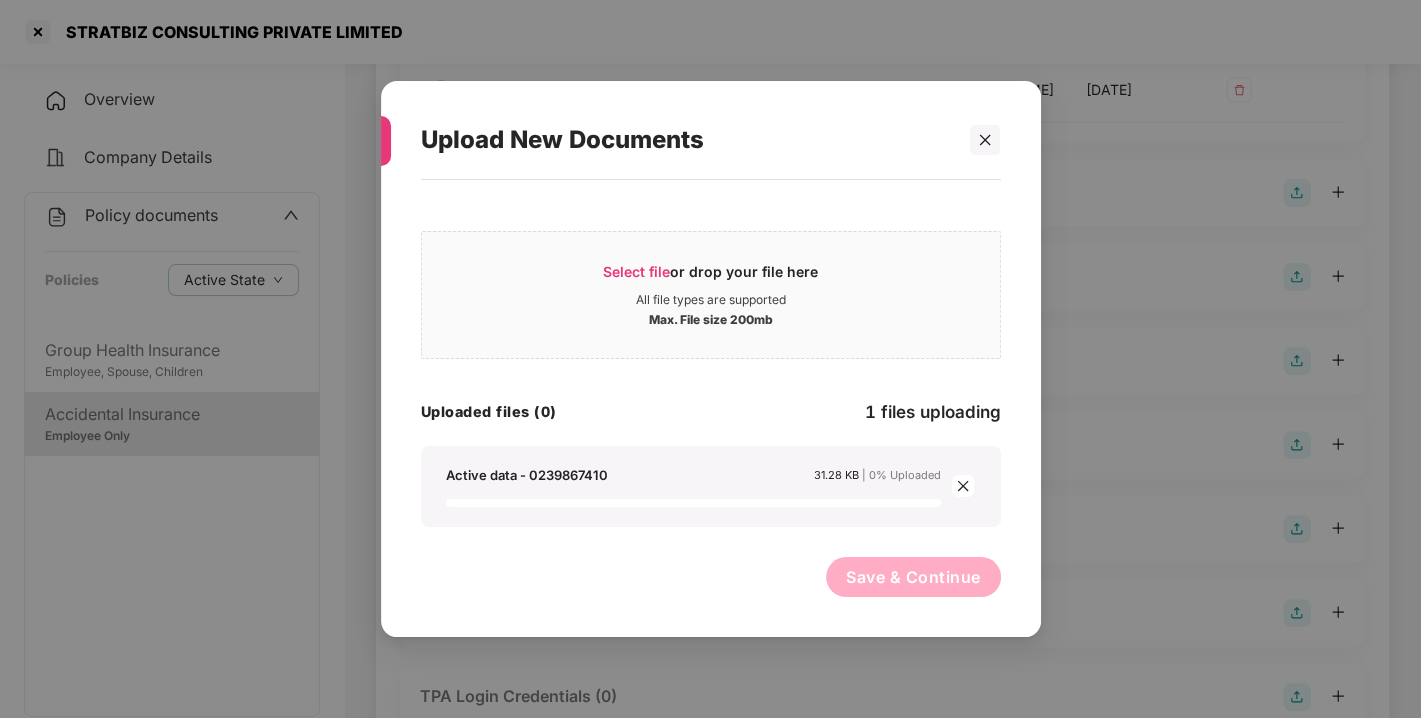 scroll, scrollTop: 360, scrollLeft: 0, axis: vertical 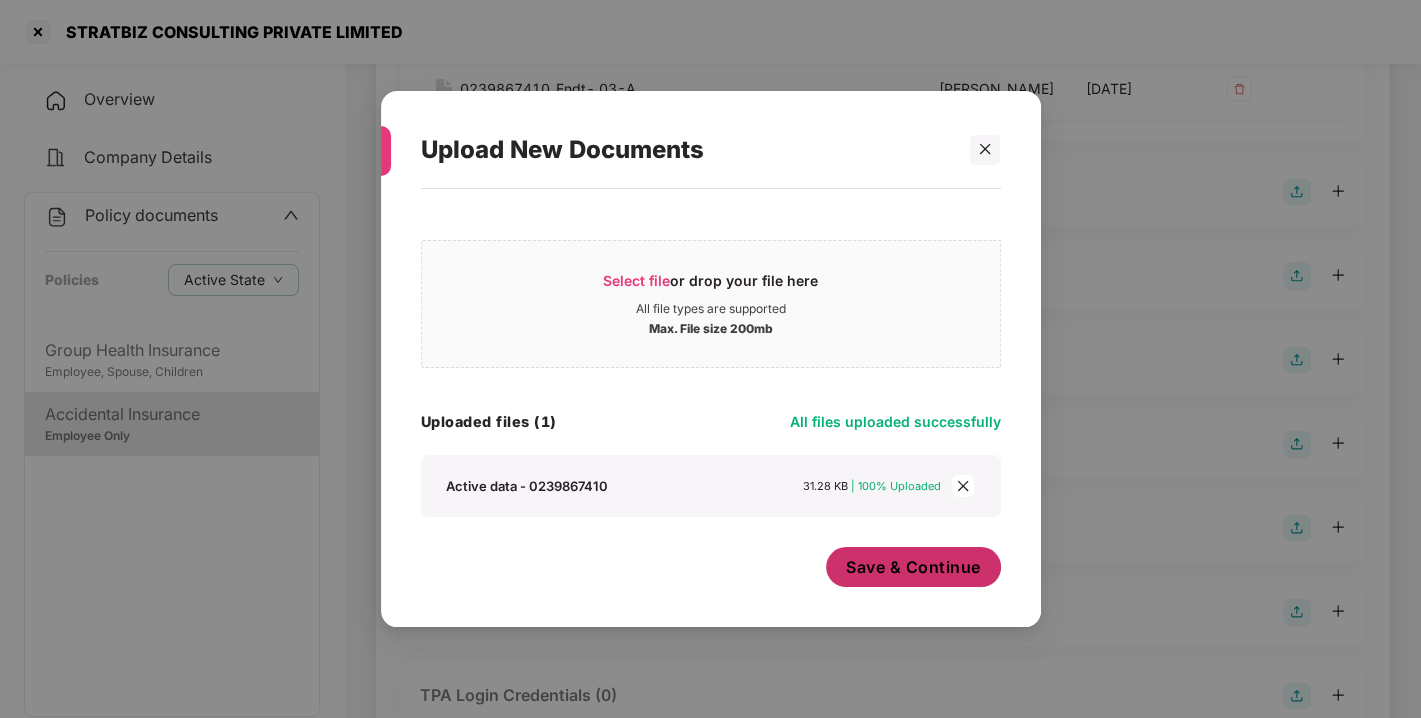 click on "Save & Continue" at bounding box center [913, 567] 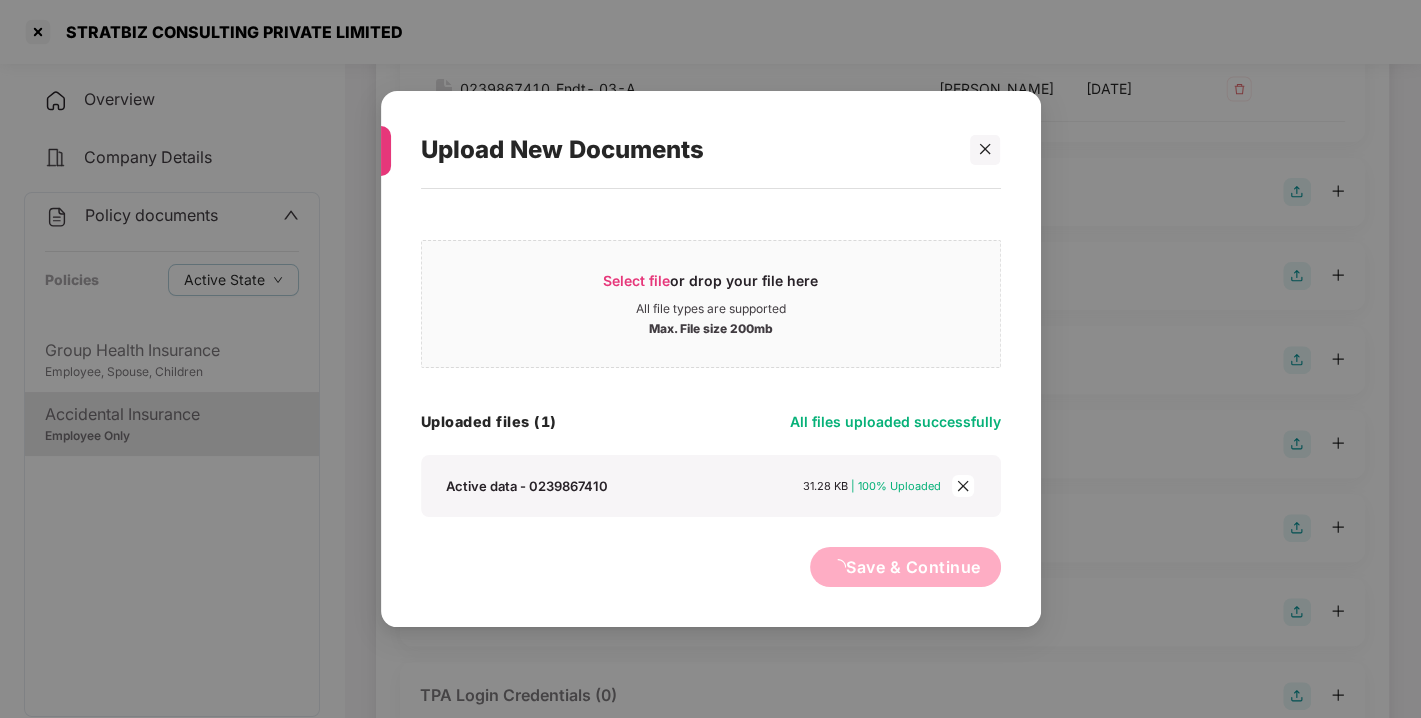 scroll, scrollTop: 0, scrollLeft: 0, axis: both 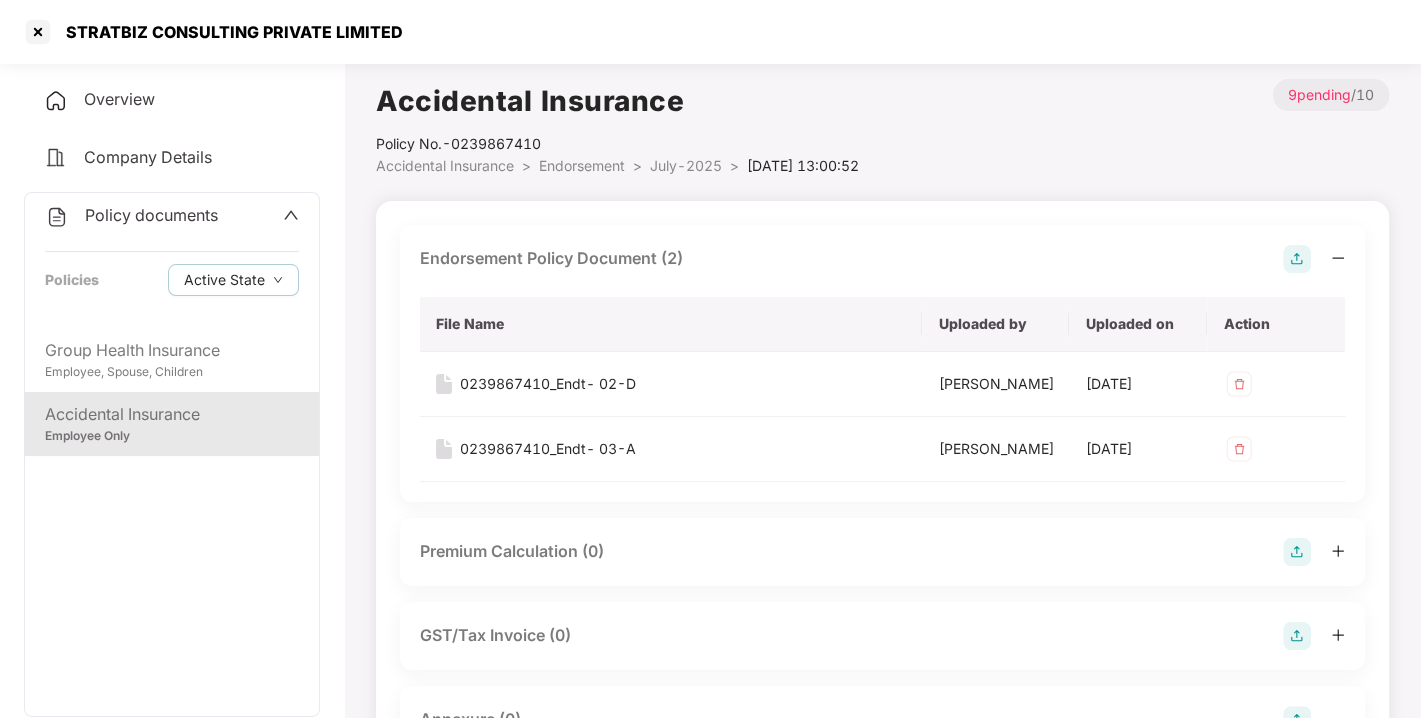 click on "July-2025" at bounding box center [686, 165] 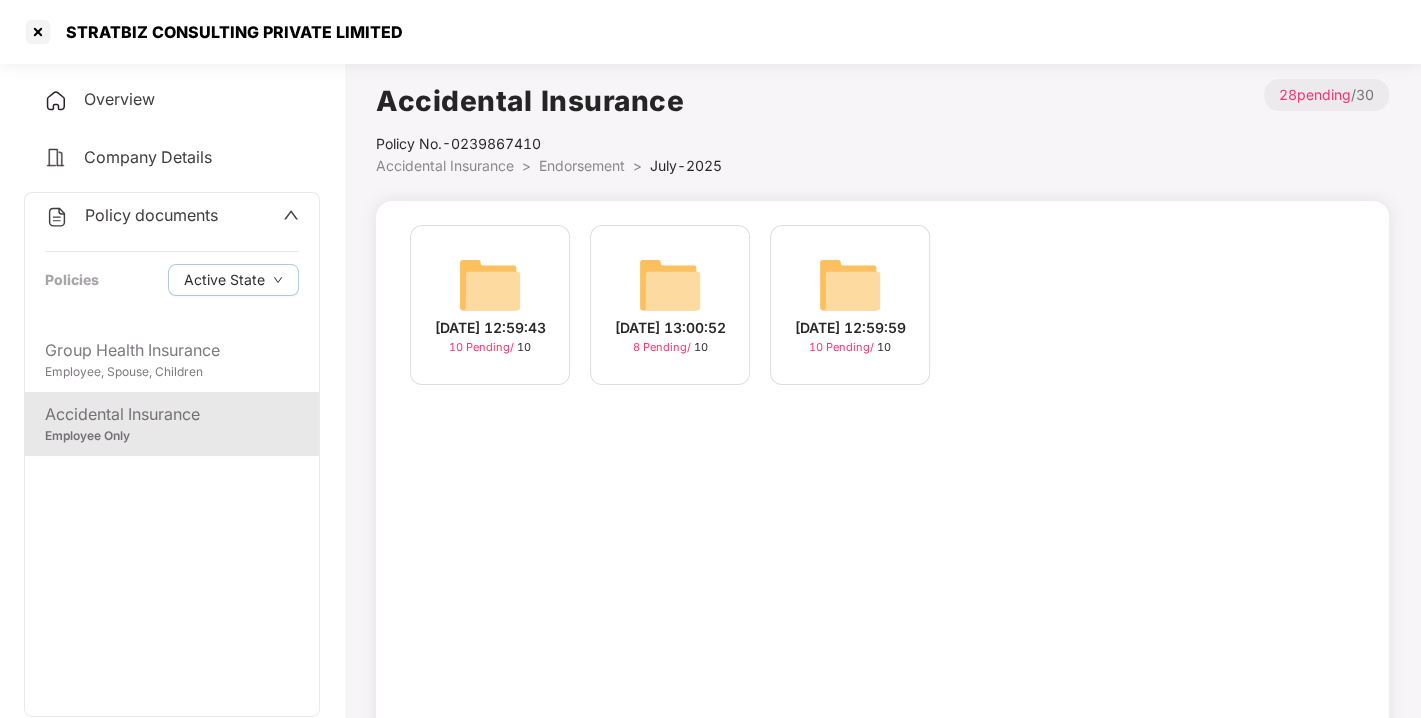 click at bounding box center [490, 285] 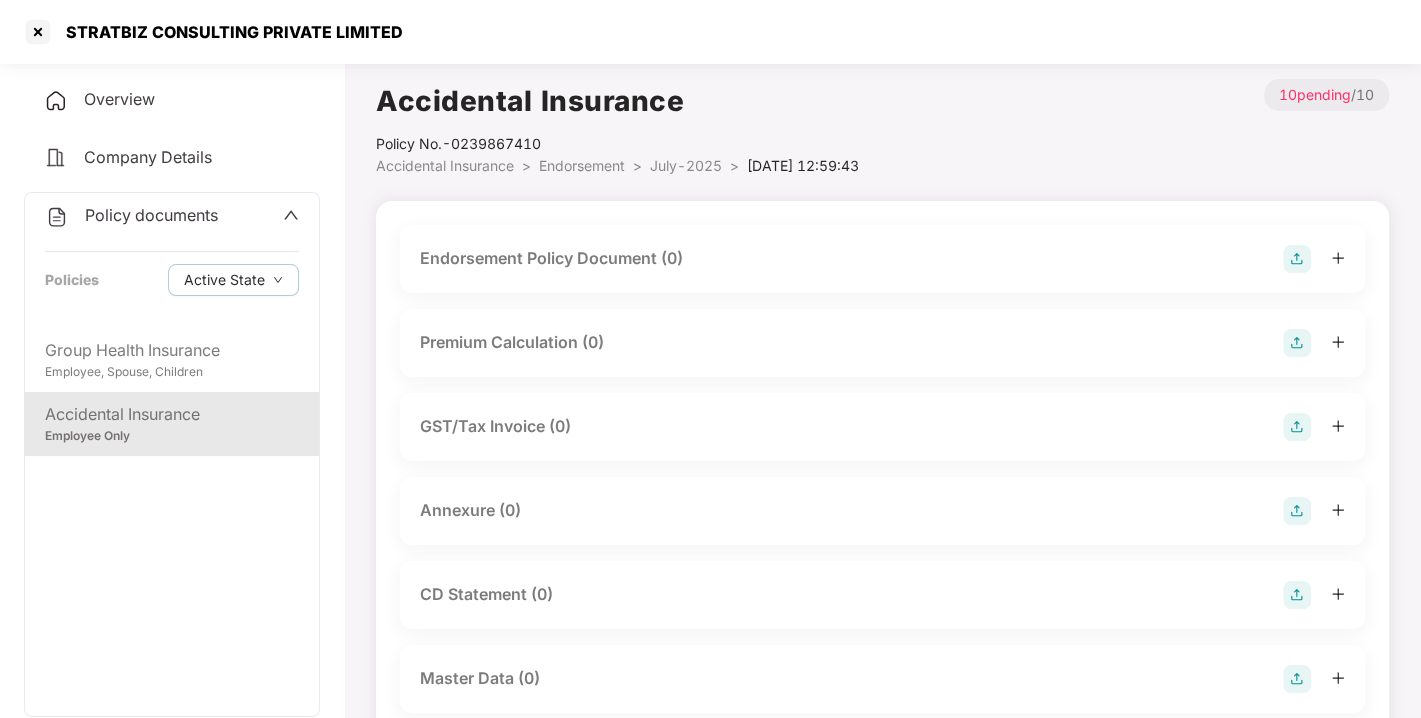 click at bounding box center [1297, 259] 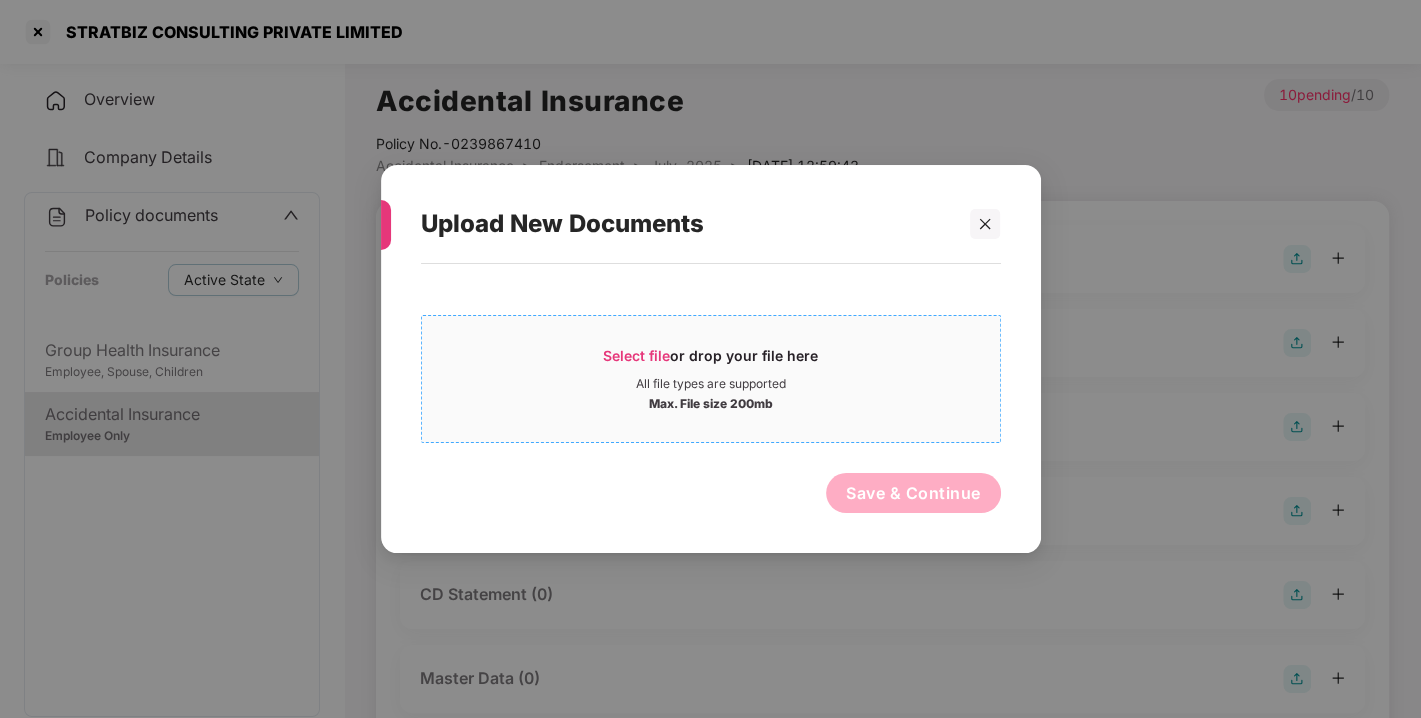 click on "Max. File size 200mb" at bounding box center (711, 402) 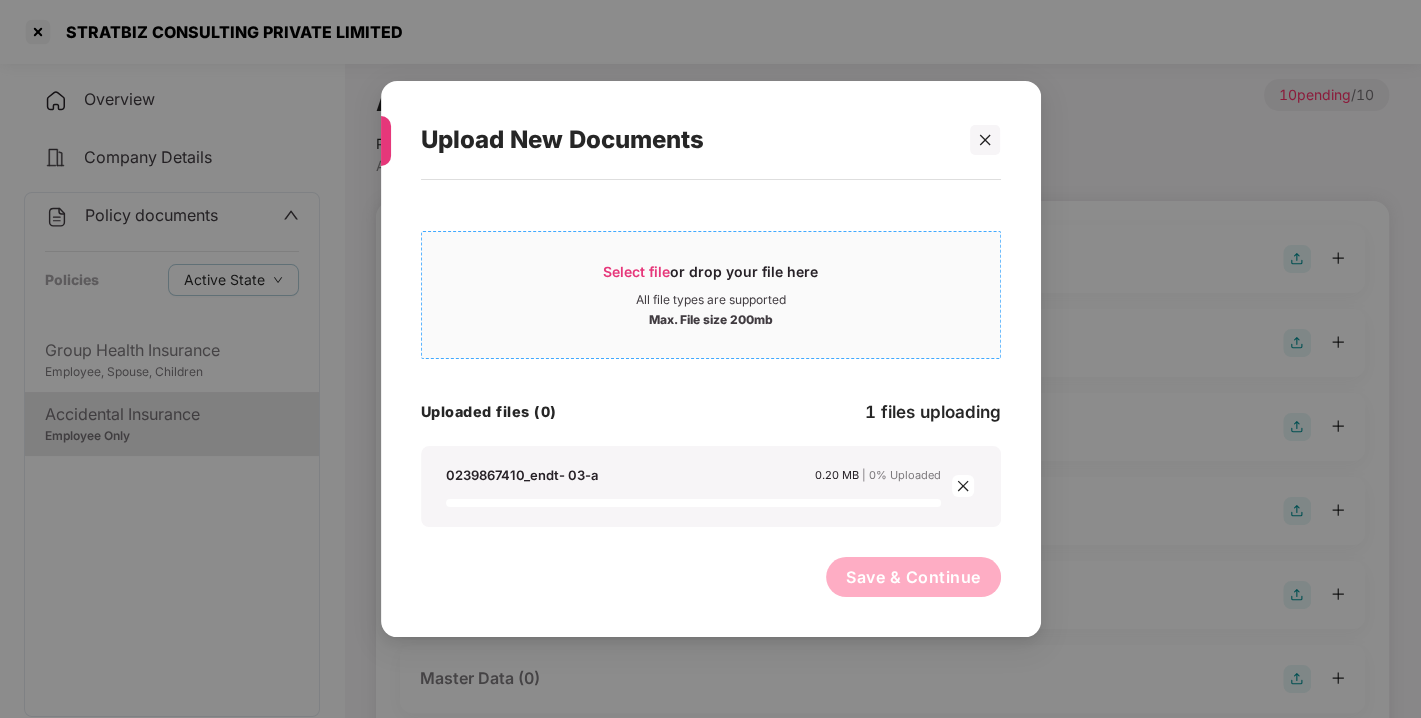 click on "Select file  or drop your file here" at bounding box center (711, 277) 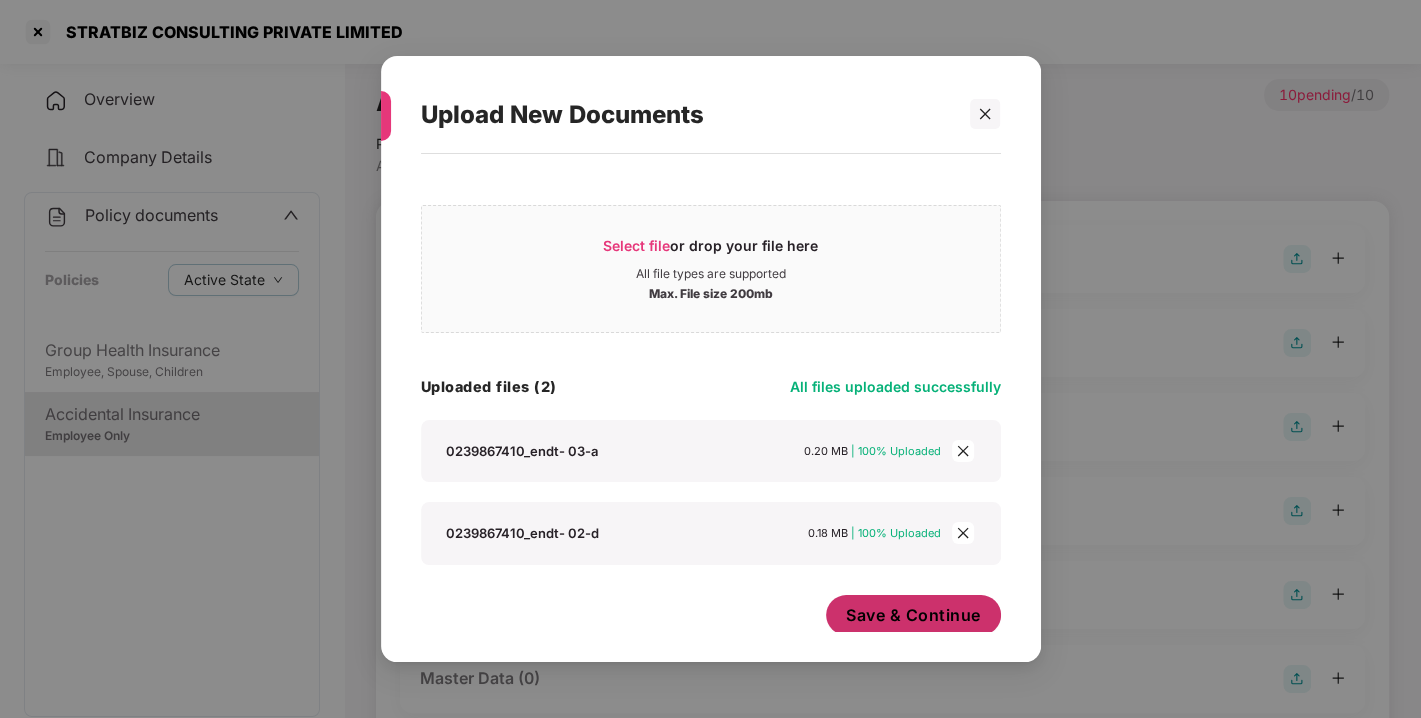 click on "Save & Continue" at bounding box center [913, 615] 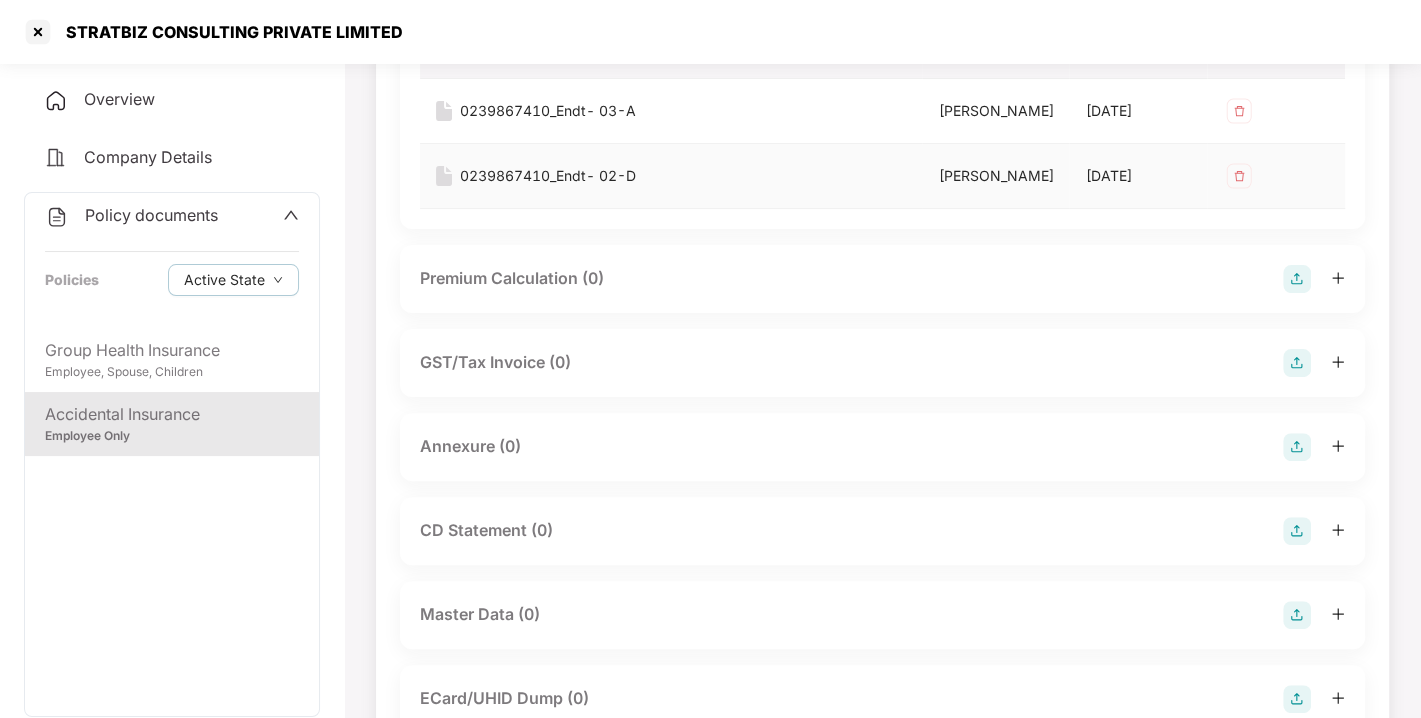 scroll, scrollTop: 274, scrollLeft: 0, axis: vertical 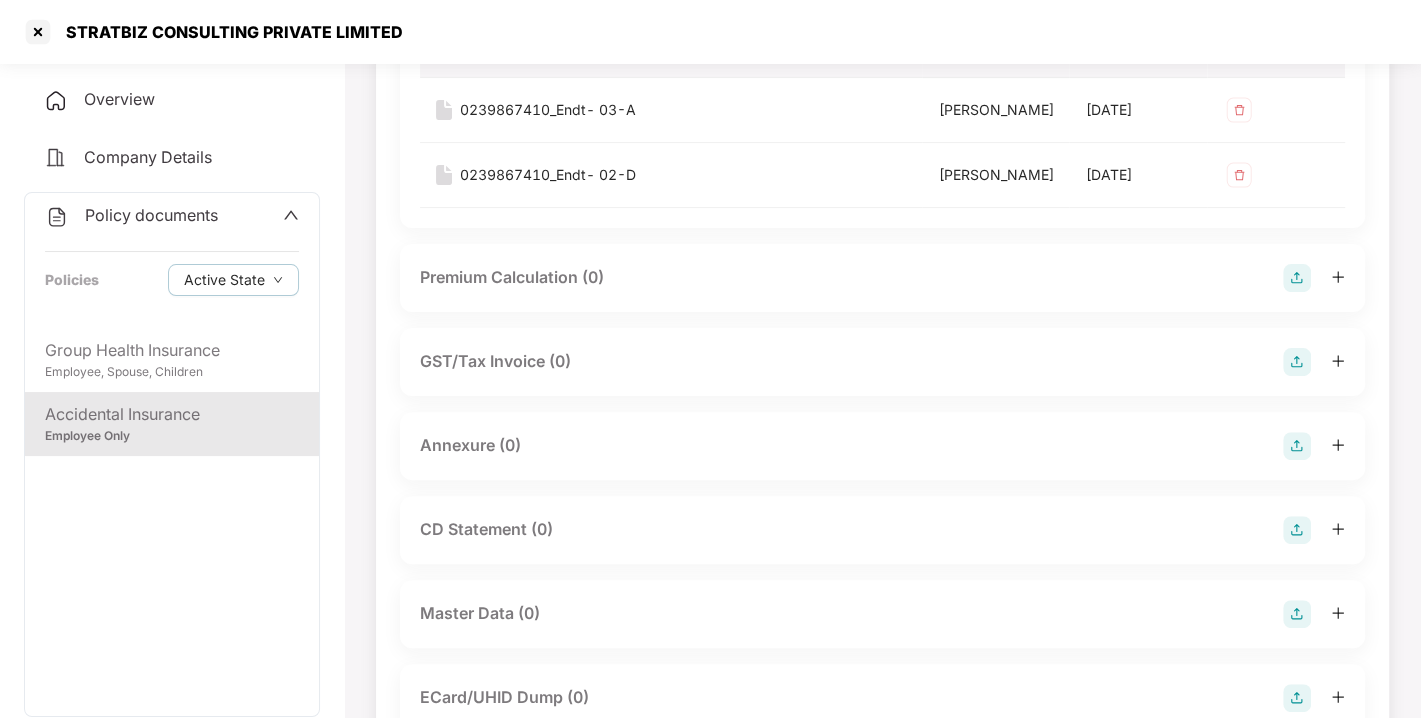 click at bounding box center [1297, 446] 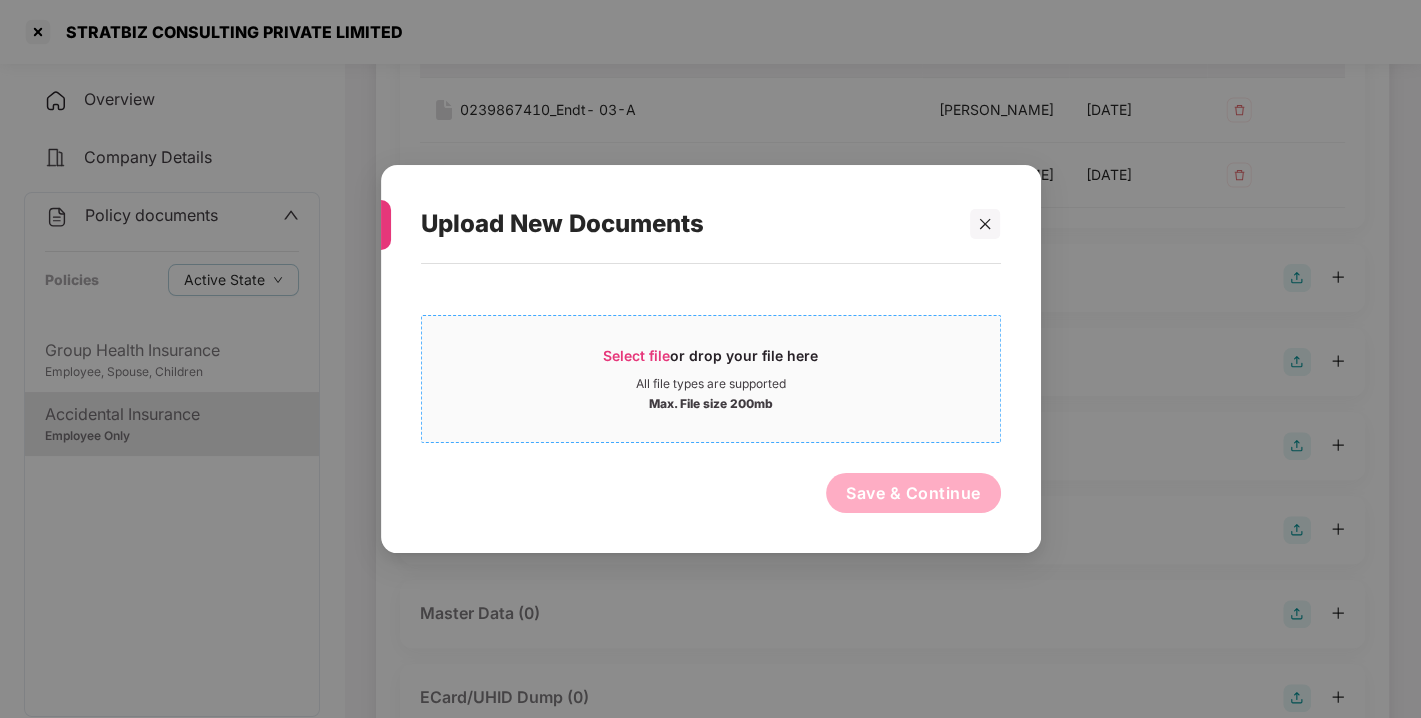 click on "Select file  or drop your file here All file types are supported Max. File size 200mb" at bounding box center [711, 379] 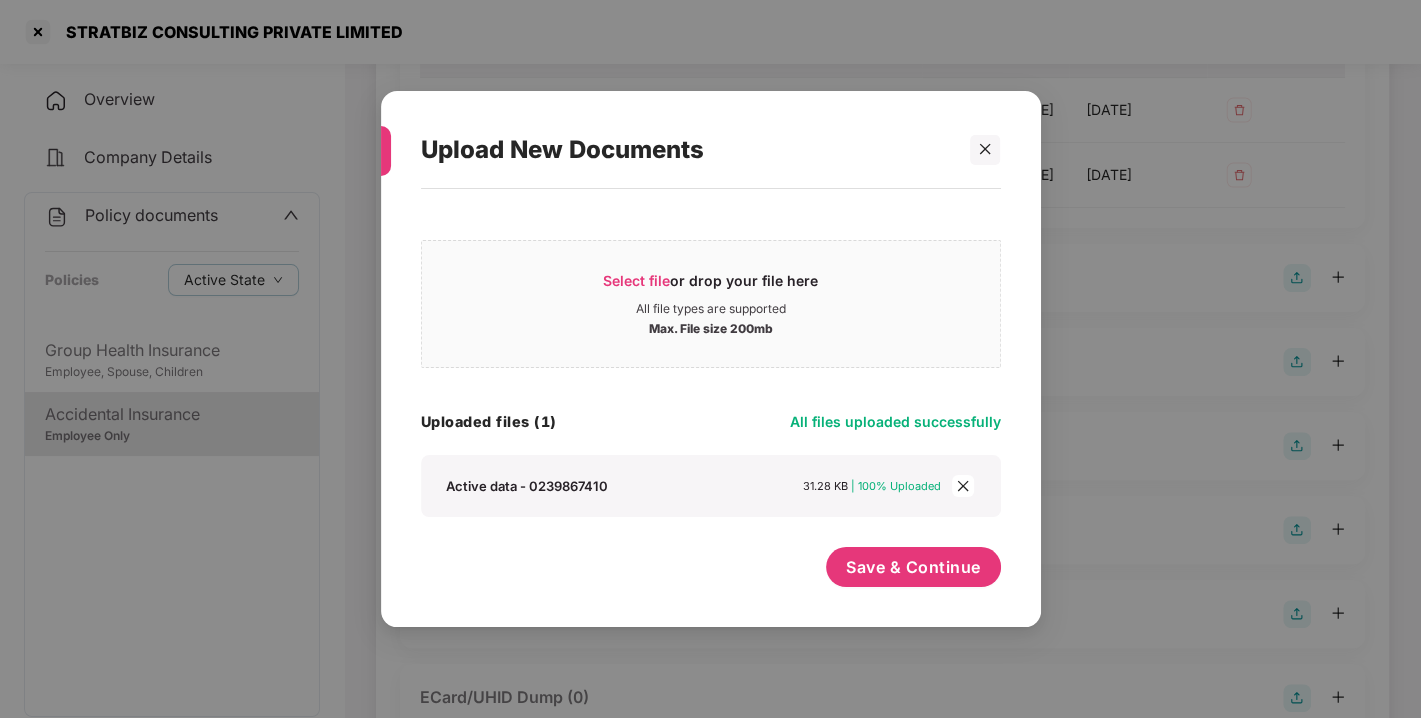 click on "Select file  or drop your file here All file types are supported Max. File size 200mb ACTIVE DATA - 0239867410.xlsx Uploaded files (1) All files uploaded successfully Active data - 0239867410 31.28 KB    | 100% Uploaded  Save & Continue" at bounding box center (711, 398) 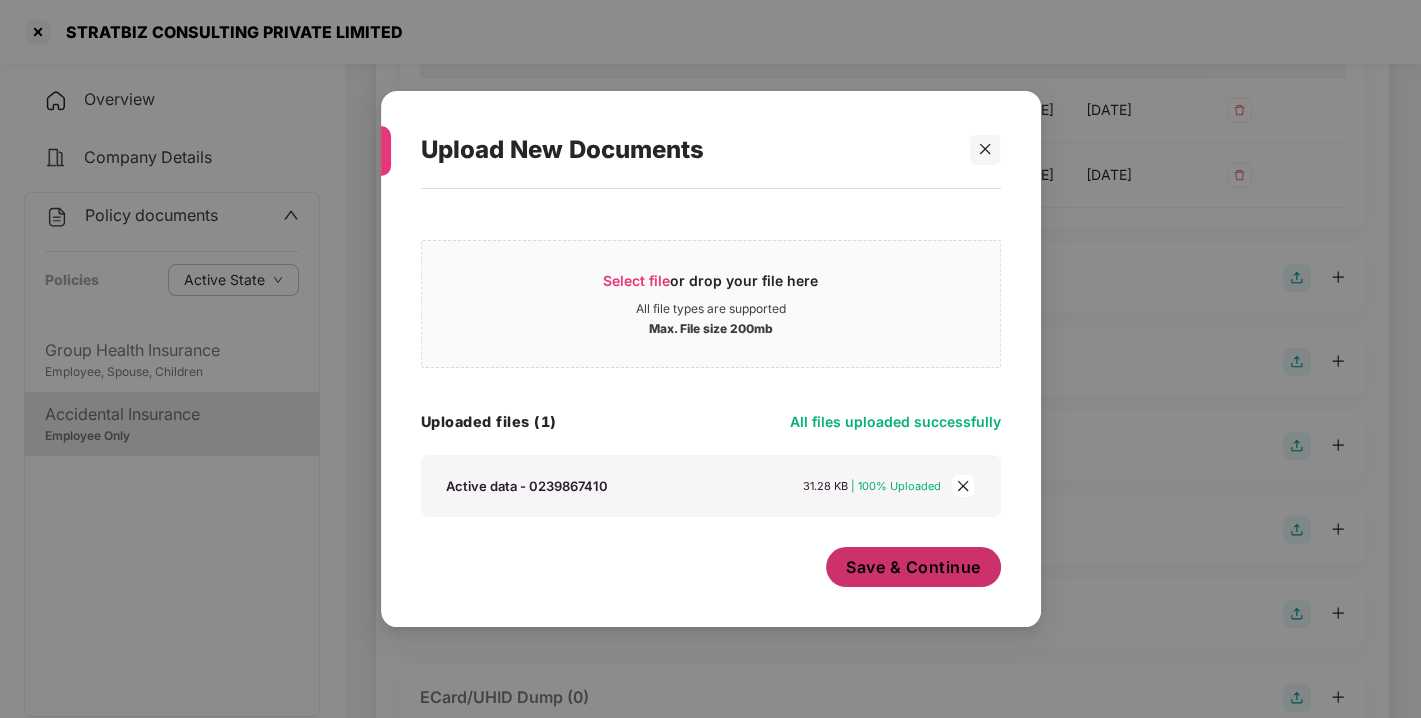 click on "Save & Continue" at bounding box center [913, 567] 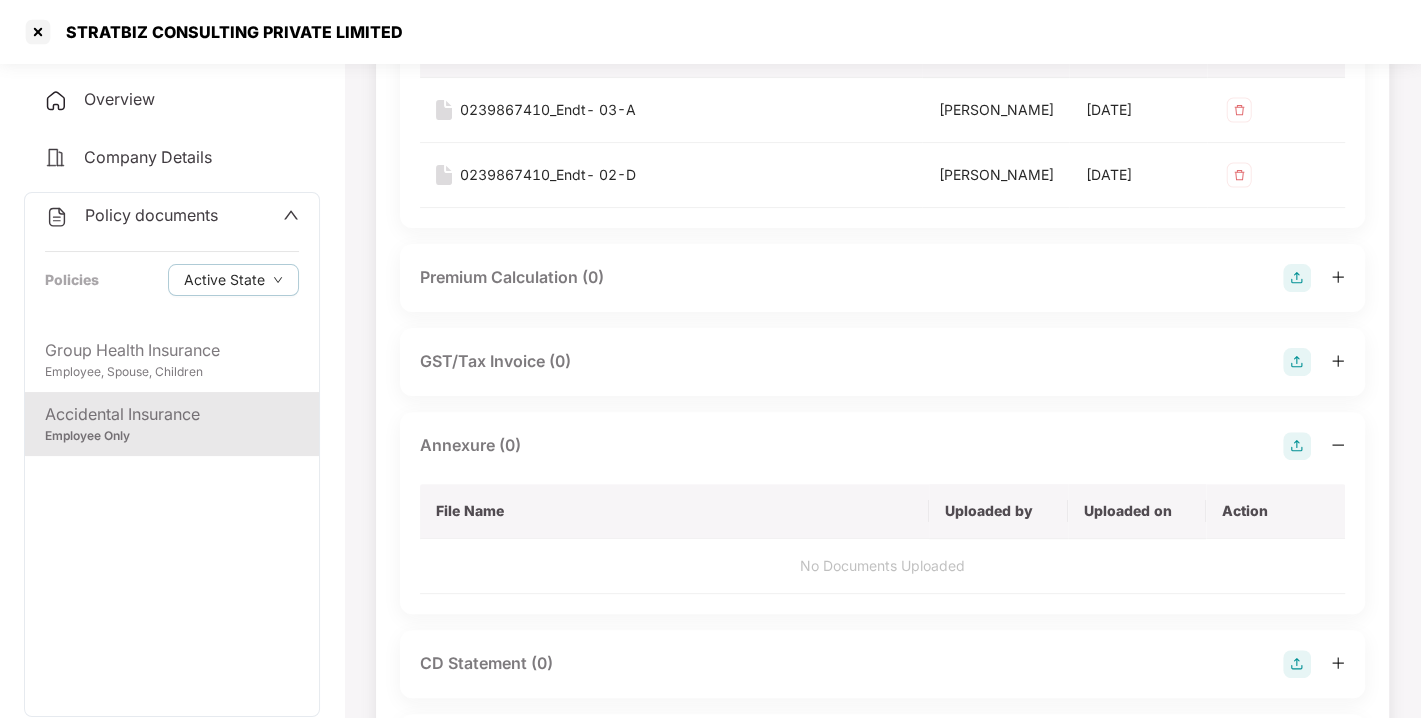 scroll, scrollTop: 0, scrollLeft: 0, axis: both 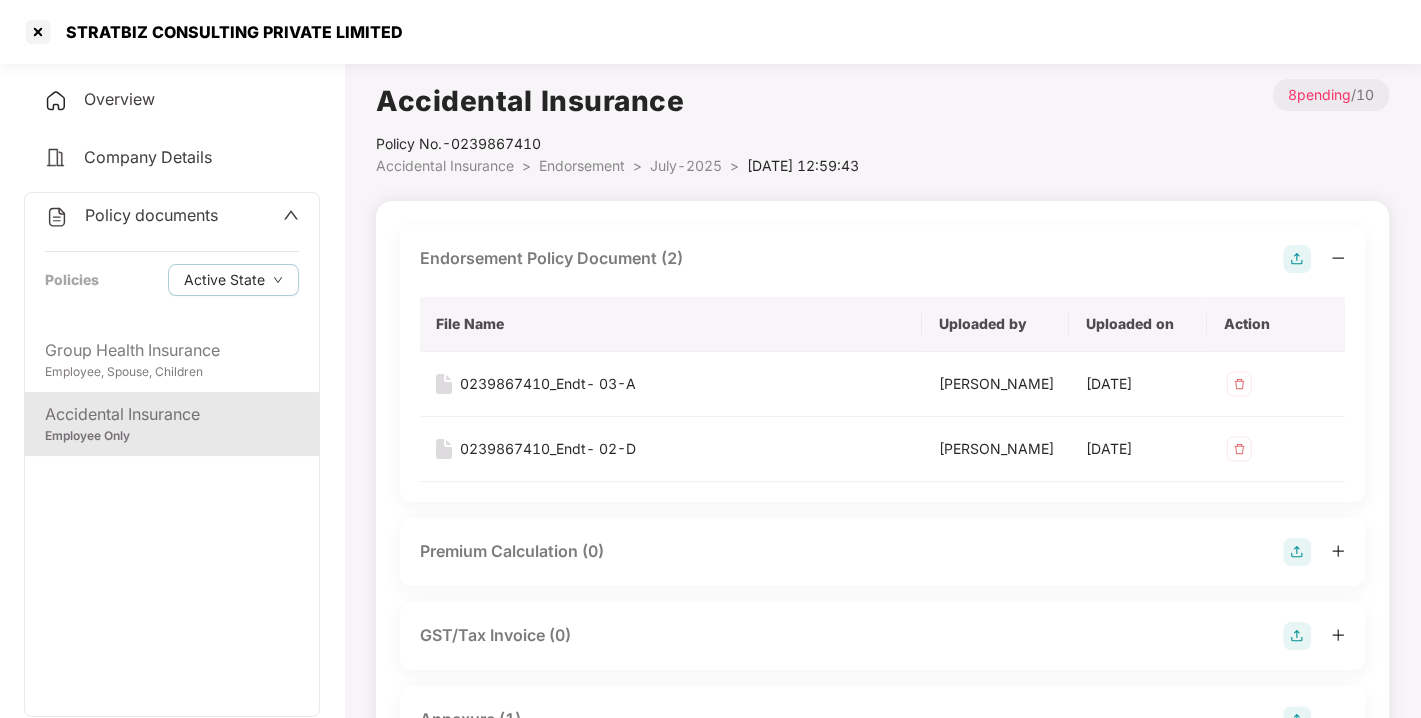 click on "July-2025" at bounding box center [686, 165] 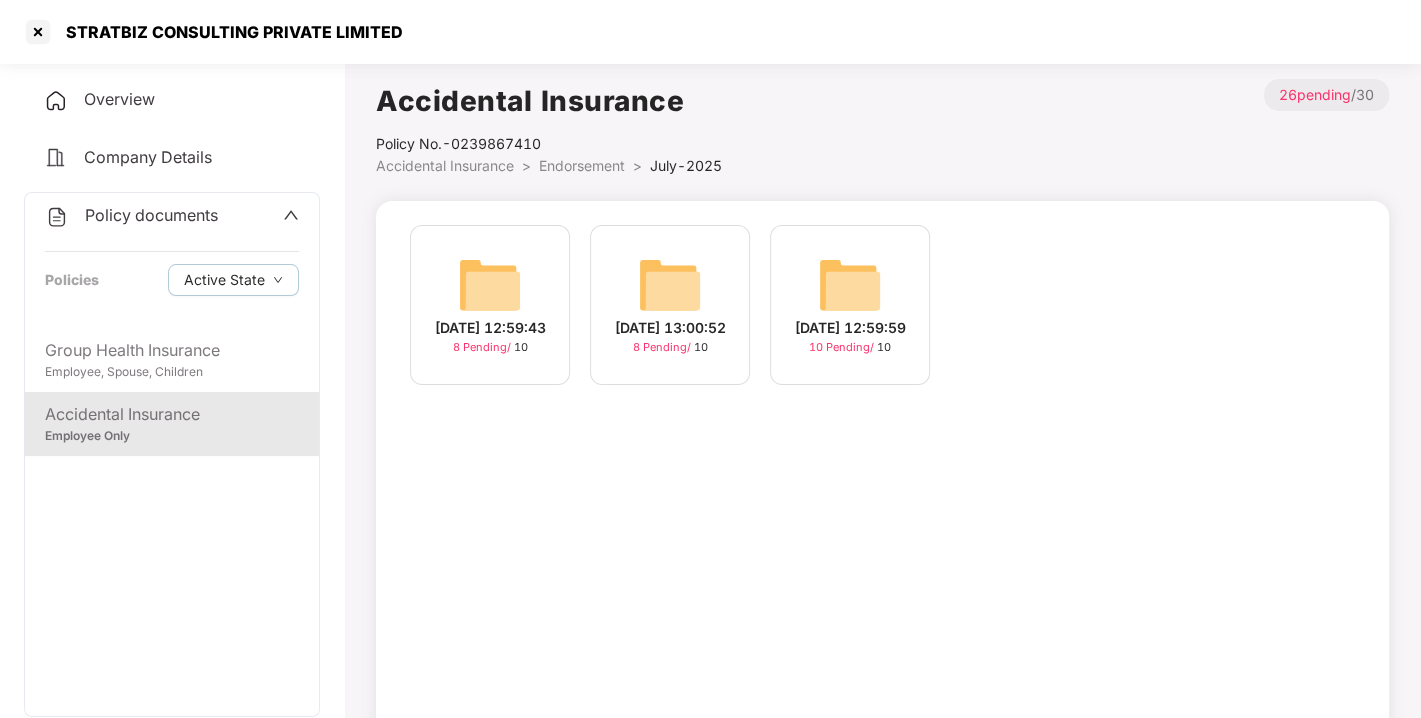 click at bounding box center [850, 285] 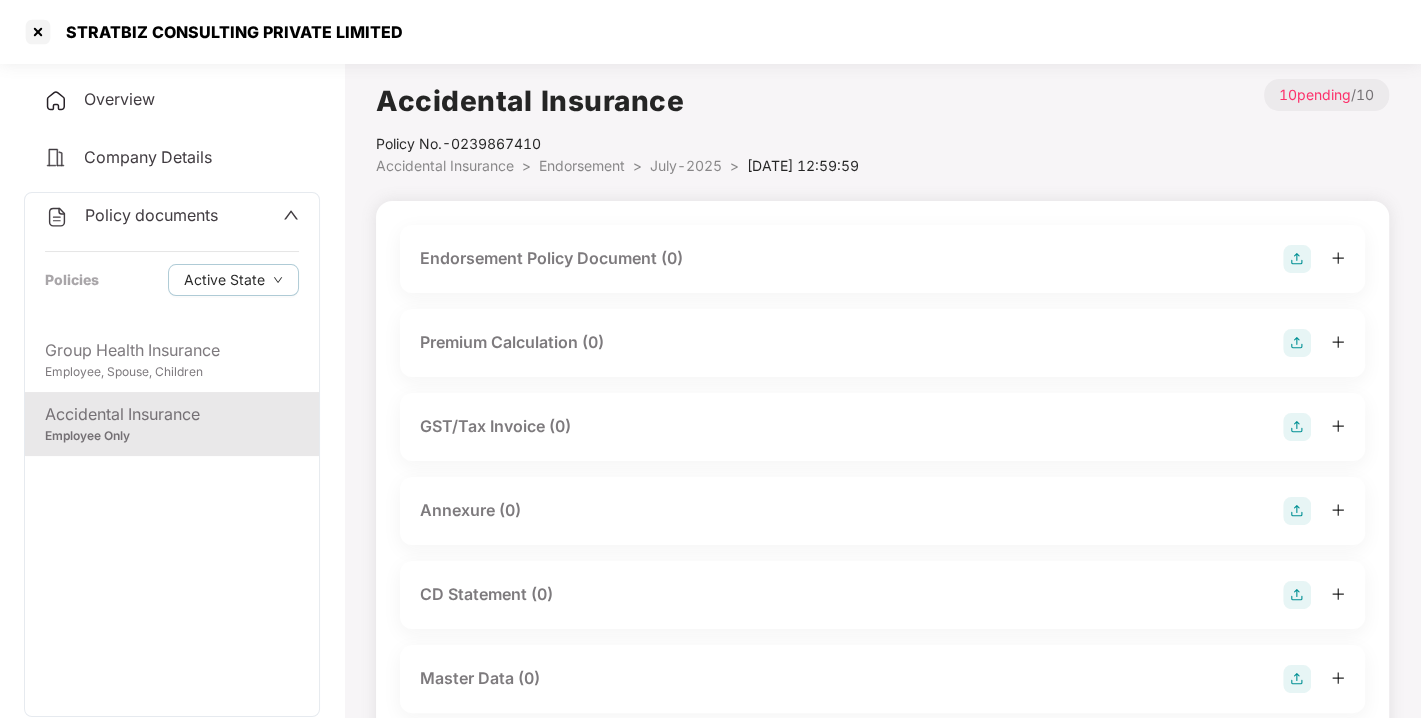 click at bounding box center [1297, 259] 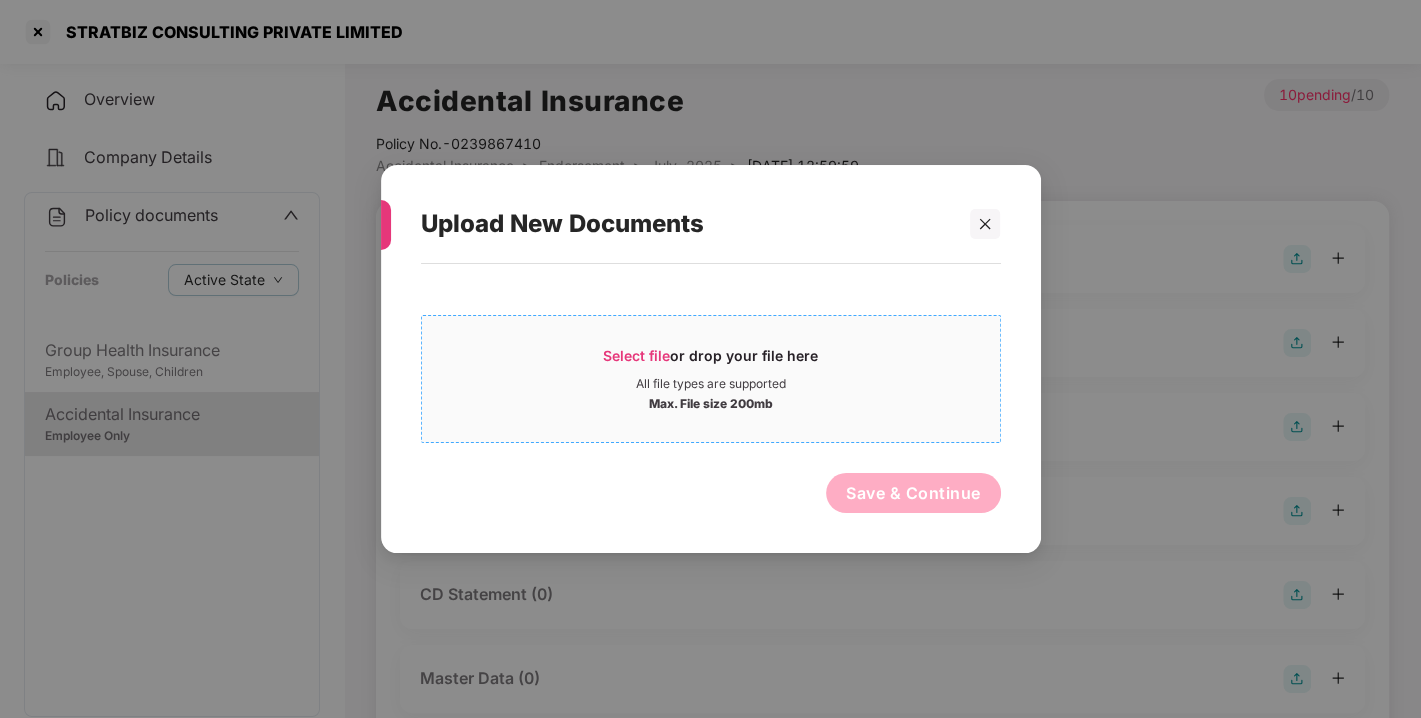 click on "Select file  or drop your file here" at bounding box center (711, 361) 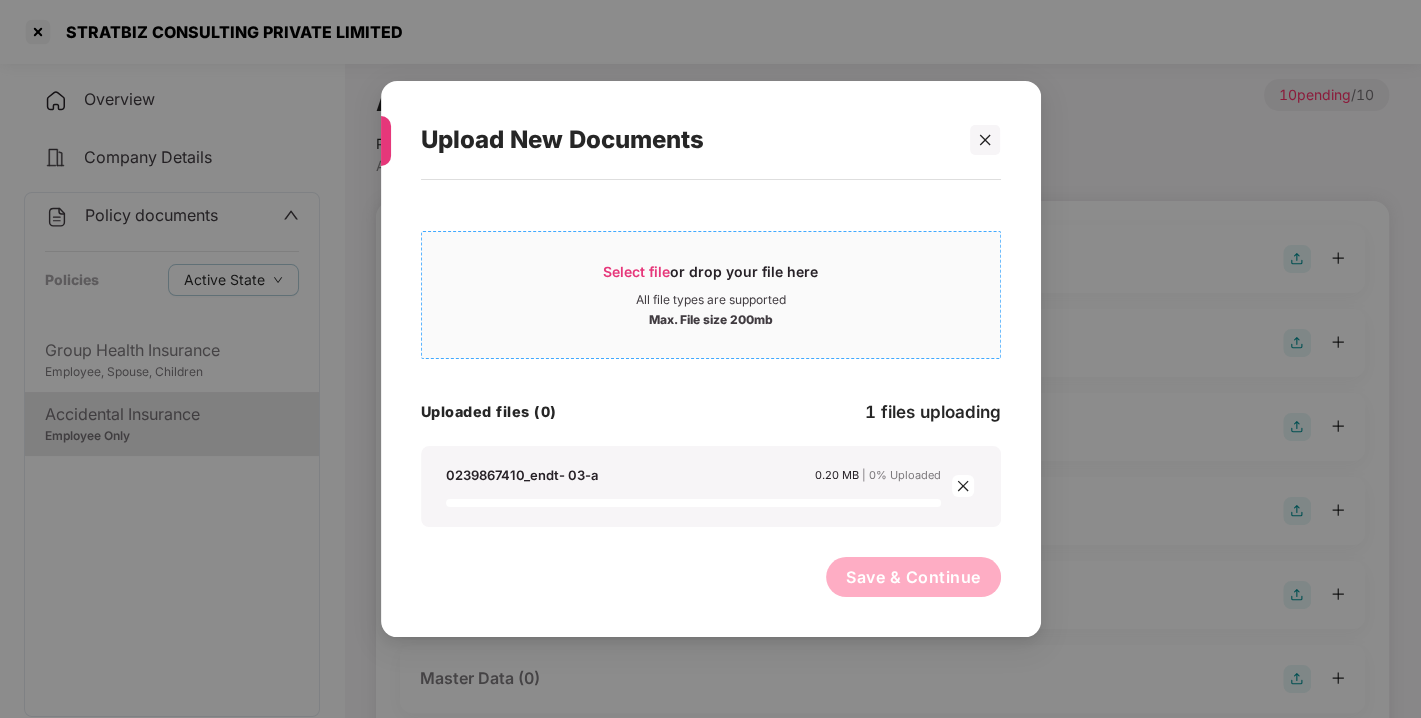 click on "Select file  or drop your file here" at bounding box center [710, 277] 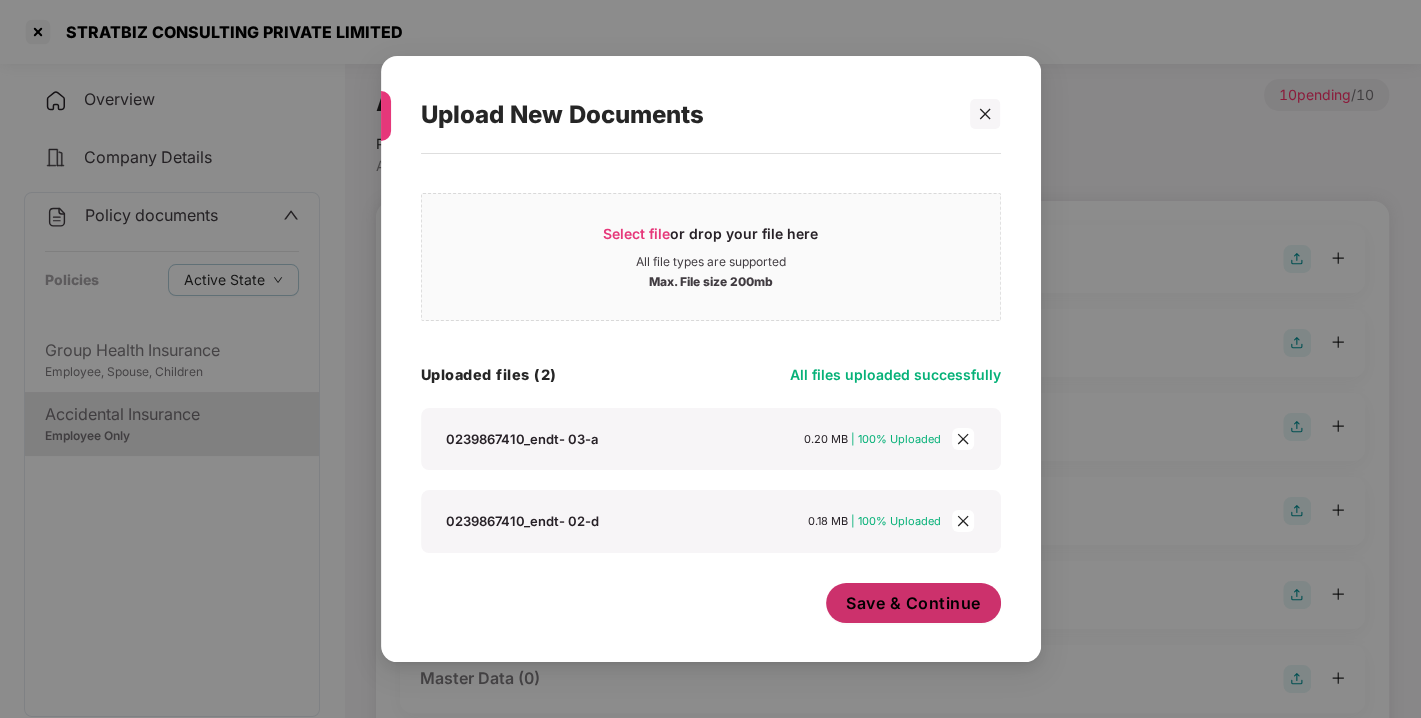 scroll, scrollTop: 11, scrollLeft: 0, axis: vertical 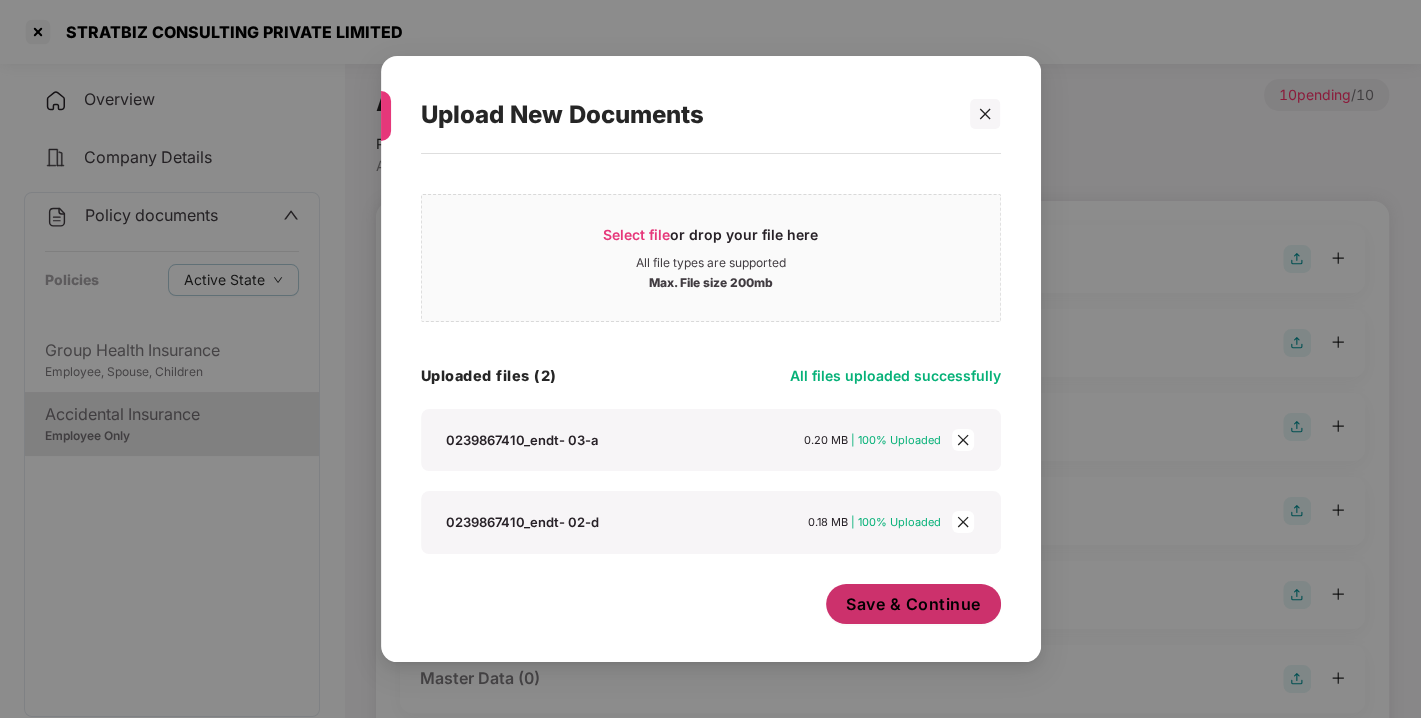 click on "Save & Continue" at bounding box center [913, 604] 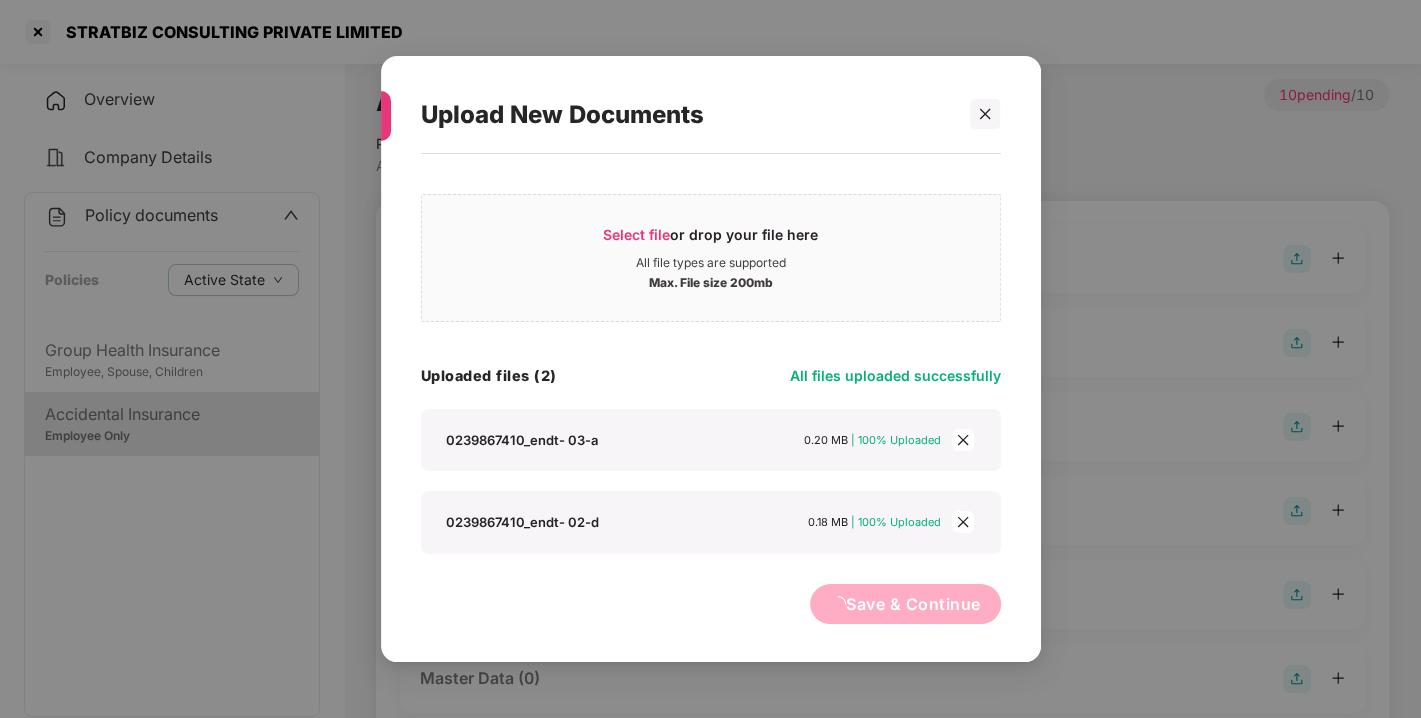 scroll, scrollTop: 0, scrollLeft: 0, axis: both 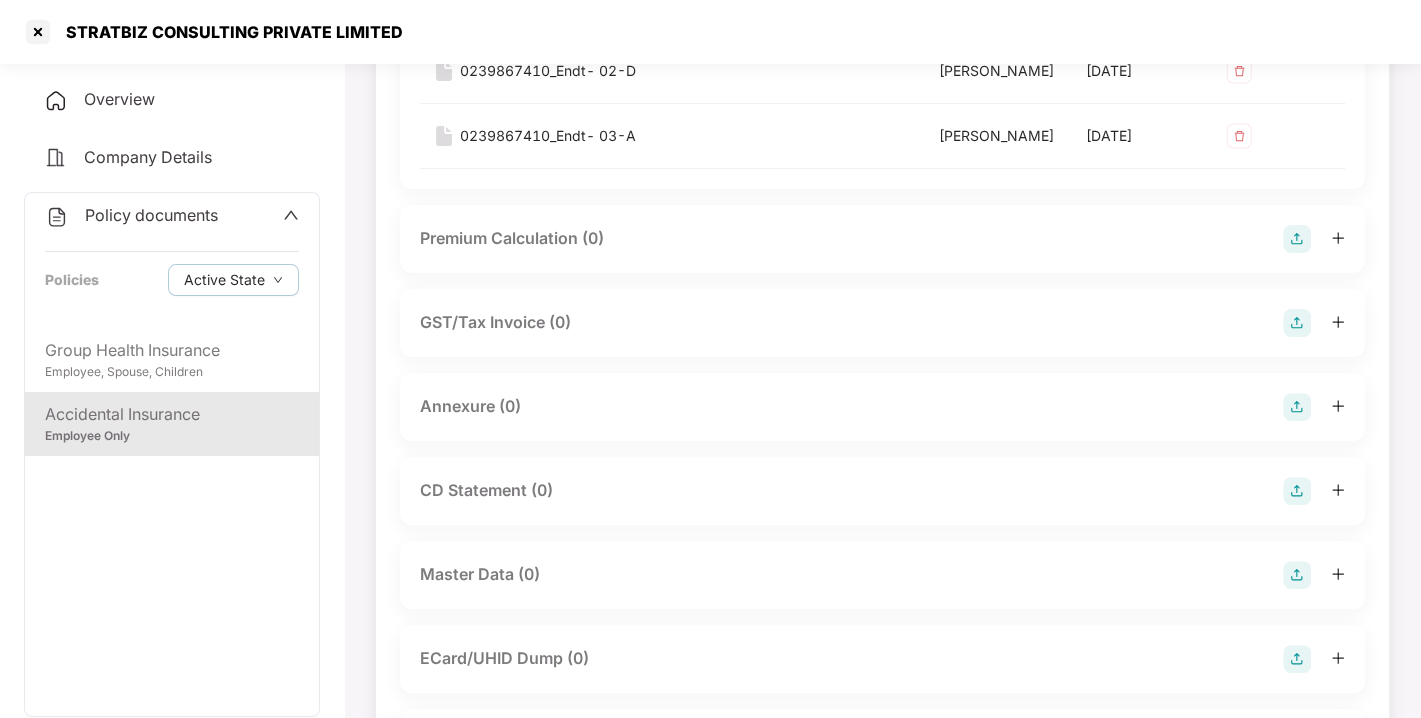 click at bounding box center [1297, 407] 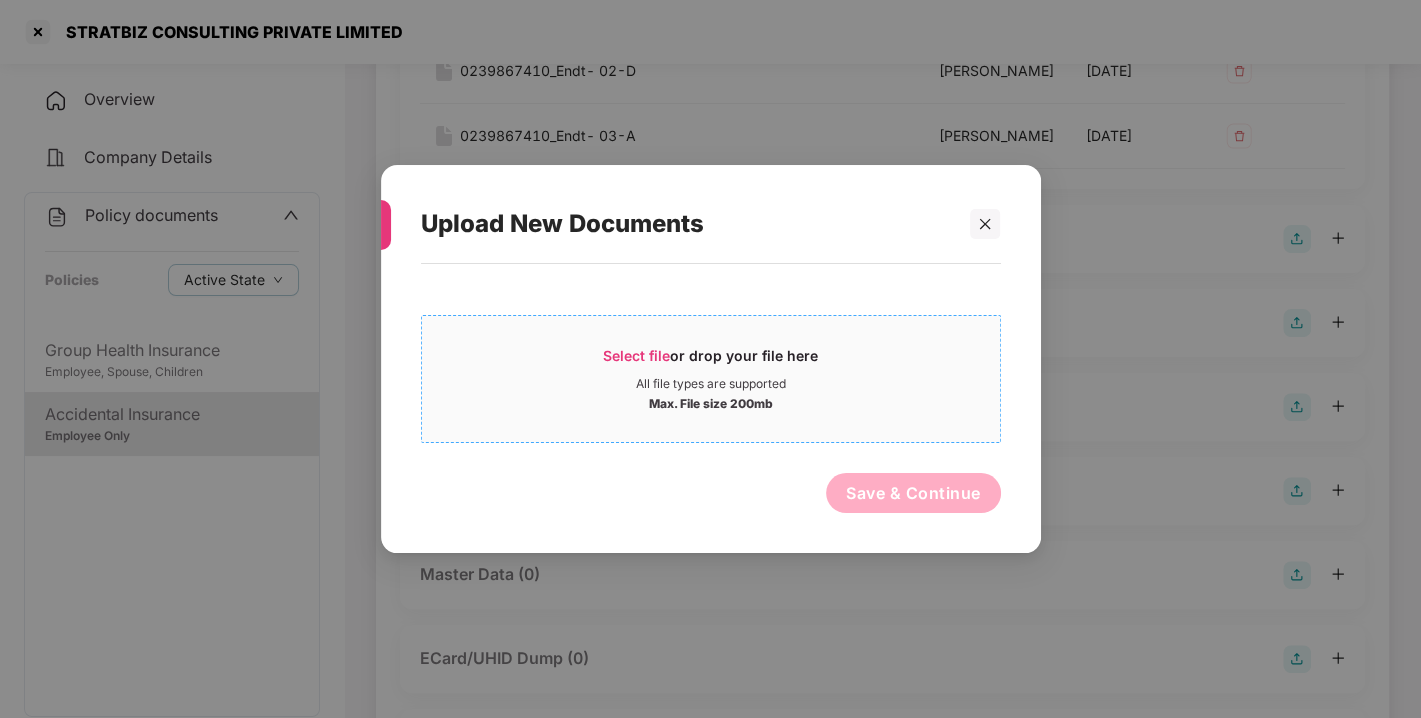 click on "All file types are supported" at bounding box center (711, 384) 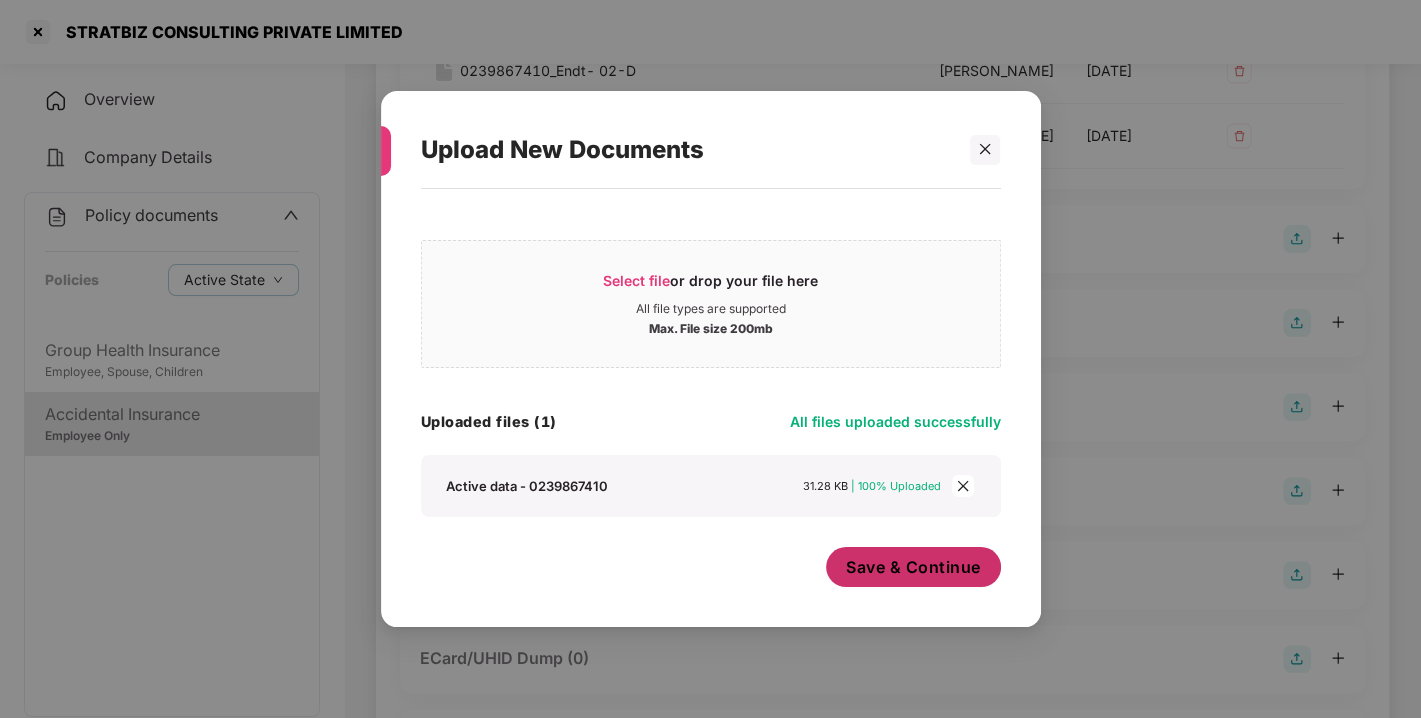 click on "Save & Continue" at bounding box center (913, 567) 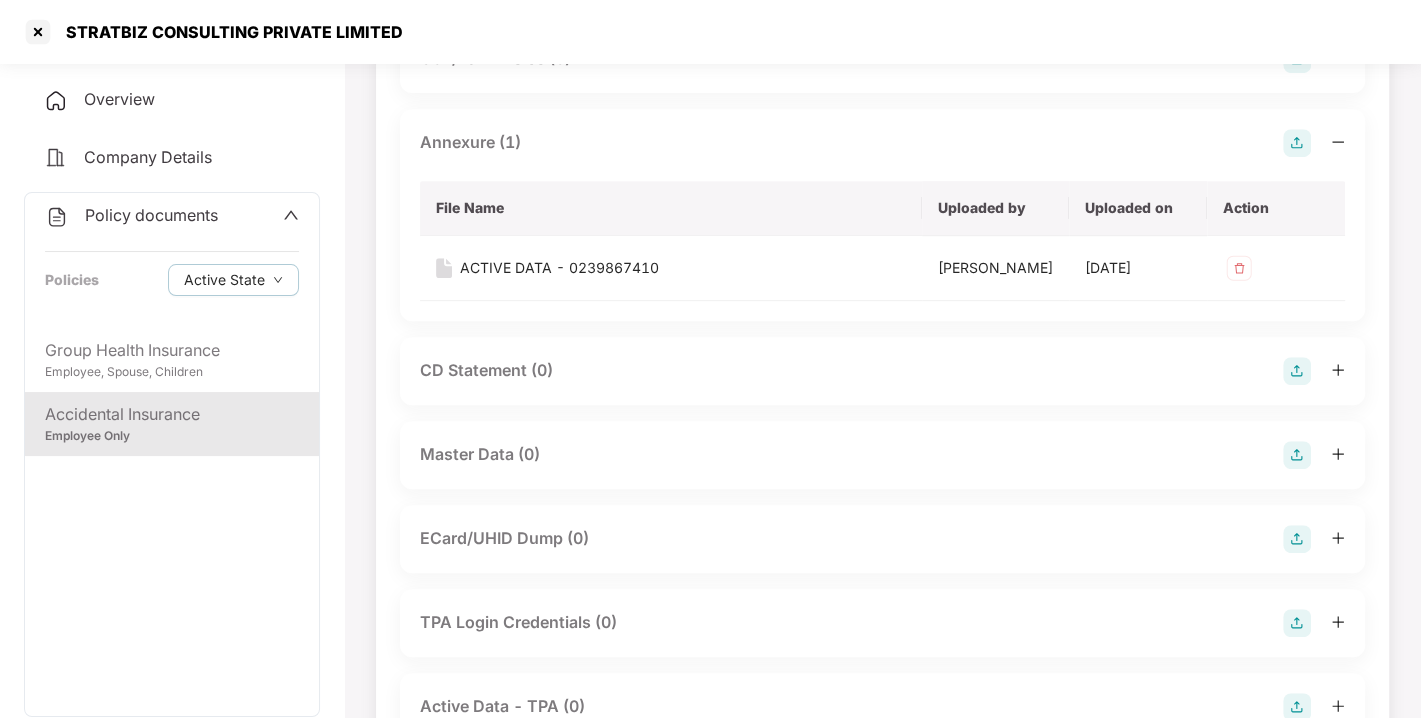scroll, scrollTop: 599, scrollLeft: 0, axis: vertical 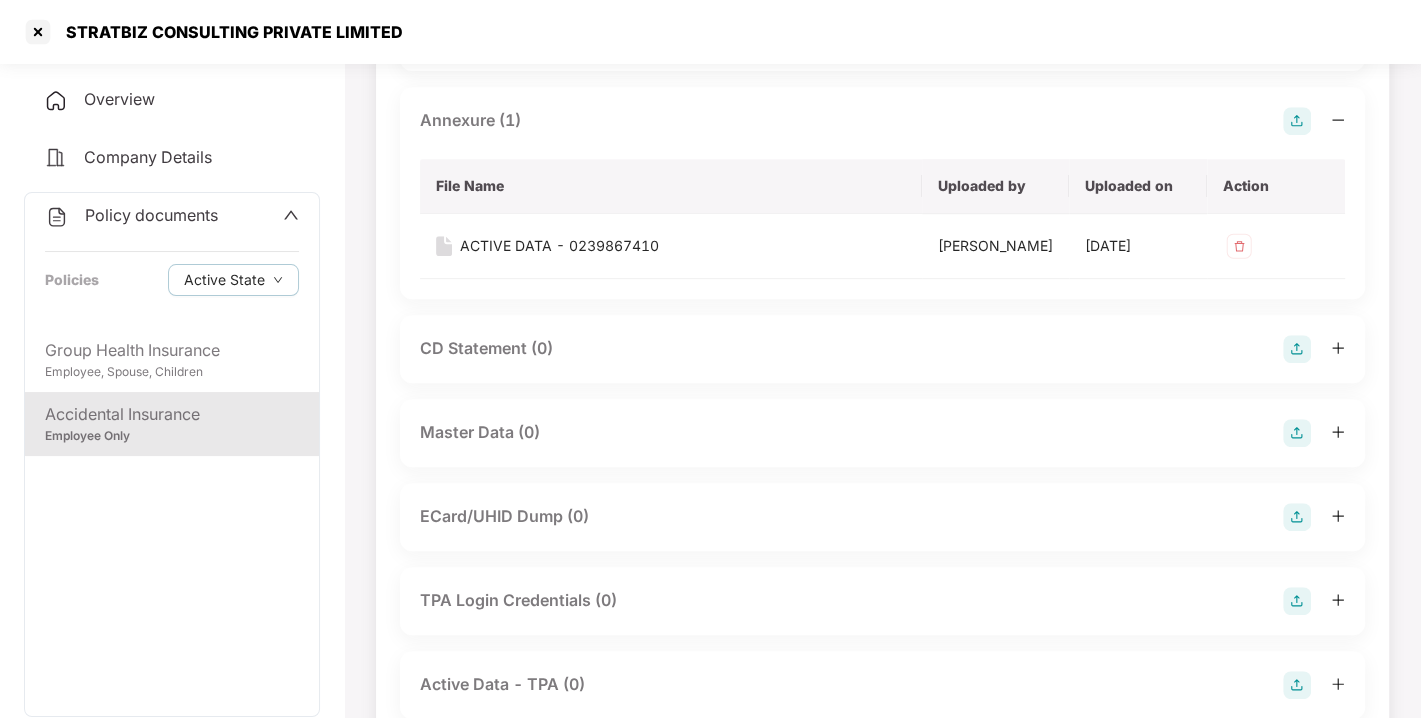 click at bounding box center [1297, 433] 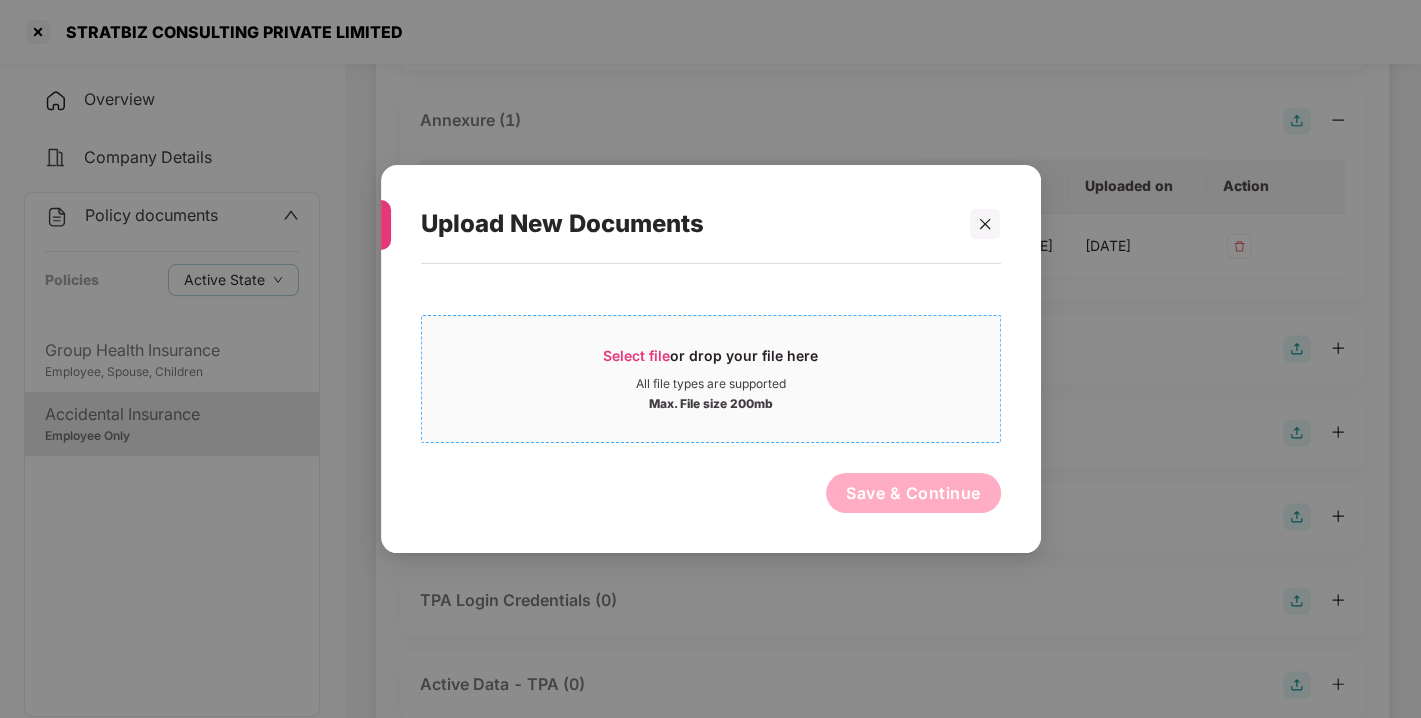 click on "Max. File size 200mb" at bounding box center (711, 402) 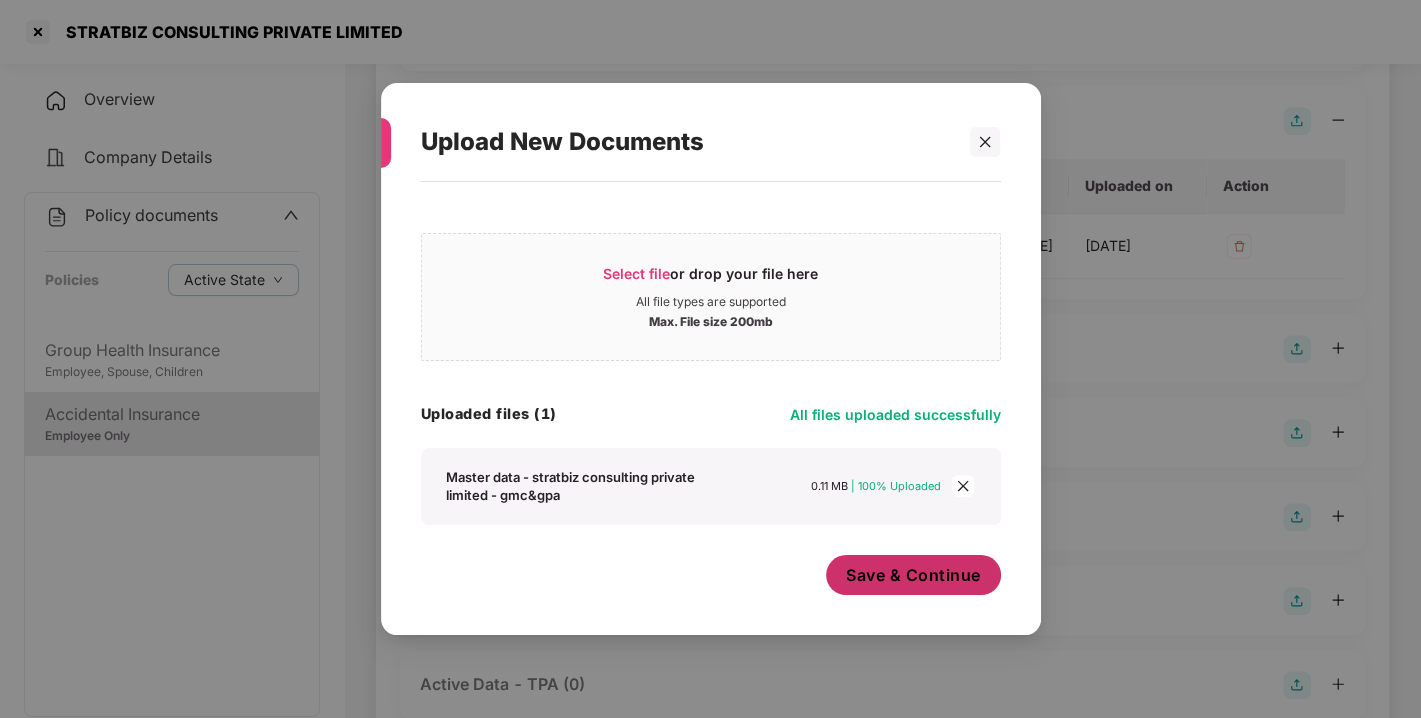 click on "Save & Continue" at bounding box center [913, 575] 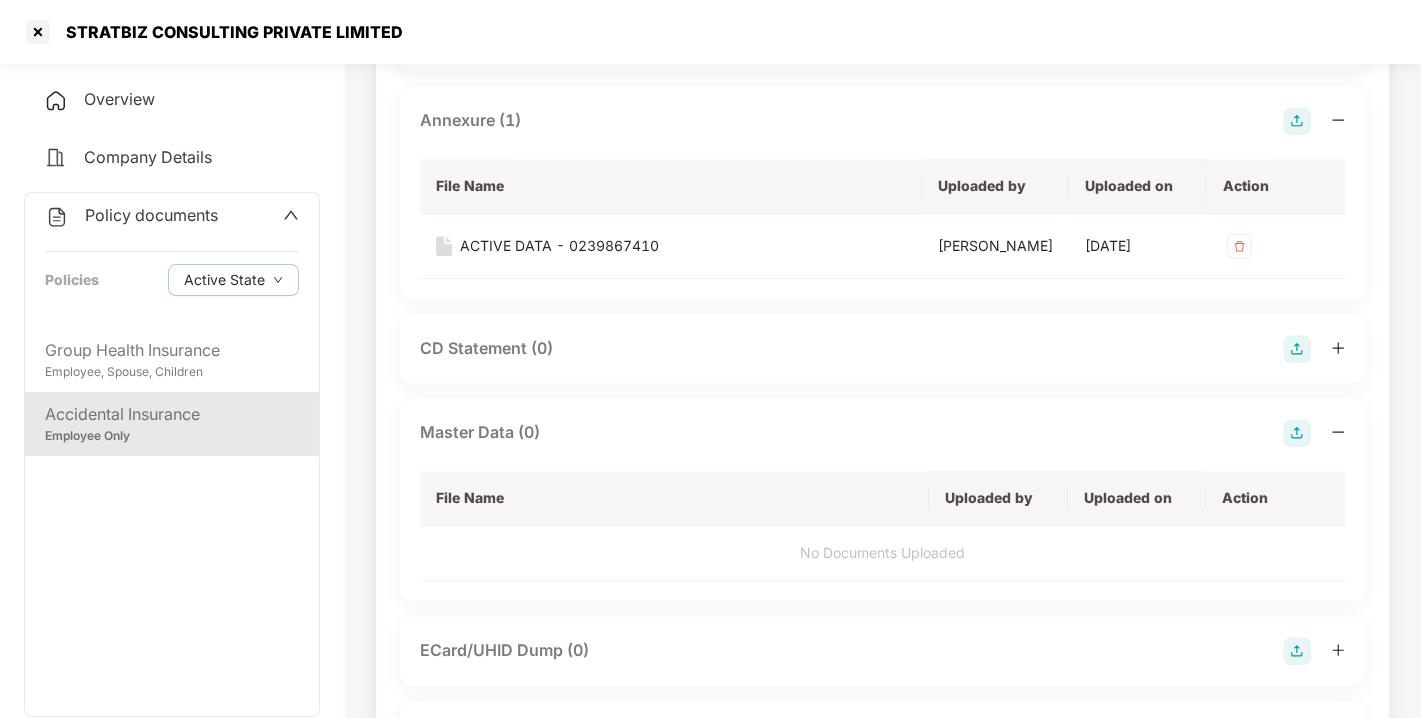 scroll, scrollTop: 0, scrollLeft: 0, axis: both 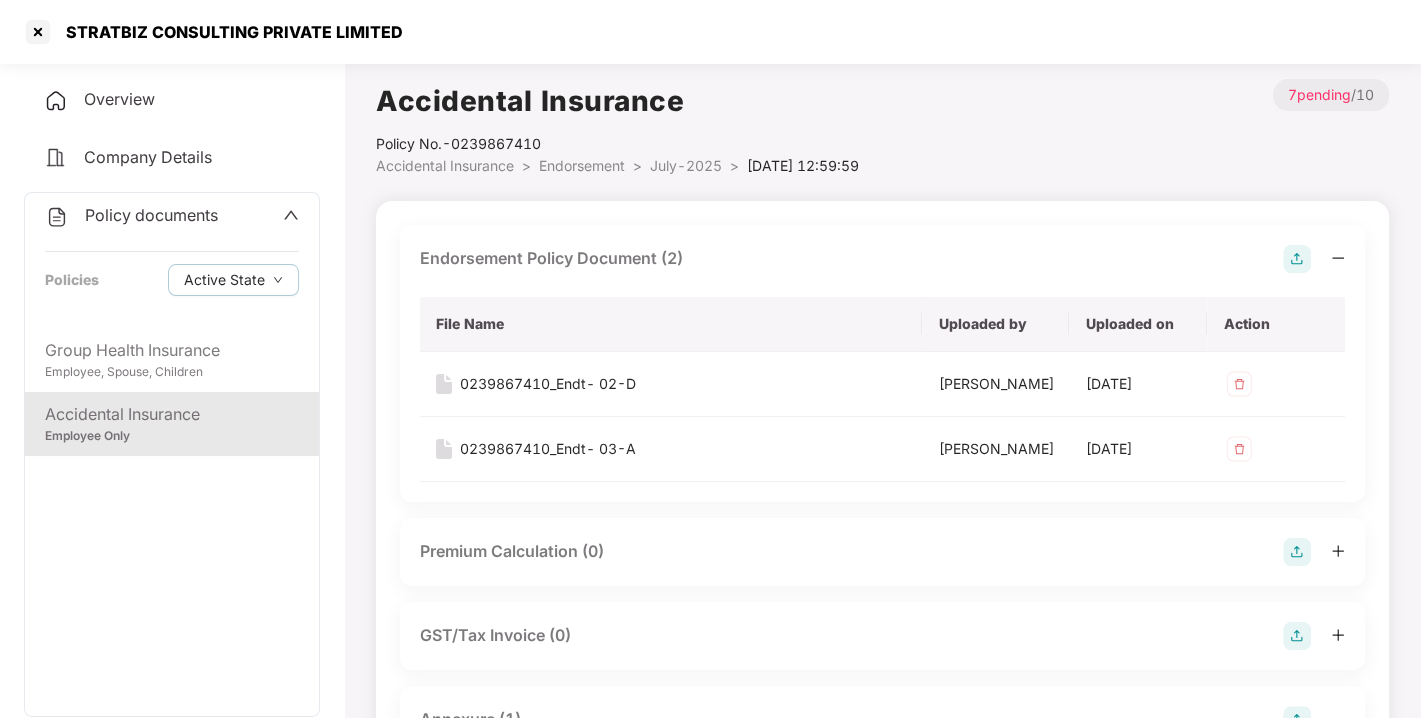 click on "July-2025" at bounding box center (686, 165) 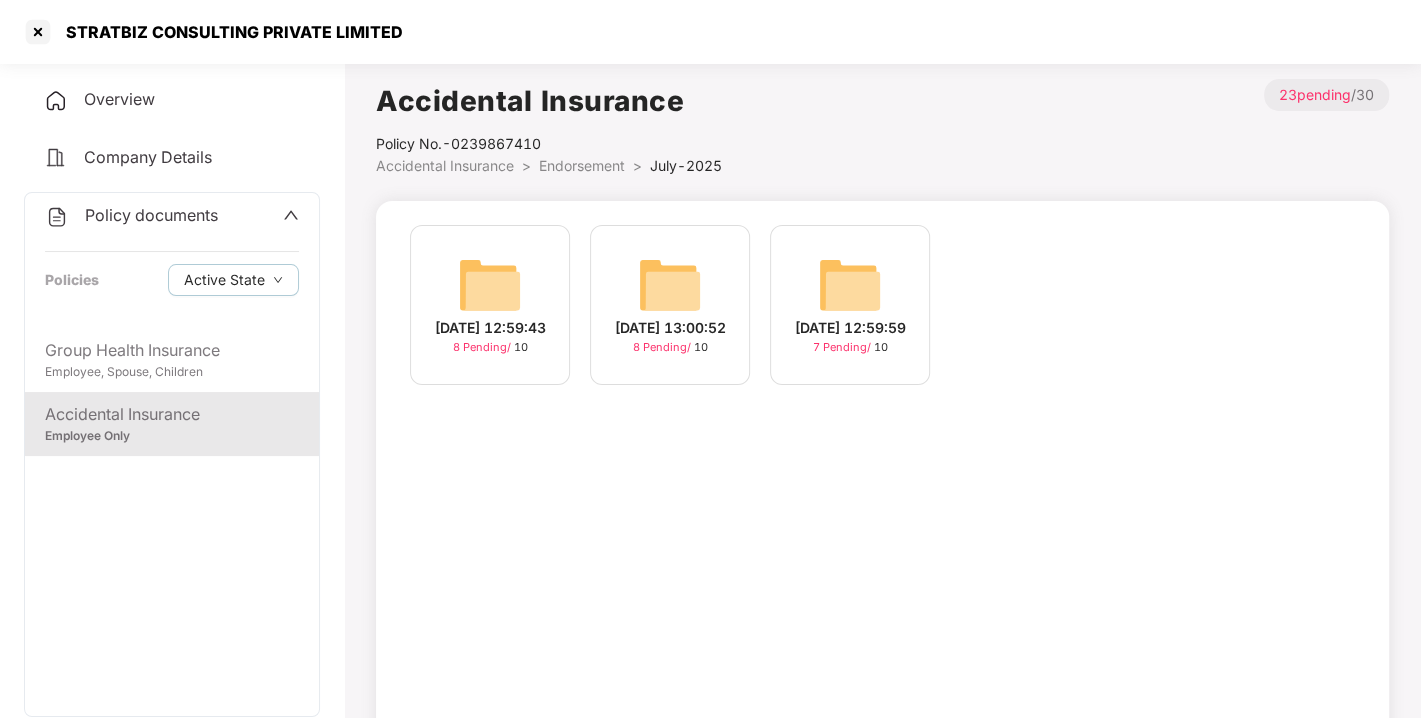 click at bounding box center [490, 285] 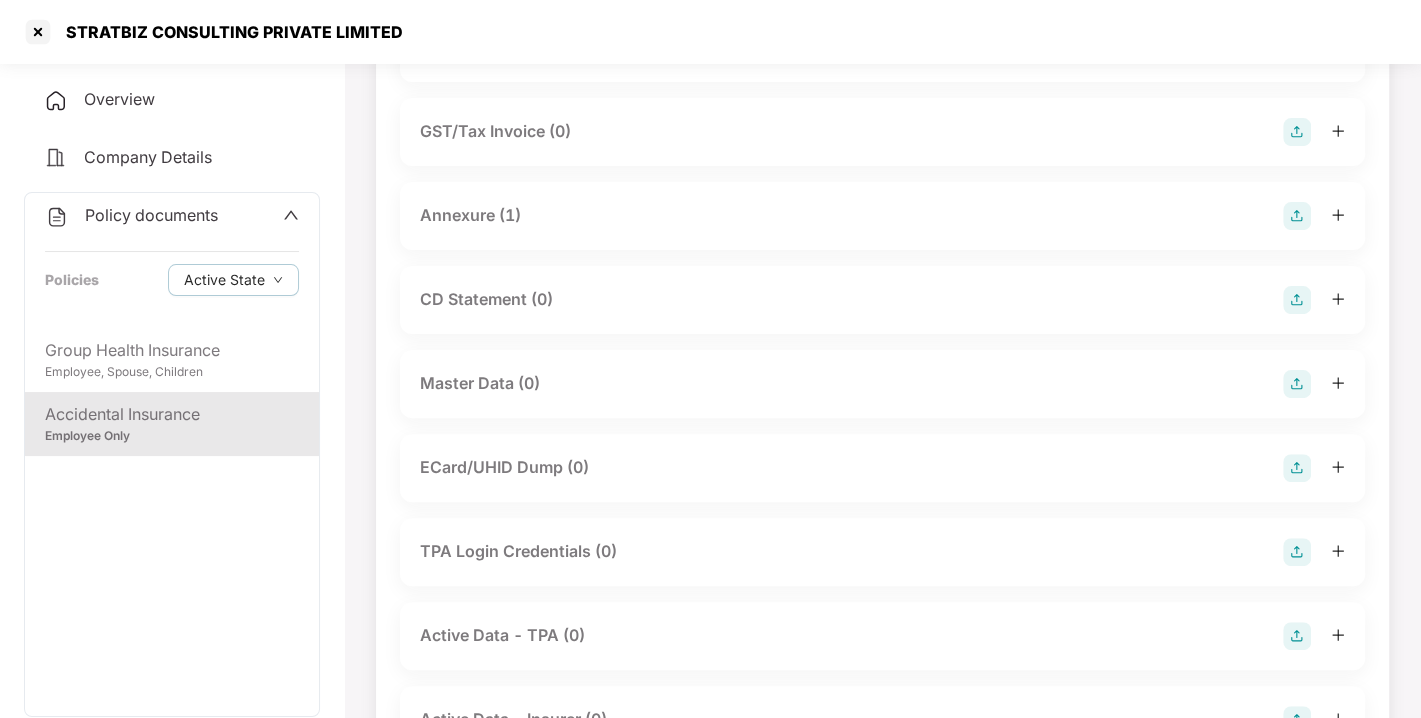 scroll, scrollTop: 315, scrollLeft: 0, axis: vertical 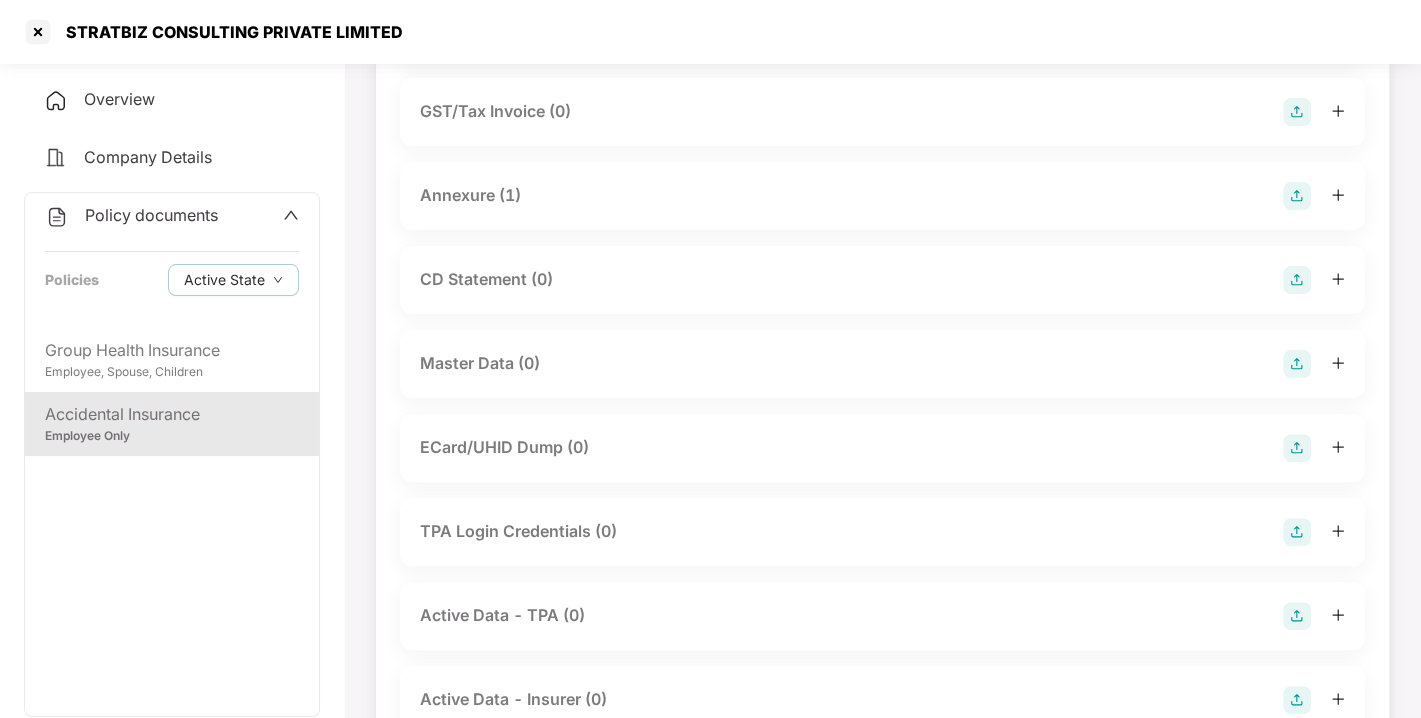 click at bounding box center [1297, 364] 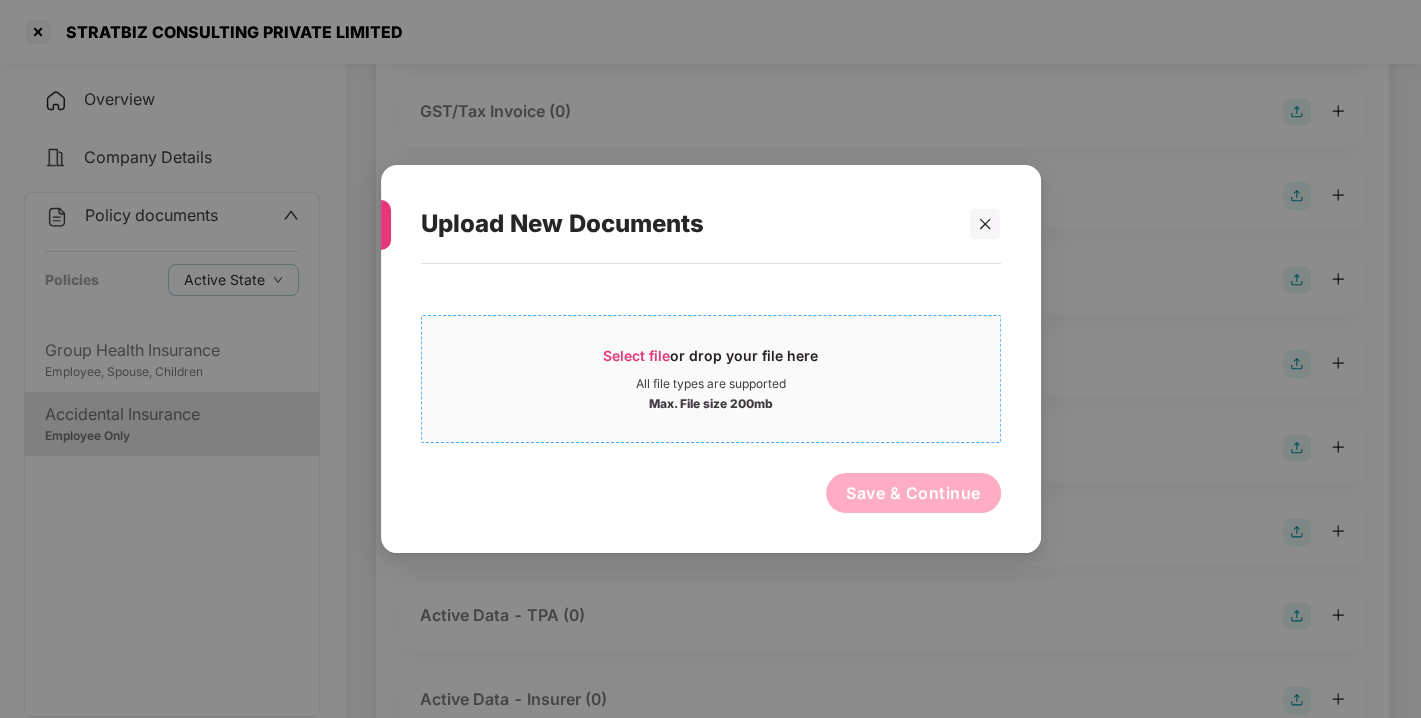 click on "Select file  or drop your file here" at bounding box center (711, 361) 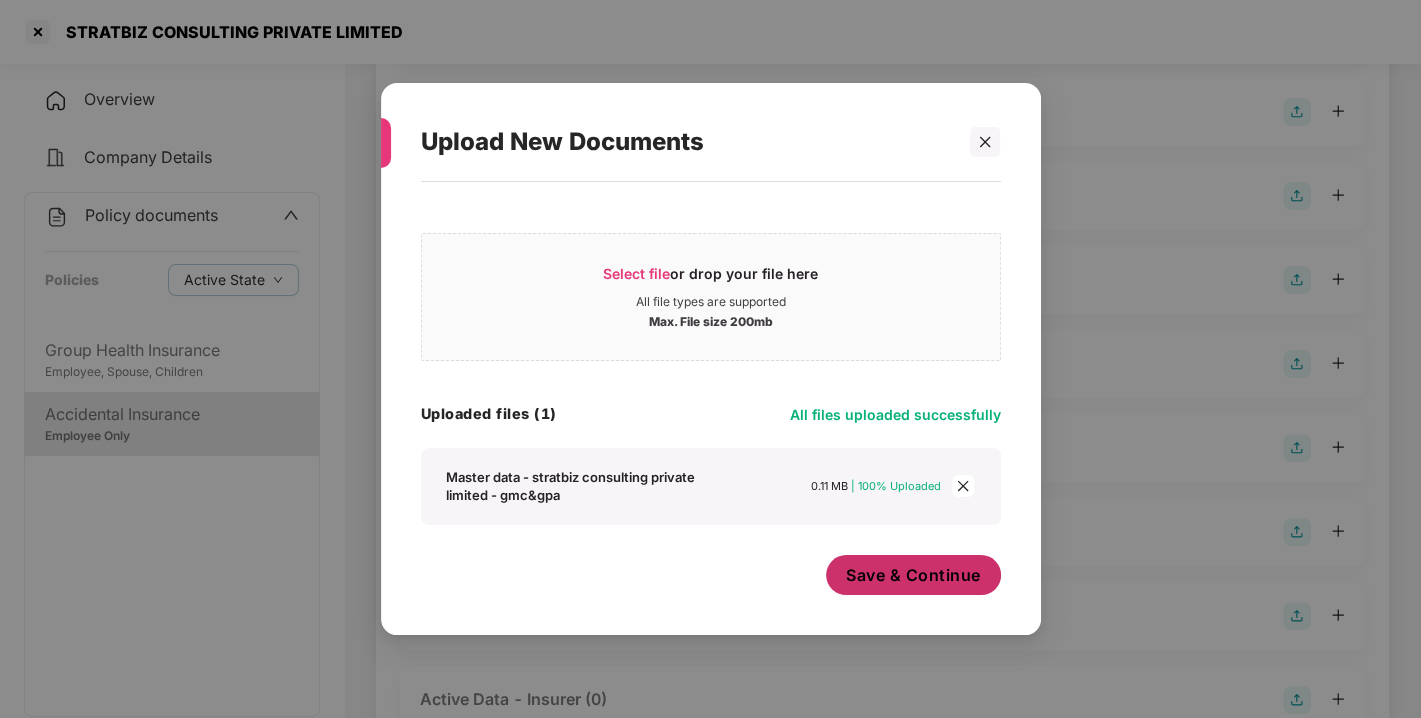 click on "Save & Continue" at bounding box center (913, 575) 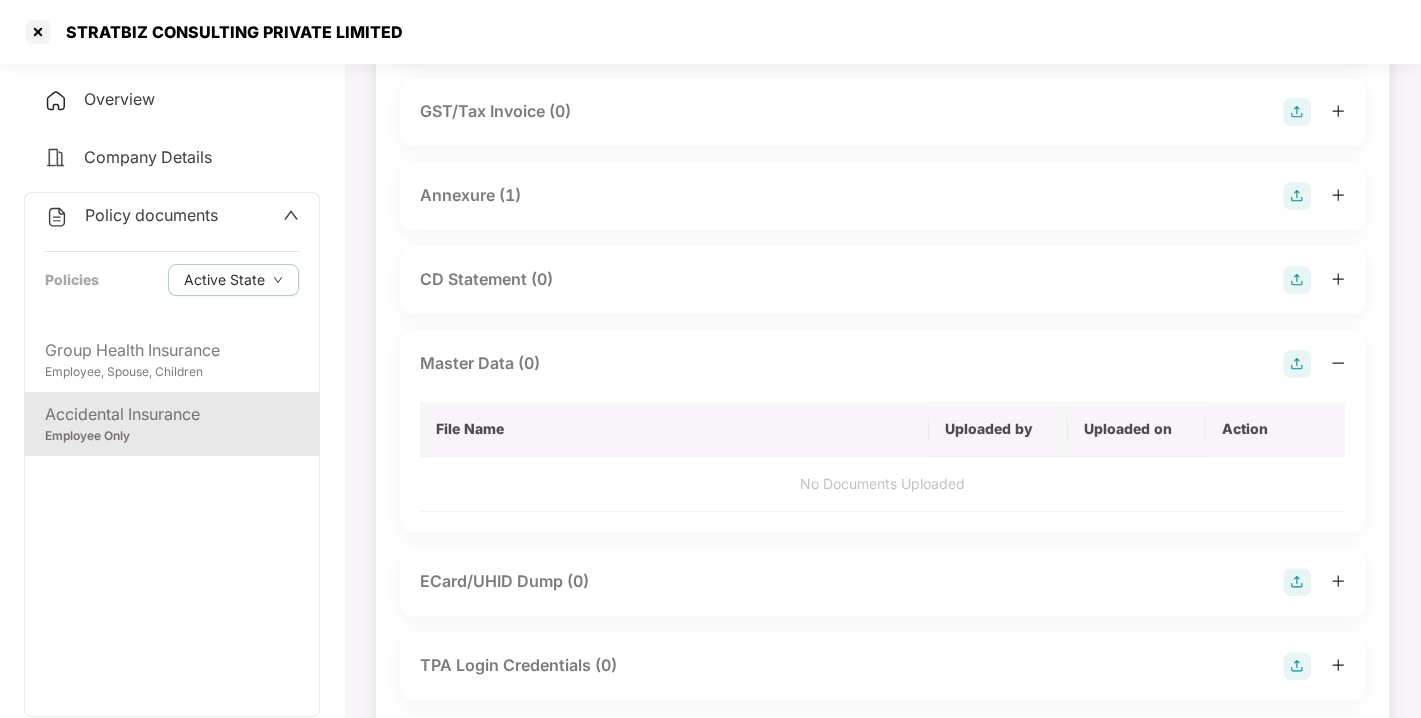 scroll, scrollTop: 0, scrollLeft: 0, axis: both 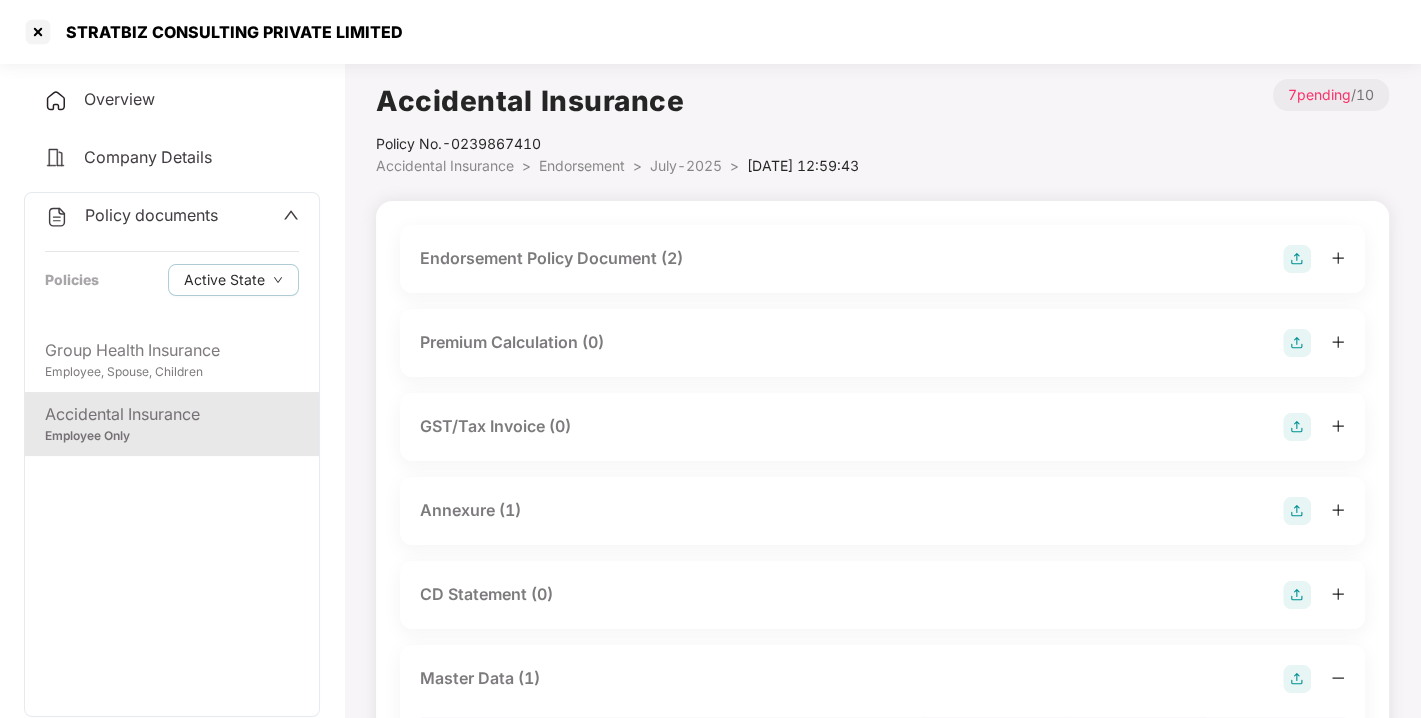 click on "July-2025" at bounding box center [686, 165] 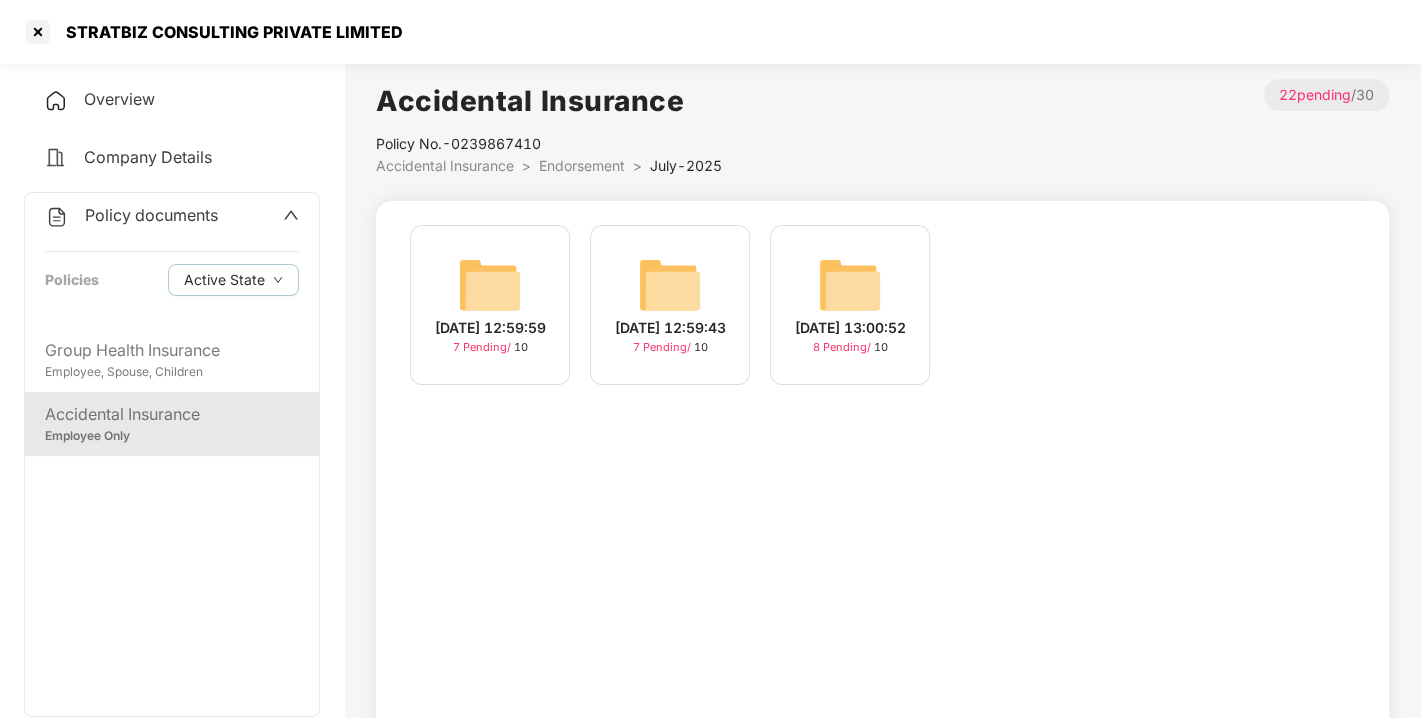 click at bounding box center [850, 285] 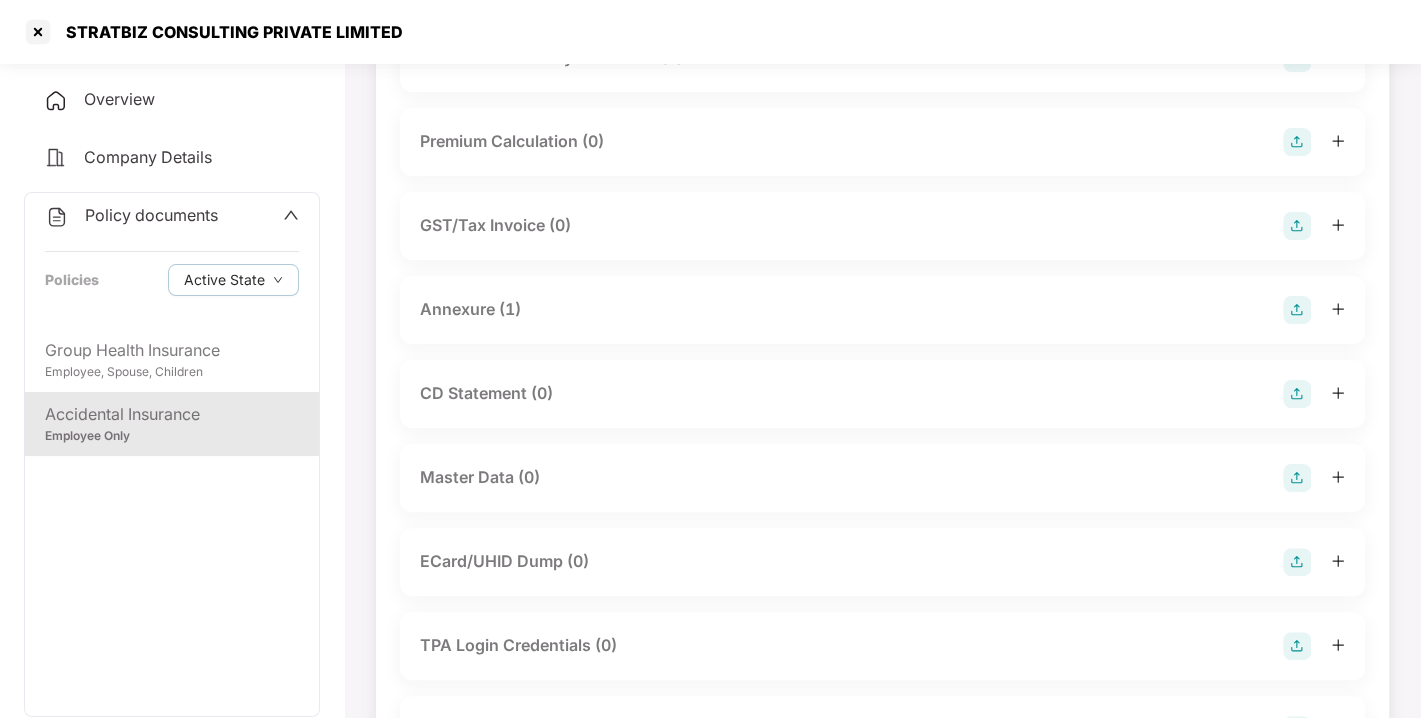 scroll, scrollTop: 202, scrollLeft: 0, axis: vertical 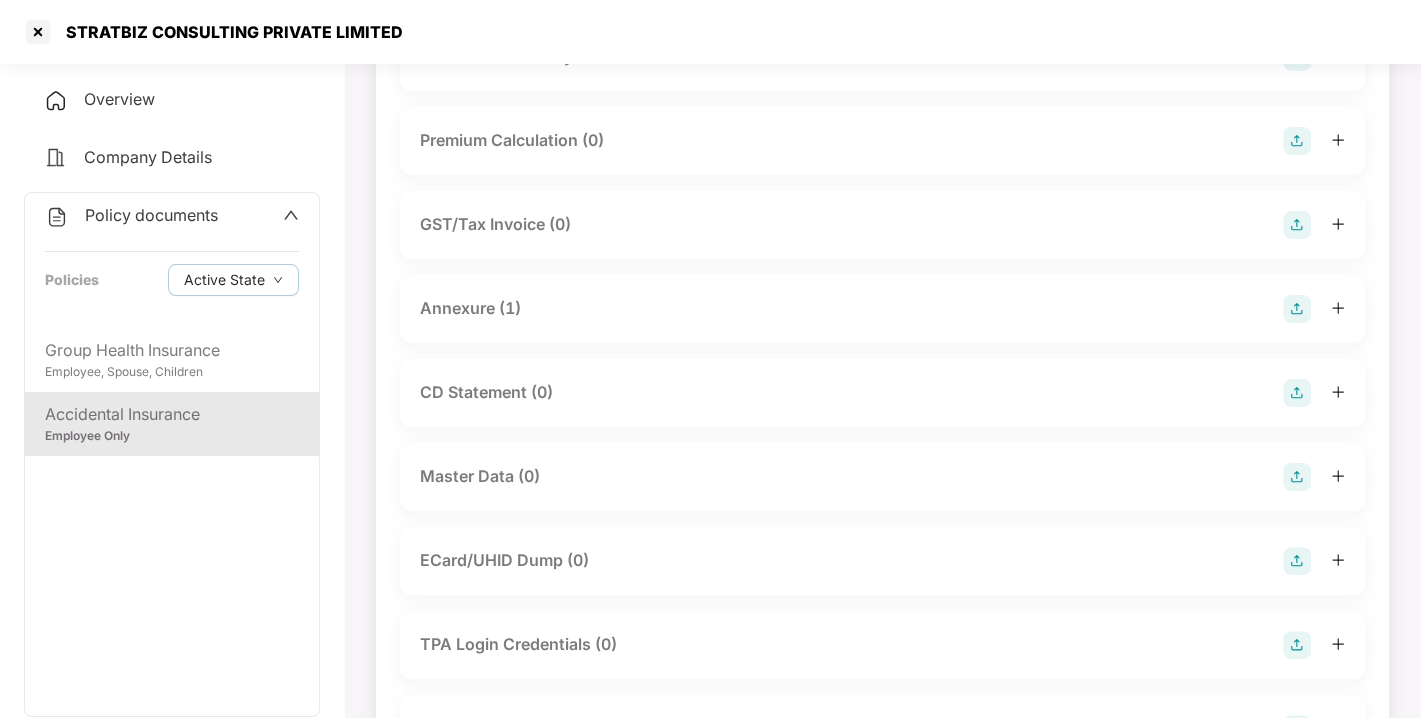 click at bounding box center [1297, 477] 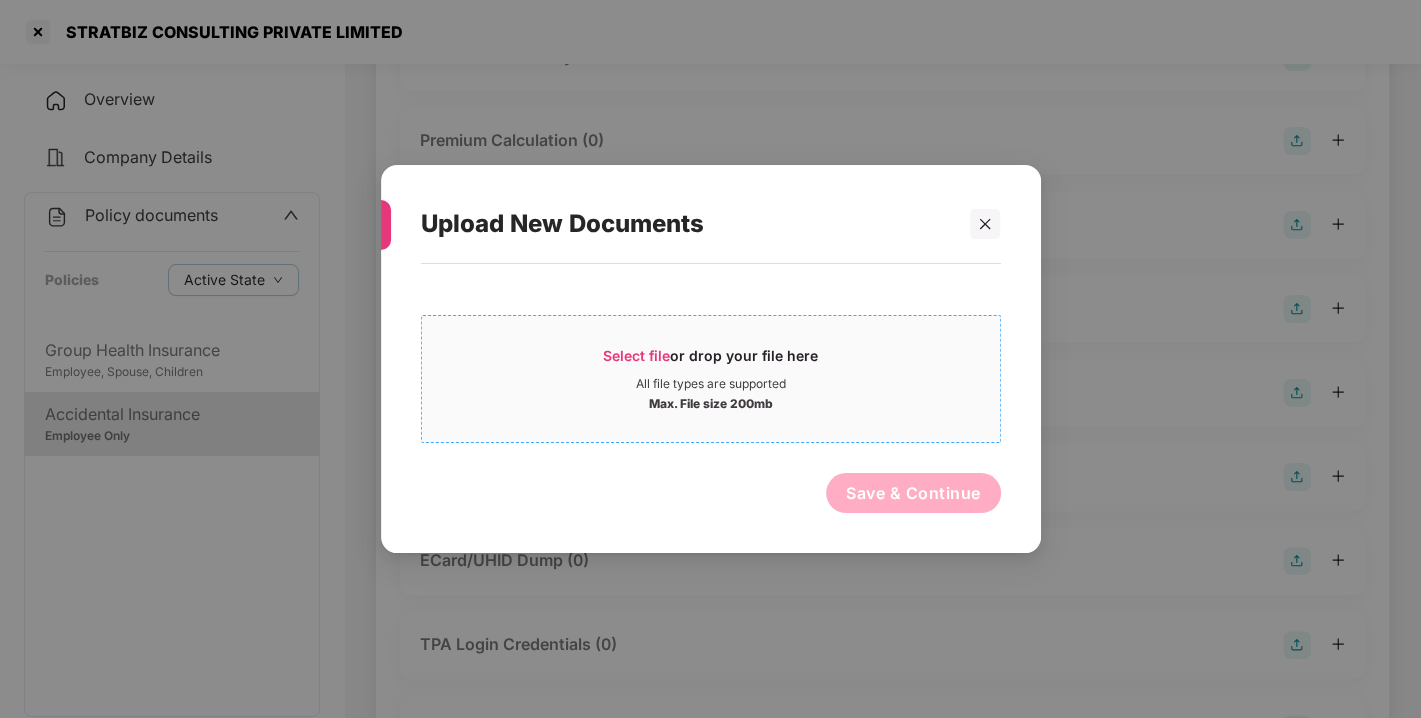 click on "All file types are supported" at bounding box center (711, 384) 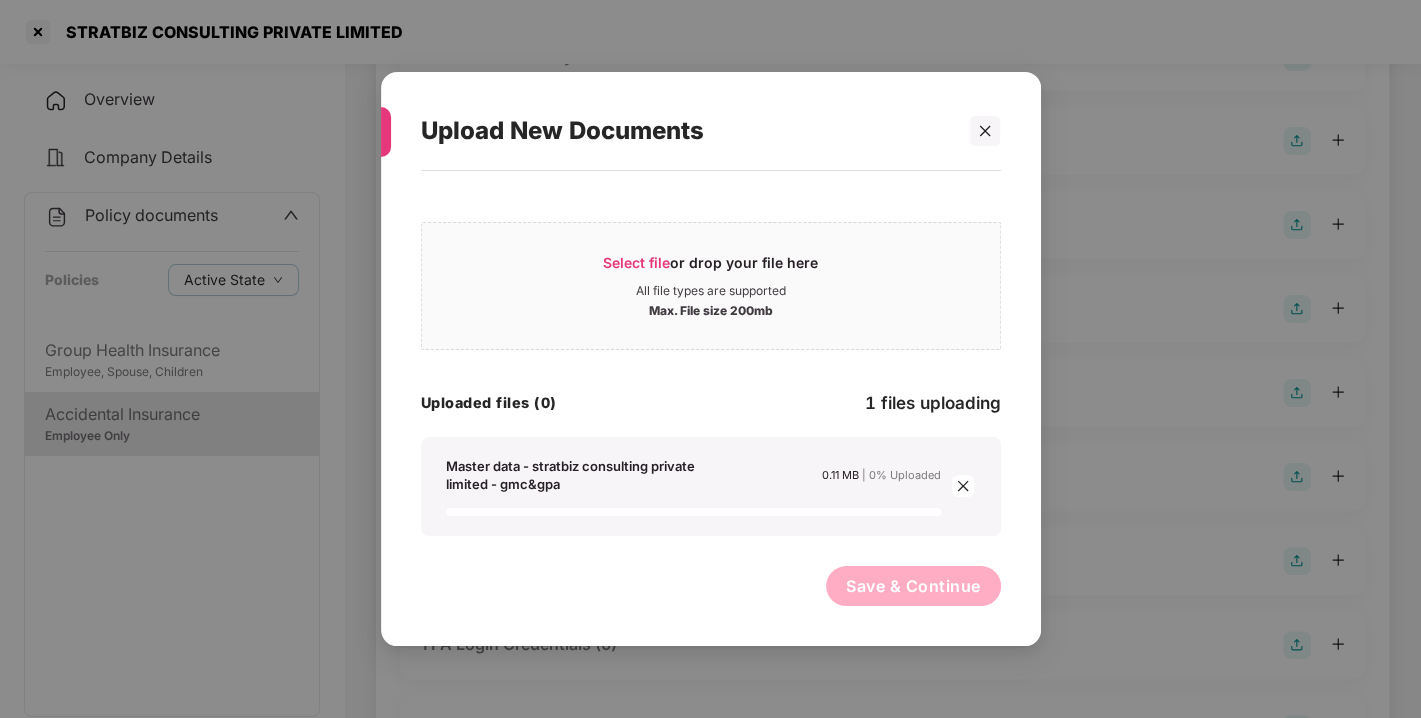 scroll, scrollTop: 394, scrollLeft: 0, axis: vertical 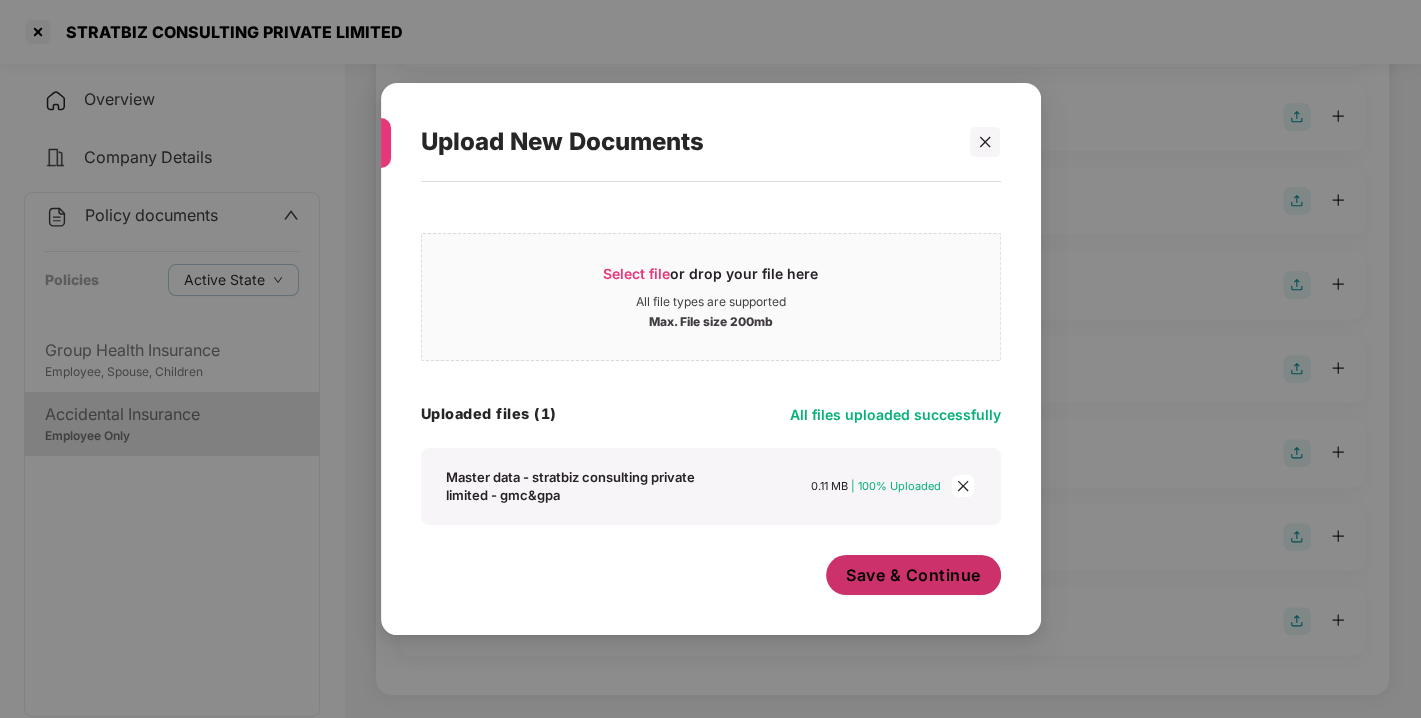click on "Save & Continue" at bounding box center [913, 575] 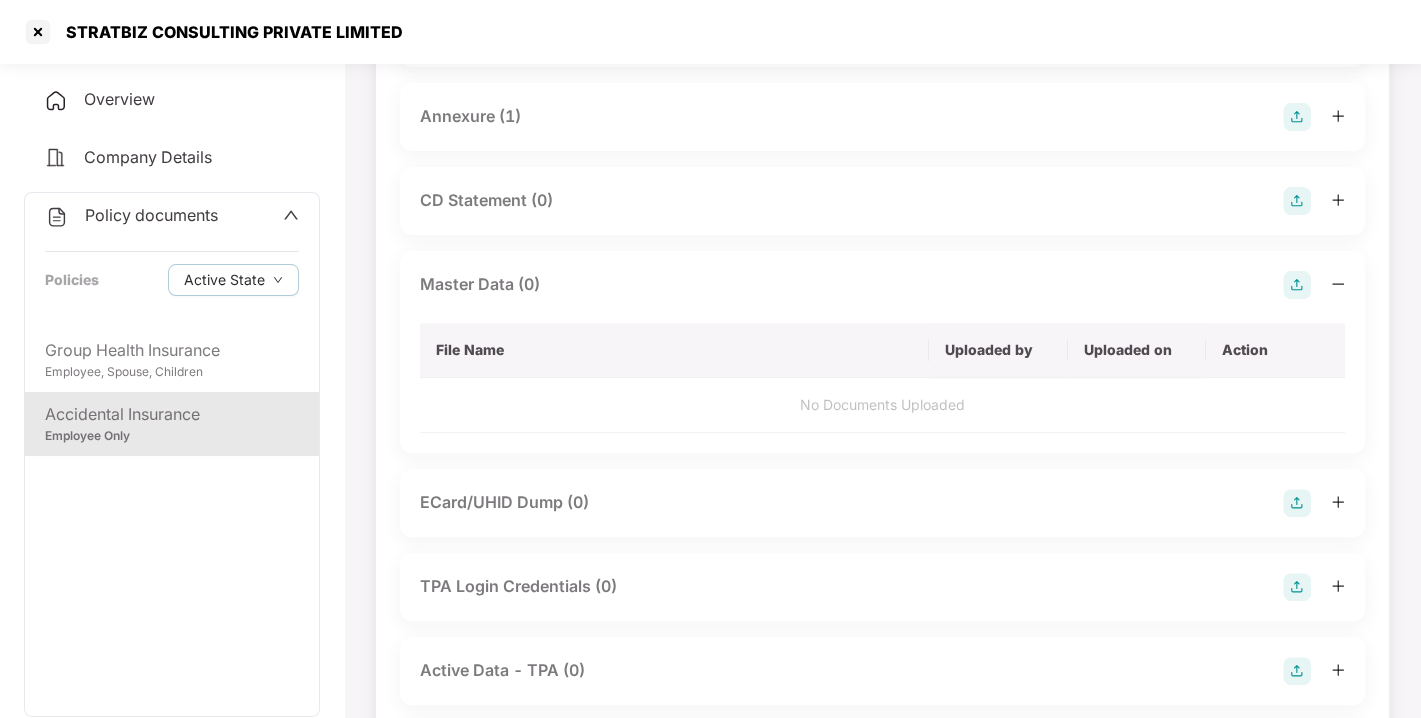 scroll, scrollTop: 0, scrollLeft: 0, axis: both 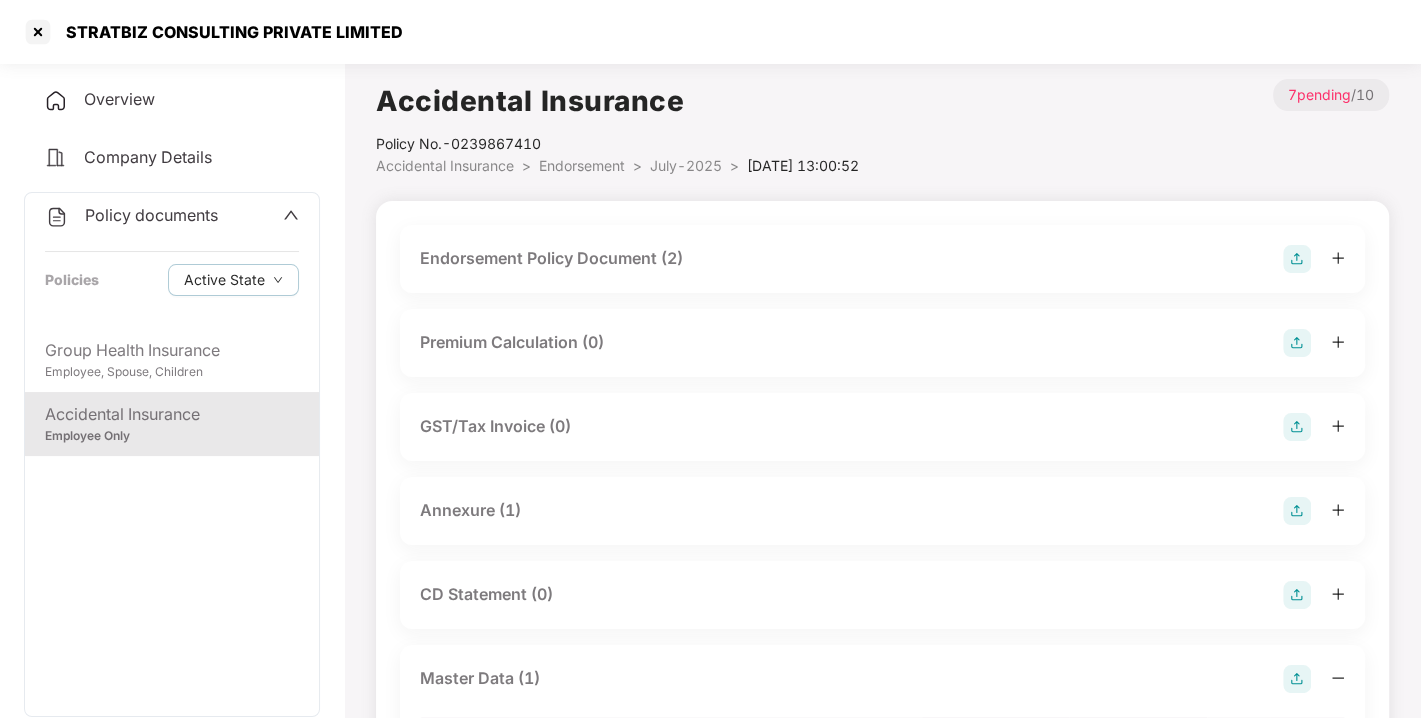 click on "July-2025" at bounding box center [686, 165] 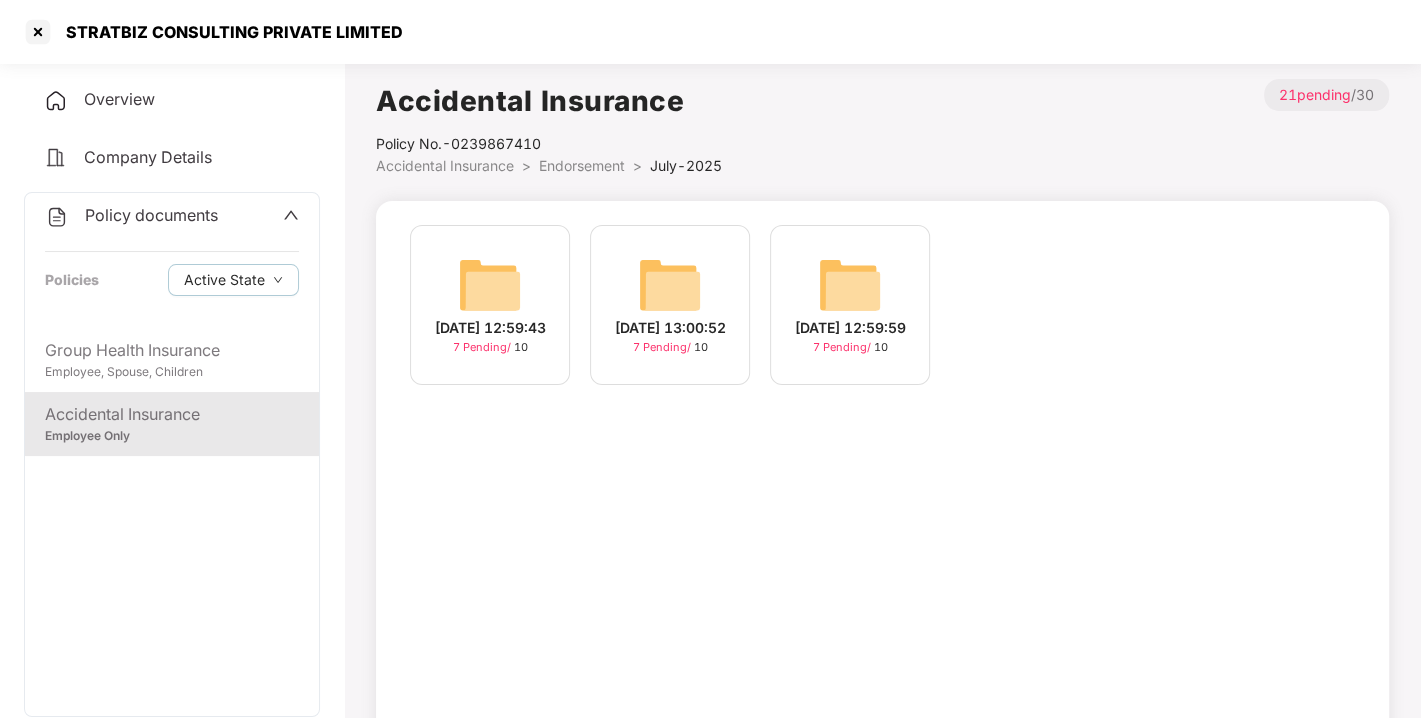 click on "Endorsement" at bounding box center [582, 165] 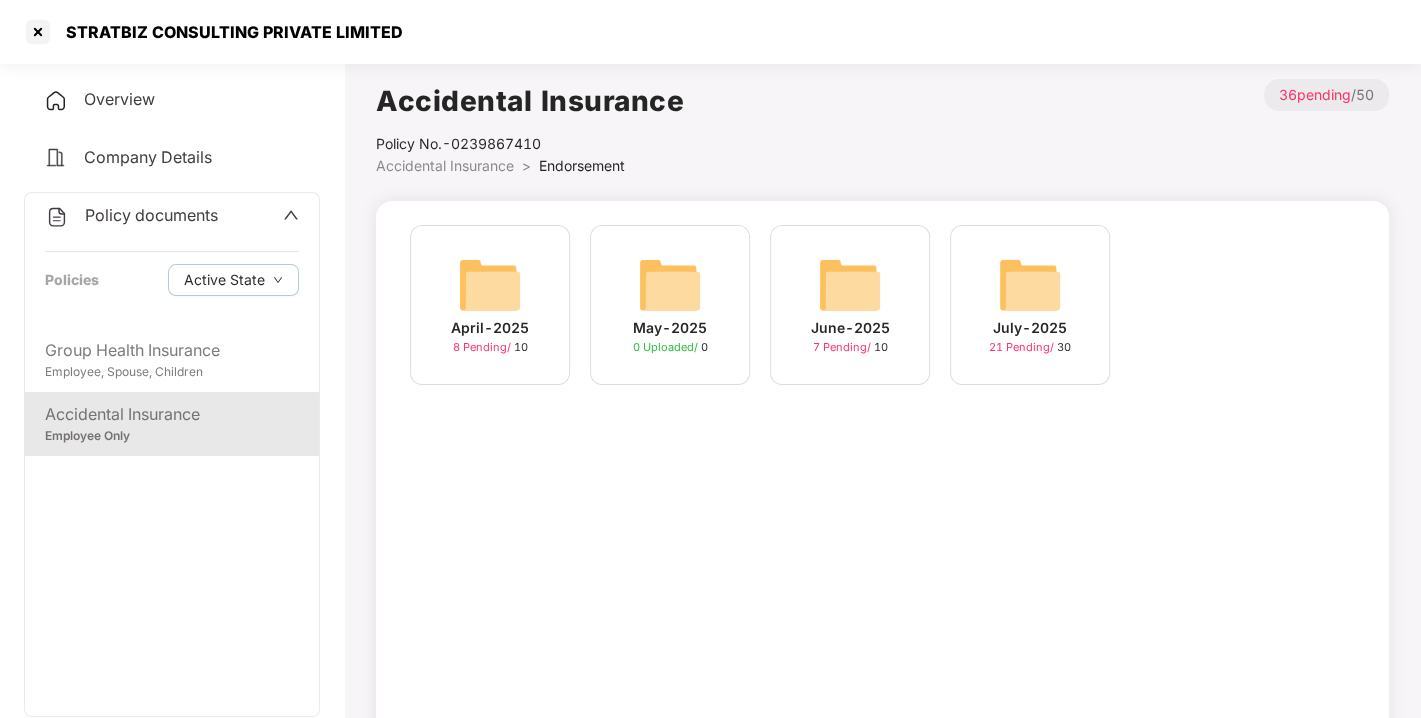 click on "Policy documents" at bounding box center (151, 215) 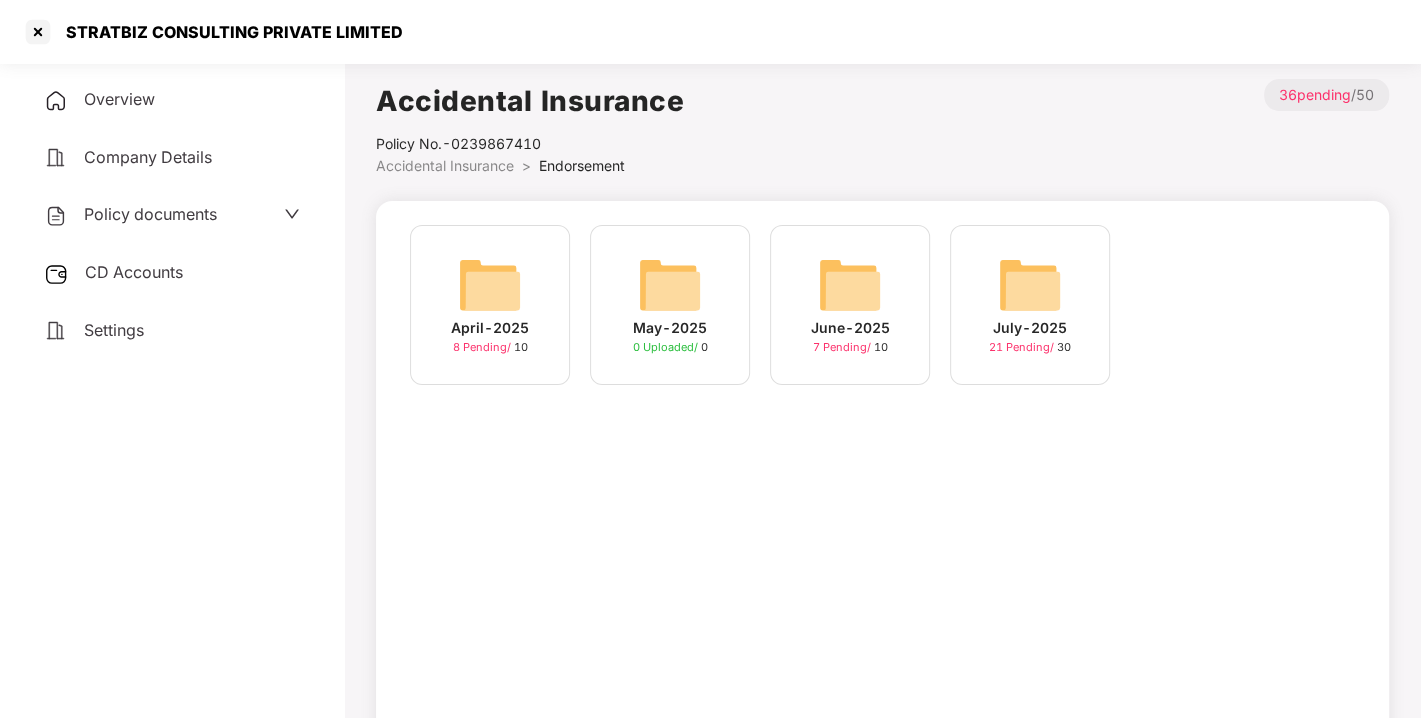 click on "CD Accounts" at bounding box center [134, 272] 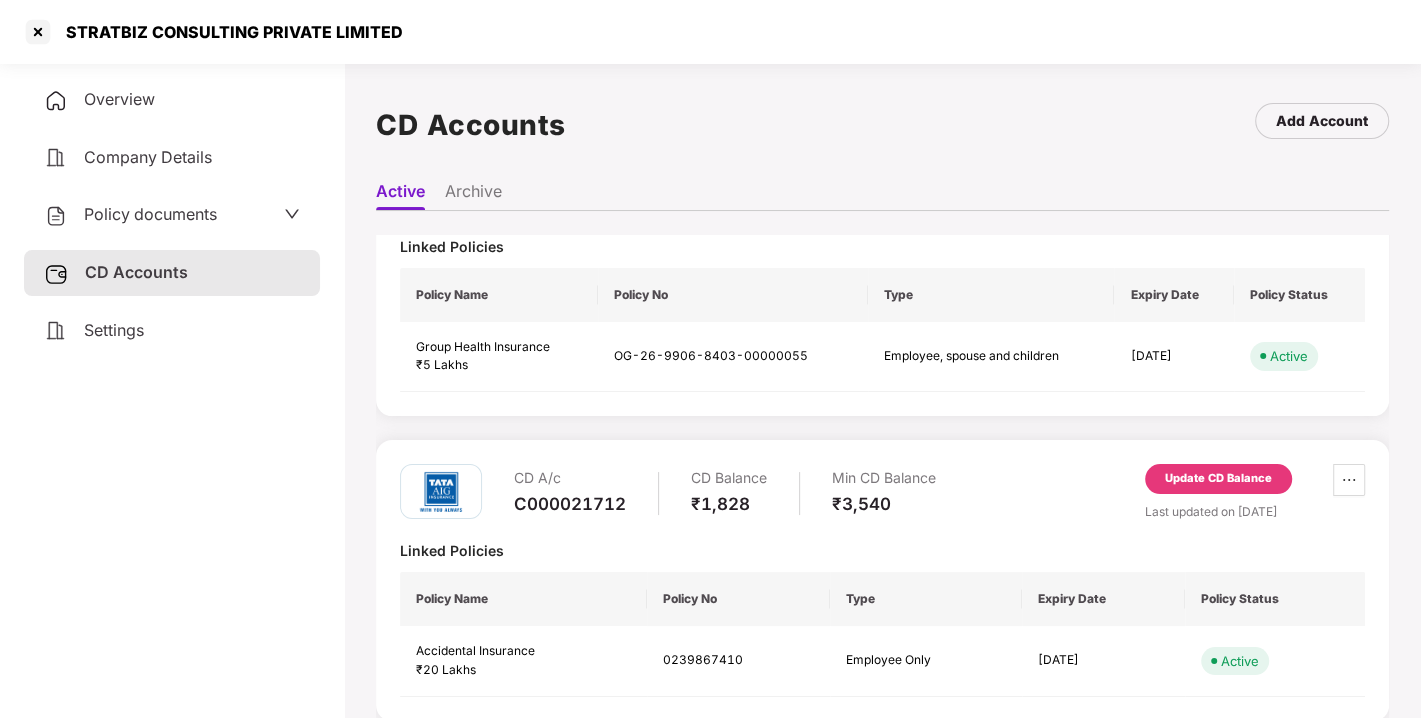 scroll, scrollTop: 118, scrollLeft: 0, axis: vertical 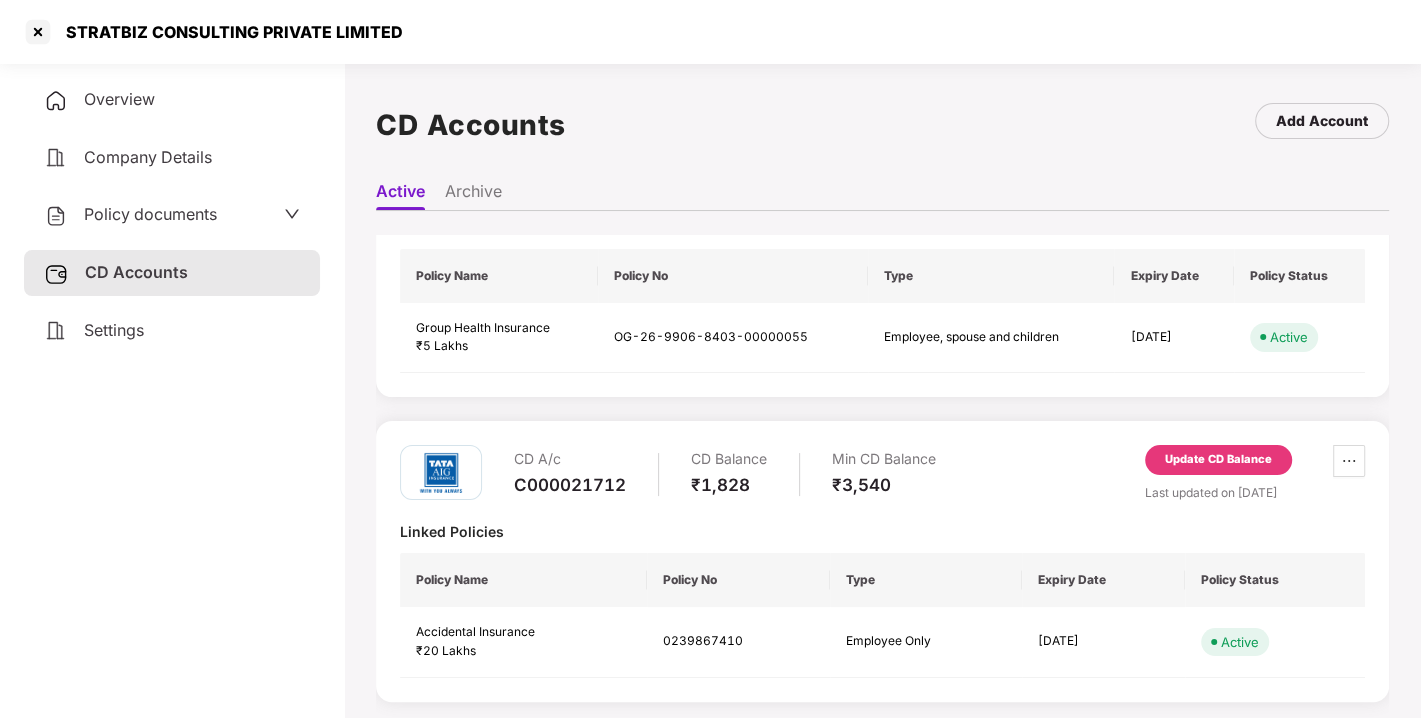click on "Update CD Balance" at bounding box center (1218, 460) 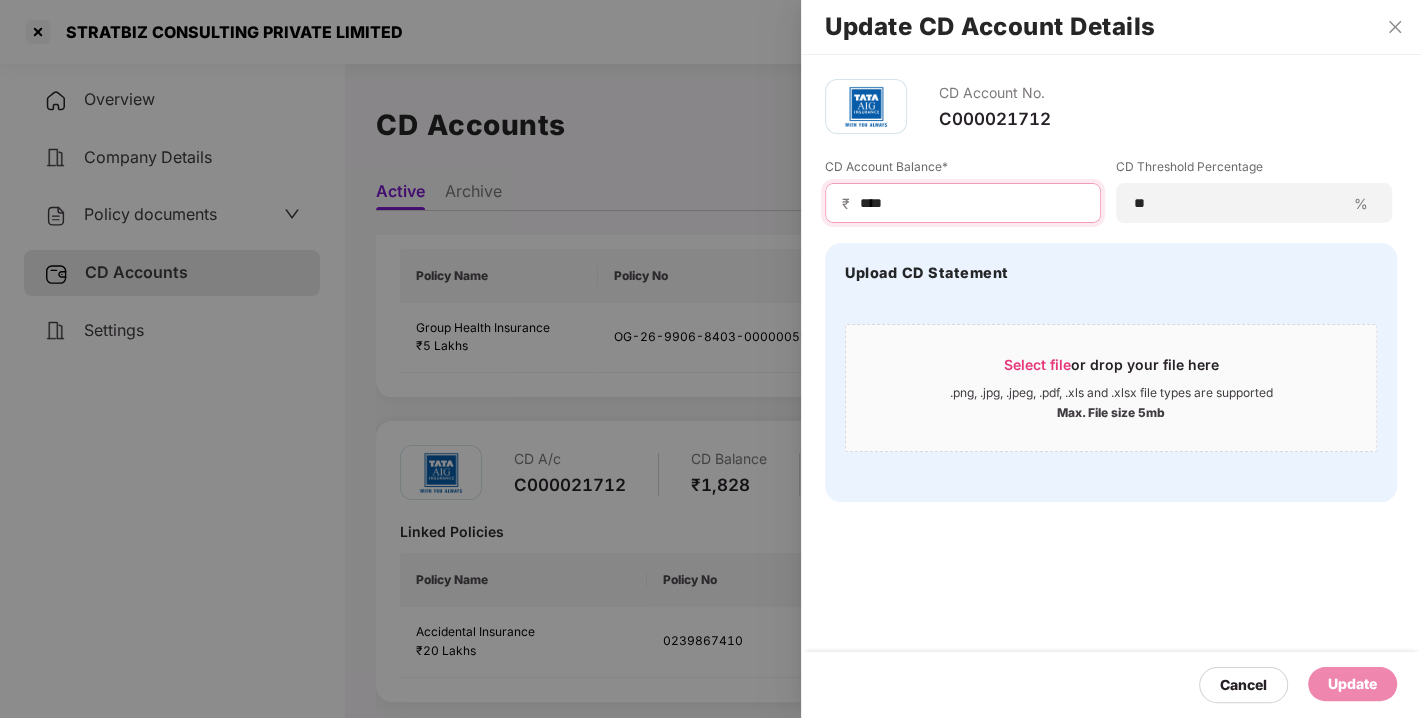 click on "****" at bounding box center [971, 203] 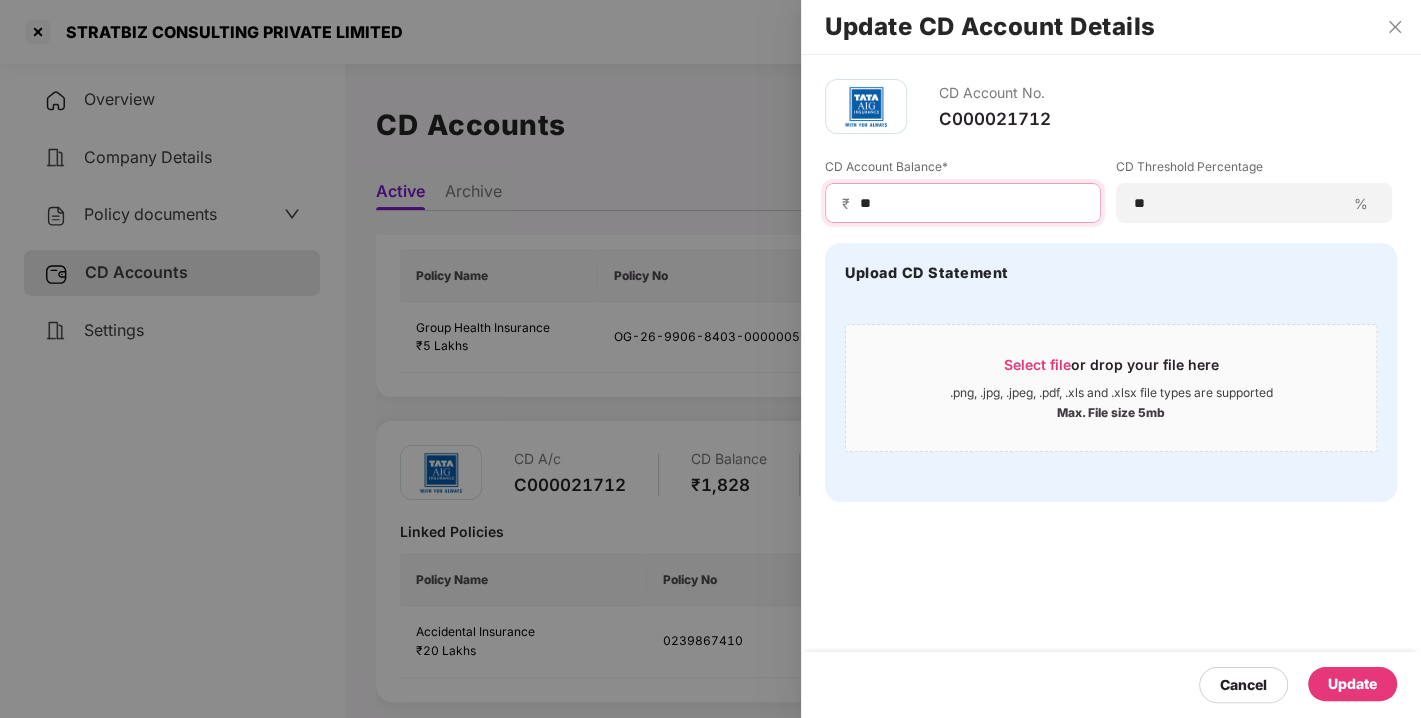 type on "**" 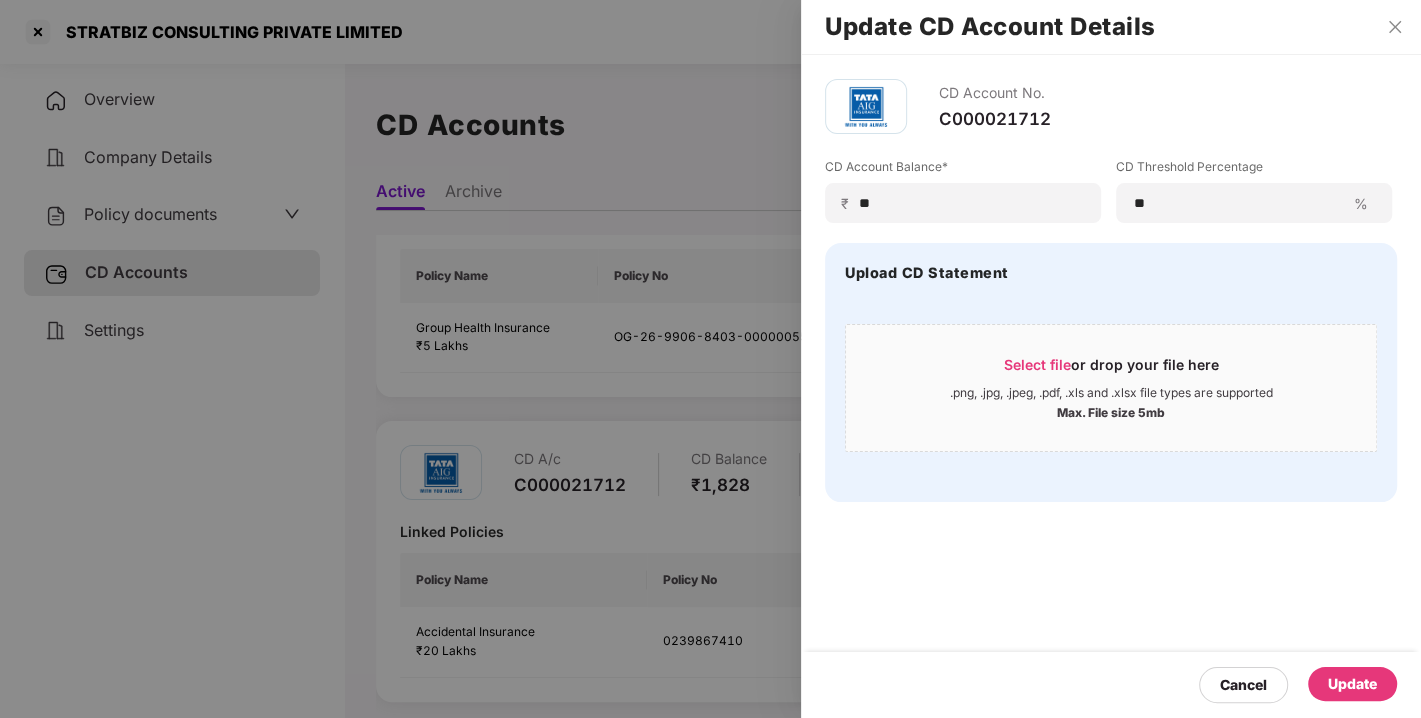 click on "Update" at bounding box center (1352, 684) 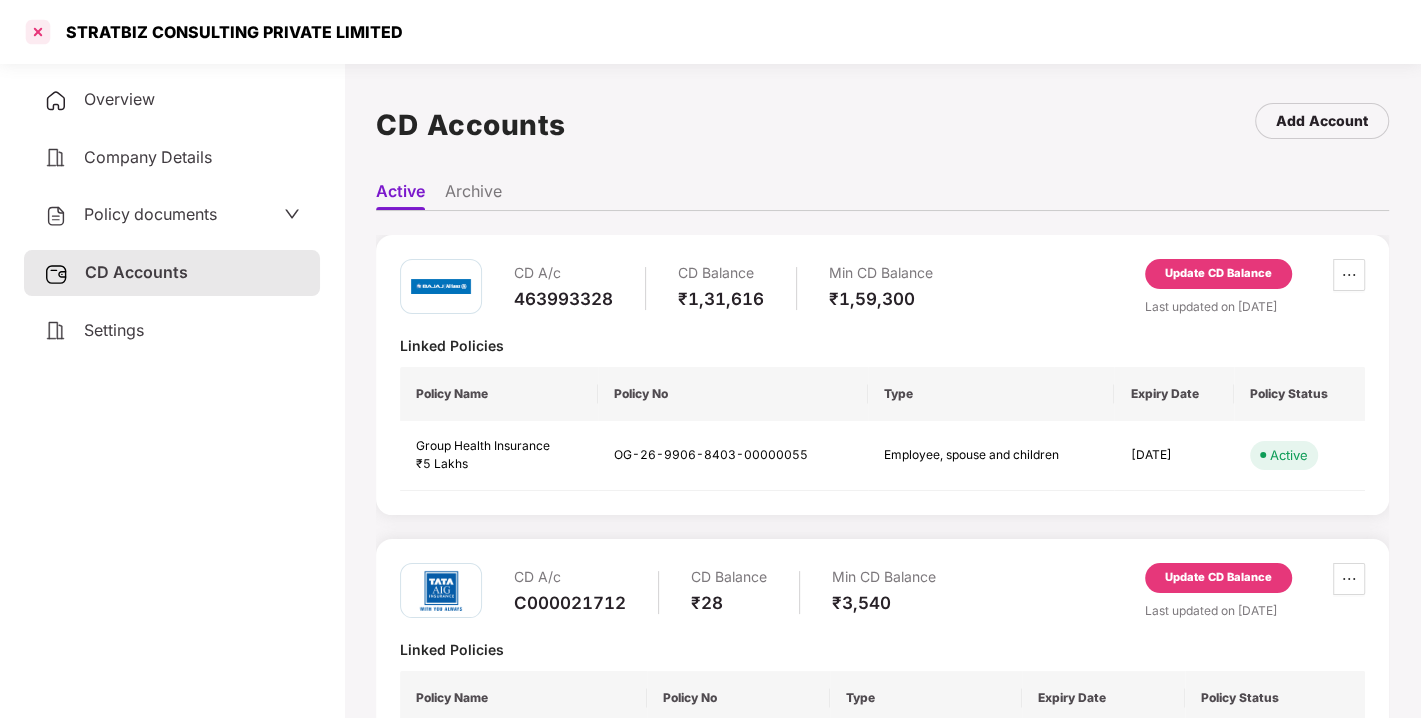 click at bounding box center (38, 32) 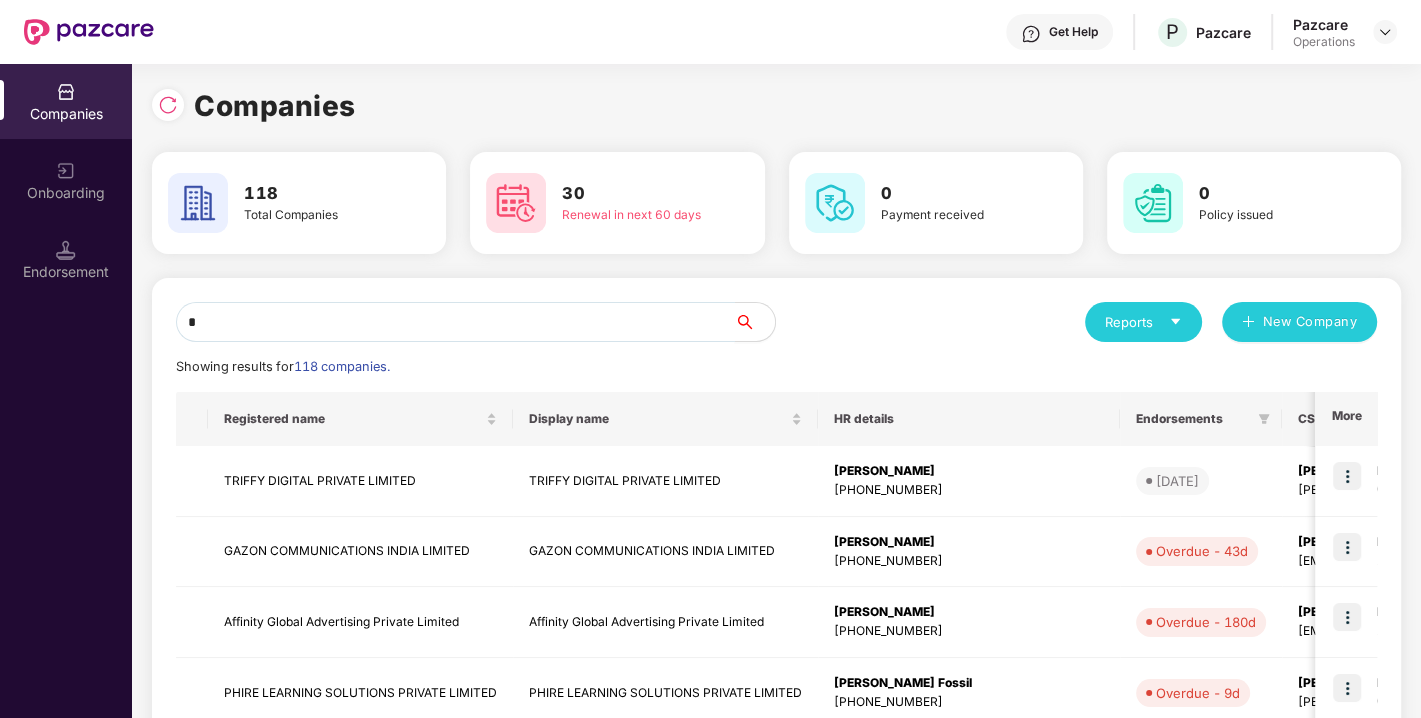 click on "*" at bounding box center (455, 322) 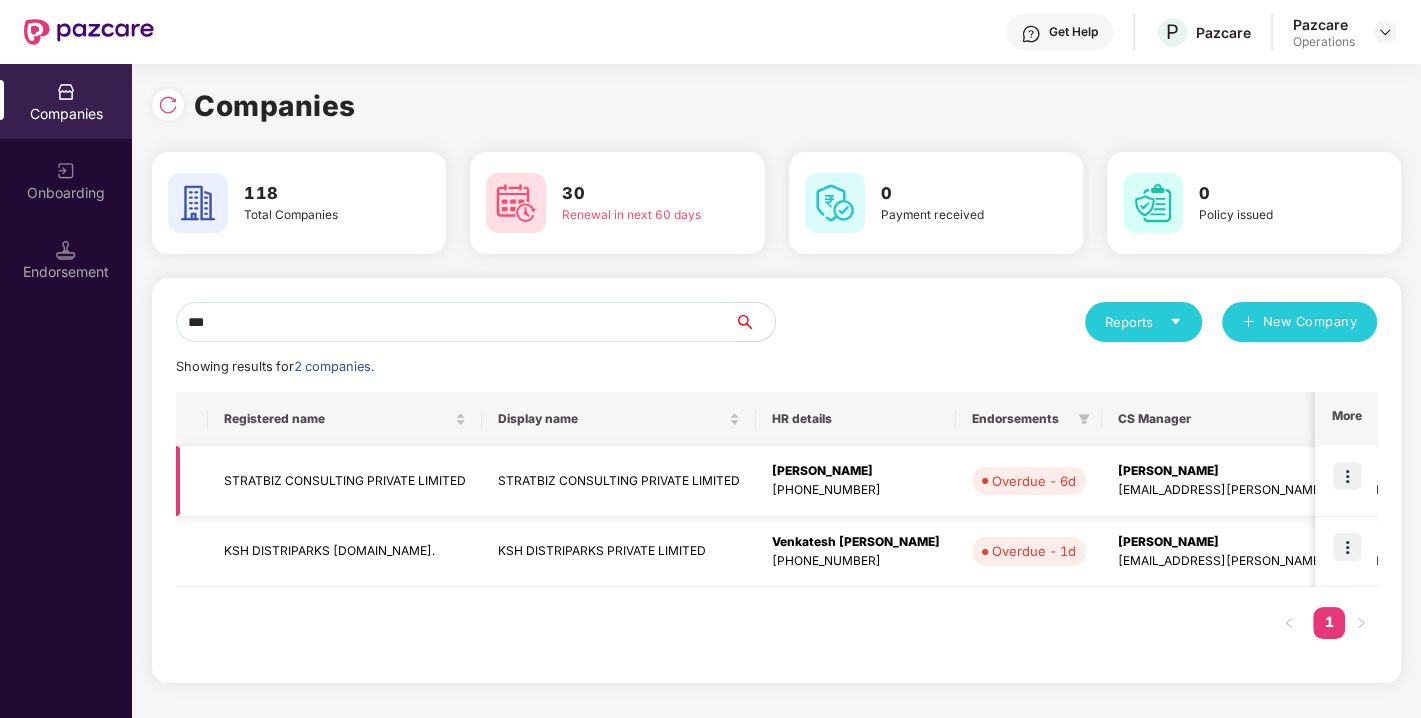 type on "***" 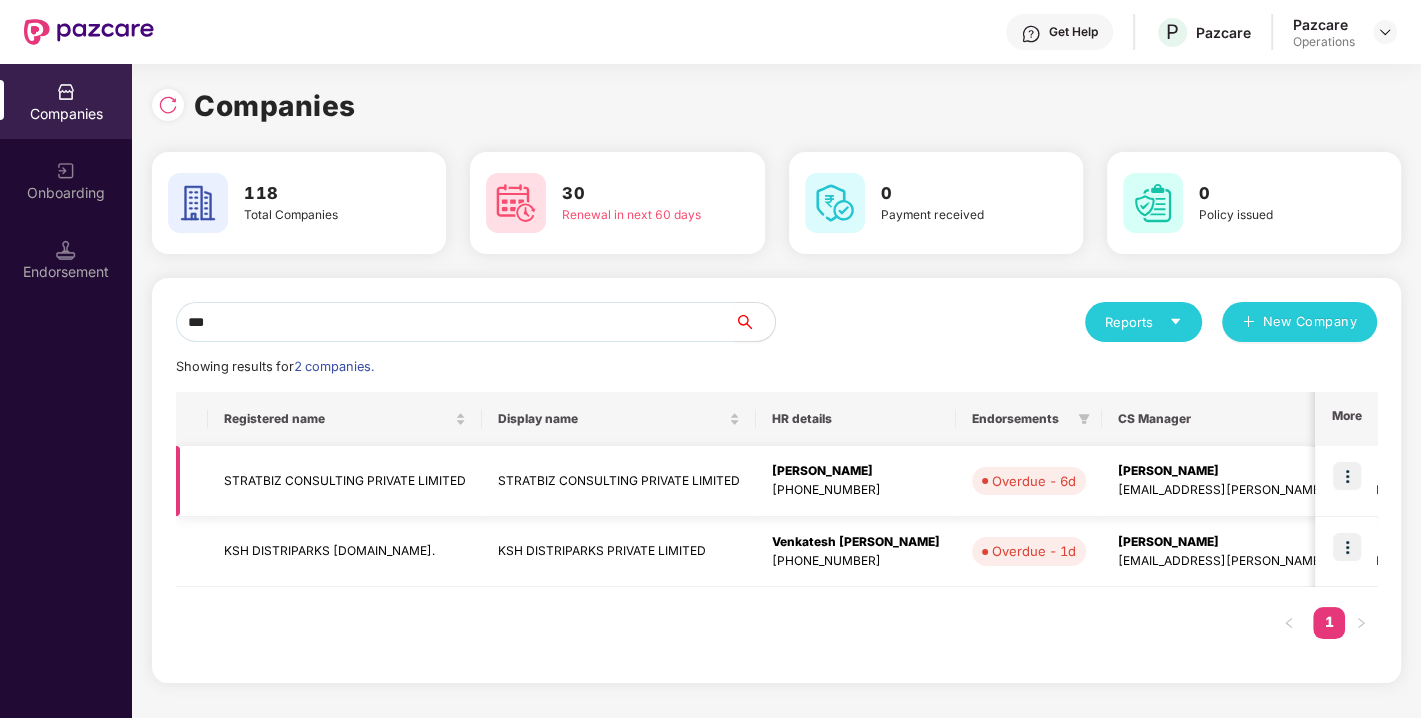 click at bounding box center (1347, 476) 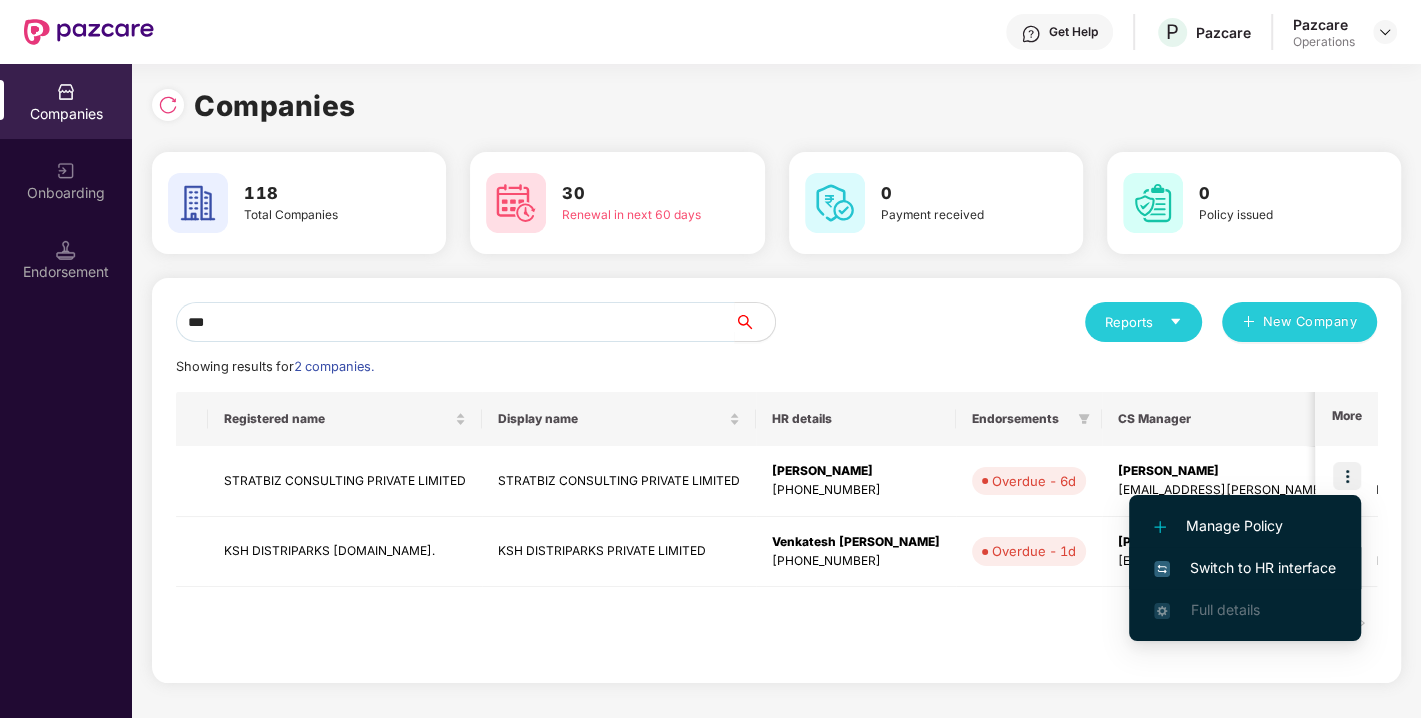 click on "Switch to HR interface" at bounding box center (1245, 568) 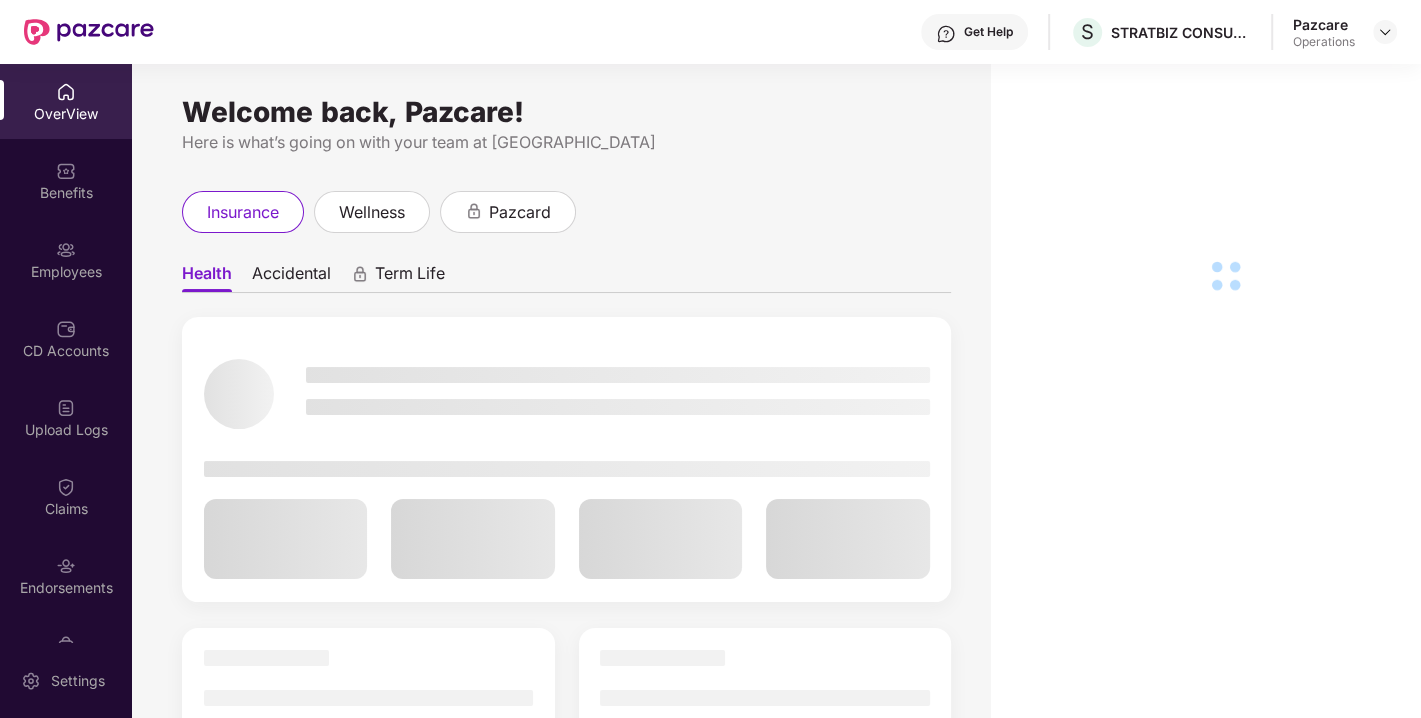 scroll, scrollTop: 52, scrollLeft: 0, axis: vertical 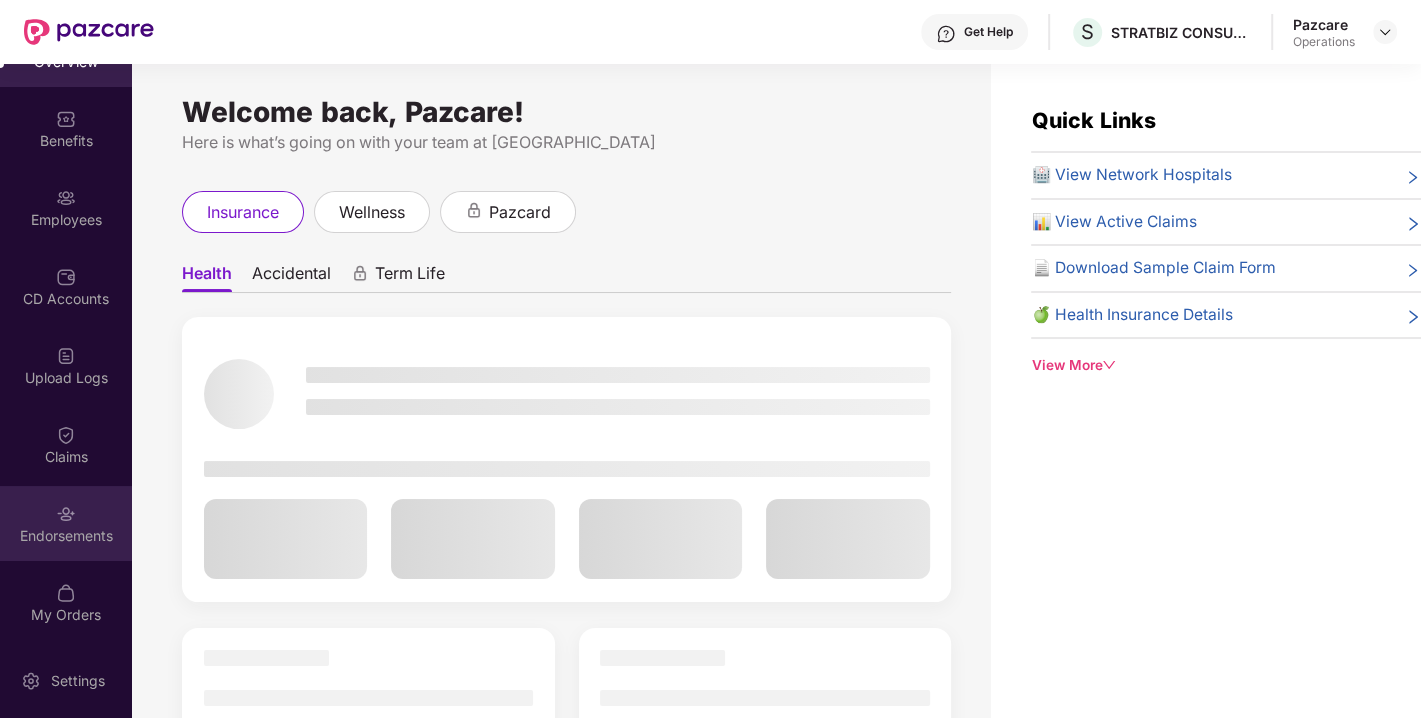 click at bounding box center [66, 514] 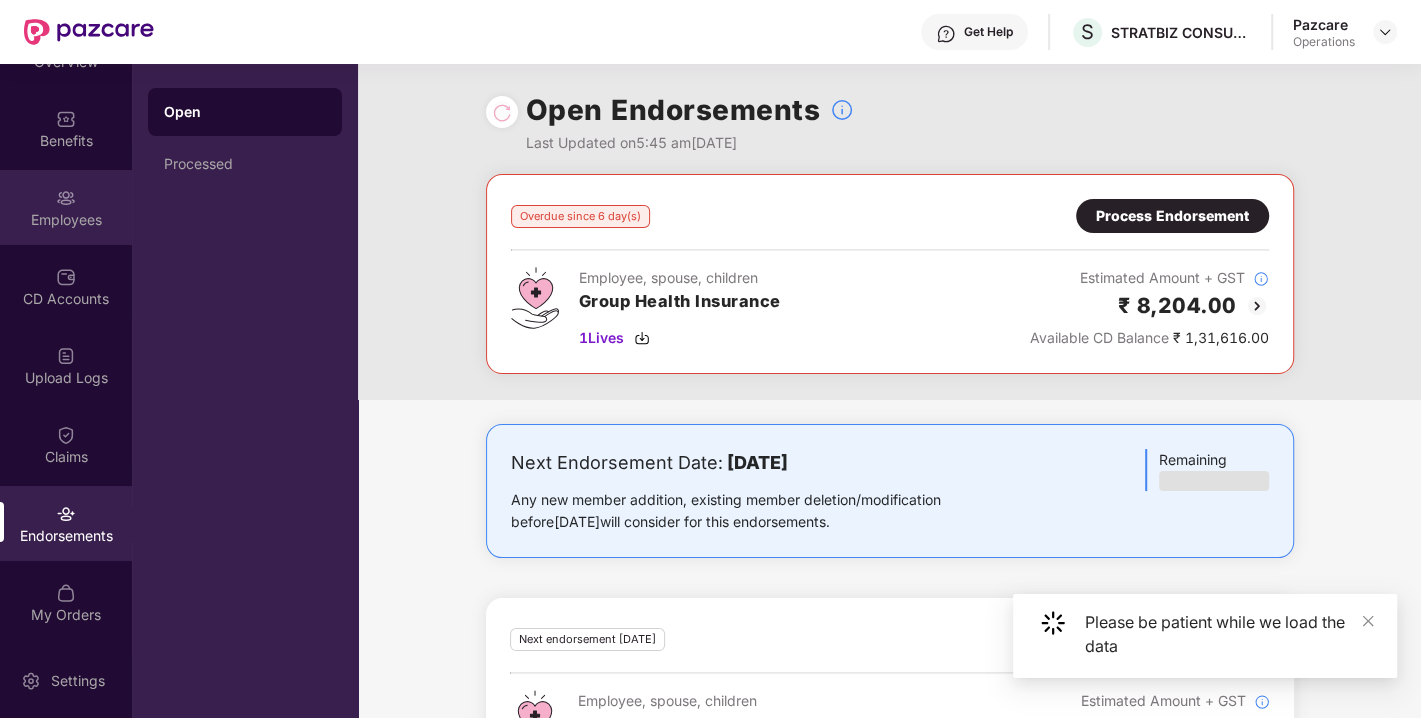 click on "Employees" at bounding box center [66, 220] 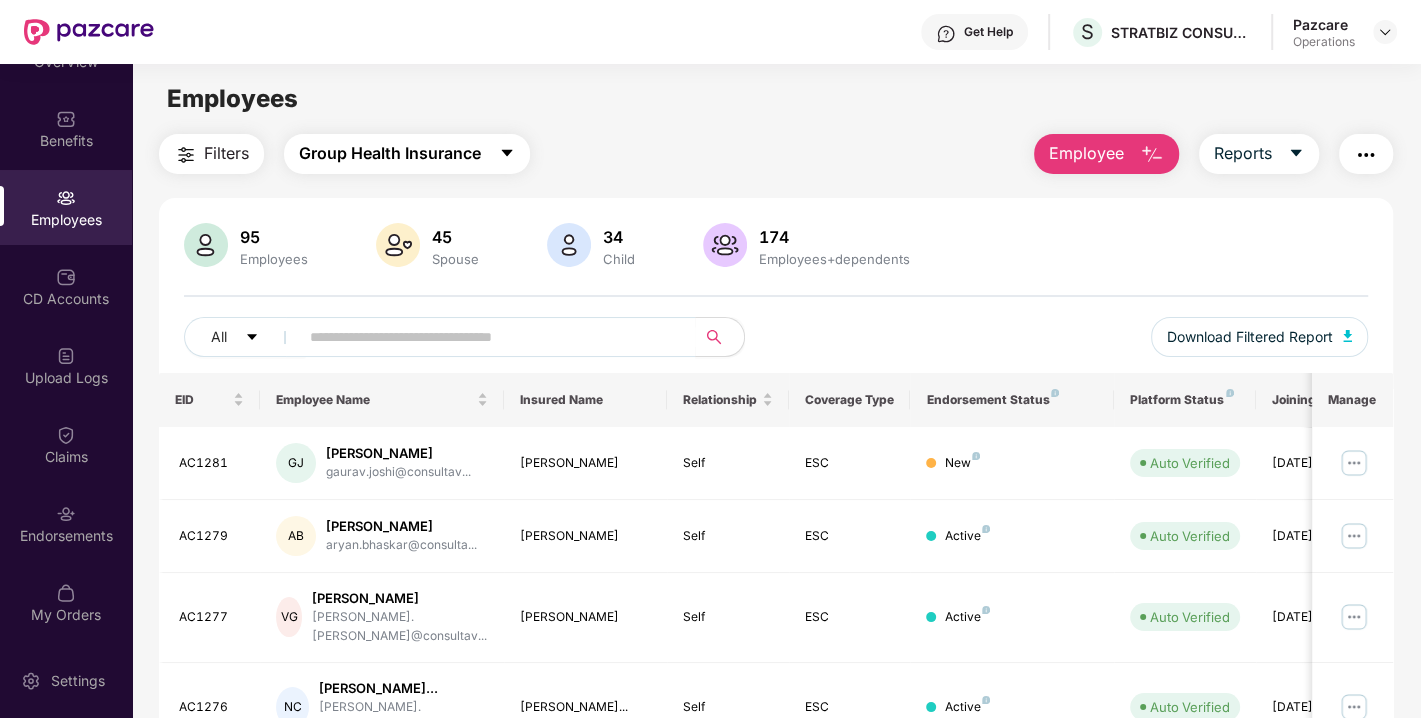 click on "Group Health Insurance" at bounding box center (407, 154) 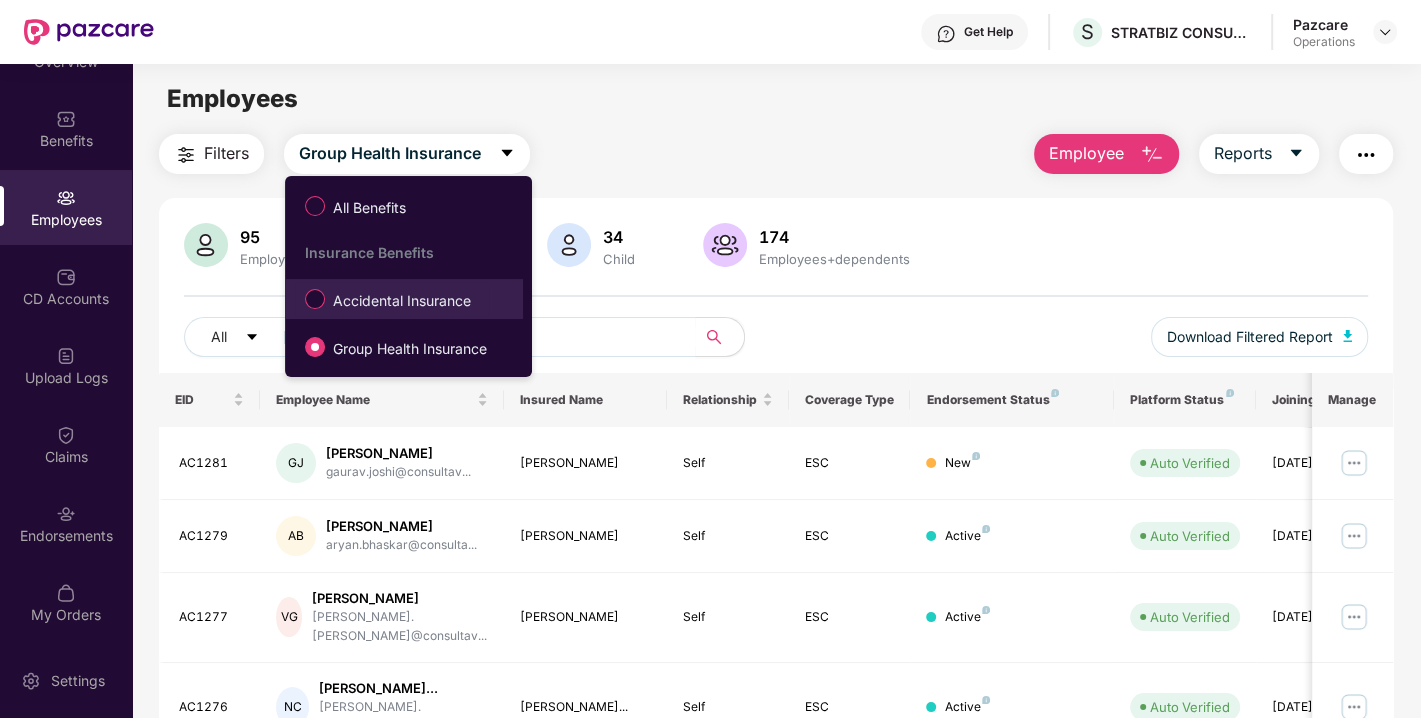 click on "Accidental Insurance" at bounding box center (402, 301) 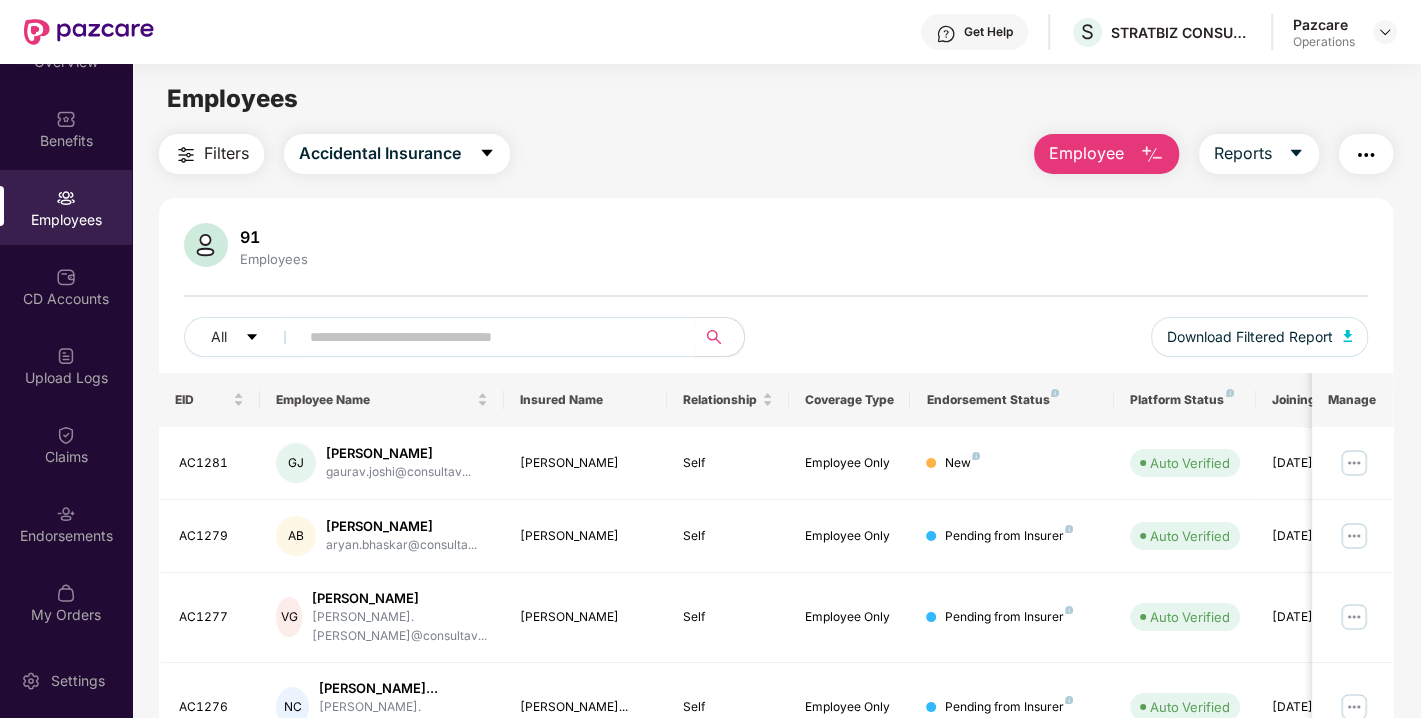 click at bounding box center [1366, 155] 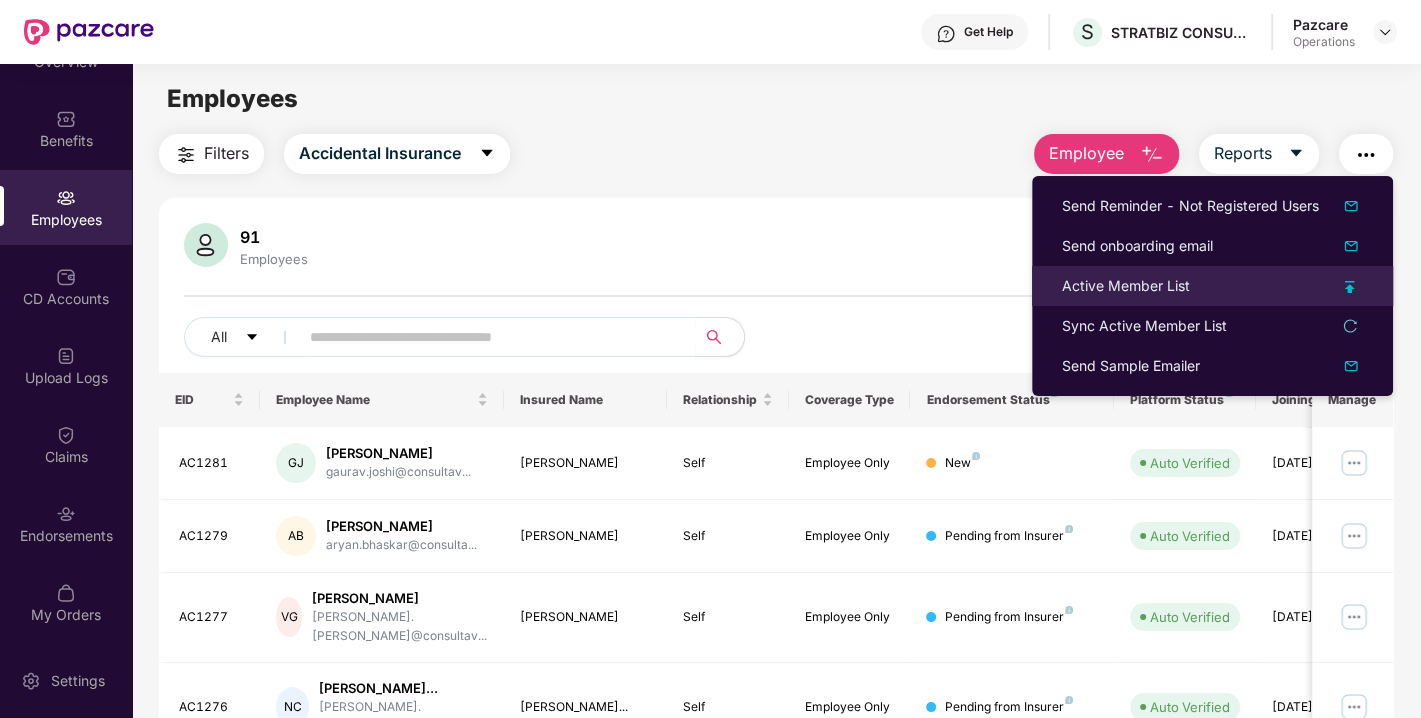 click on "Active Member List" at bounding box center [1126, 286] 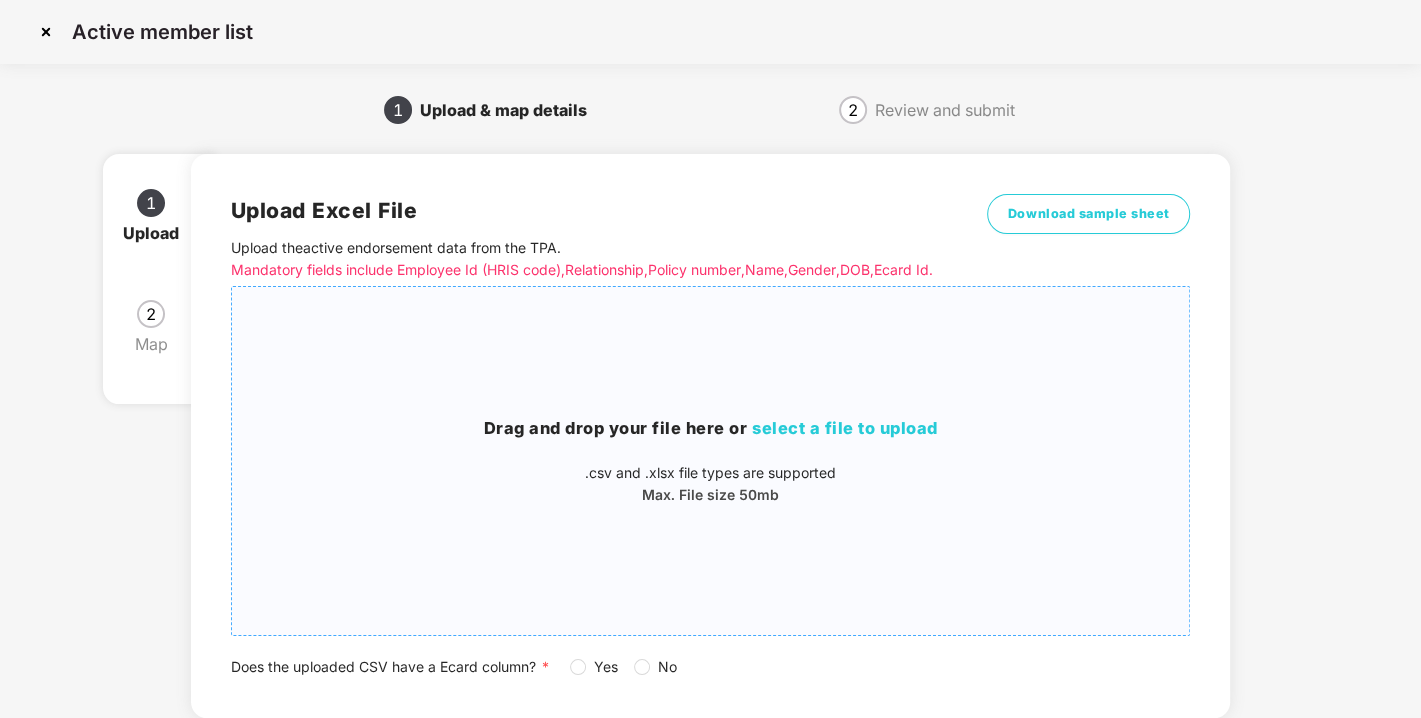 click on "Drag and drop your file here or  select a file to upload .csv and .xlsx file types are supported Max. File size 50mb" at bounding box center [711, 461] 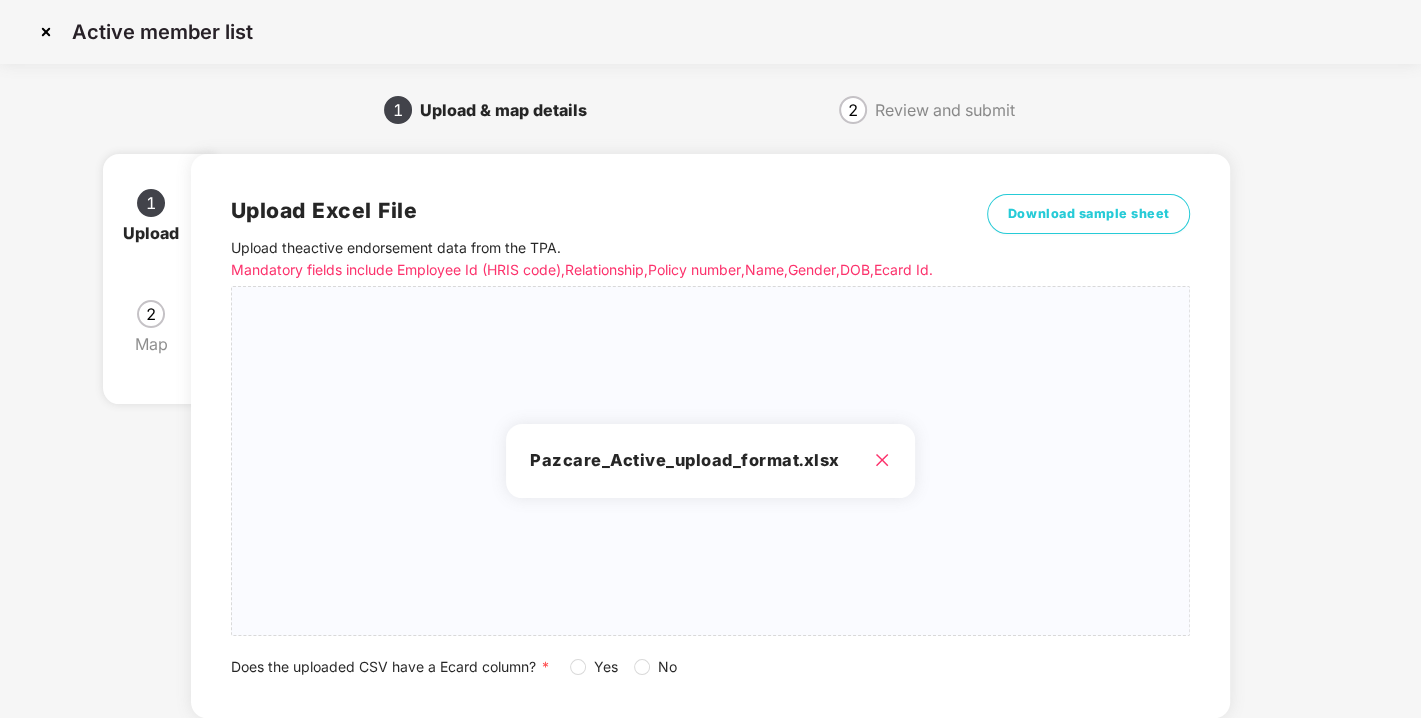 click on "Upload Excel File Upload the  active endorsement data from the TPA . Mandatory fields include   Employee Id (HRIS code),  Relationship,  Policy number,  Name,  Gender,  DOB,  Ecard Id. Download sample sheet Pazcare_Active_upload_format.xlsx   Pazcare_Active_upload_format.xlsx Does the uploaded CSV have a Ecard column? * Yes No" at bounding box center [711, 436] 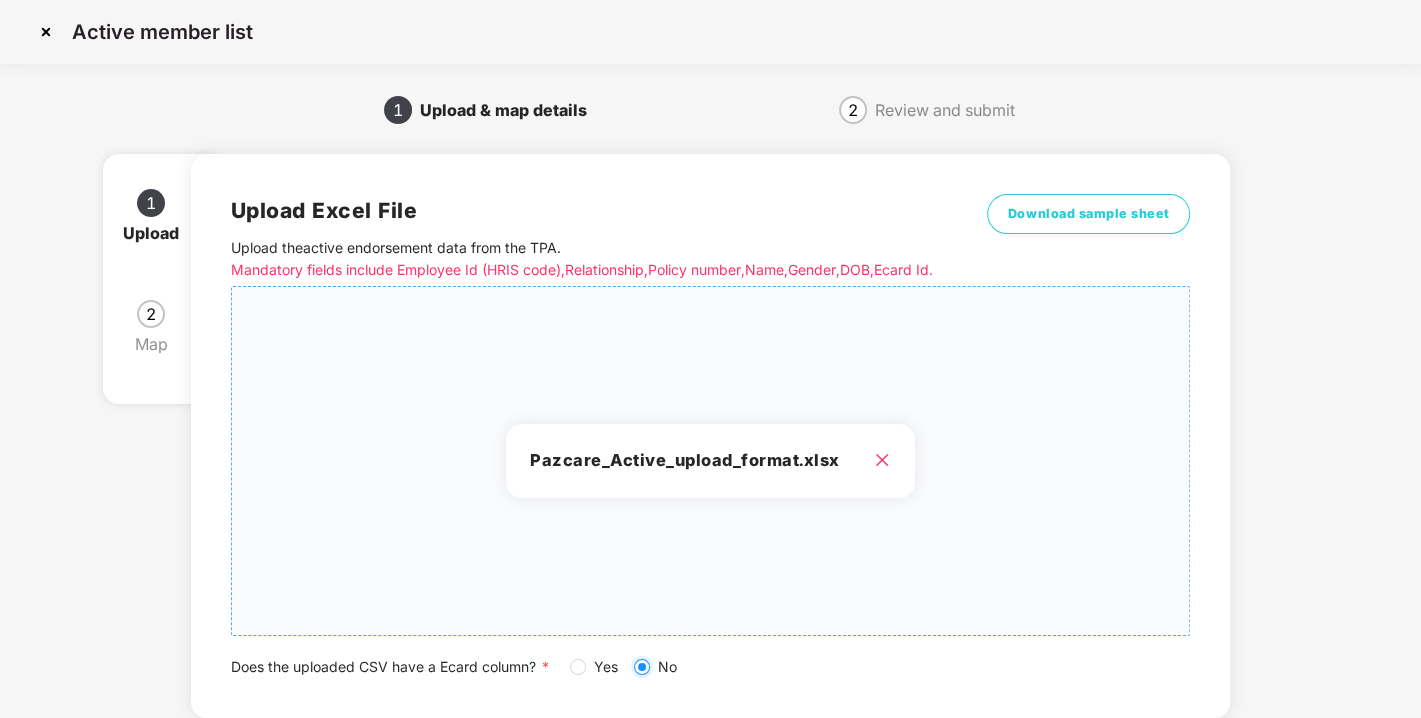 scroll, scrollTop: 147, scrollLeft: 0, axis: vertical 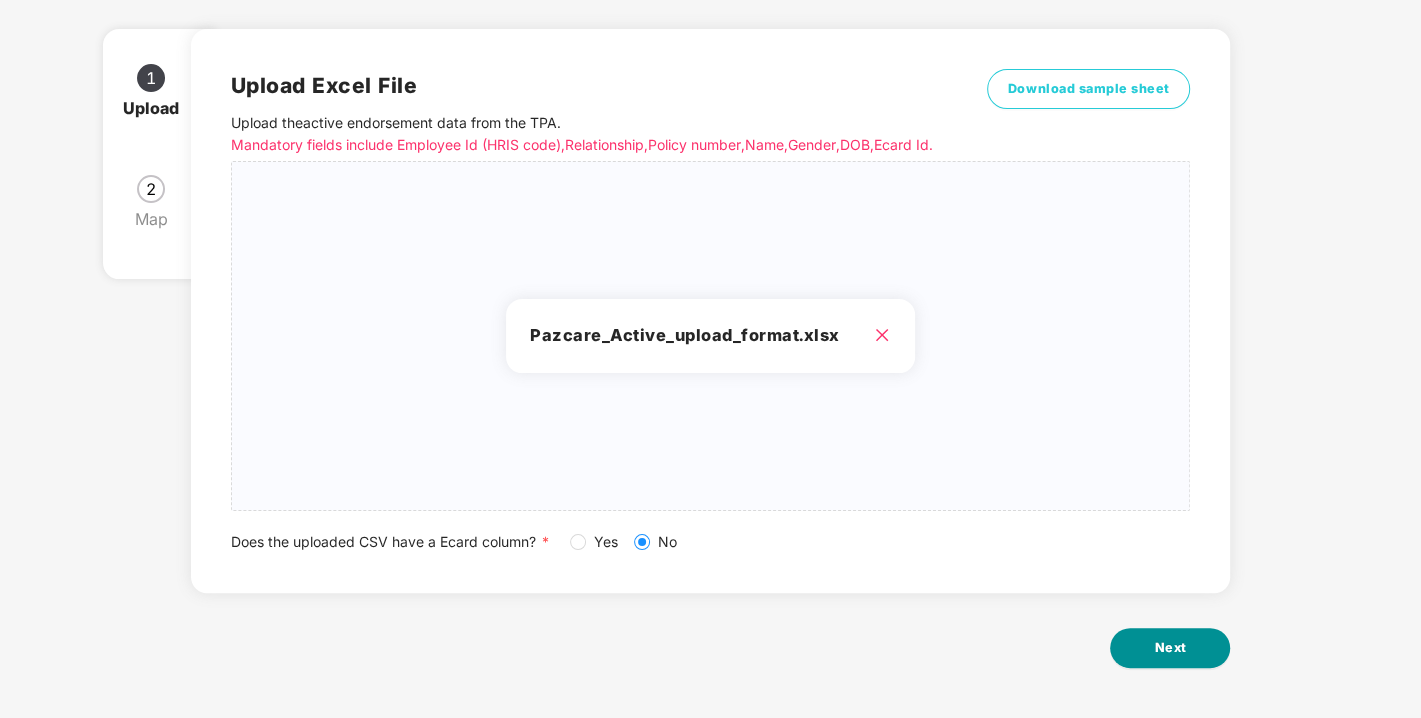 click on "Next" at bounding box center [1170, 648] 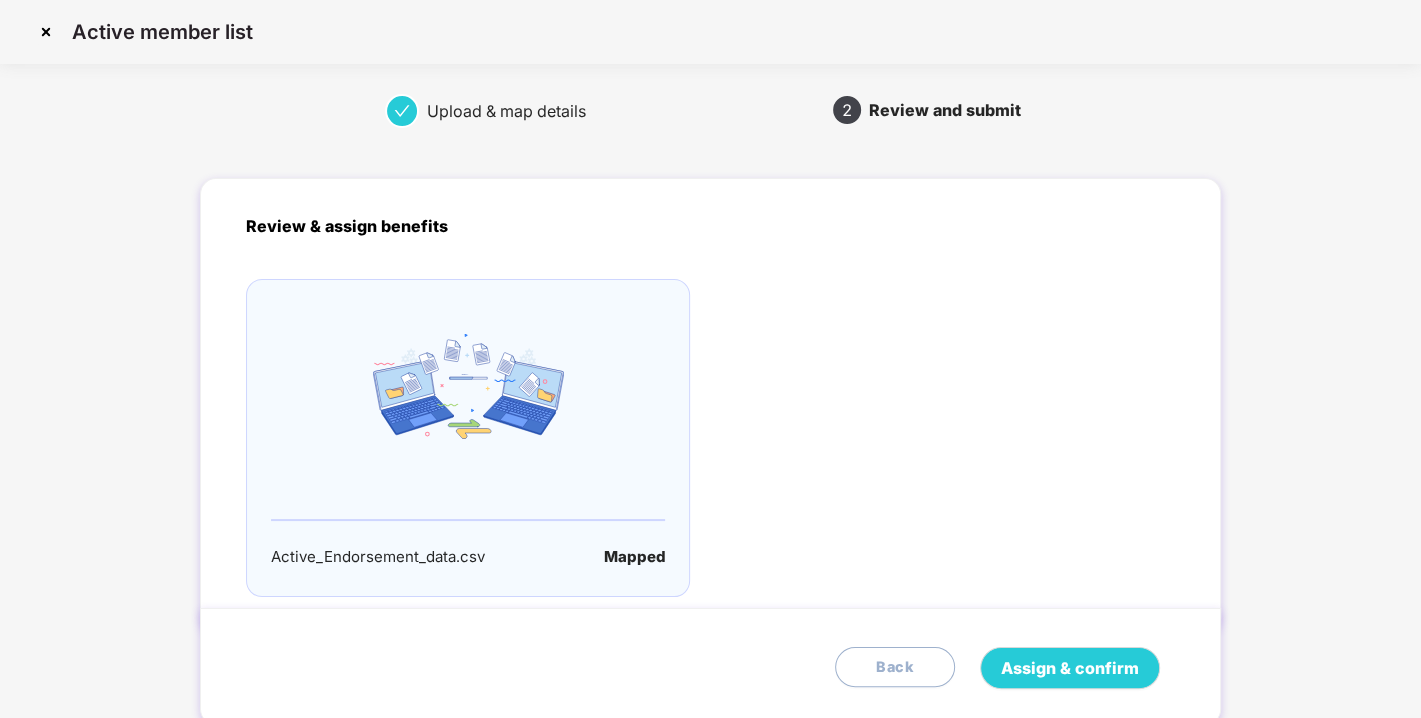 scroll, scrollTop: 65, scrollLeft: 0, axis: vertical 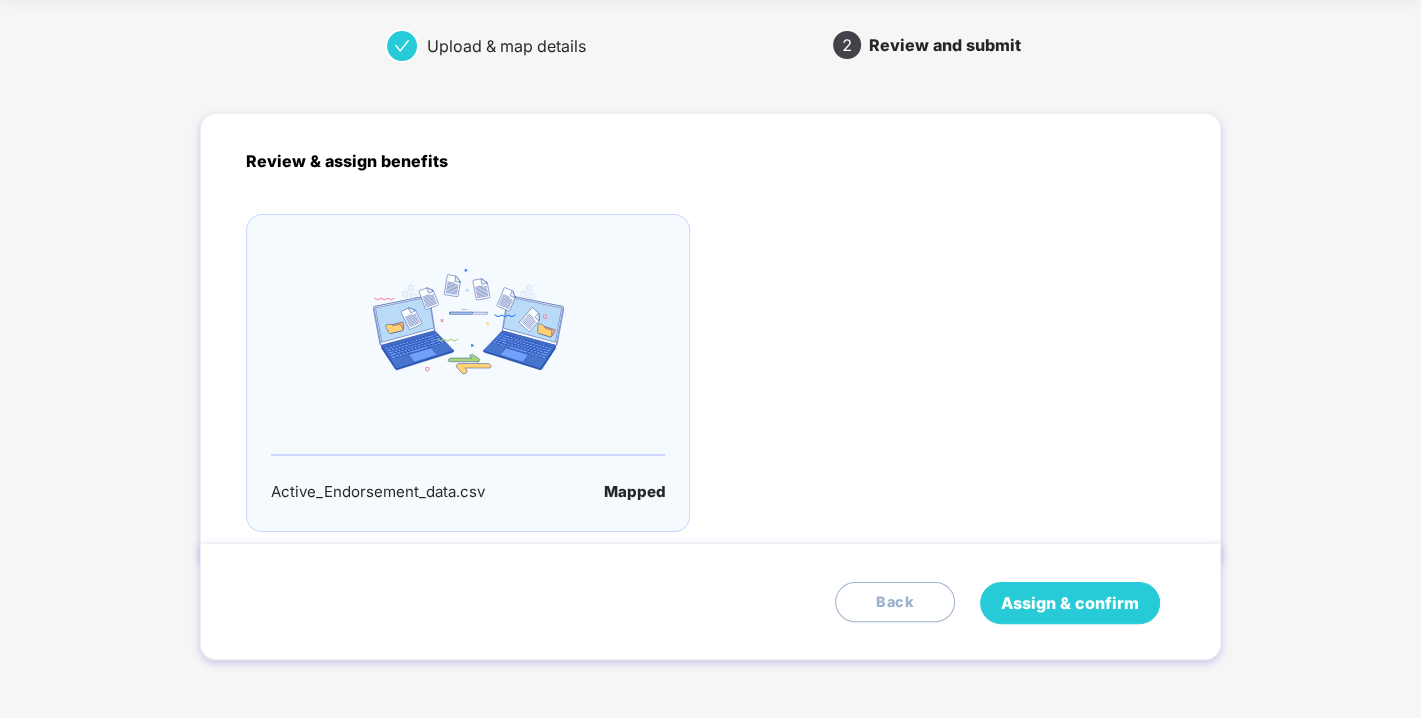 click on "Assign & confirm" at bounding box center (1070, 603) 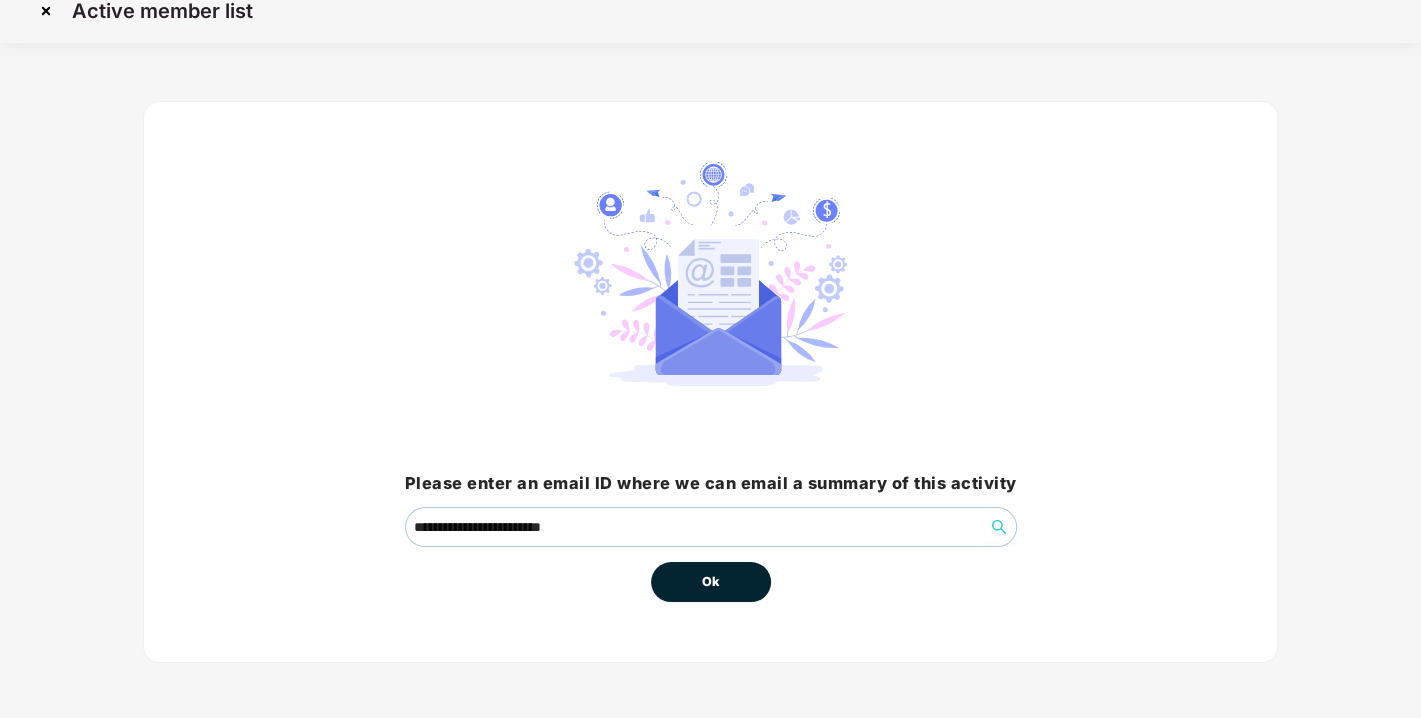 scroll, scrollTop: 0, scrollLeft: 0, axis: both 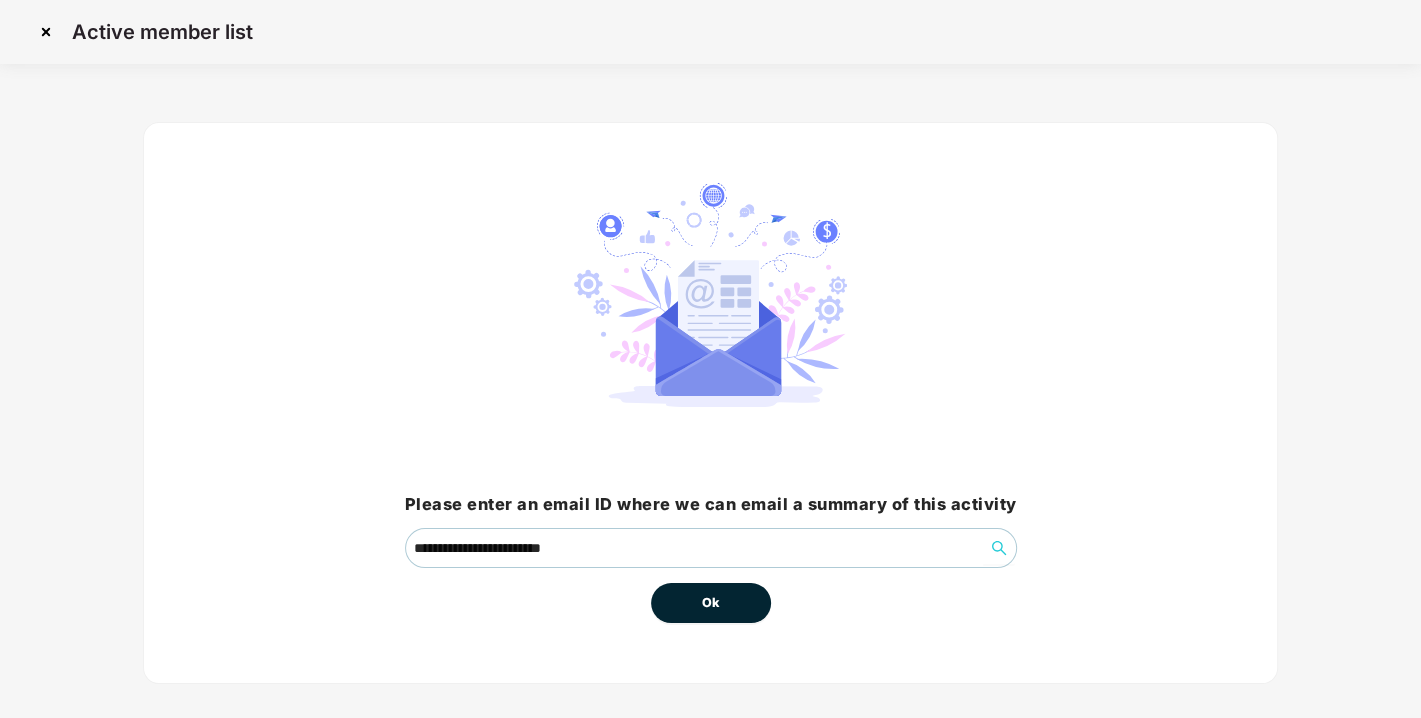 click on "Ok" at bounding box center [711, 603] 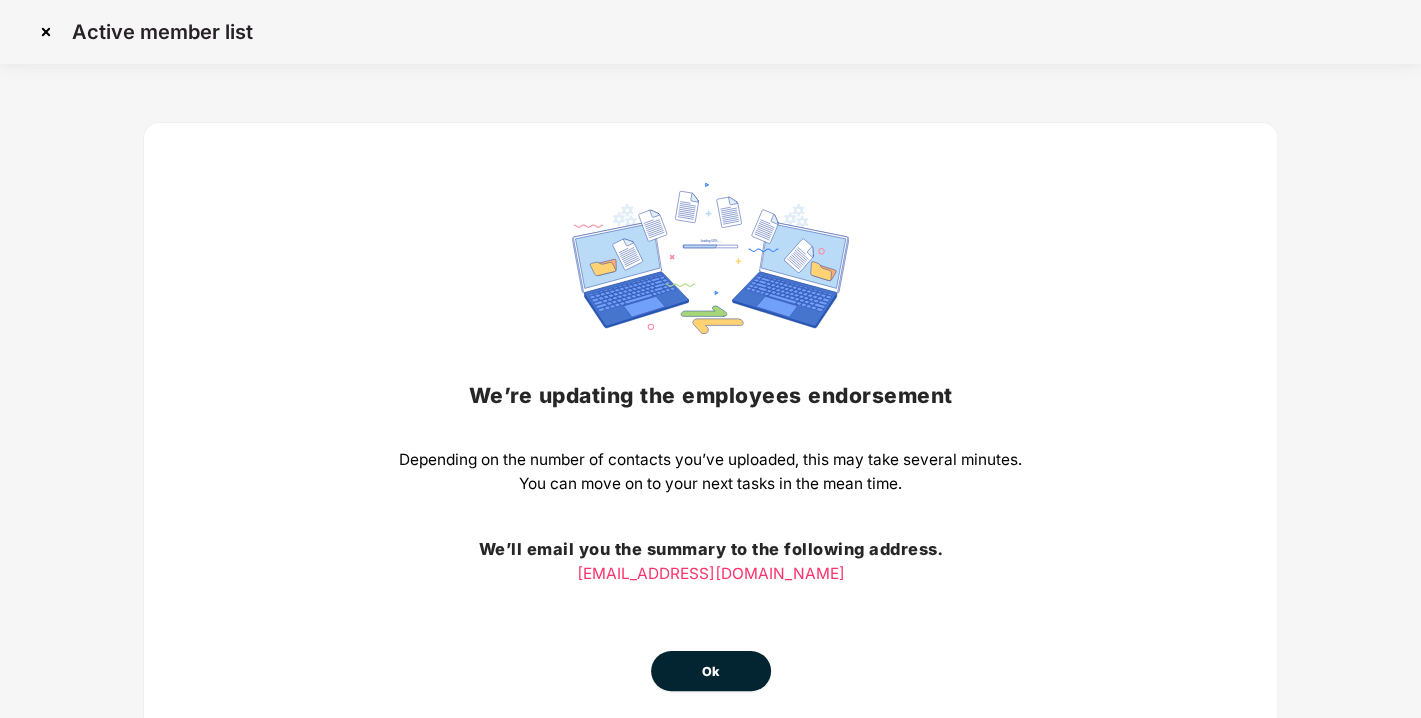 click on "Ok" at bounding box center [711, 672] 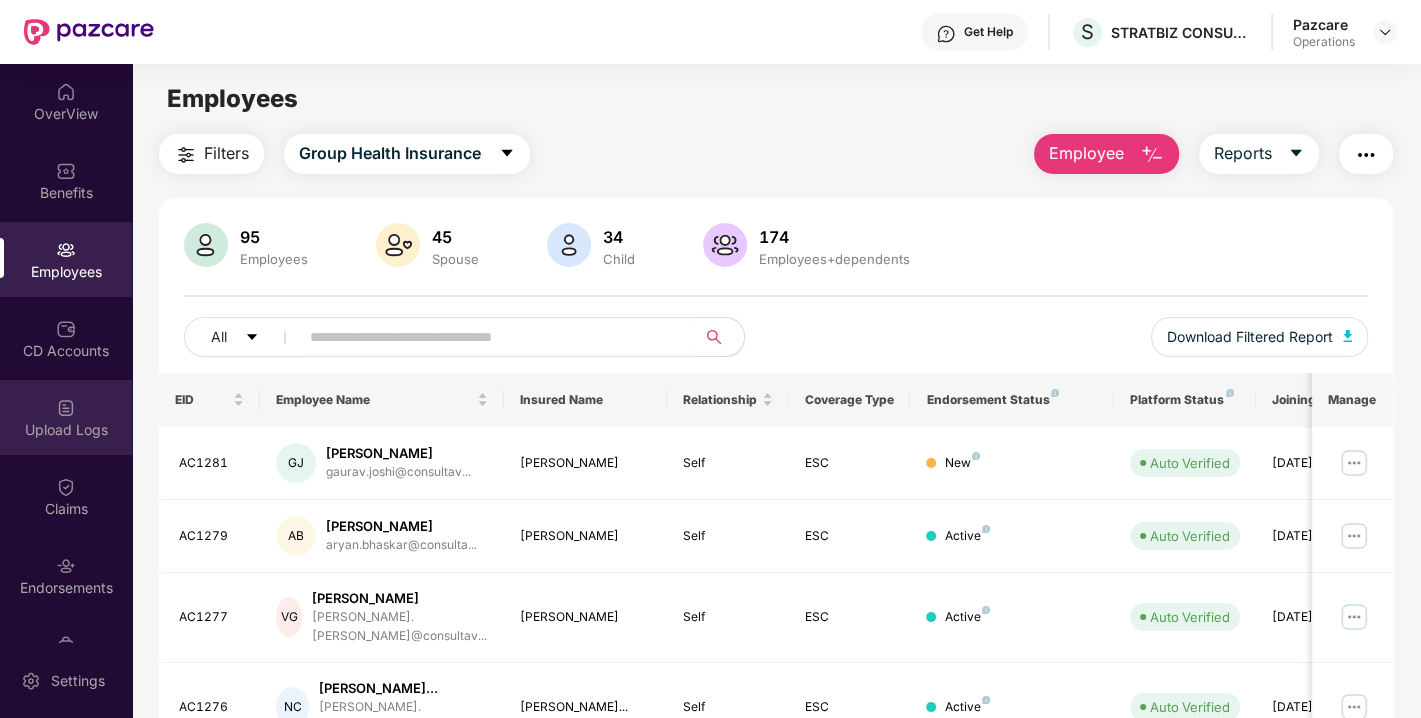 click on "Upload Logs" at bounding box center [66, 417] 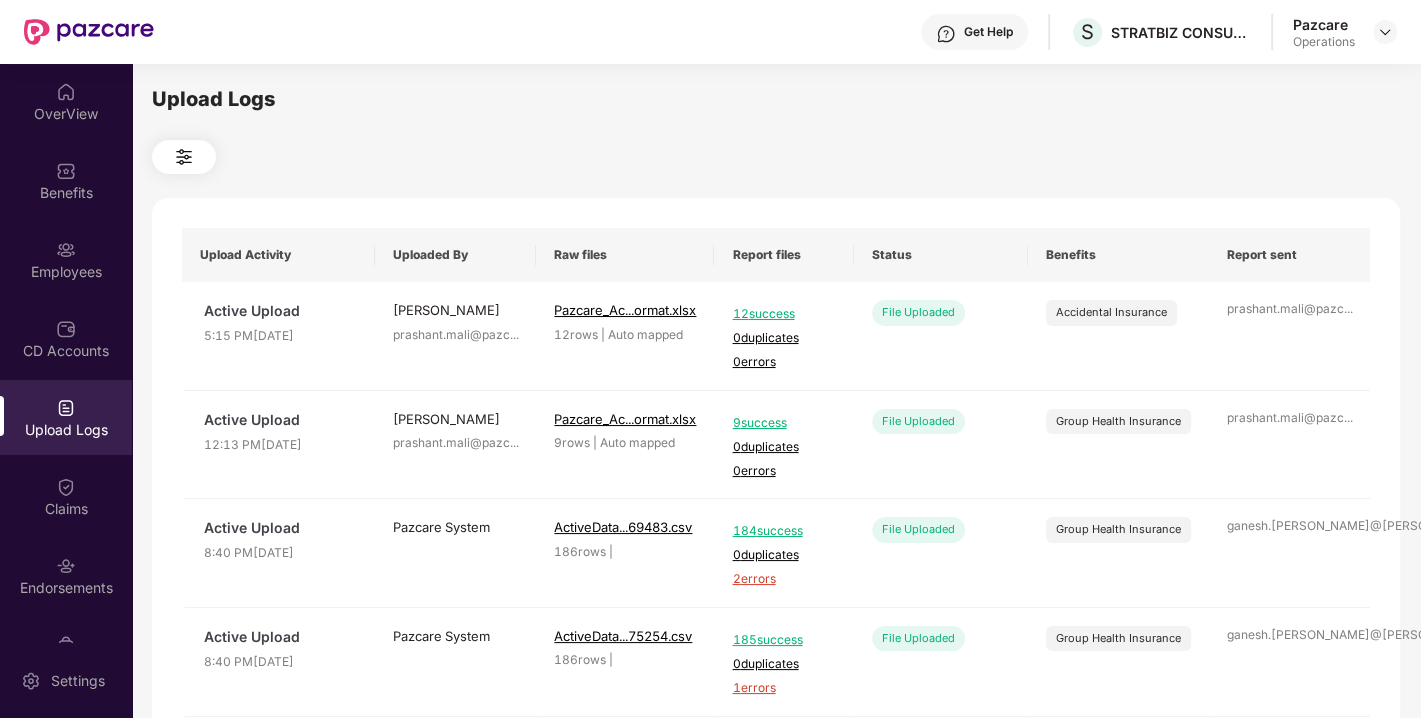 click on "Upload Logs" at bounding box center (66, 417) 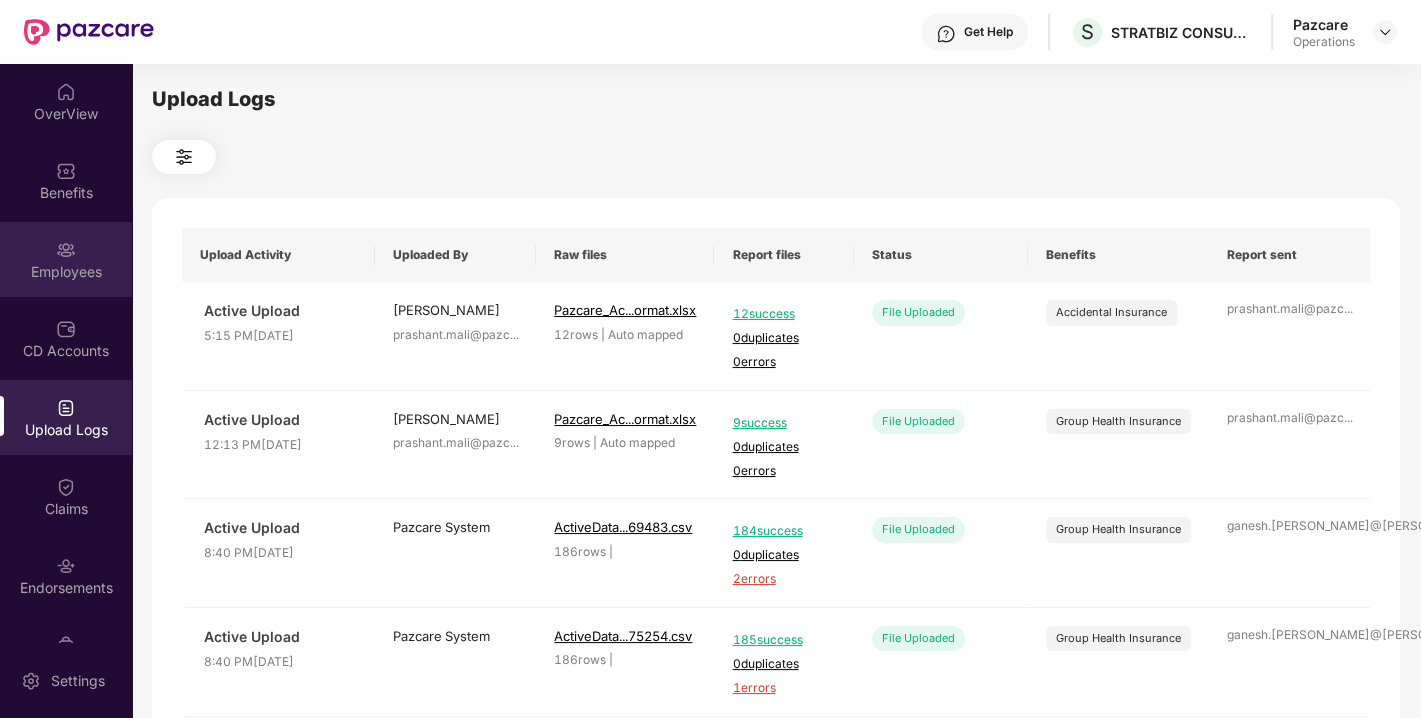 click at bounding box center [66, 250] 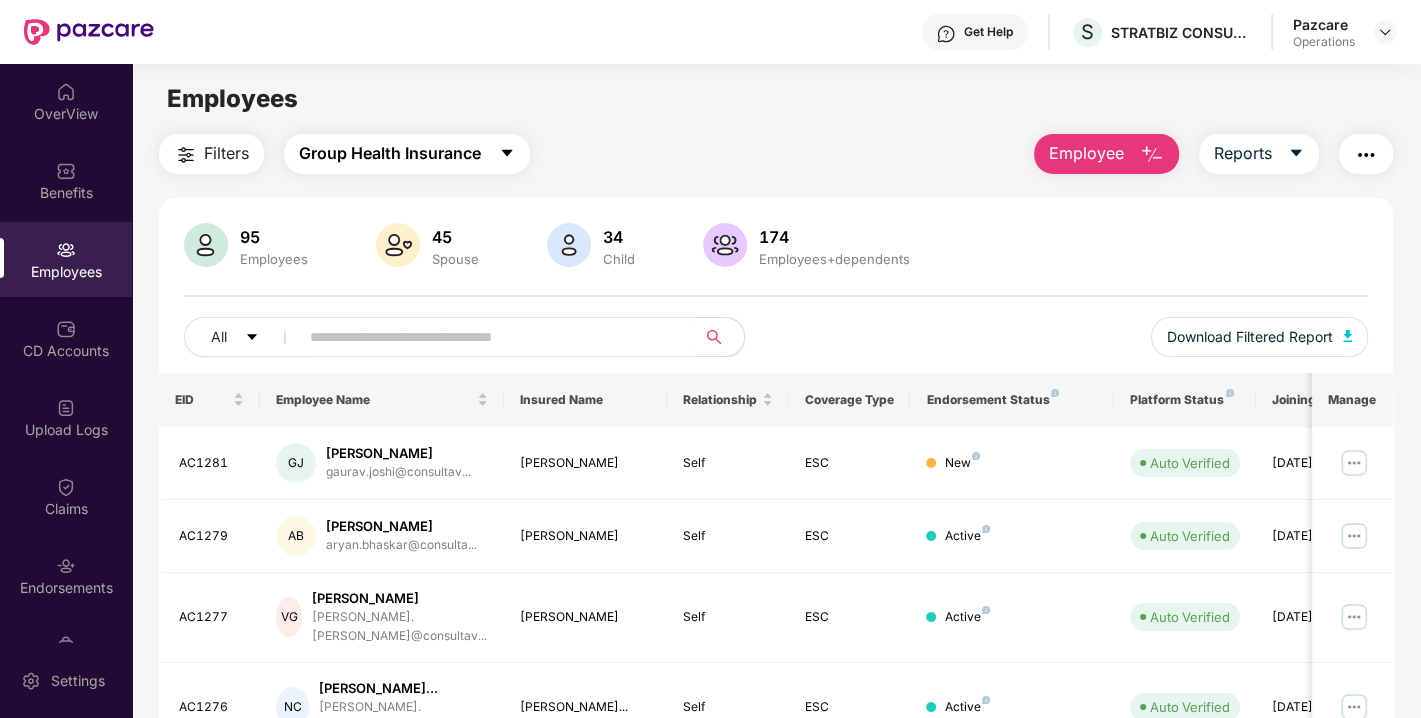 click on "Group Health Insurance" at bounding box center [407, 154] 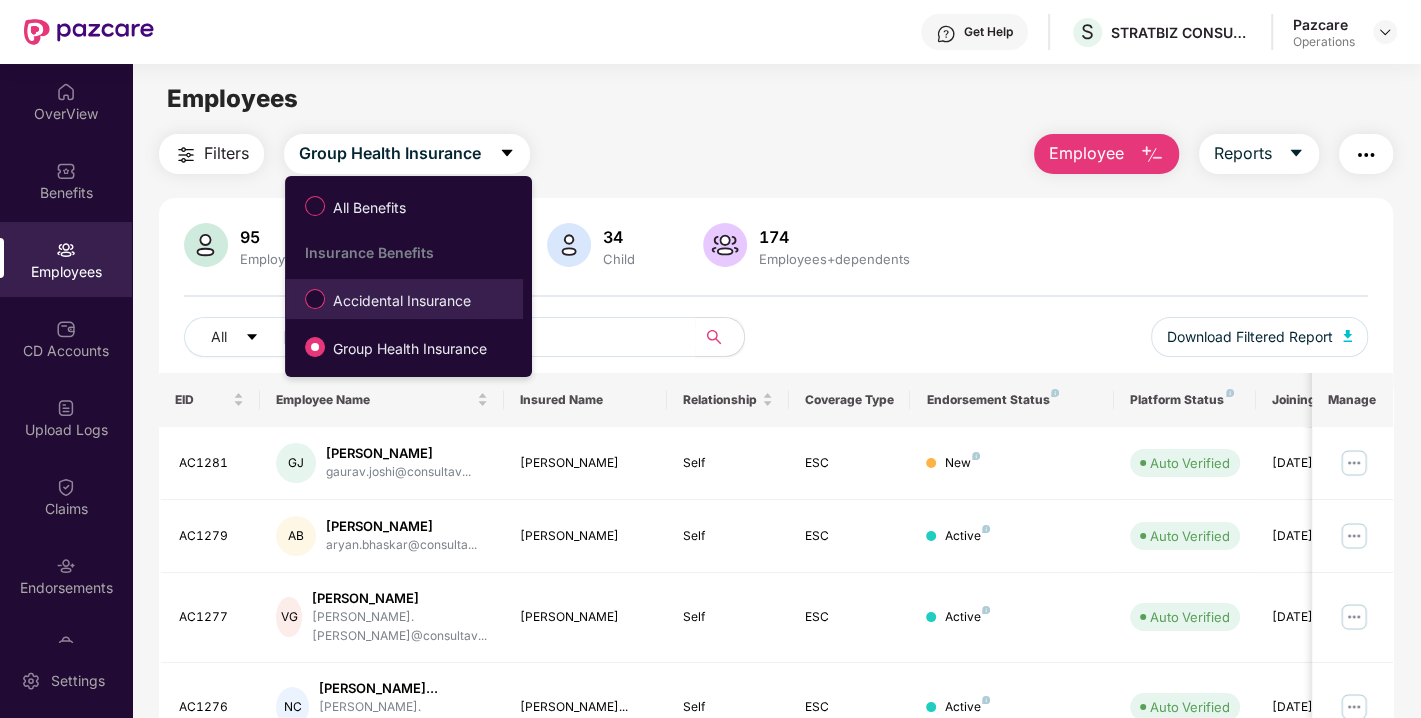click on "Accidental Insurance" at bounding box center [402, 301] 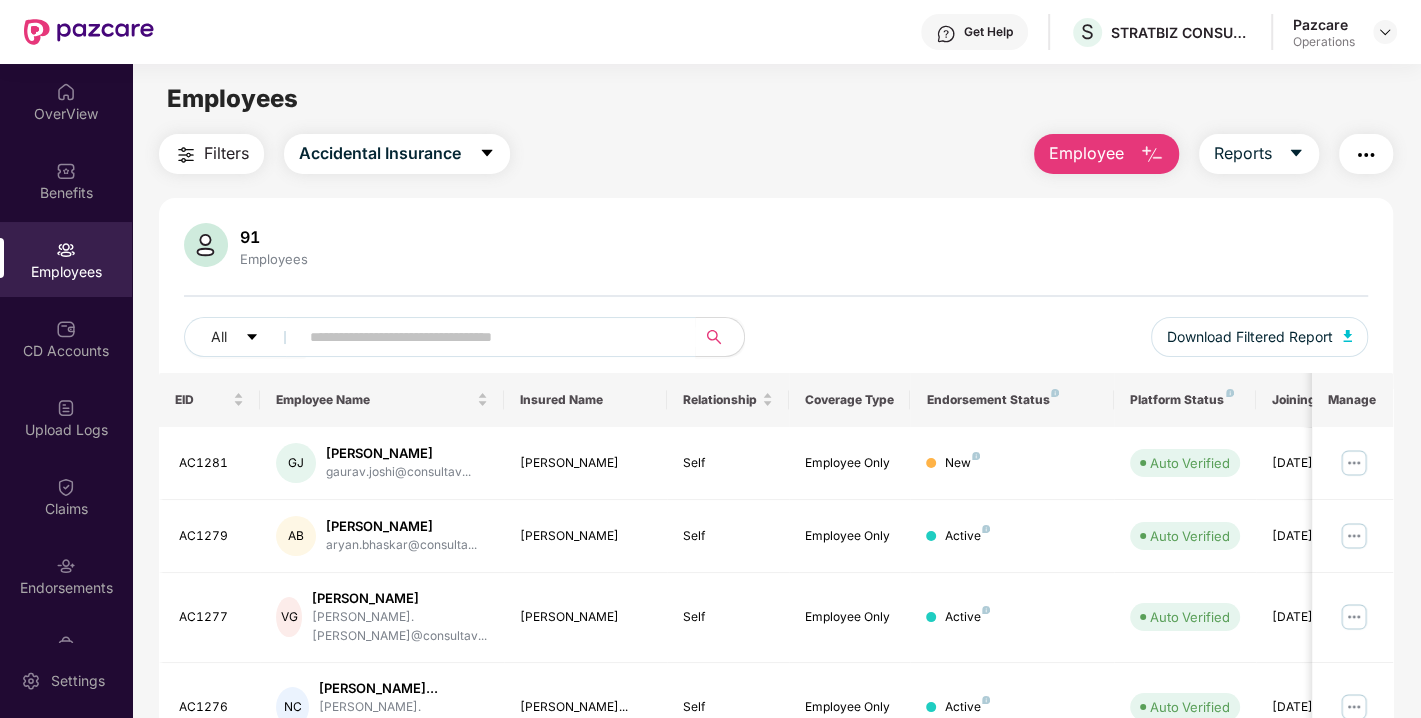 click on "Filters" at bounding box center [226, 153] 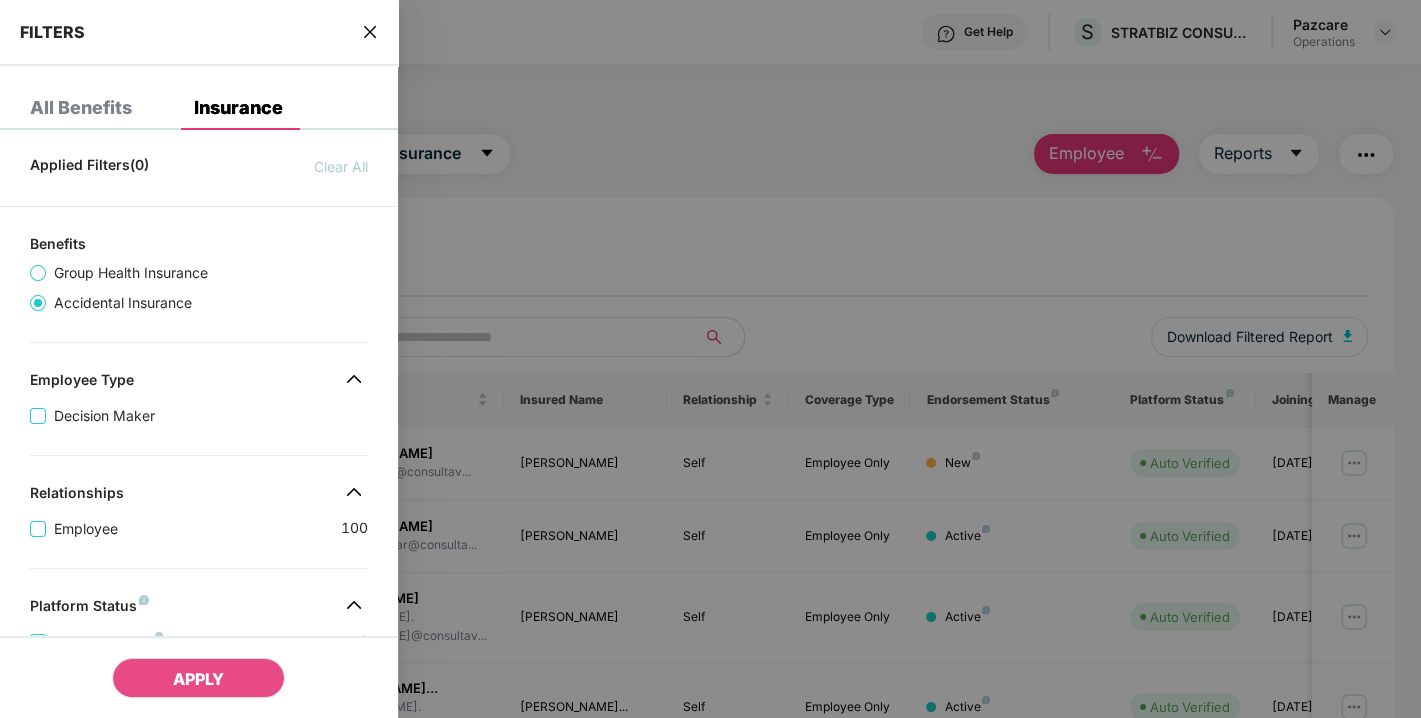 scroll, scrollTop: 506, scrollLeft: 0, axis: vertical 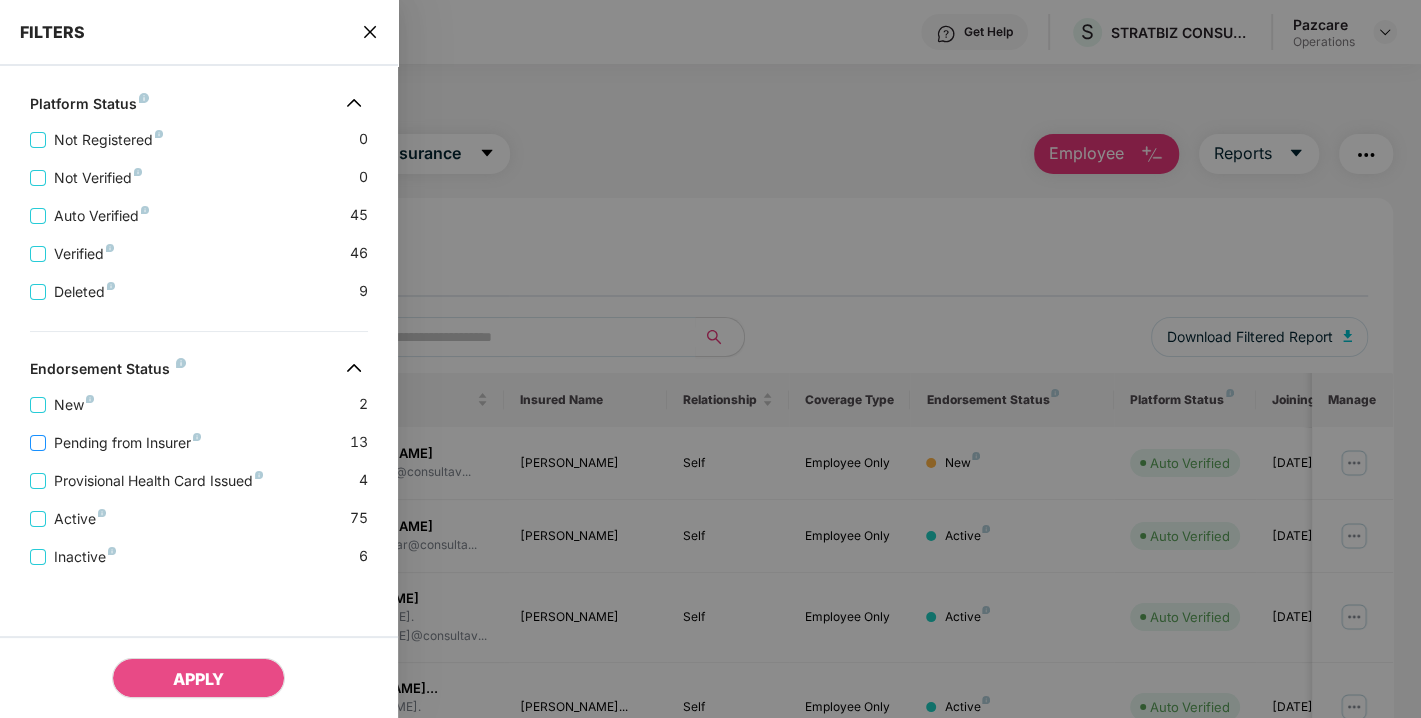 click on "Pending from Insurer" at bounding box center [127, 443] 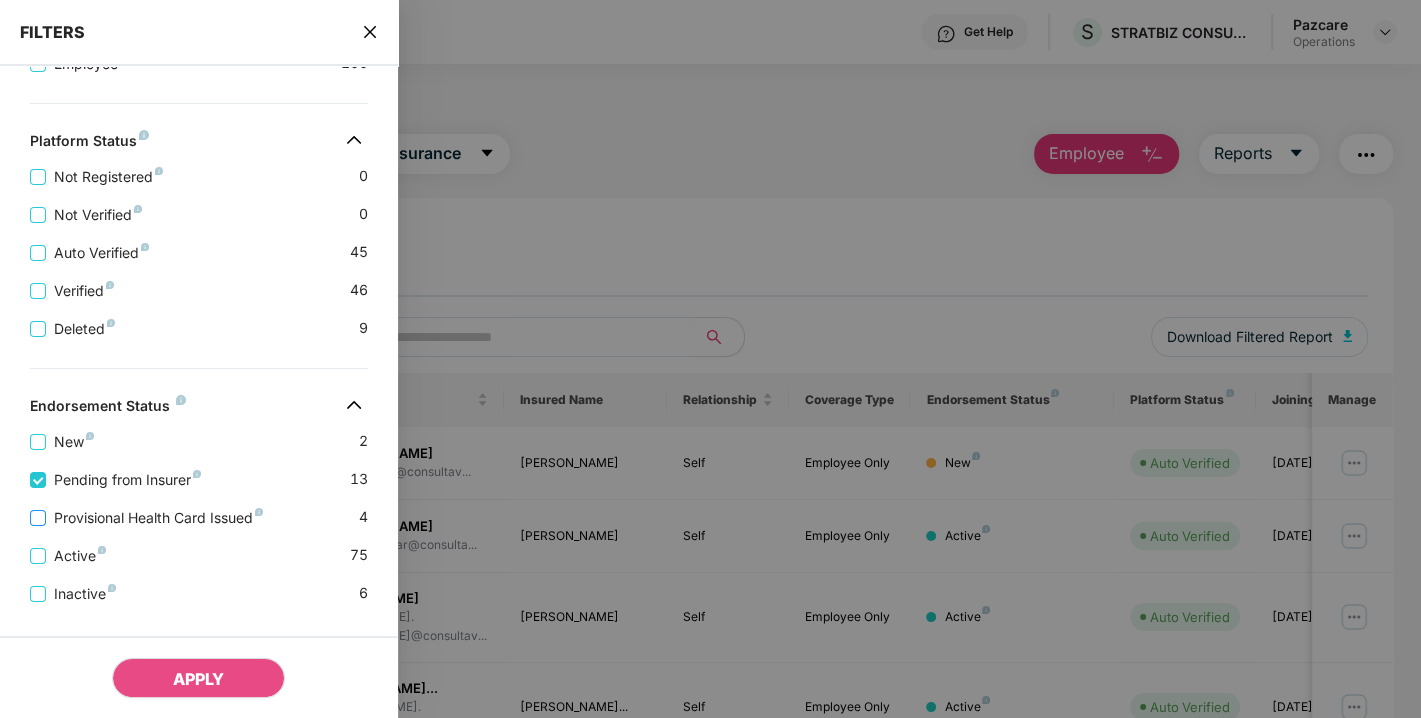 click on "Provisional Health Card Issued" at bounding box center [158, 518] 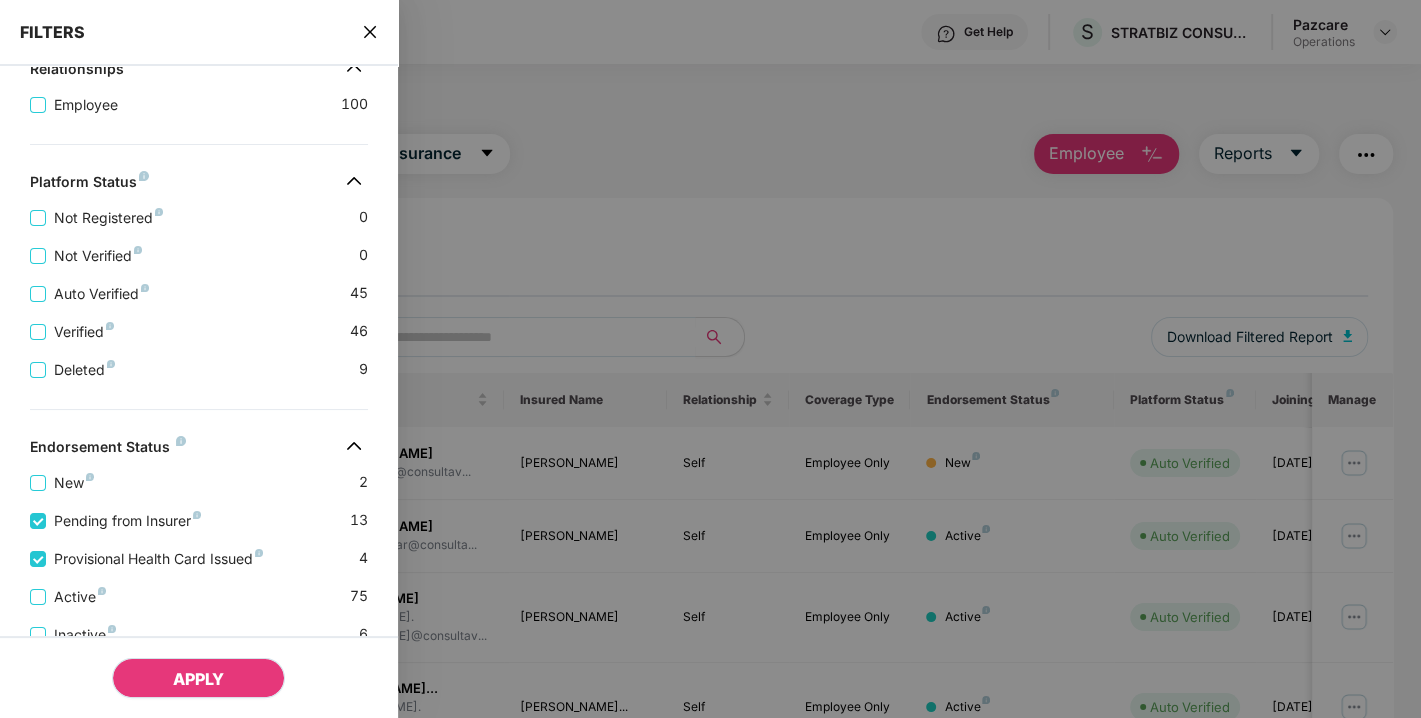 click on "APPLY" at bounding box center (198, 679) 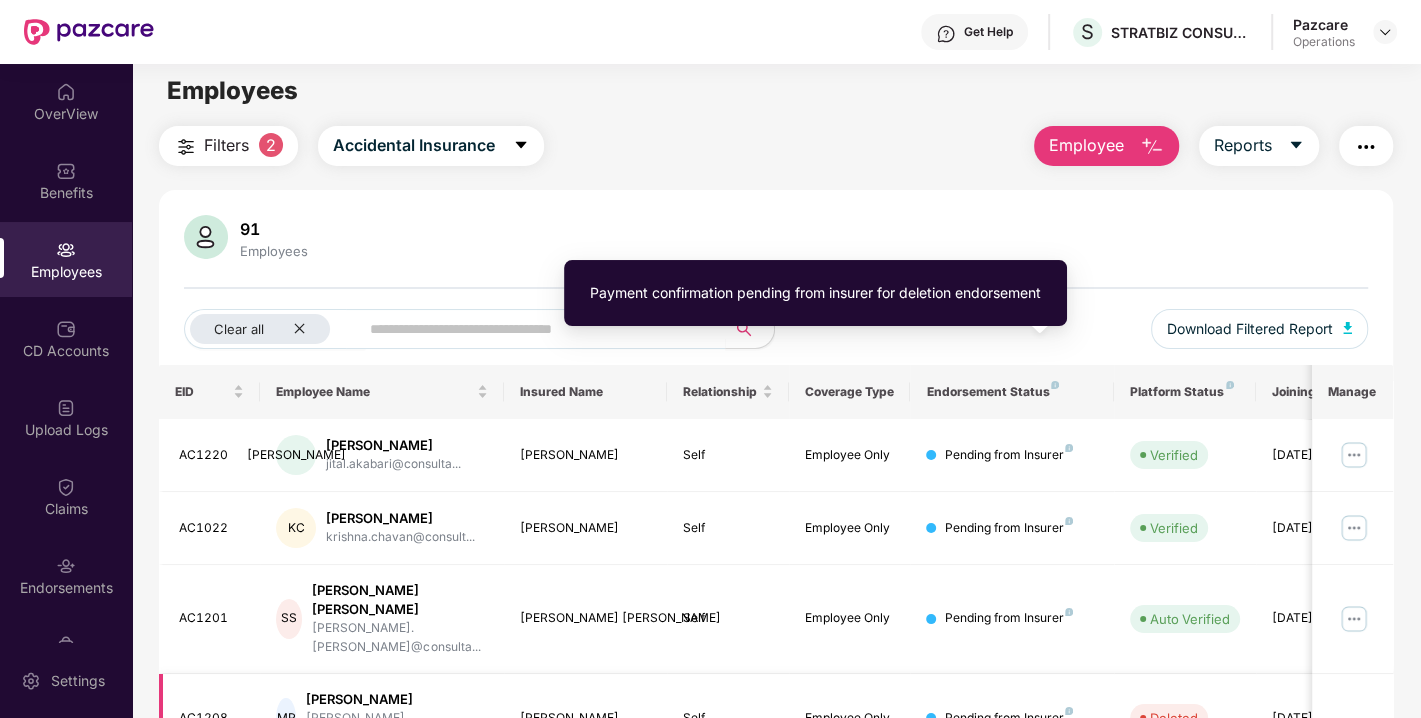 scroll, scrollTop: 0, scrollLeft: 0, axis: both 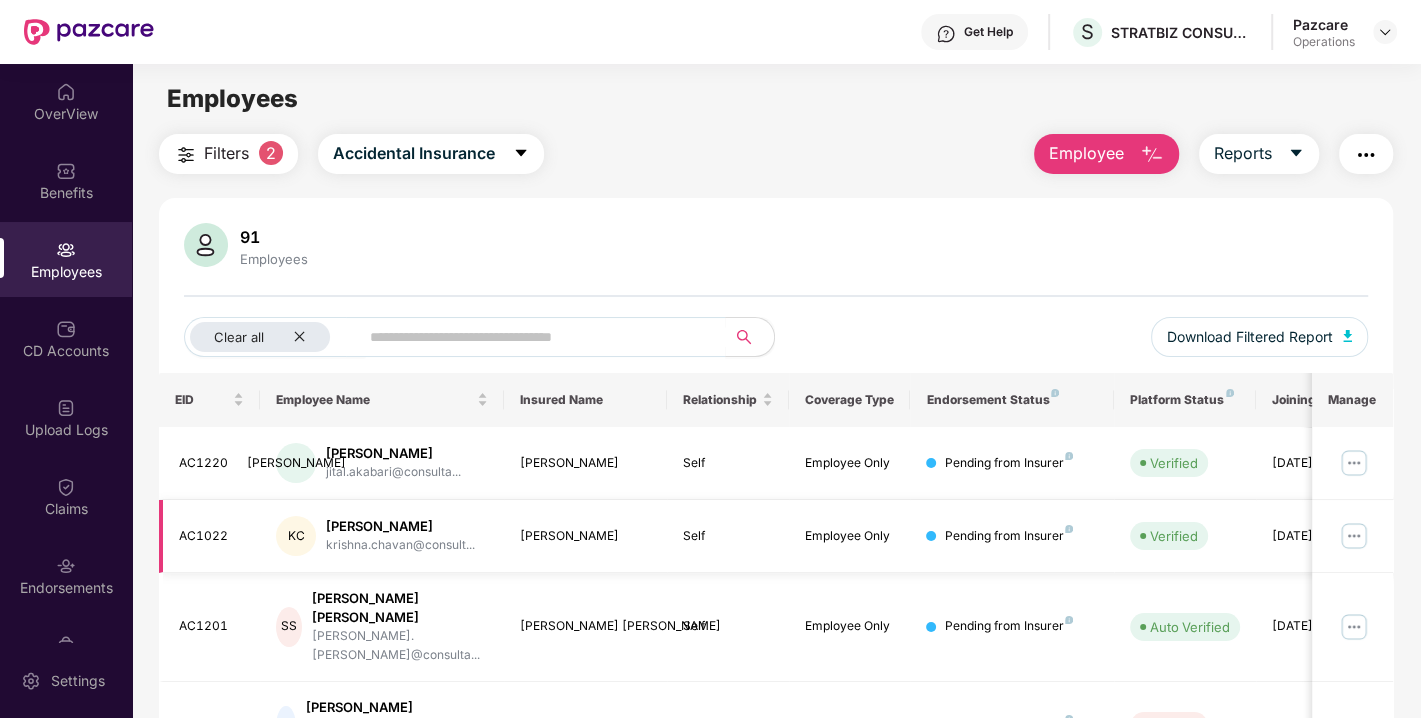type 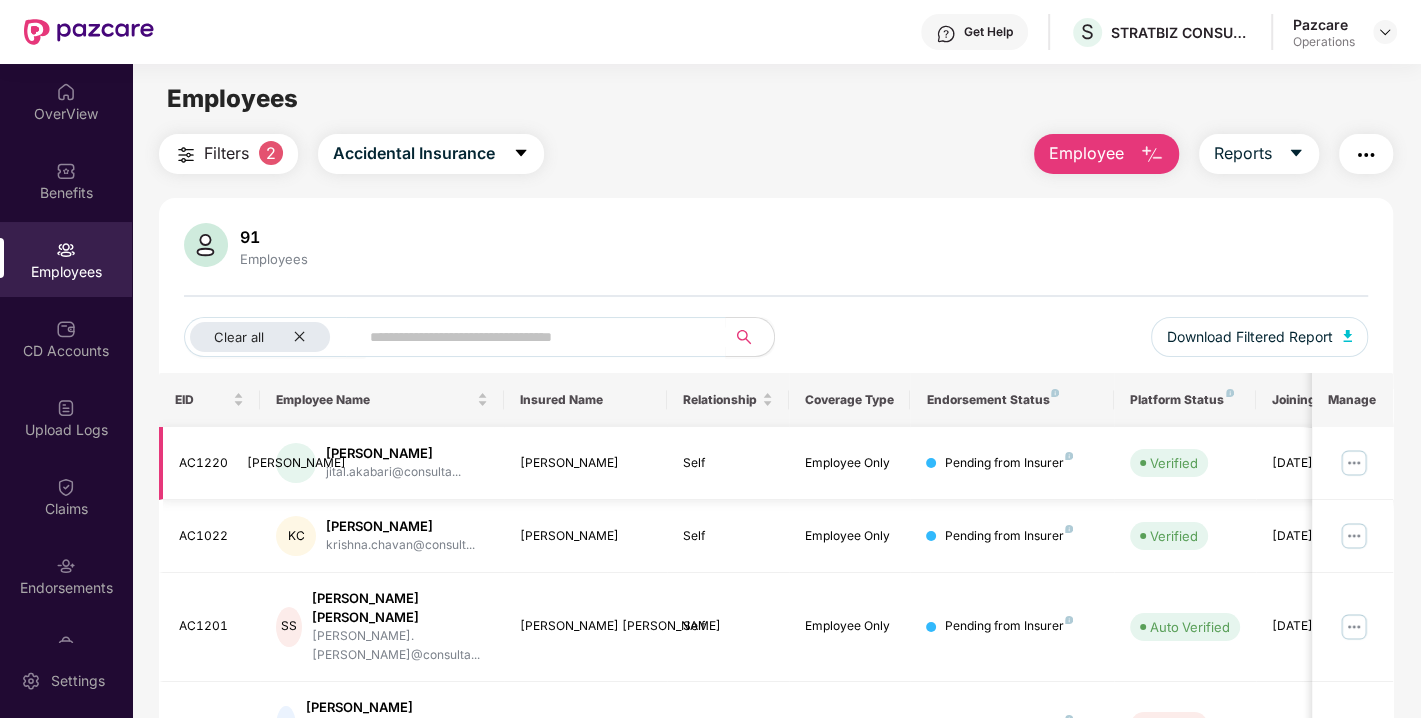 click on "AC1220" at bounding box center [212, 463] 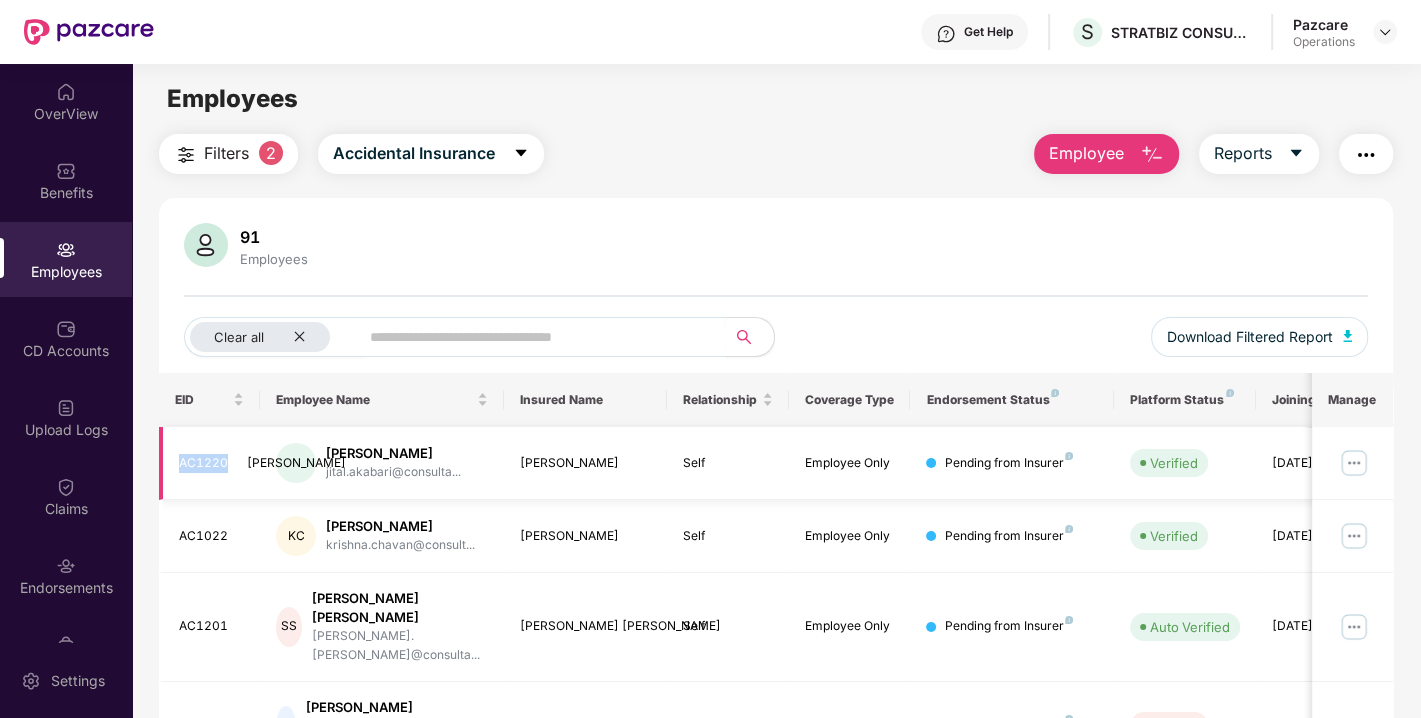 click on "AC1220" at bounding box center (212, 463) 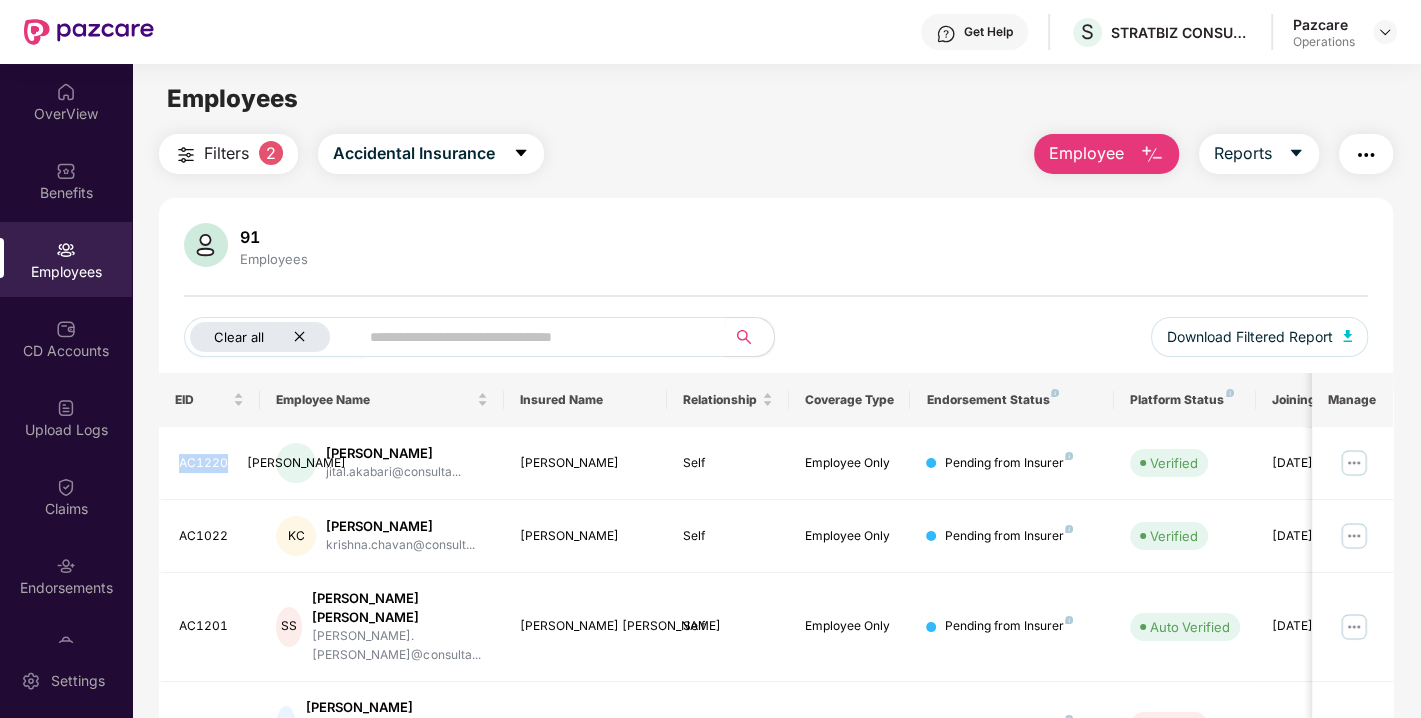 click 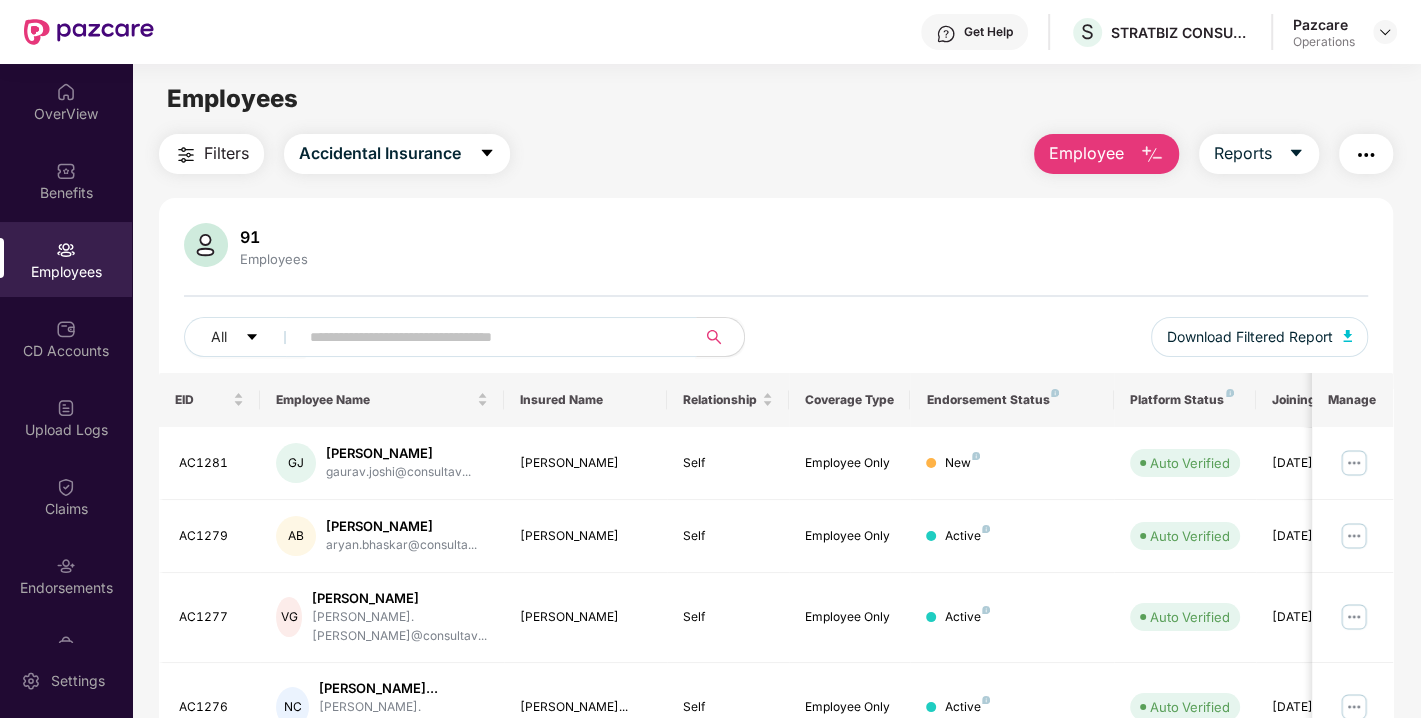 click at bounding box center [489, 337] 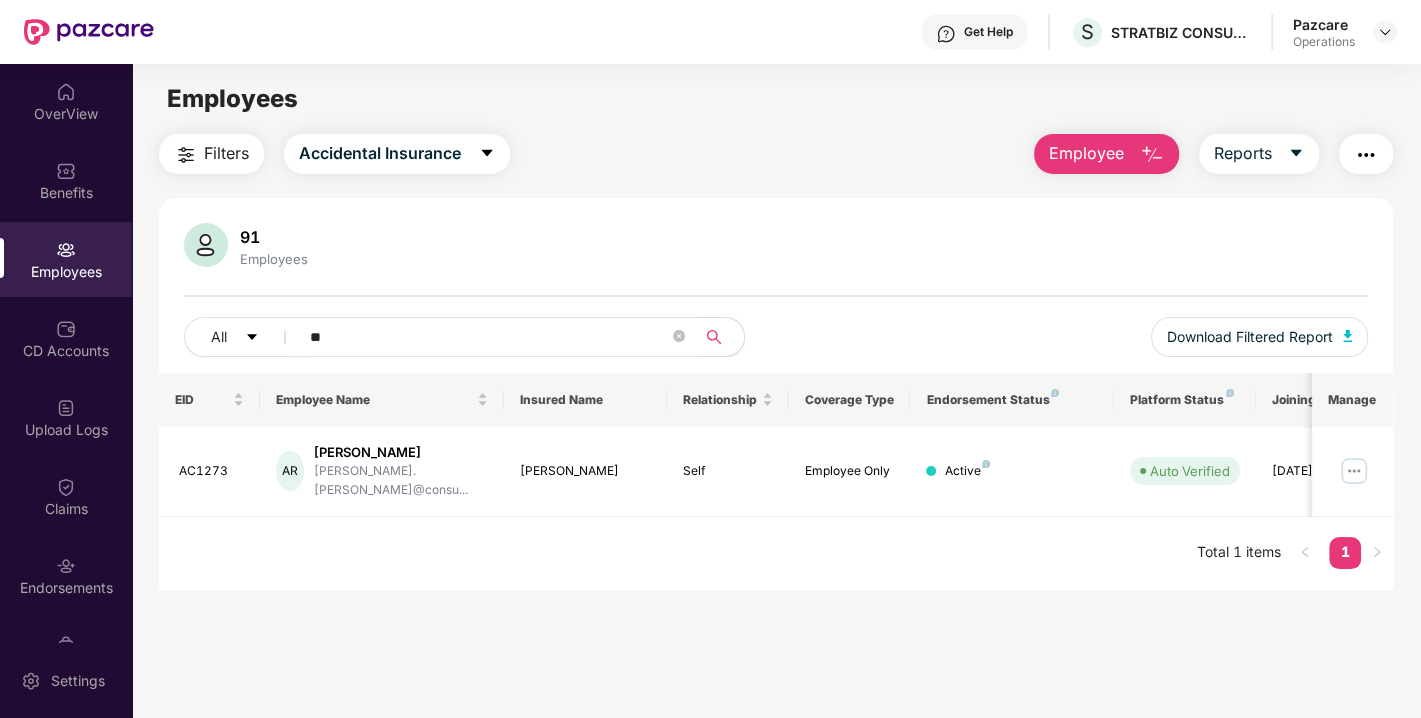 type on "*" 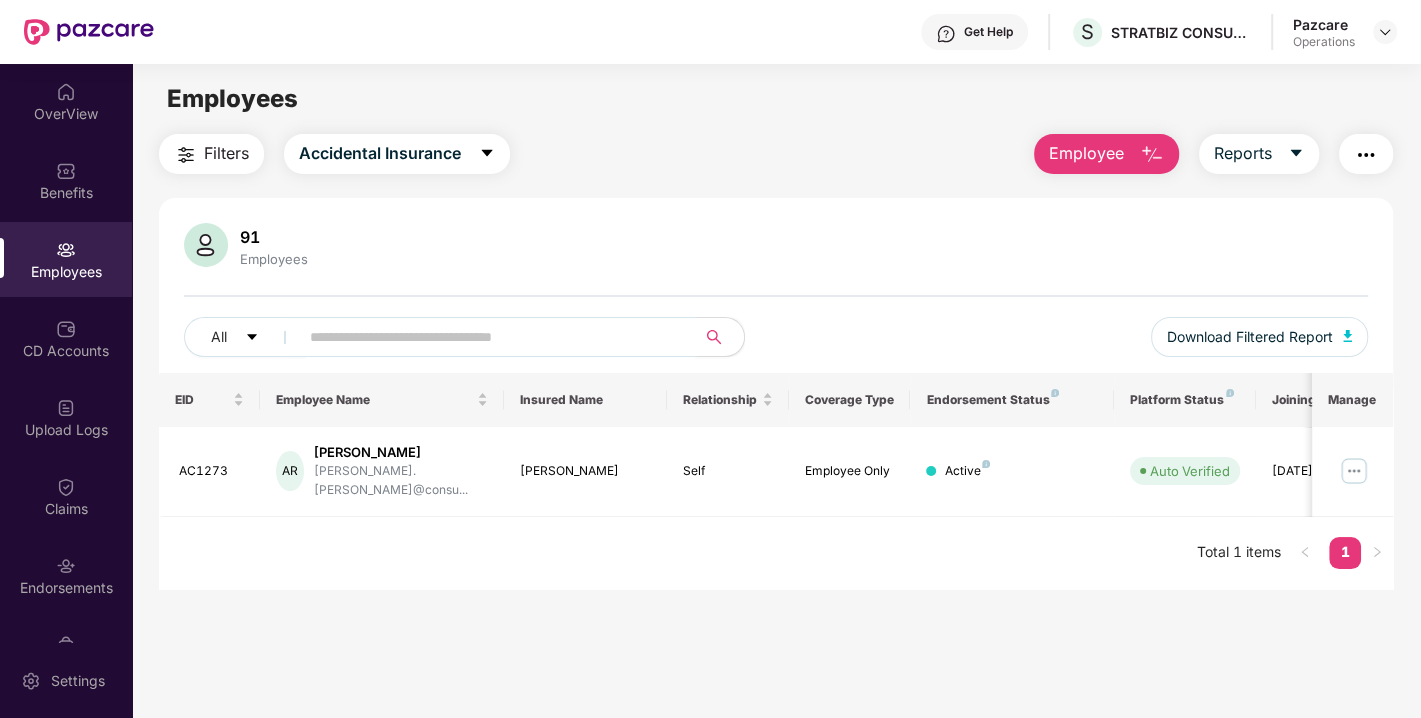 paste on "******" 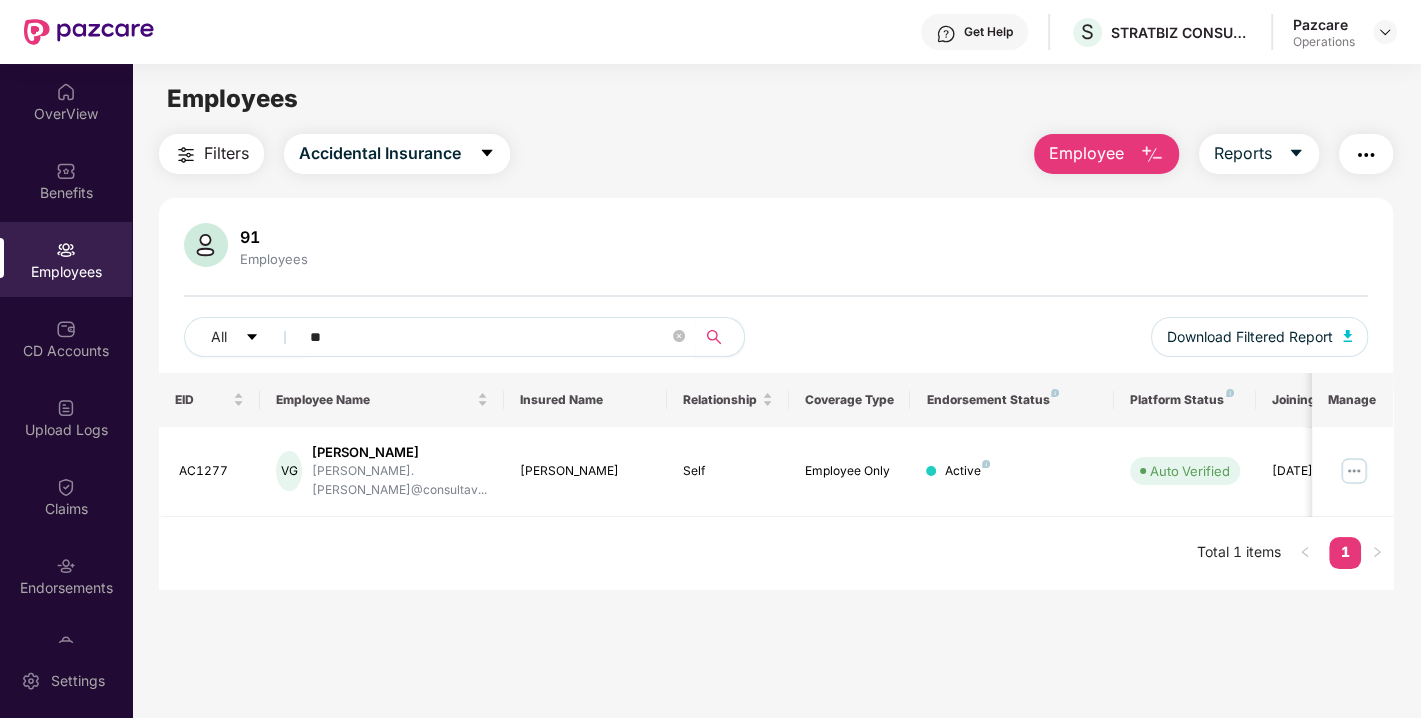 type on "*" 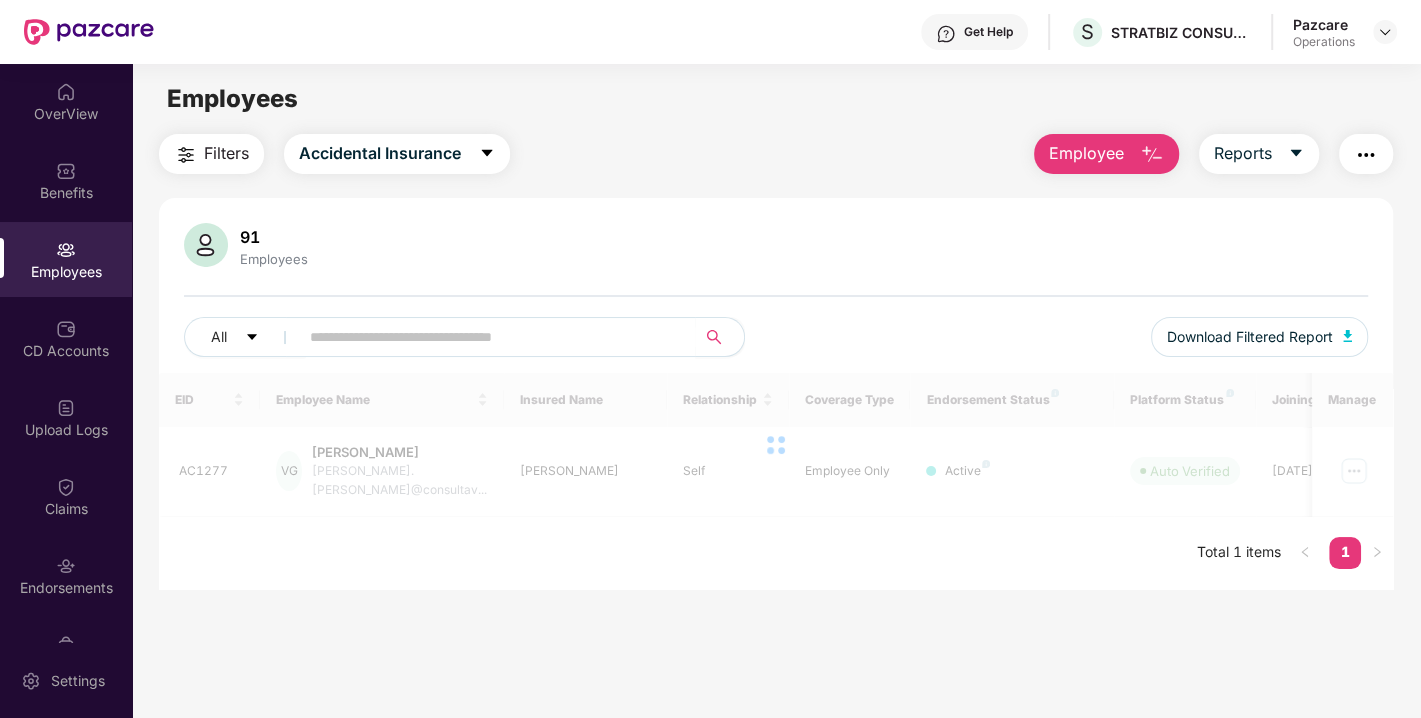 paste on "******" 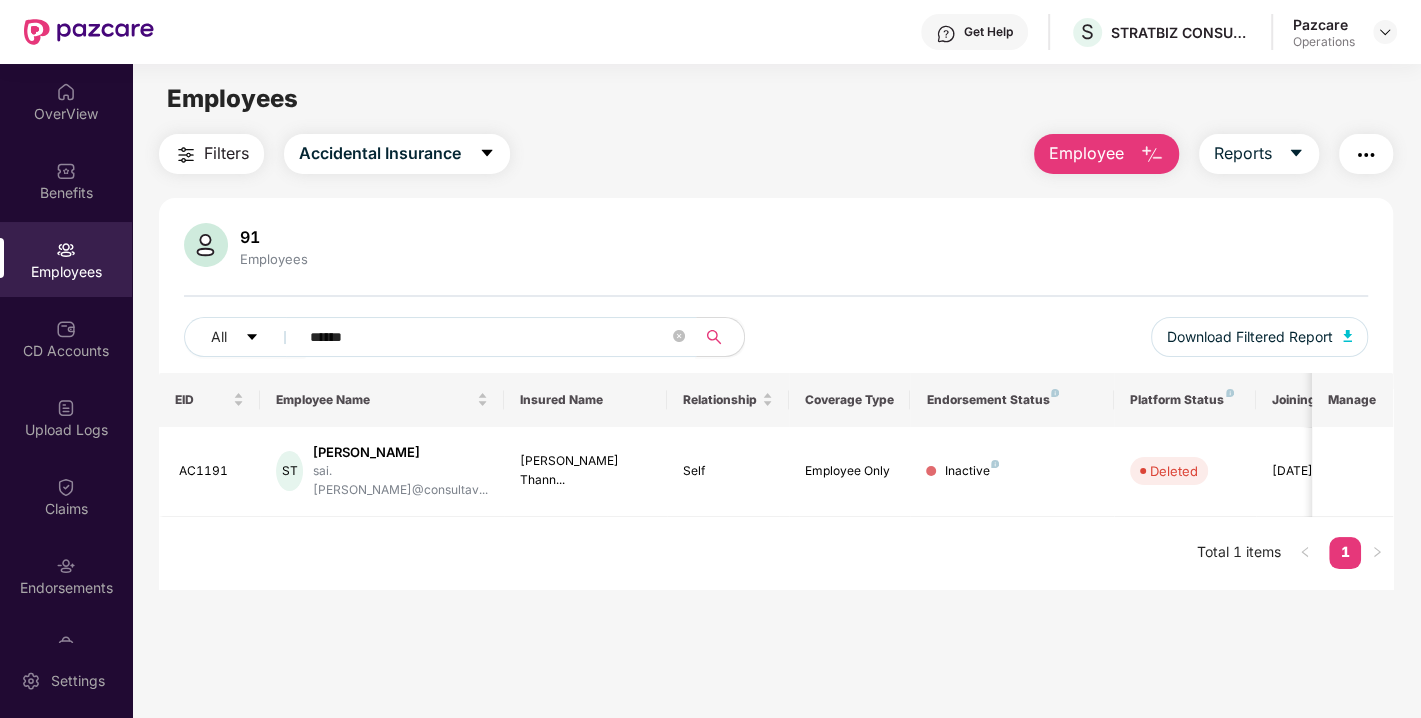 type on "******" 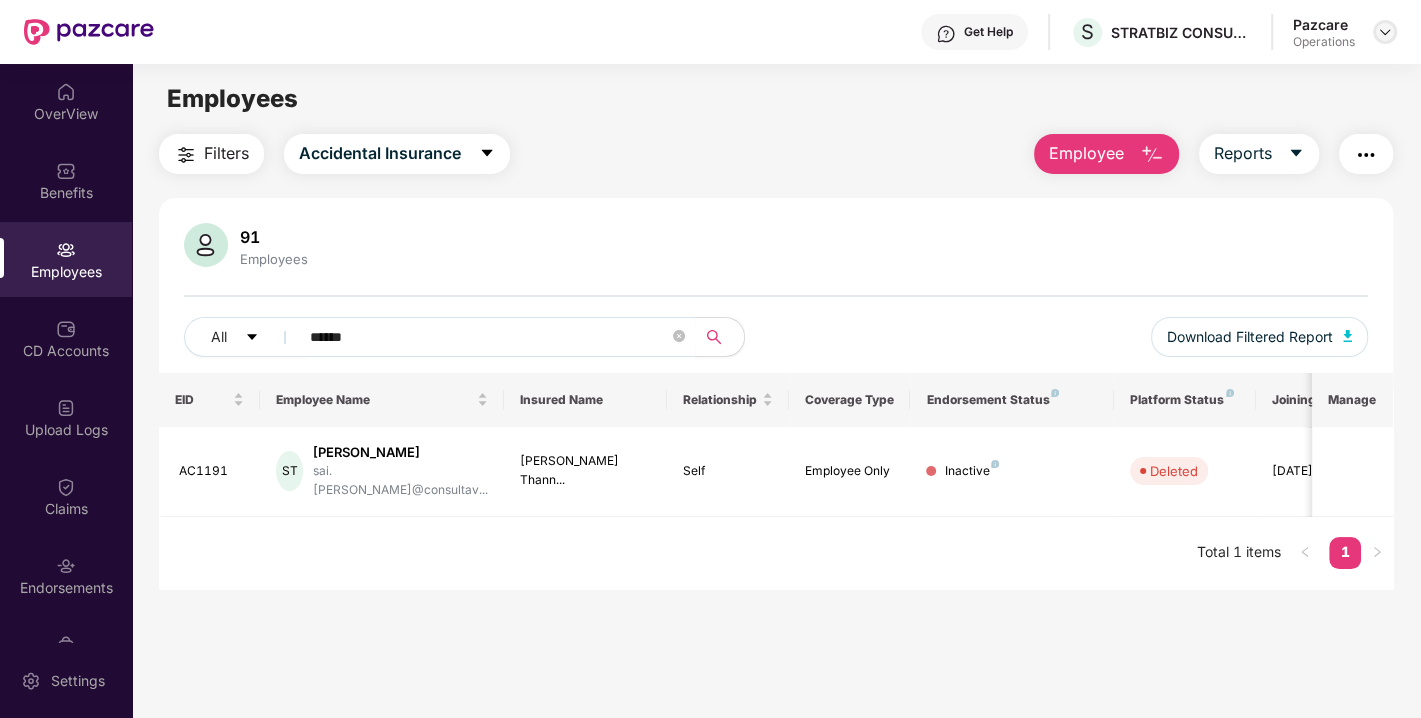 click at bounding box center (1385, 32) 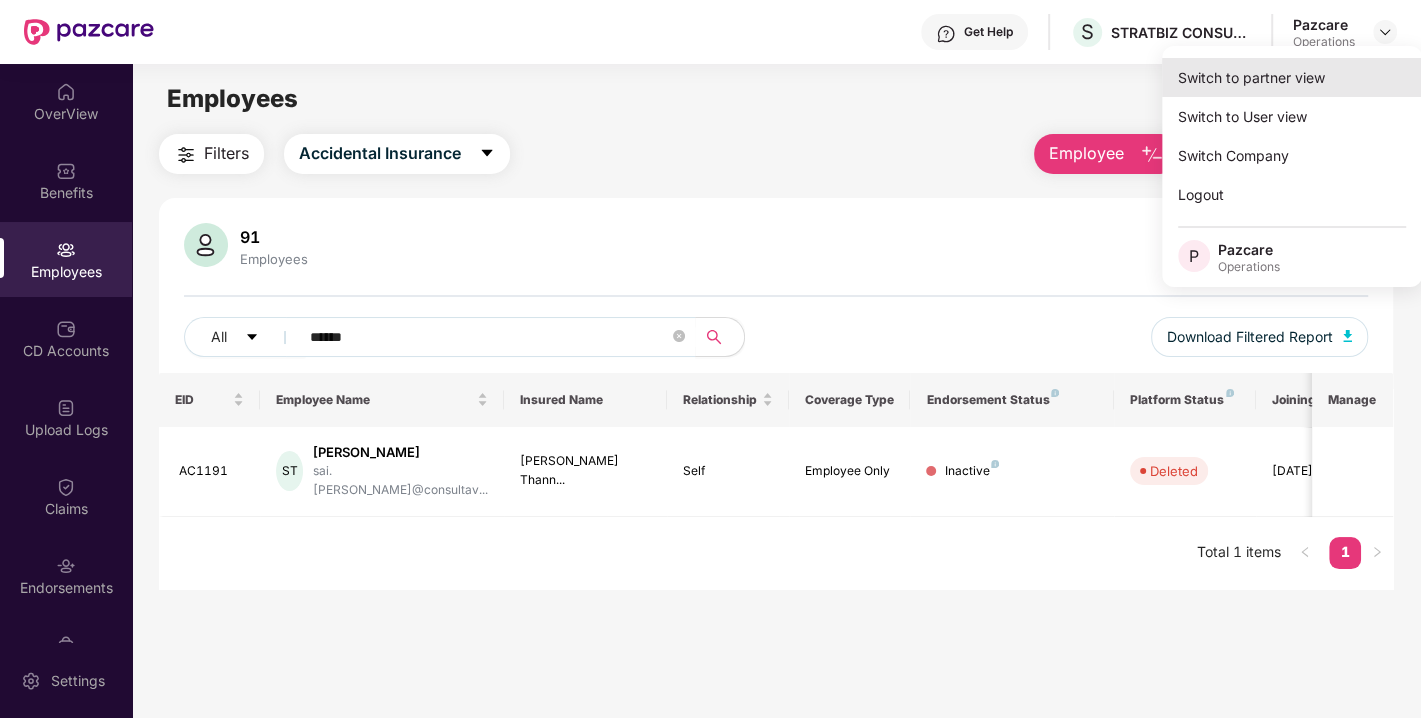 click on "Switch to partner view" at bounding box center [1292, 77] 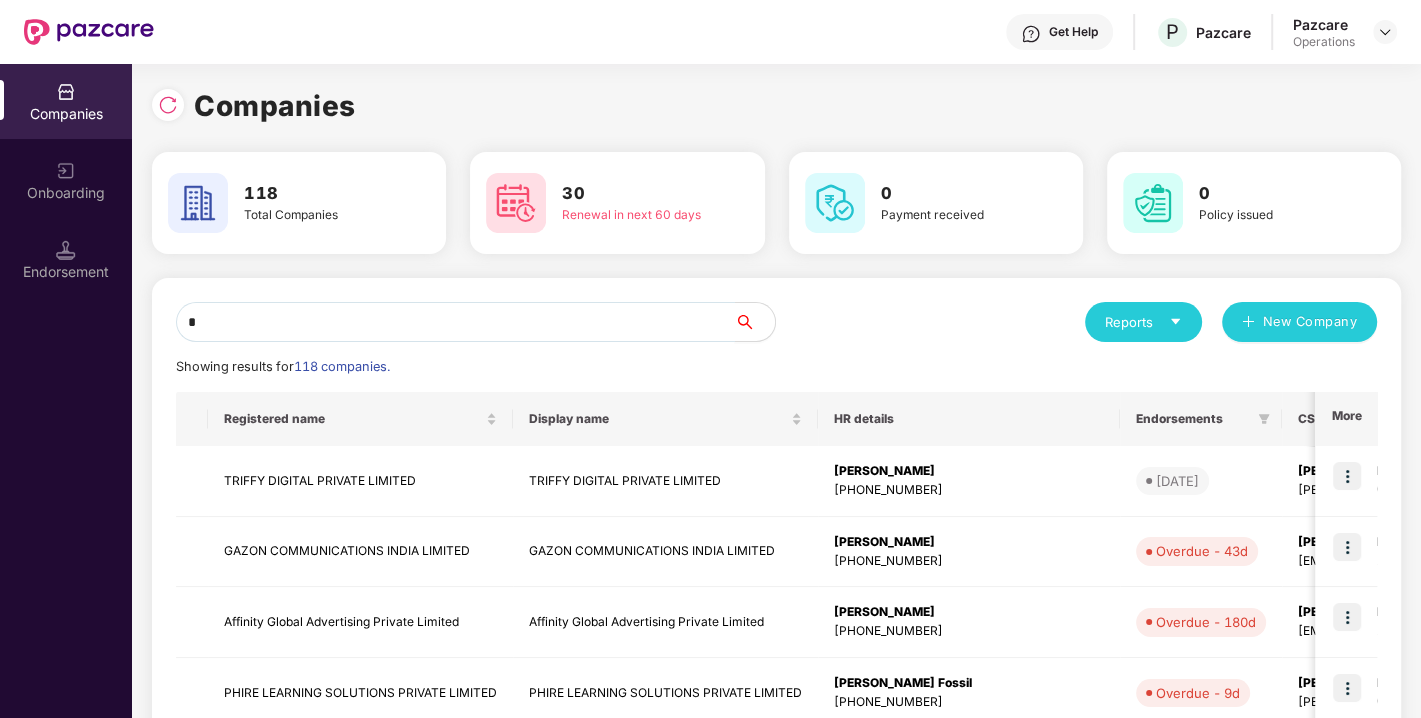 click on "*" at bounding box center (455, 322) 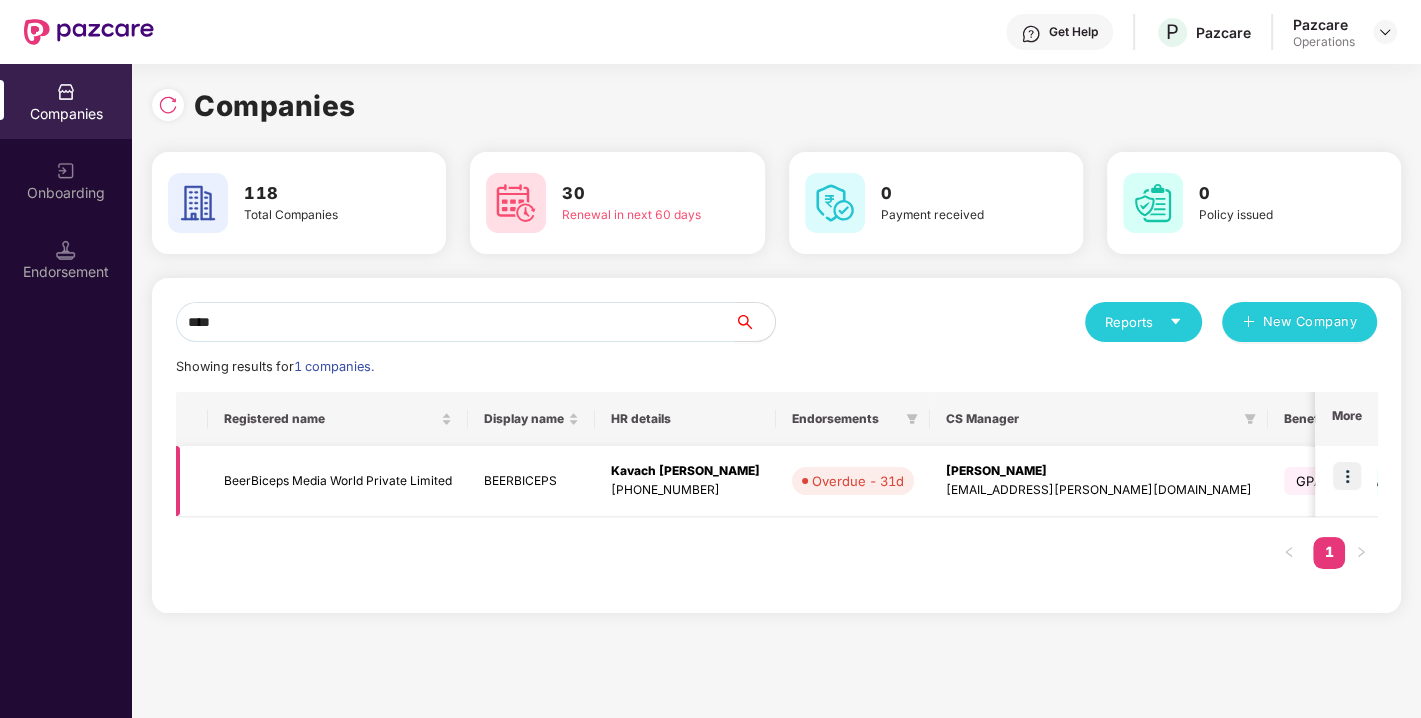 type on "****" 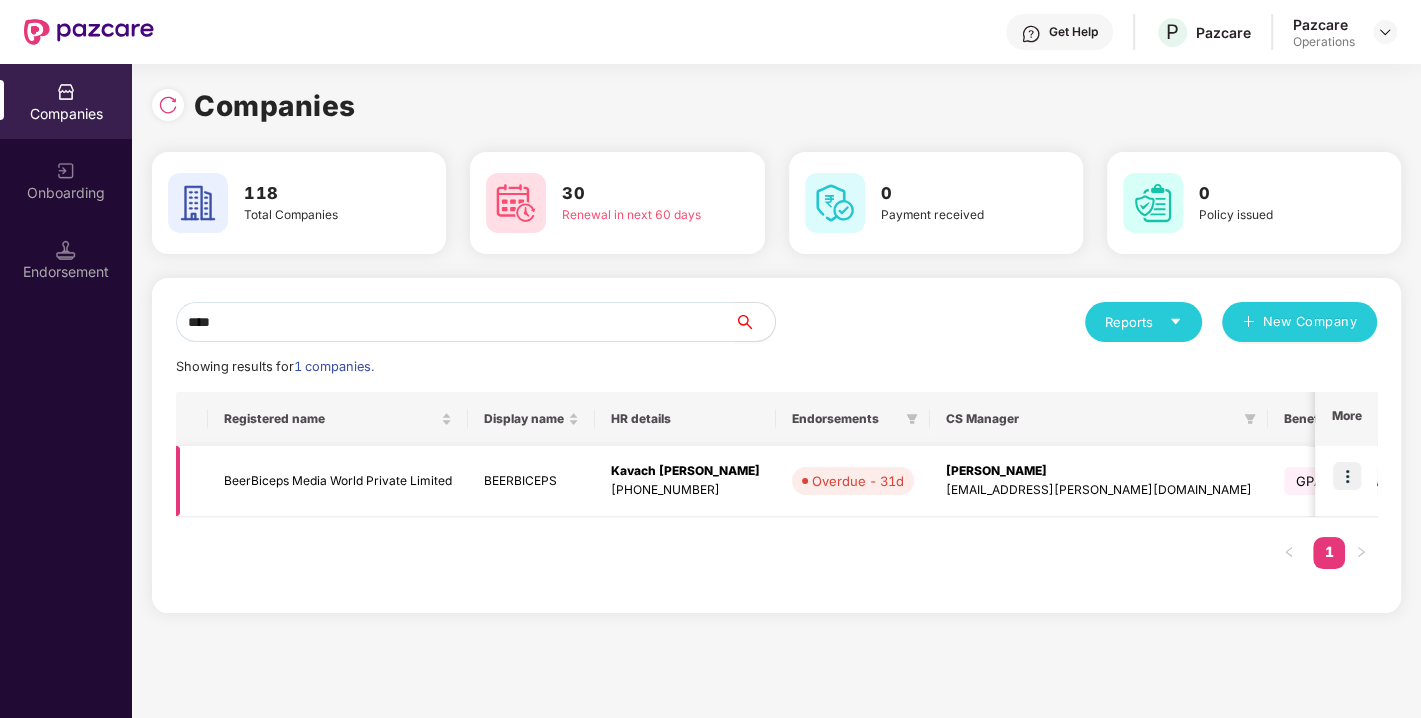 click on "BeerBiceps Media World Private Limited" at bounding box center (338, 481) 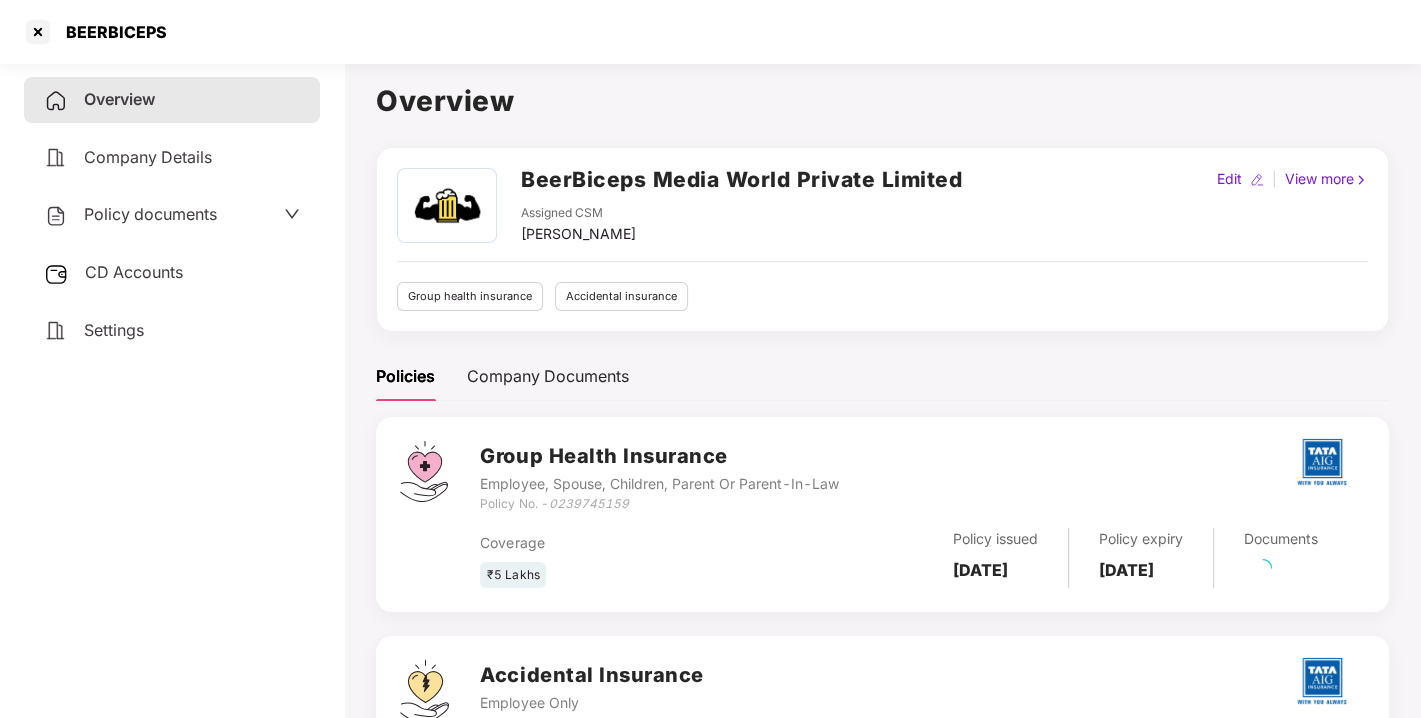click on "Policy documents" at bounding box center (150, 214) 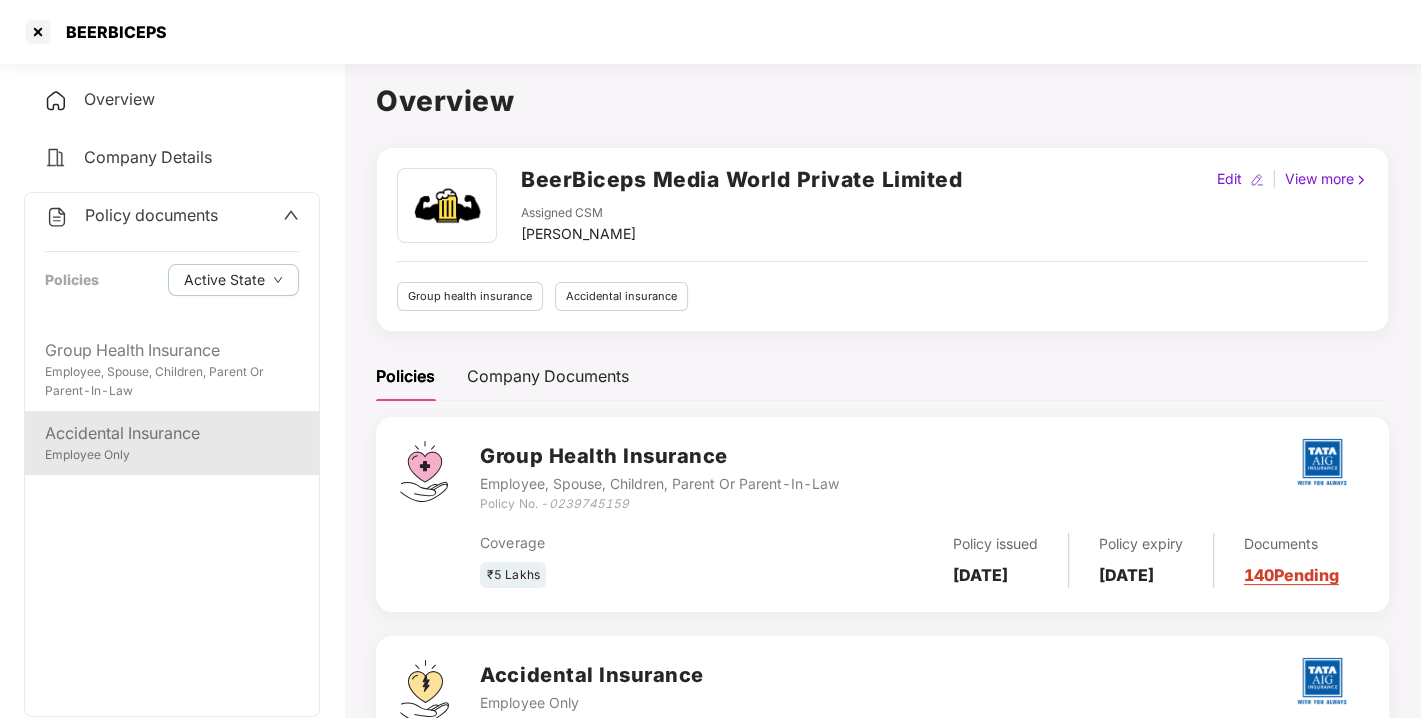 click on "Accidental Insurance" at bounding box center [172, 433] 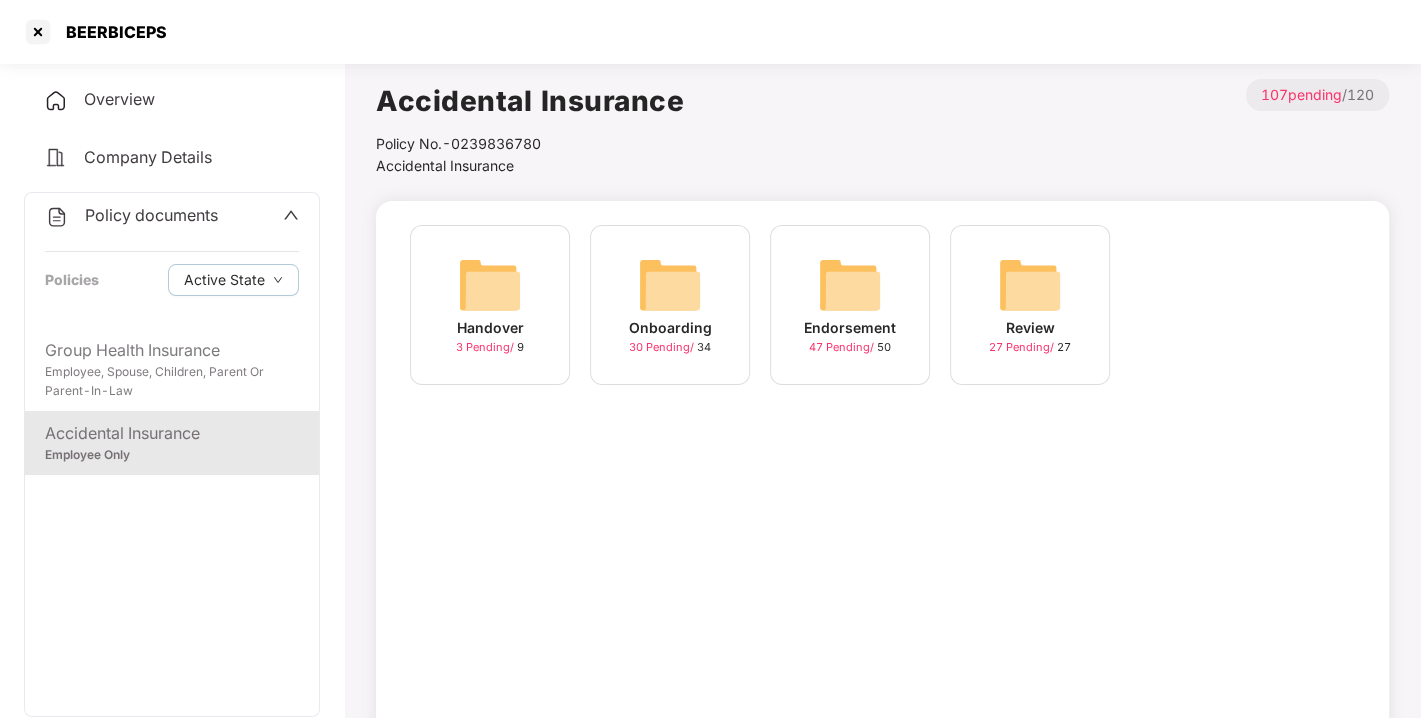 click at bounding box center (850, 285) 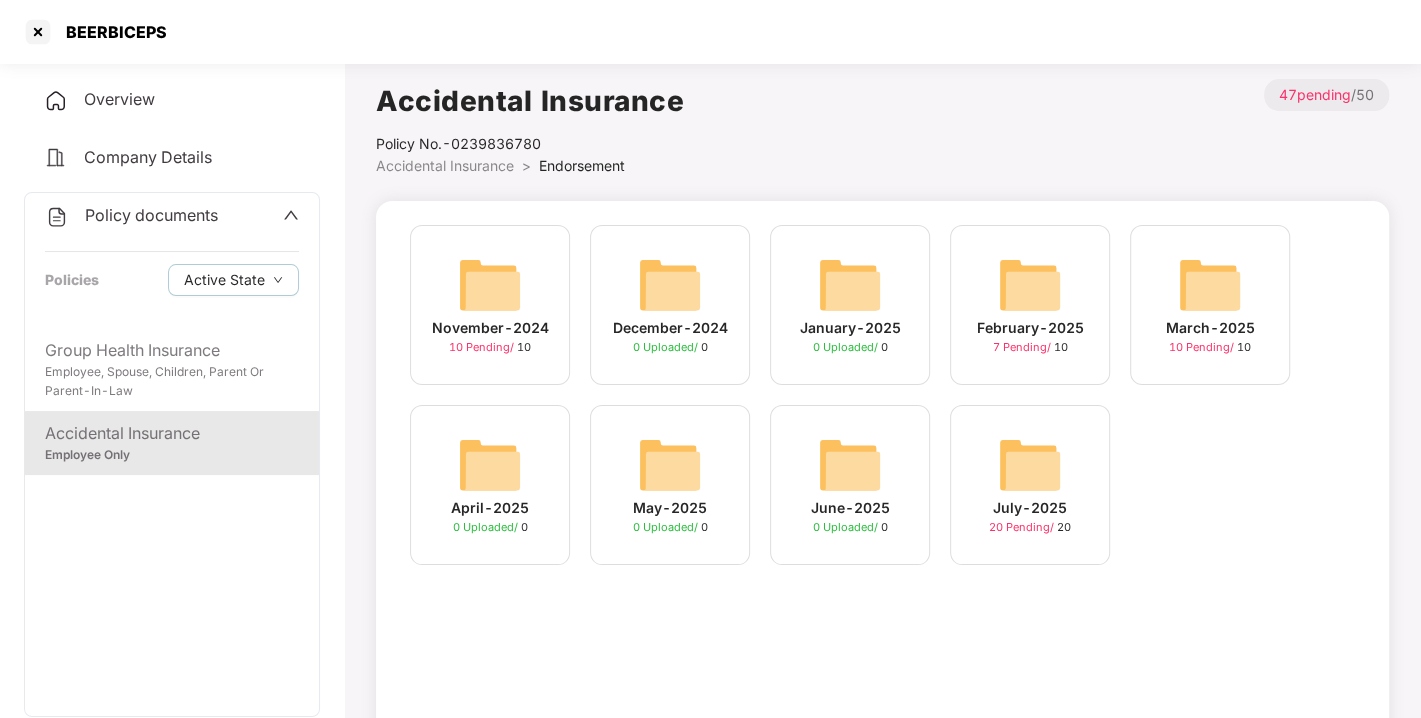 click at bounding box center (1030, 465) 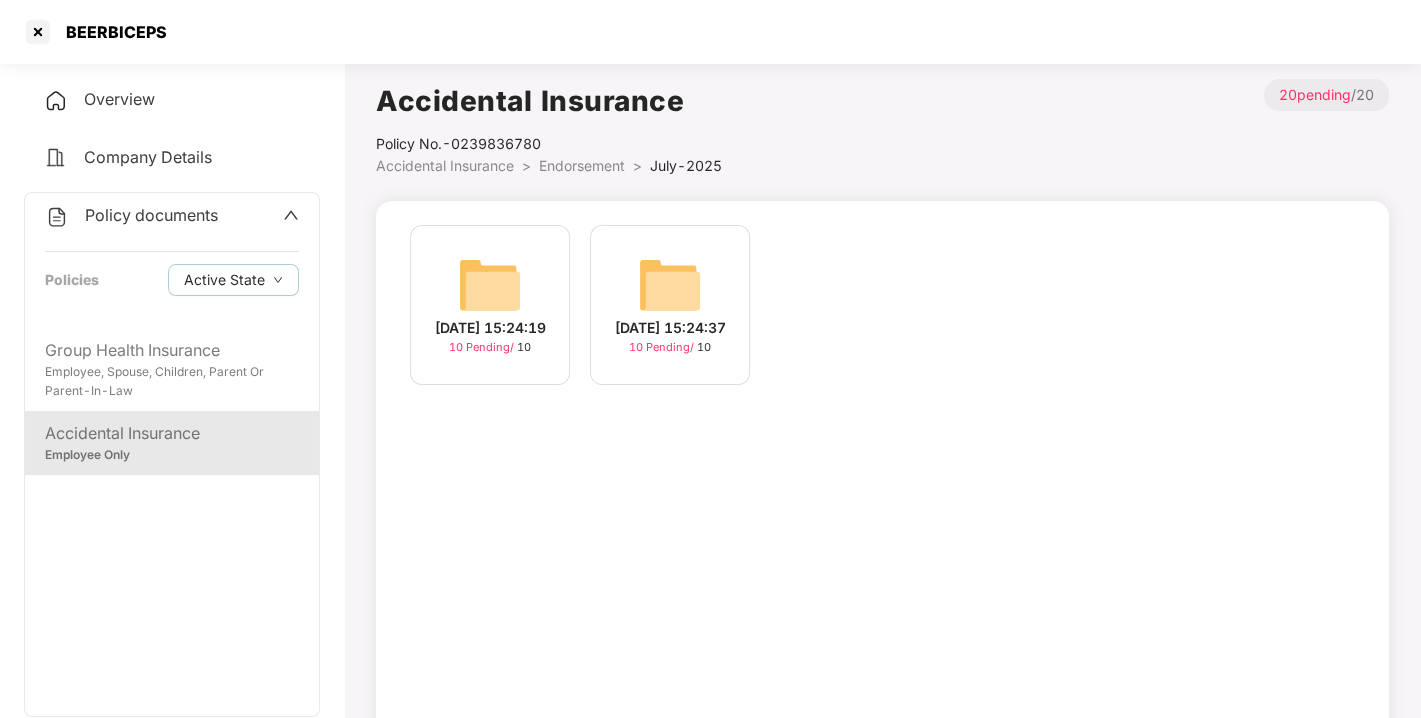 click at bounding box center (490, 285) 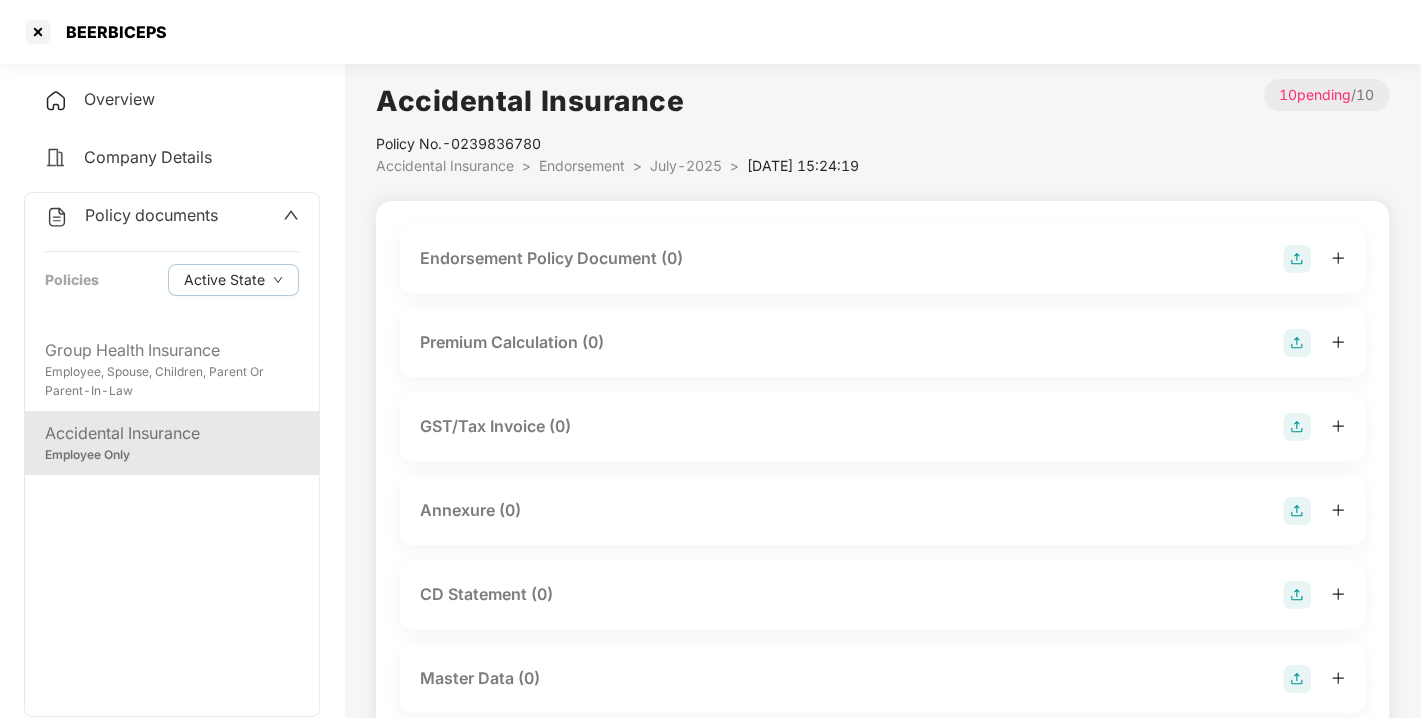 click at bounding box center (1297, 259) 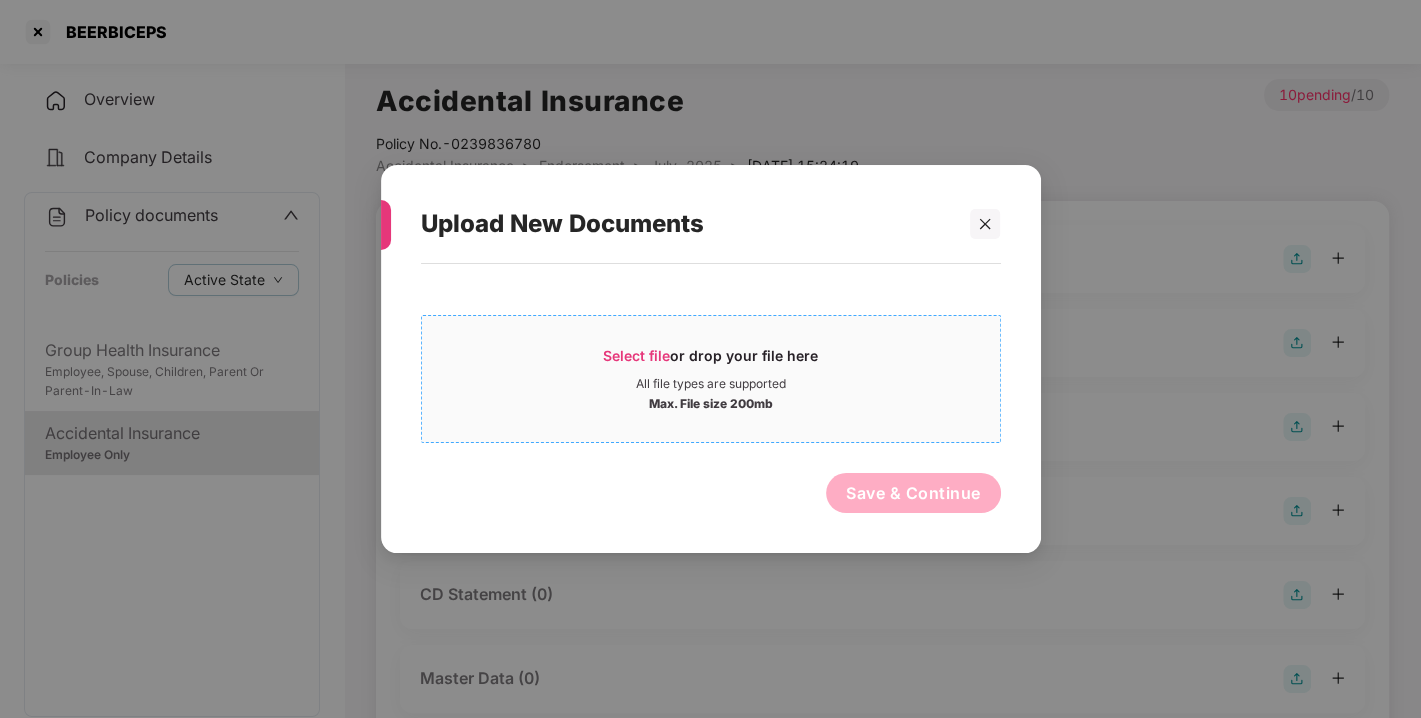click on "All file types are supported" at bounding box center [711, 384] 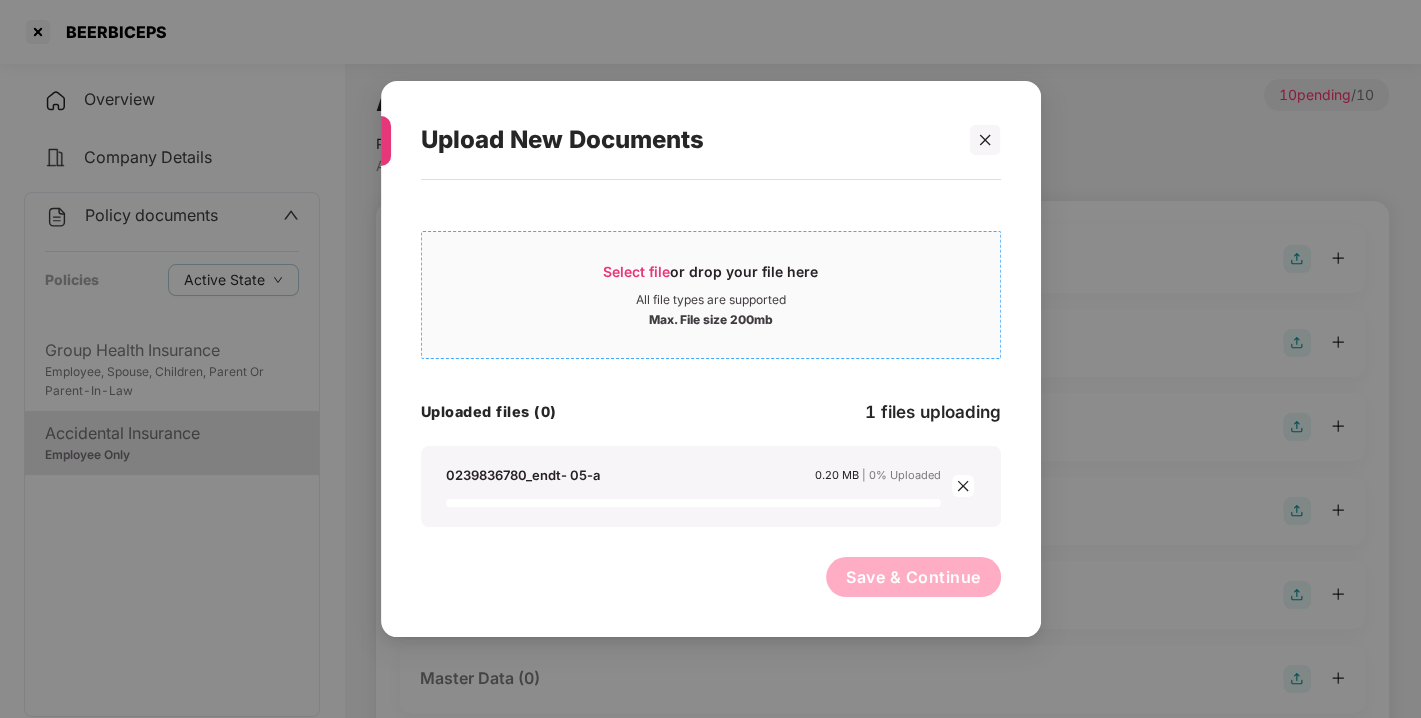 click on "Select file  or drop your file here" at bounding box center (710, 277) 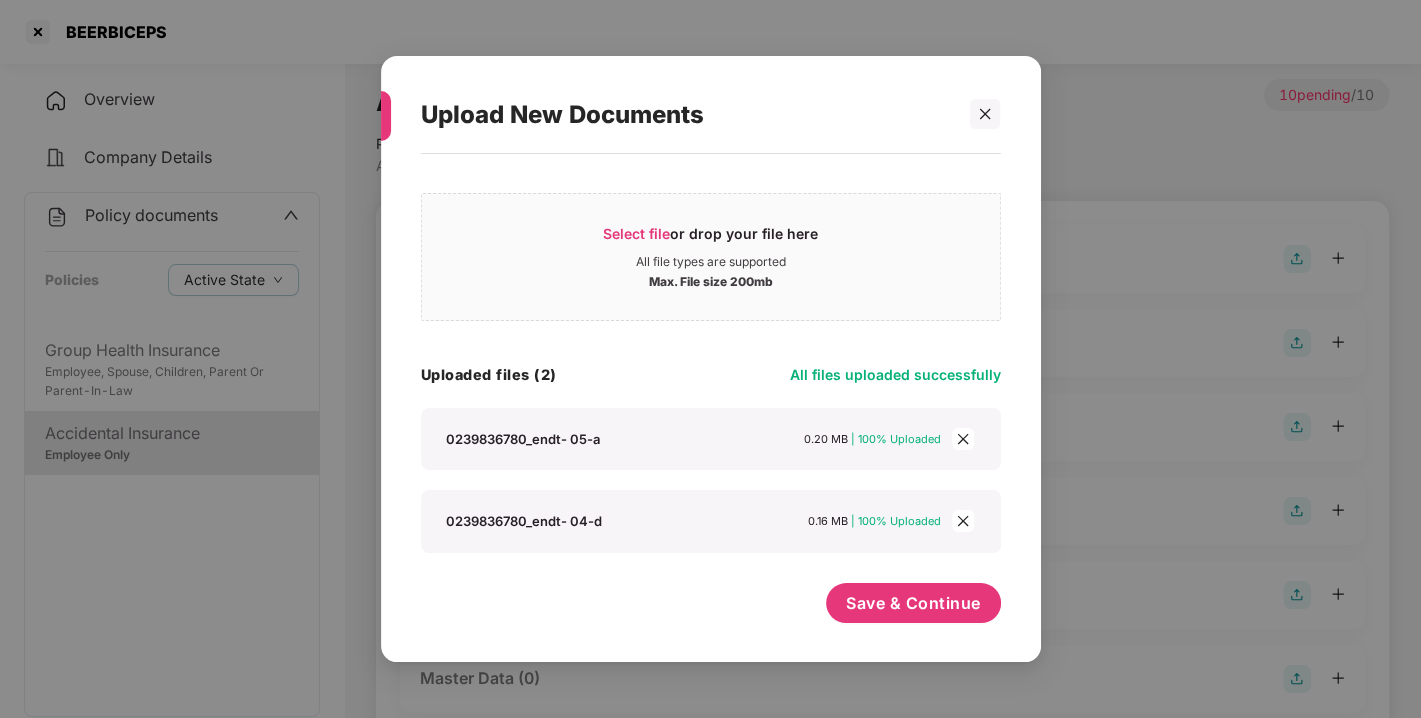 scroll, scrollTop: 11, scrollLeft: 0, axis: vertical 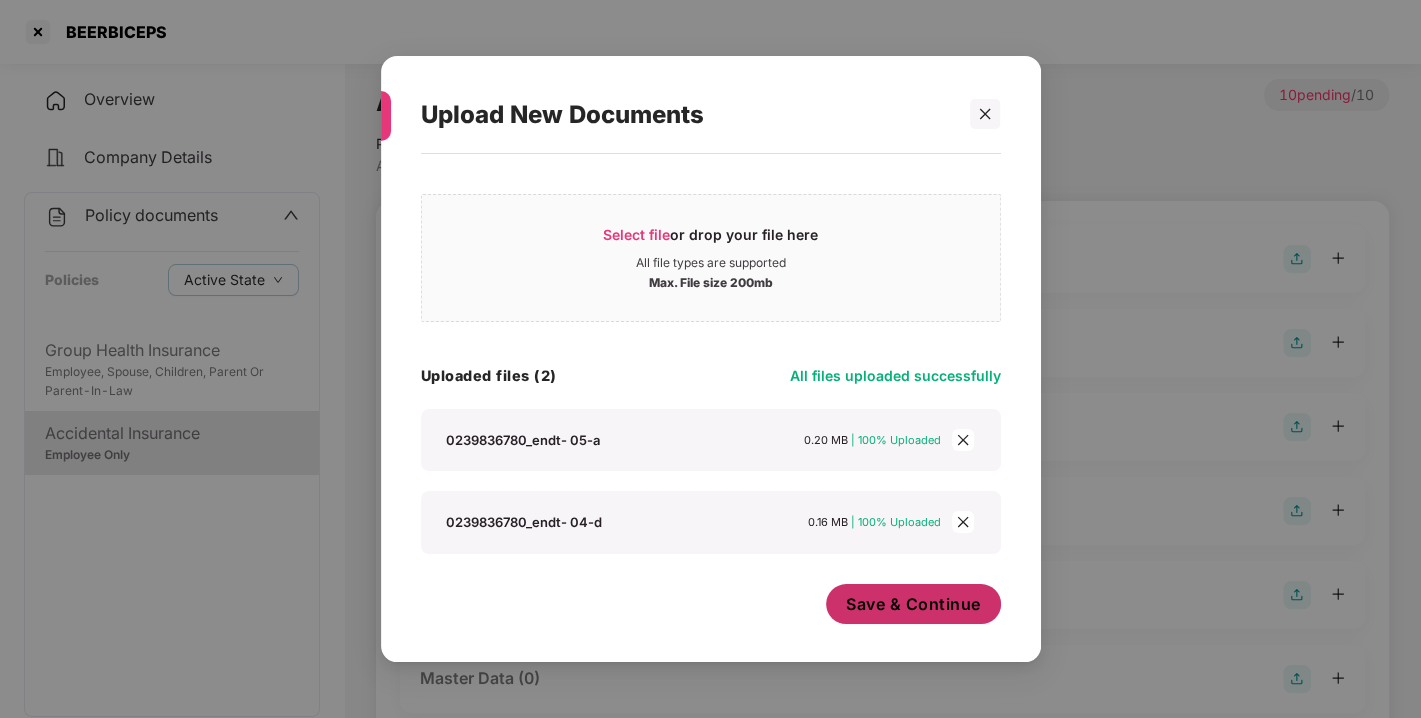 click on "Save & Continue" at bounding box center (913, 604) 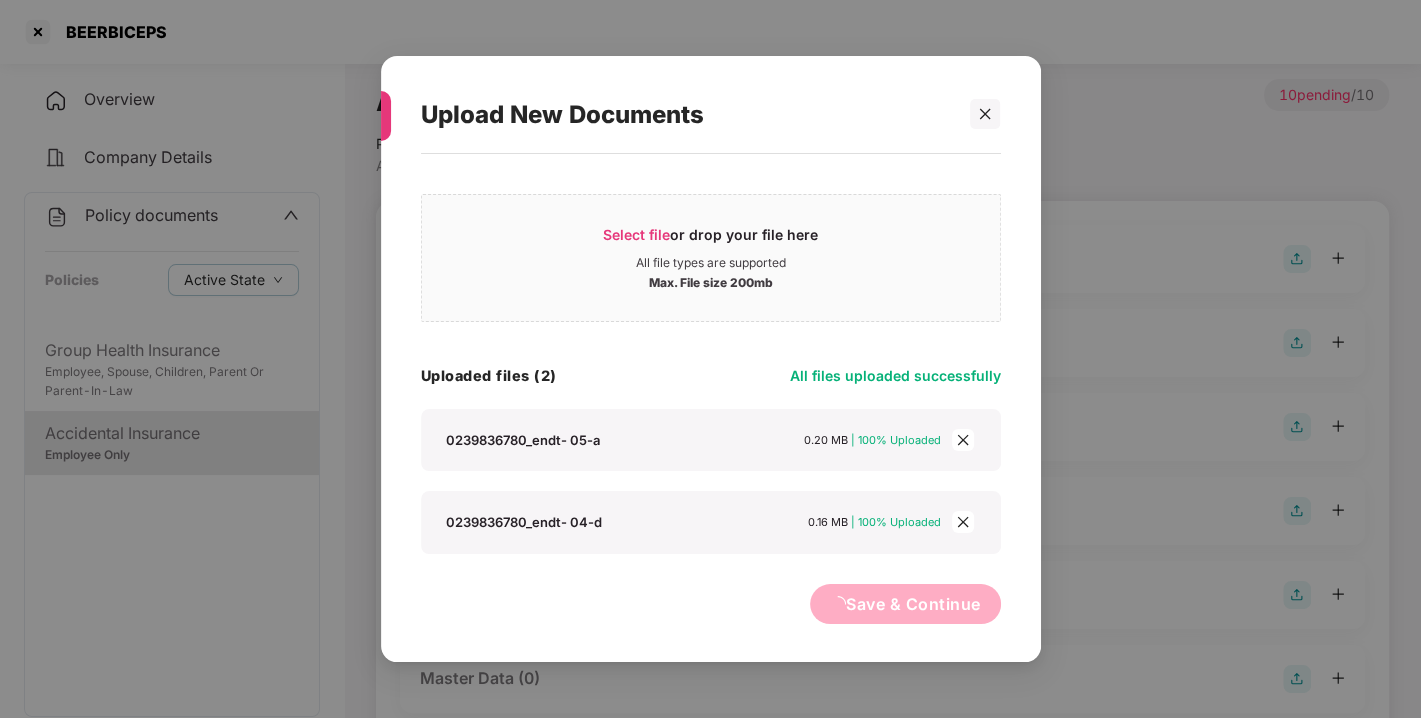 scroll, scrollTop: 0, scrollLeft: 0, axis: both 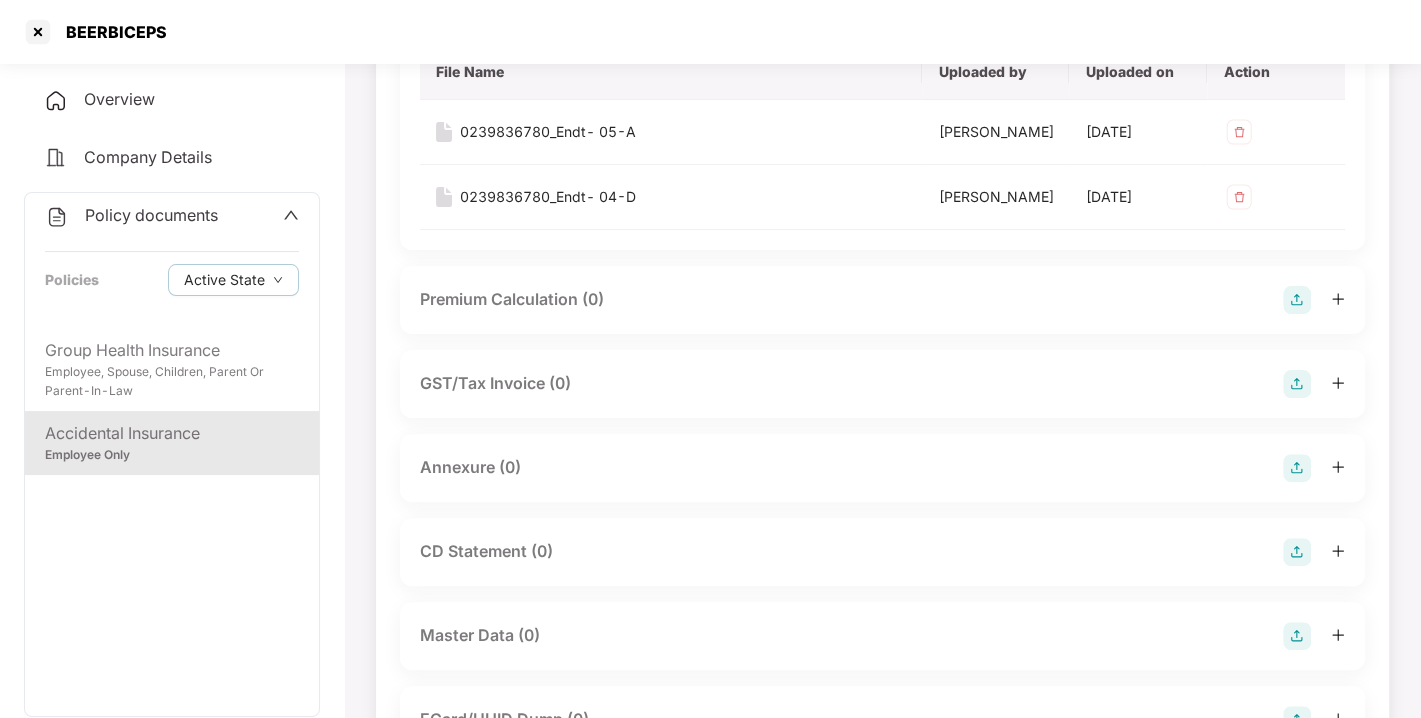 click at bounding box center (1297, 384) 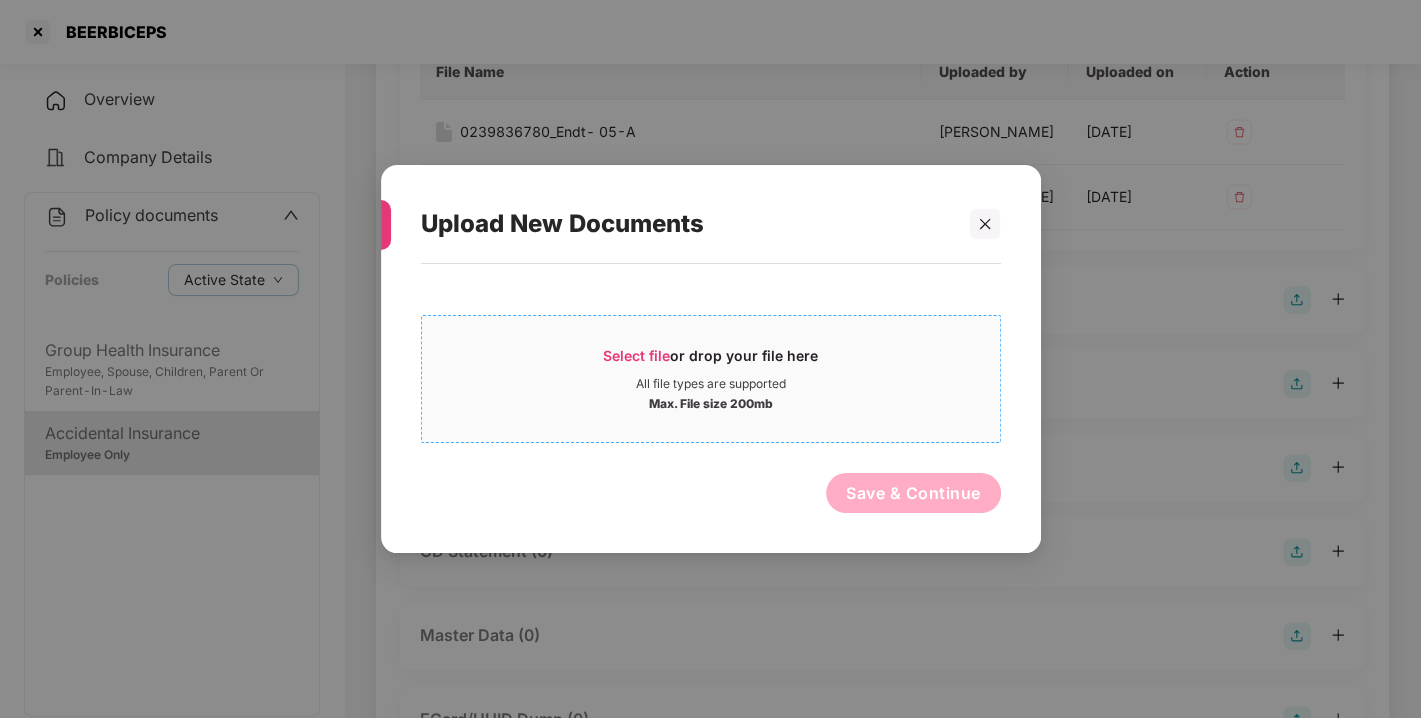 click on "All file types are supported" at bounding box center (711, 384) 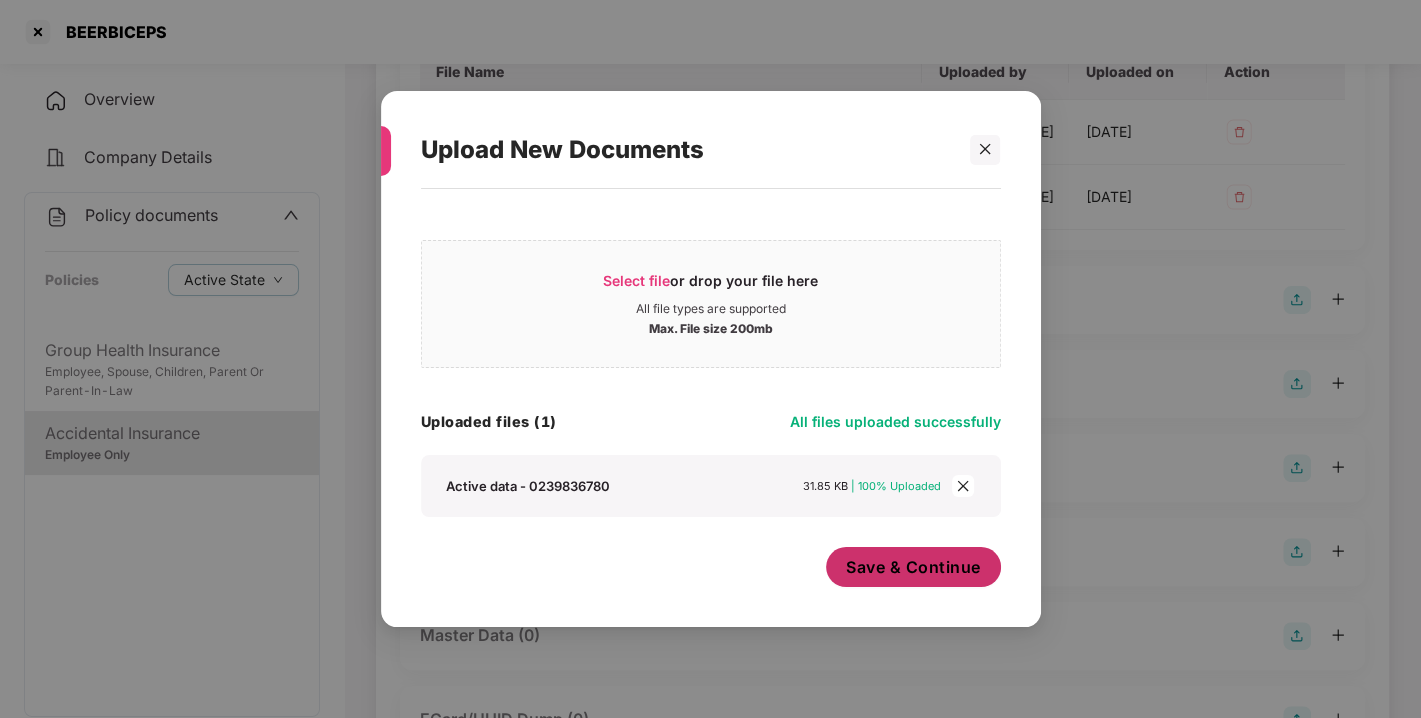 click on "Save & Continue" at bounding box center [913, 567] 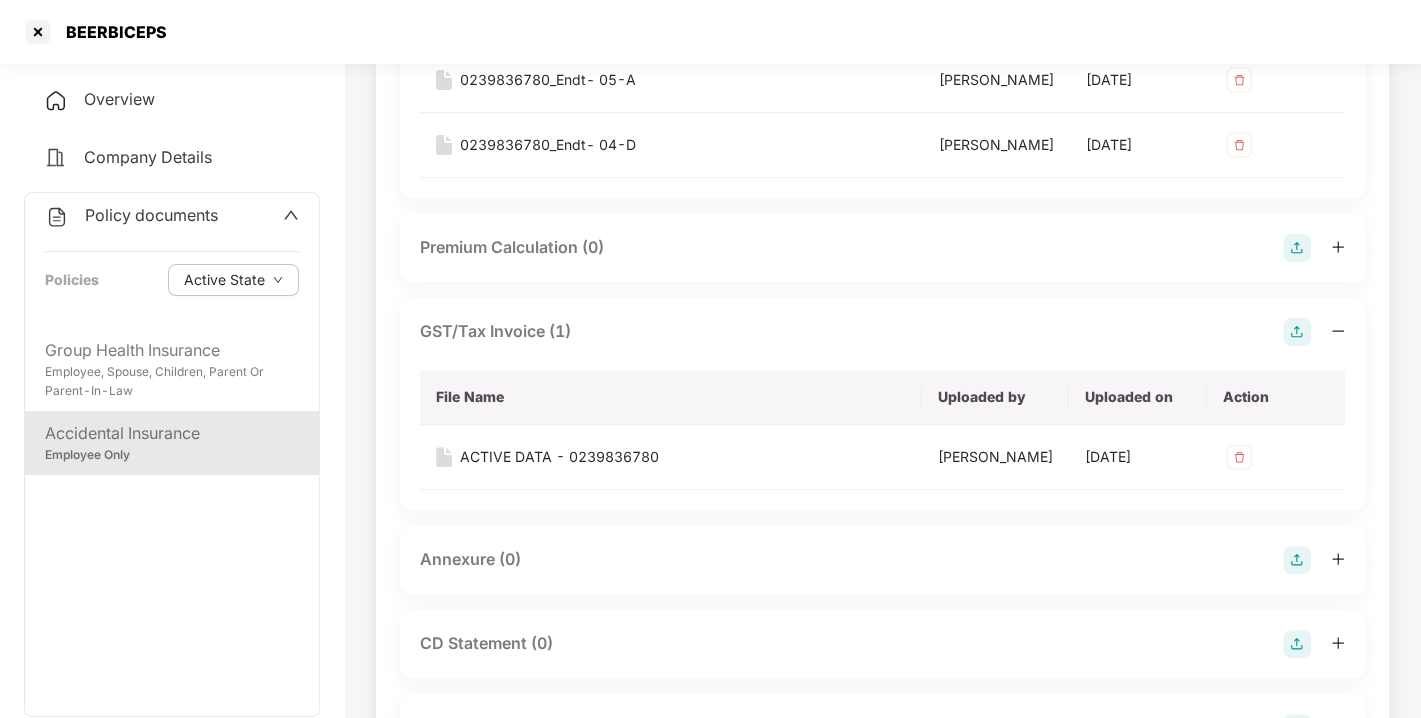 scroll, scrollTop: 305, scrollLeft: 0, axis: vertical 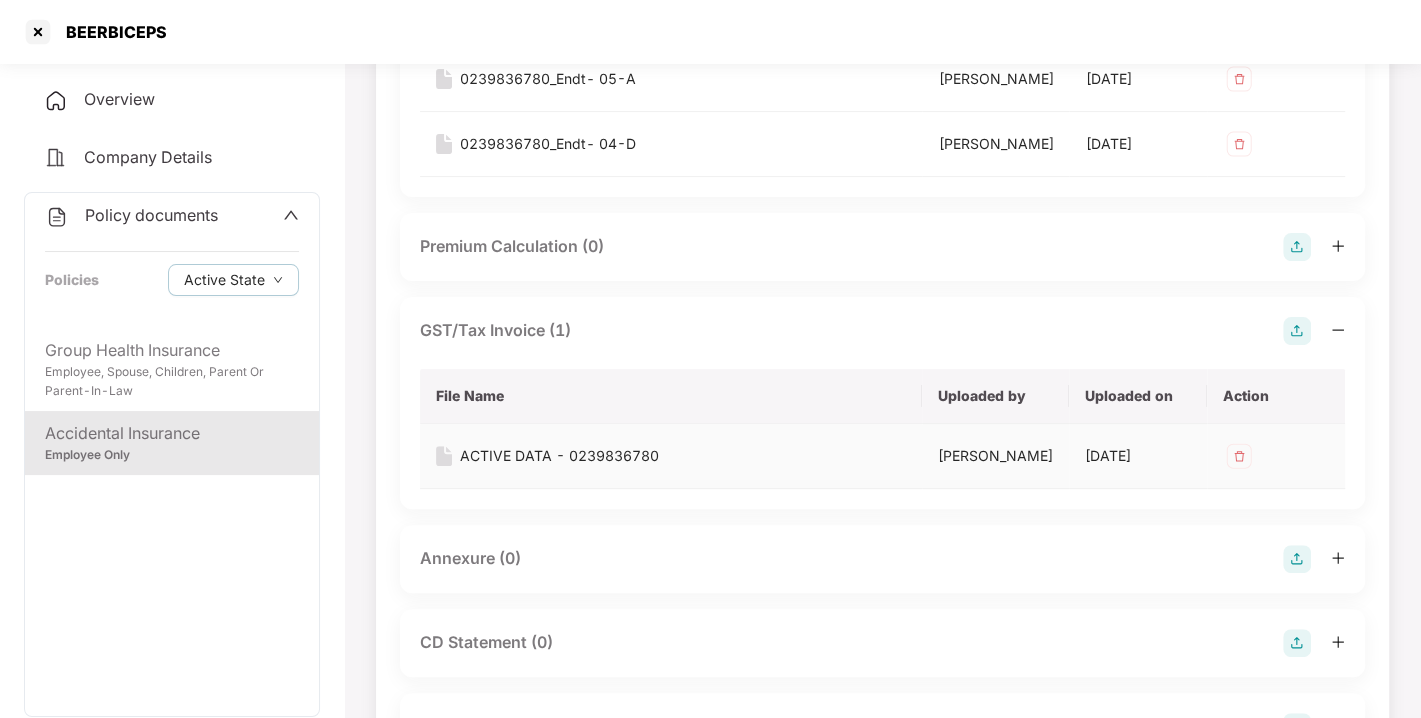 click at bounding box center [1239, 456] 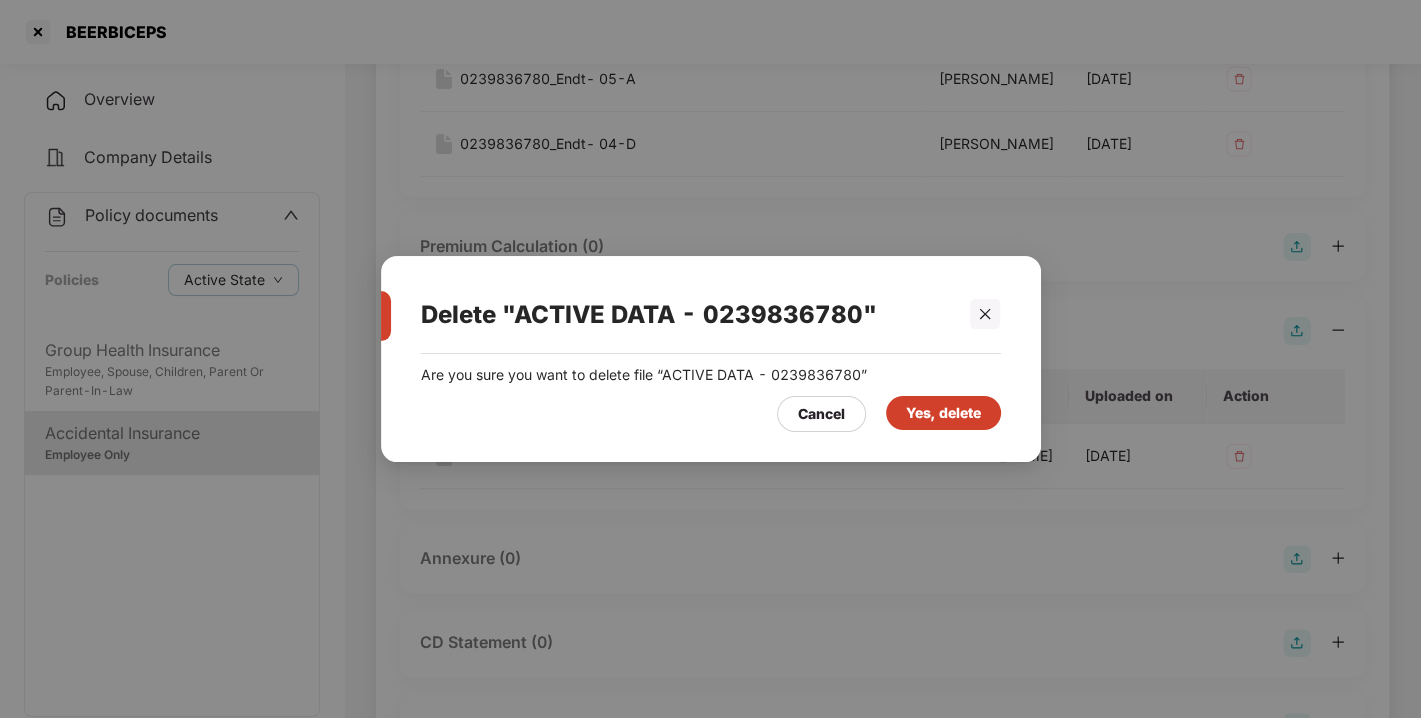 click on "Yes, delete" at bounding box center (943, 413) 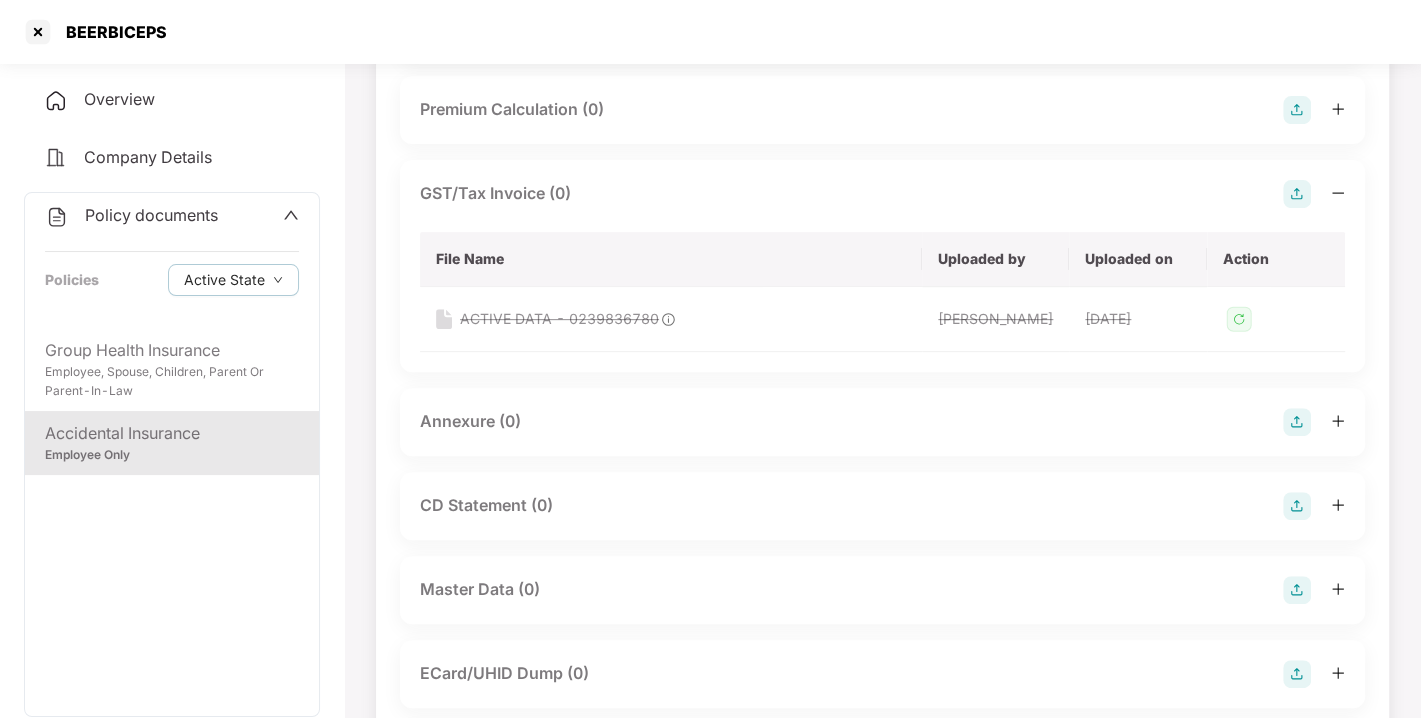 scroll, scrollTop: 450, scrollLeft: 0, axis: vertical 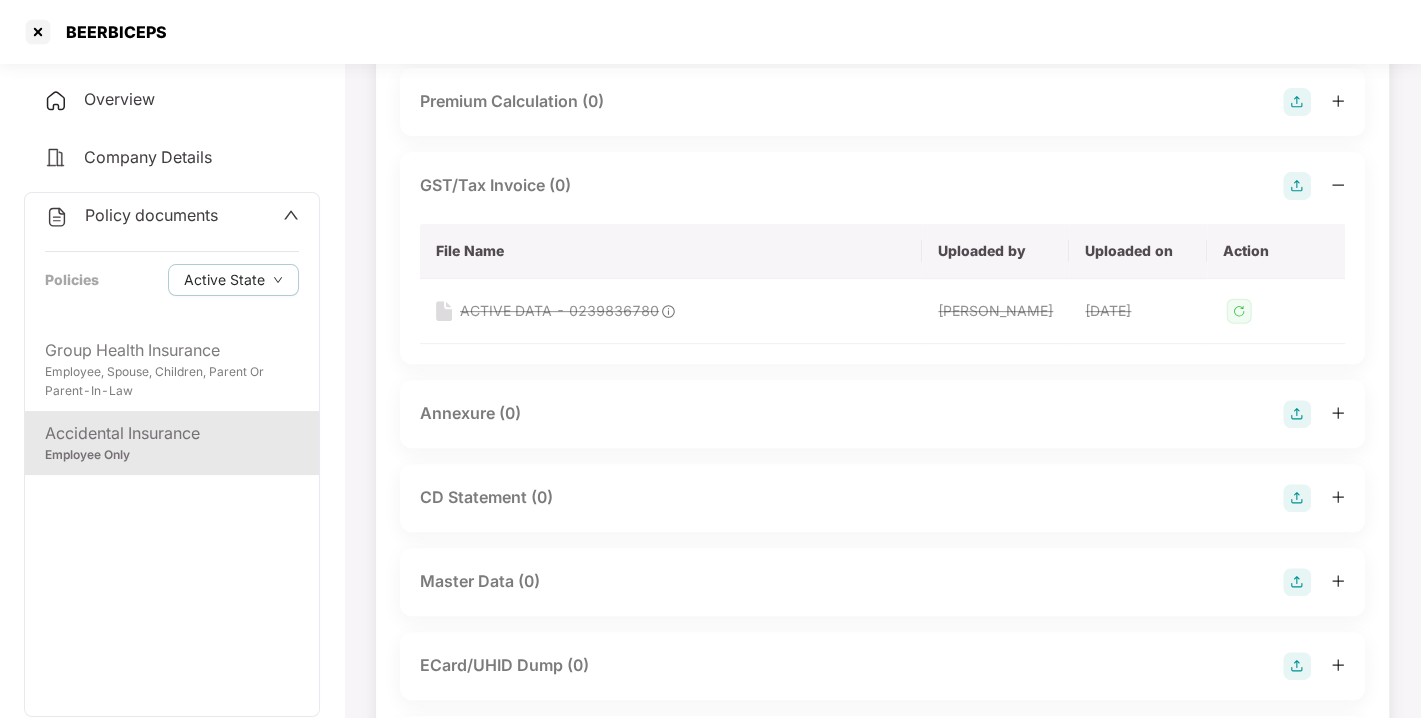 click at bounding box center [1297, 414] 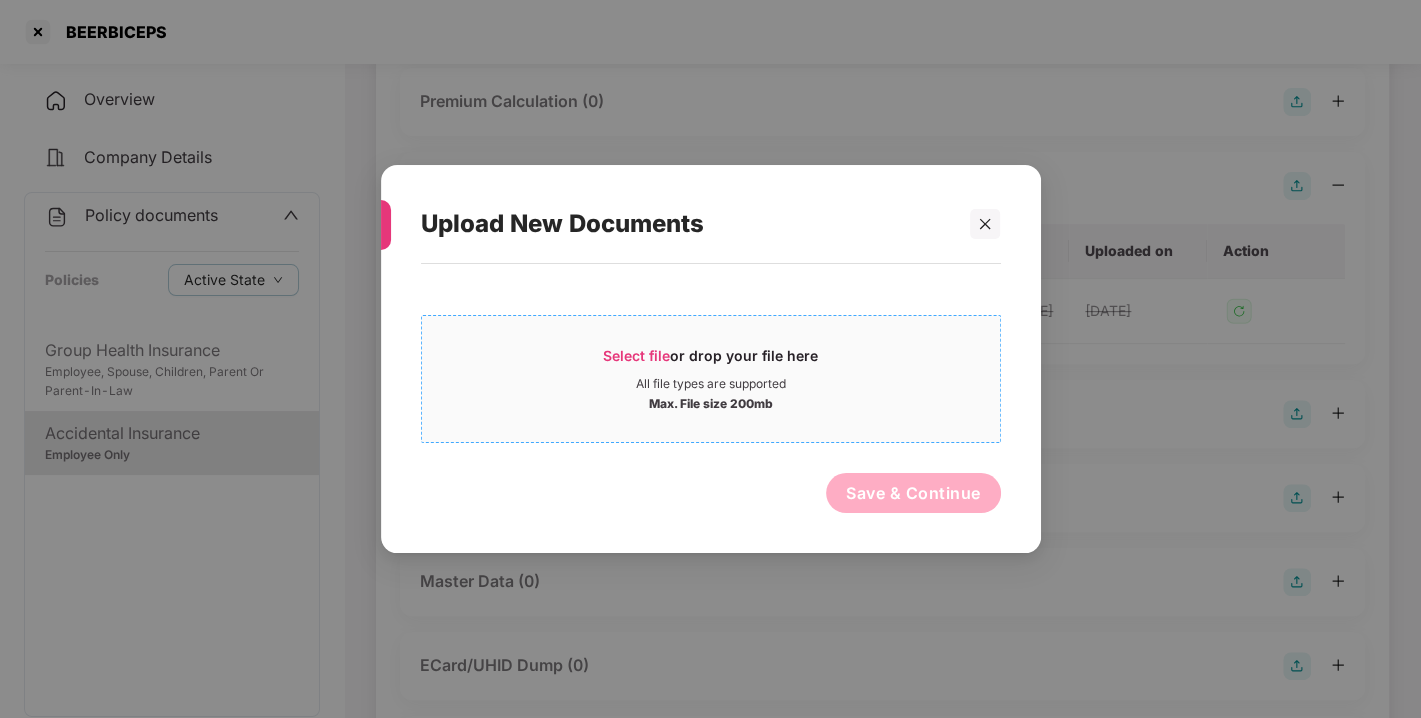 click on "Max. File size 200mb" at bounding box center [711, 402] 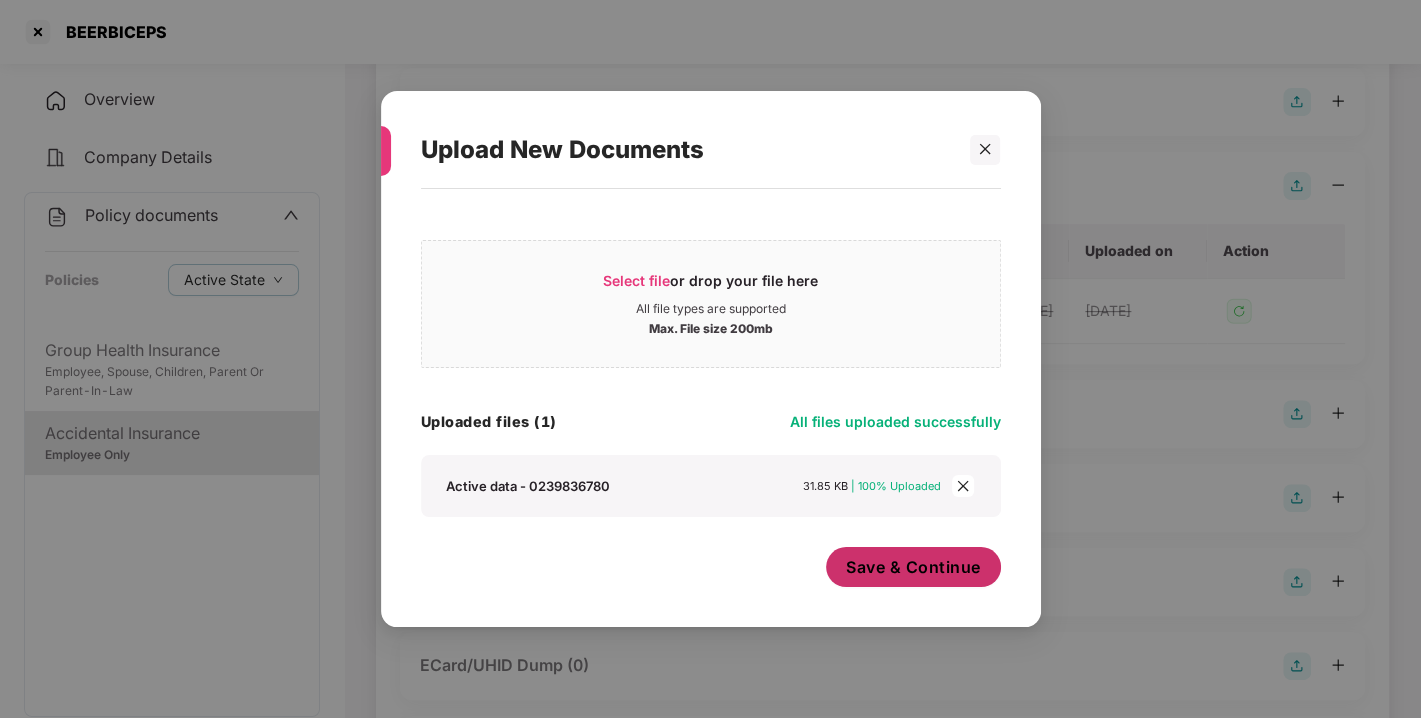 click on "Save & Continue" at bounding box center (913, 567) 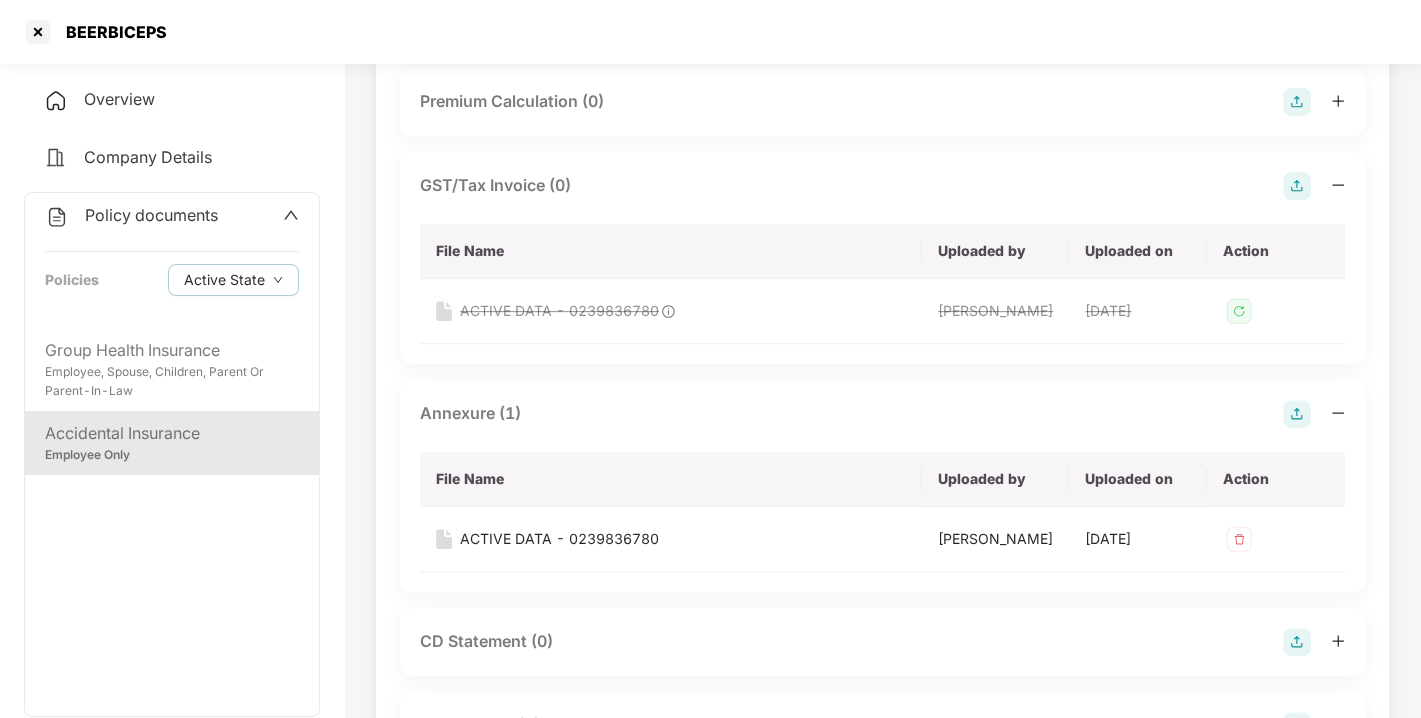 scroll, scrollTop: 0, scrollLeft: 0, axis: both 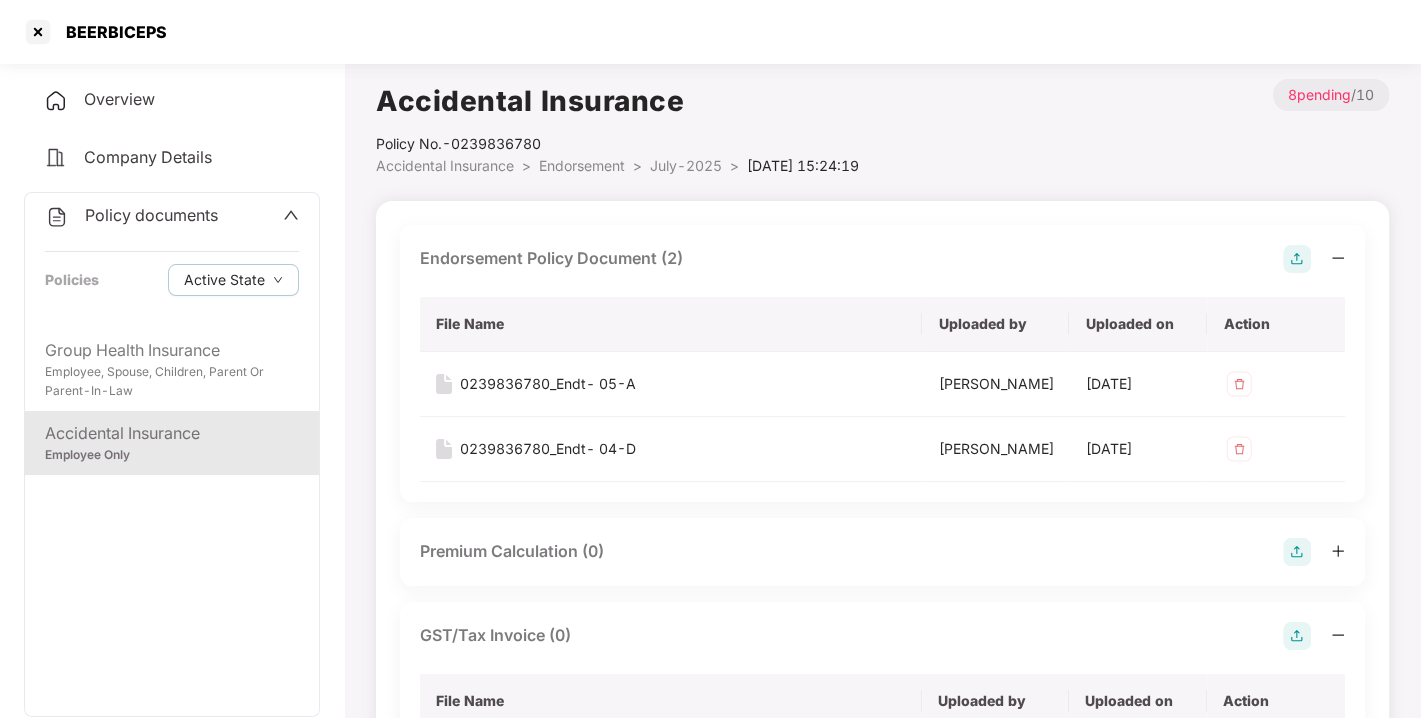click on "July-2025" at bounding box center [686, 165] 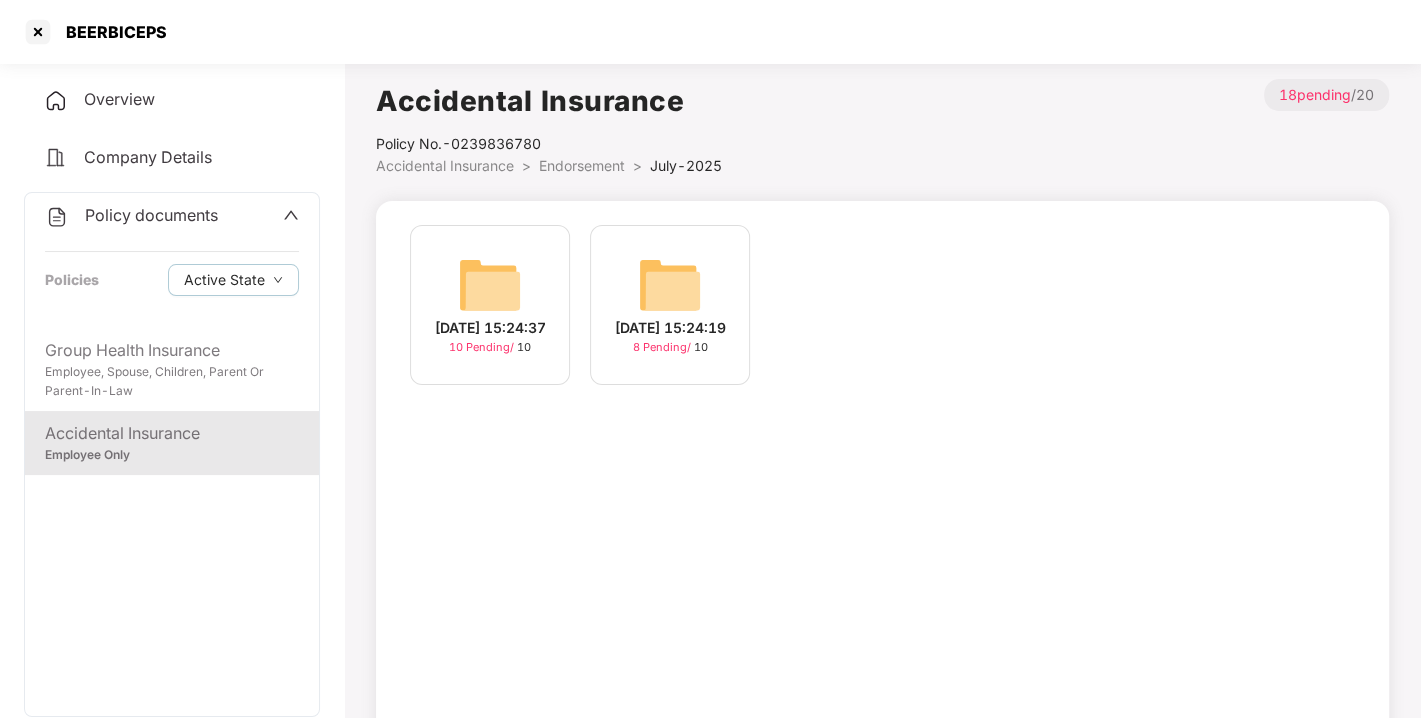 click at bounding box center (490, 285) 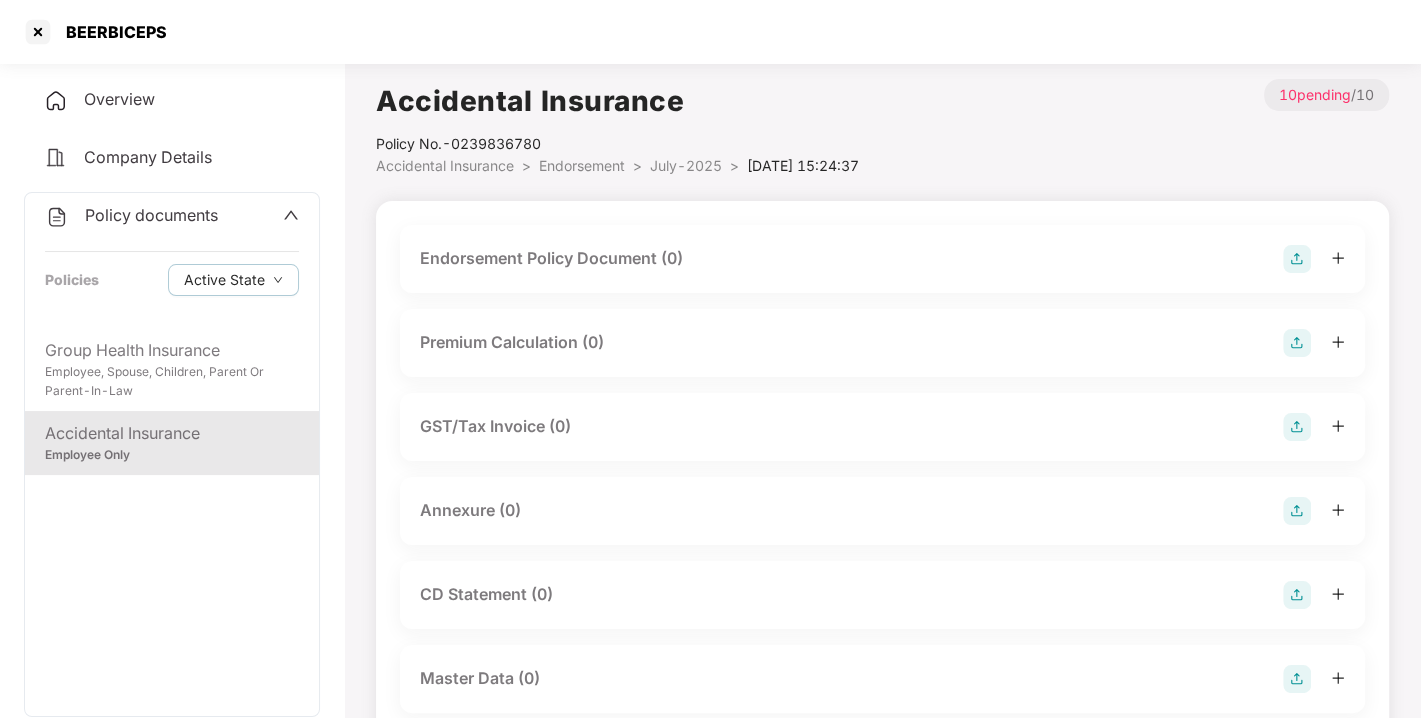 click at bounding box center [1297, 259] 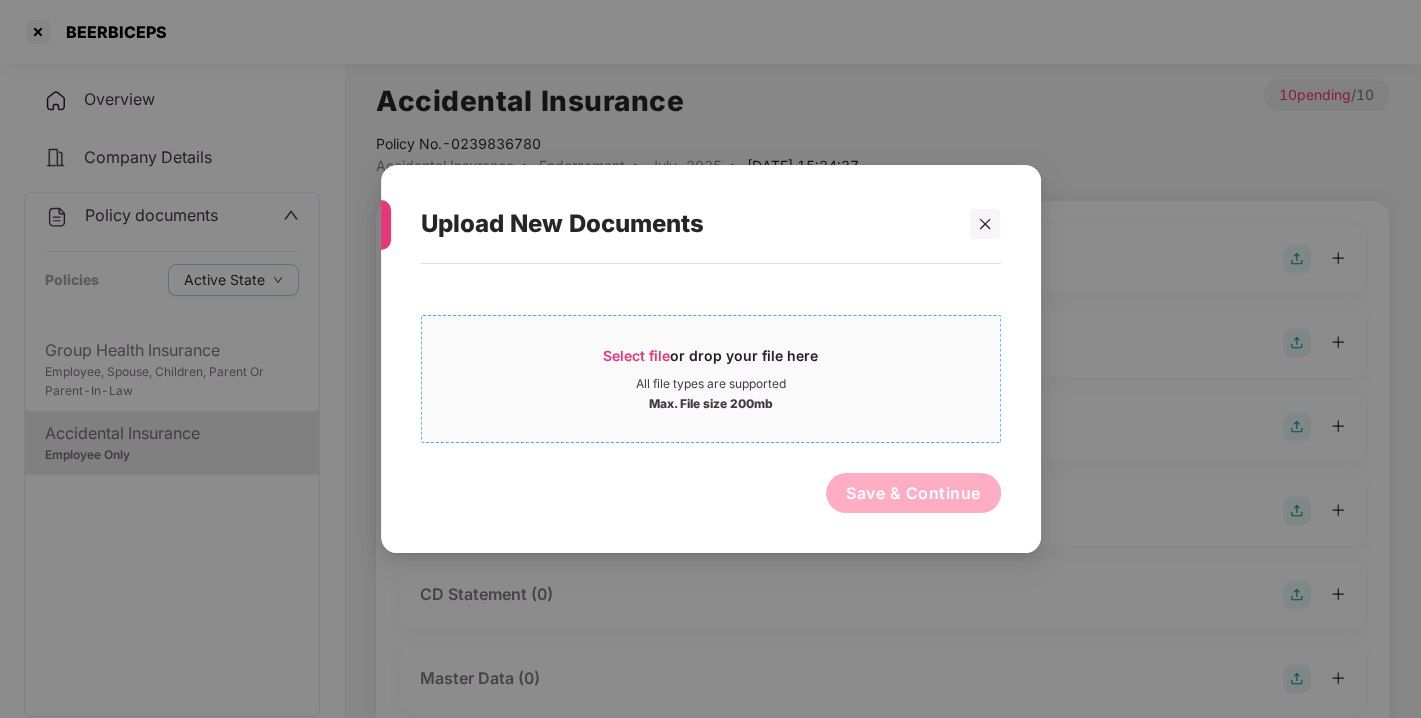 click on "Select file  or drop your file here" at bounding box center [711, 361] 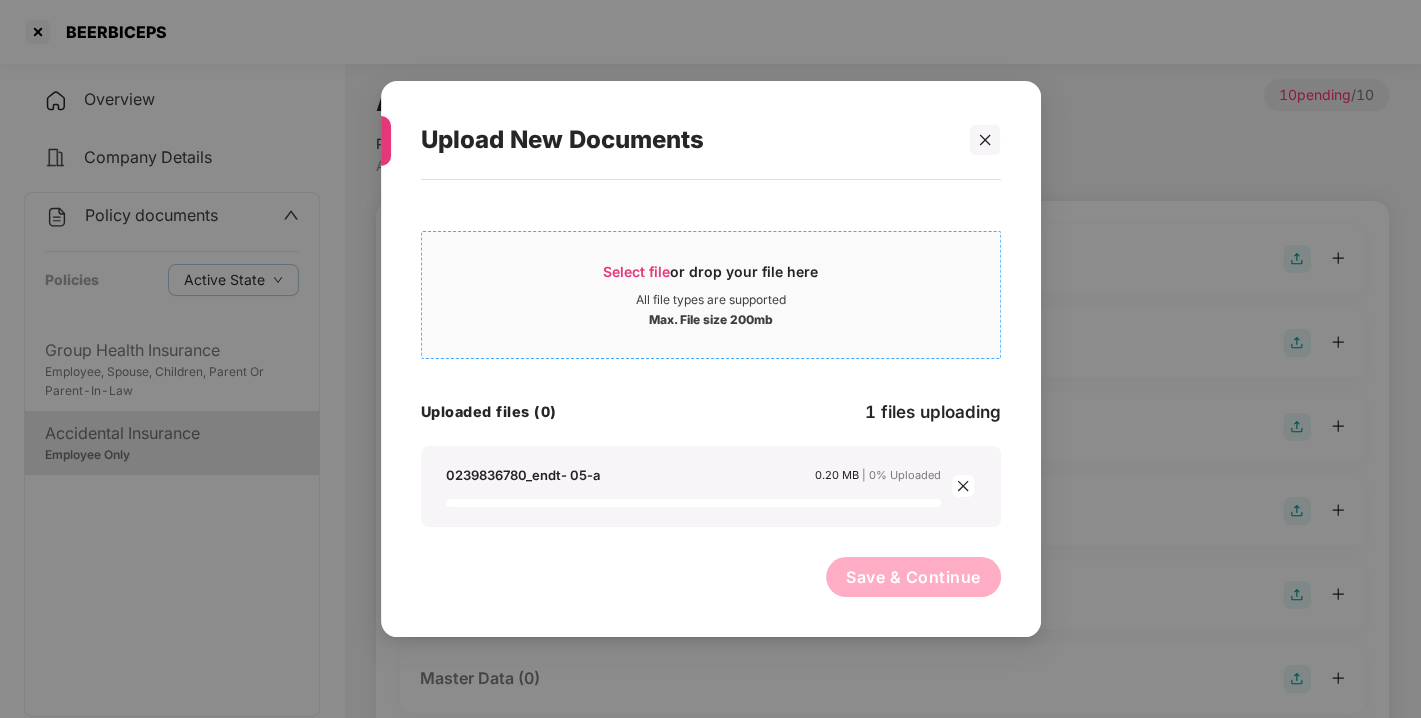click on "Select file  or drop your file here All file types are supported Max. File size 200mb" at bounding box center [711, 295] 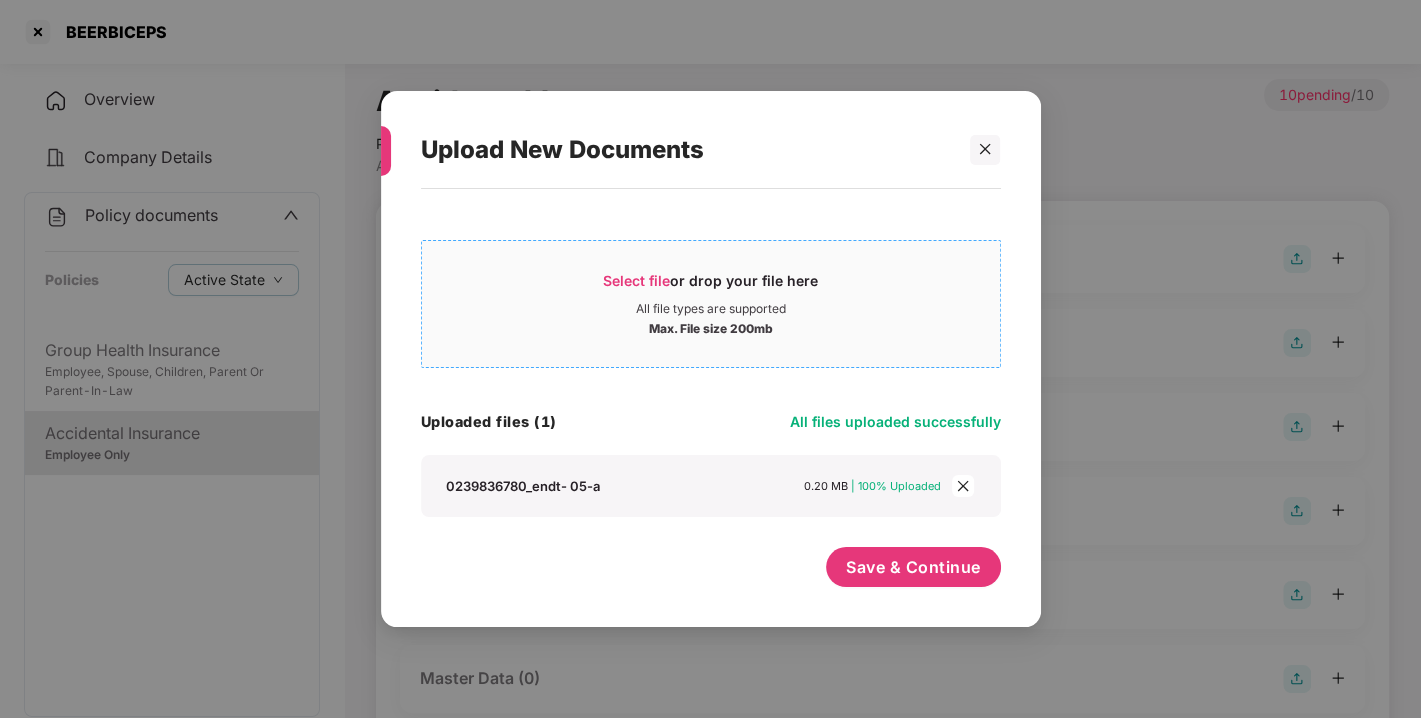 click on "Select file  or drop your file here All file types are supported Max. File size 200mb" at bounding box center (711, 304) 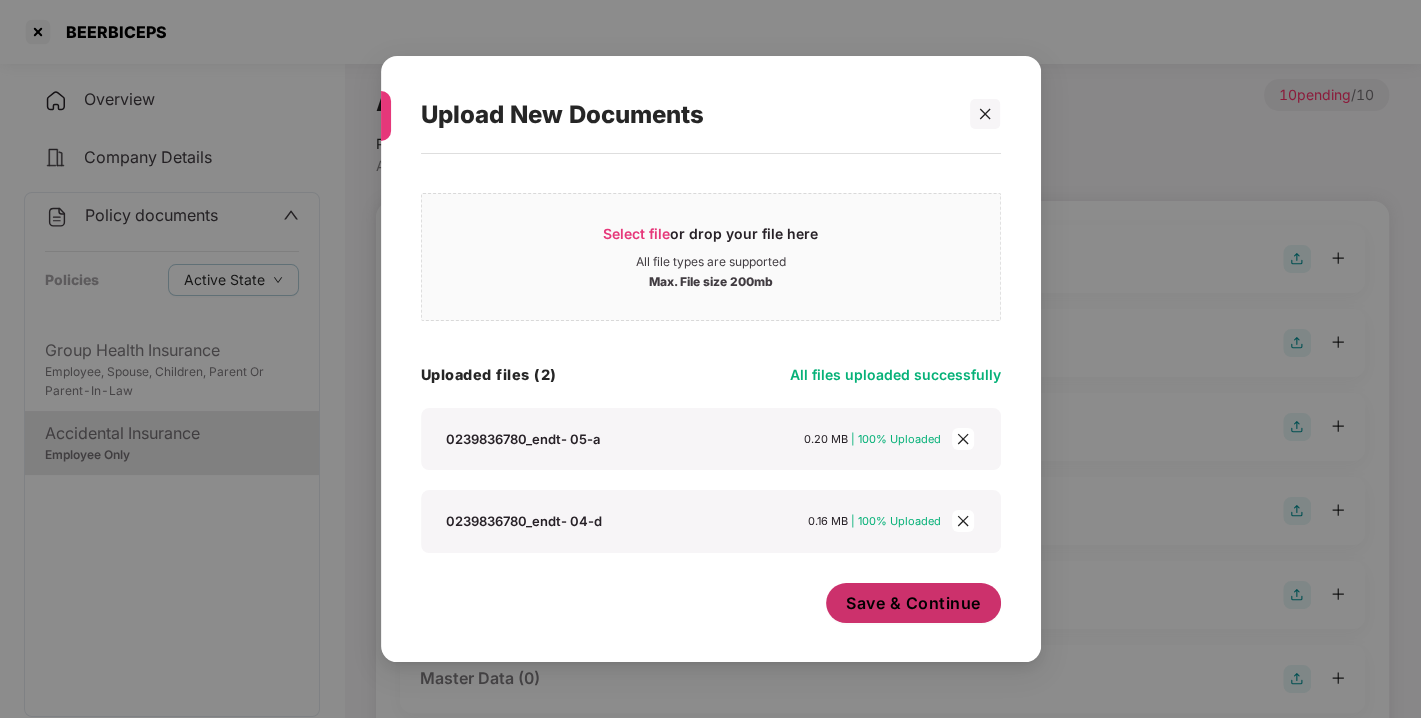 scroll, scrollTop: 11, scrollLeft: 0, axis: vertical 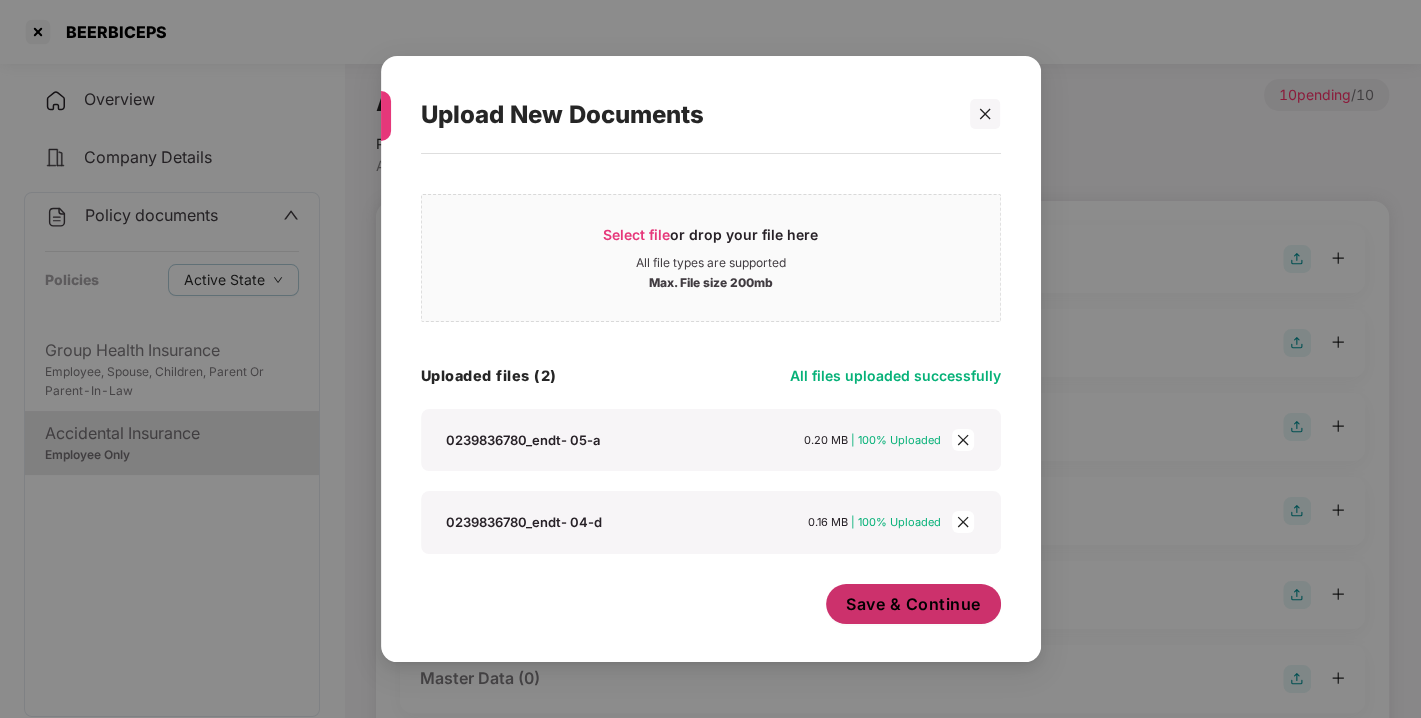click on "Save & Continue" at bounding box center (913, 604) 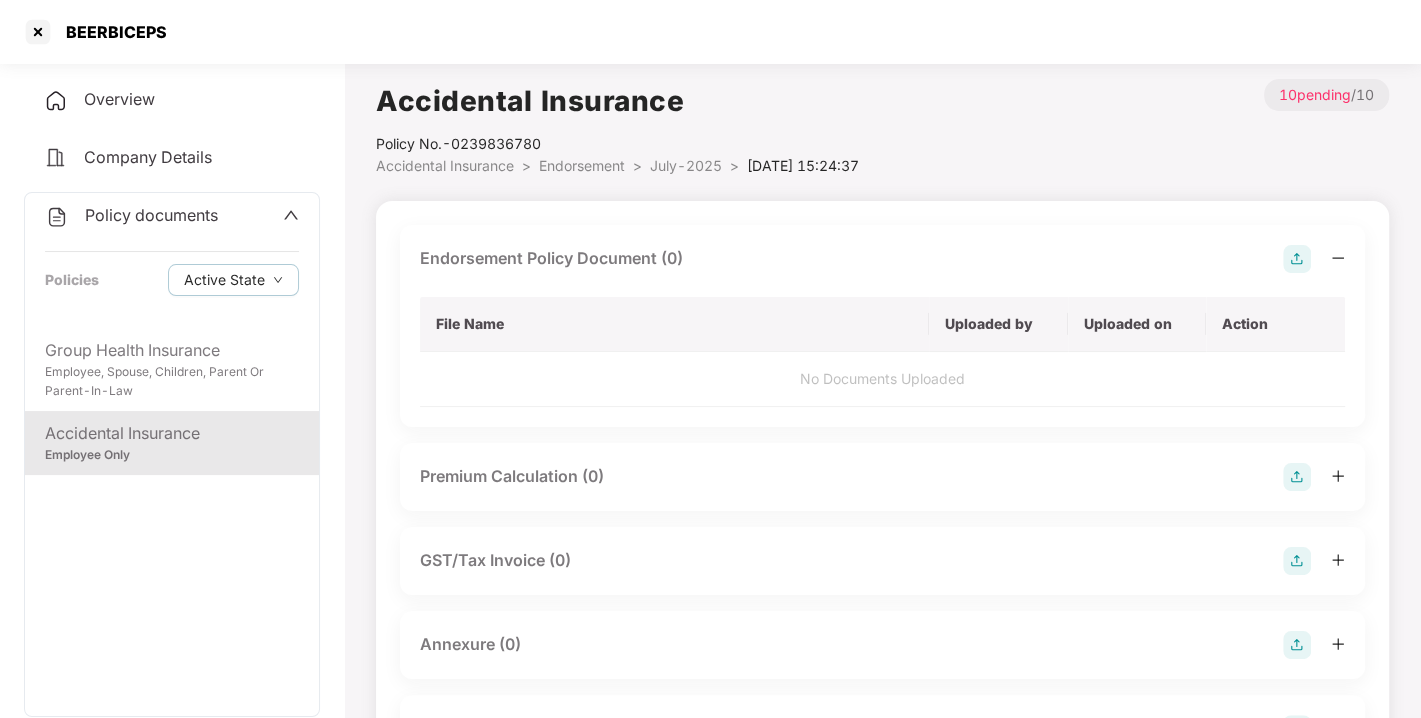 scroll, scrollTop: 0, scrollLeft: 0, axis: both 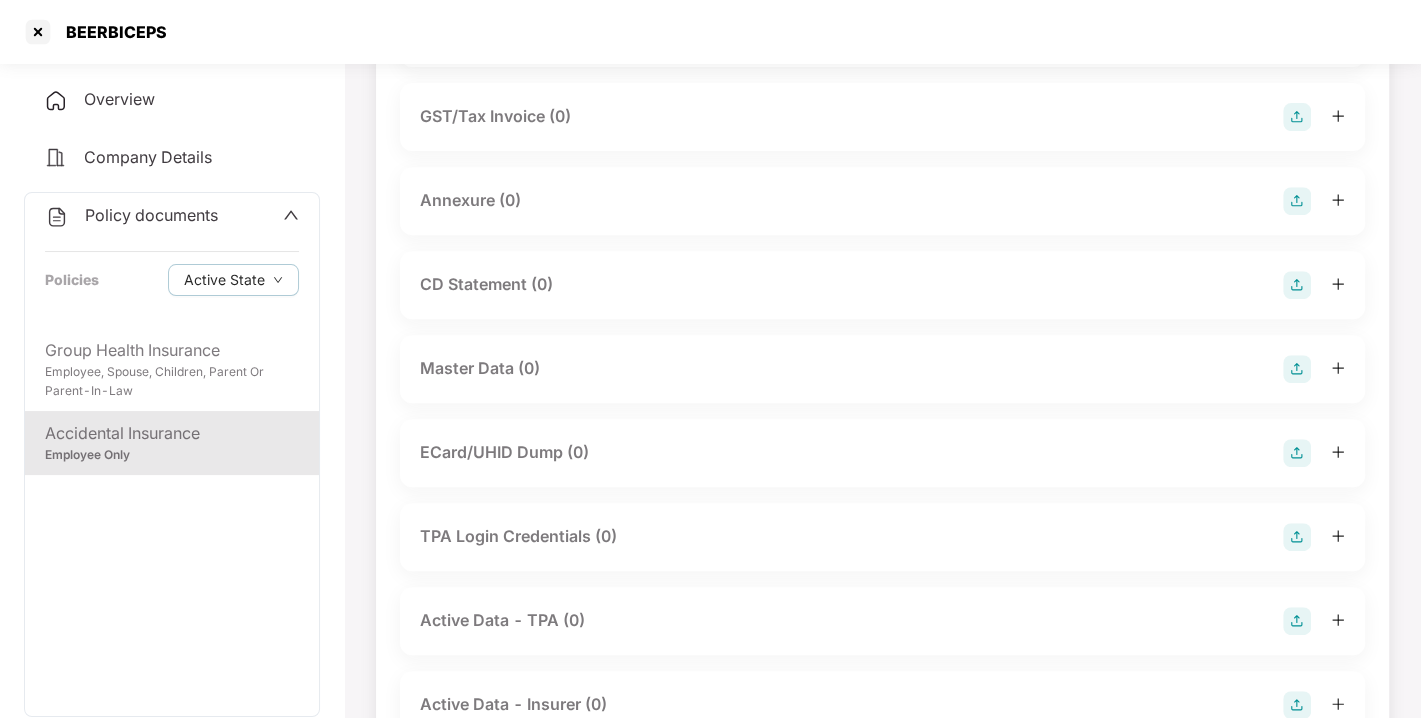 click at bounding box center [1297, 201] 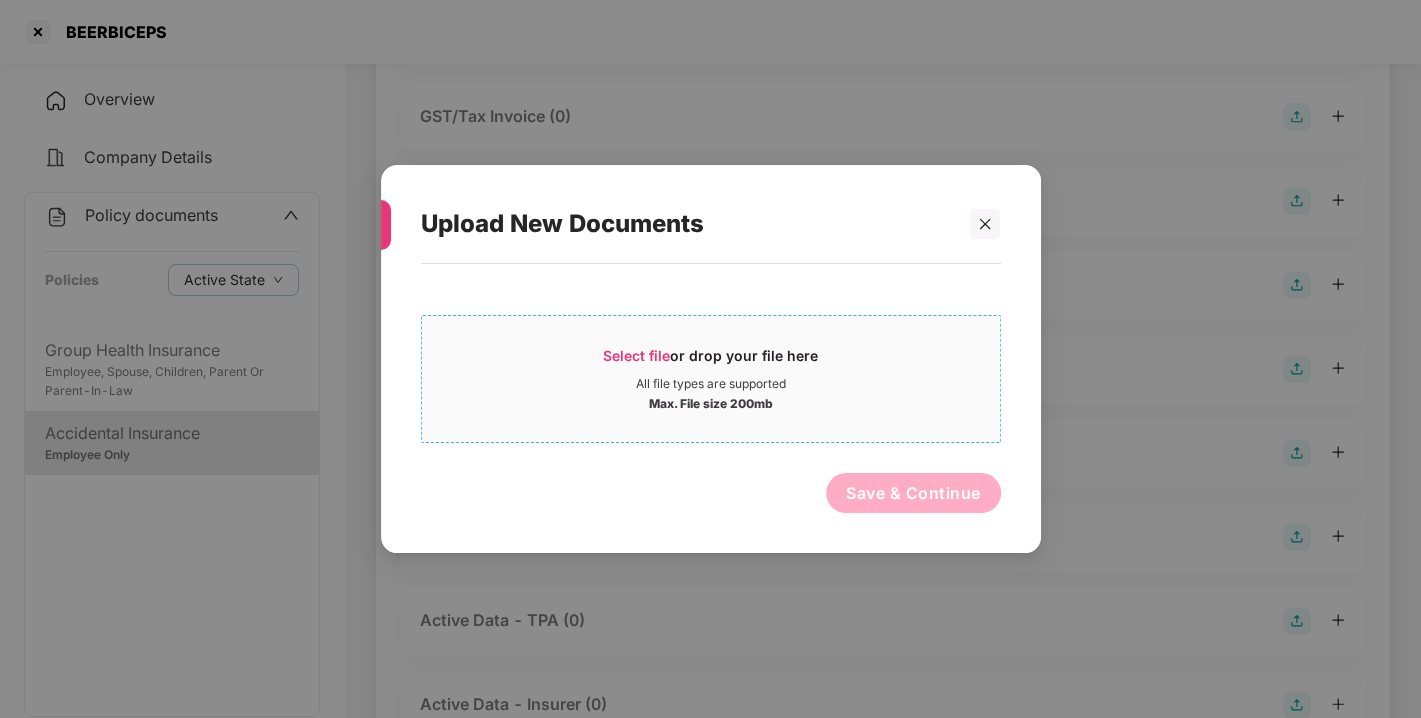 click on "All file types are supported" at bounding box center [711, 384] 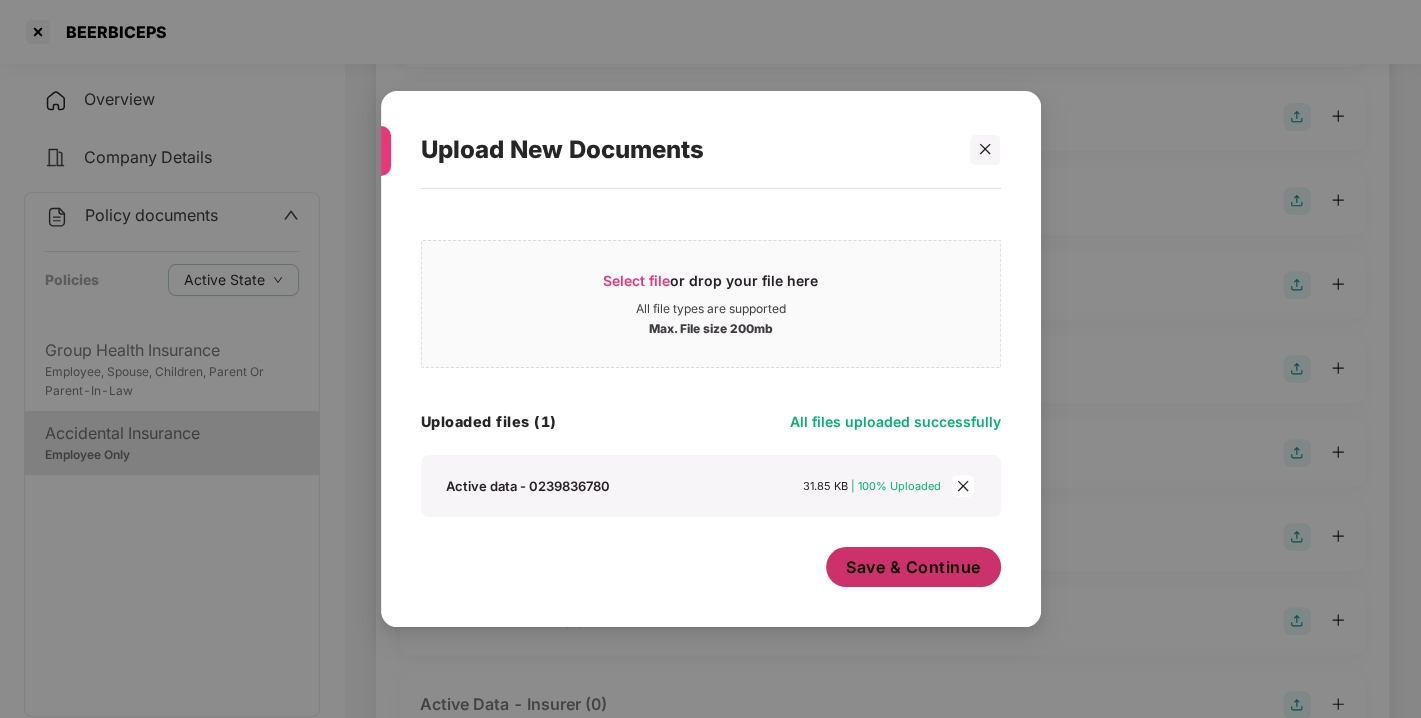 click on "Save & Continue" at bounding box center [913, 567] 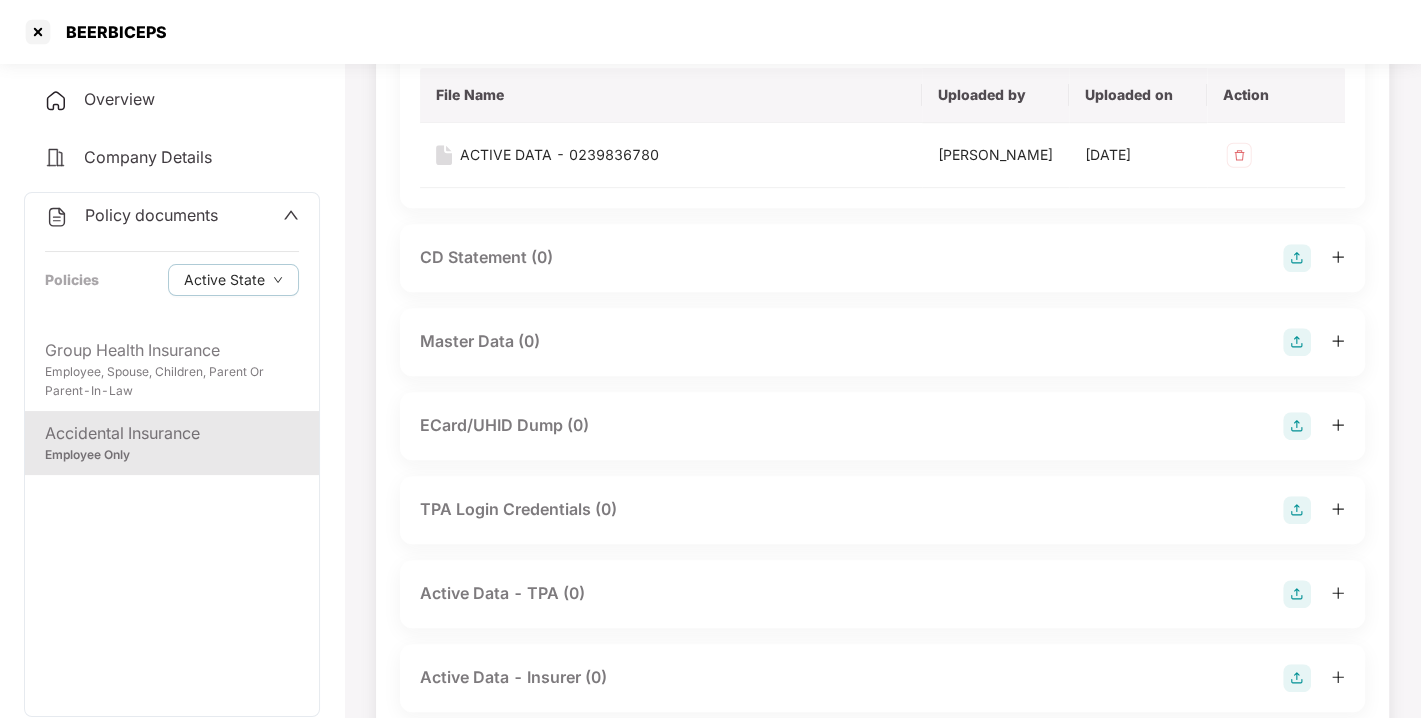 scroll, scrollTop: 694, scrollLeft: 0, axis: vertical 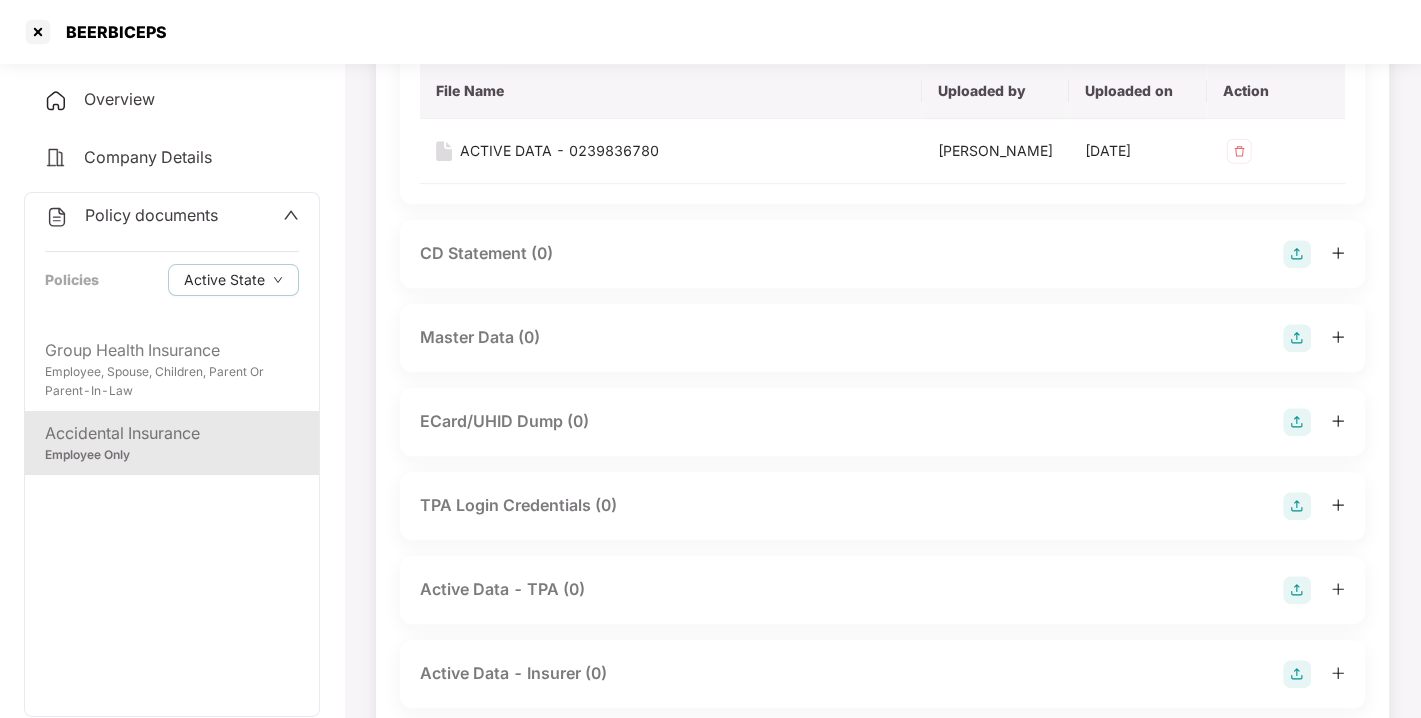click at bounding box center (1297, 338) 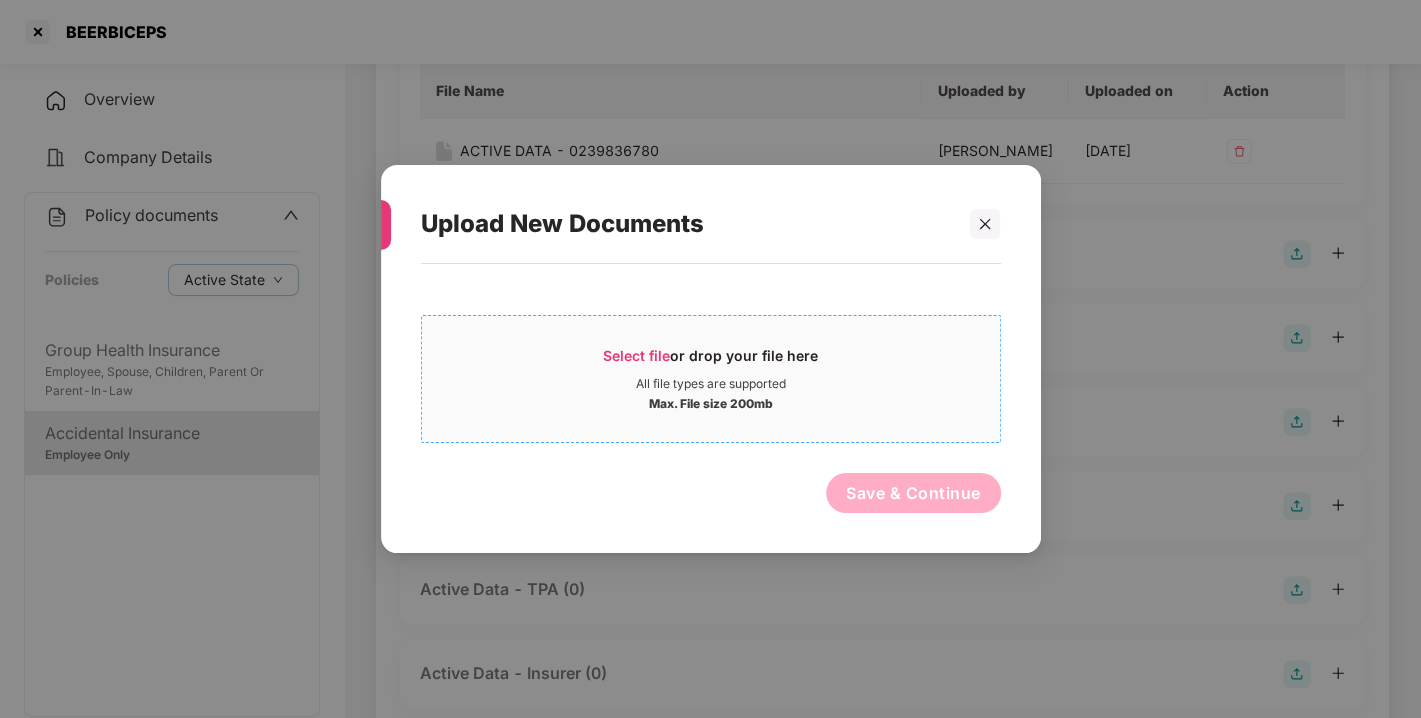click on "Select file  or drop your file here" at bounding box center (711, 361) 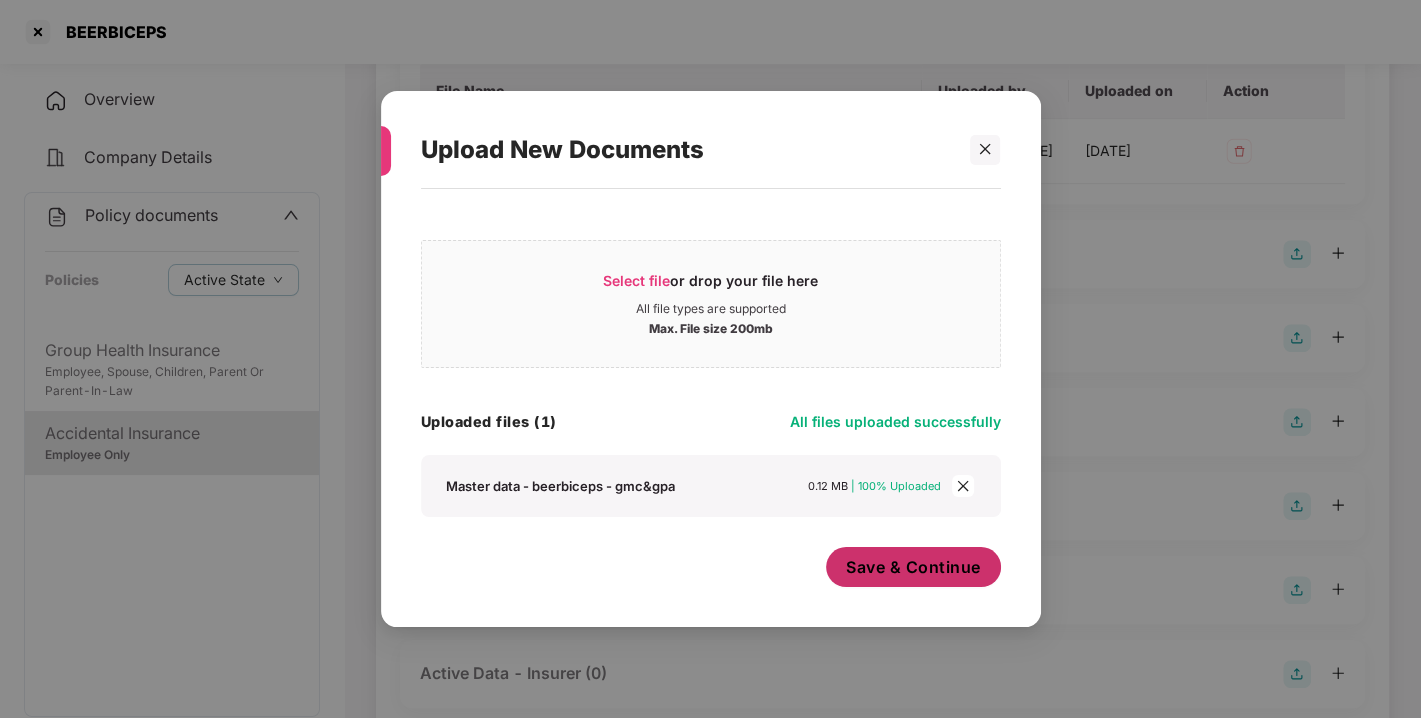 click on "Save & Continue" at bounding box center (913, 567) 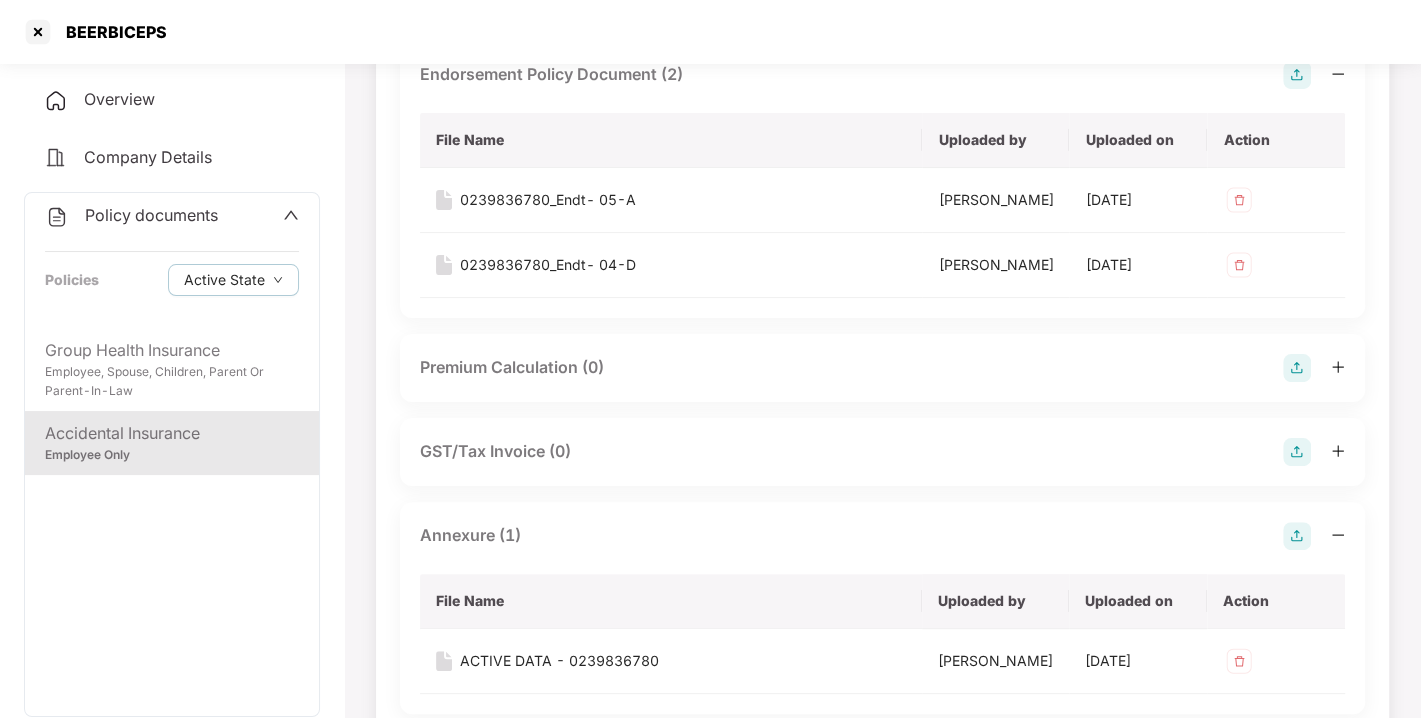 scroll, scrollTop: 0, scrollLeft: 0, axis: both 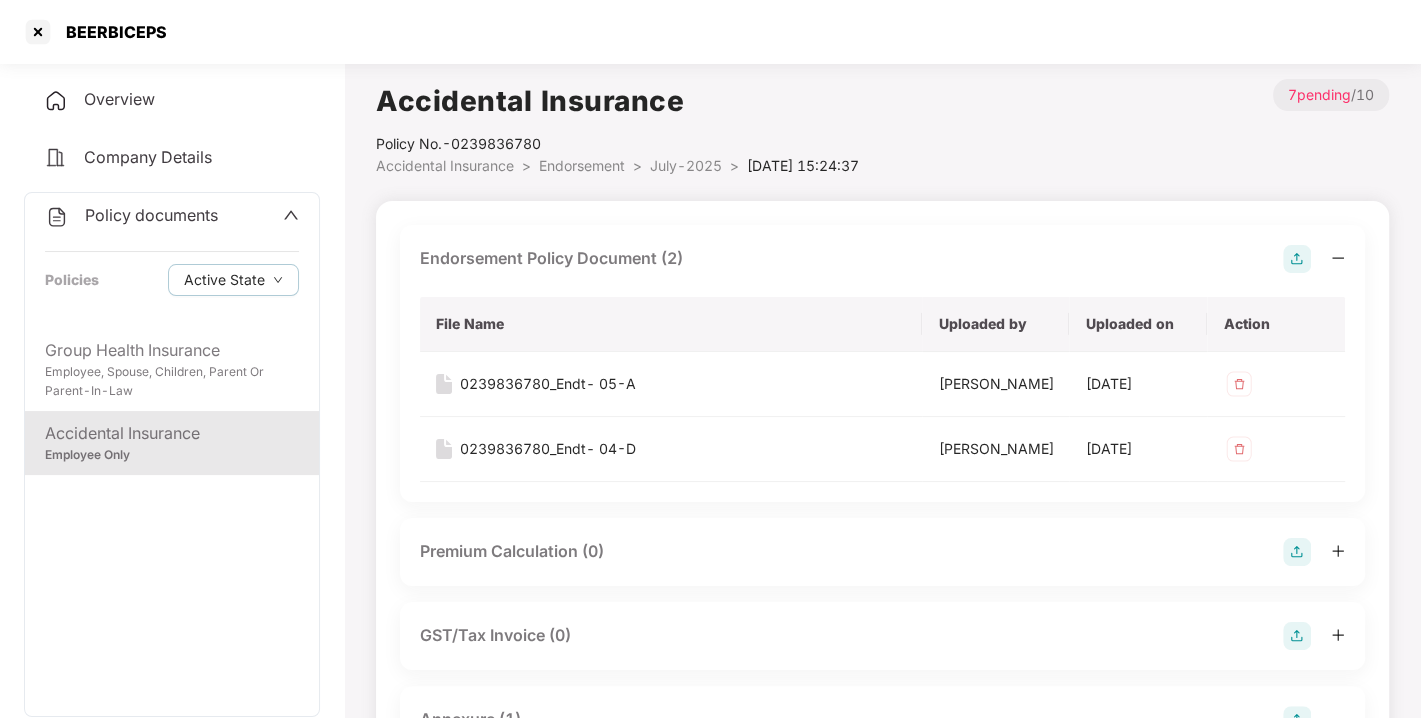 click on "July-2025" at bounding box center (686, 165) 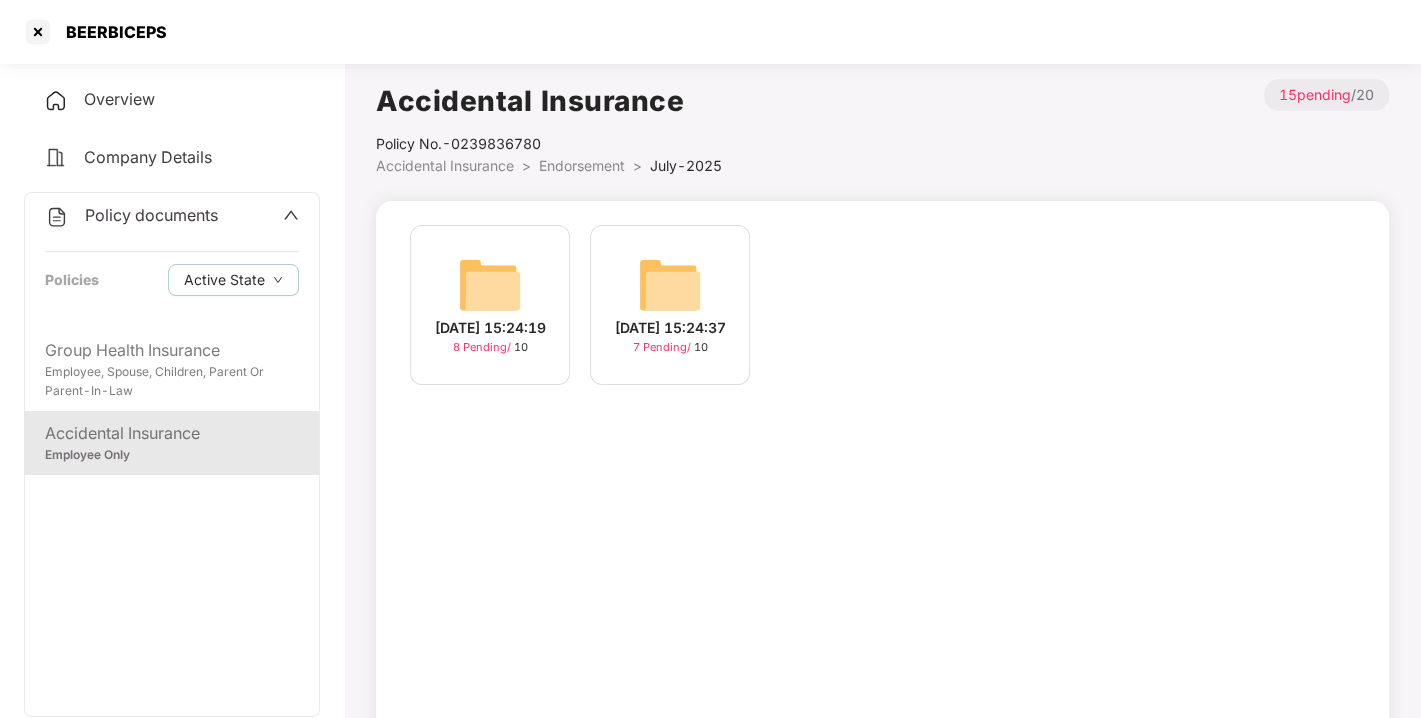 click at bounding box center (490, 285) 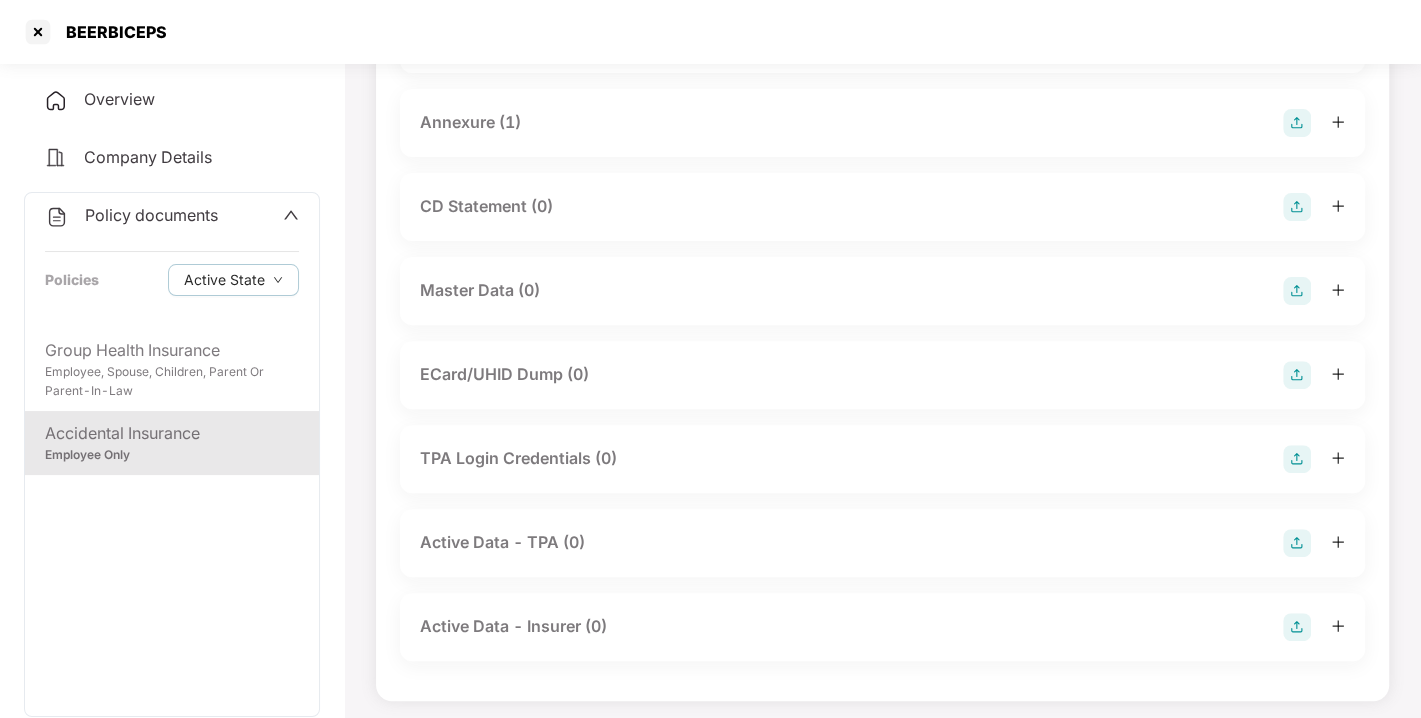 scroll, scrollTop: 394, scrollLeft: 0, axis: vertical 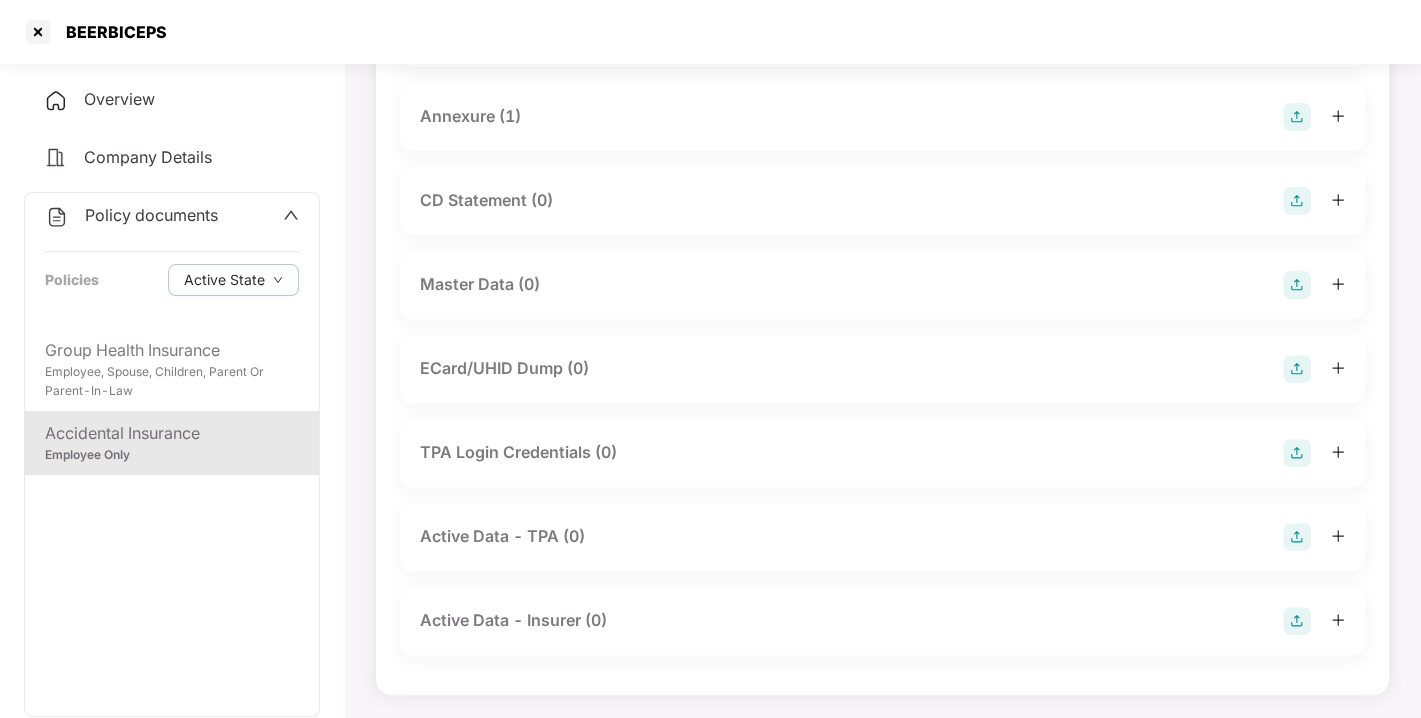 click at bounding box center [1297, 285] 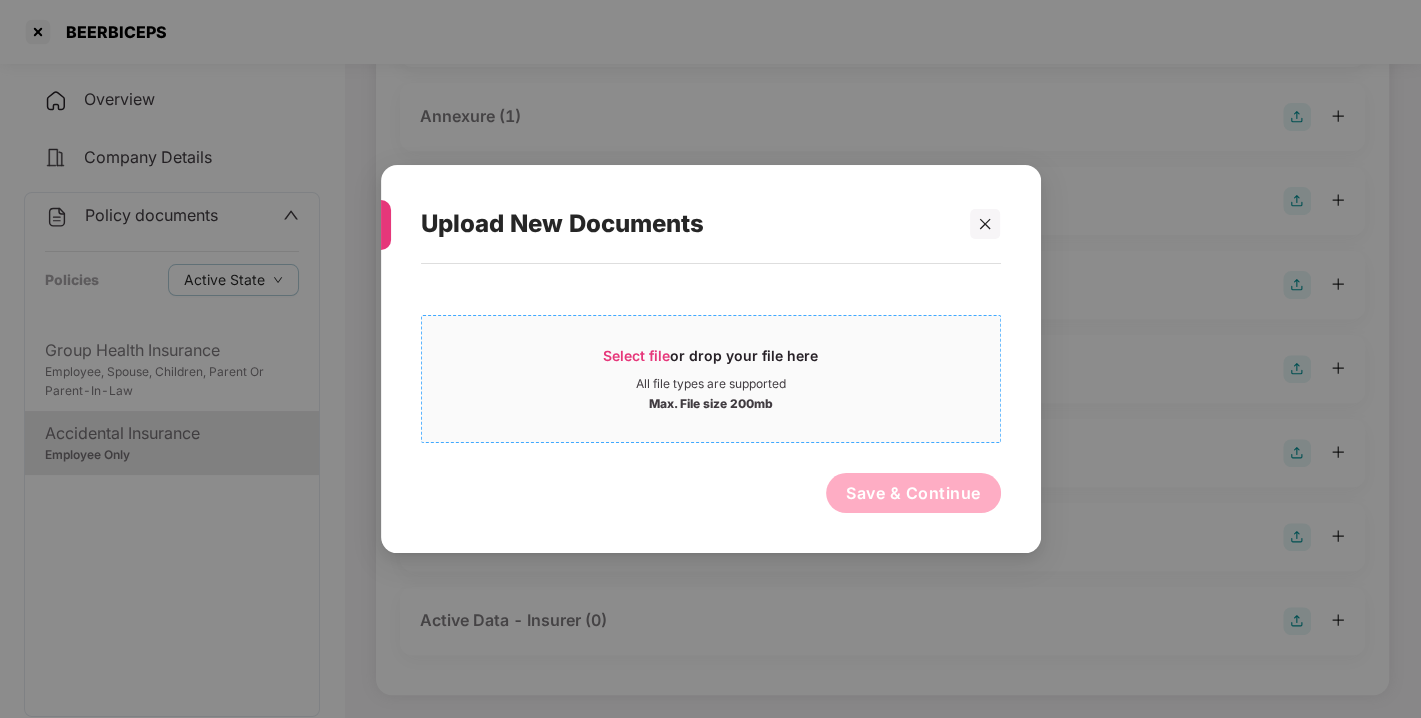 click on "Select file  or drop your file here" at bounding box center [710, 361] 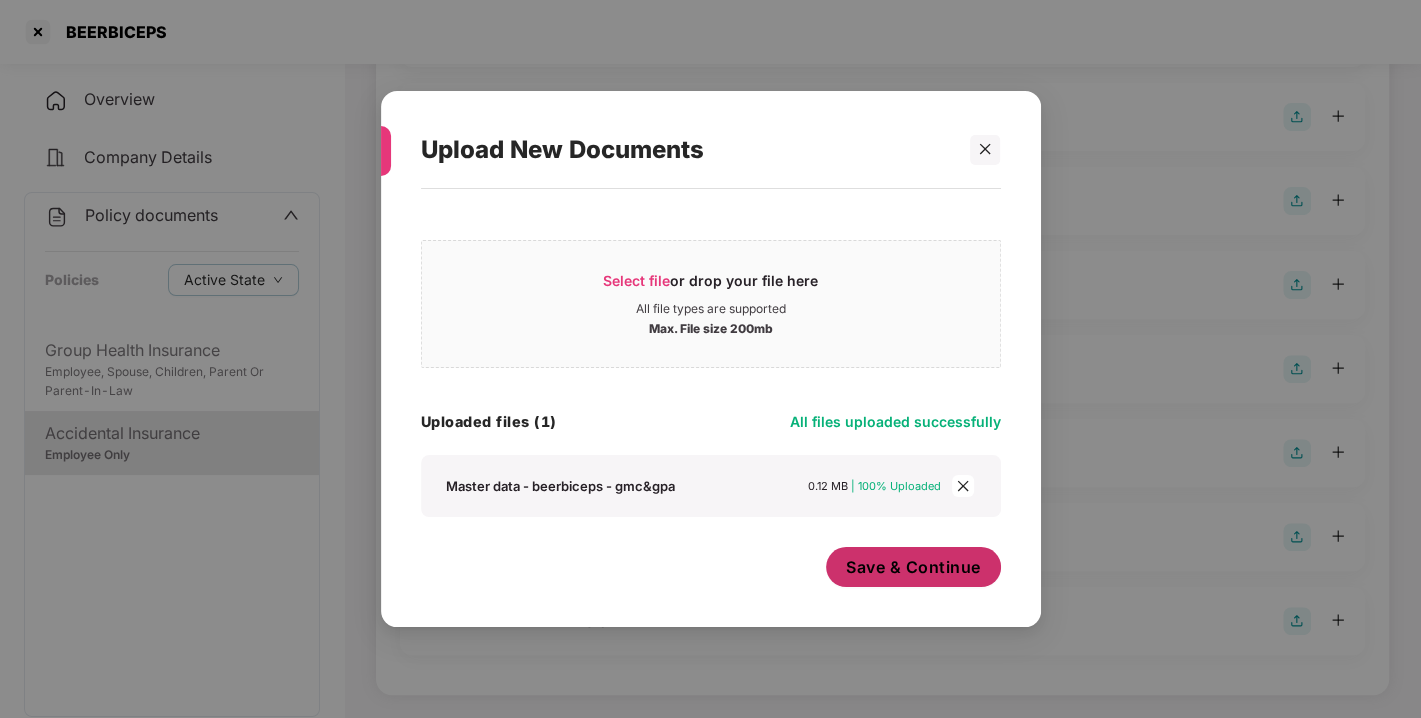 click on "Save & Continue" at bounding box center [913, 567] 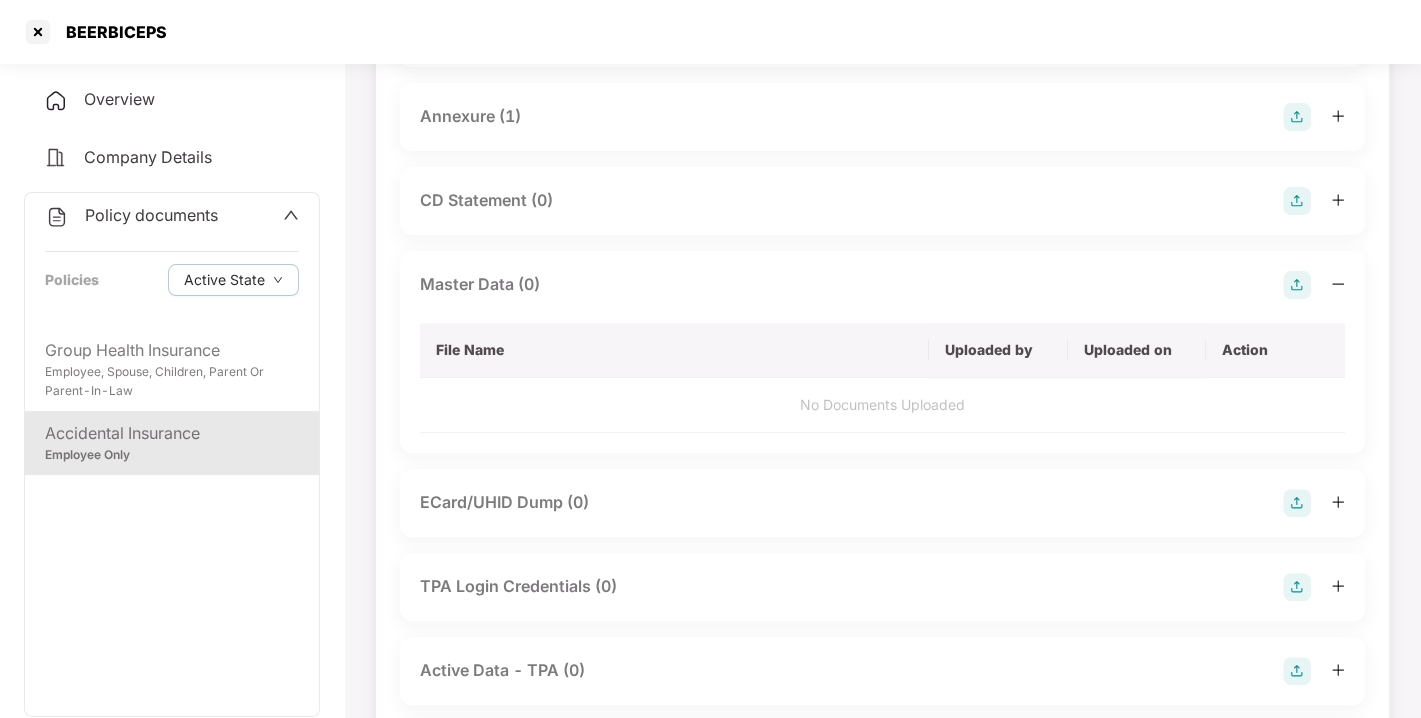 scroll, scrollTop: 0, scrollLeft: 0, axis: both 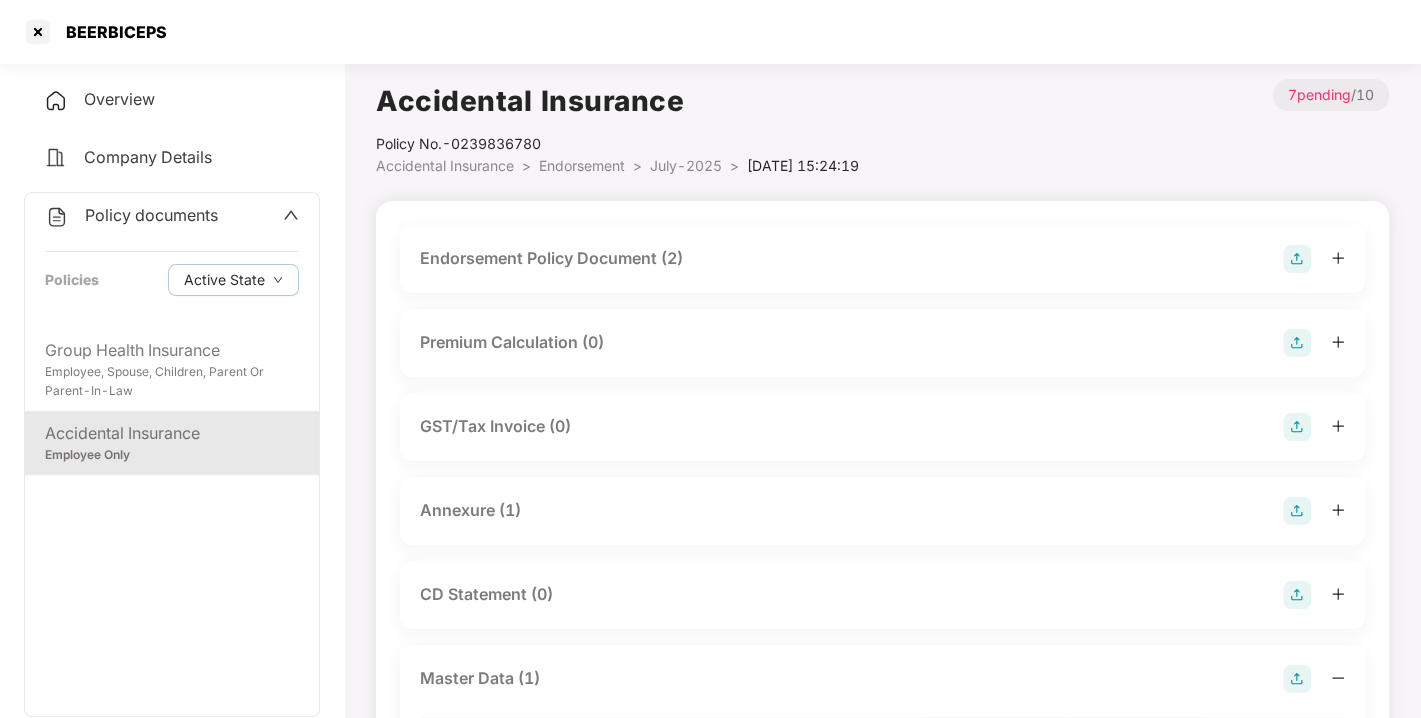 click on "Accidental Insurance Policy No.-  0239836780 Accidental Insurance > Endorsement > July-2025 > [DATE] 15:24:19 > 7  pending  /  10 Endorsement Policy Document (2) Premium Calculation (0) GST/Tax Invoice (0) Annexure (1) CD Statement (0) Master Data (1) File Name Uploaded by Uploaded on Action Master data - BEERBICEPS - GMC&GPA [PERSON_NAME] [GEOGRAPHIC_DATA] [DATE] 1 ECard/UHID Dump (0) TPA Login Credentials (0) Active Data - TPA (0) Active Data - Insurer (0)" at bounding box center (882, 656) 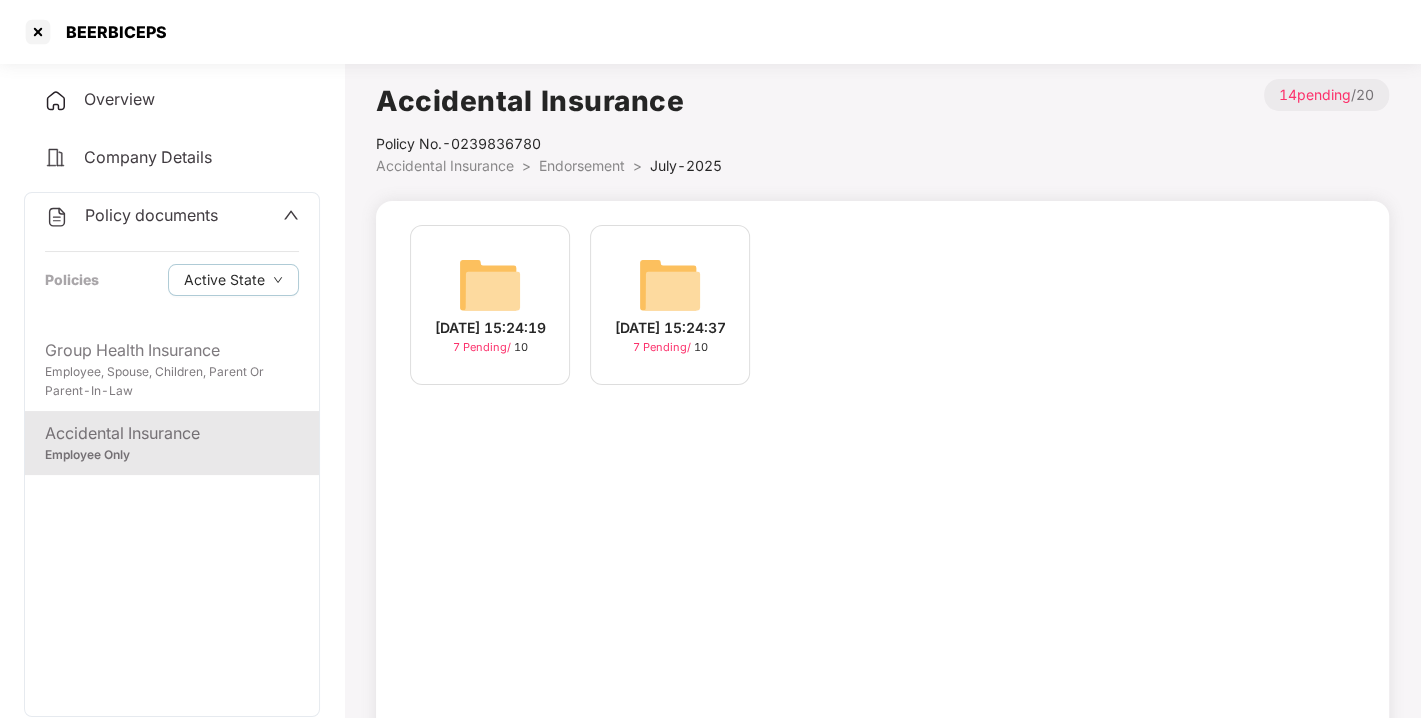 click on "Policy documents" at bounding box center (151, 215) 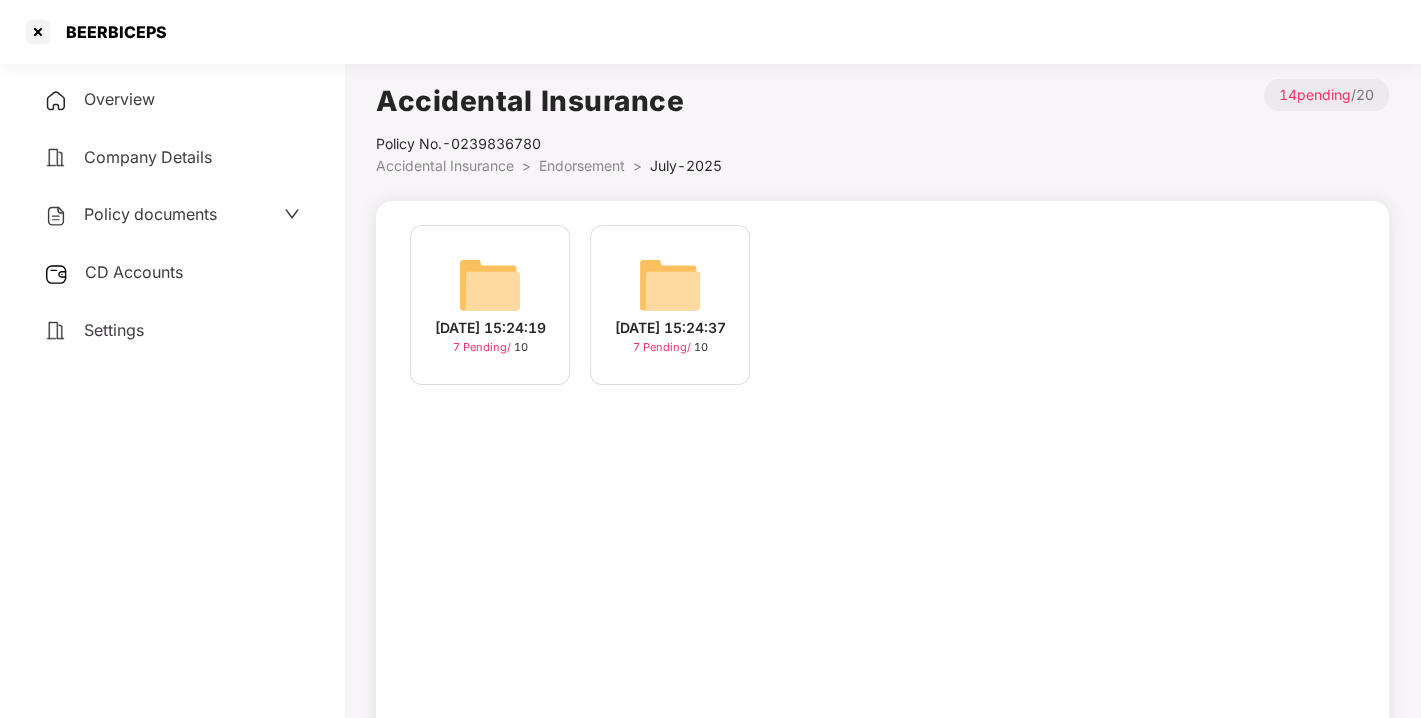click on "CD Accounts" at bounding box center [172, 273] 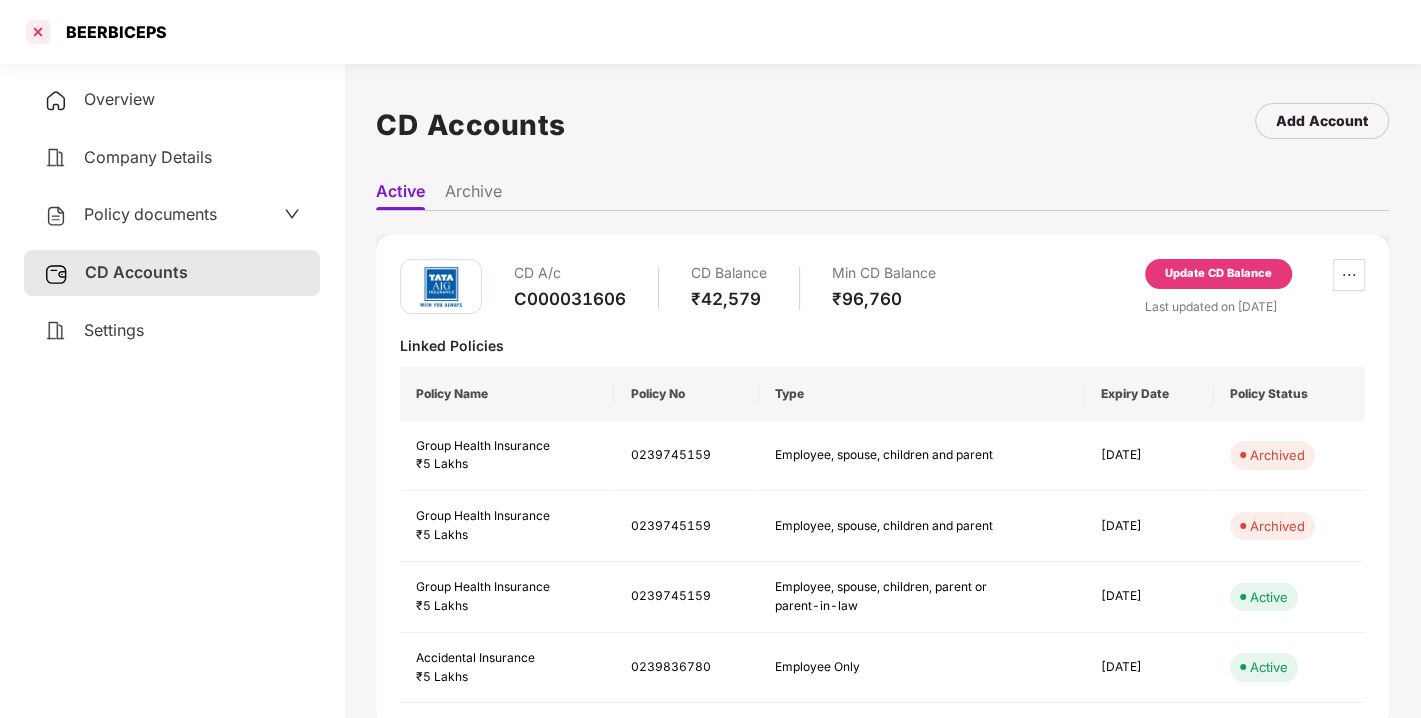 click at bounding box center [38, 32] 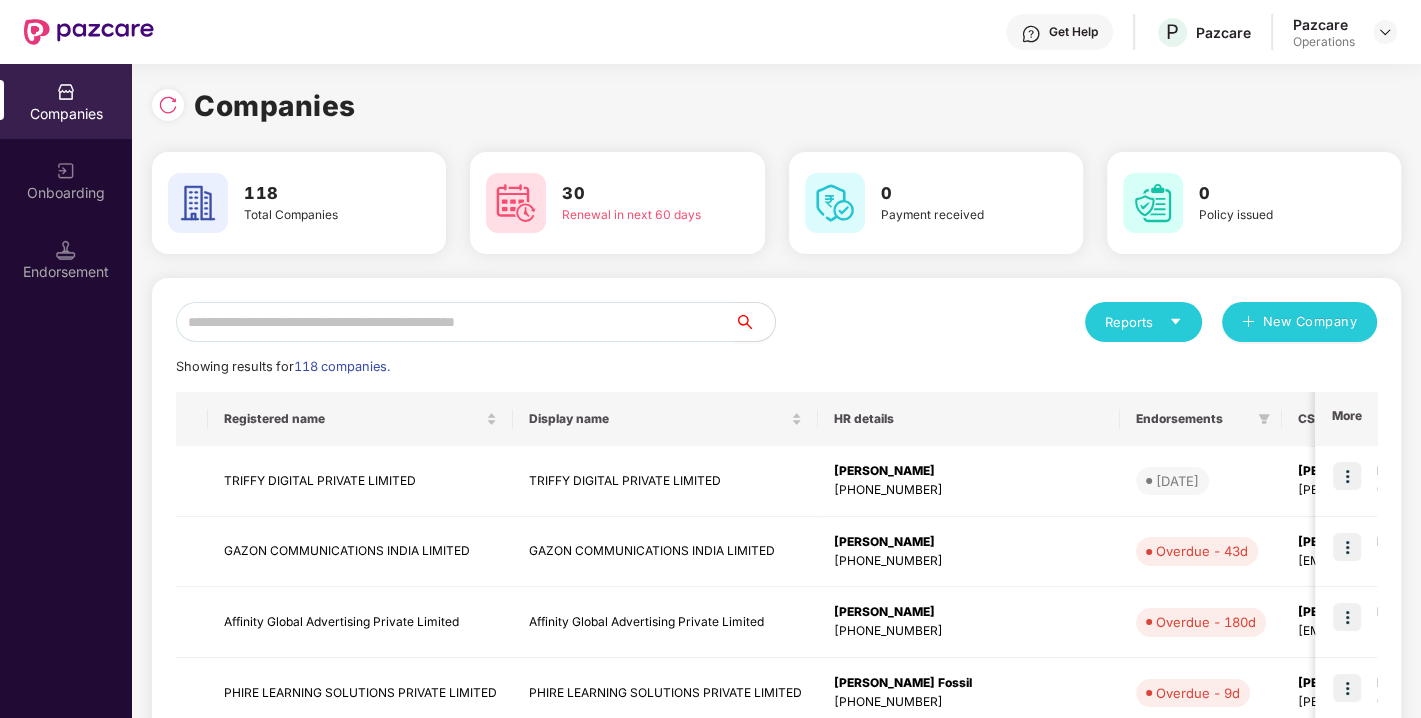 click at bounding box center (455, 322) 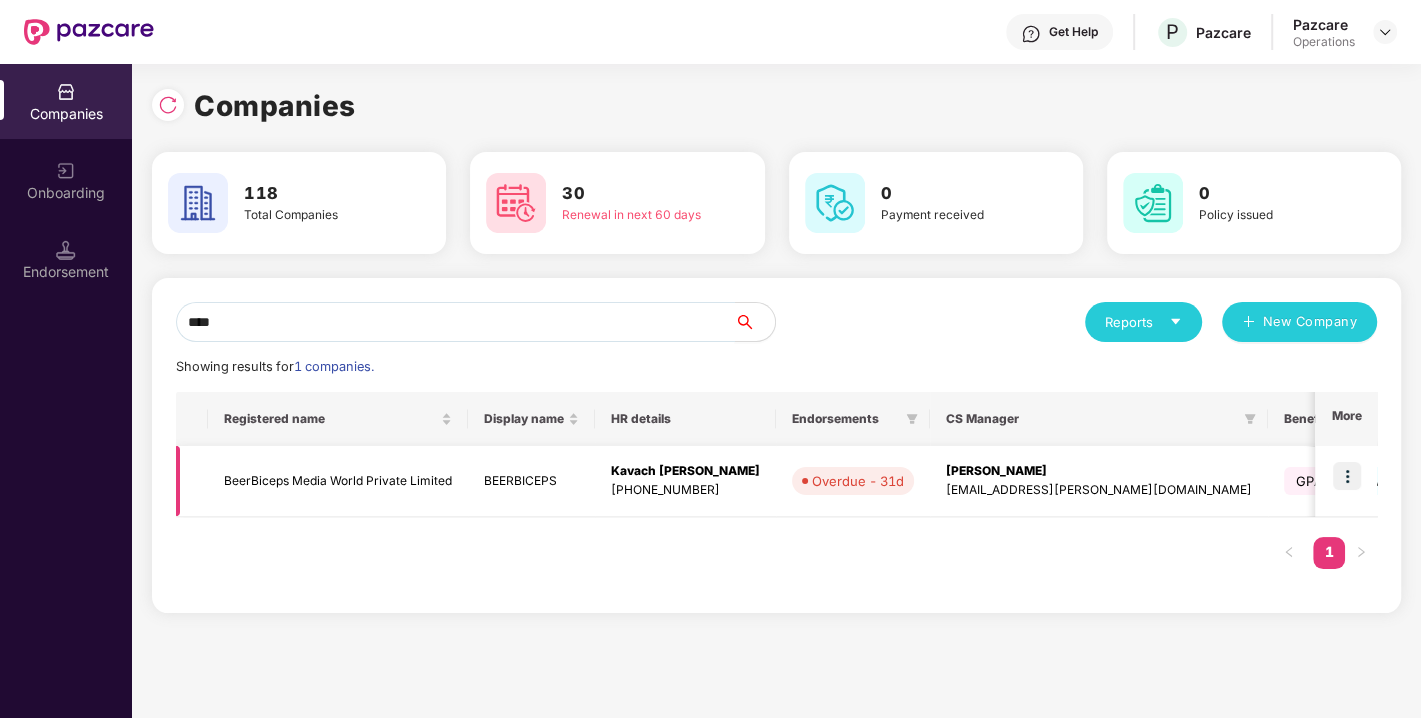 type on "****" 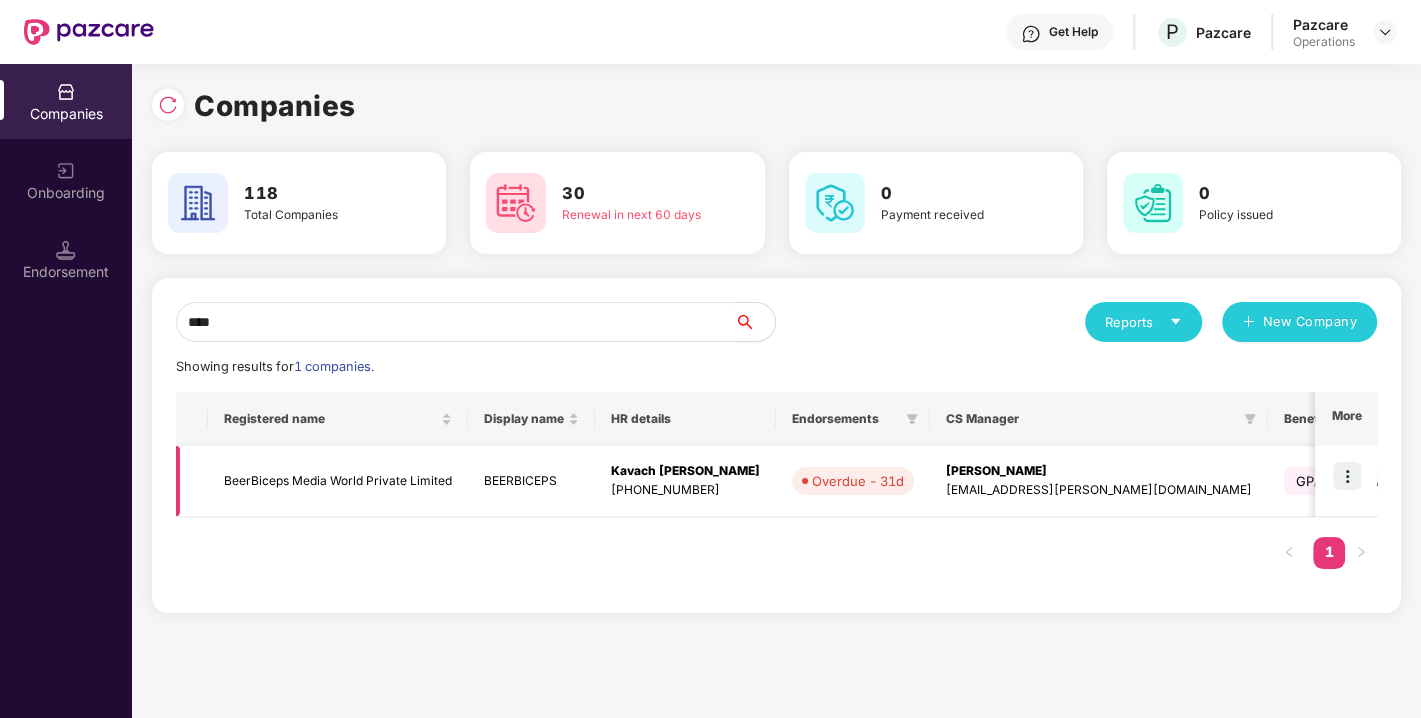 click at bounding box center (1347, 476) 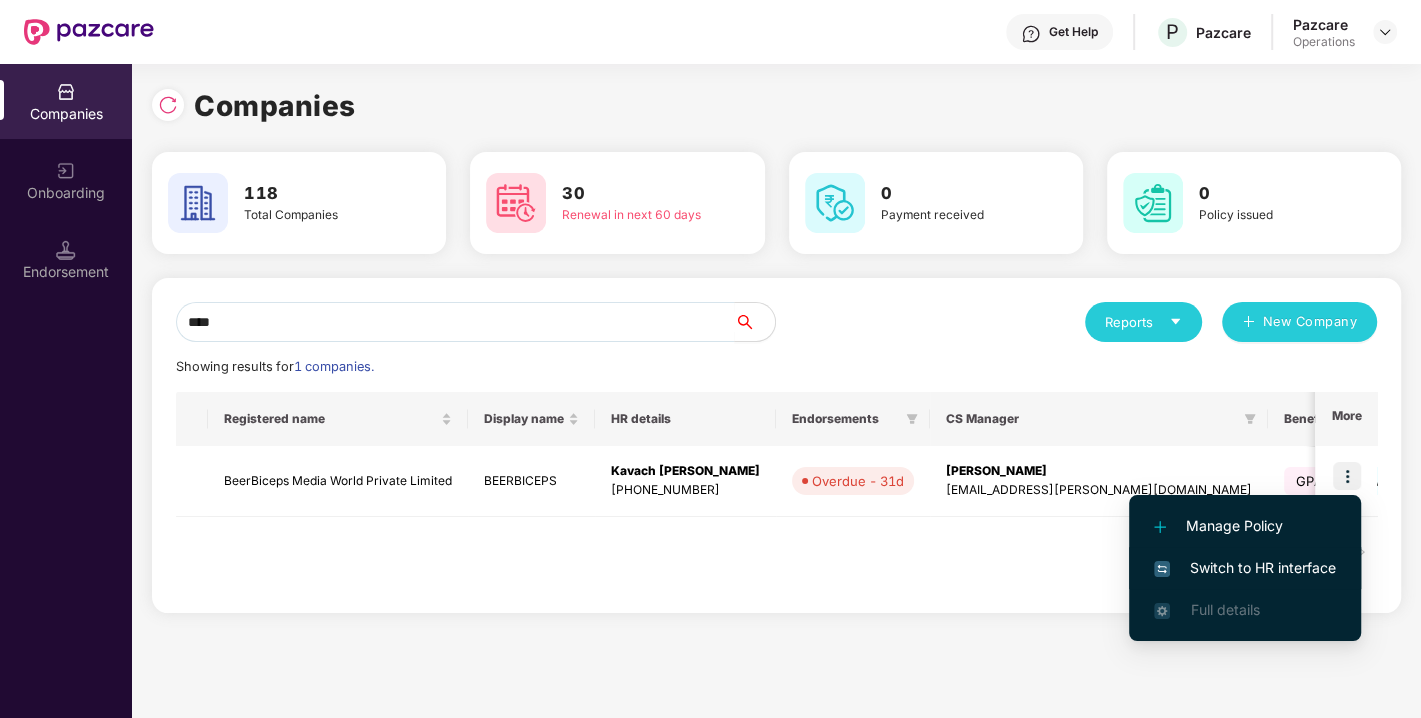 click on "Switch to HR interface" at bounding box center [1245, 568] 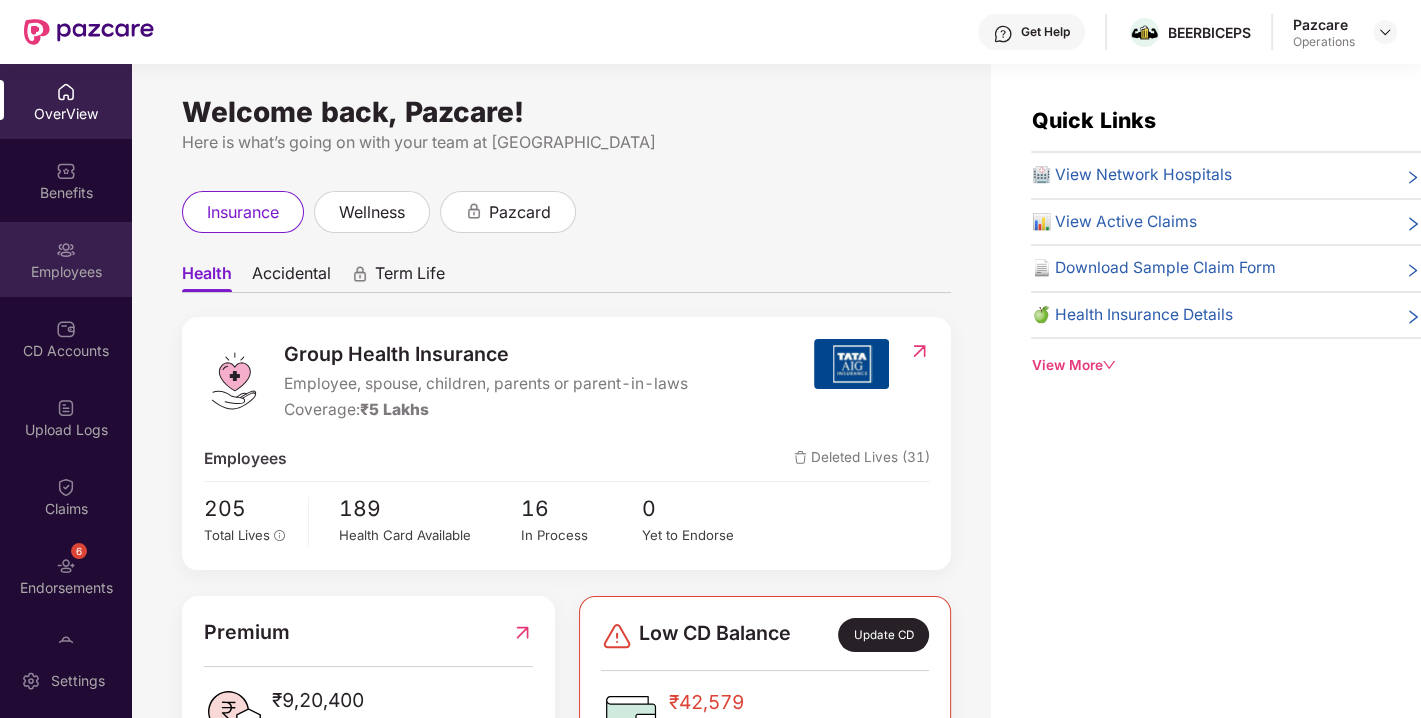 click on "Employees" at bounding box center (66, 259) 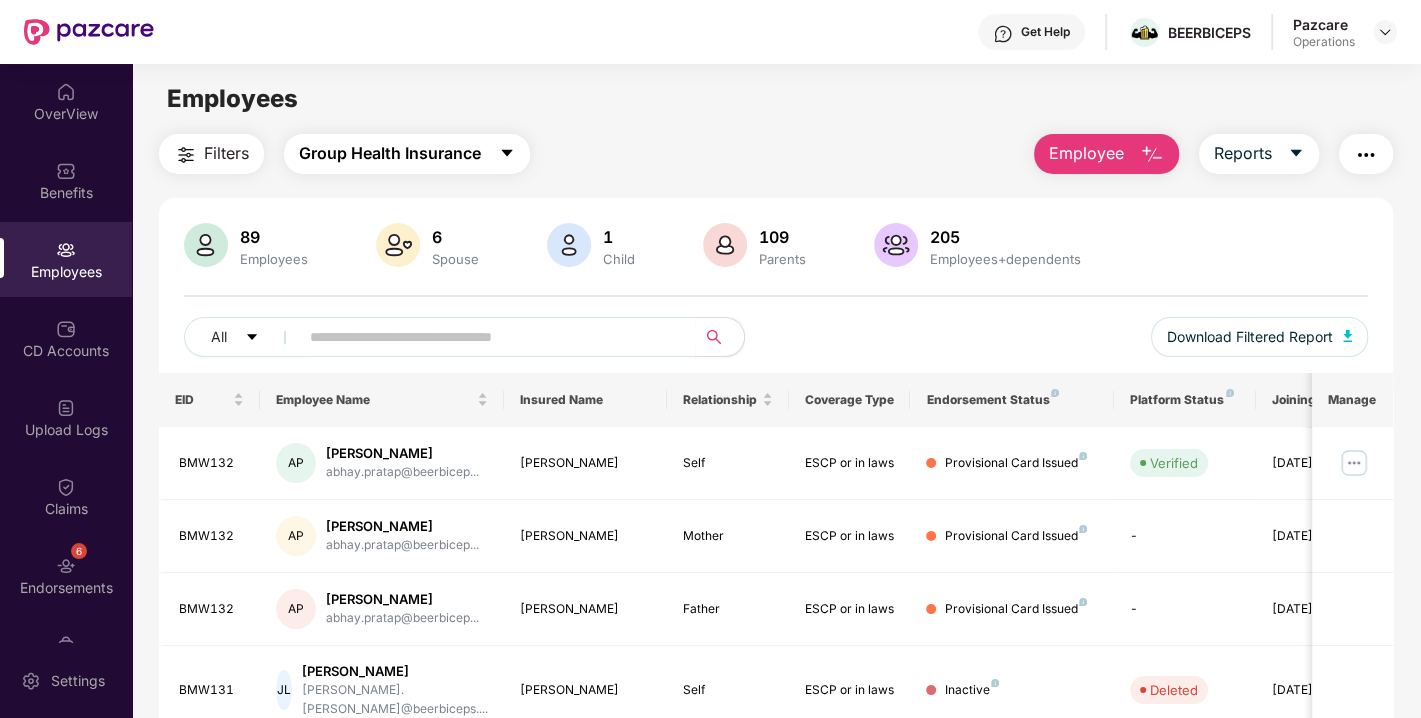 click on "Group Health Insurance" at bounding box center [407, 154] 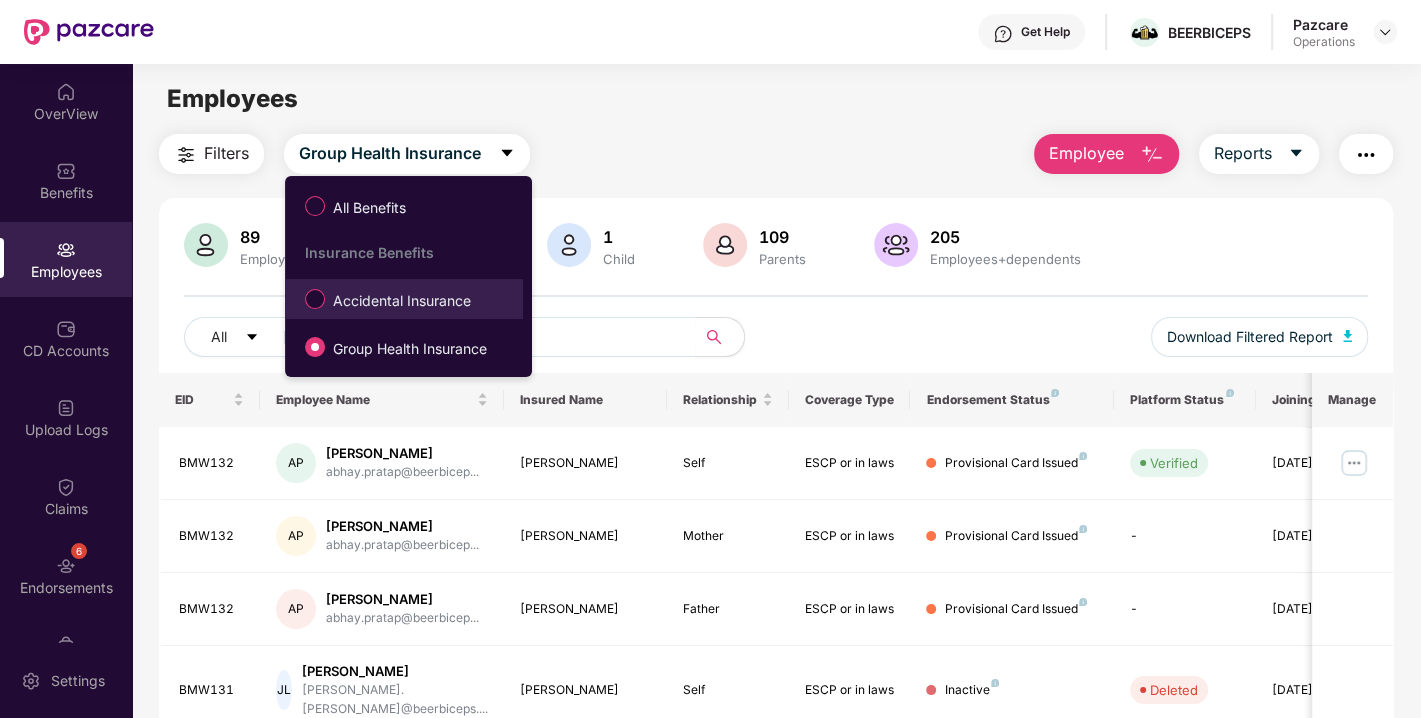 click on "Accidental Insurance" at bounding box center [402, 301] 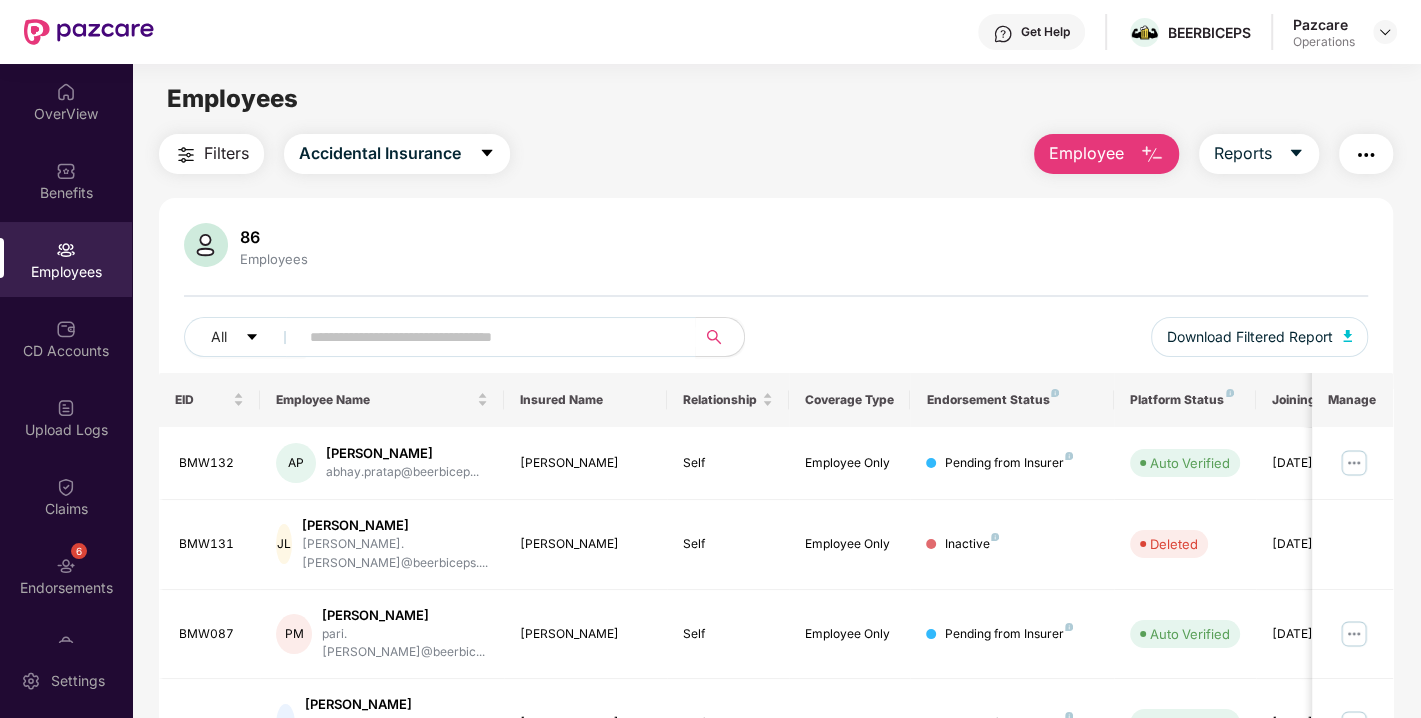click at bounding box center [1366, 155] 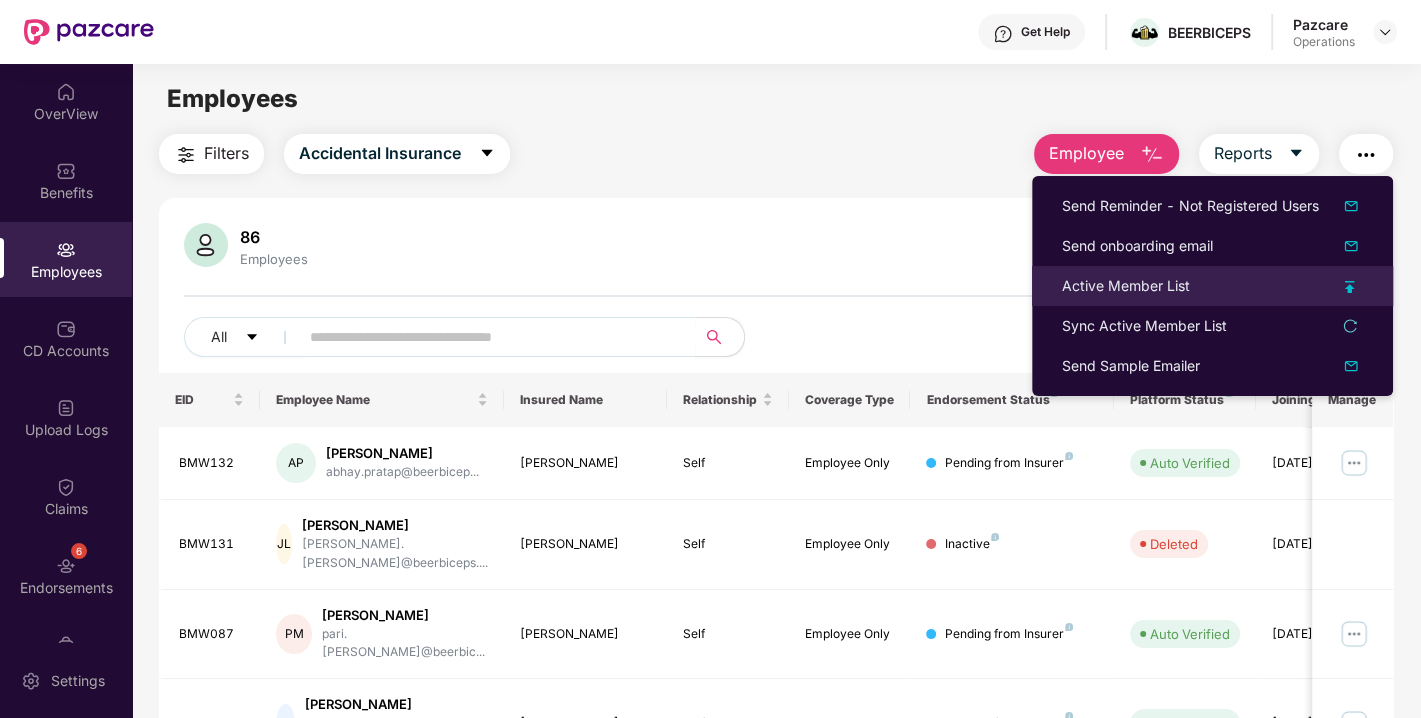 click on "Active Member List" at bounding box center [1126, 286] 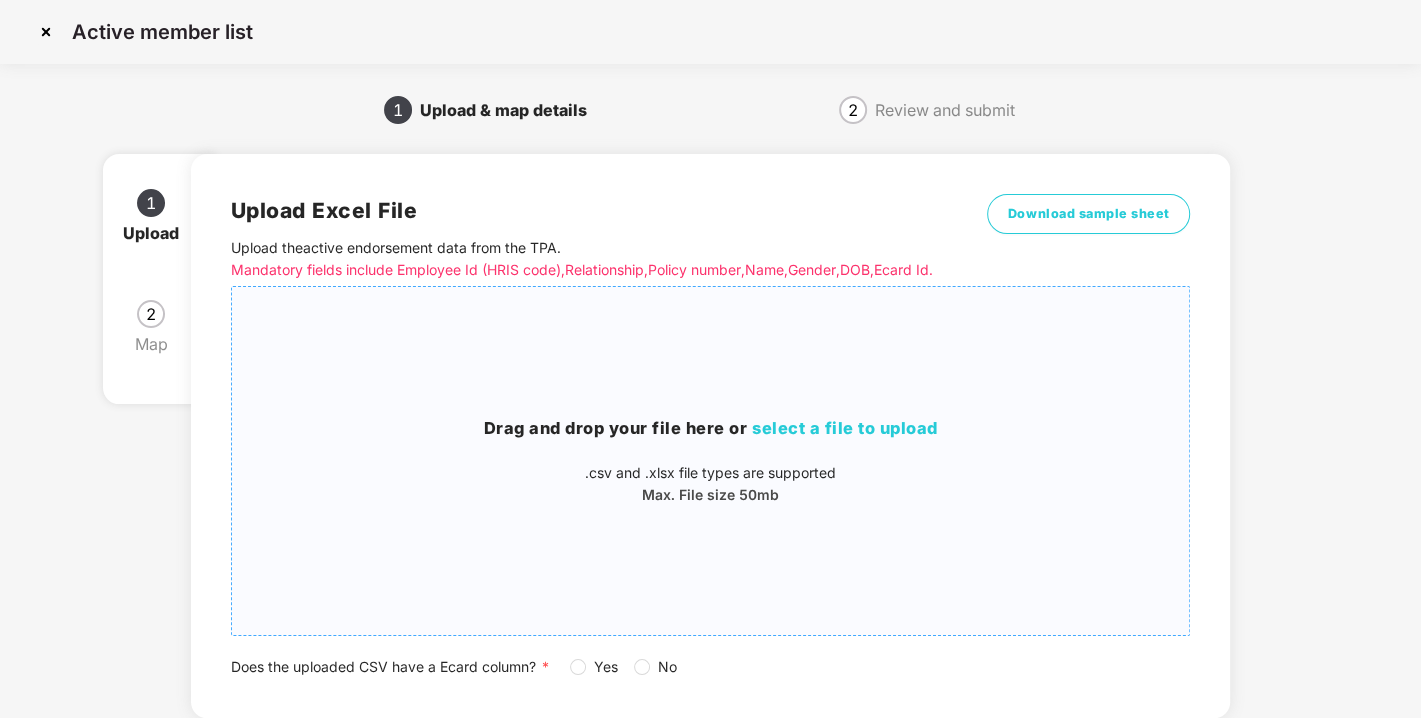 click on "Drag and drop your file here or  select a file to upload .csv and .xlsx file types are supported Max. File size 50mb" at bounding box center [711, 461] 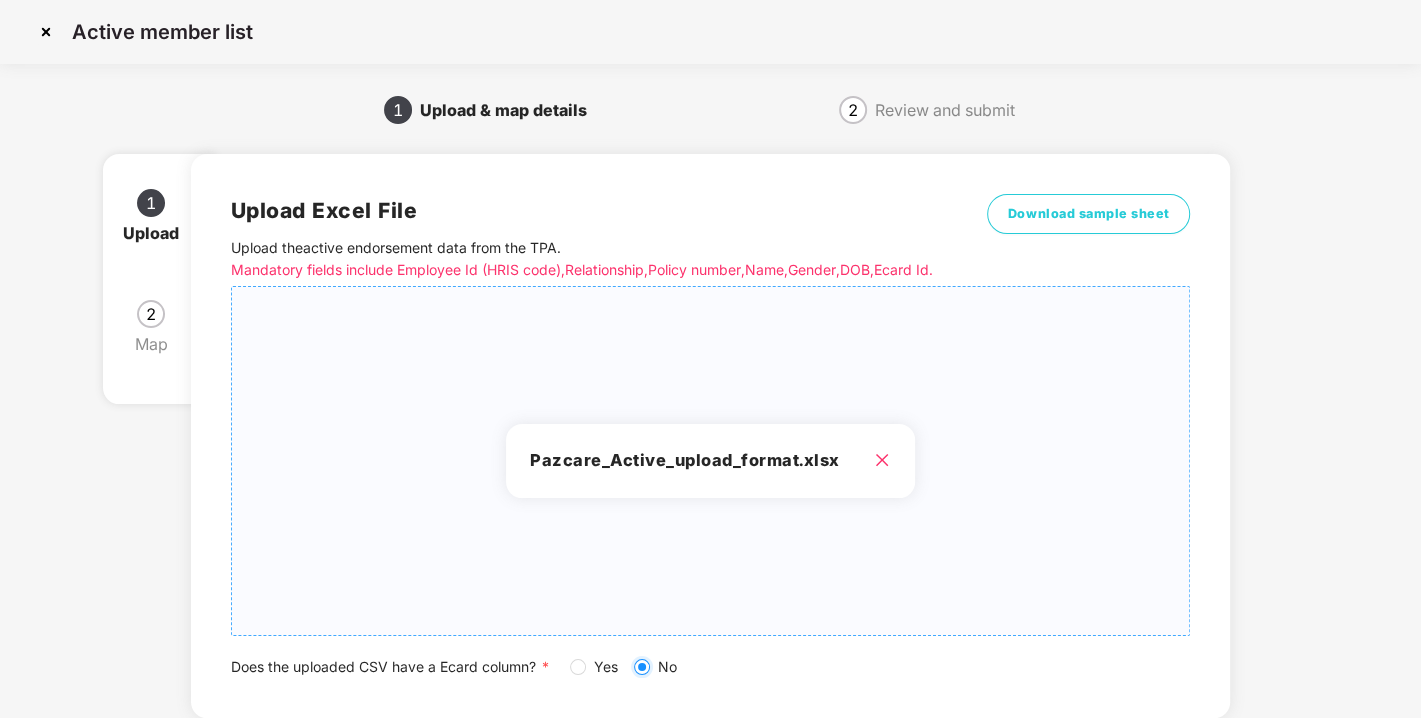 scroll, scrollTop: 147, scrollLeft: 0, axis: vertical 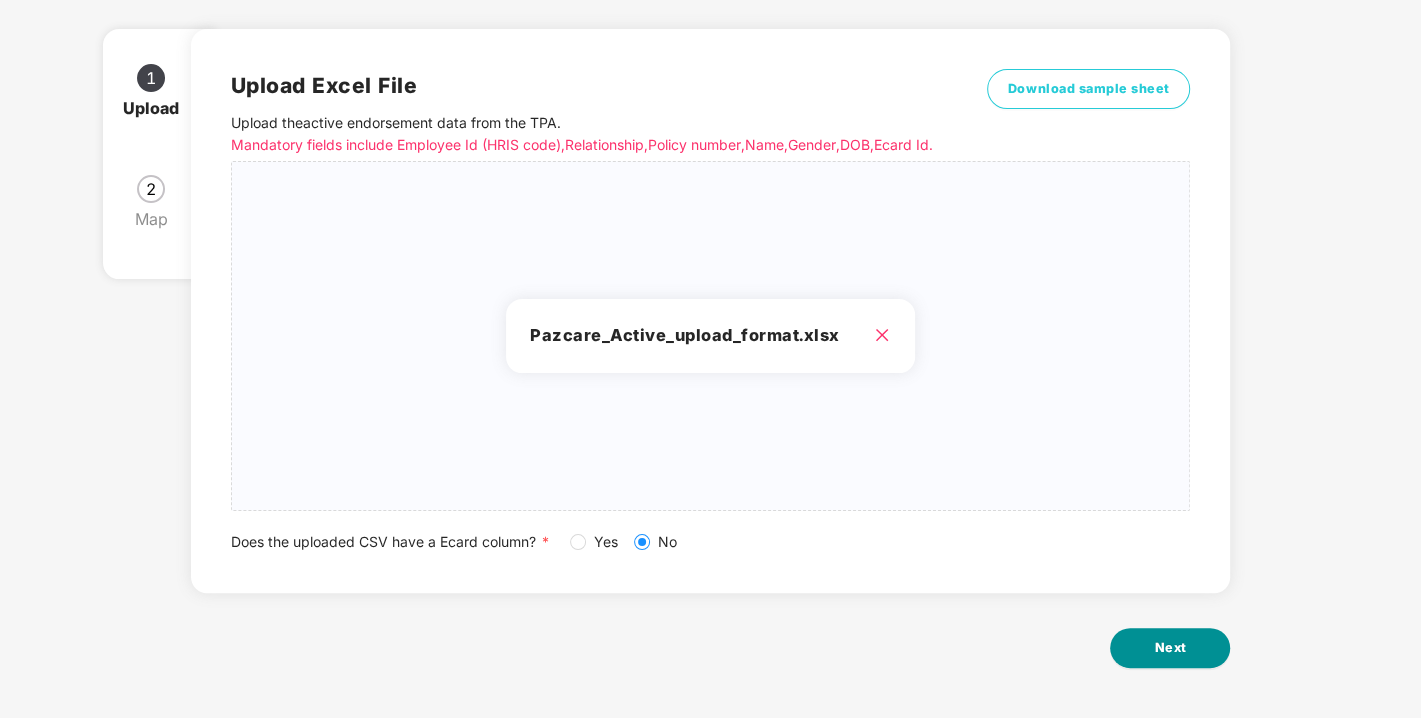 click on "Next" at bounding box center [1170, 648] 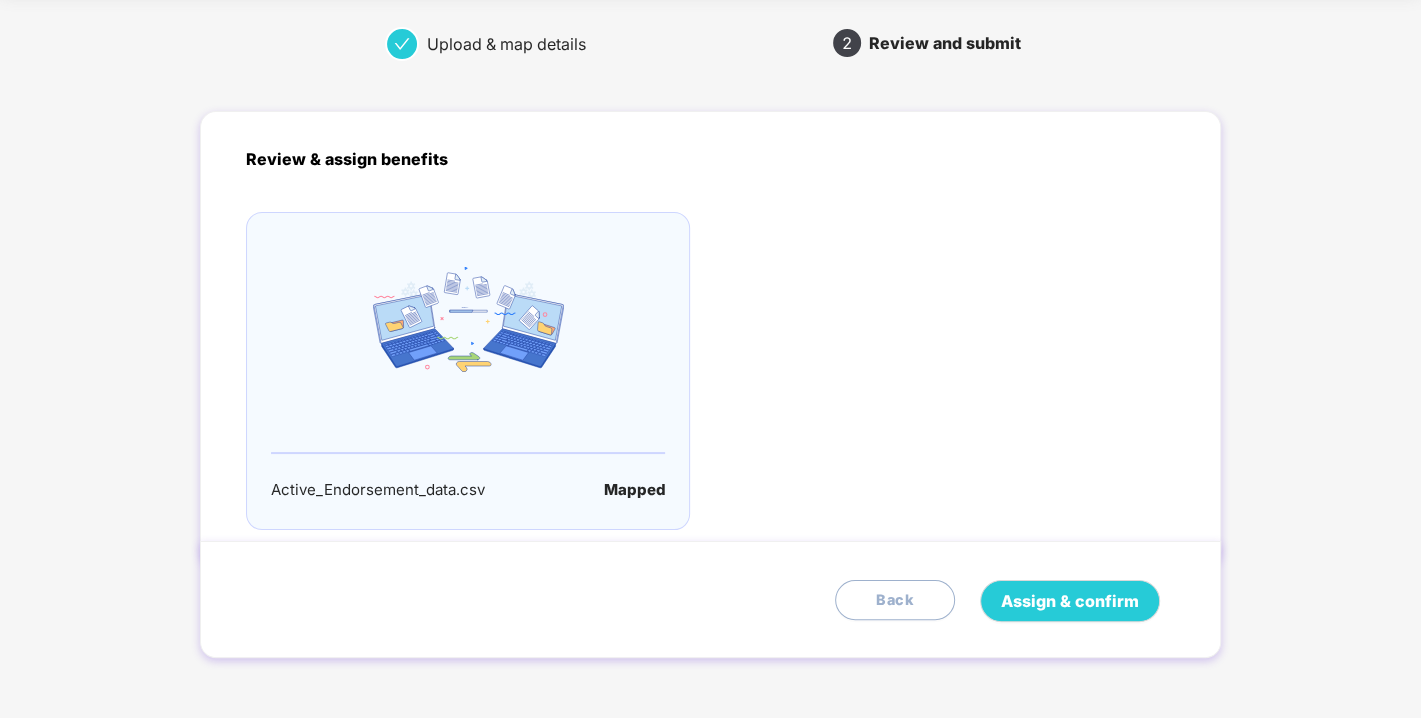 scroll, scrollTop: 0, scrollLeft: 0, axis: both 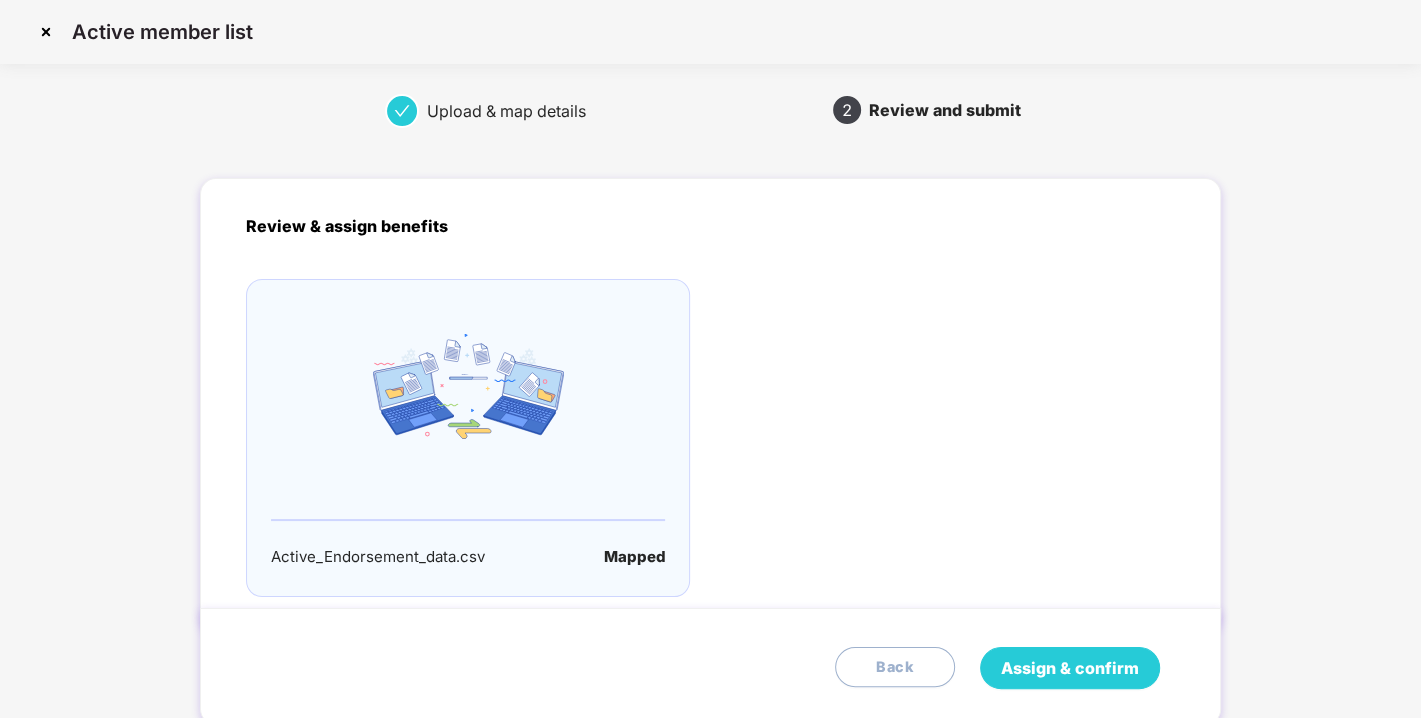 click on "Assign & confirm" at bounding box center [1070, 668] 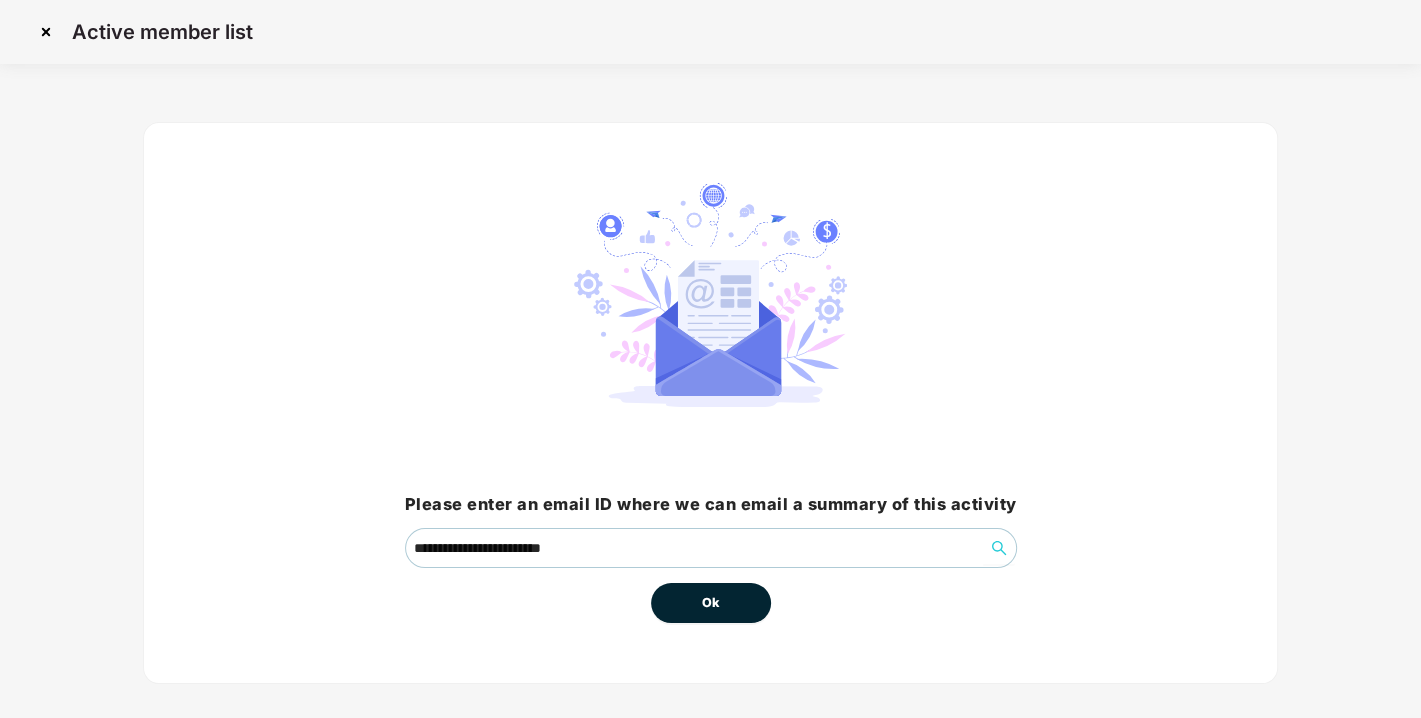 click on "Ok" at bounding box center [711, 603] 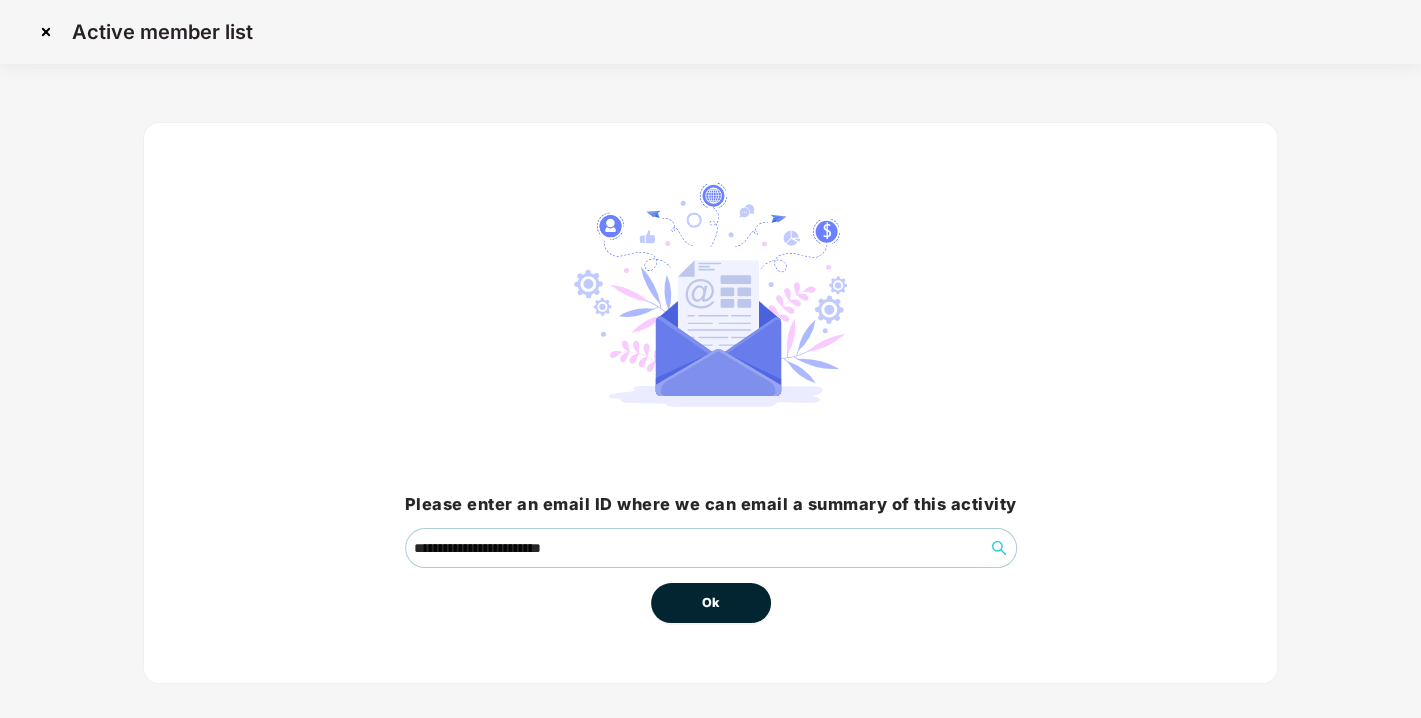 click on "Ok" at bounding box center (711, 603) 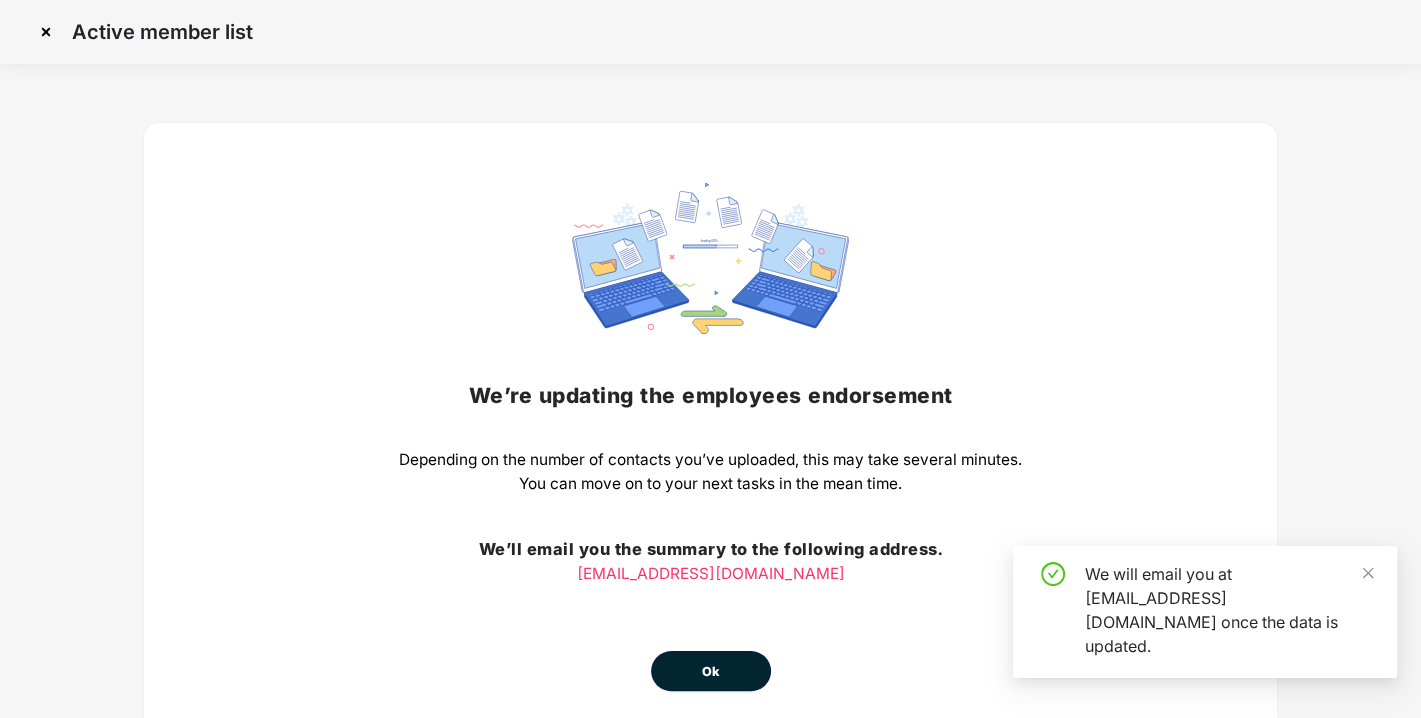 click on "Ok" at bounding box center (711, 672) 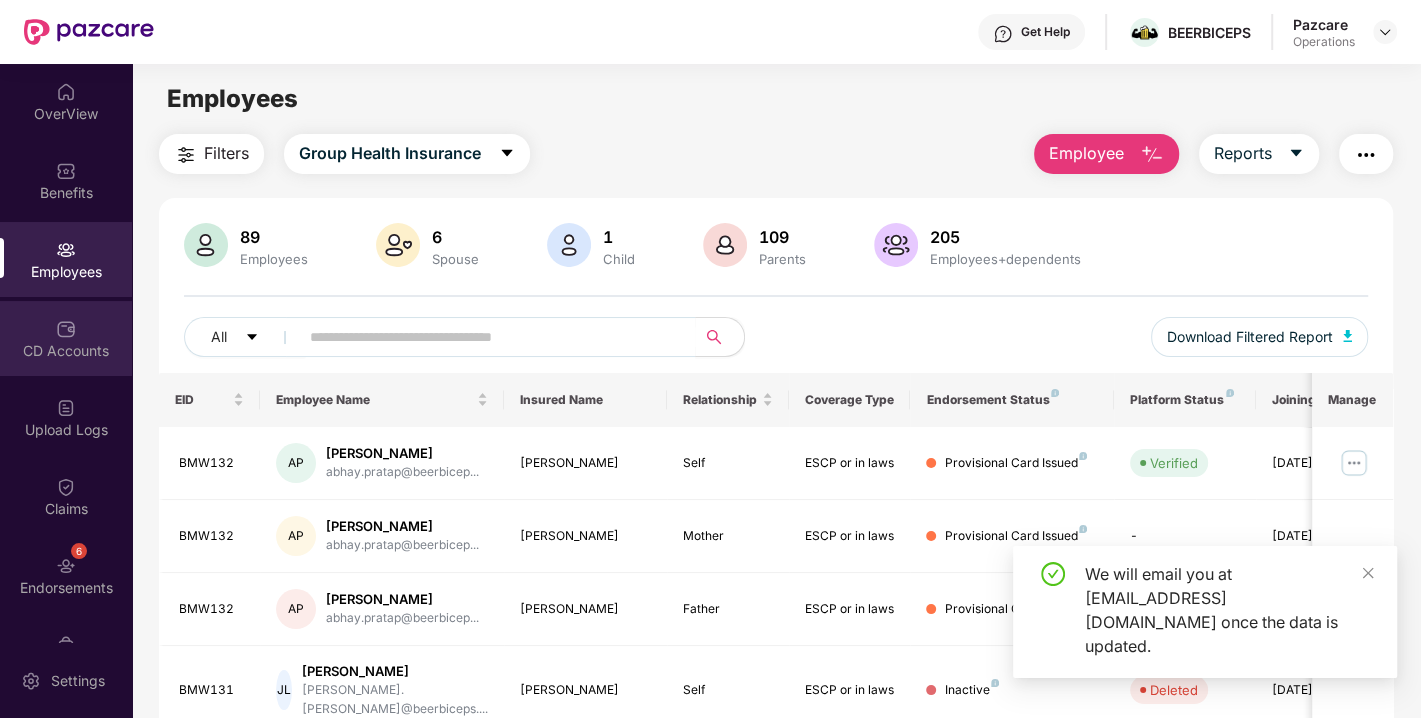 scroll, scrollTop: 52, scrollLeft: 0, axis: vertical 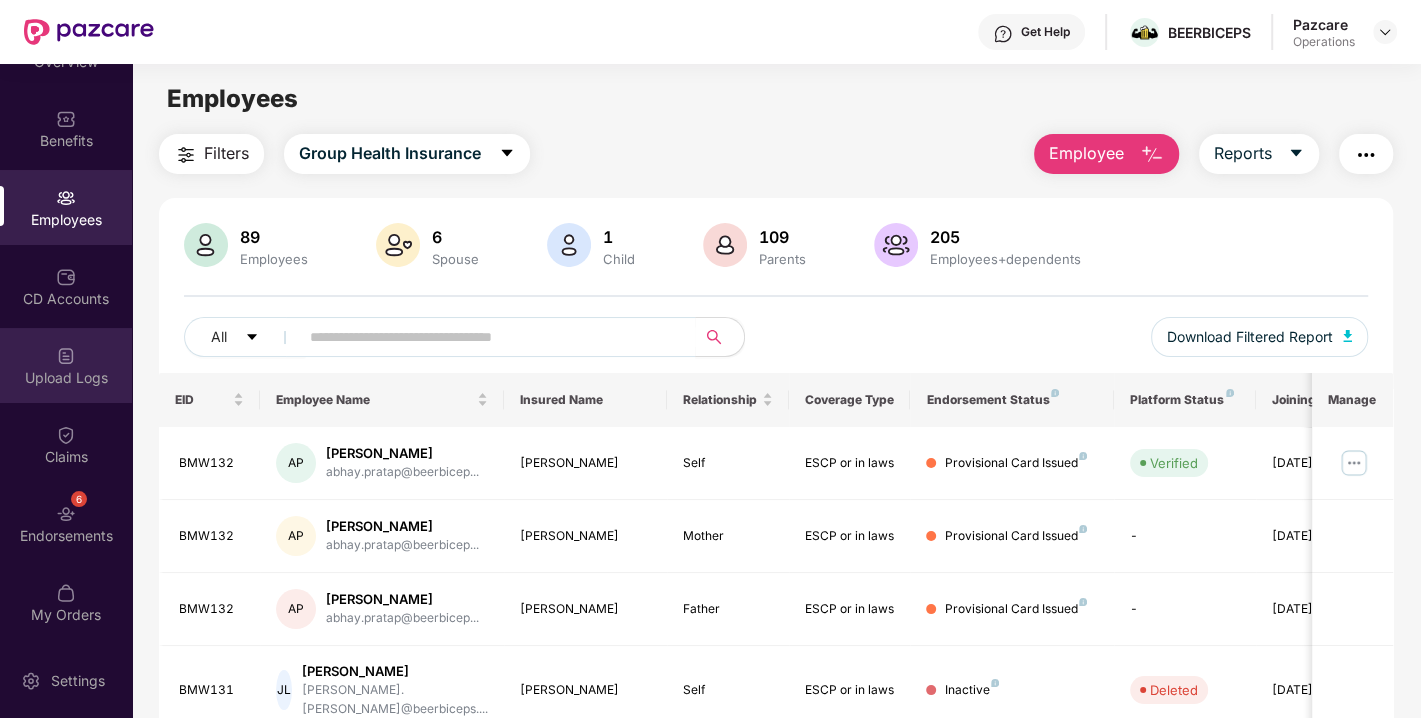 click on "Upload Logs" at bounding box center [66, 365] 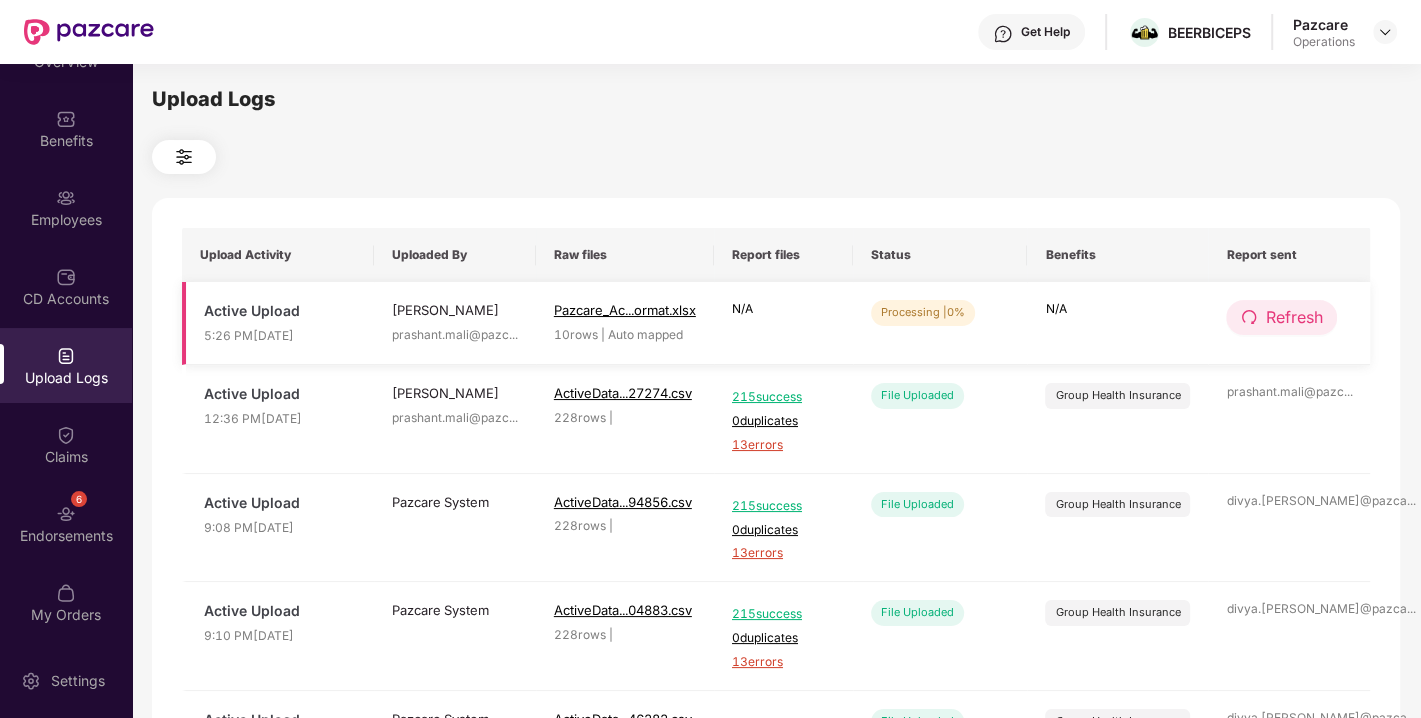 click on "Refresh" at bounding box center [1293, 317] 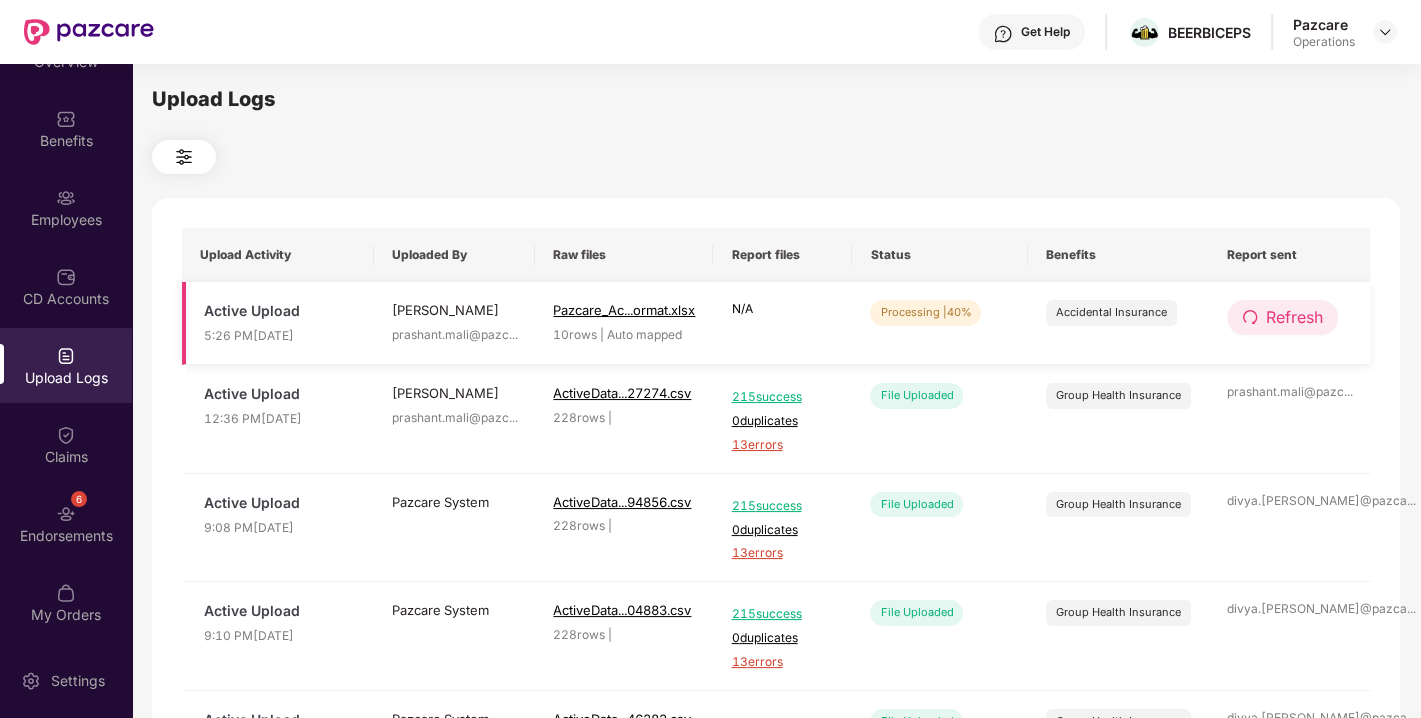 click on "Refresh" at bounding box center [1294, 317] 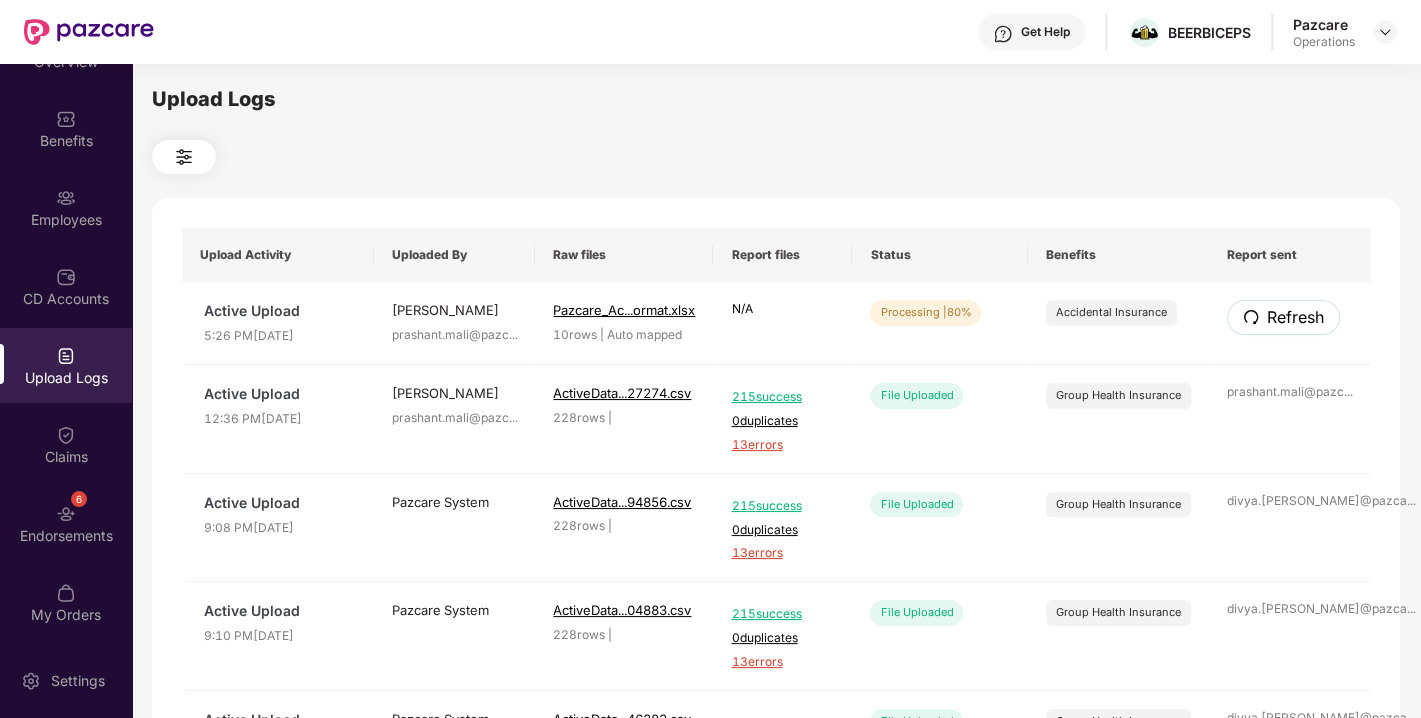 click on "Refresh" at bounding box center (1295, 317) 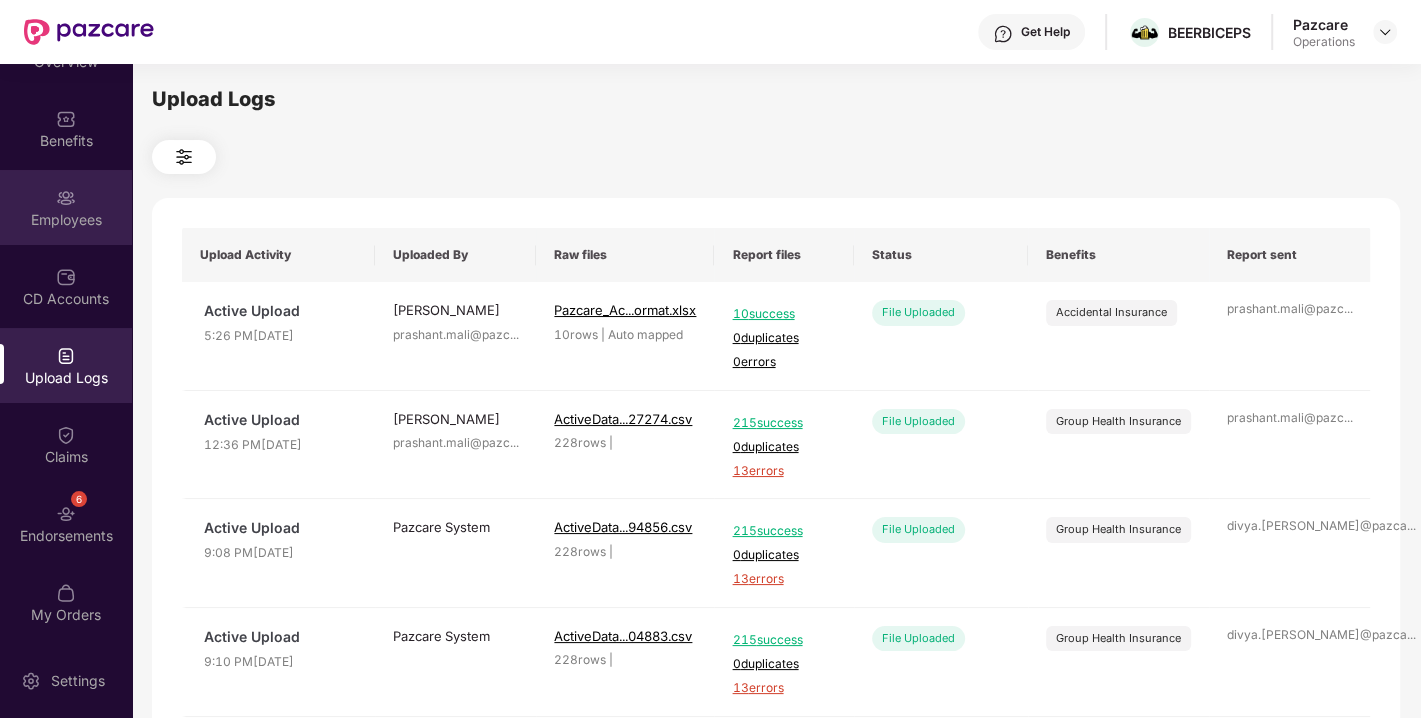 click on "Employees" at bounding box center (66, 207) 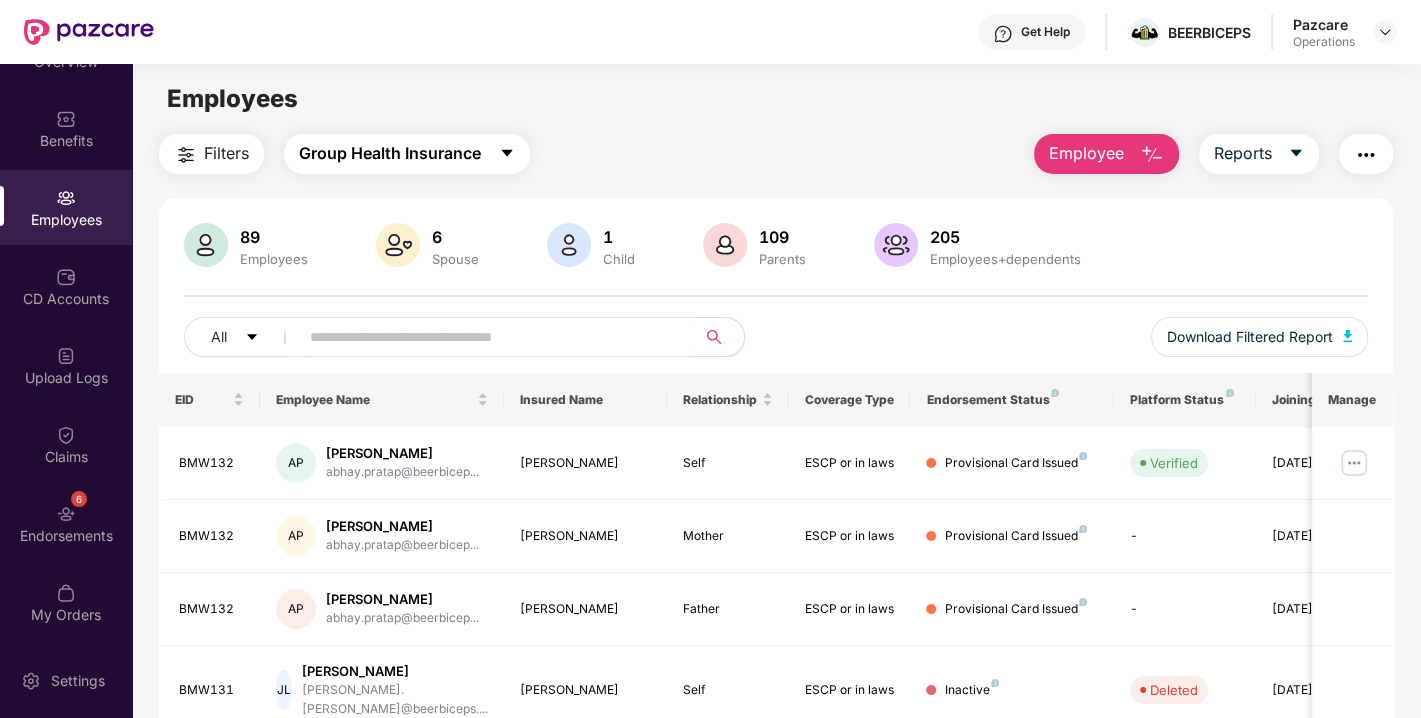 click 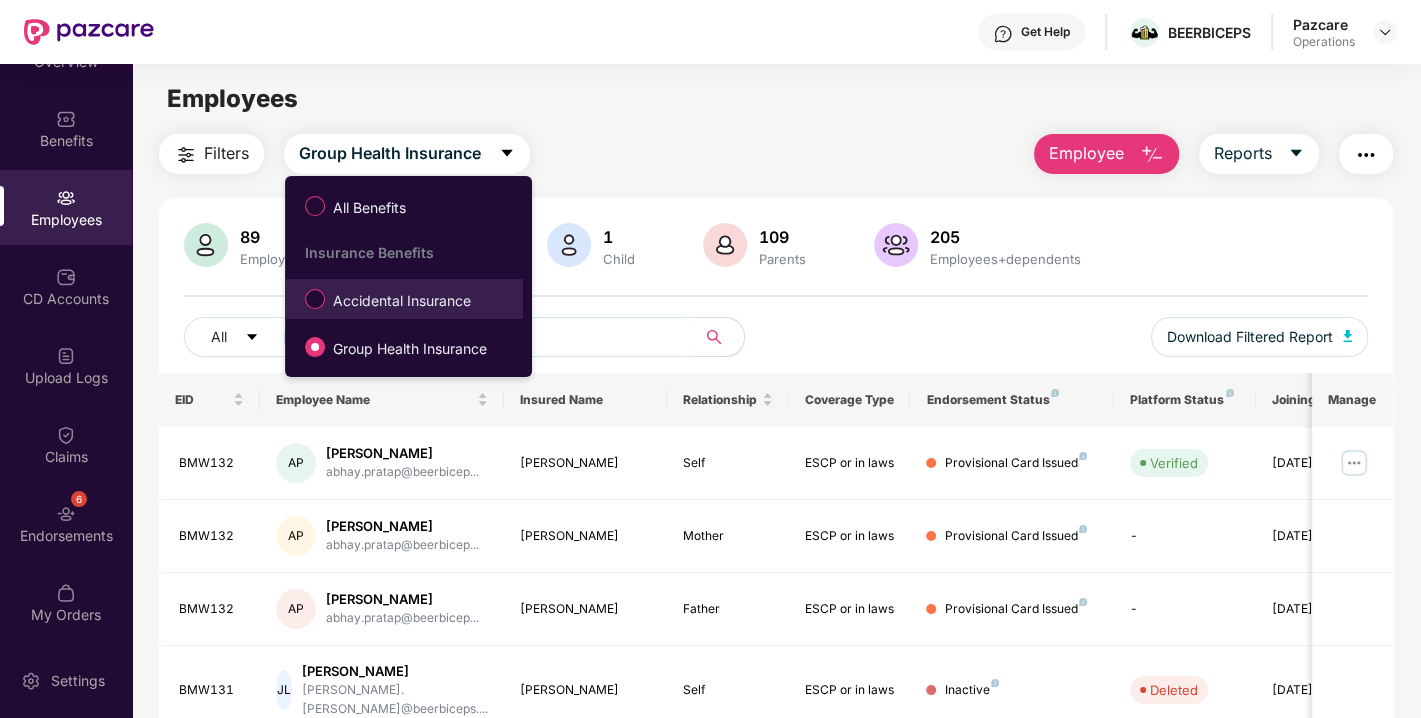 click on "Accidental Insurance" at bounding box center (402, 301) 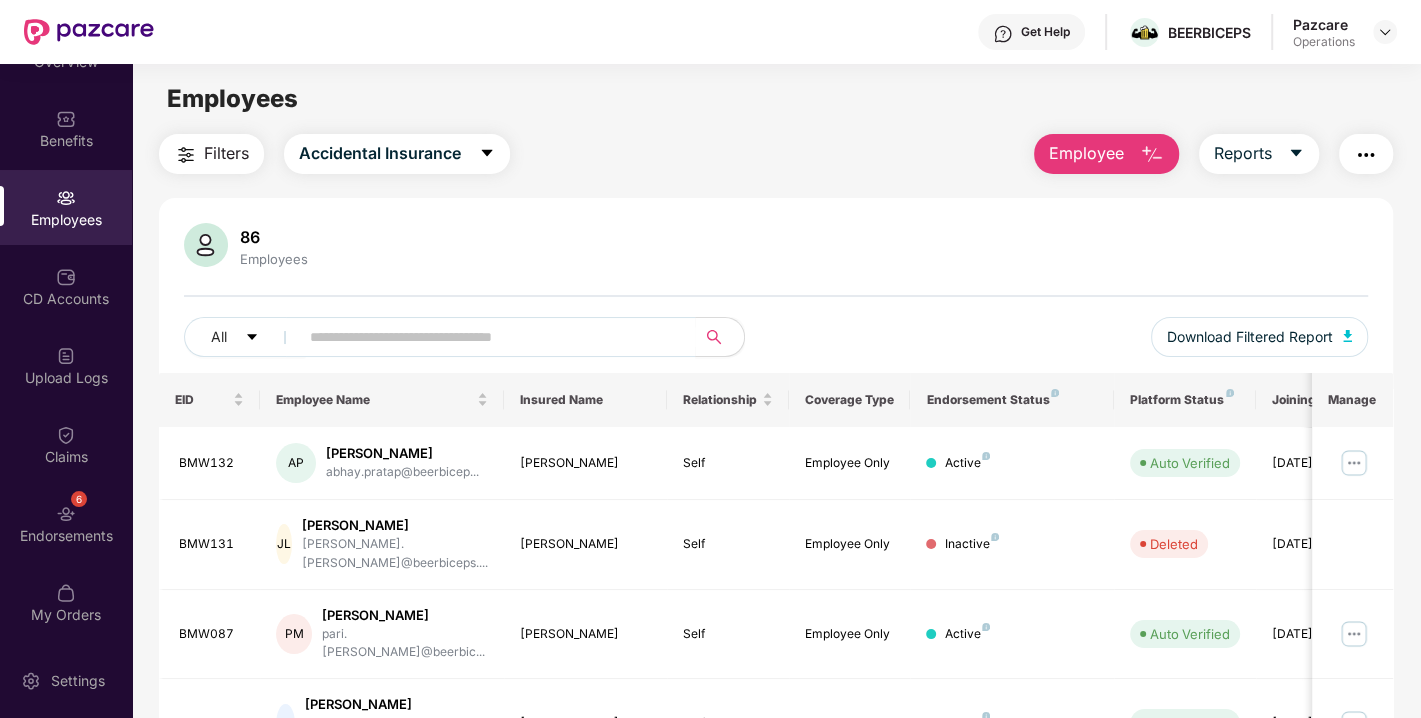 click on "Filters" at bounding box center [226, 153] 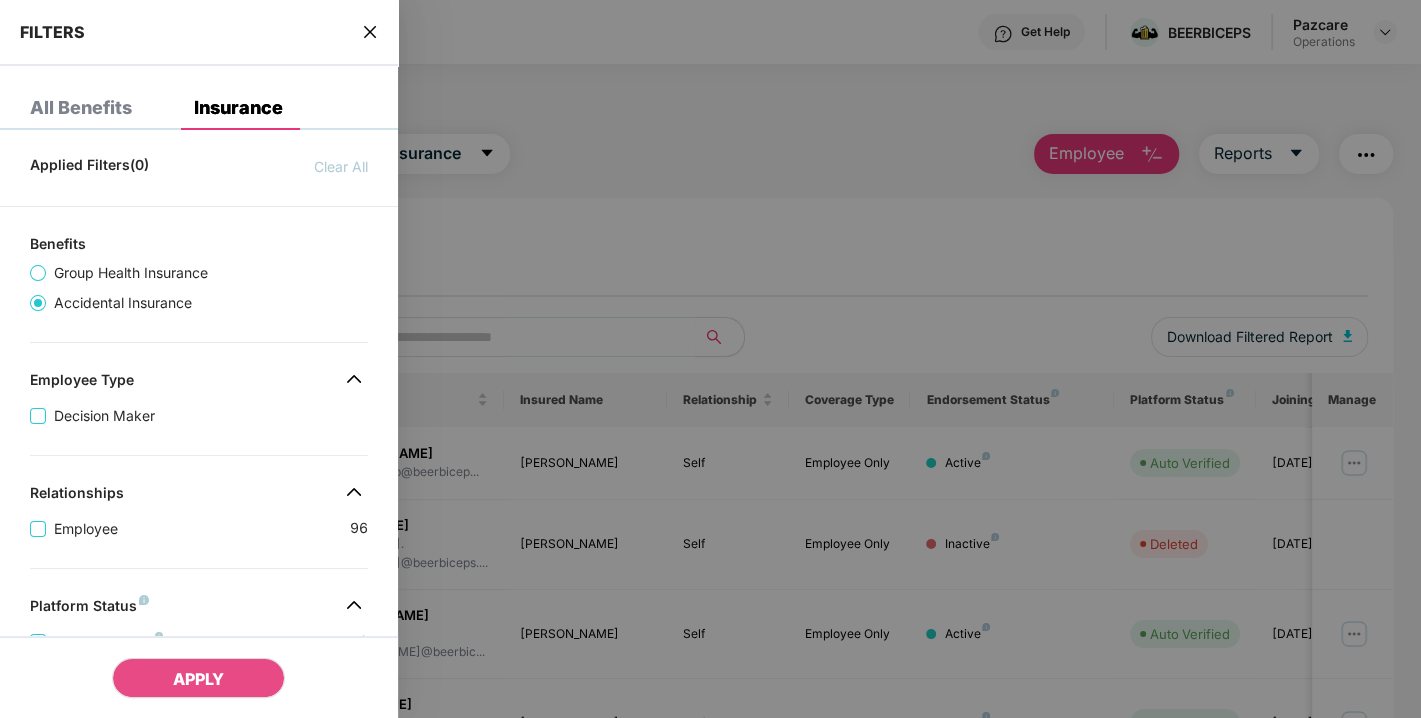 scroll, scrollTop: 506, scrollLeft: 0, axis: vertical 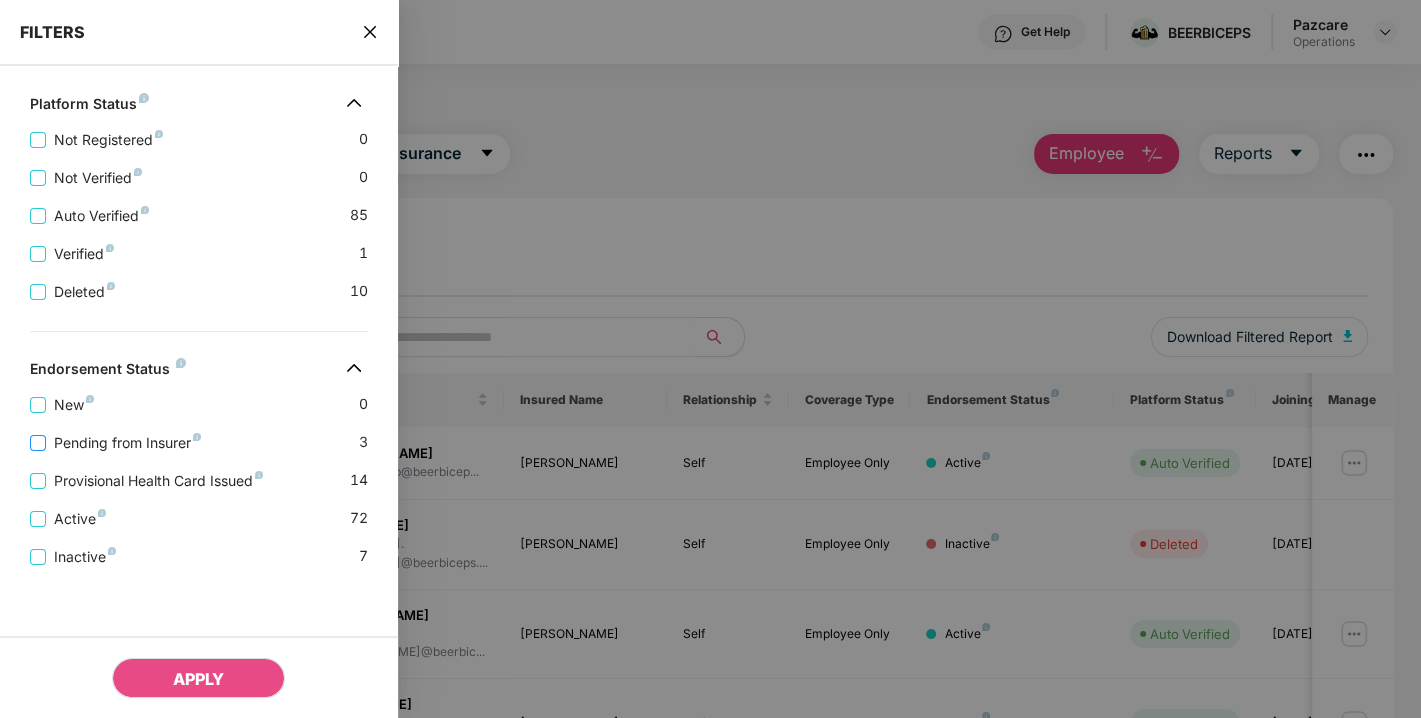 click on "Pending from Insurer" at bounding box center [127, 443] 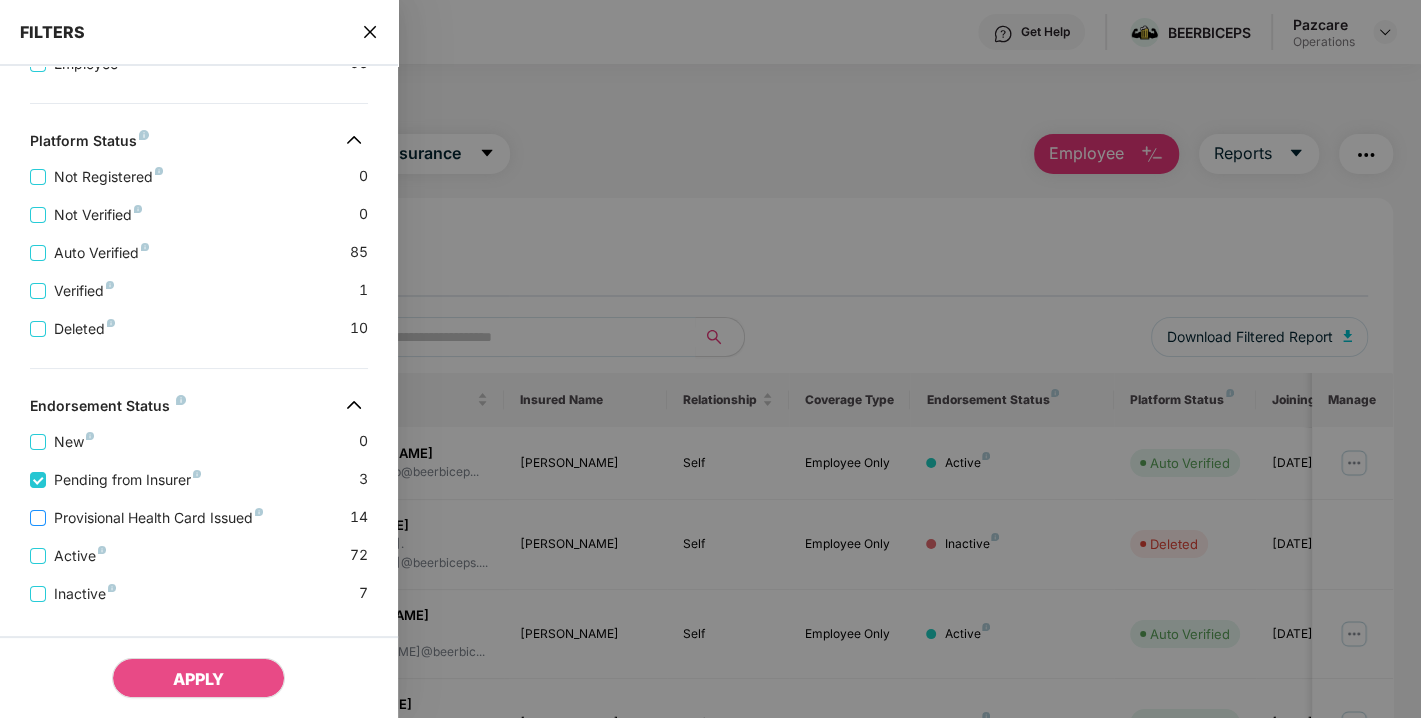 click on "Provisional Health Card Issued" at bounding box center (158, 518) 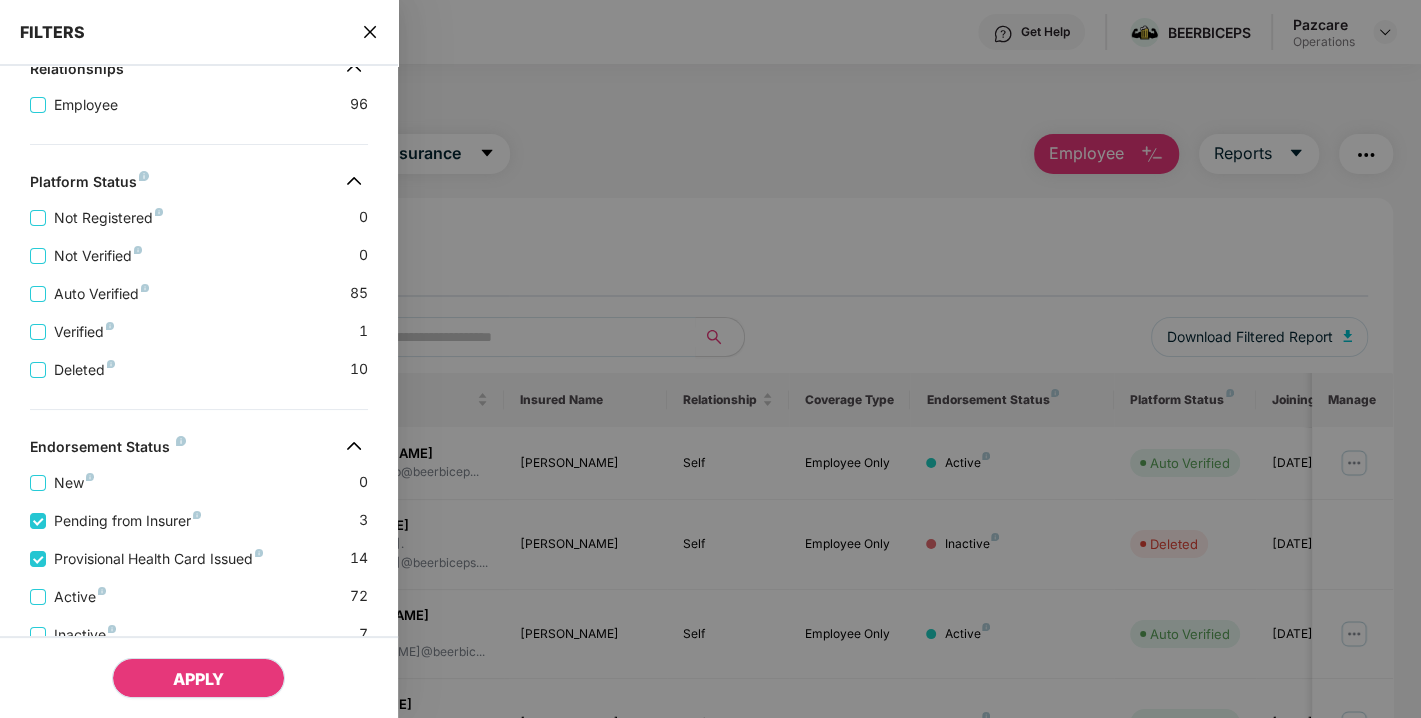 click on "APPLY" at bounding box center (198, 679) 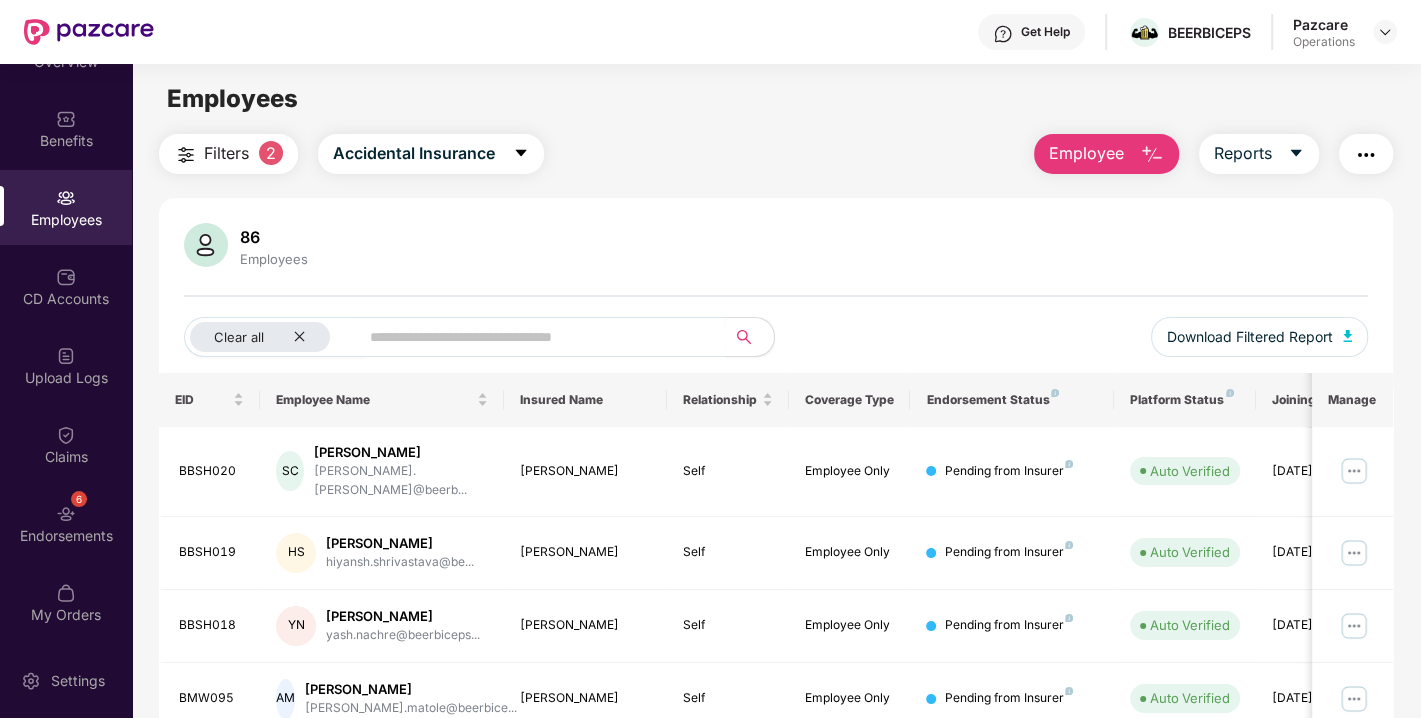 scroll, scrollTop: 288, scrollLeft: 0, axis: vertical 